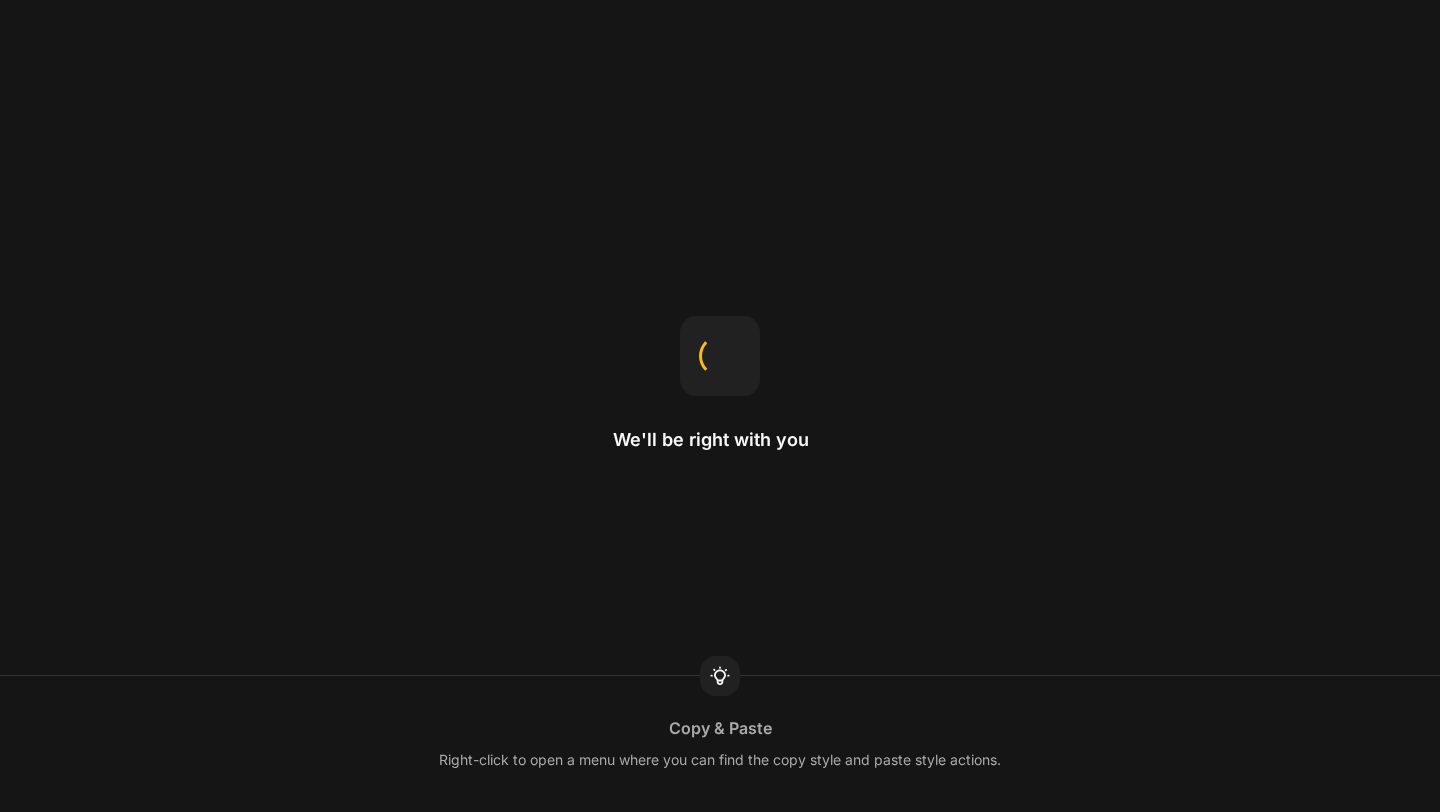 scroll, scrollTop: 0, scrollLeft: 0, axis: both 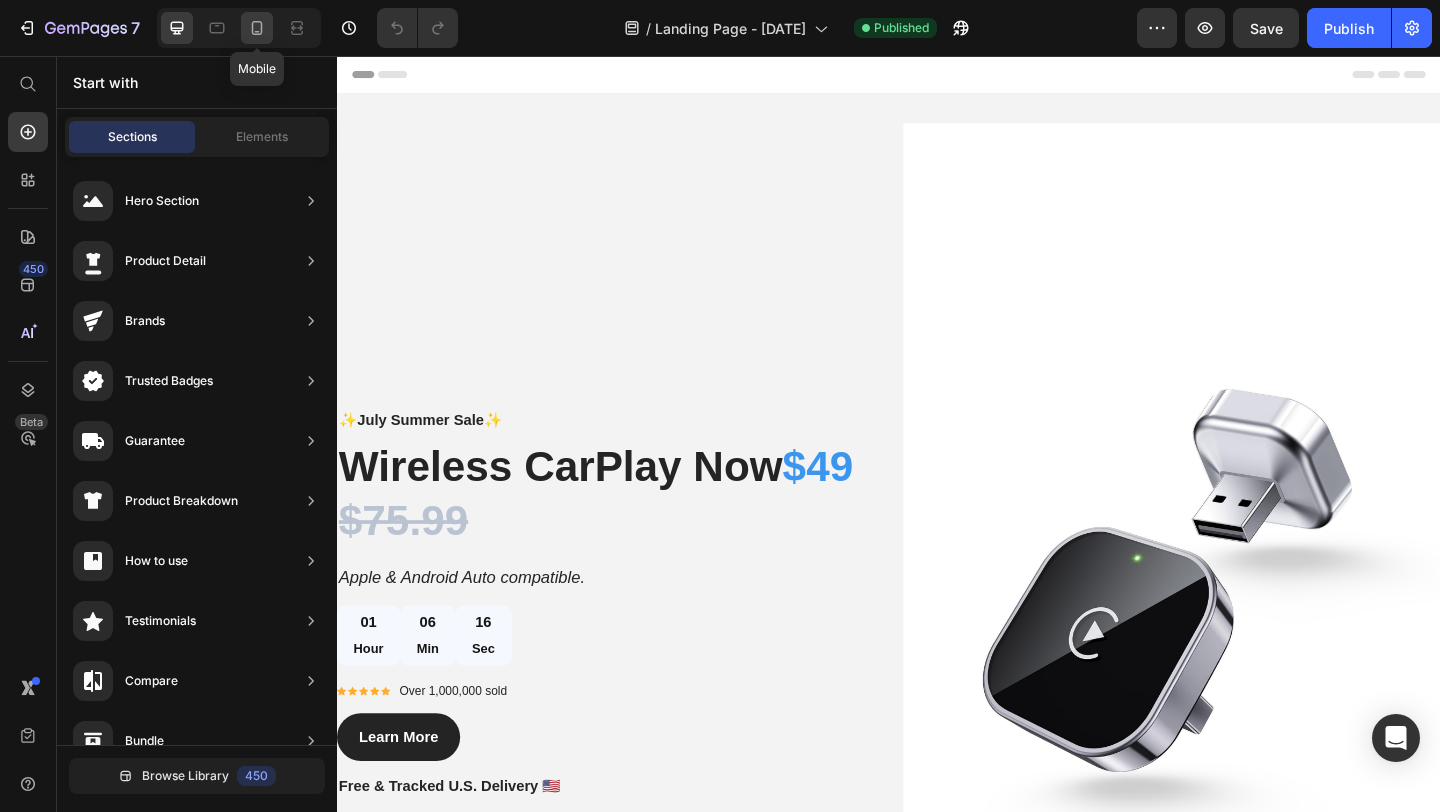 click 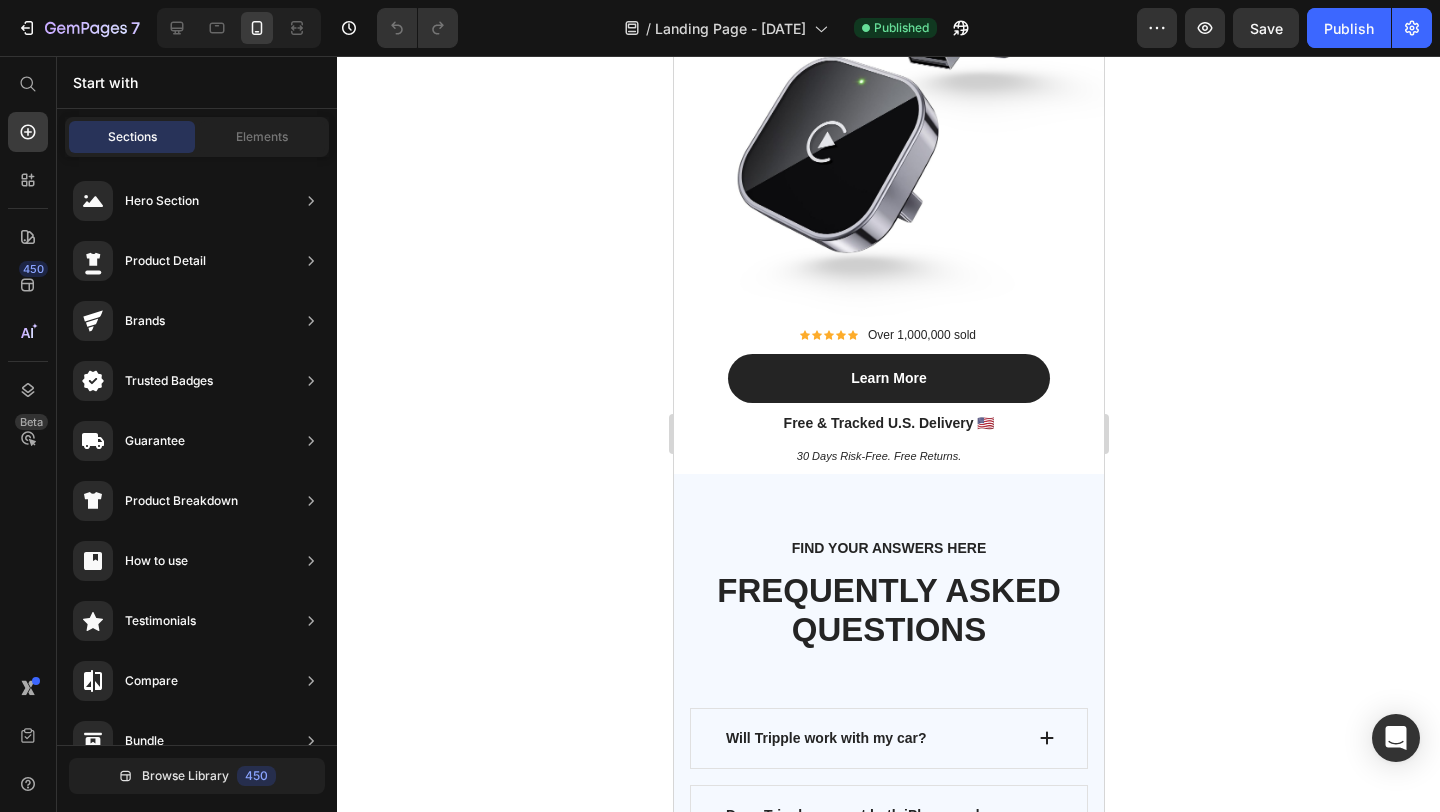 scroll, scrollTop: 0, scrollLeft: 0, axis: both 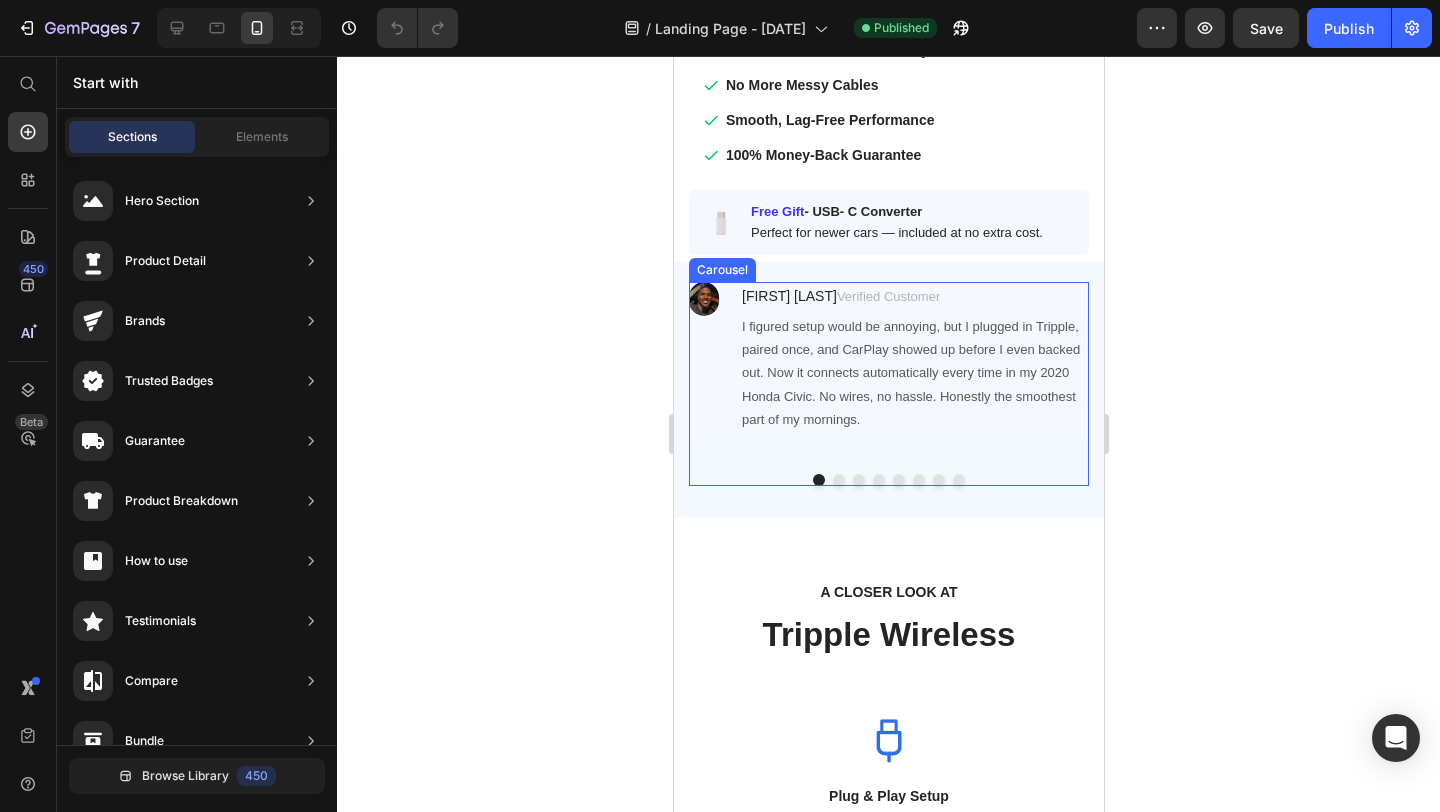 click at bounding box center (958, 480) 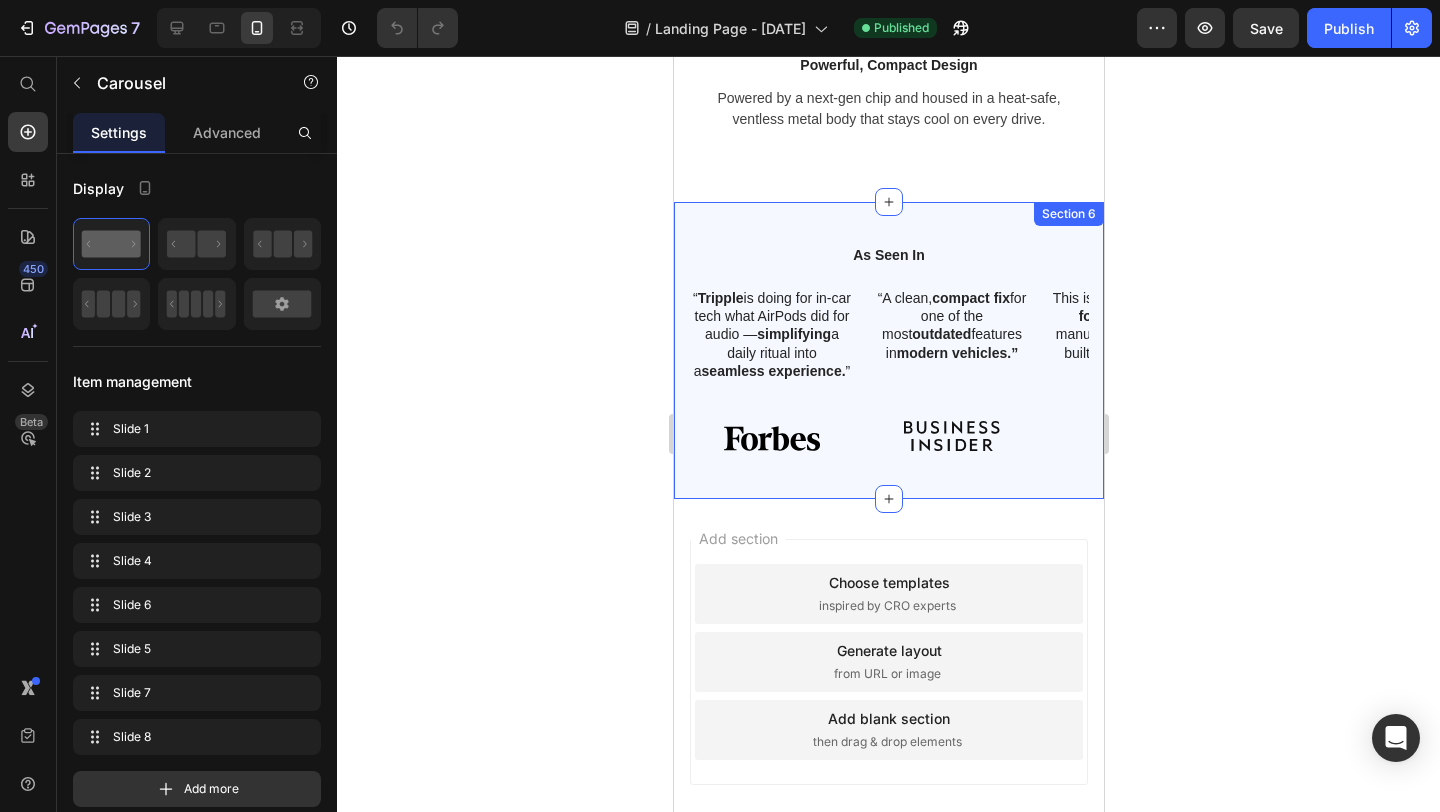 scroll, scrollTop: 4043, scrollLeft: 0, axis: vertical 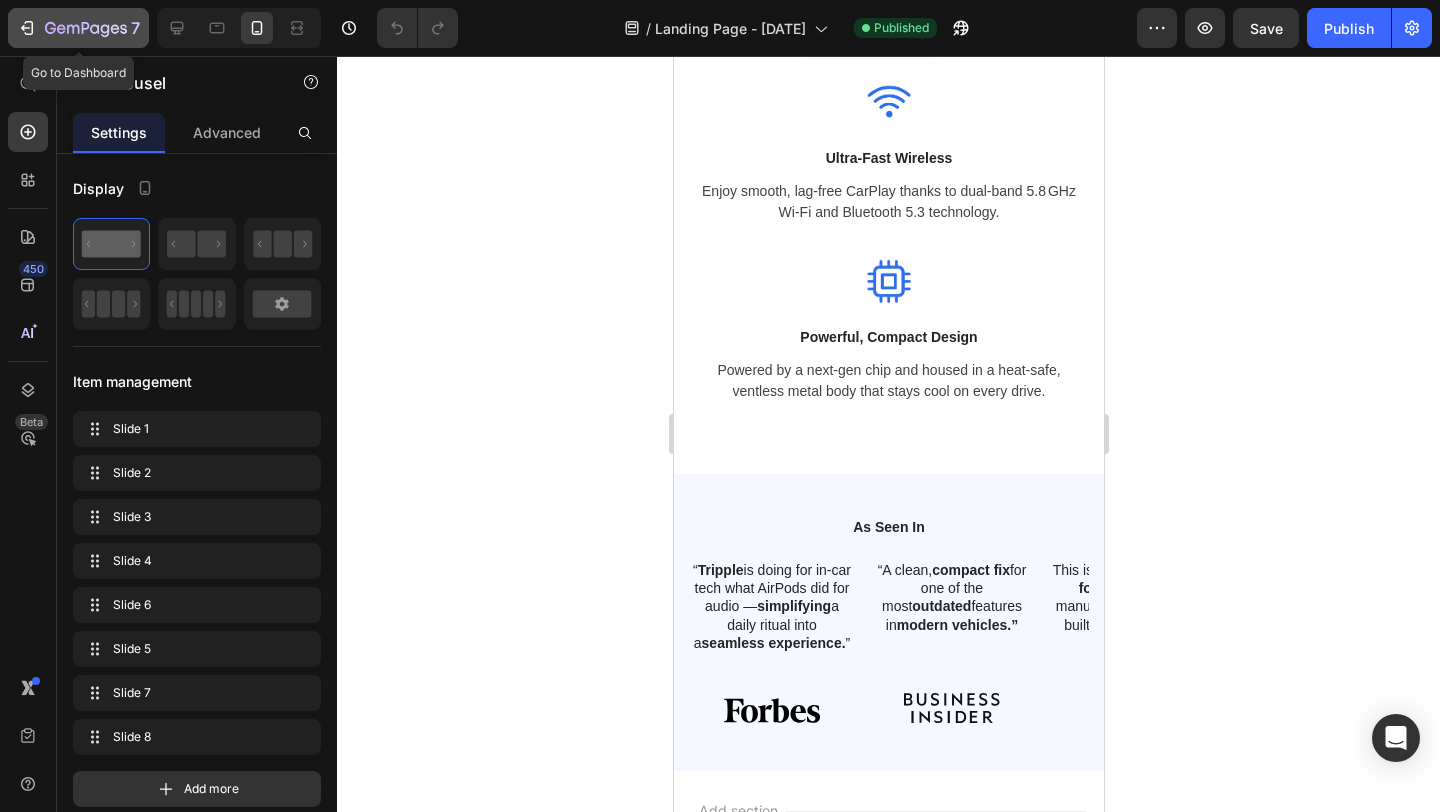 click 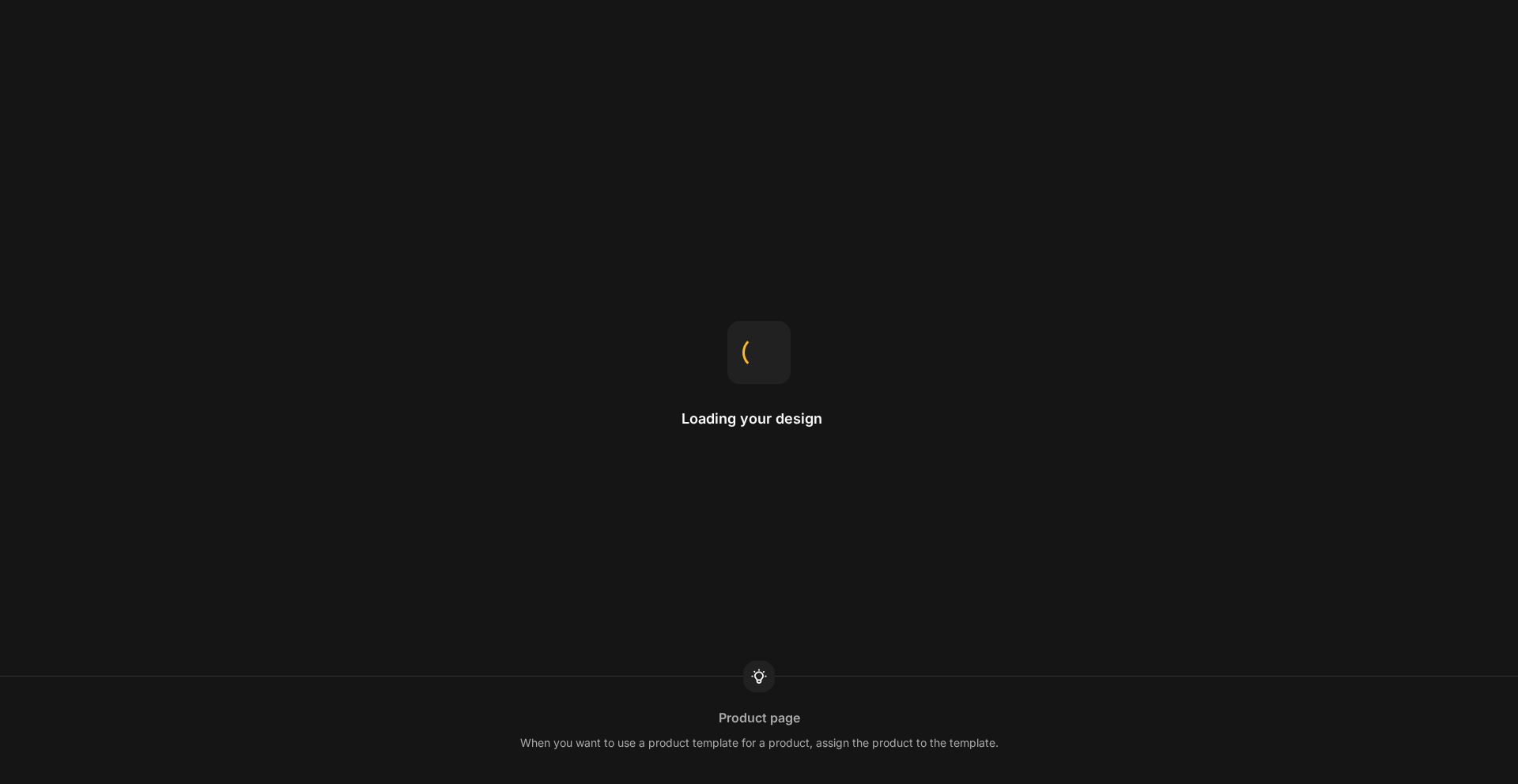 scroll, scrollTop: 0, scrollLeft: 0, axis: both 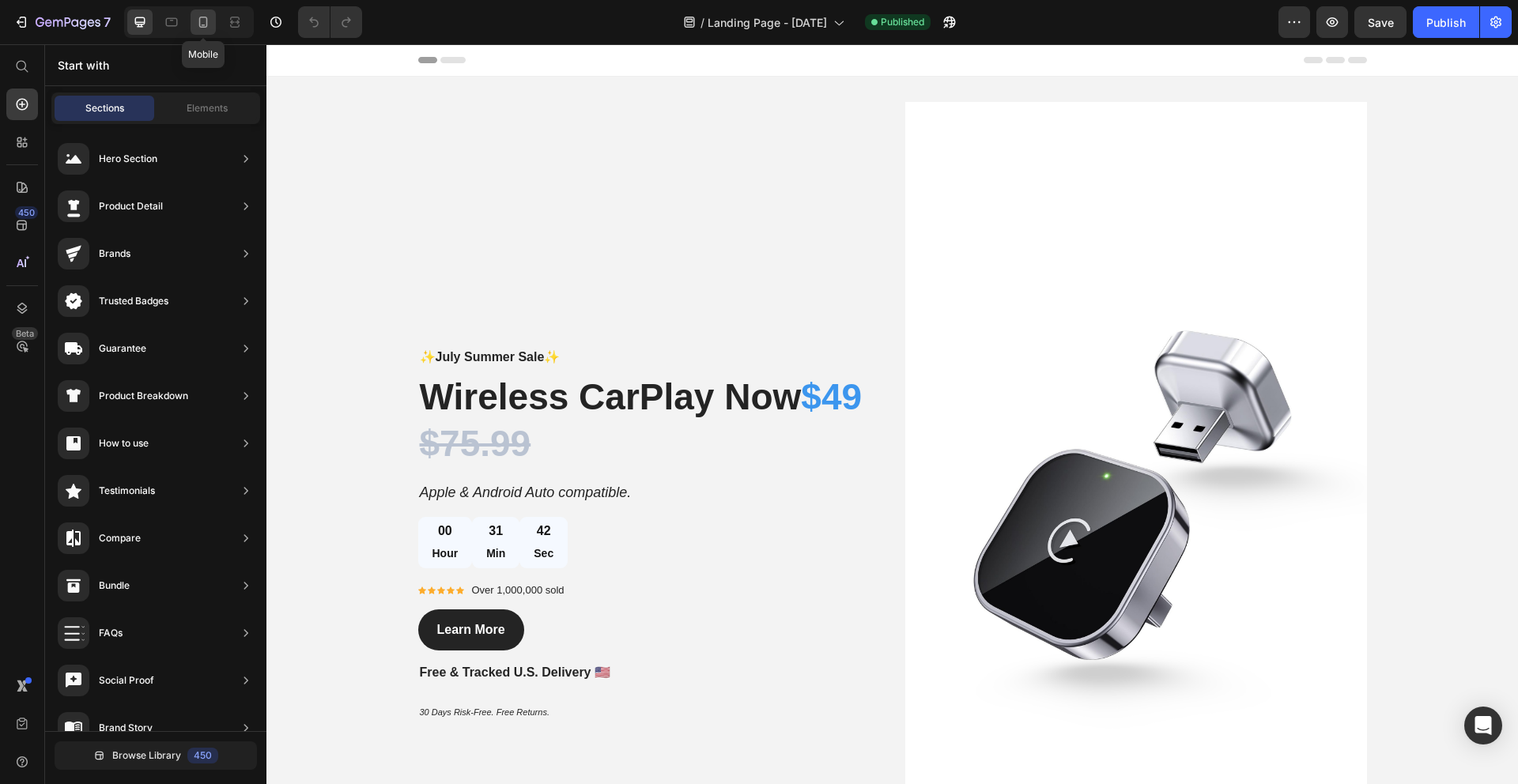 click 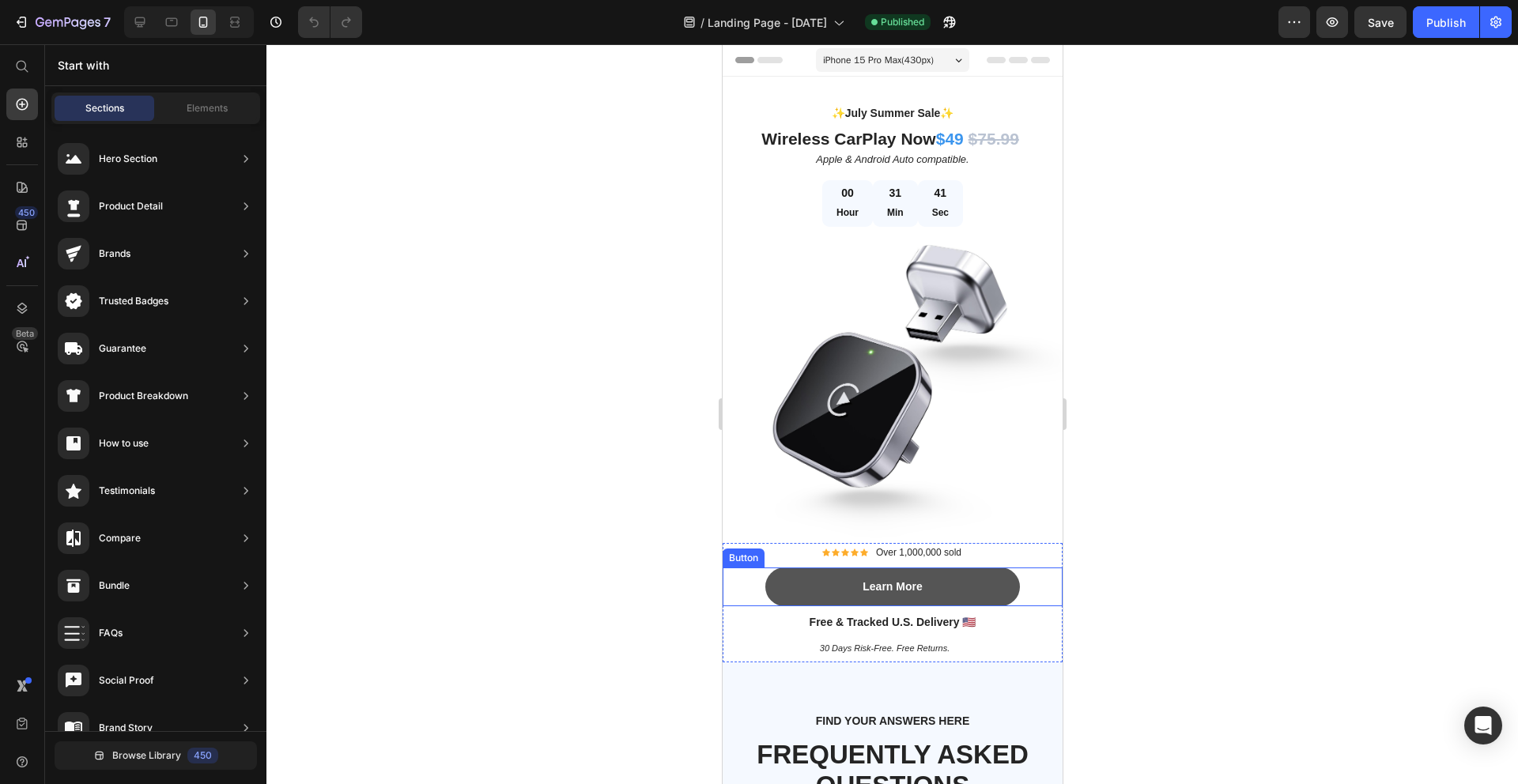click on "Learn More" at bounding box center [892, 586] 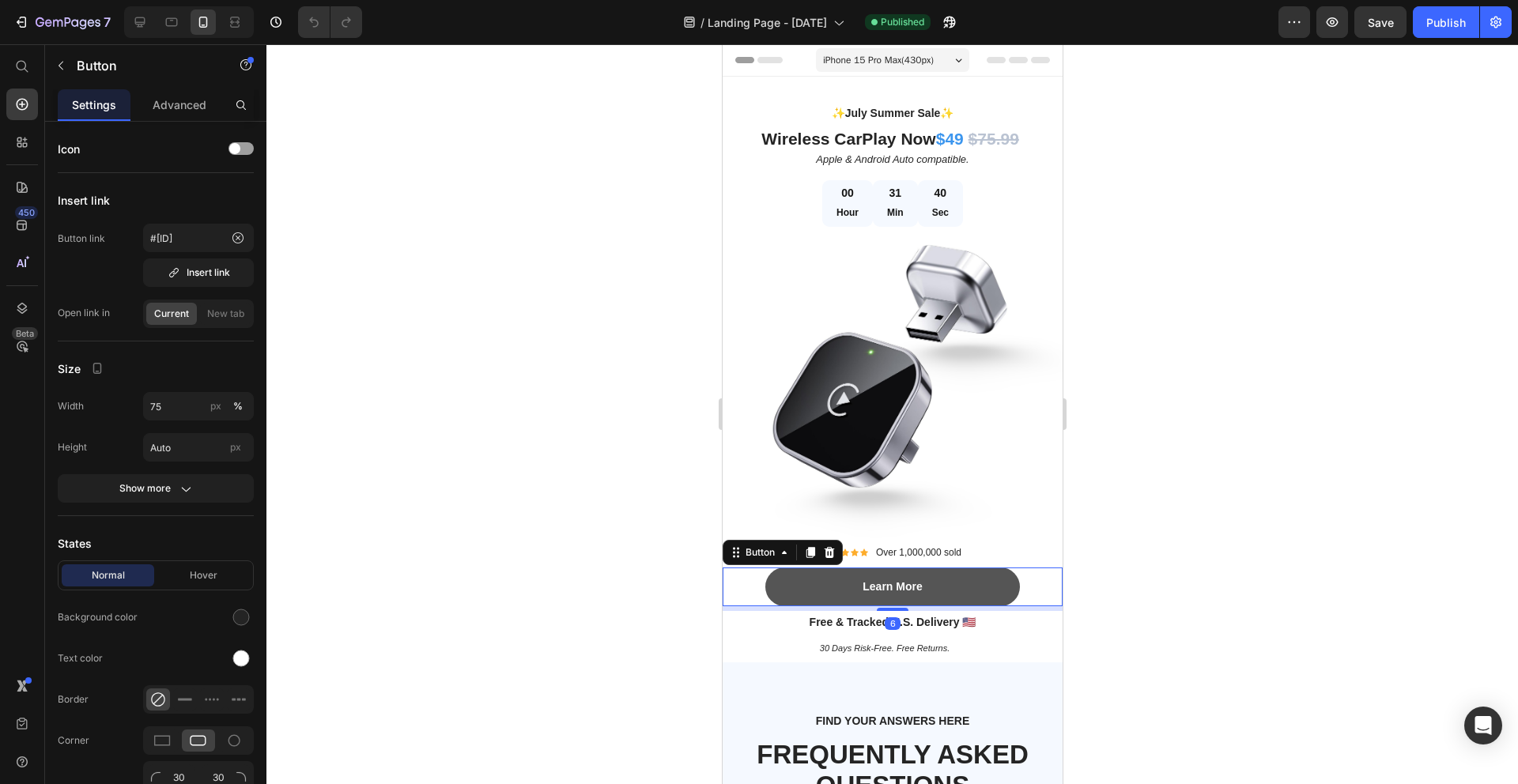 click on "Learn More" at bounding box center [892, 586] 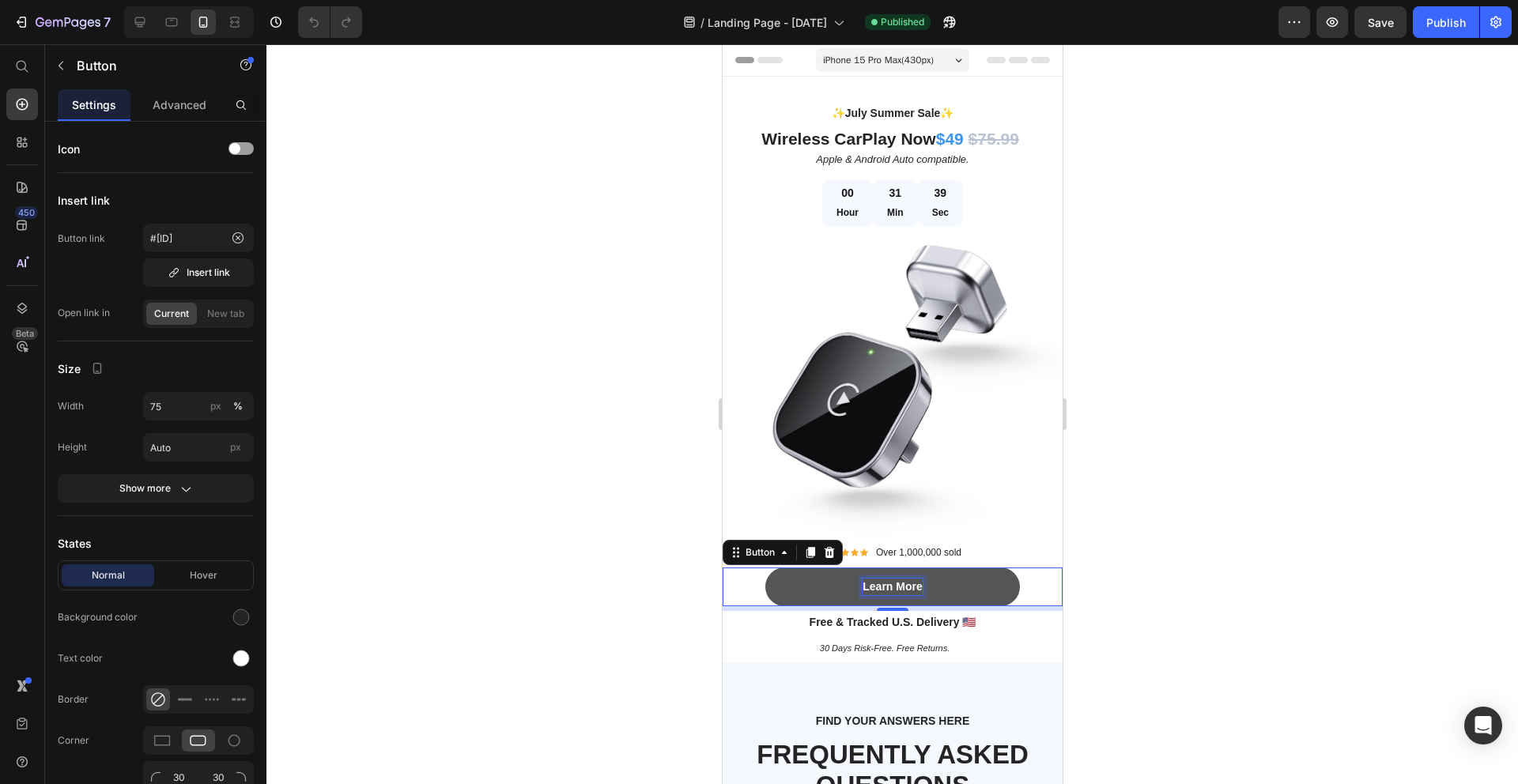 click on "Learn More" at bounding box center [891, 586] 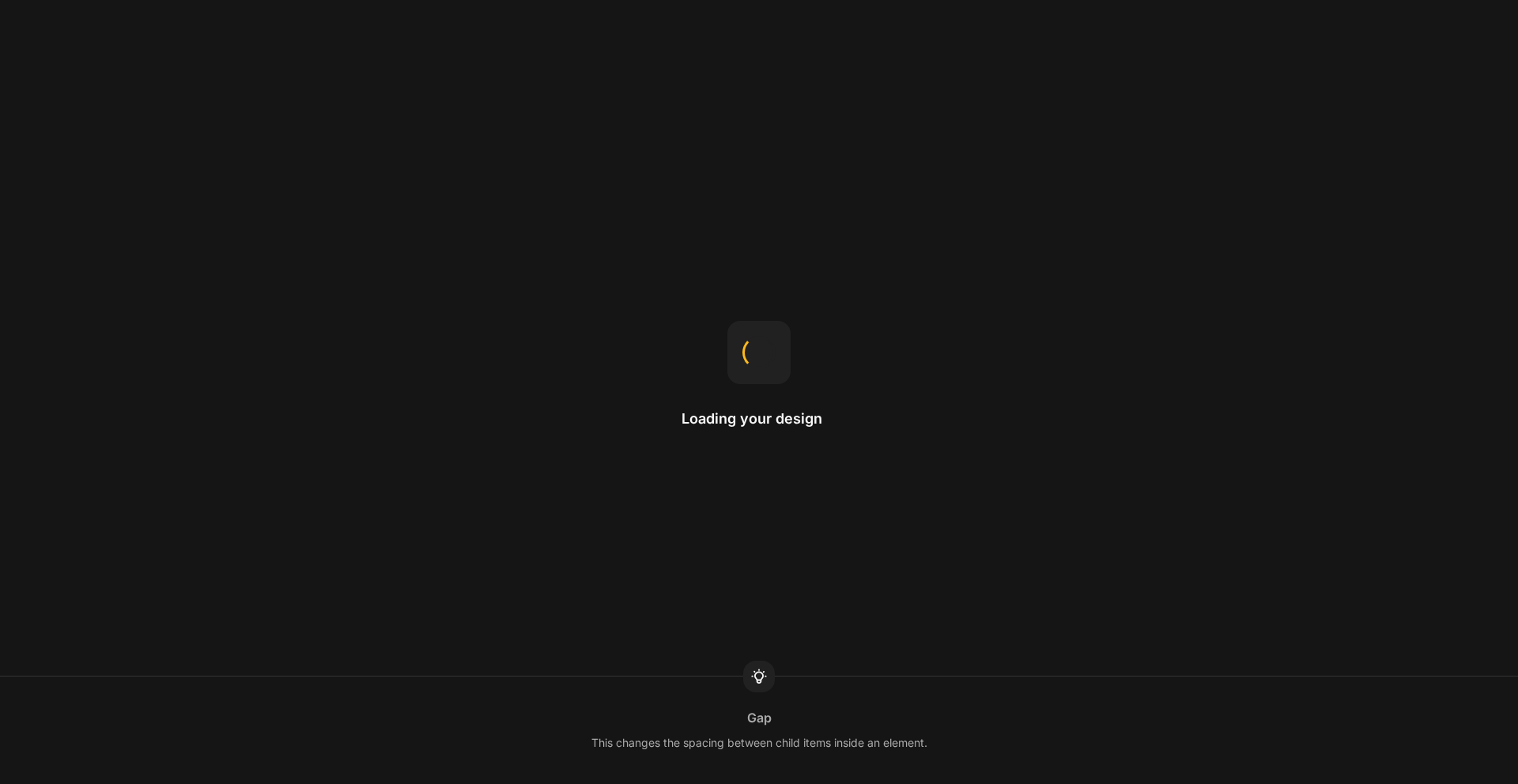 scroll, scrollTop: 0, scrollLeft: 0, axis: both 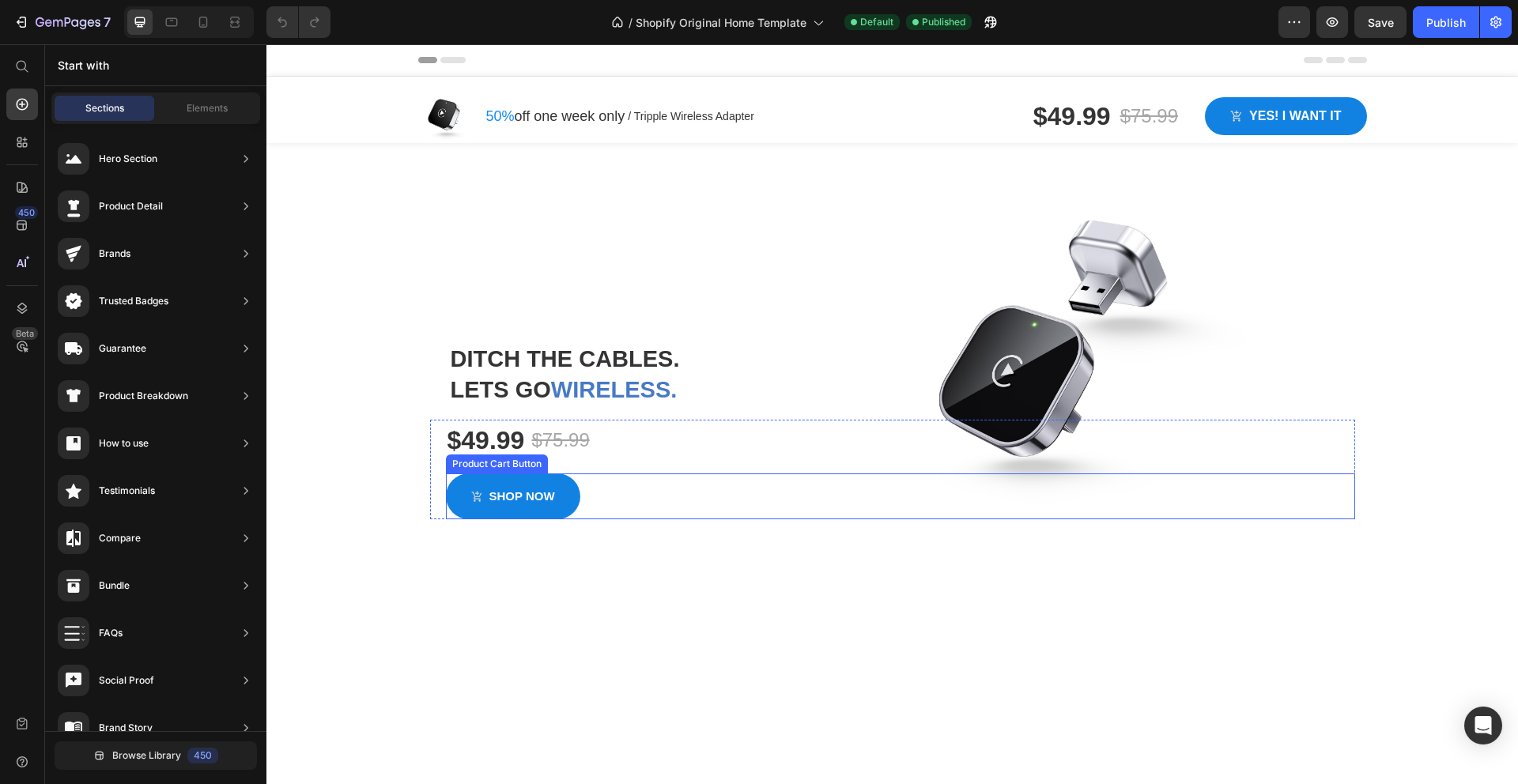 click on "shop now Product Cart Button" at bounding box center [901, 496] 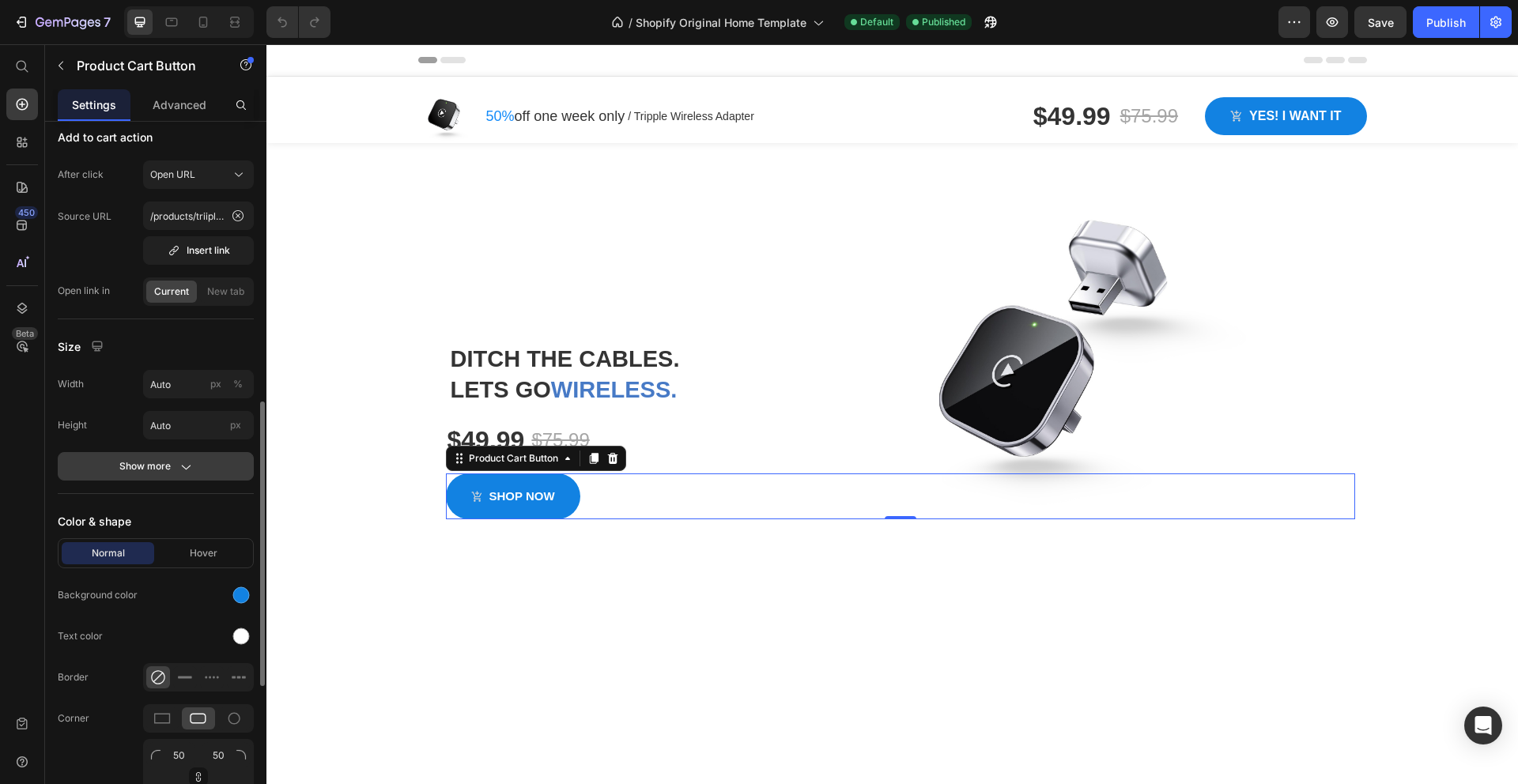 scroll, scrollTop: 726, scrollLeft: 0, axis: vertical 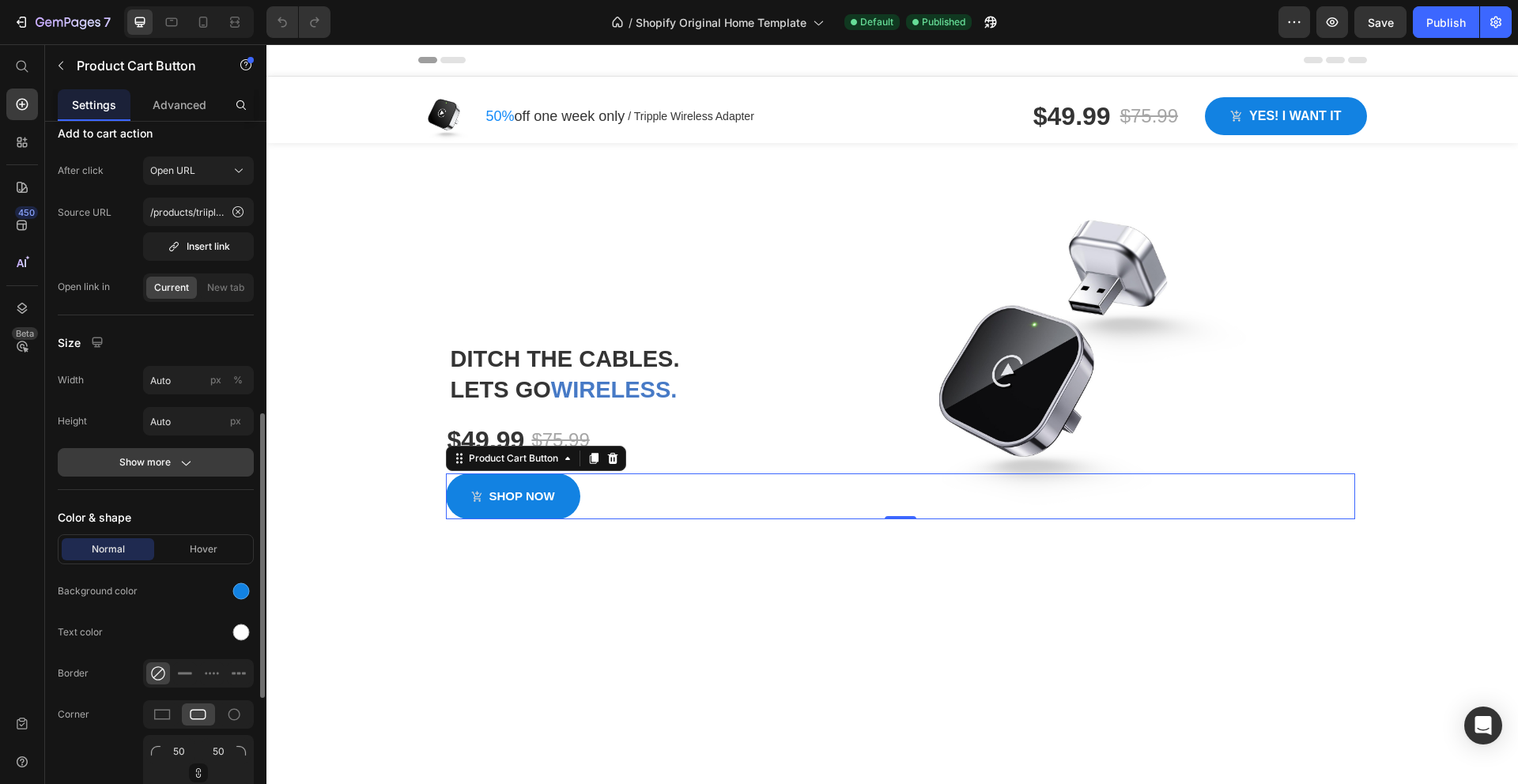 click on "Show more" 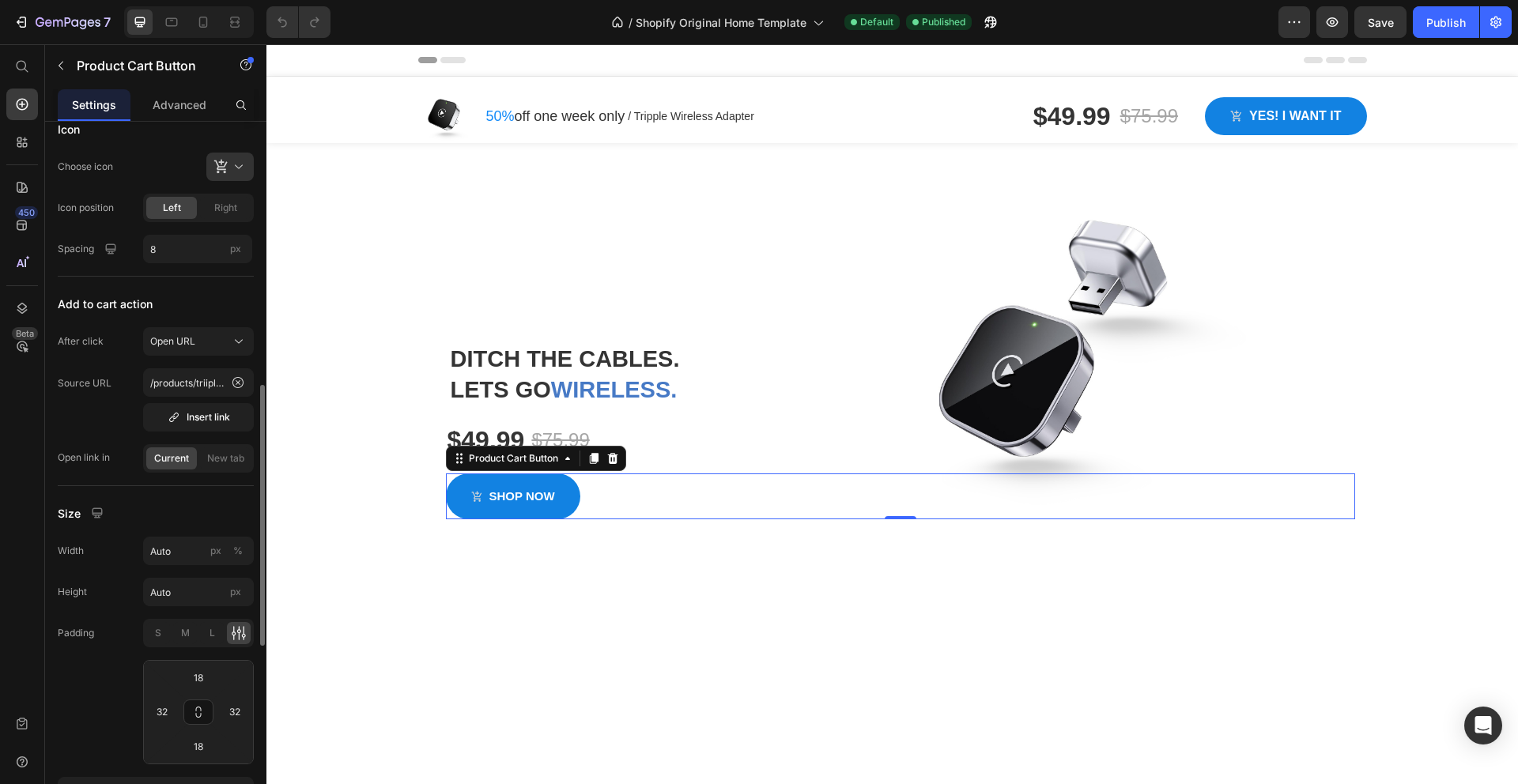 scroll, scrollTop: 405, scrollLeft: 0, axis: vertical 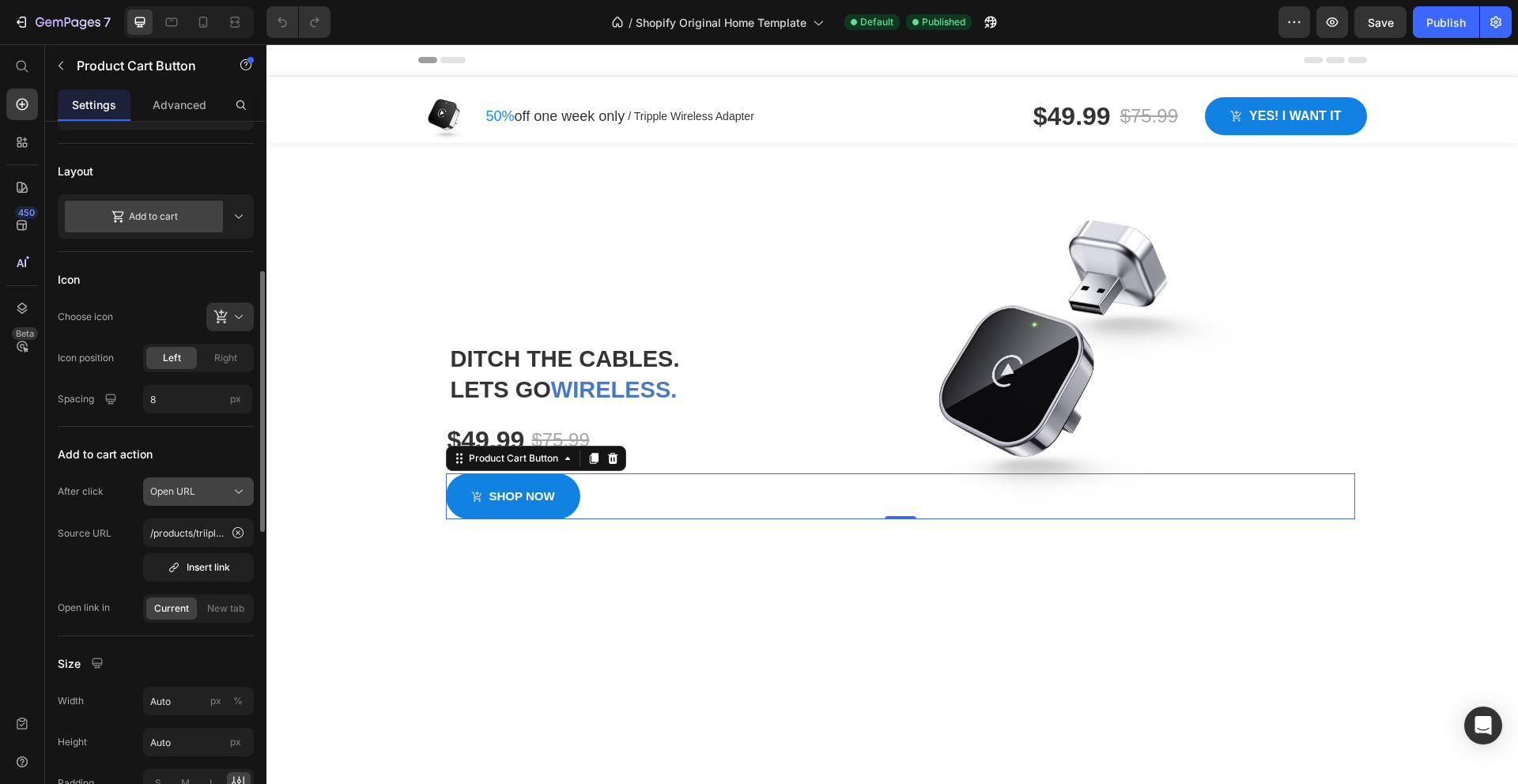 click on "Open URL" at bounding box center (172, 492) 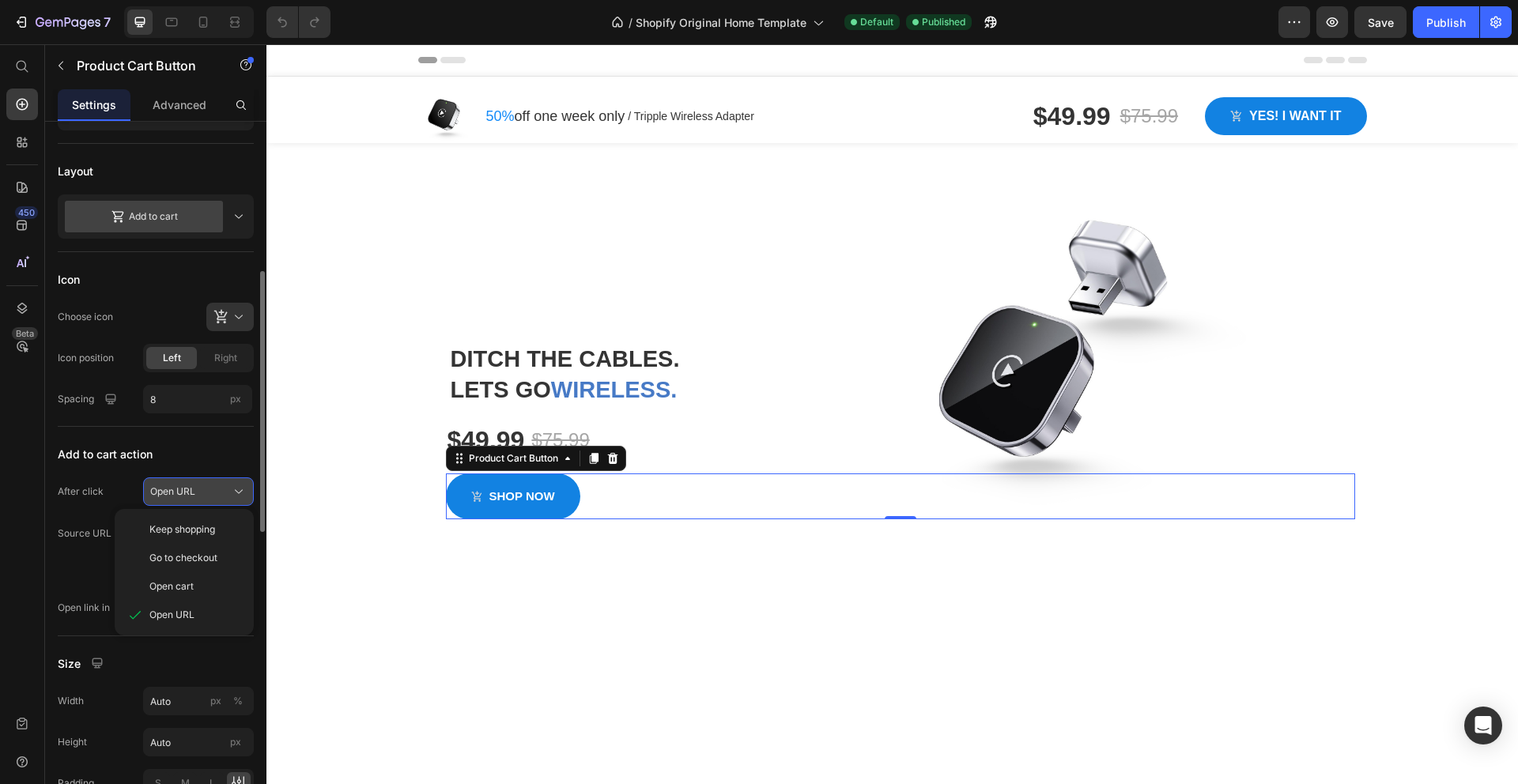 click on "Open URL" at bounding box center [172, 492] 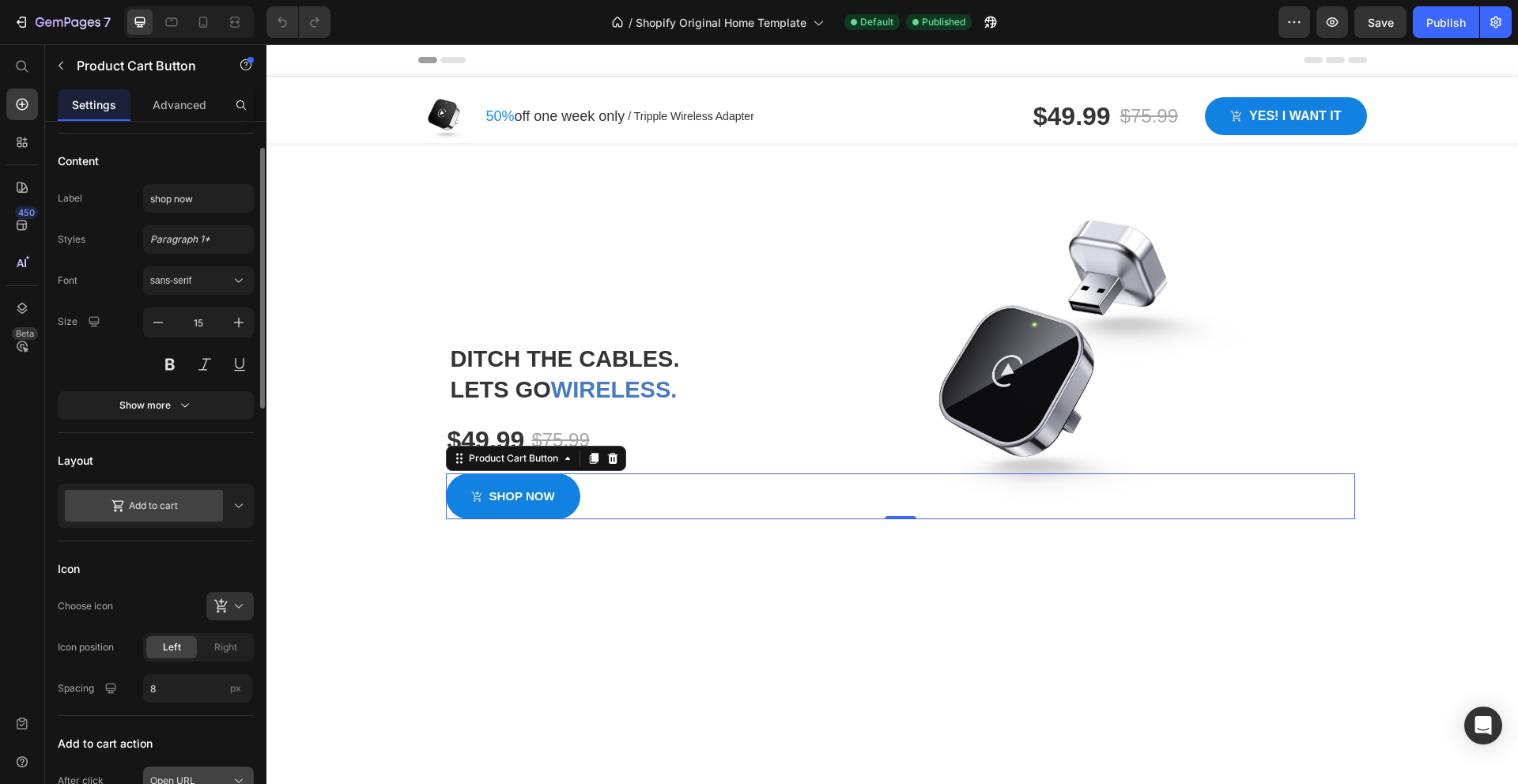scroll, scrollTop: 96, scrollLeft: 0, axis: vertical 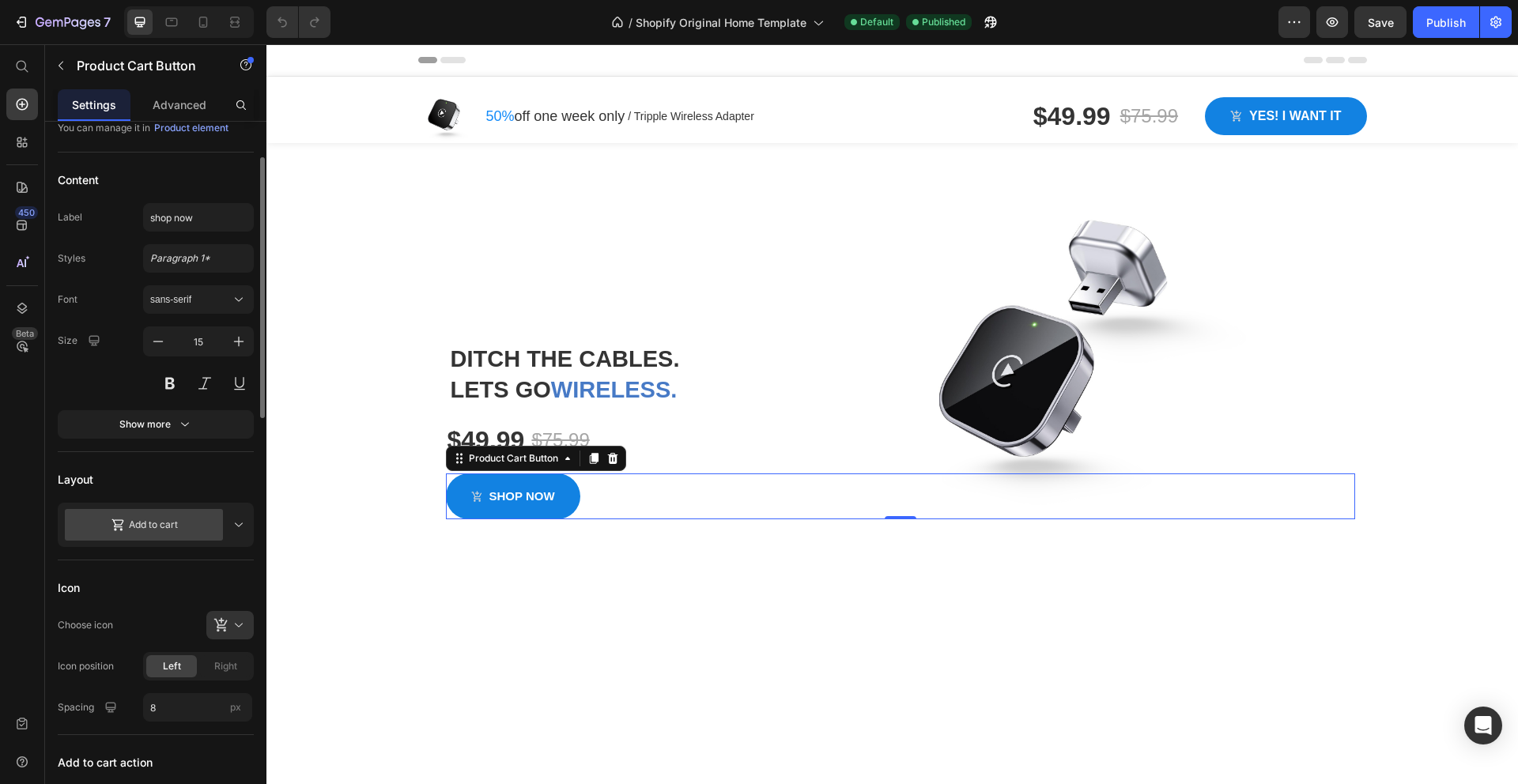 click on "Add to cart" at bounding box center (156, 525) 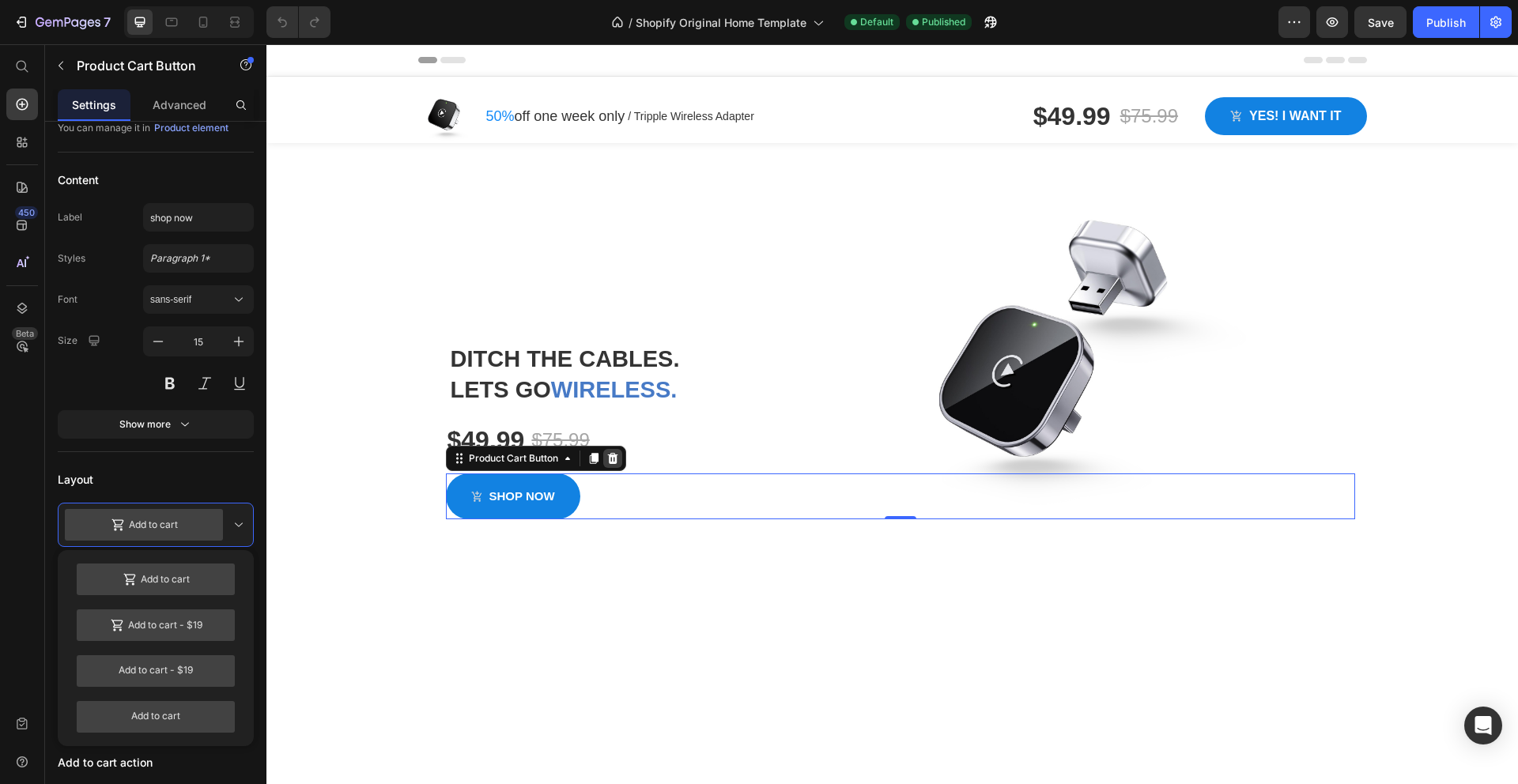 click 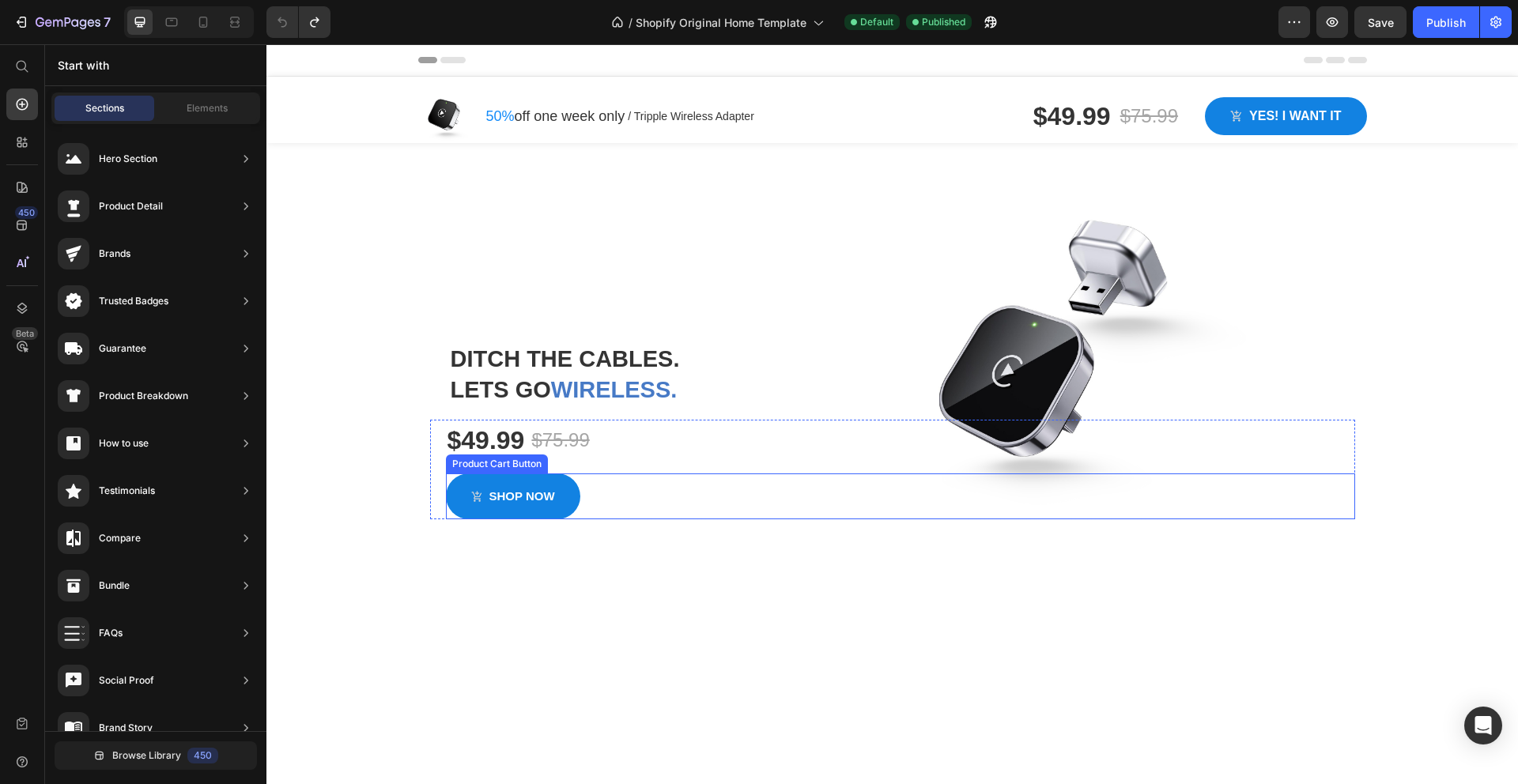 click on "shop now Product Cart Button" at bounding box center (901, 496) 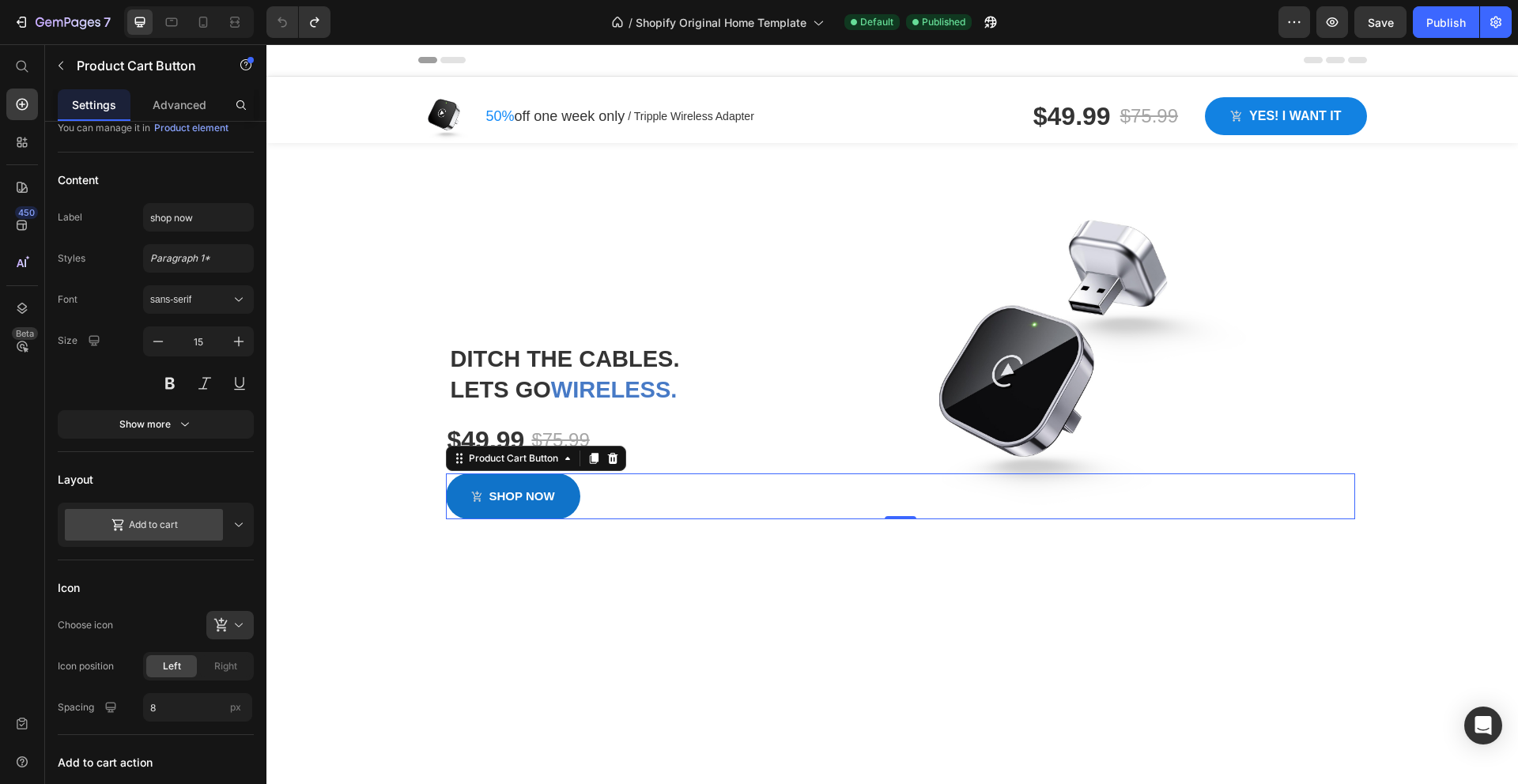 click on "shop now" at bounding box center [513, 496] 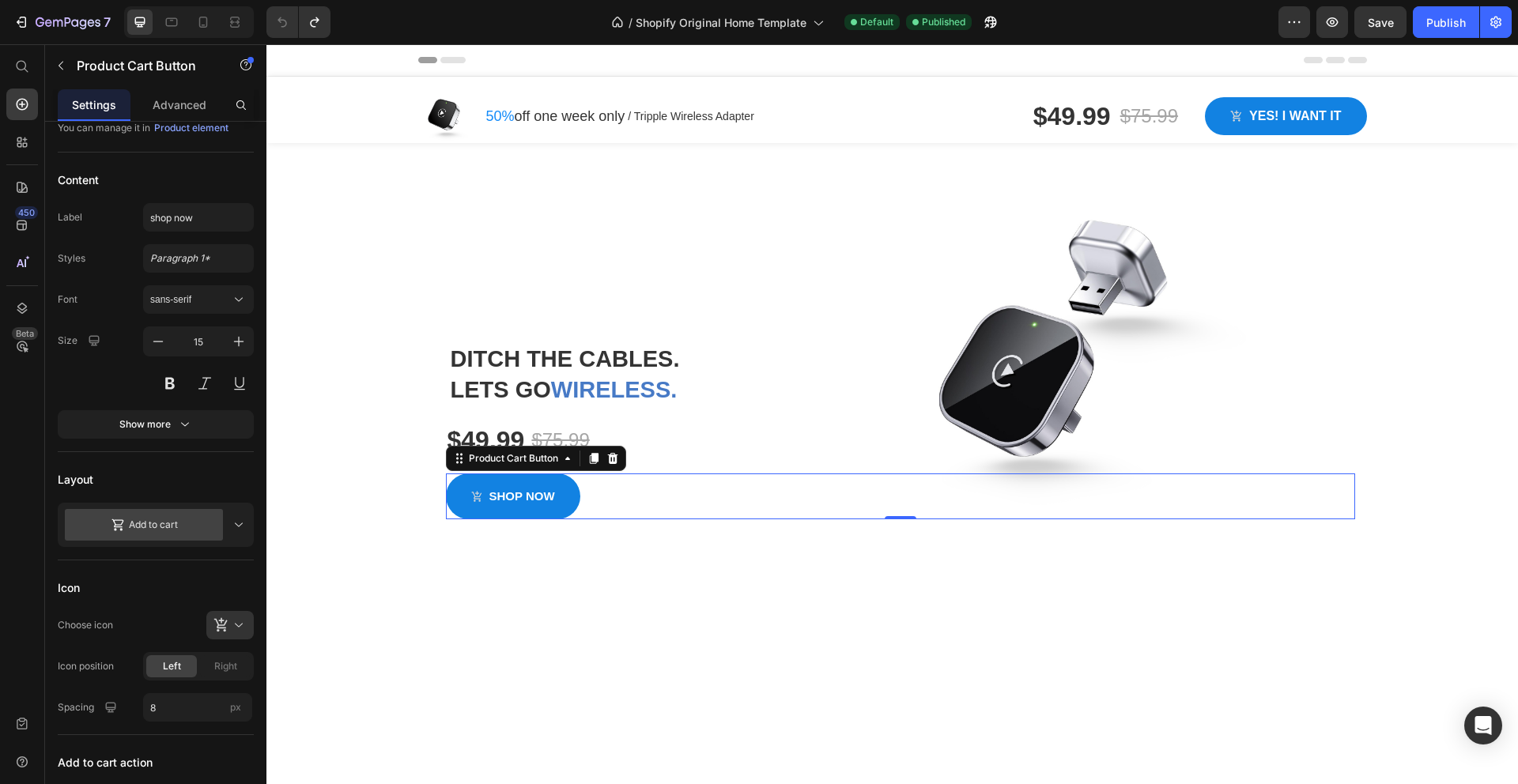click on "shop now Product Cart Button   0" at bounding box center [901, 496] 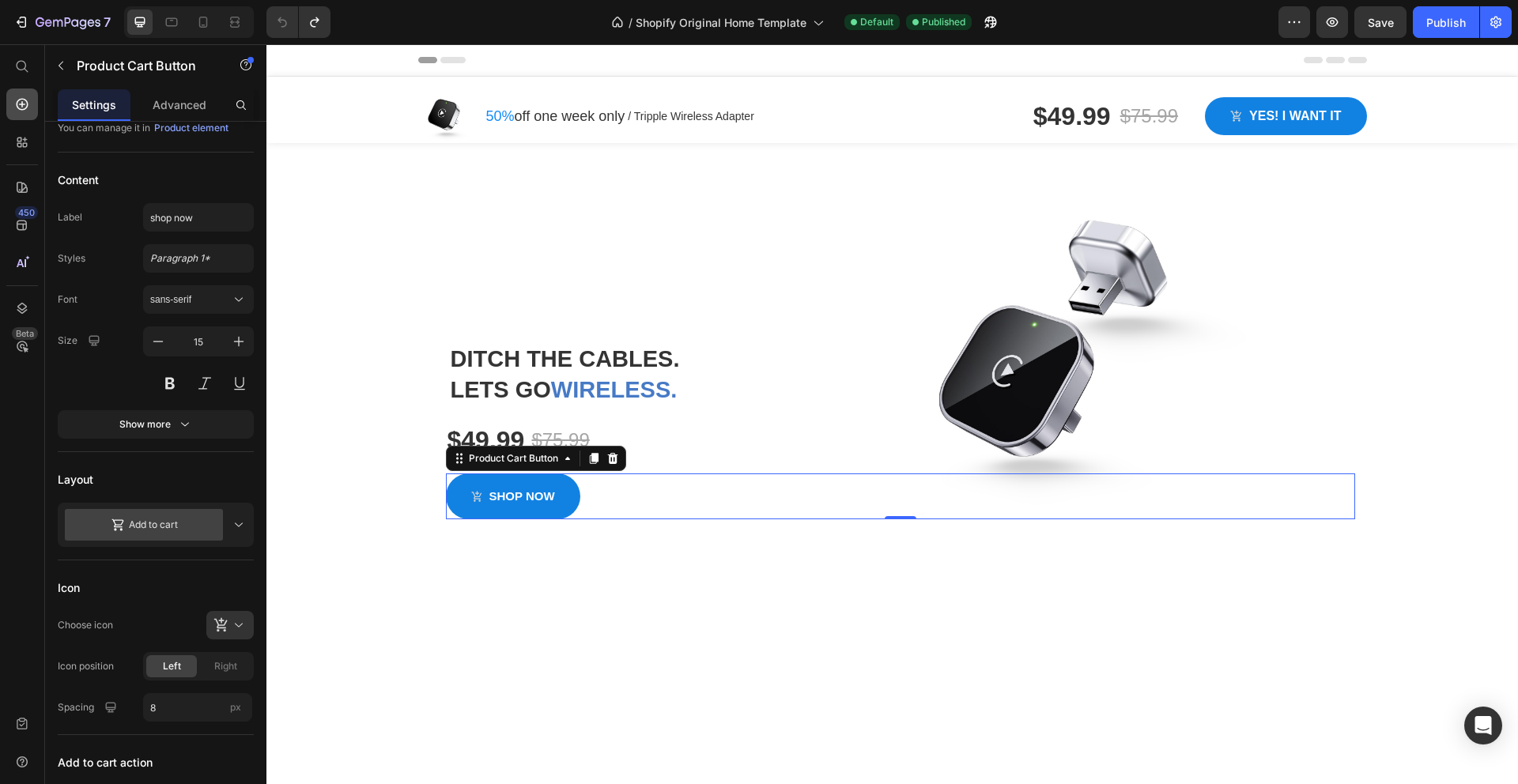 click 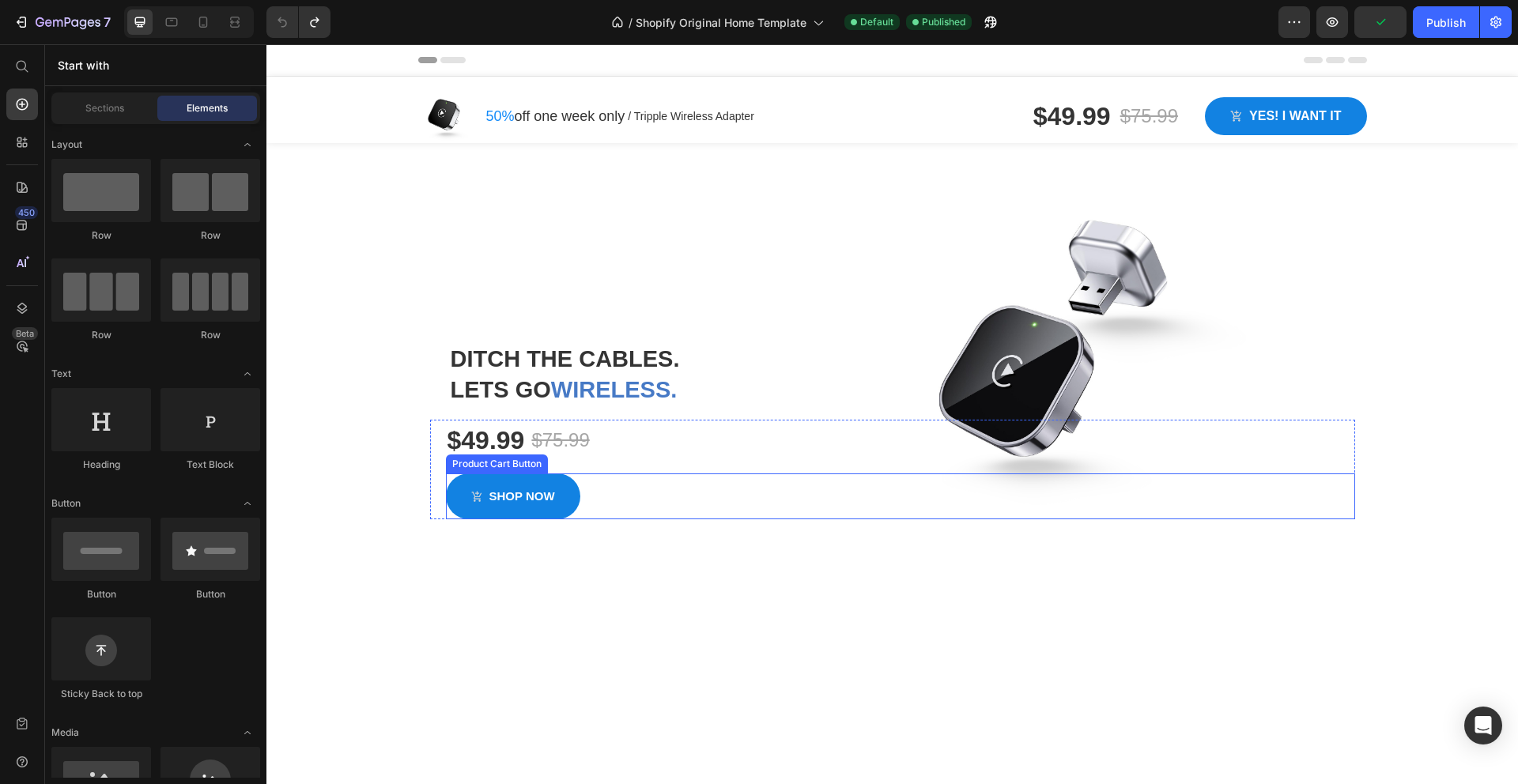 click on "shop now Product Cart Button" at bounding box center [901, 496] 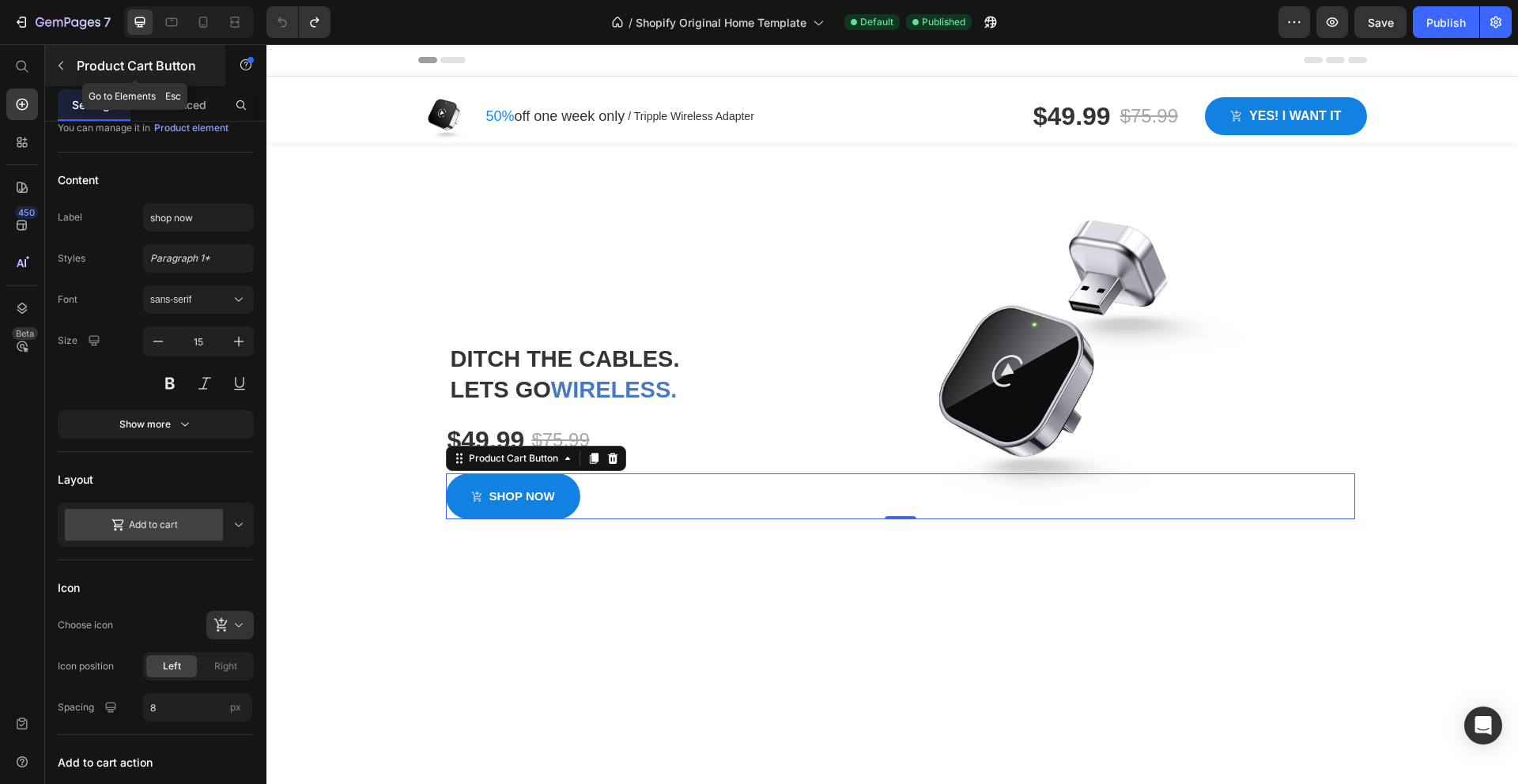 click 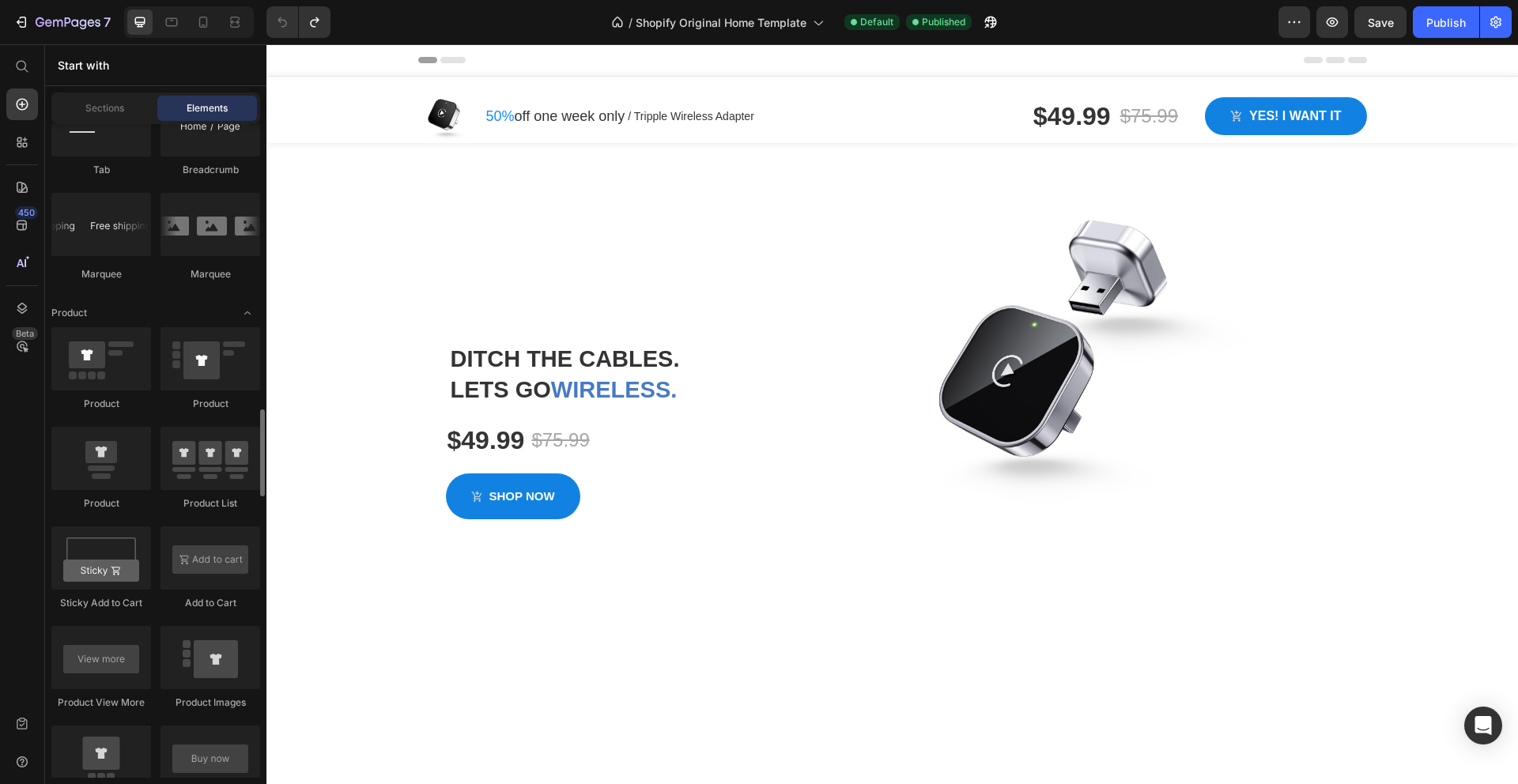 scroll, scrollTop: 1974, scrollLeft: 0, axis: vertical 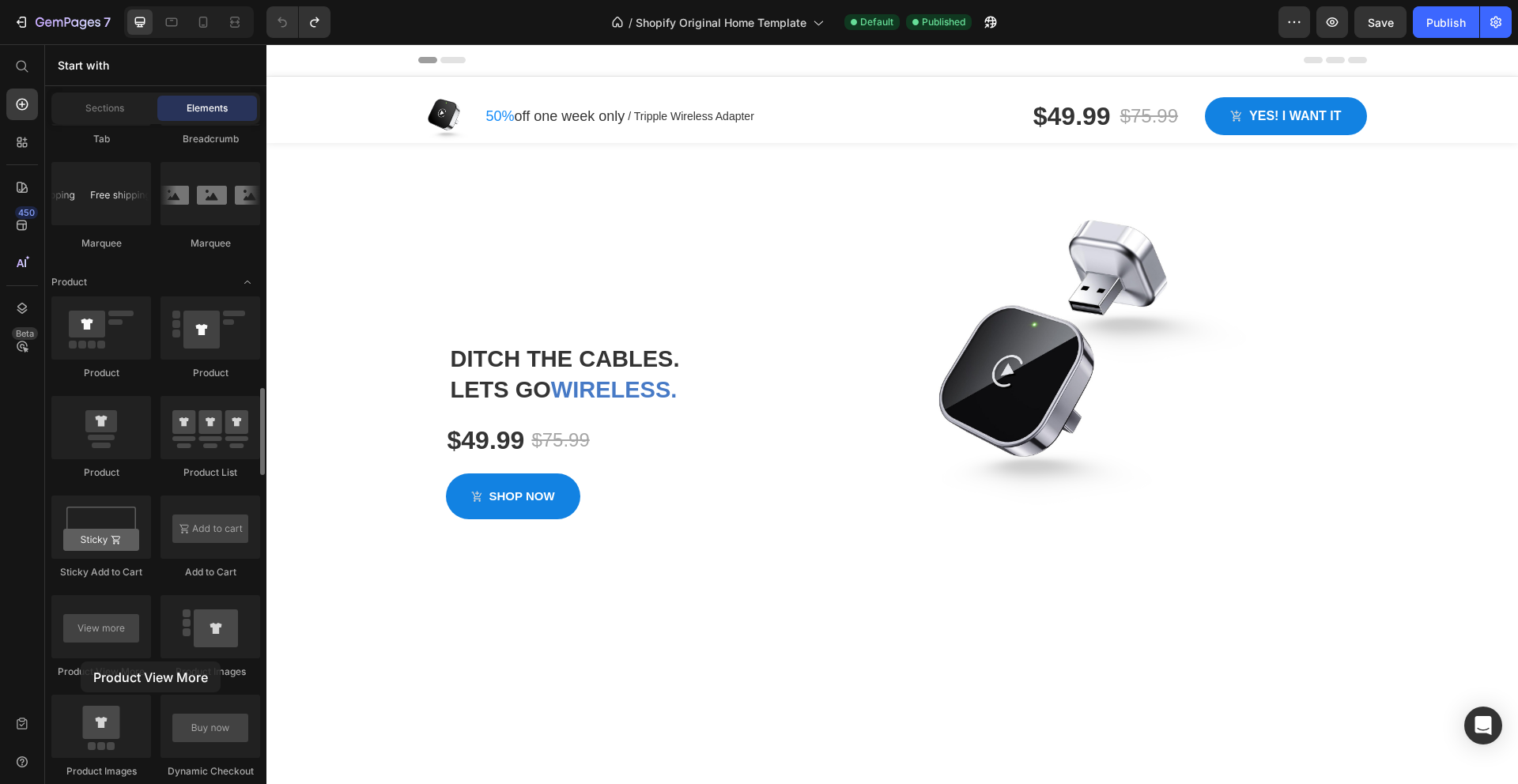 click on "Product View More" 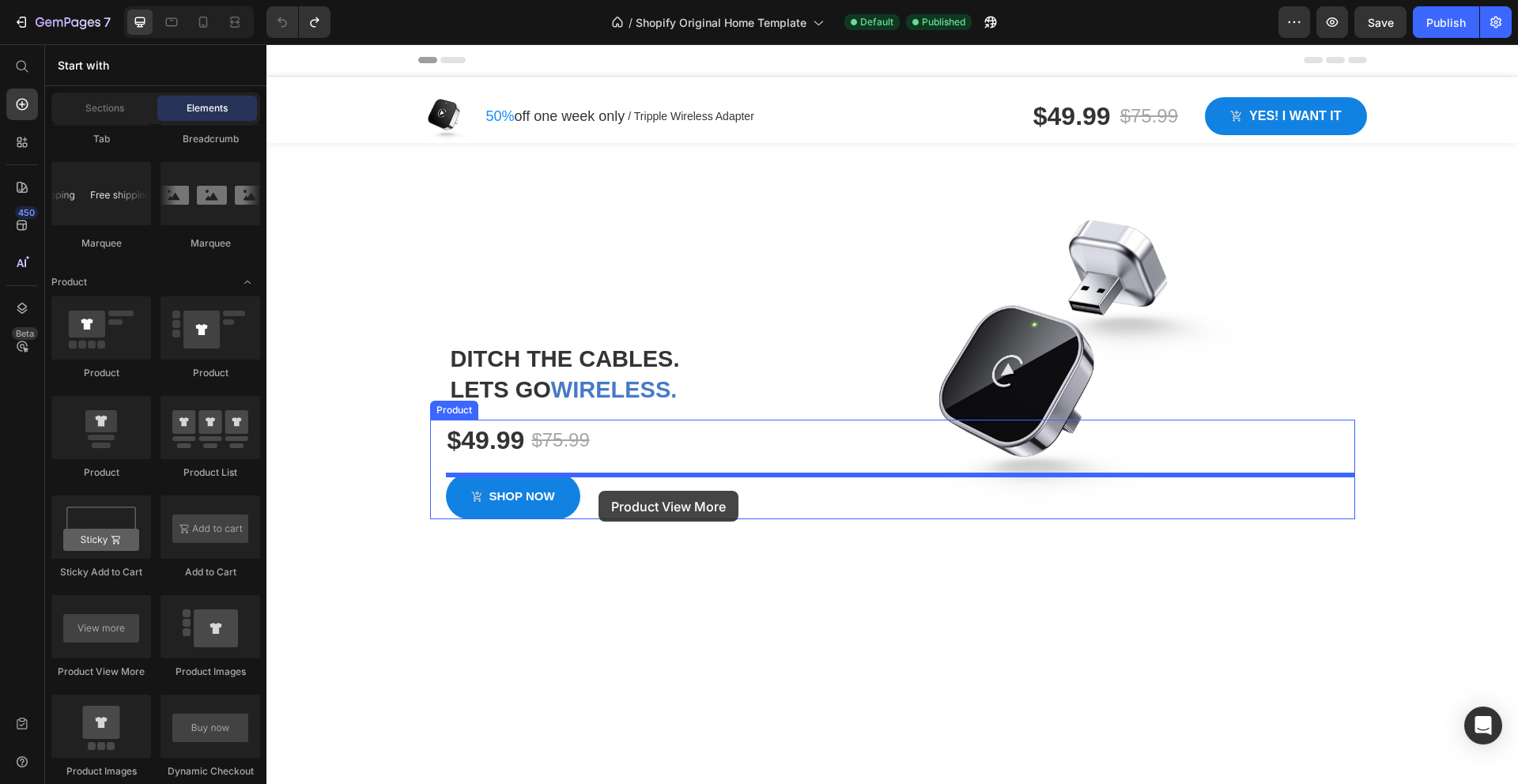 drag, startPoint x: 347, startPoint y: 680, endPoint x: 599, endPoint y: 491, distance: 315 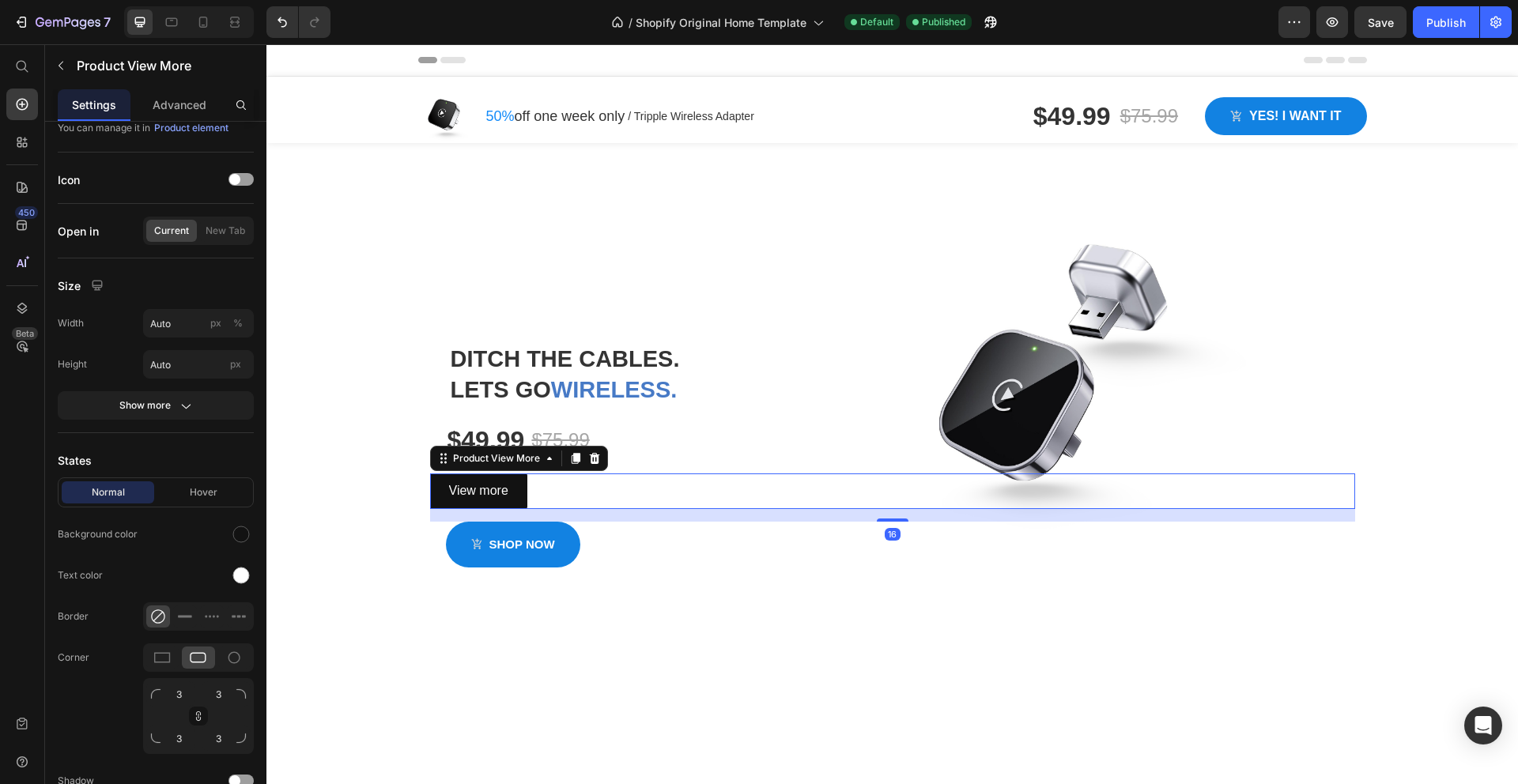 scroll, scrollTop: 0, scrollLeft: 0, axis: both 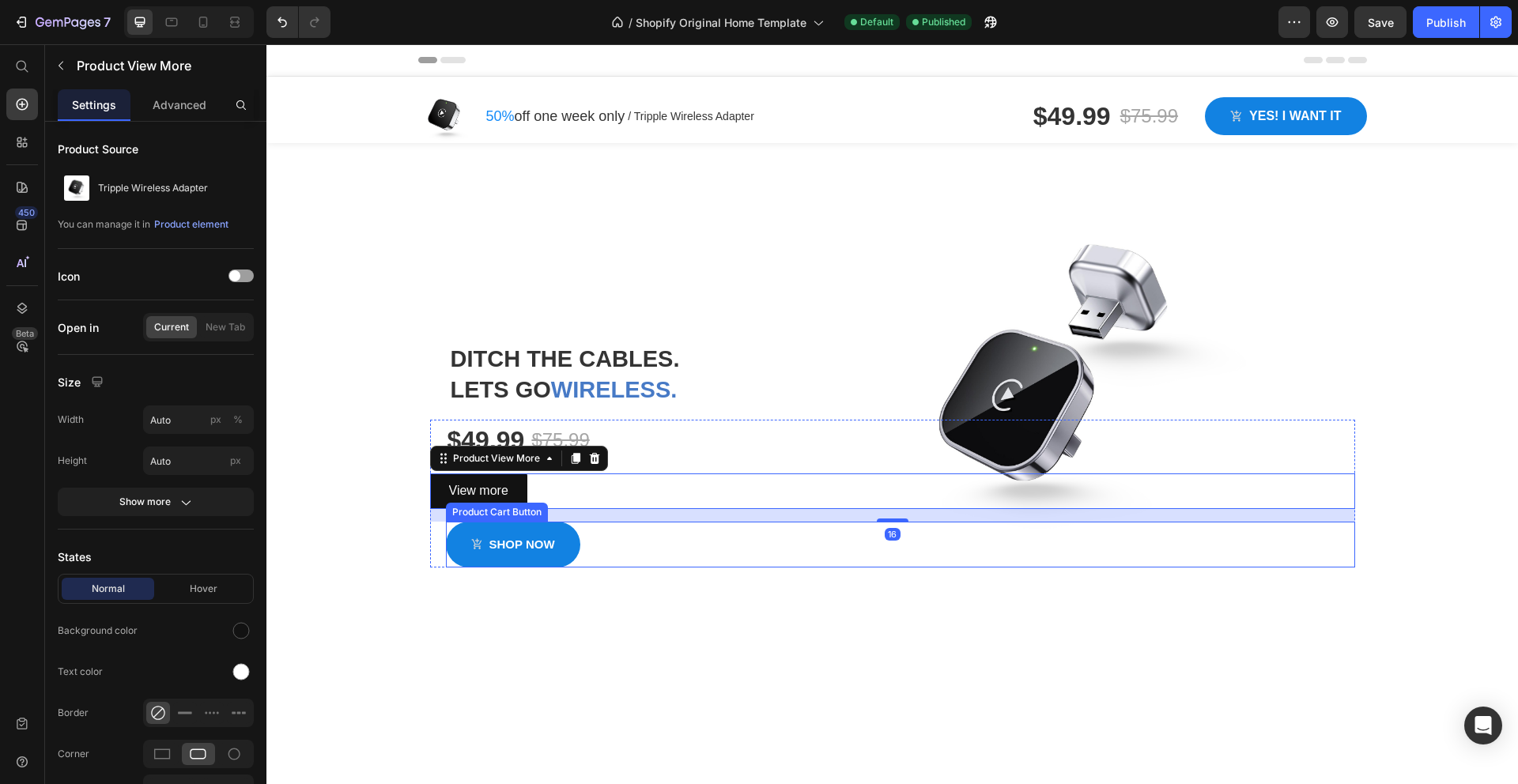click on "shop now Product Cart Button" at bounding box center [901, 545] 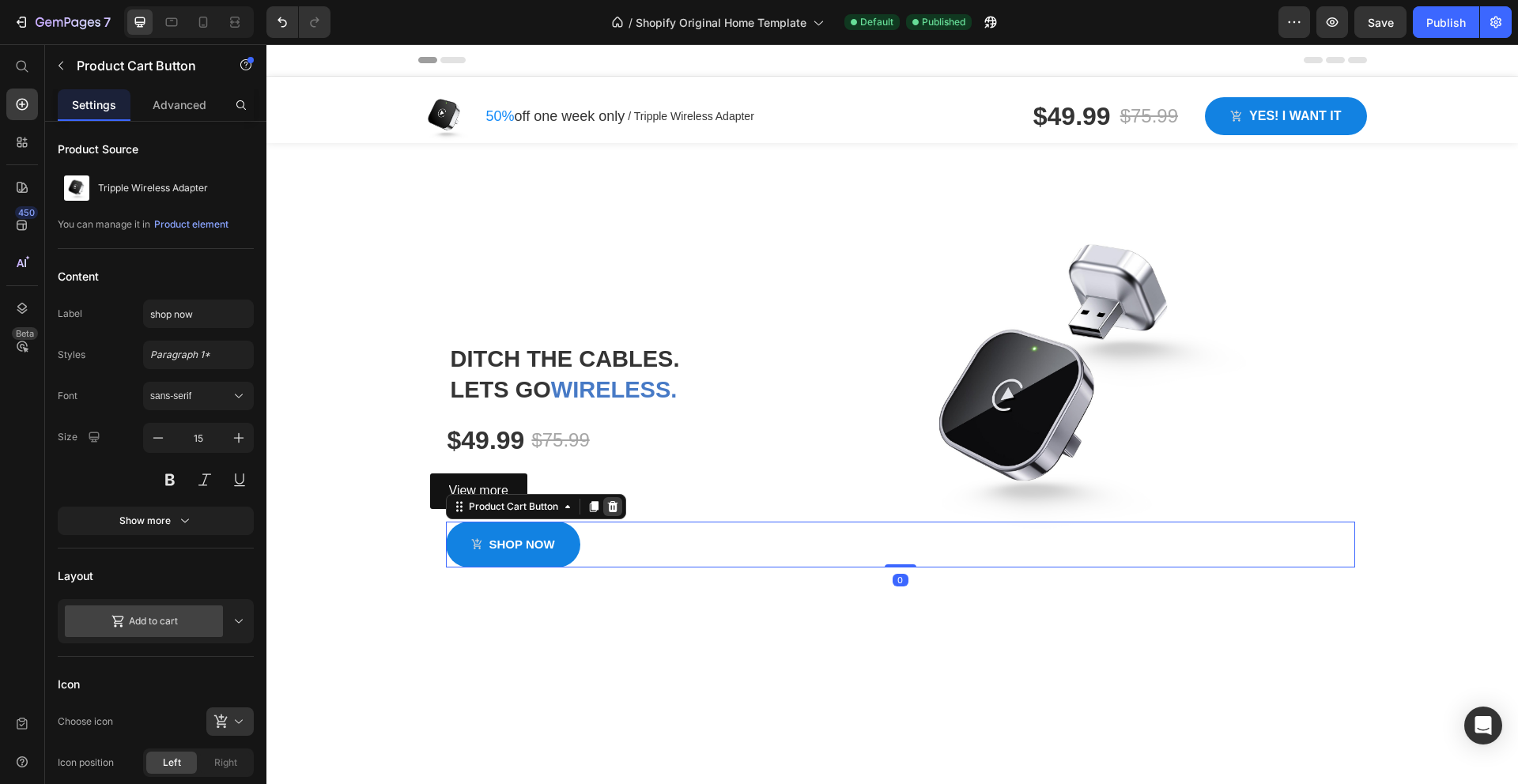 click 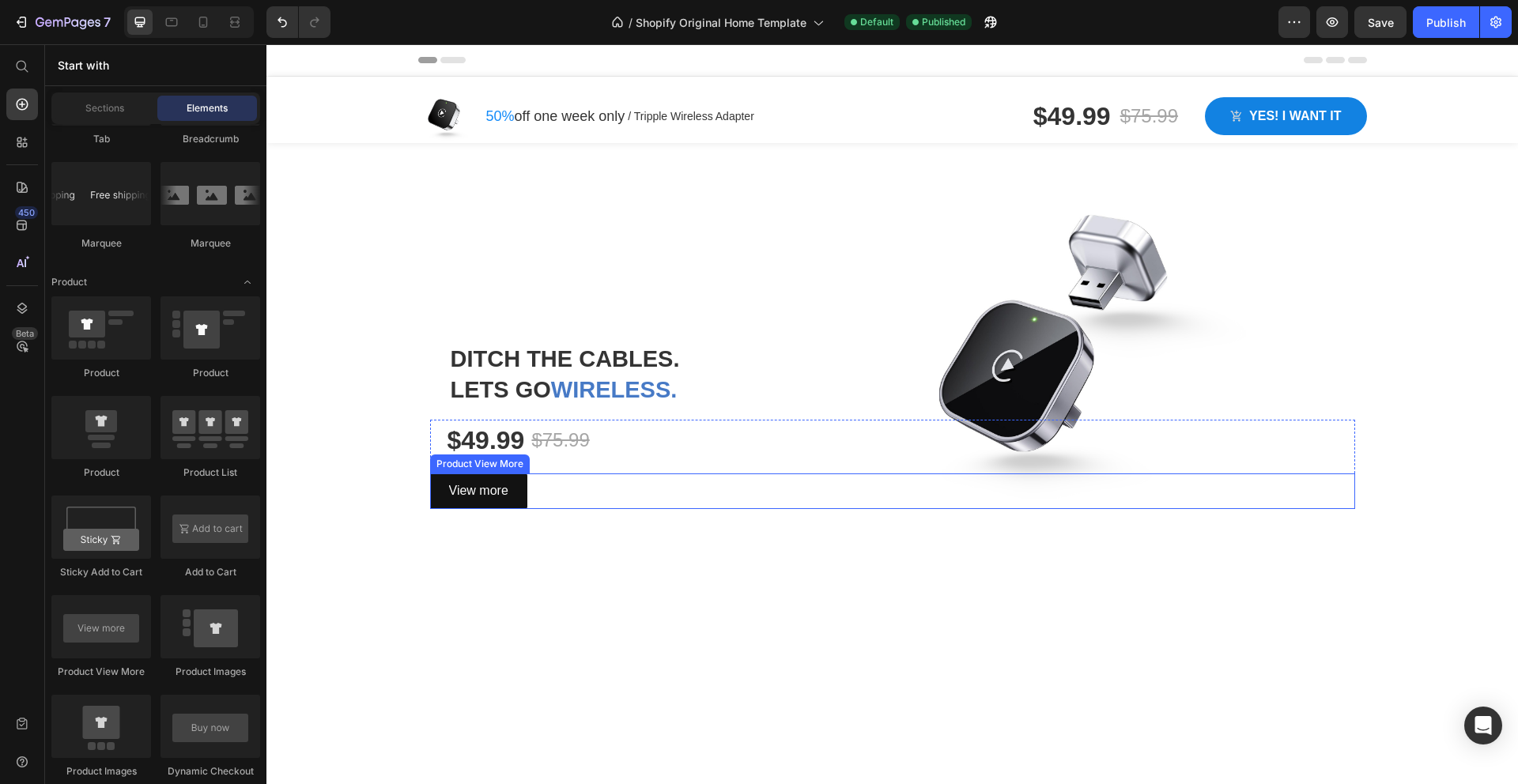 click on "View more" at bounding box center [893, 491] 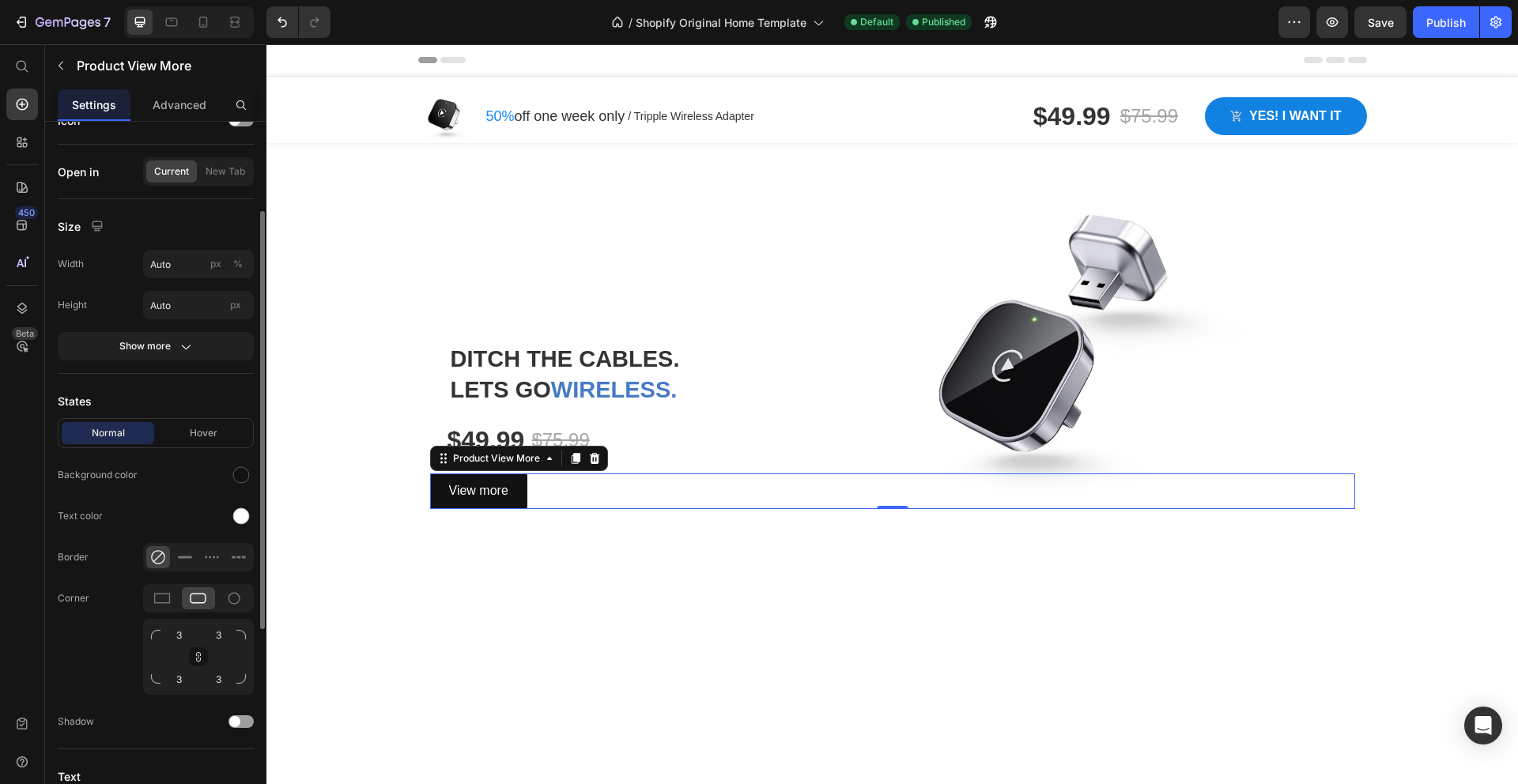 scroll, scrollTop: 156, scrollLeft: 0, axis: vertical 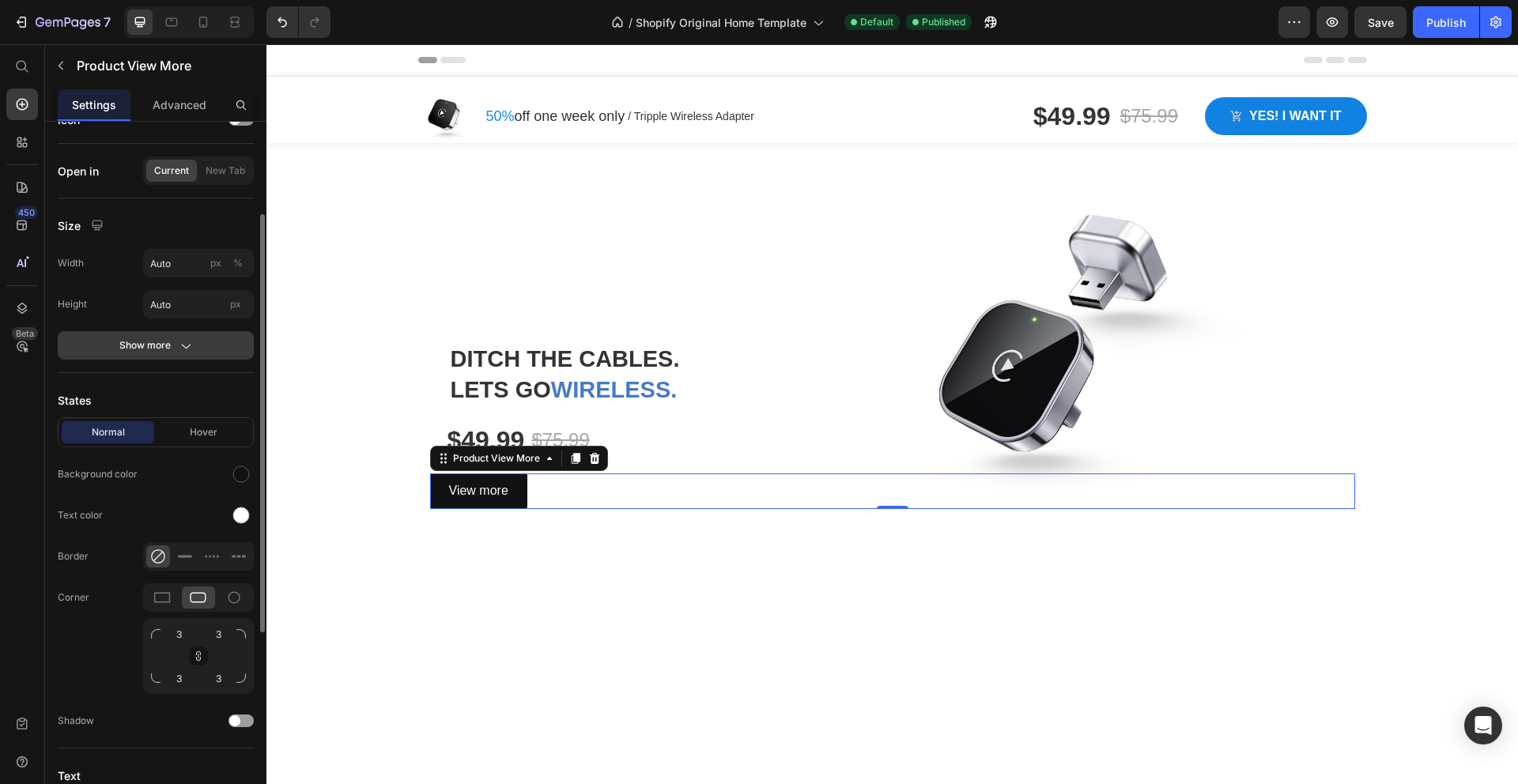 click on "Show more" 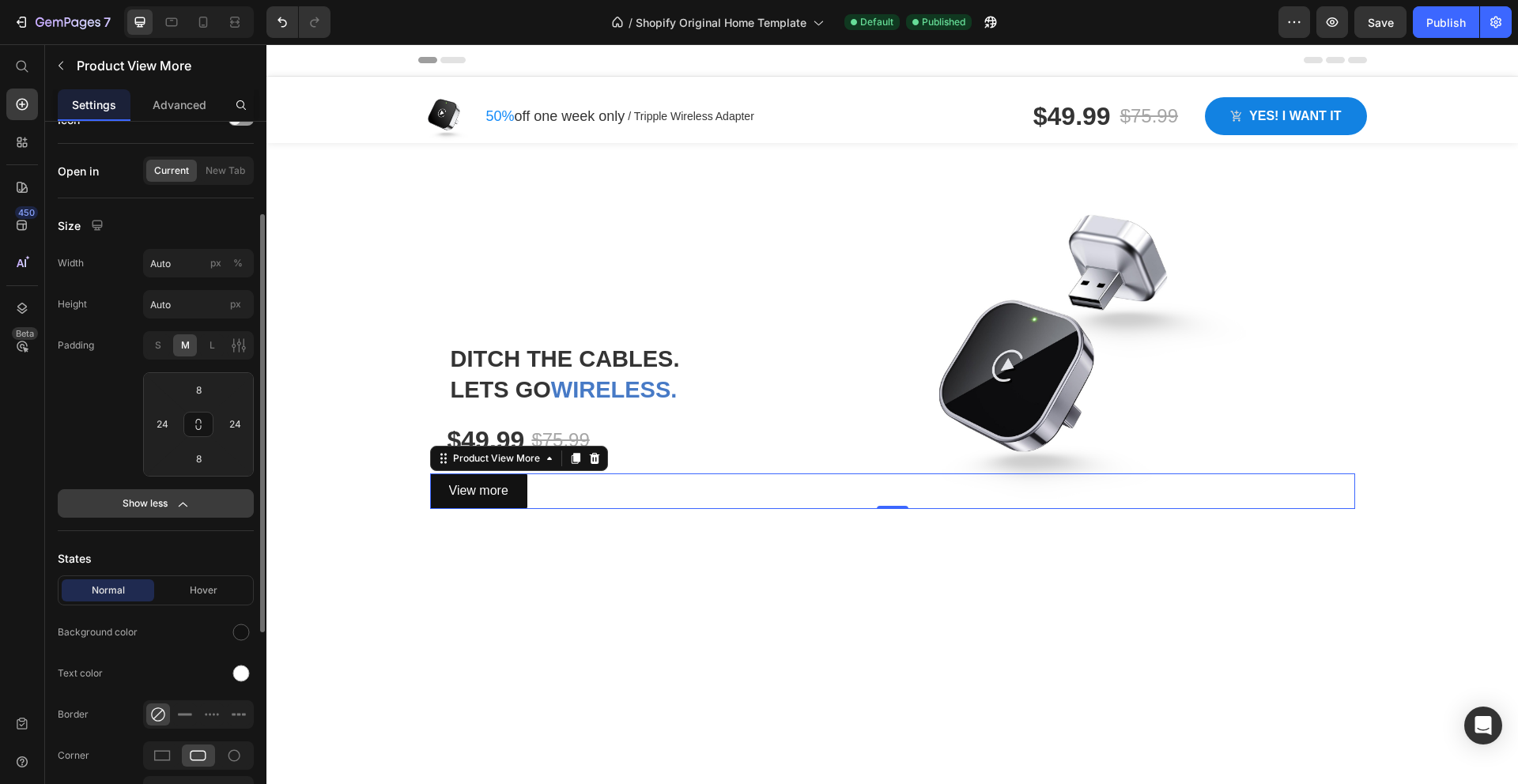 click on "Show less" at bounding box center (156, 503) 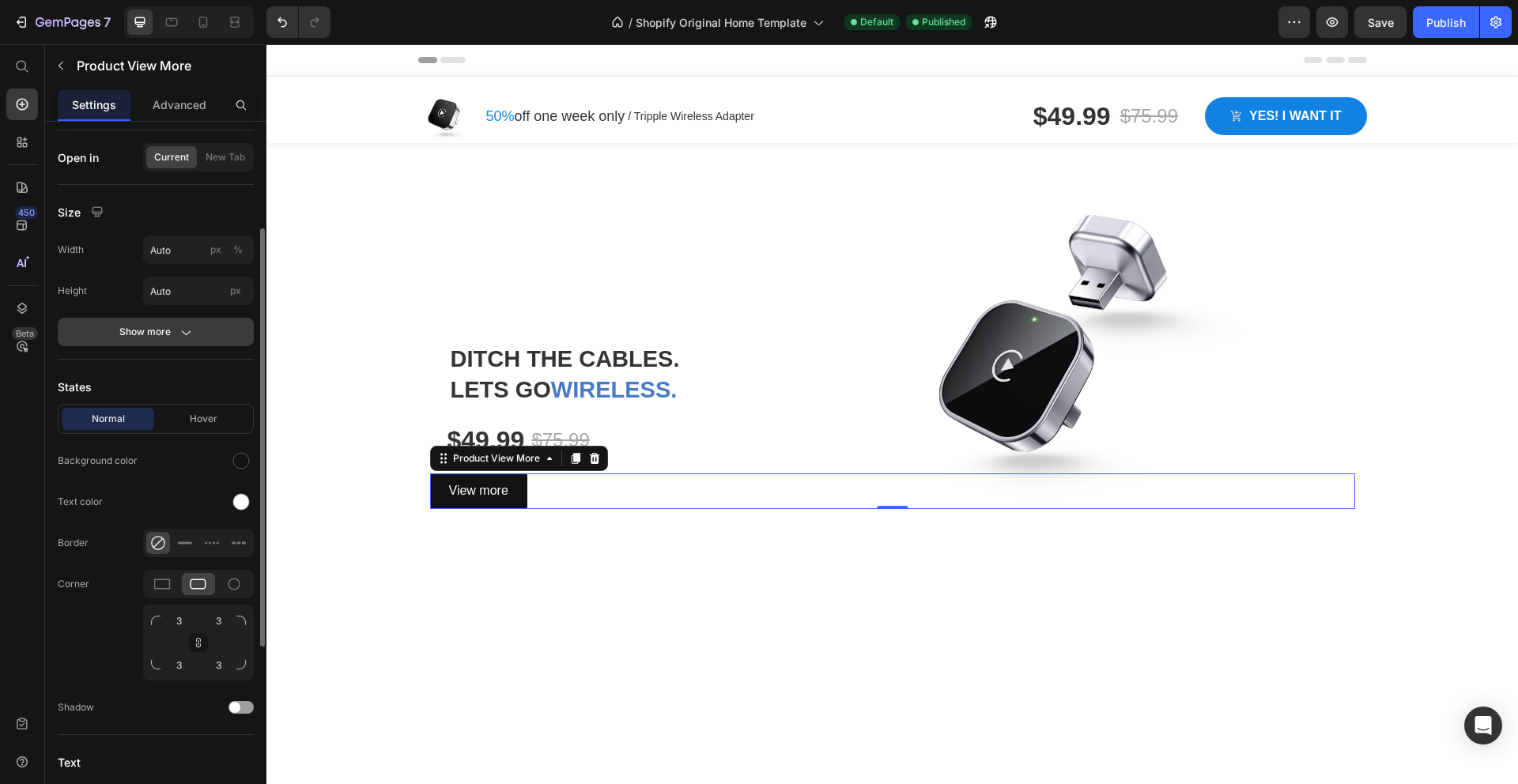 scroll, scrollTop: 174, scrollLeft: 0, axis: vertical 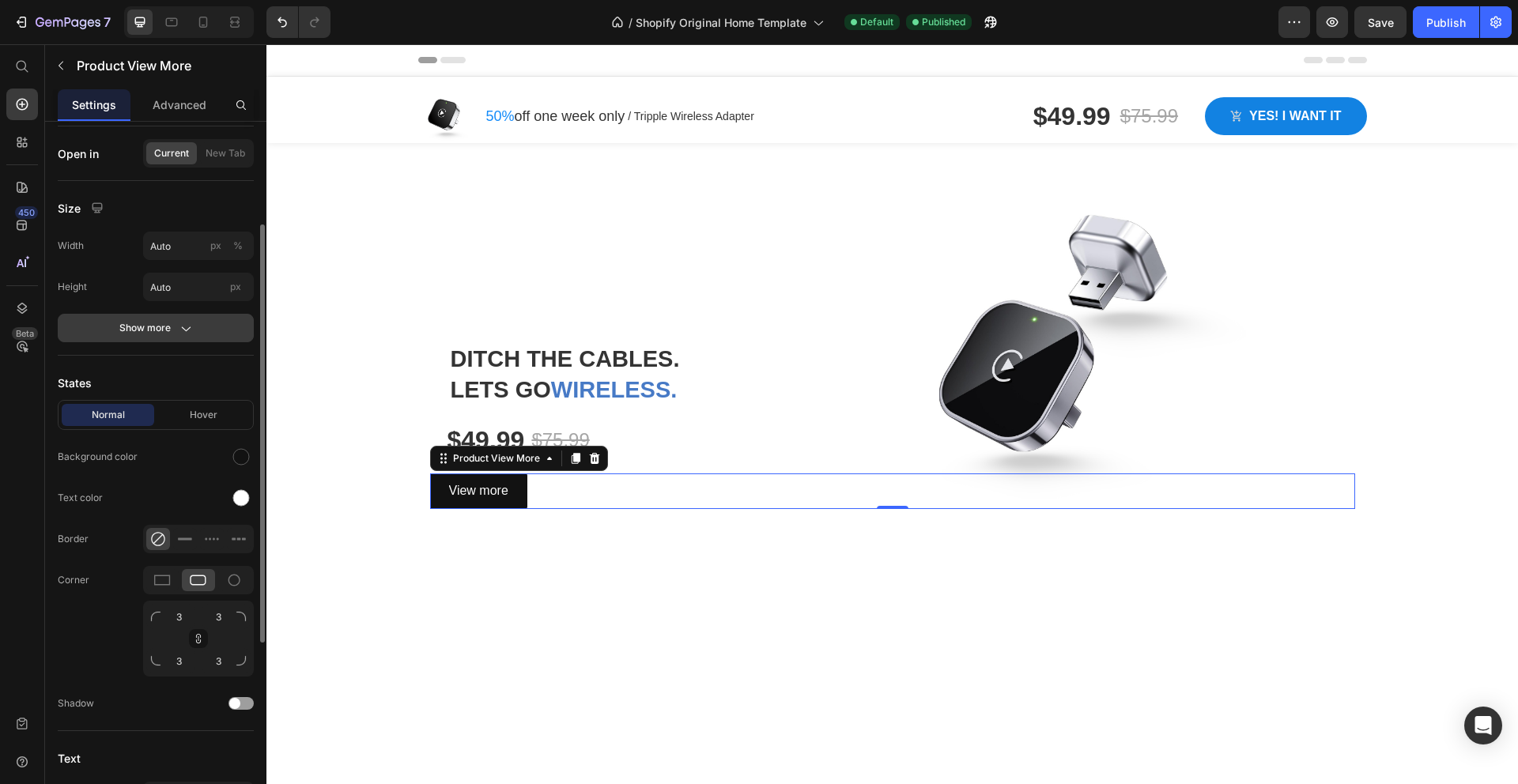click on "Show more" 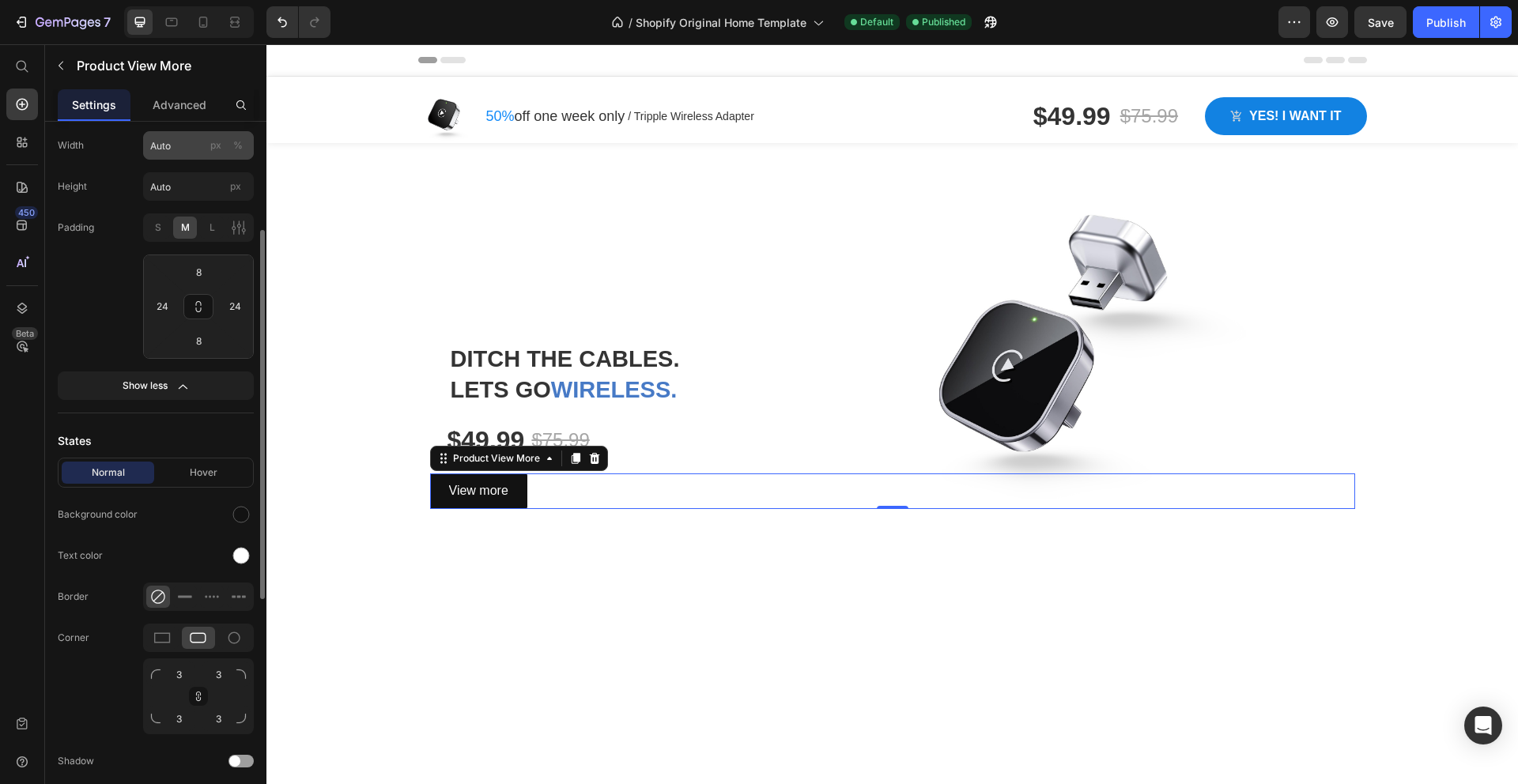 scroll, scrollTop: 212, scrollLeft: 0, axis: vertical 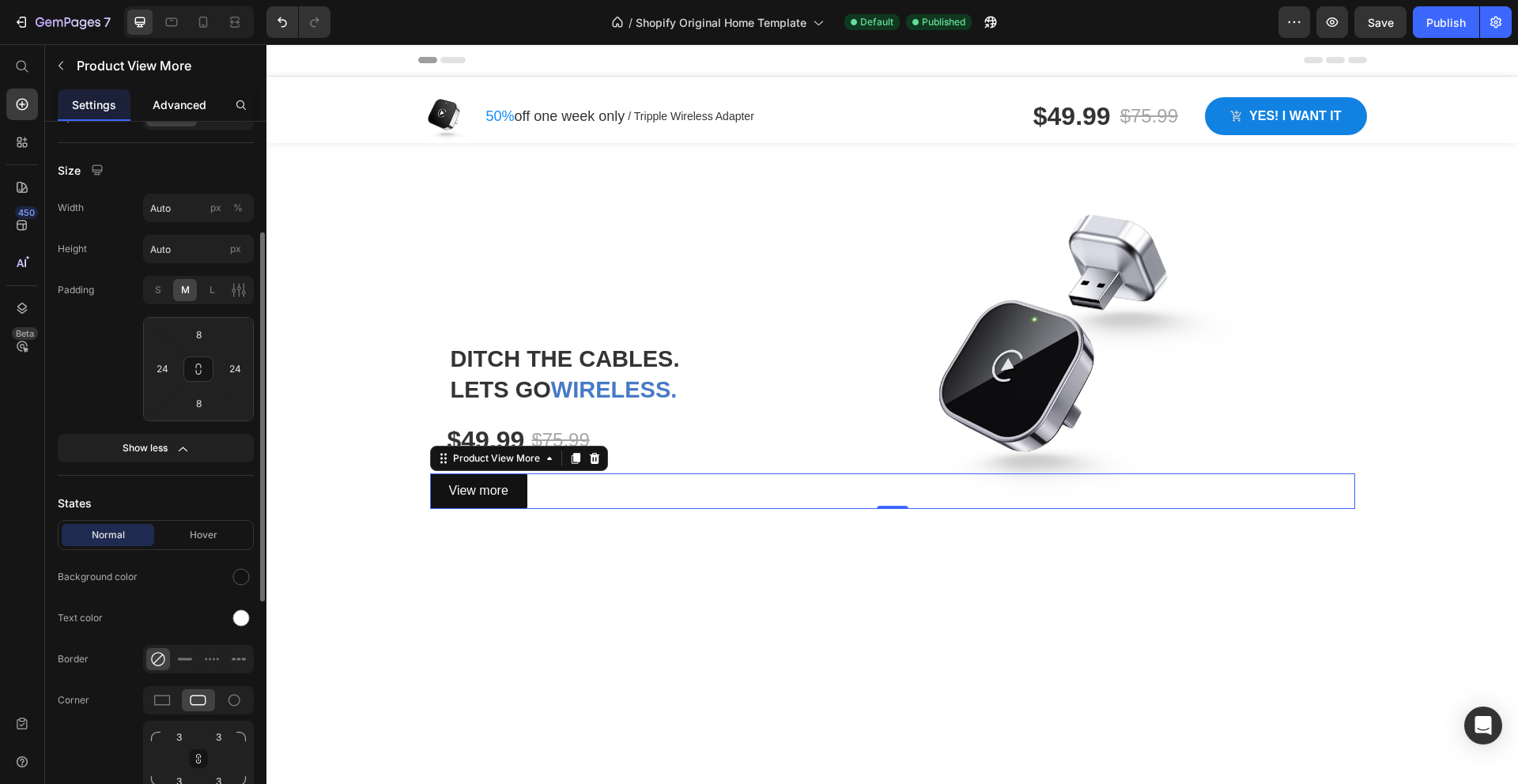 click on "Advanced" at bounding box center (179, 104) 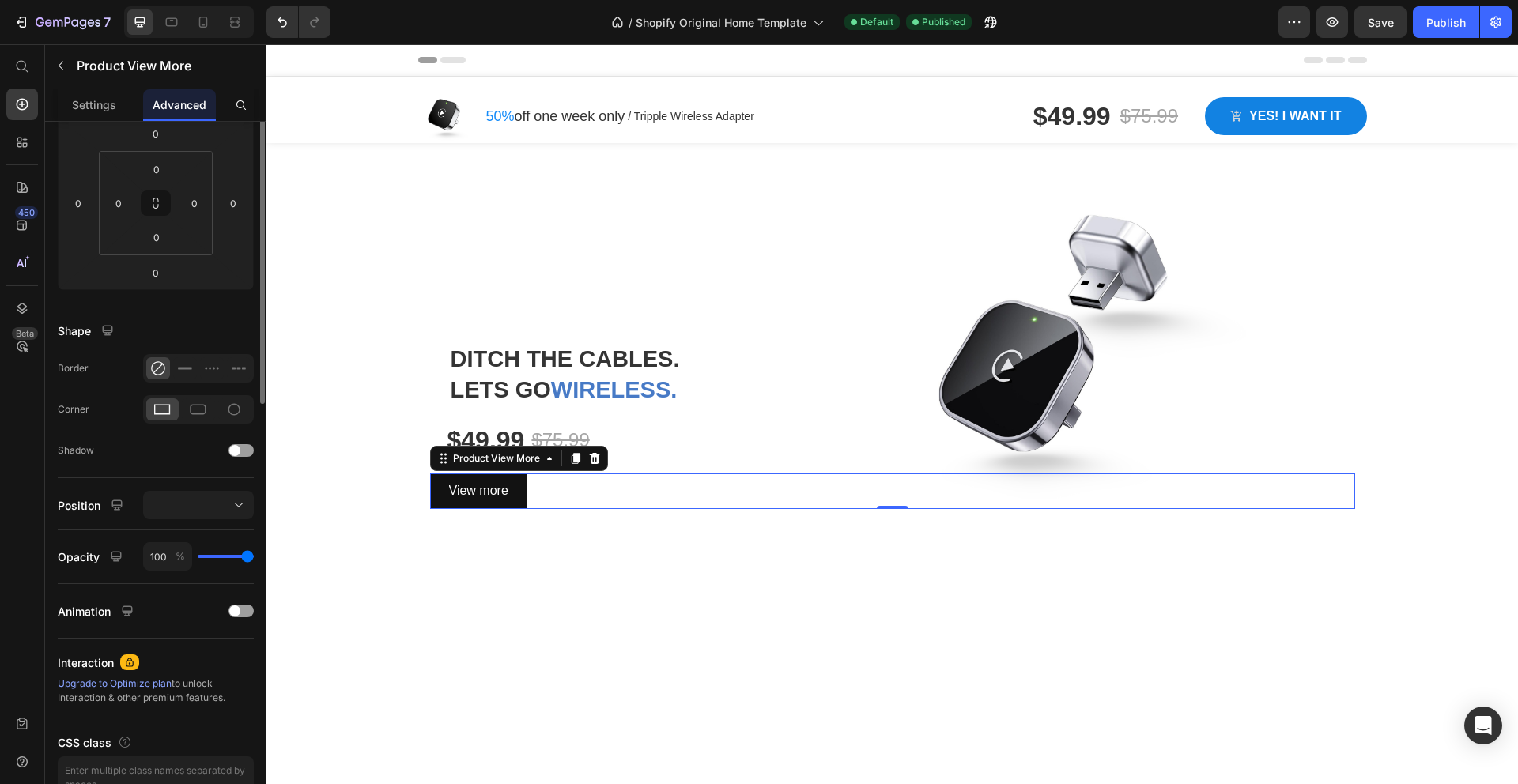 scroll, scrollTop: 0, scrollLeft: 0, axis: both 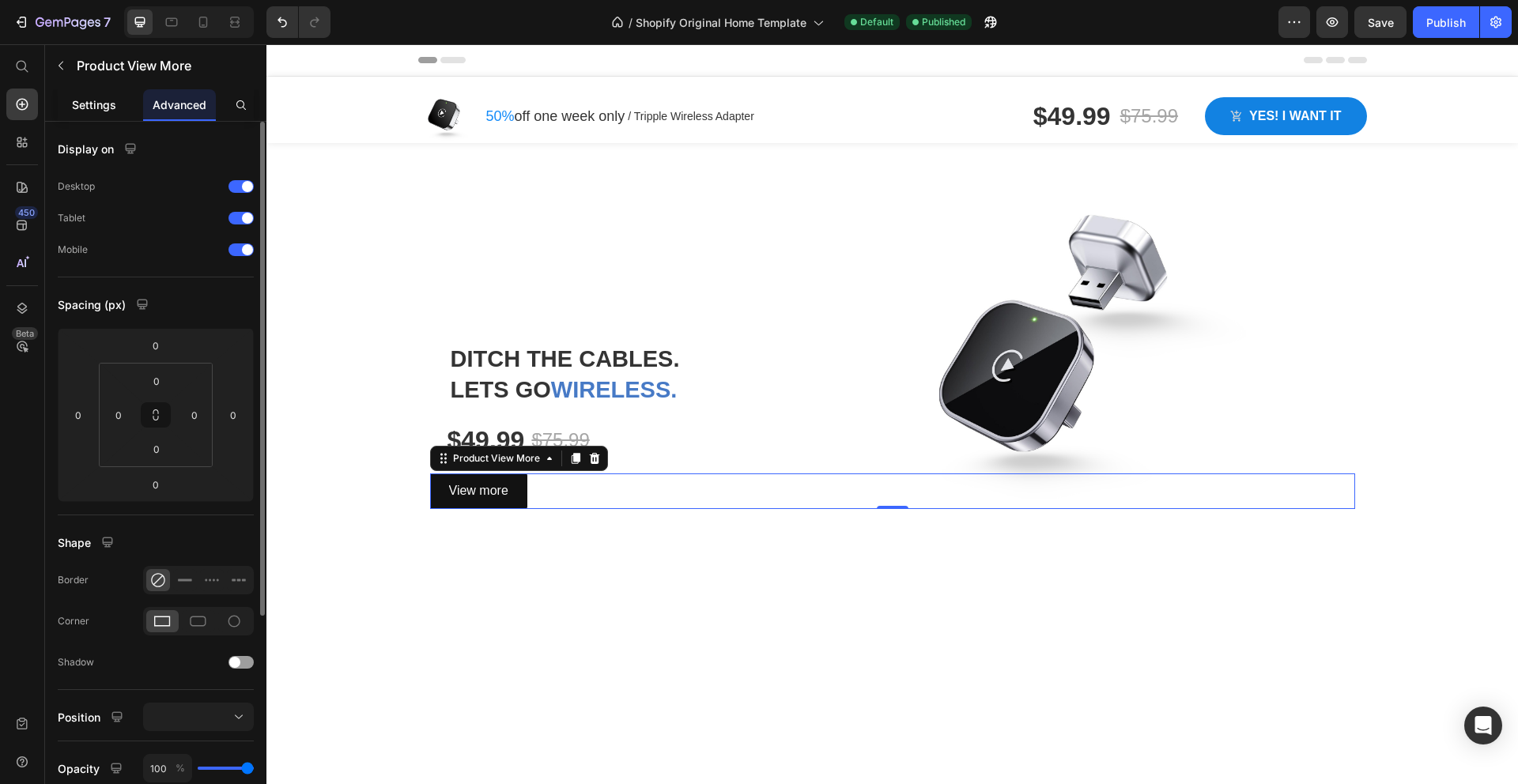 click on "Settings" at bounding box center [94, 104] 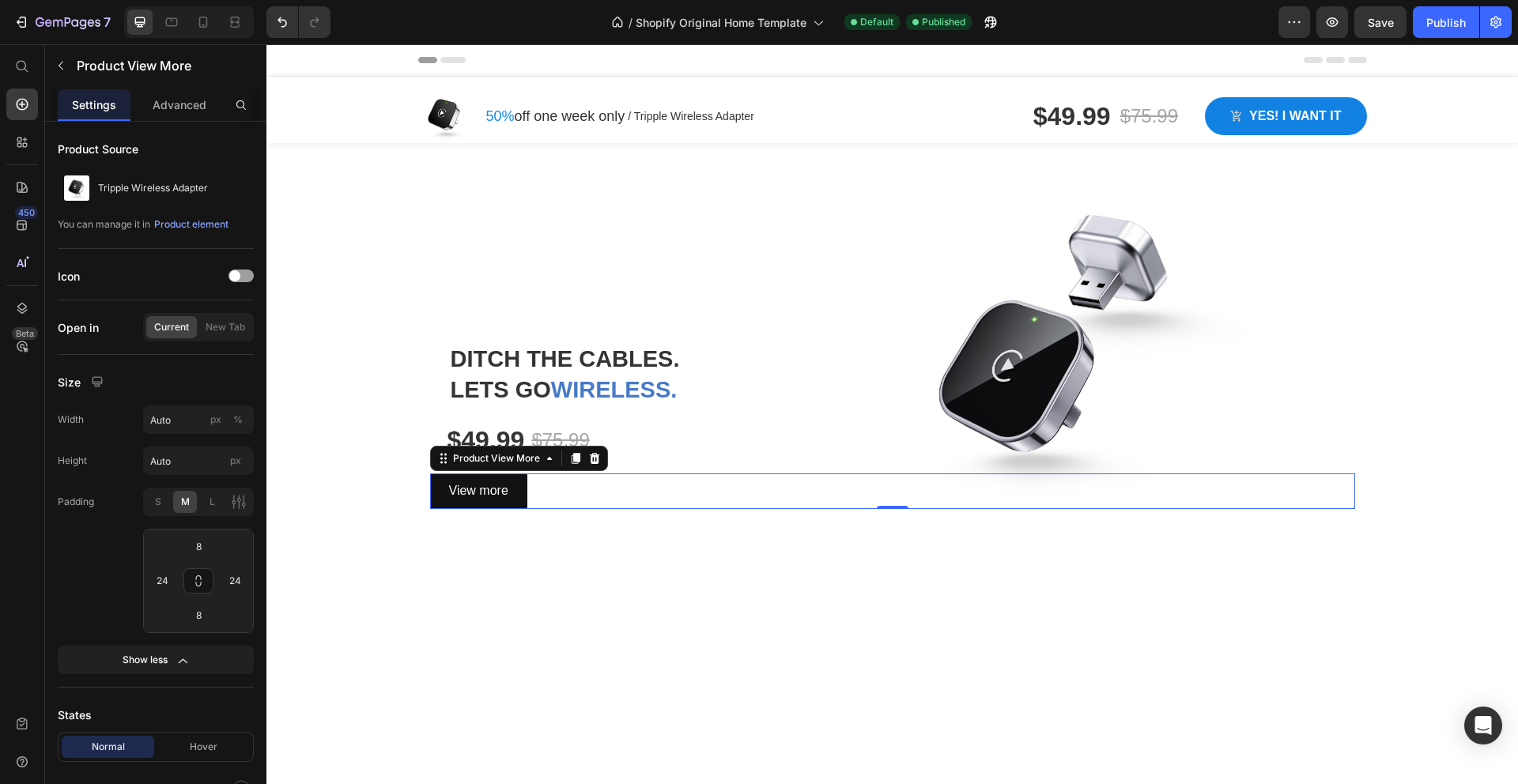 click on "View more" at bounding box center [893, 491] 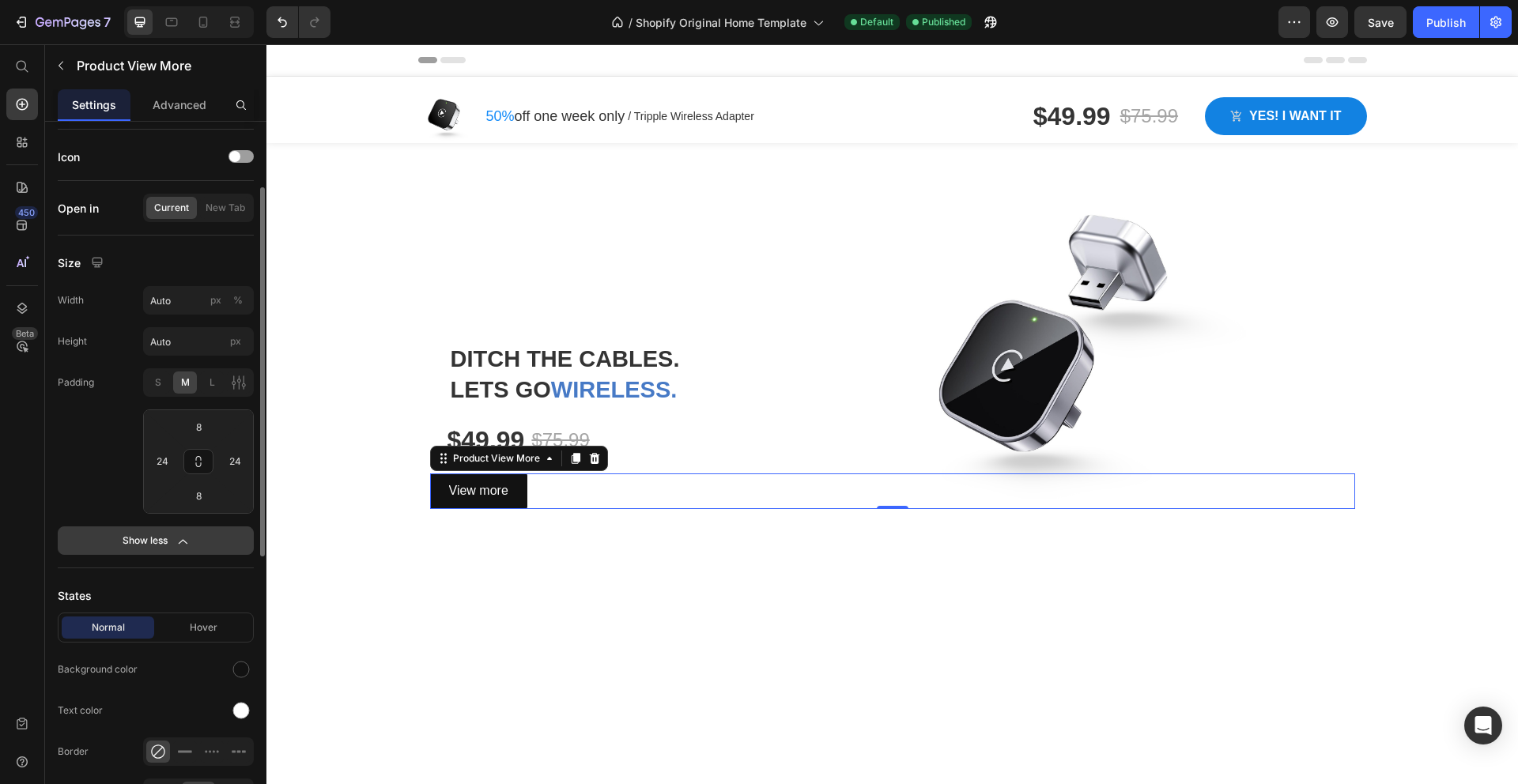 scroll, scrollTop: 122, scrollLeft: 0, axis: vertical 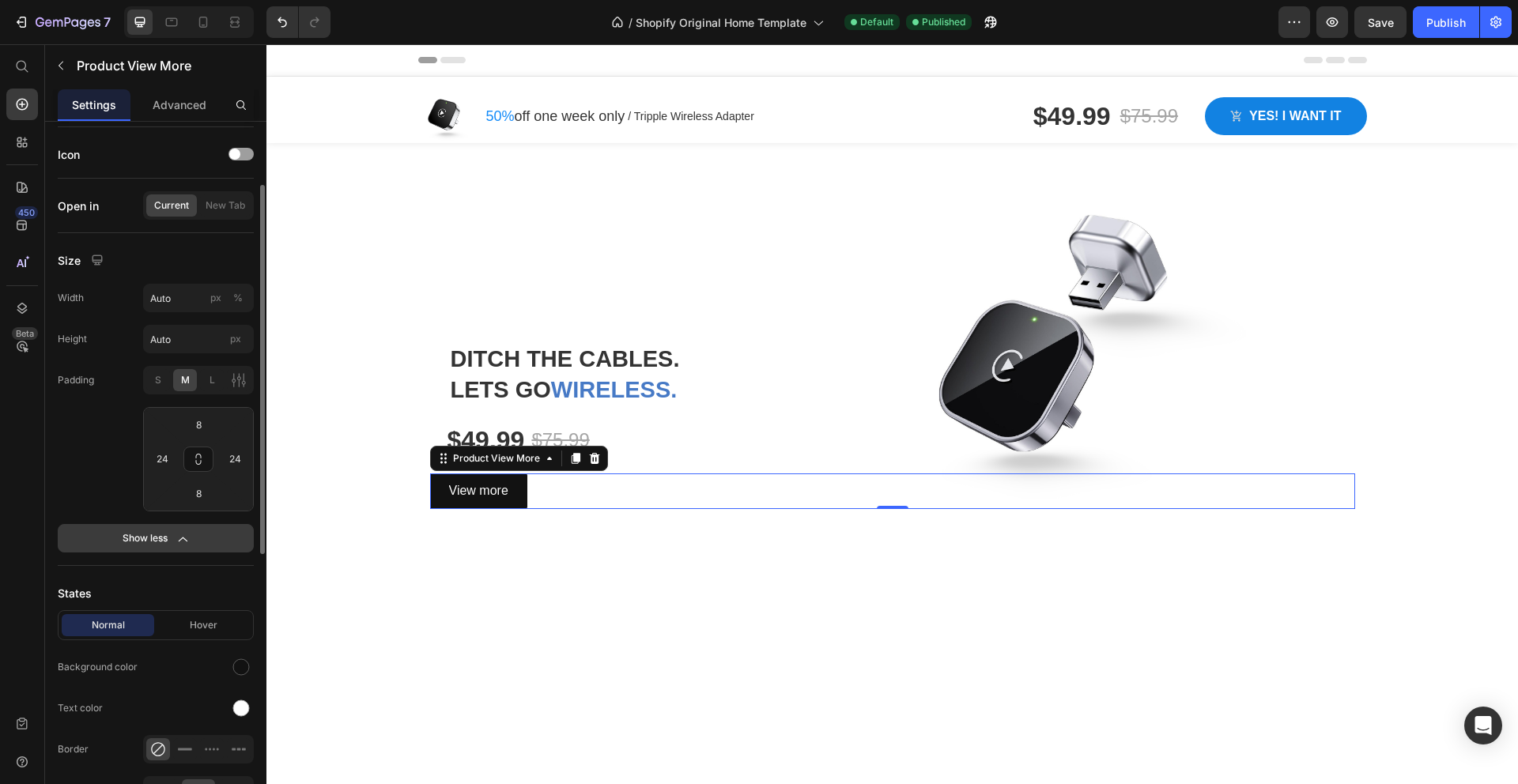 click on "Show less" 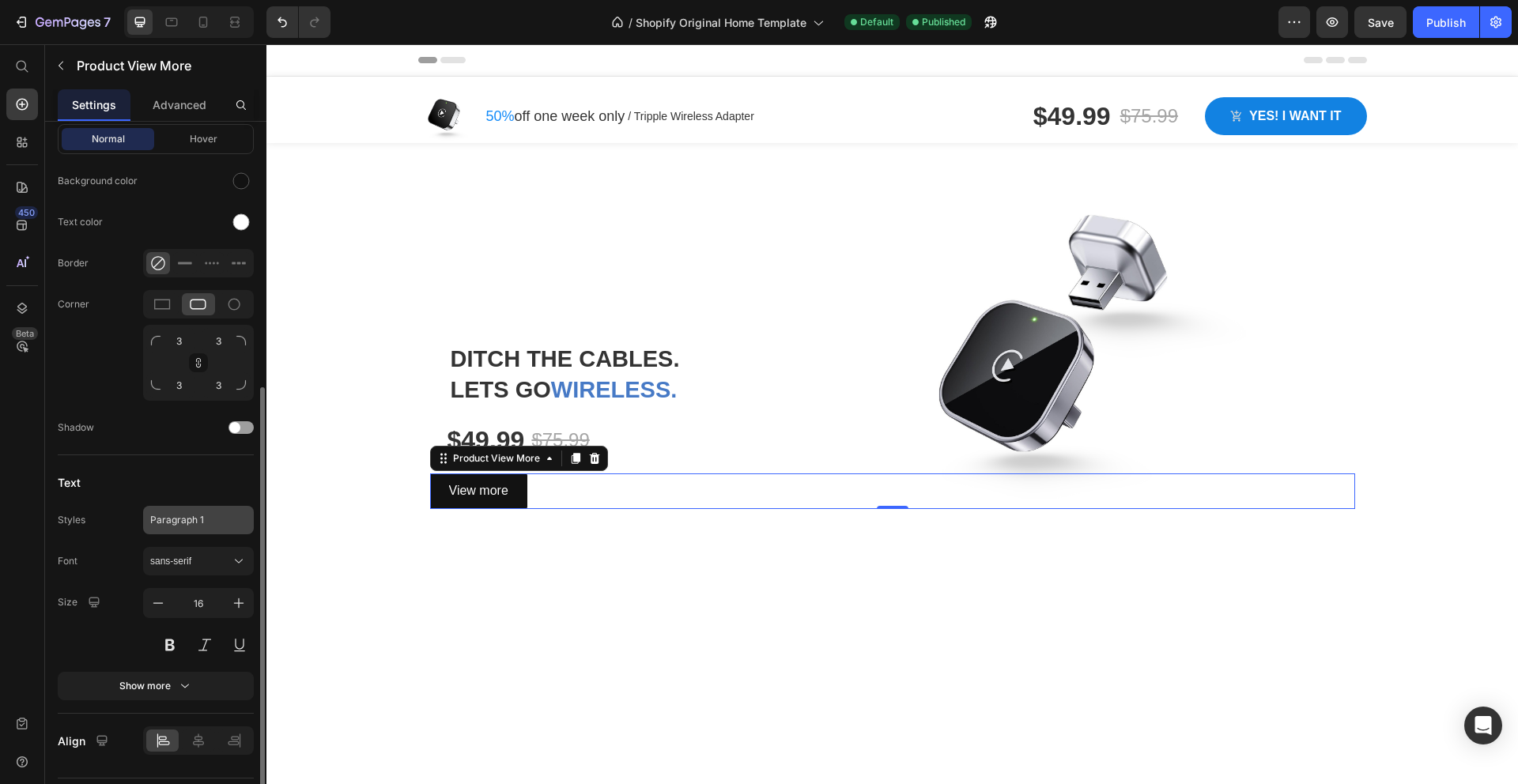 scroll, scrollTop: 489, scrollLeft: 0, axis: vertical 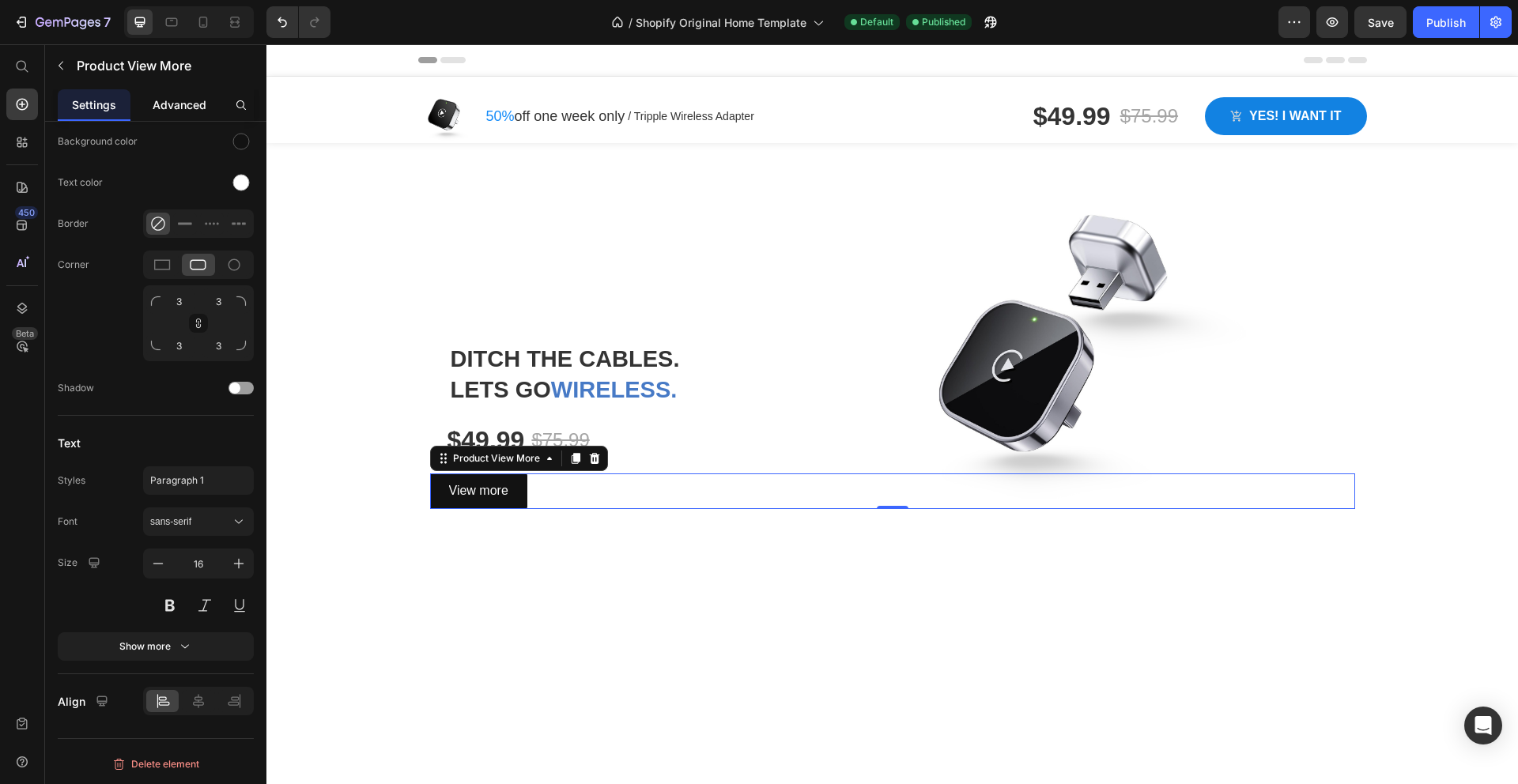 click on "Advanced" 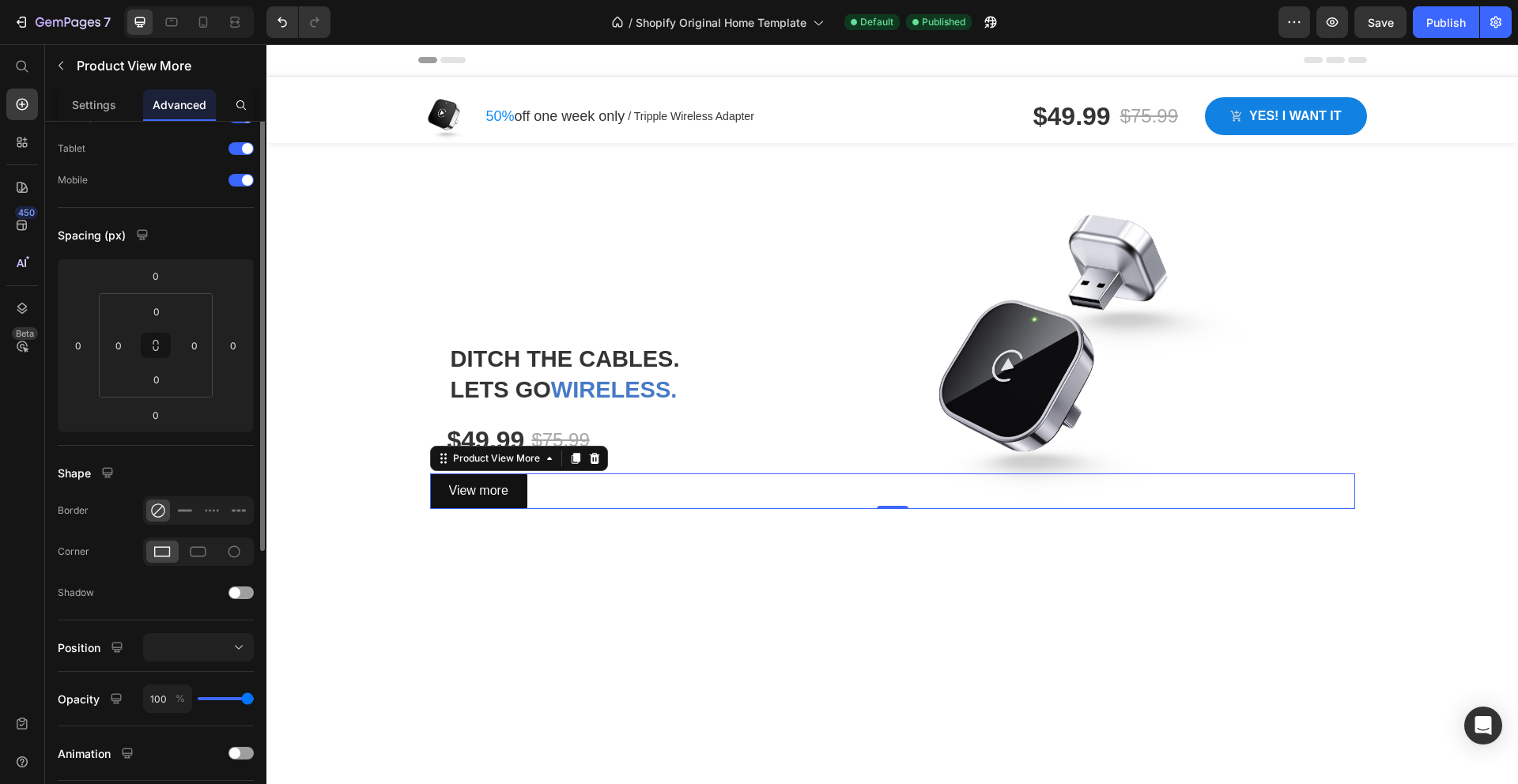 scroll, scrollTop: 0, scrollLeft: 0, axis: both 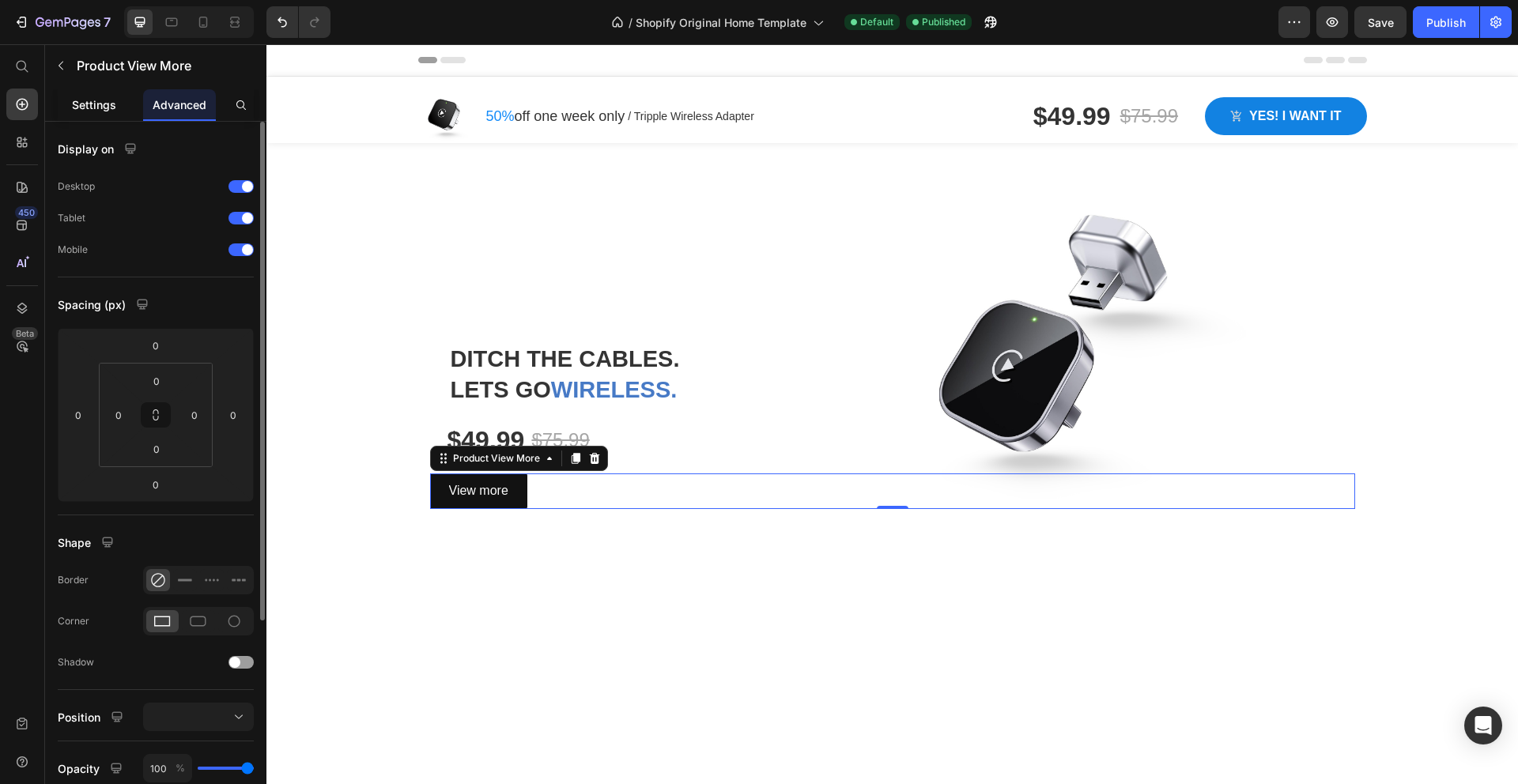 click on "Settings" at bounding box center [94, 104] 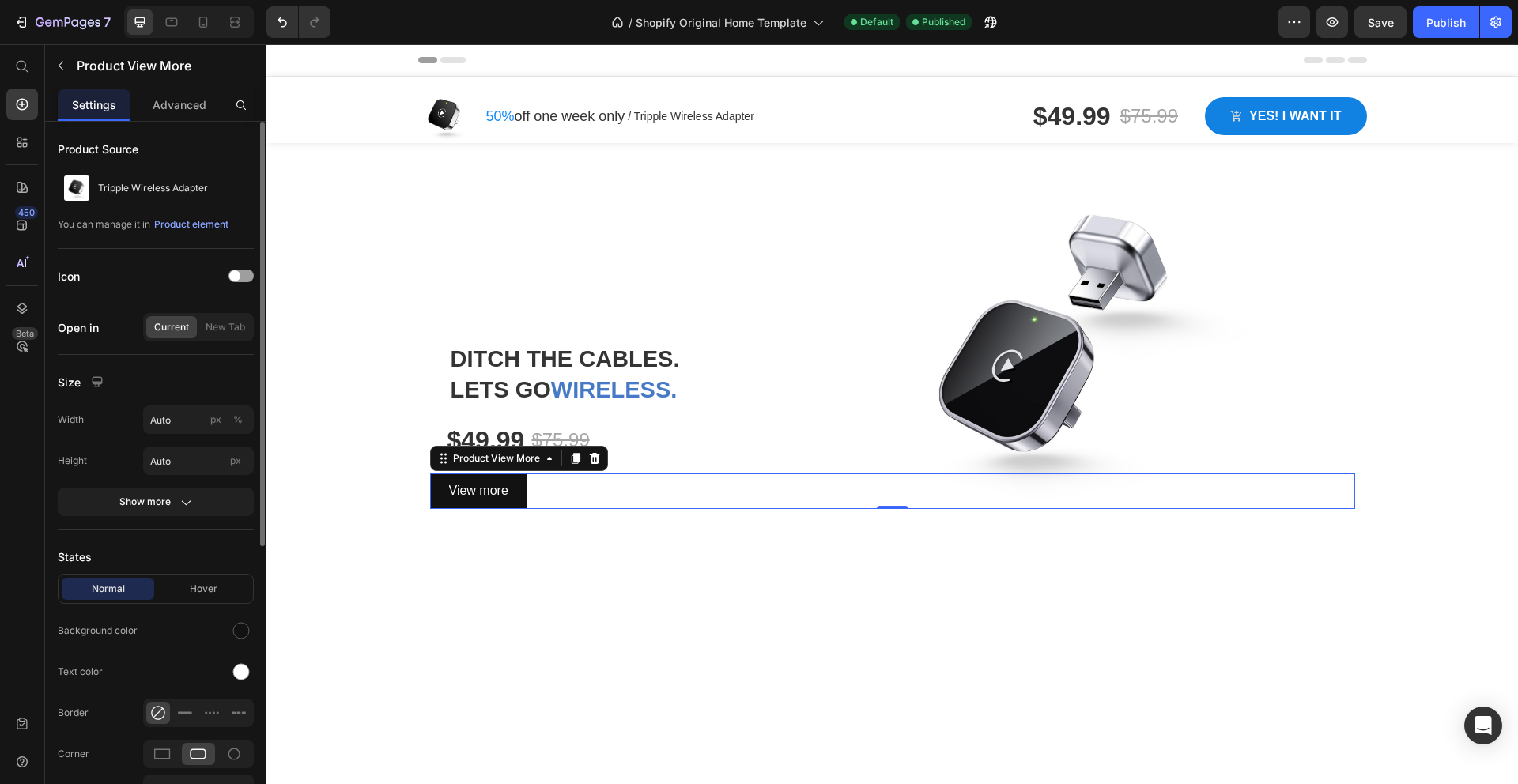 scroll, scrollTop: 33, scrollLeft: 0, axis: vertical 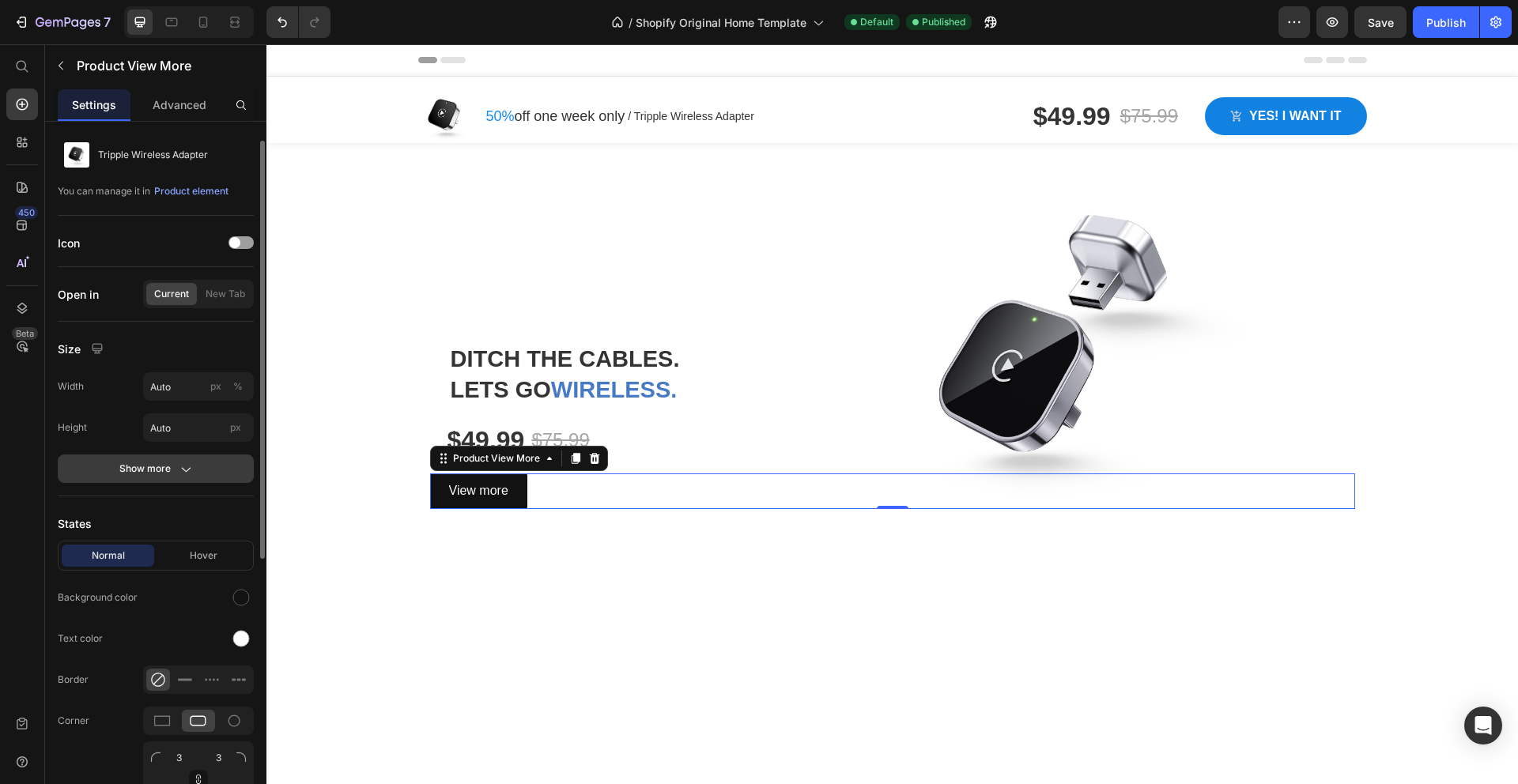 click on "Show more" 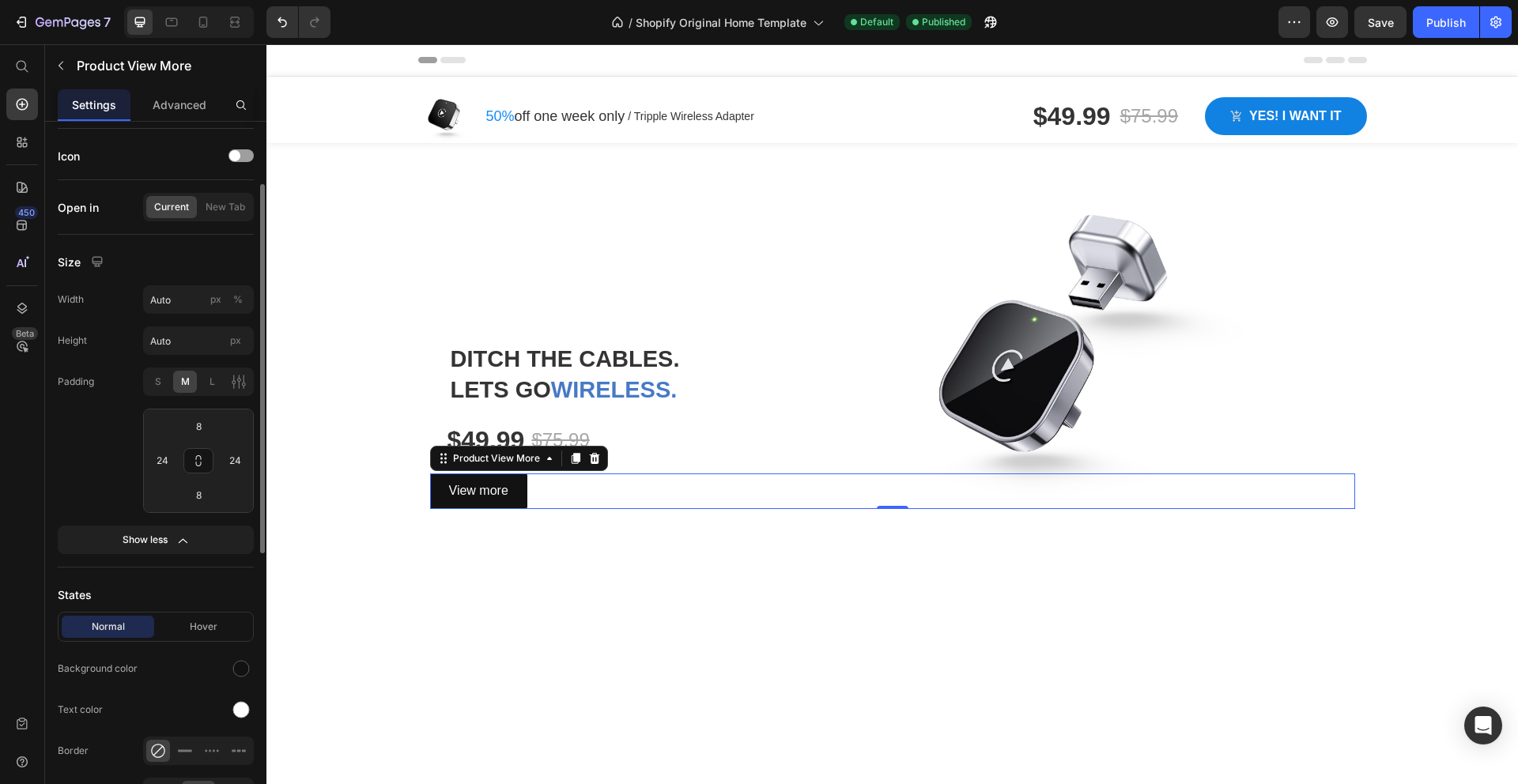 scroll, scrollTop: 0, scrollLeft: 0, axis: both 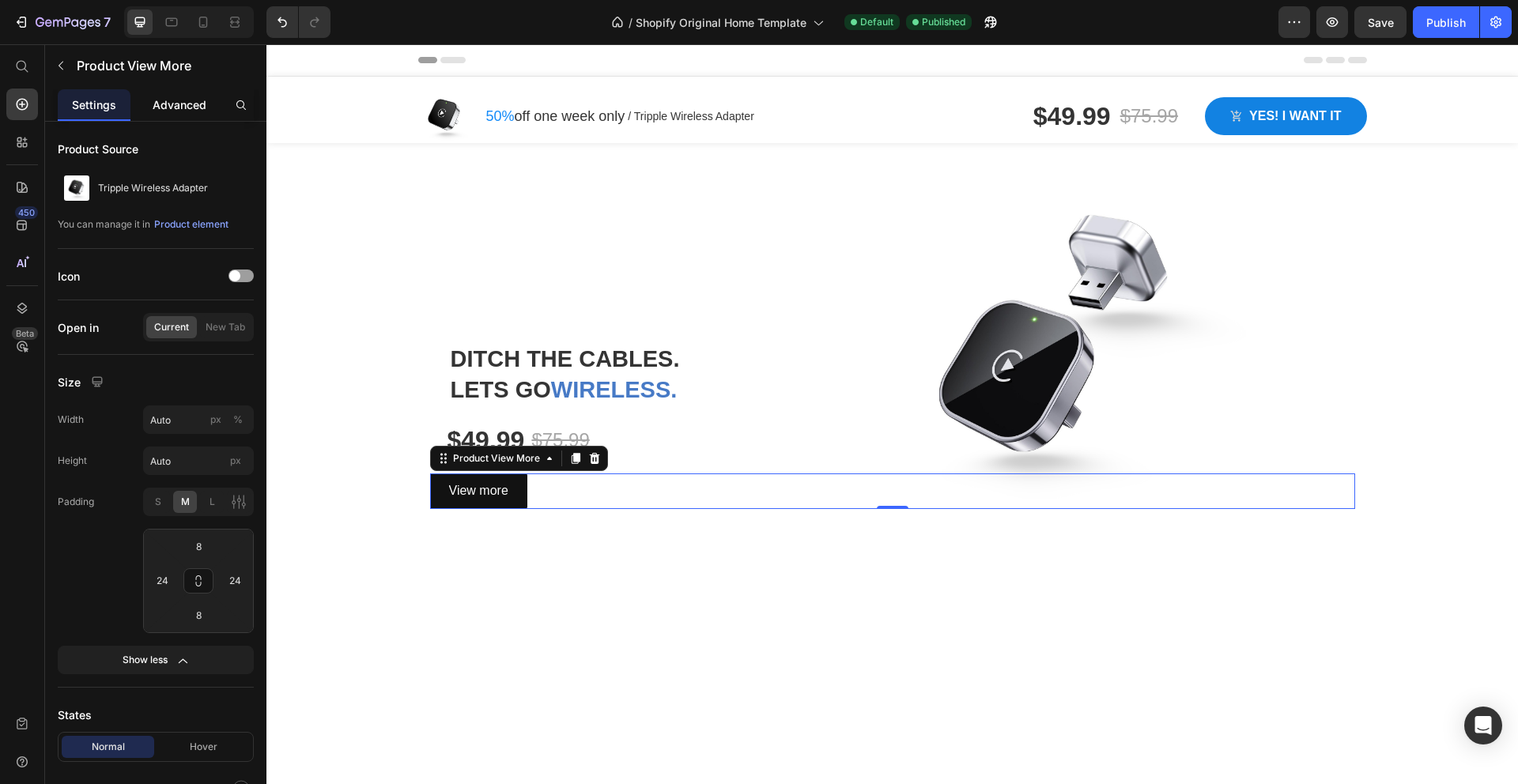 click on "Advanced" at bounding box center (179, 104) 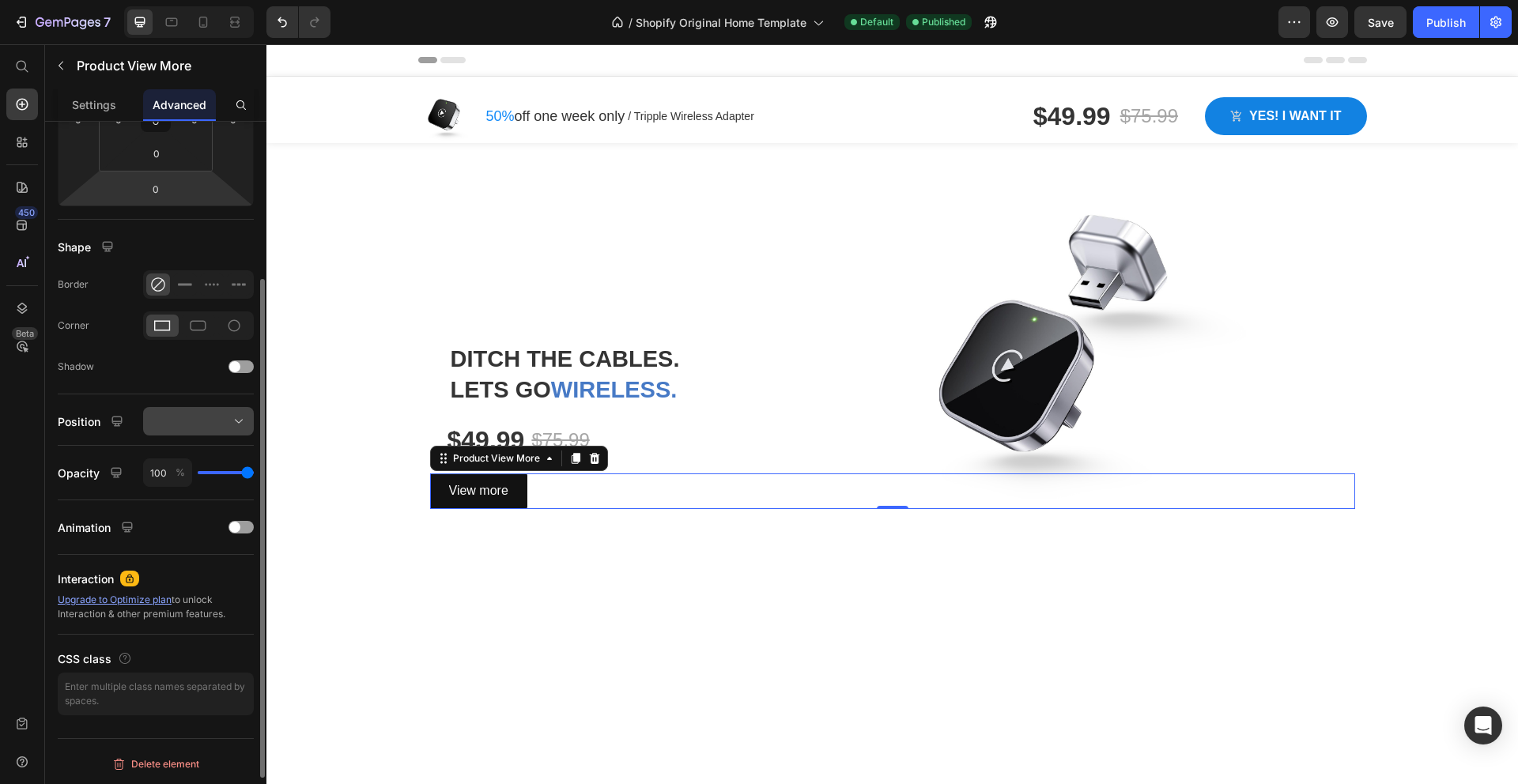 scroll, scrollTop: 0, scrollLeft: 0, axis: both 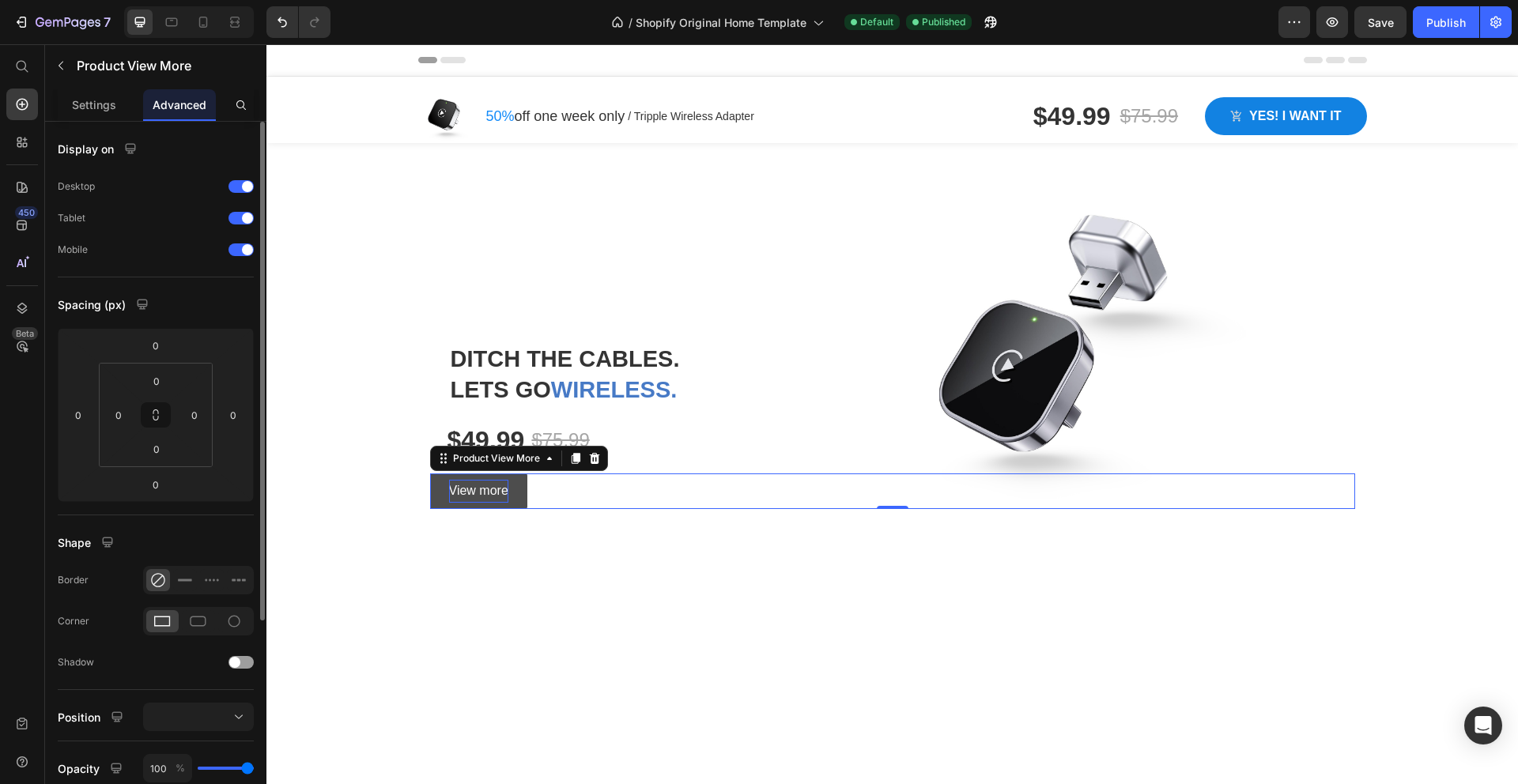 click on "View more" at bounding box center [478, 491] 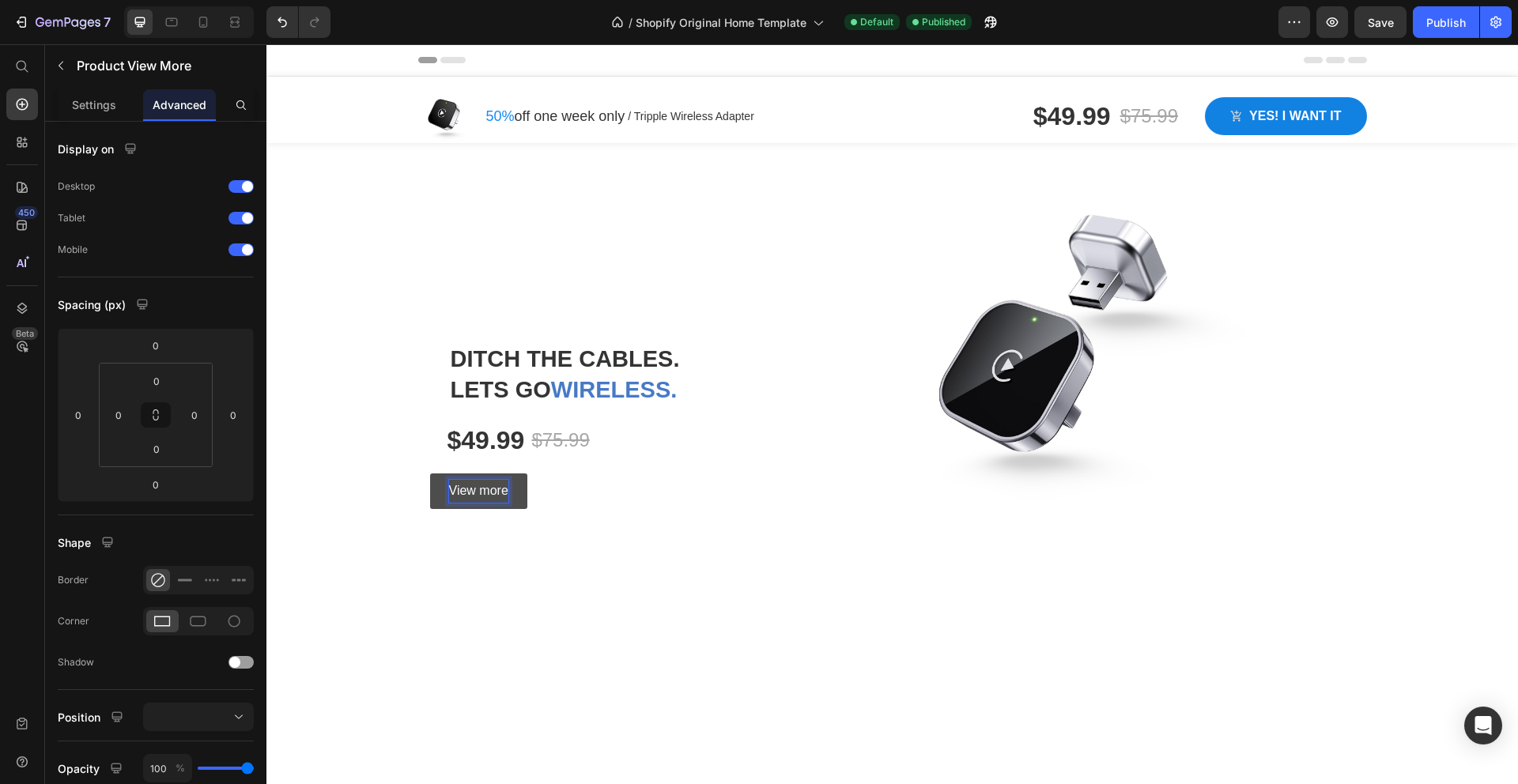 click on "View more" at bounding box center (478, 491) 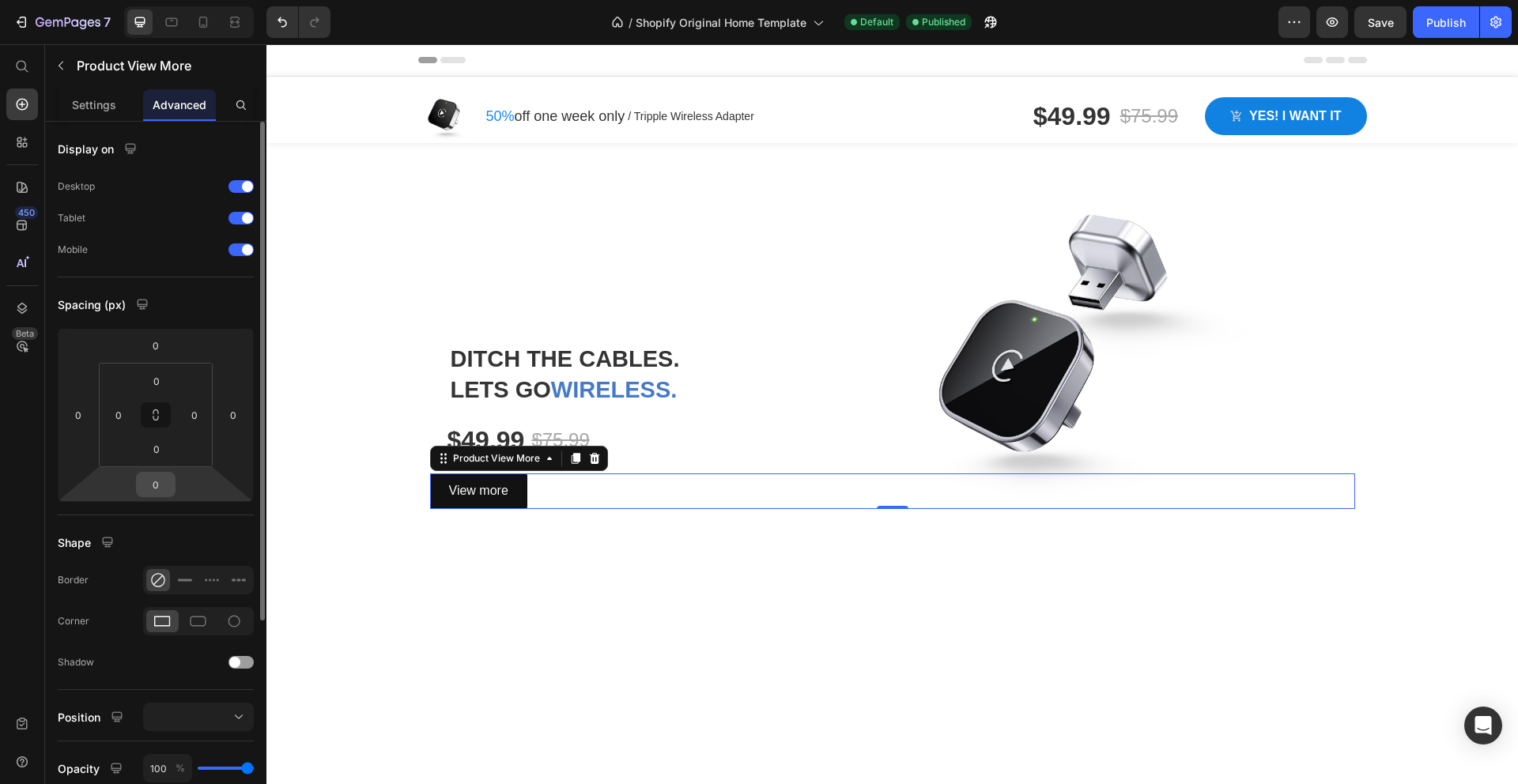 scroll, scrollTop: 30, scrollLeft: 0, axis: vertical 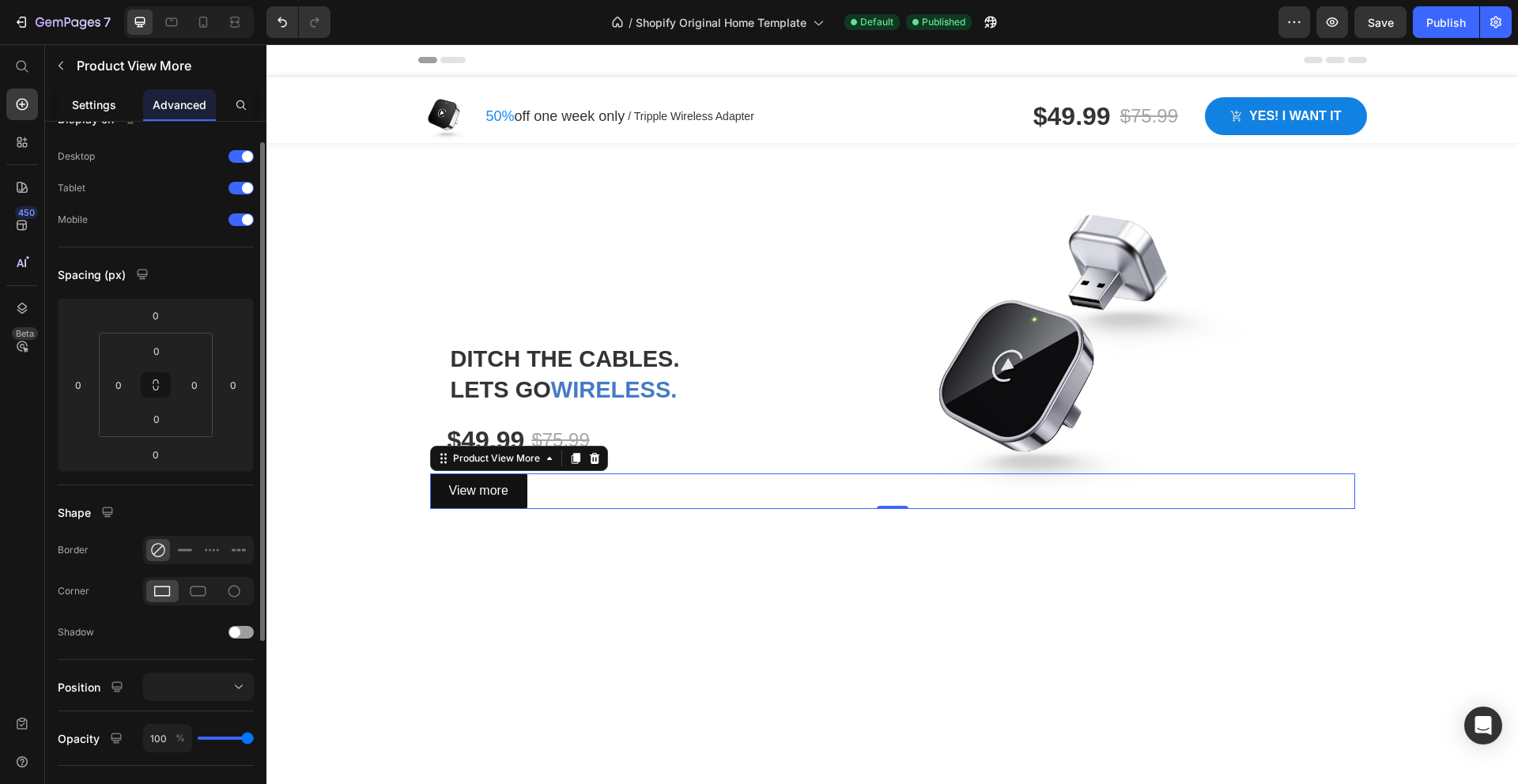click on "Settings" at bounding box center (94, 104) 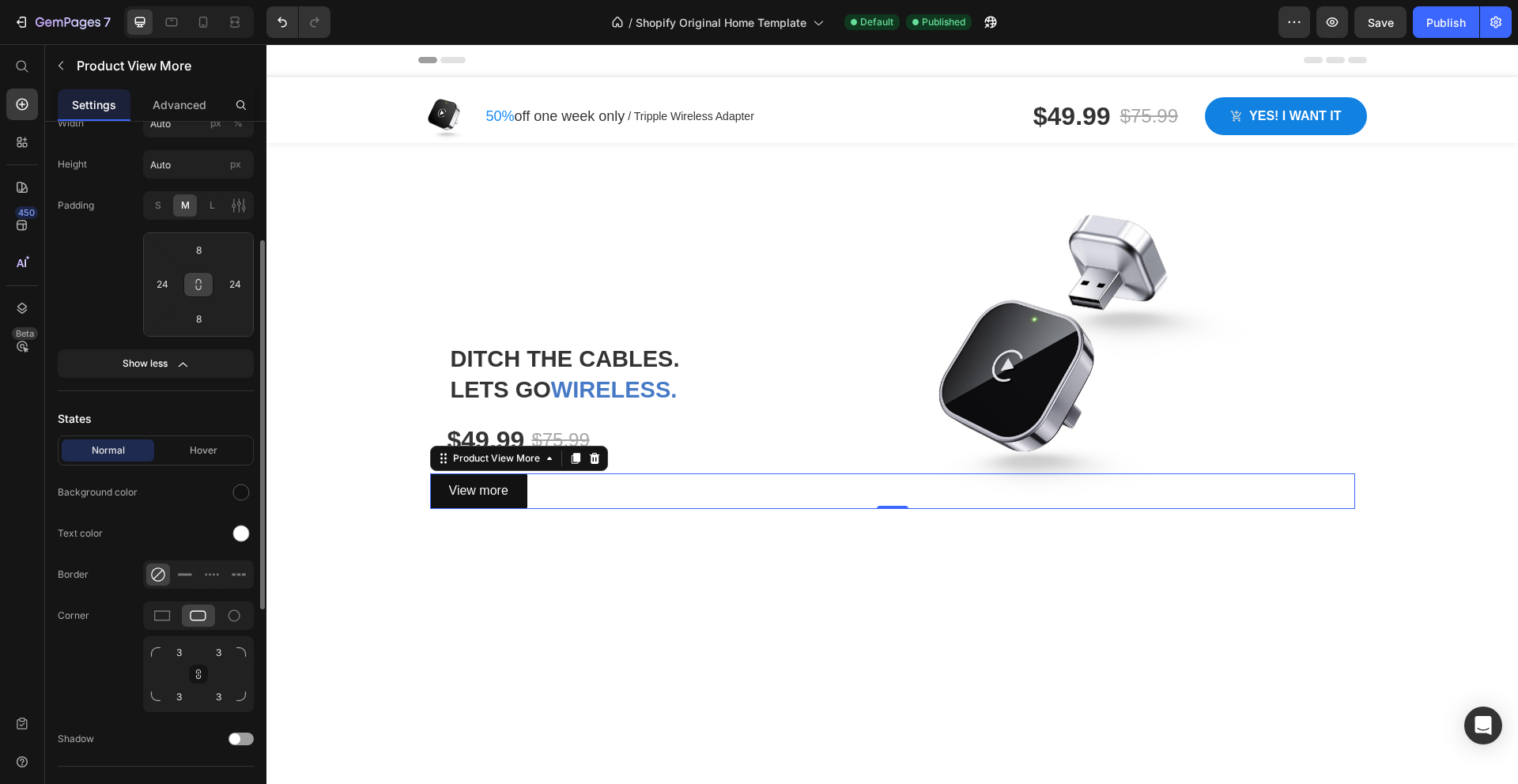 scroll, scrollTop: 388, scrollLeft: 0, axis: vertical 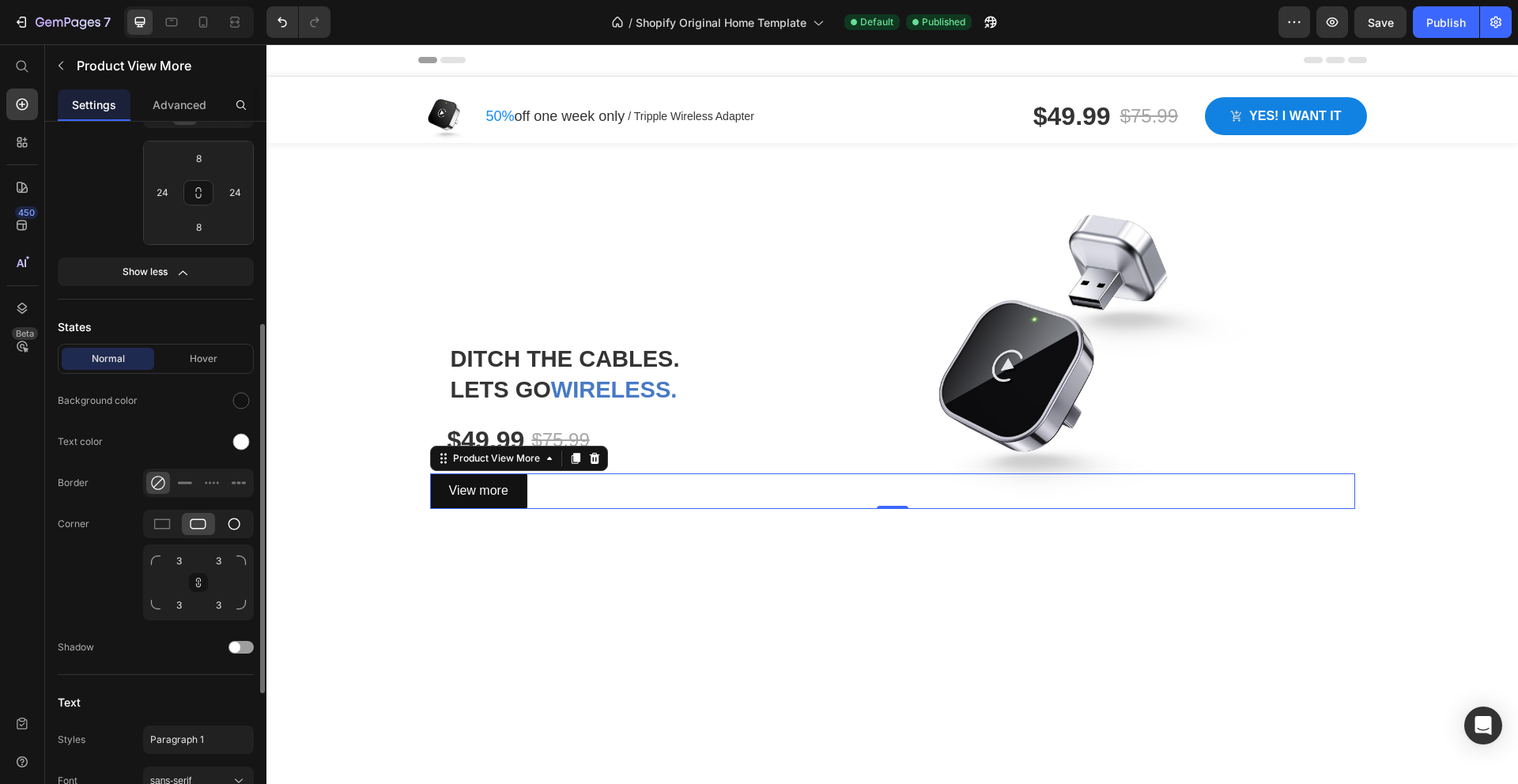 click 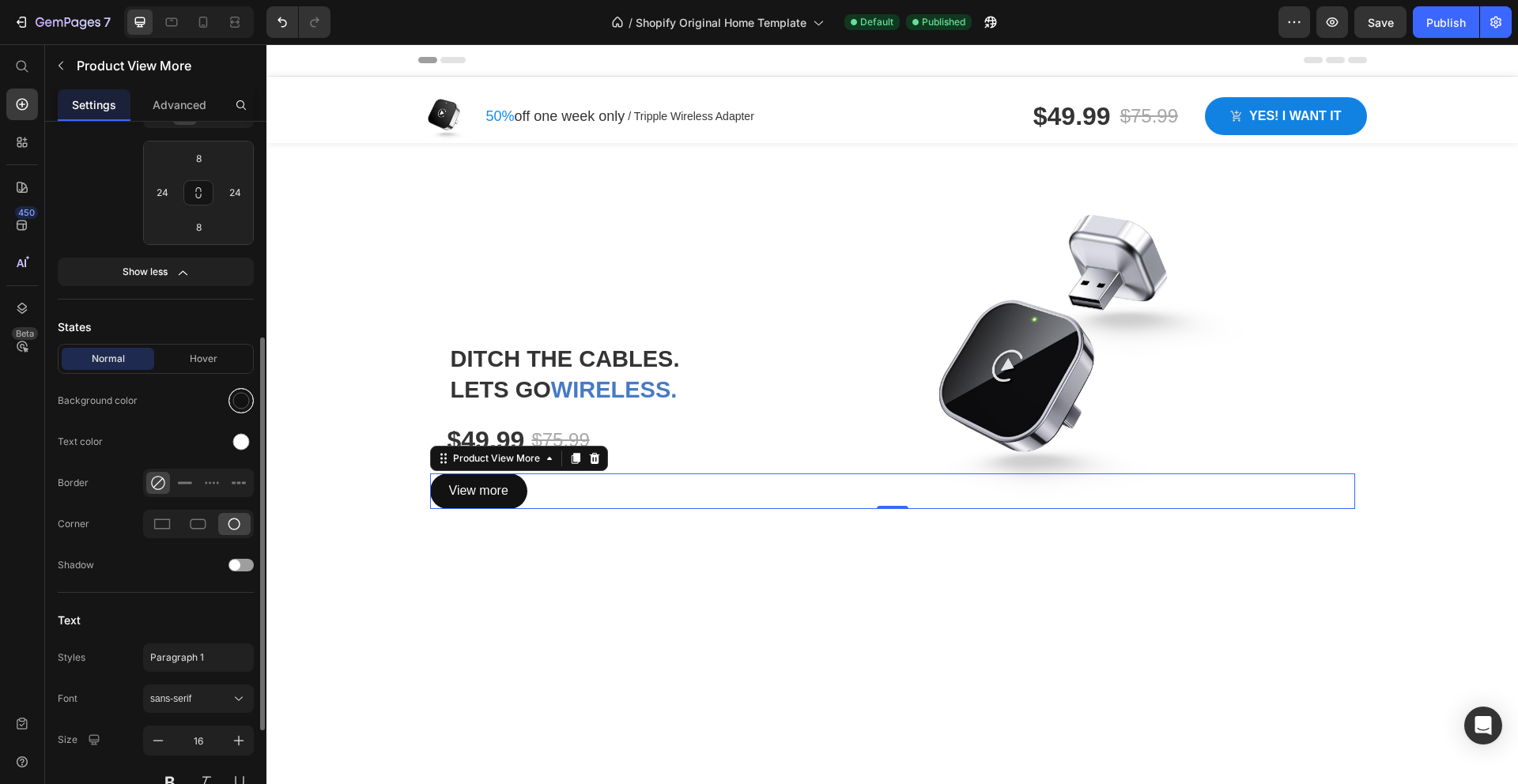 click at bounding box center [241, 401] 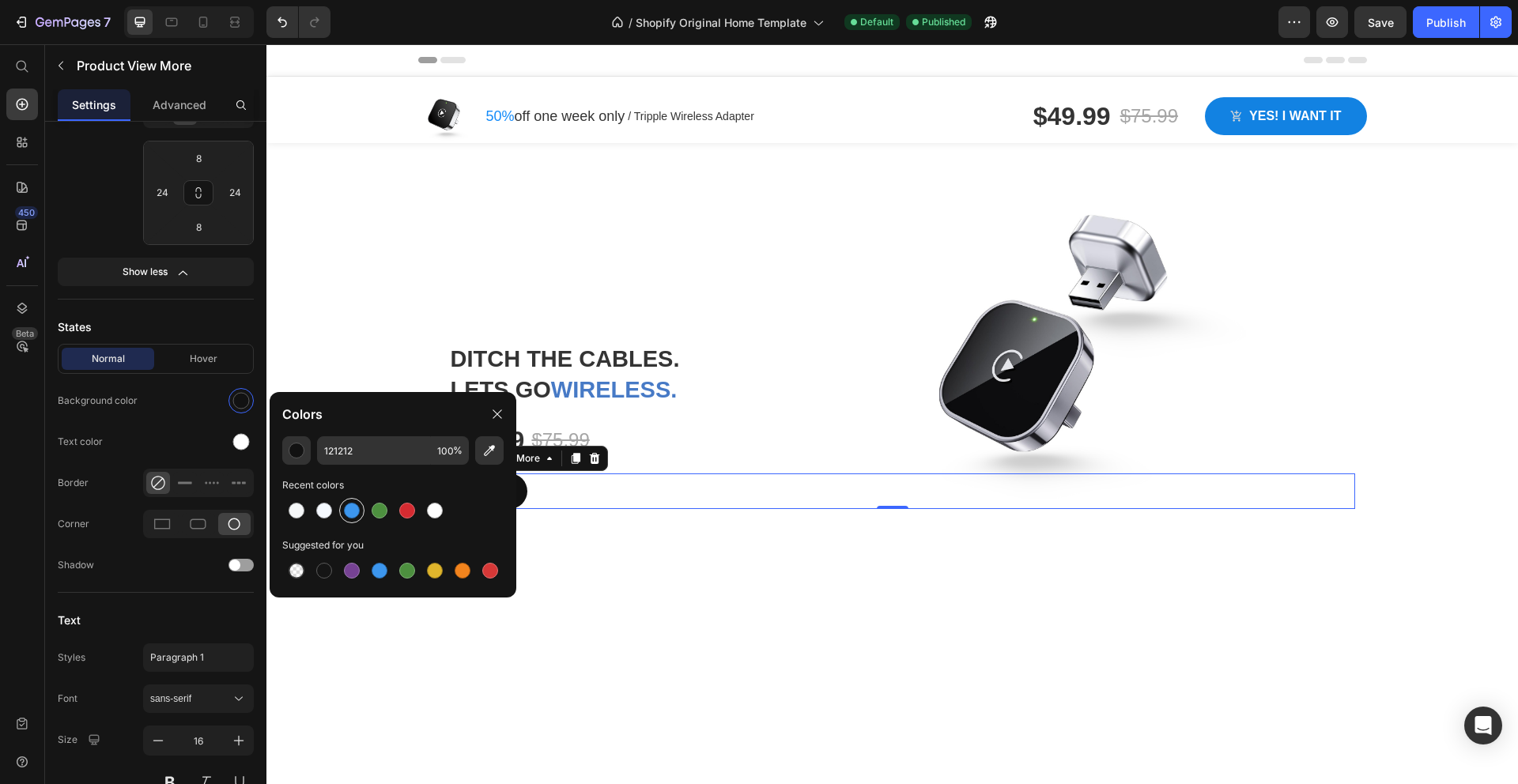 click at bounding box center [352, 511] 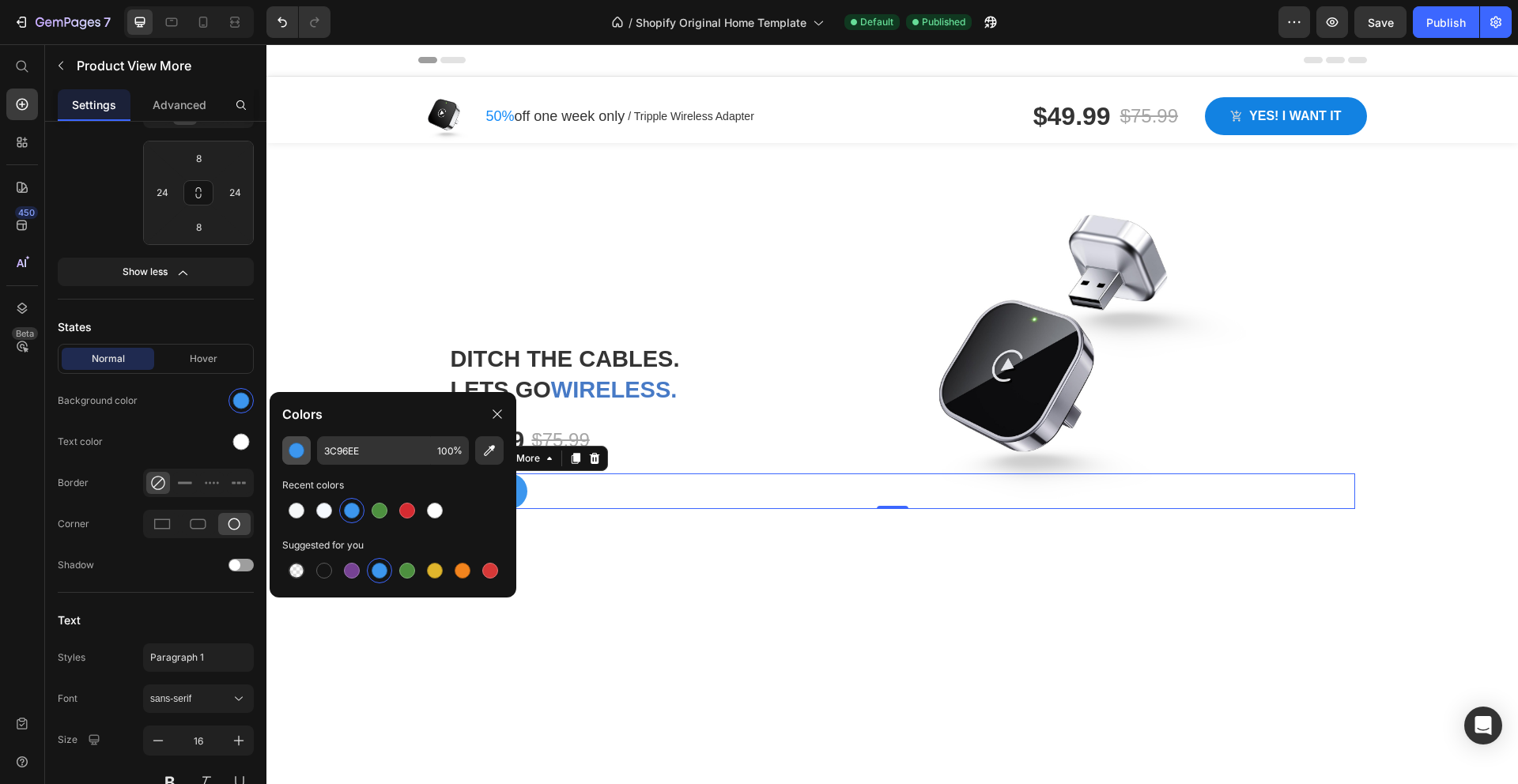 click at bounding box center (296, 450) 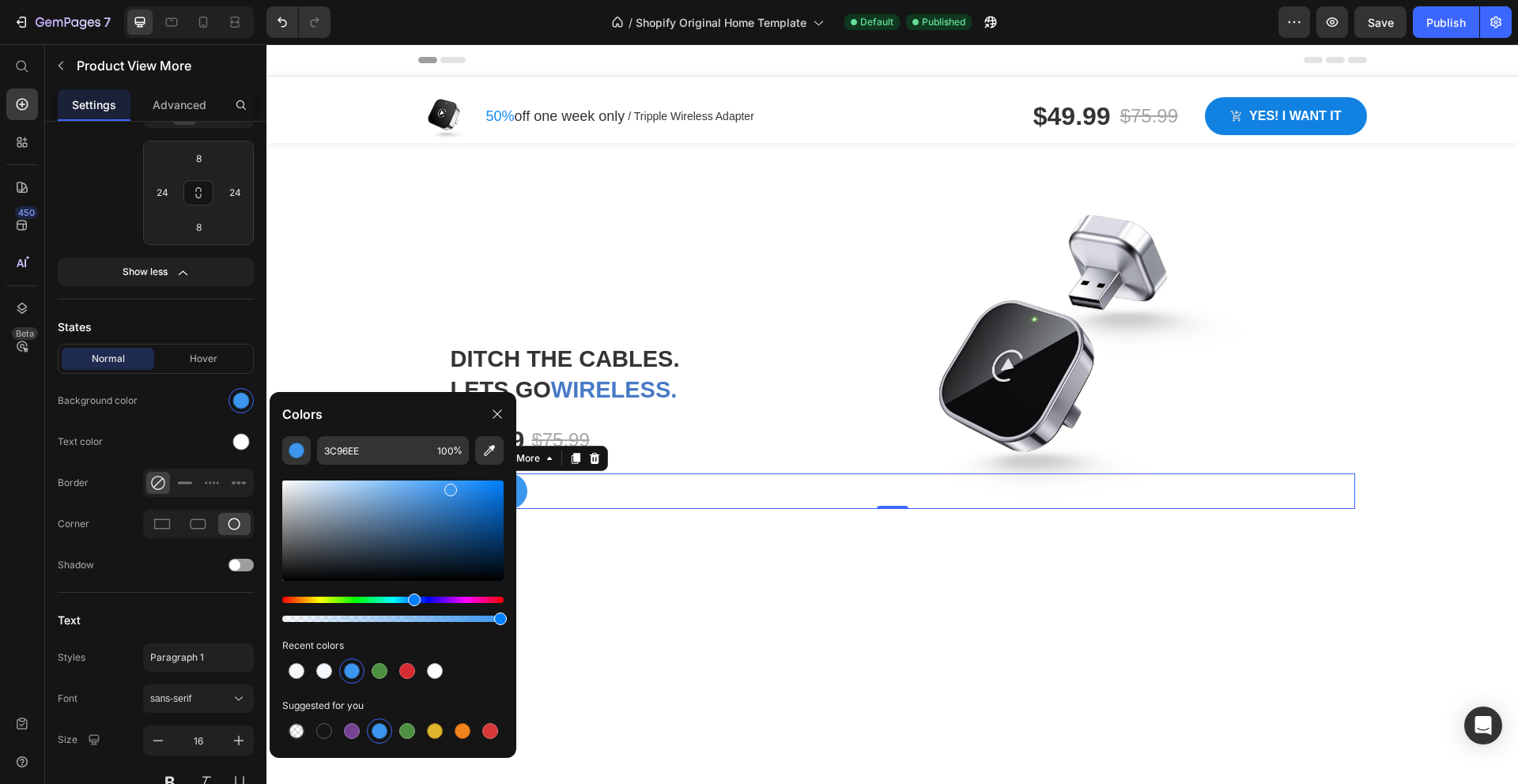 click at bounding box center (393, 600) 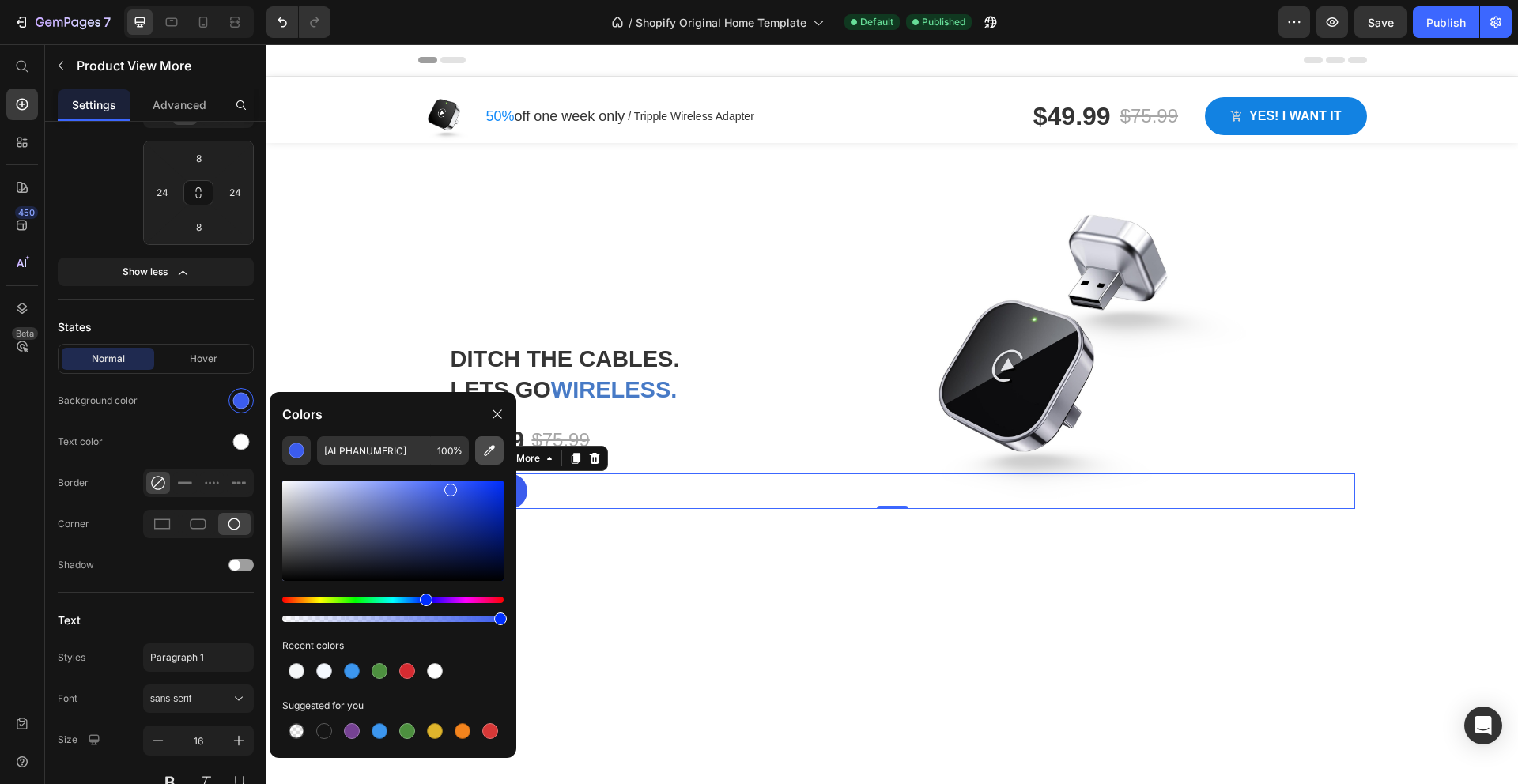 click 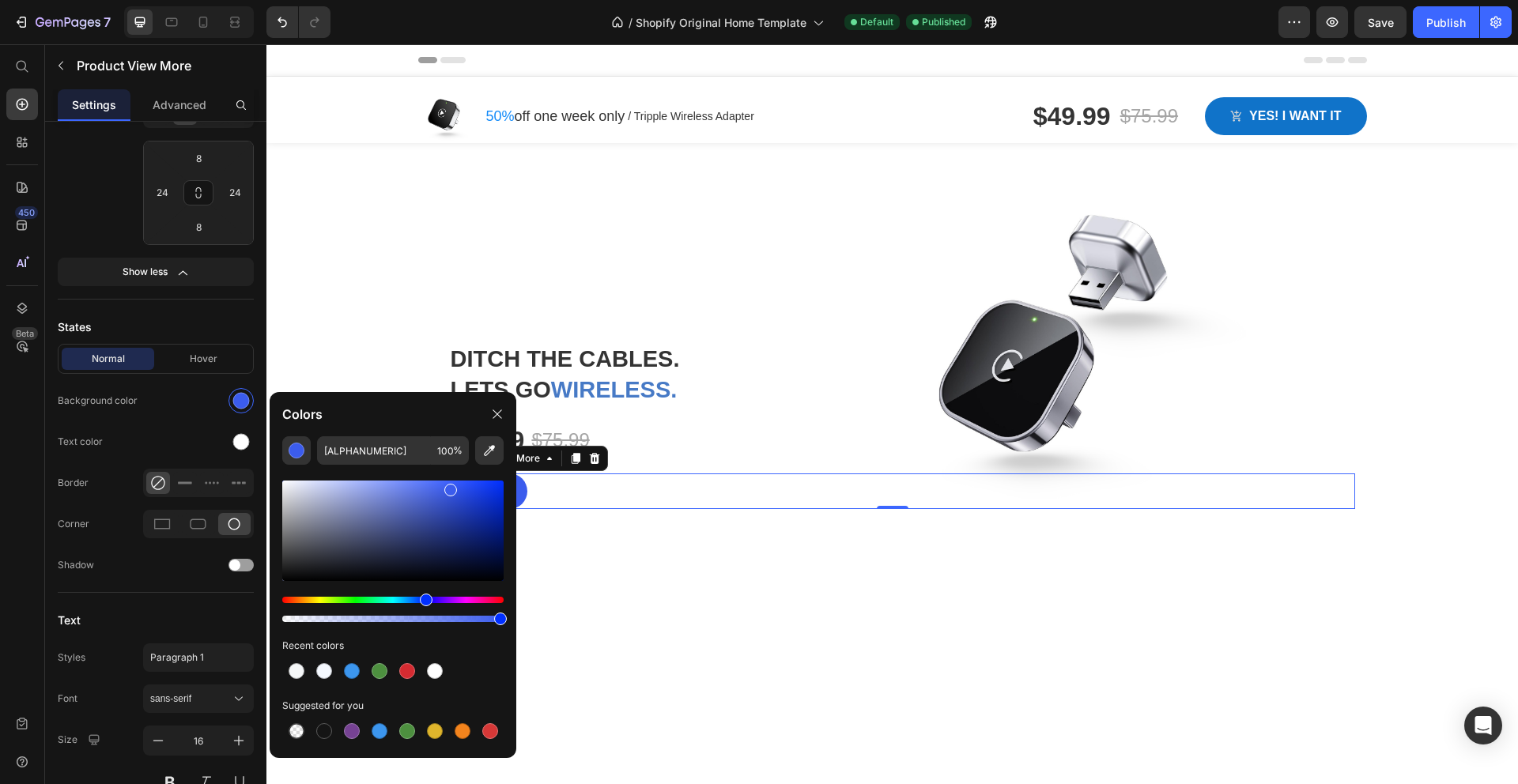 type on "3882E2" 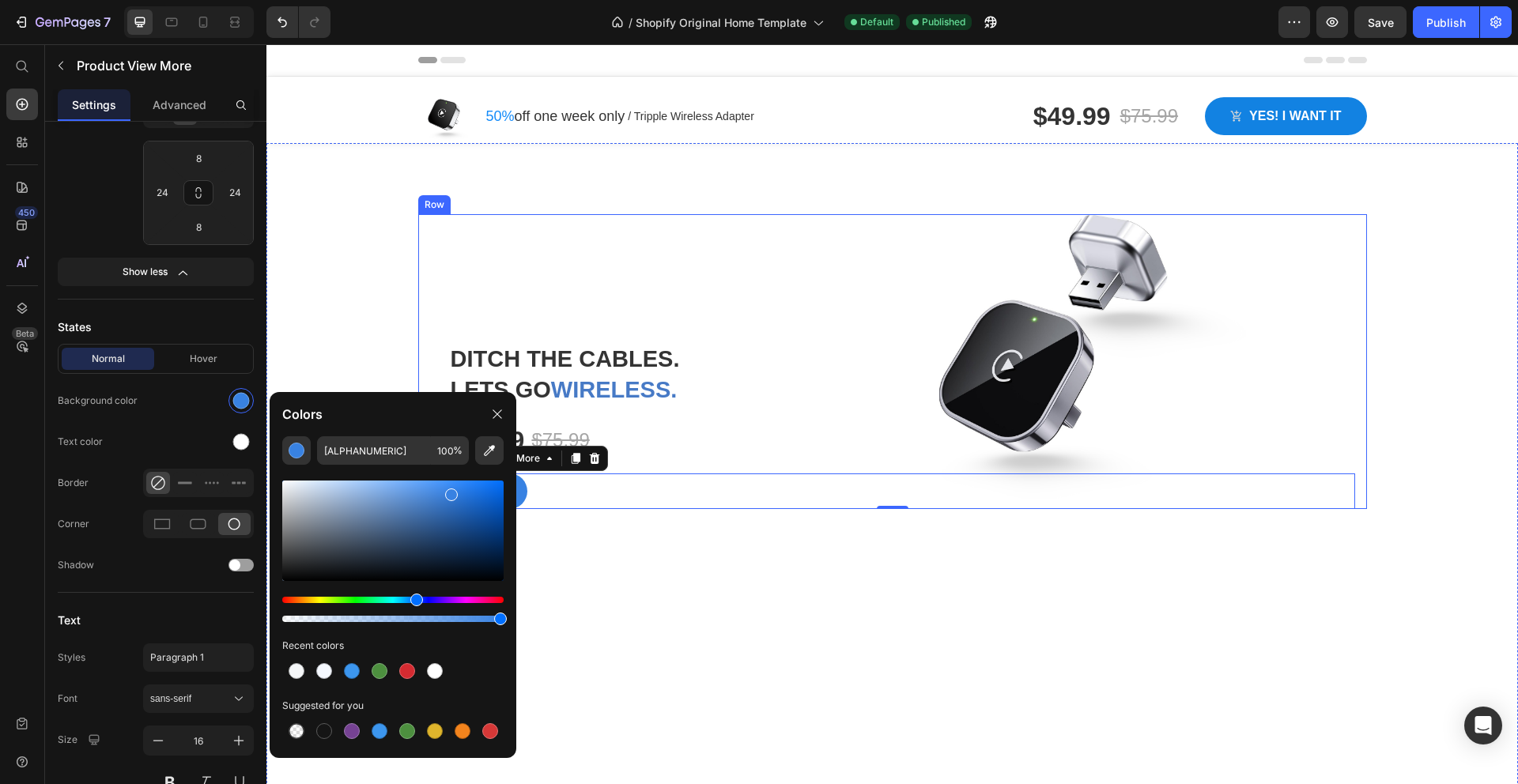 click on "Ditch the Cables. Lets go  wireless. Heading $49.99 Product Price $75.99 Product Price Row View more Product View More   0 Product Row" at bounding box center [893, 361] 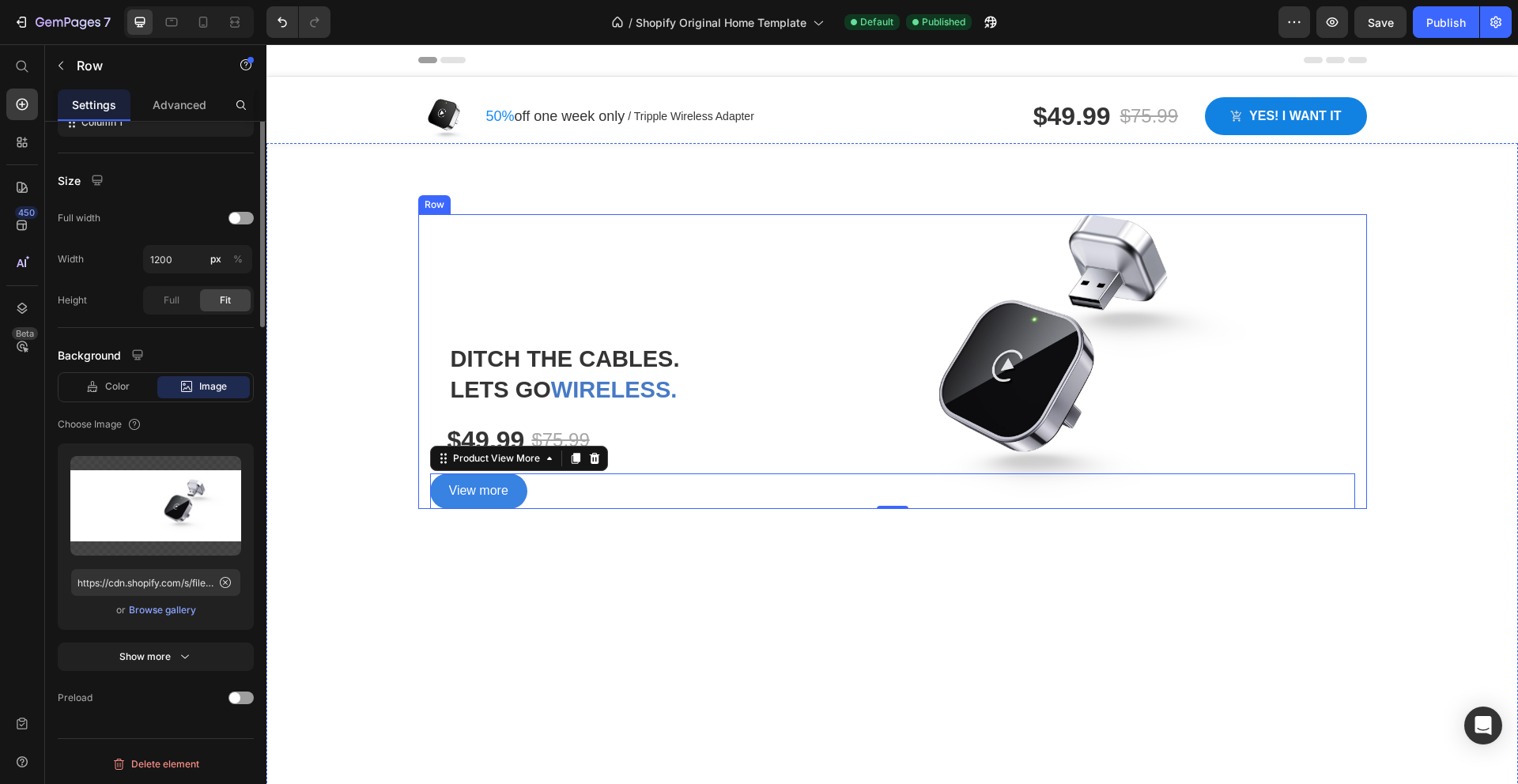 scroll, scrollTop: 0, scrollLeft: 0, axis: both 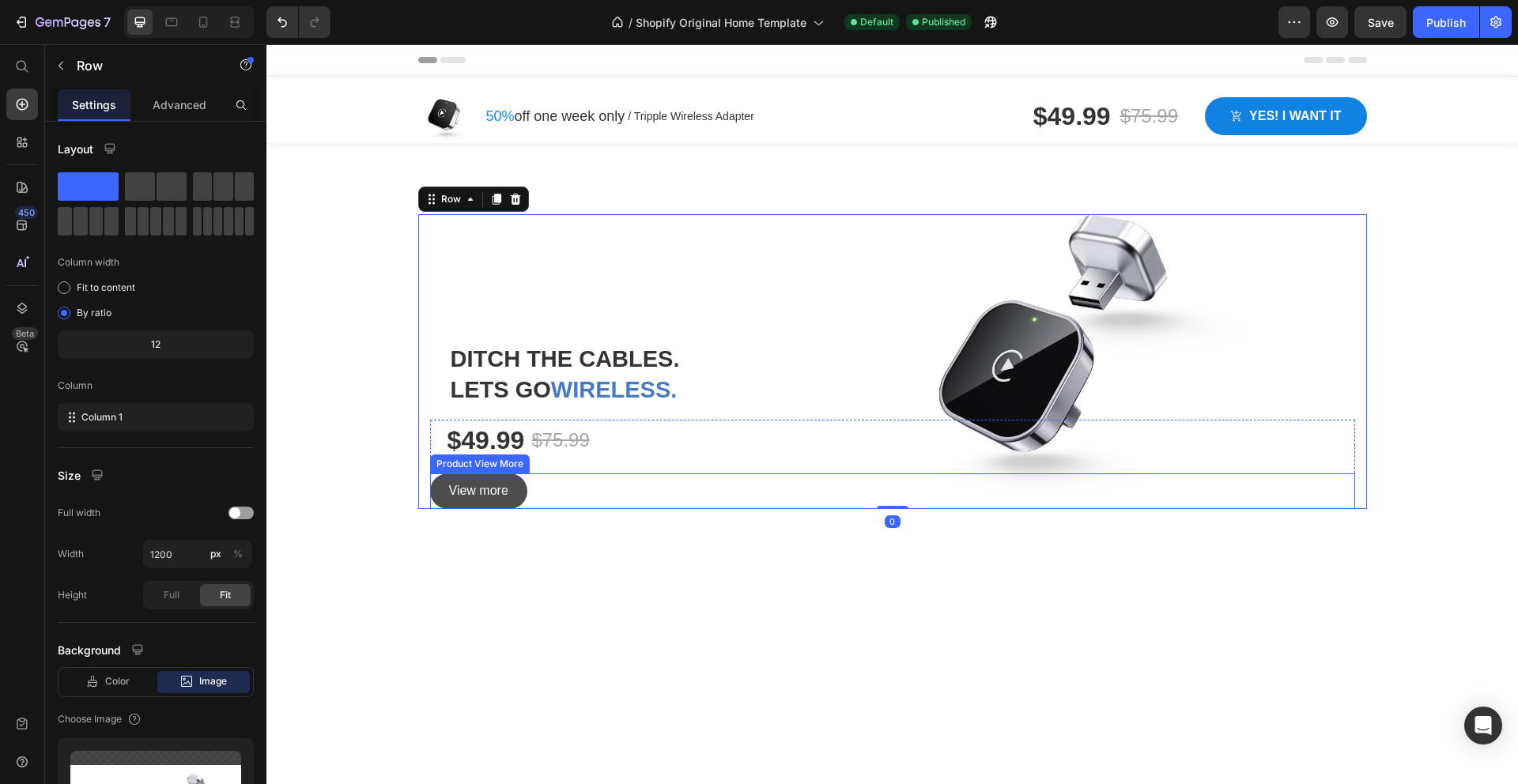 click on "View more" at bounding box center [478, 491] 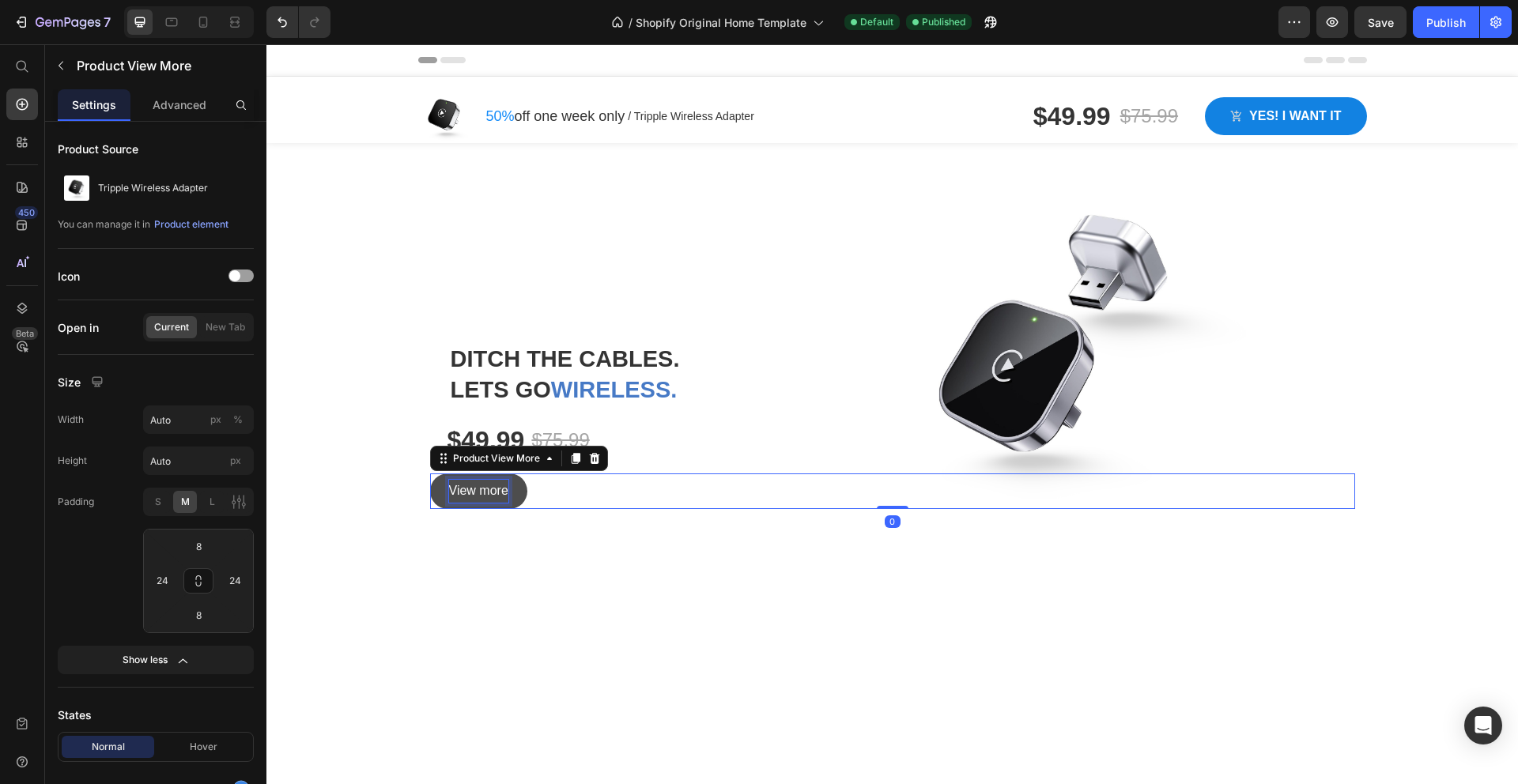 click on "View more" at bounding box center (478, 491) 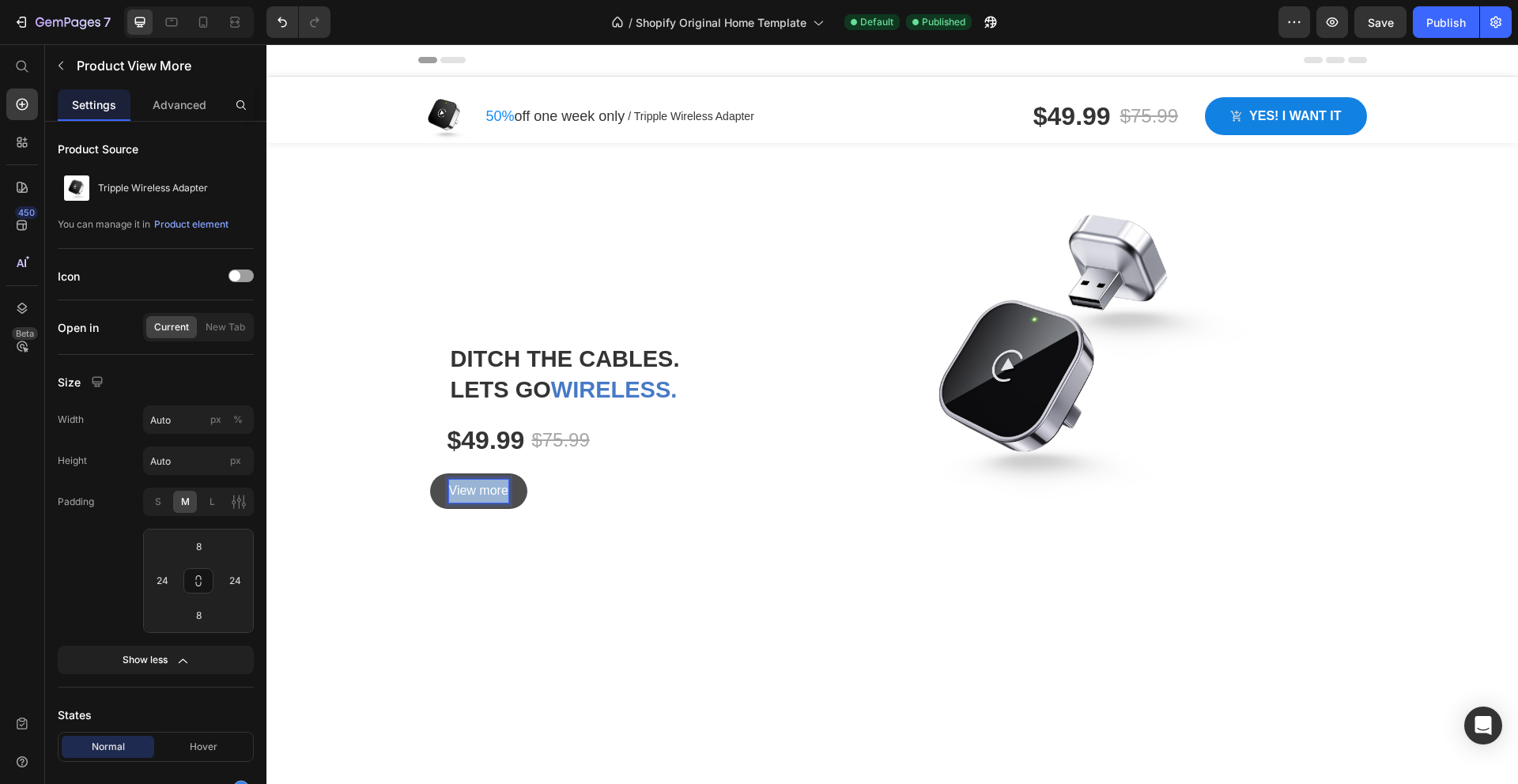drag, startPoint x: 507, startPoint y: 492, endPoint x: 438, endPoint y: 492, distance: 69 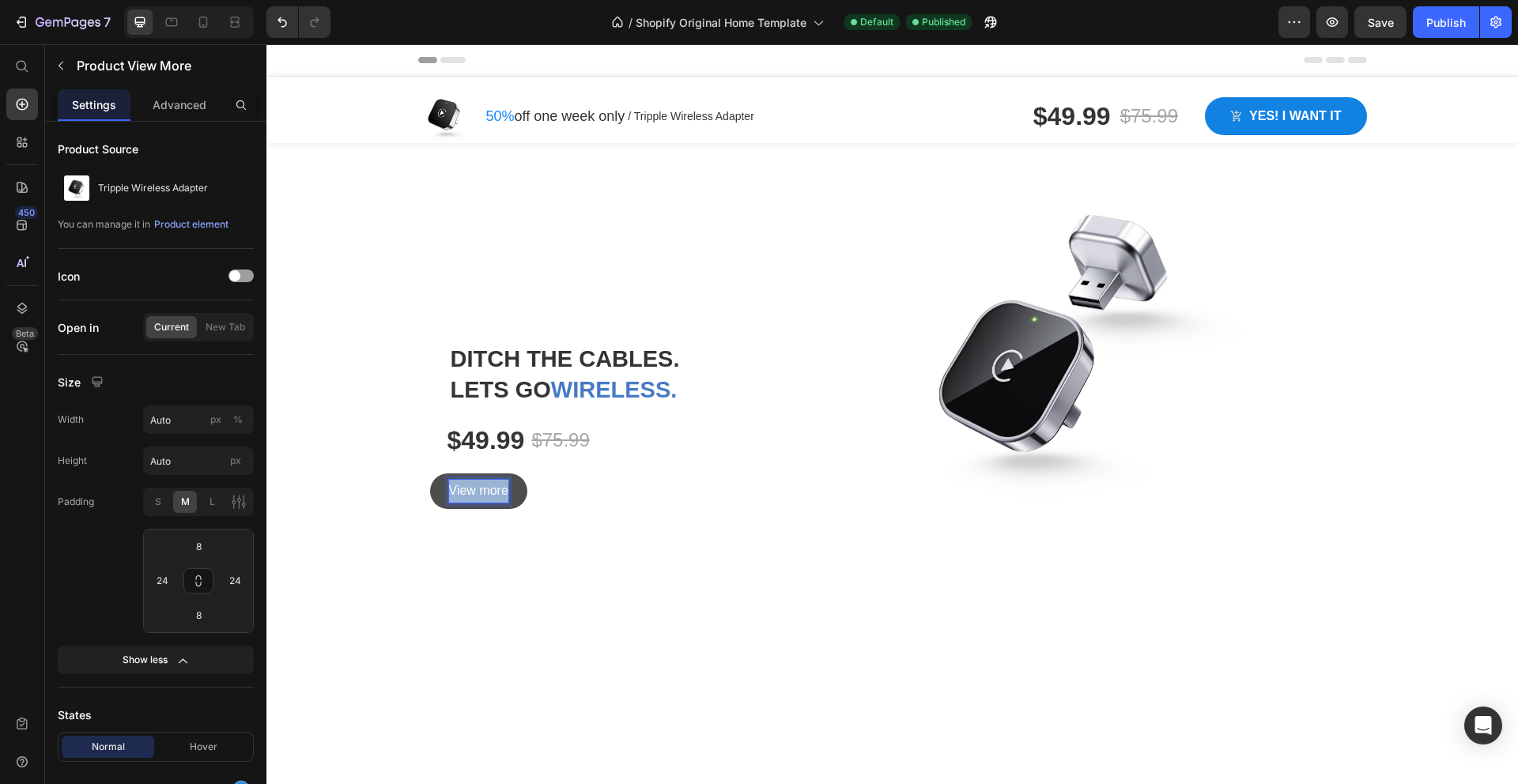 click on "View more" at bounding box center [478, 491] 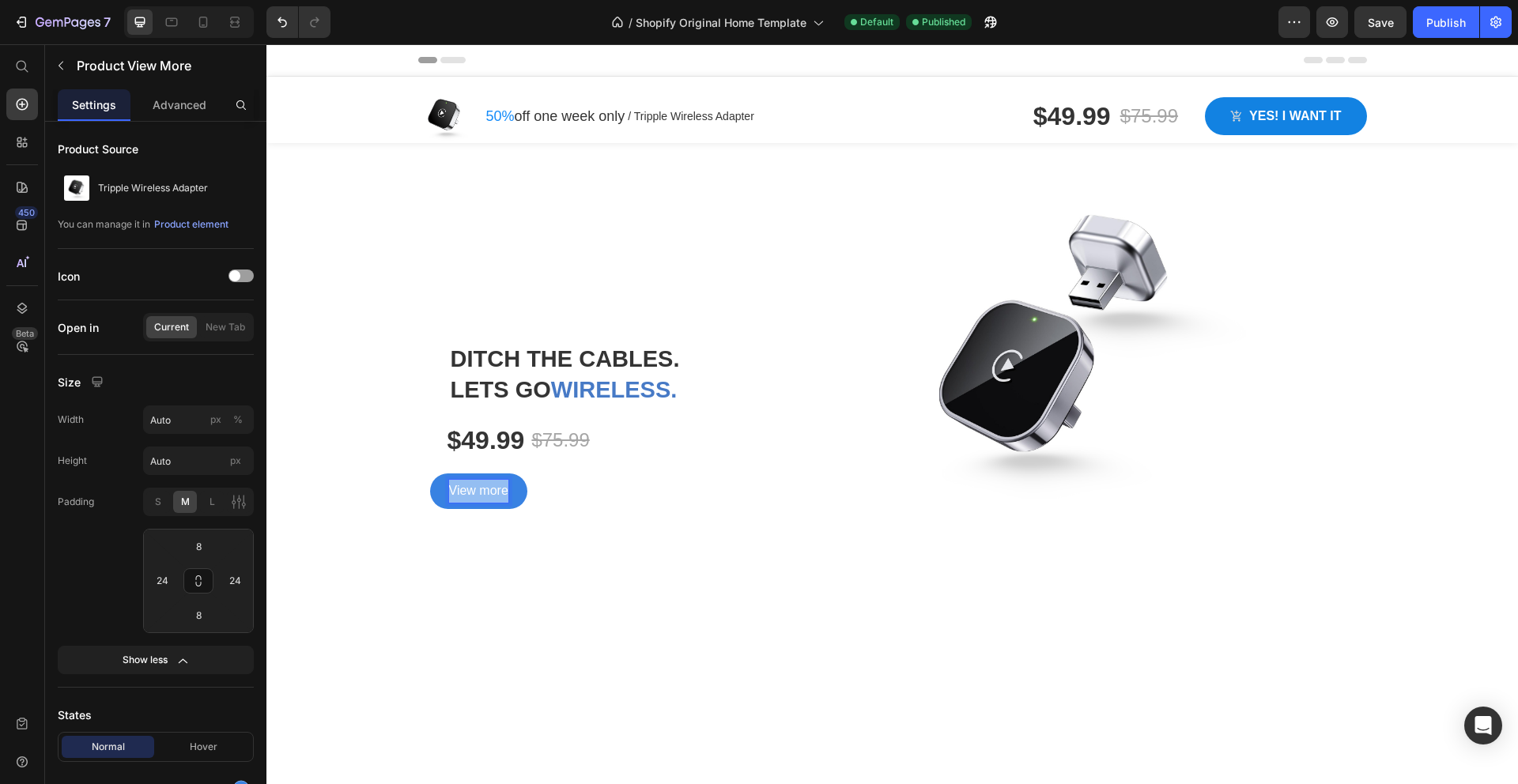 drag, startPoint x: 507, startPoint y: 491, endPoint x: 452, endPoint y: 492, distance: 55.00909 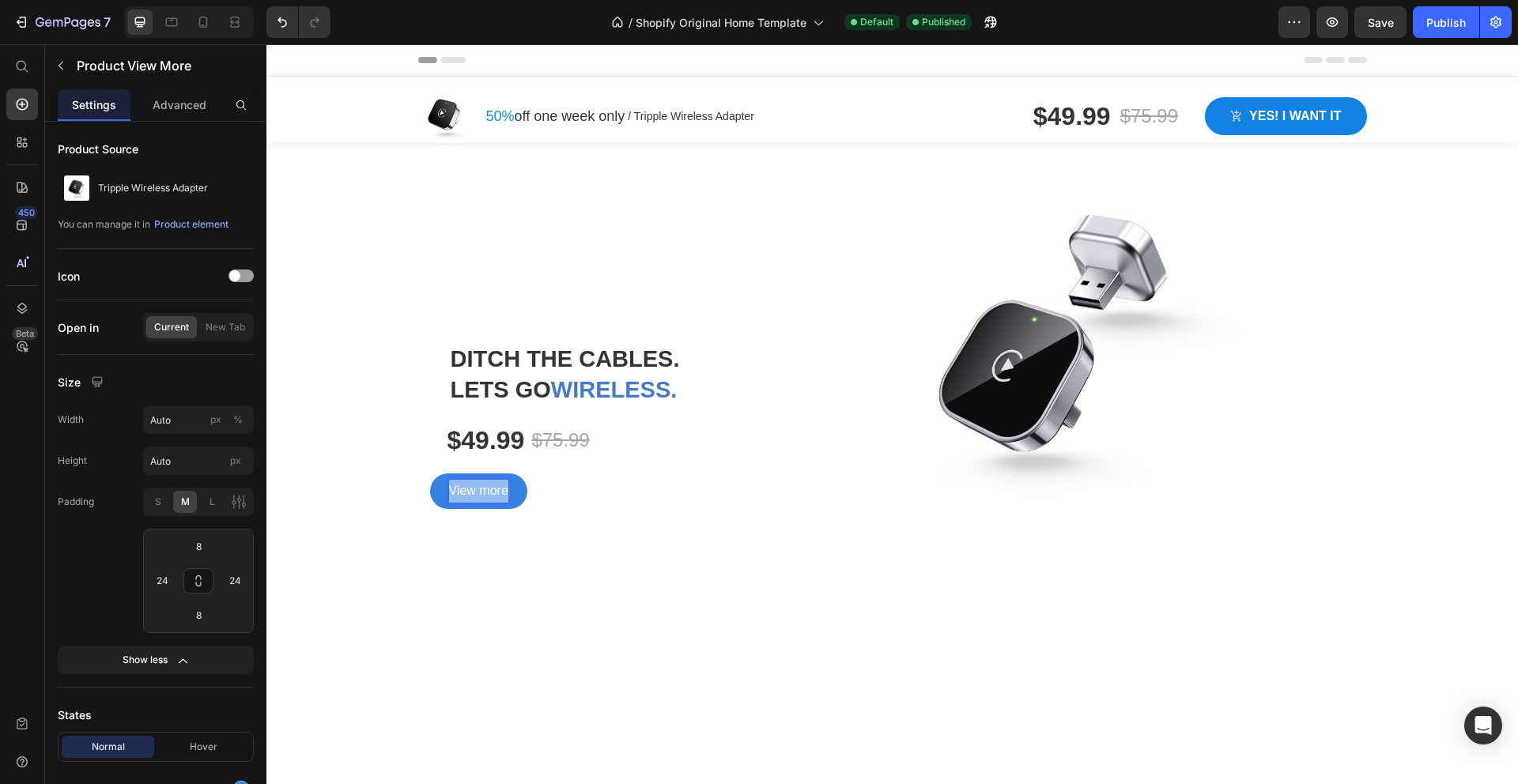 click on "View more" at bounding box center [478, 491] 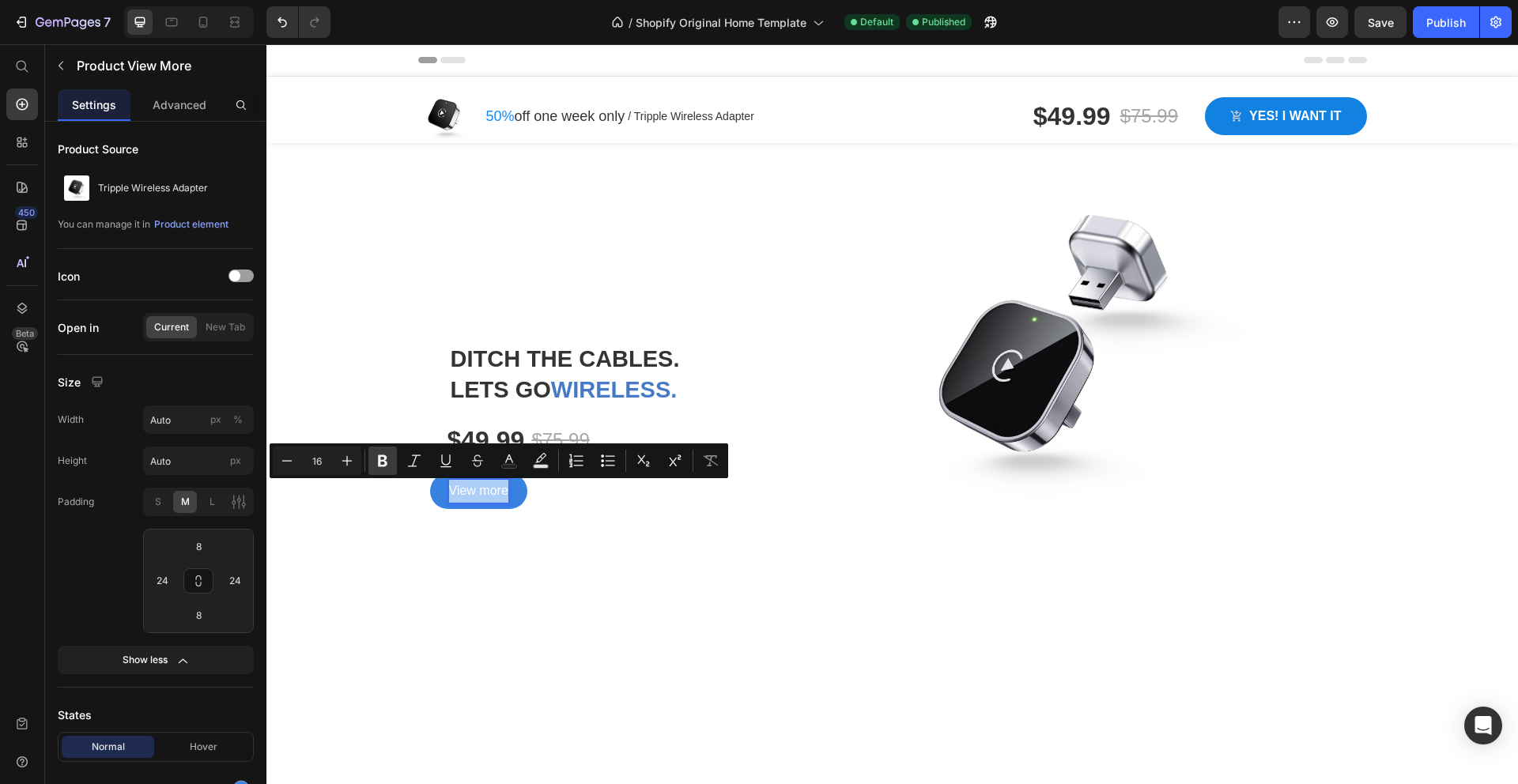click 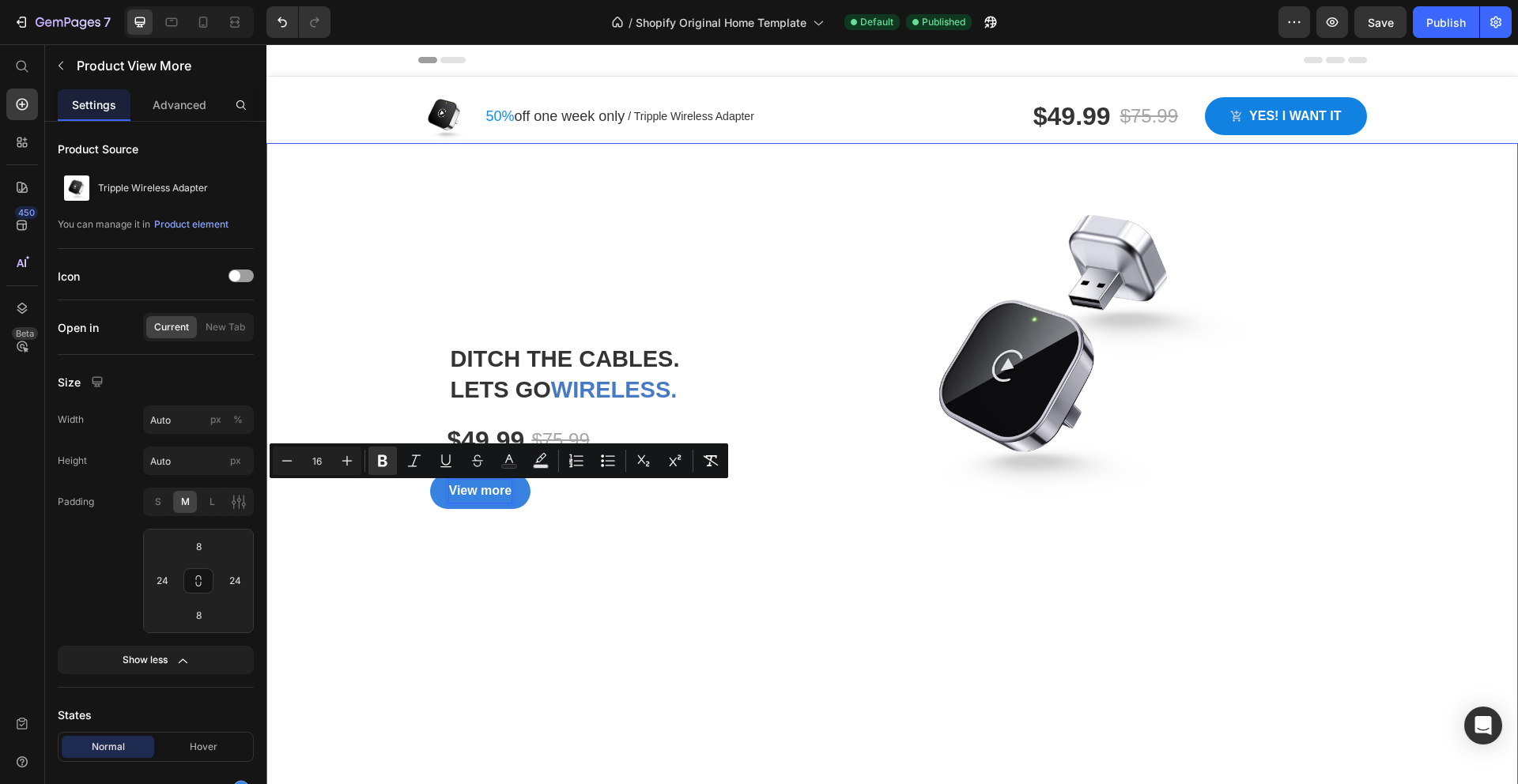 click at bounding box center [892, 479] 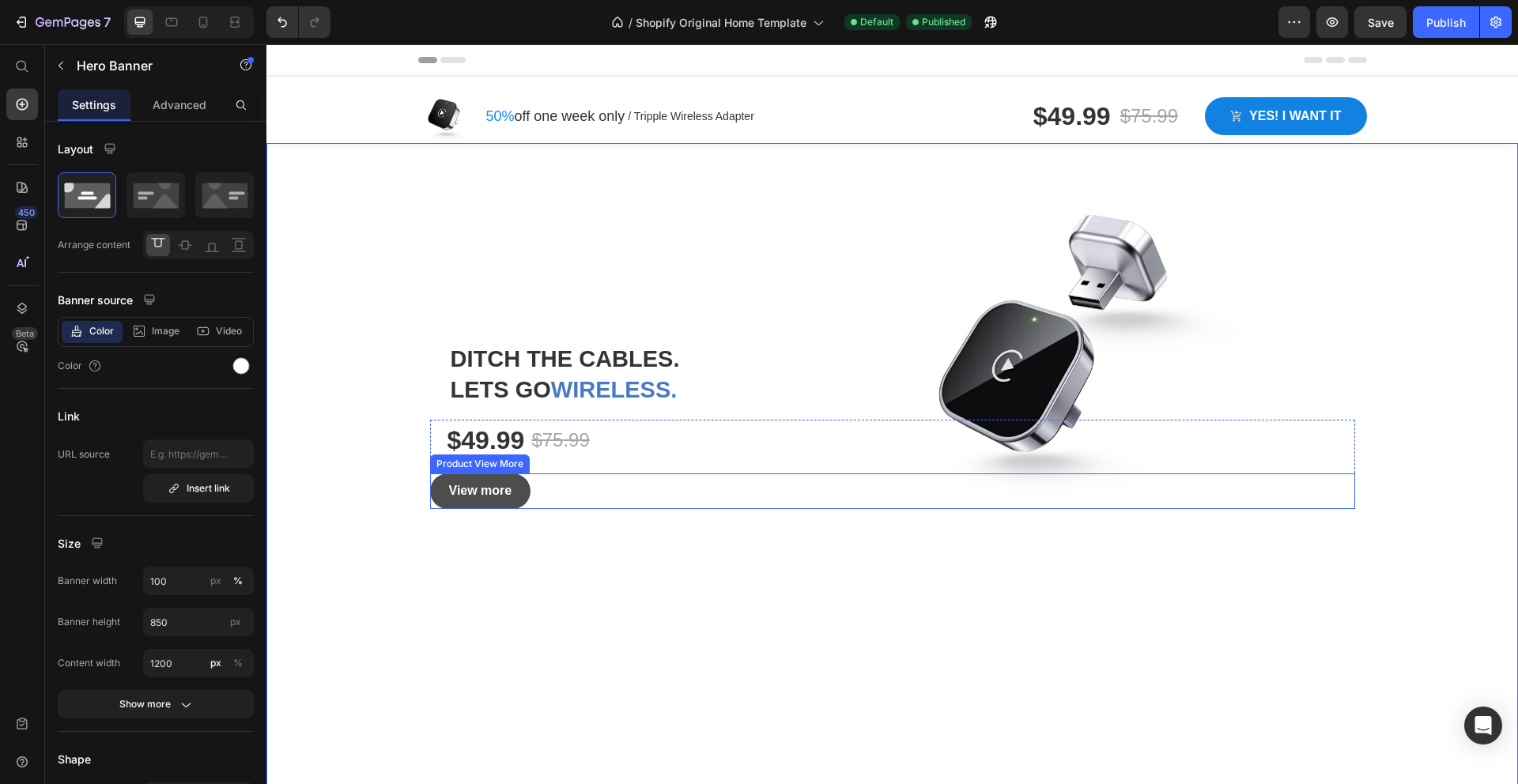 click on "View more" at bounding box center (481, 491) 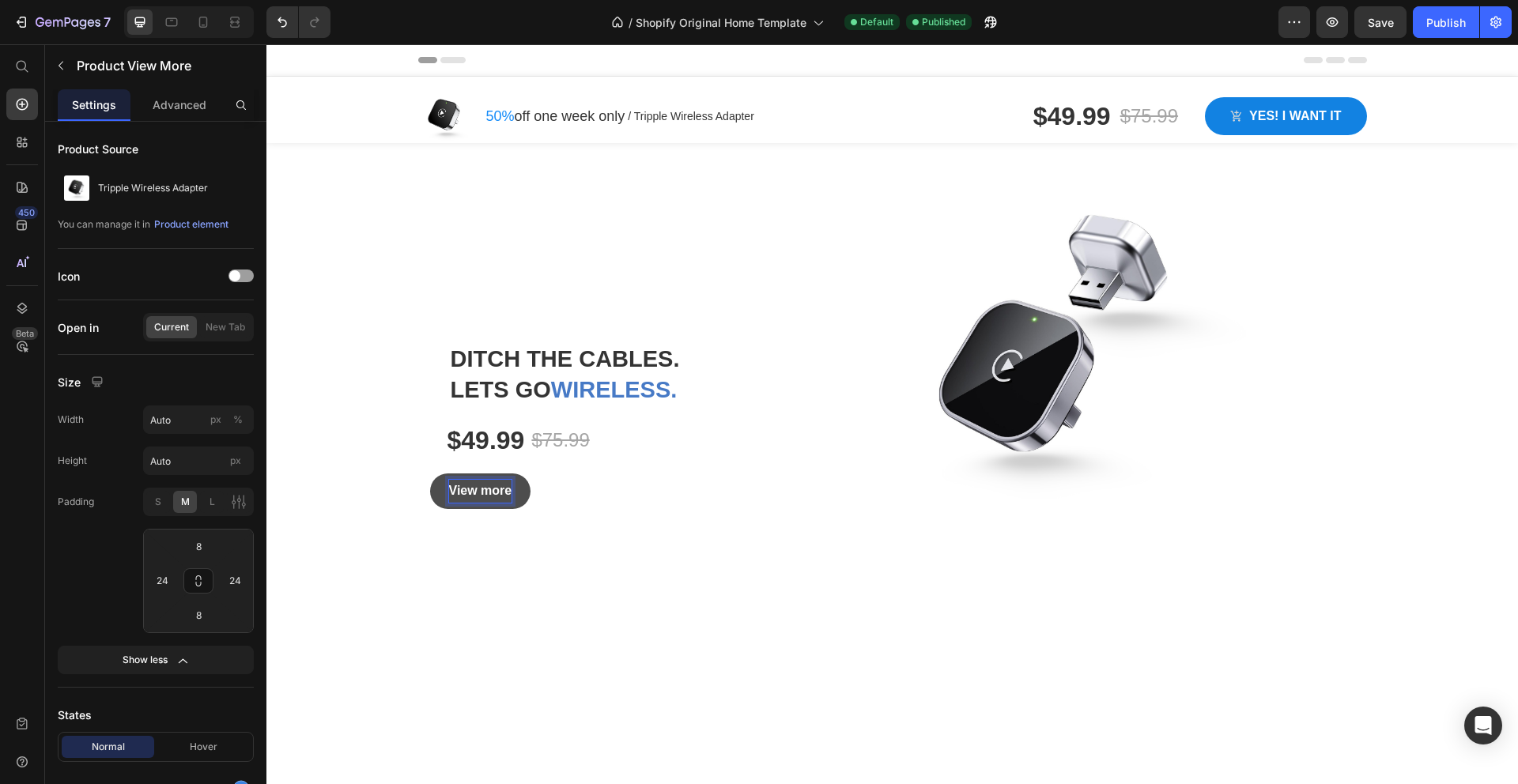 click on "View more" at bounding box center [481, 490] 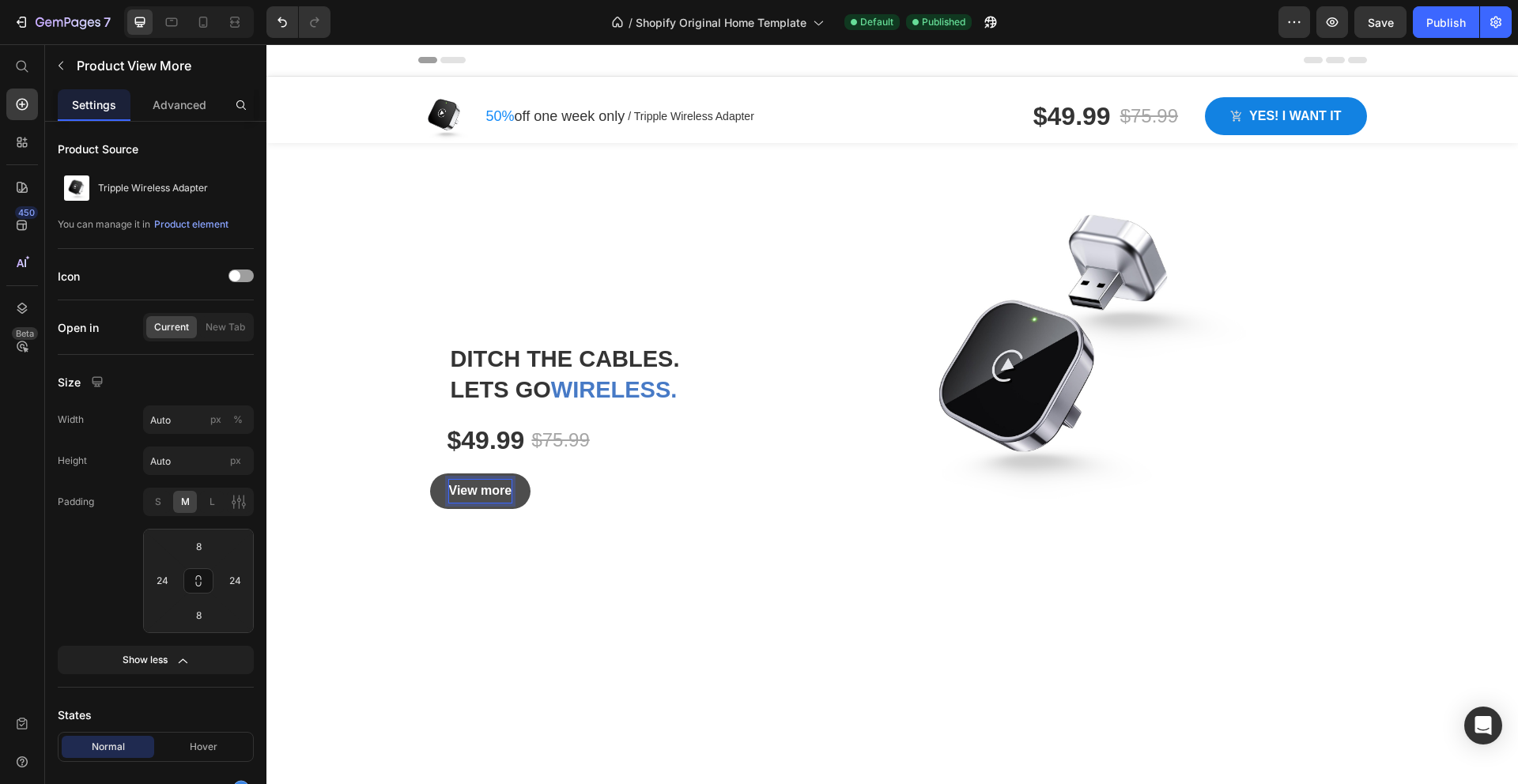 click on "View more" at bounding box center [481, 490] 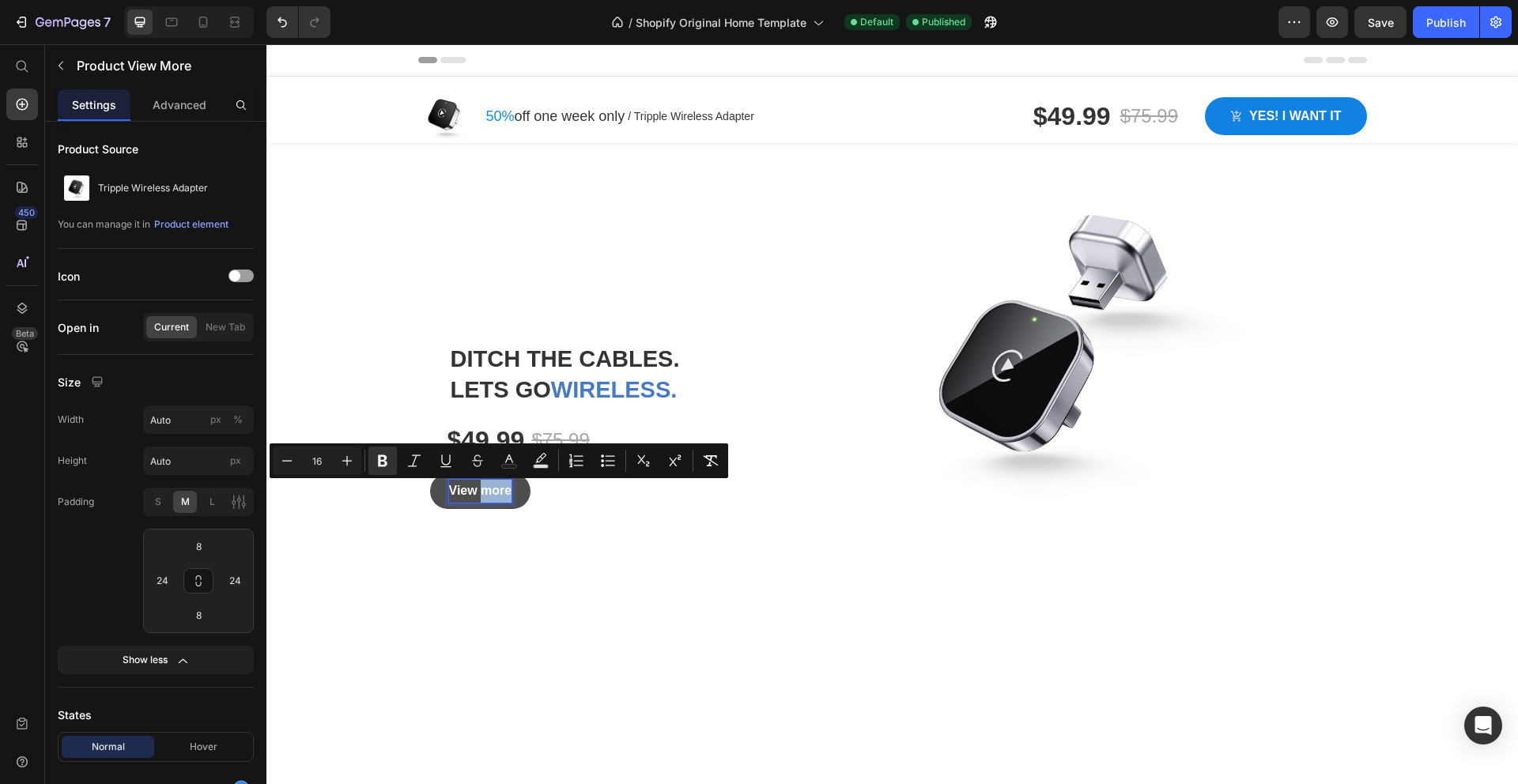 drag, startPoint x: 511, startPoint y: 492, endPoint x: 483, endPoint y: 492, distance: 28 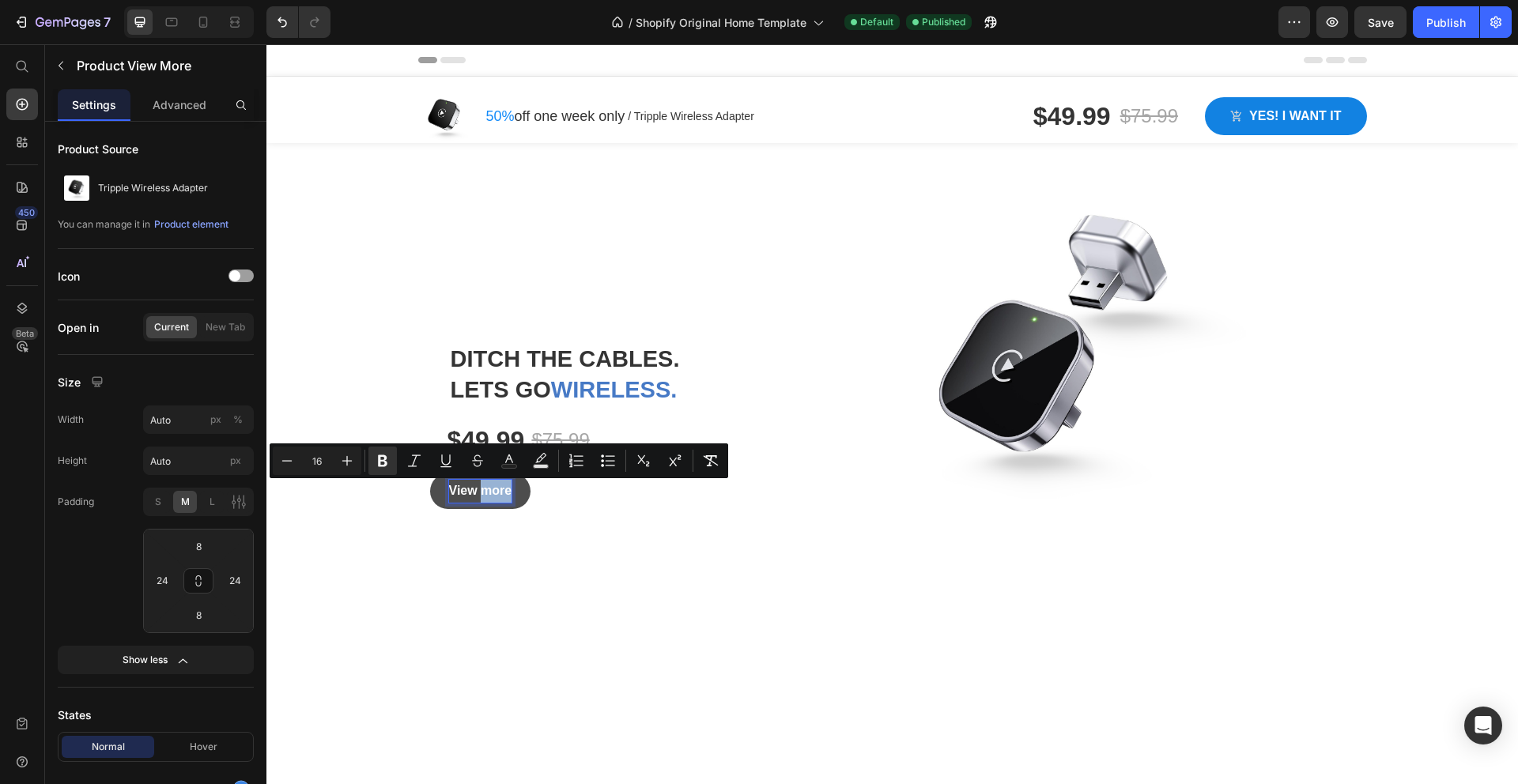 click on "View more" at bounding box center [481, 490] 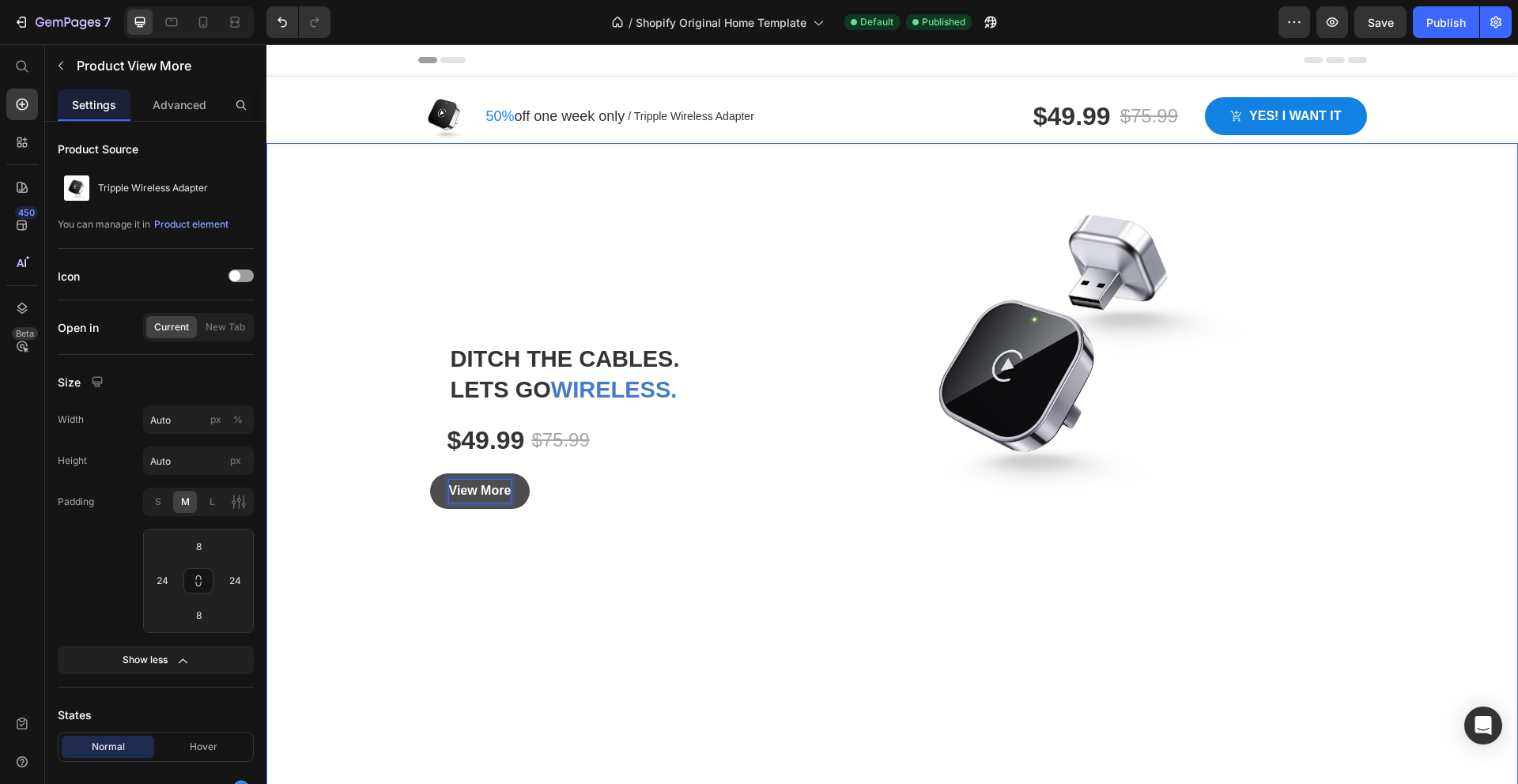 click at bounding box center (892, 479) 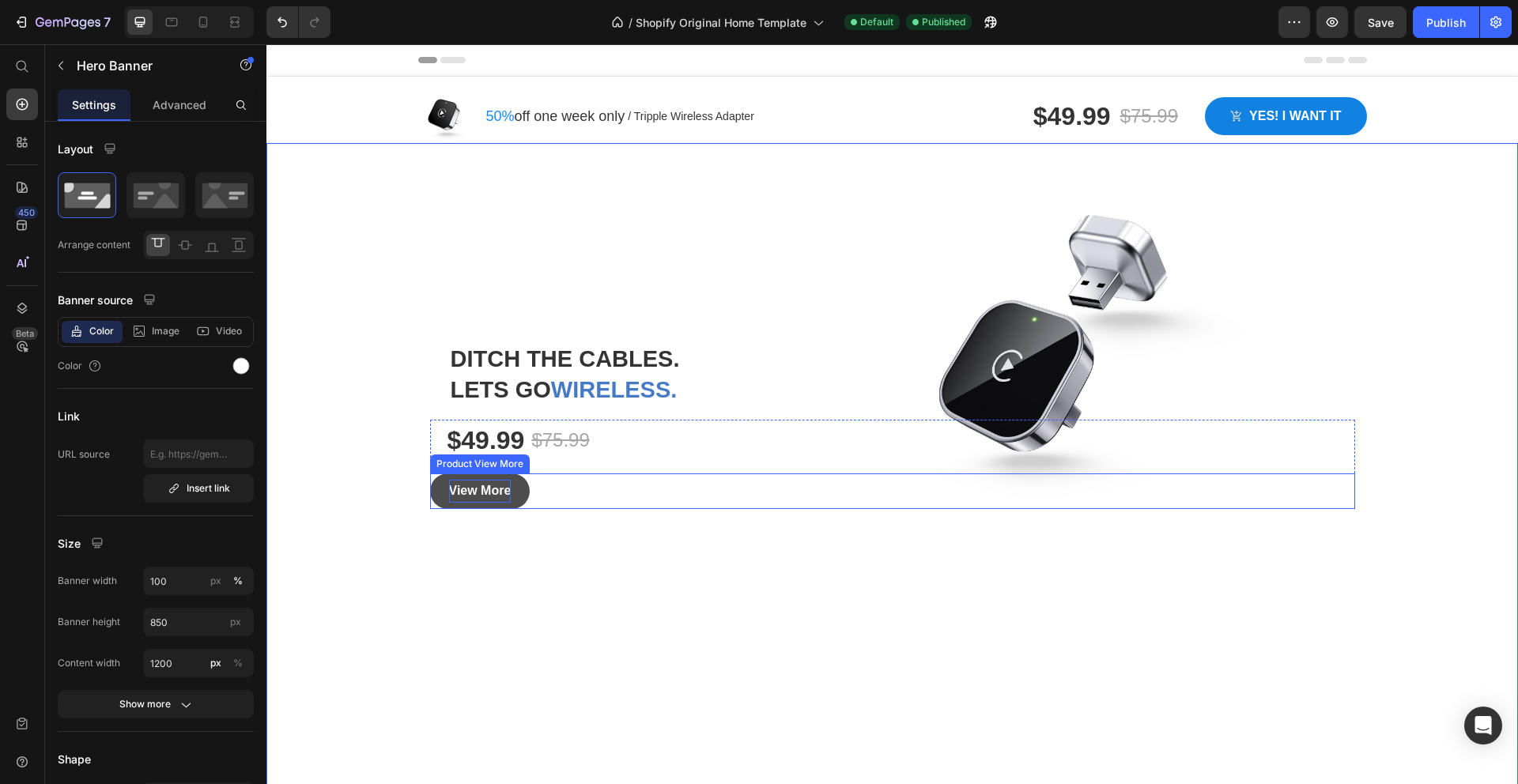 click on "View More" at bounding box center (480, 491) 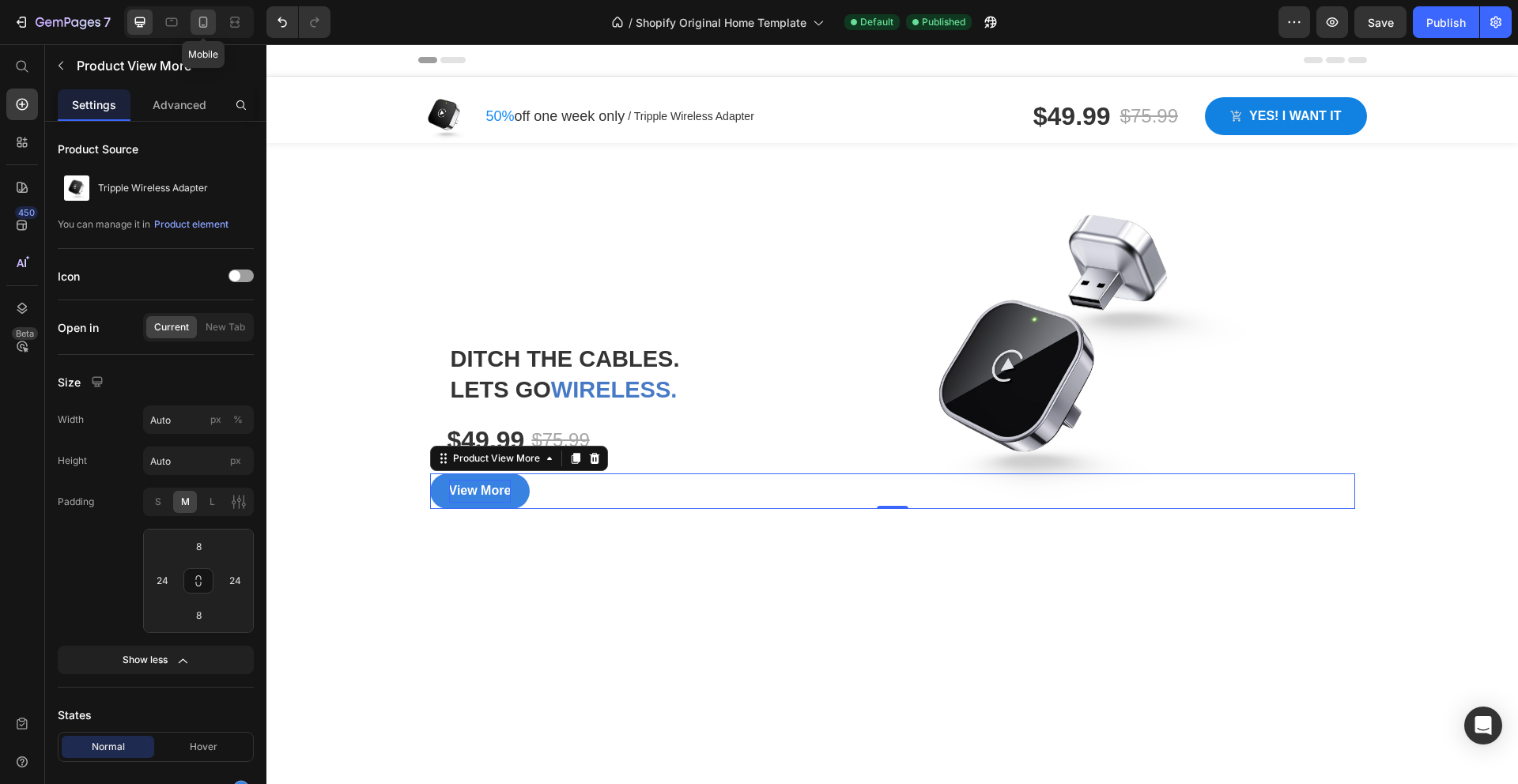click 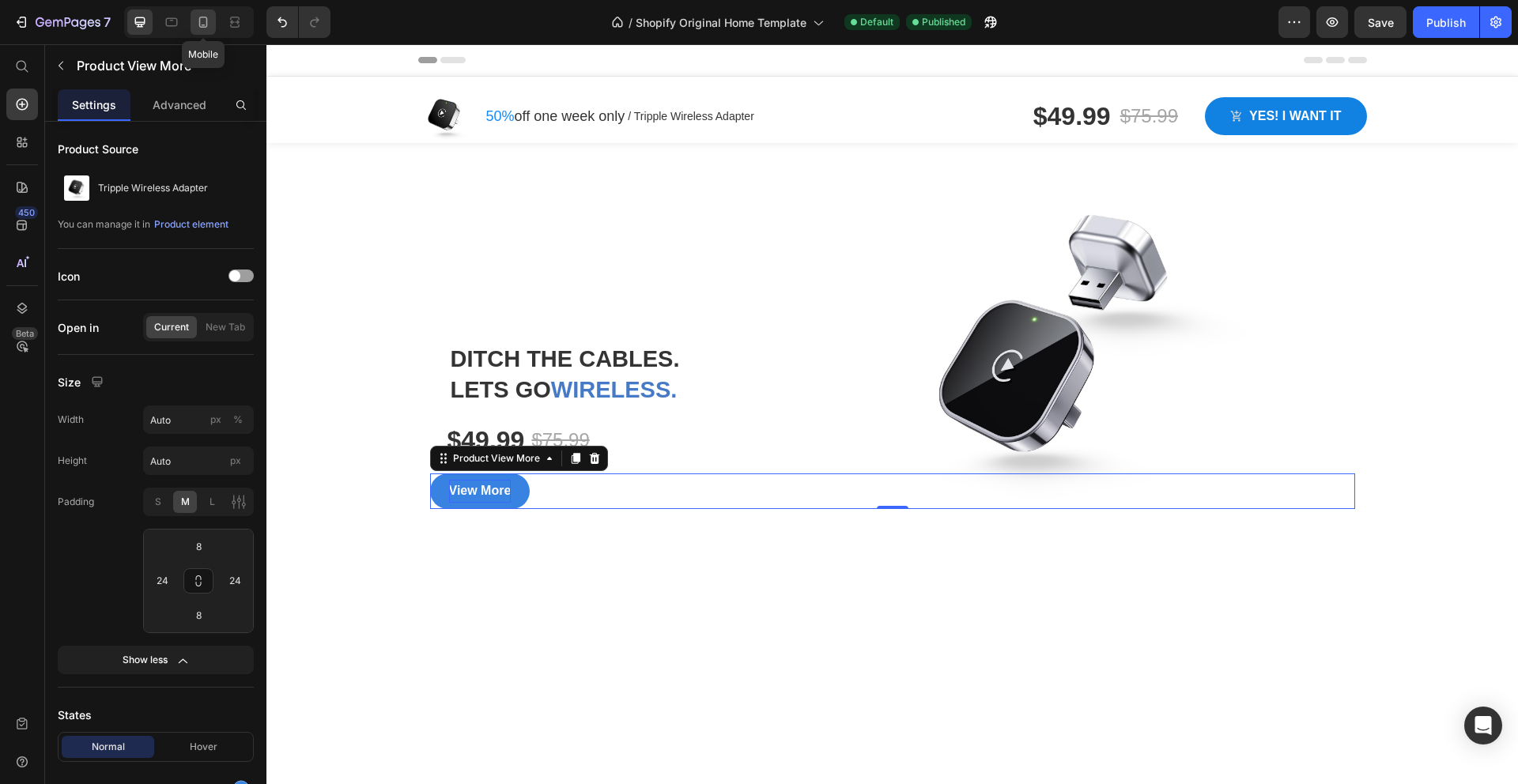 type on "14" 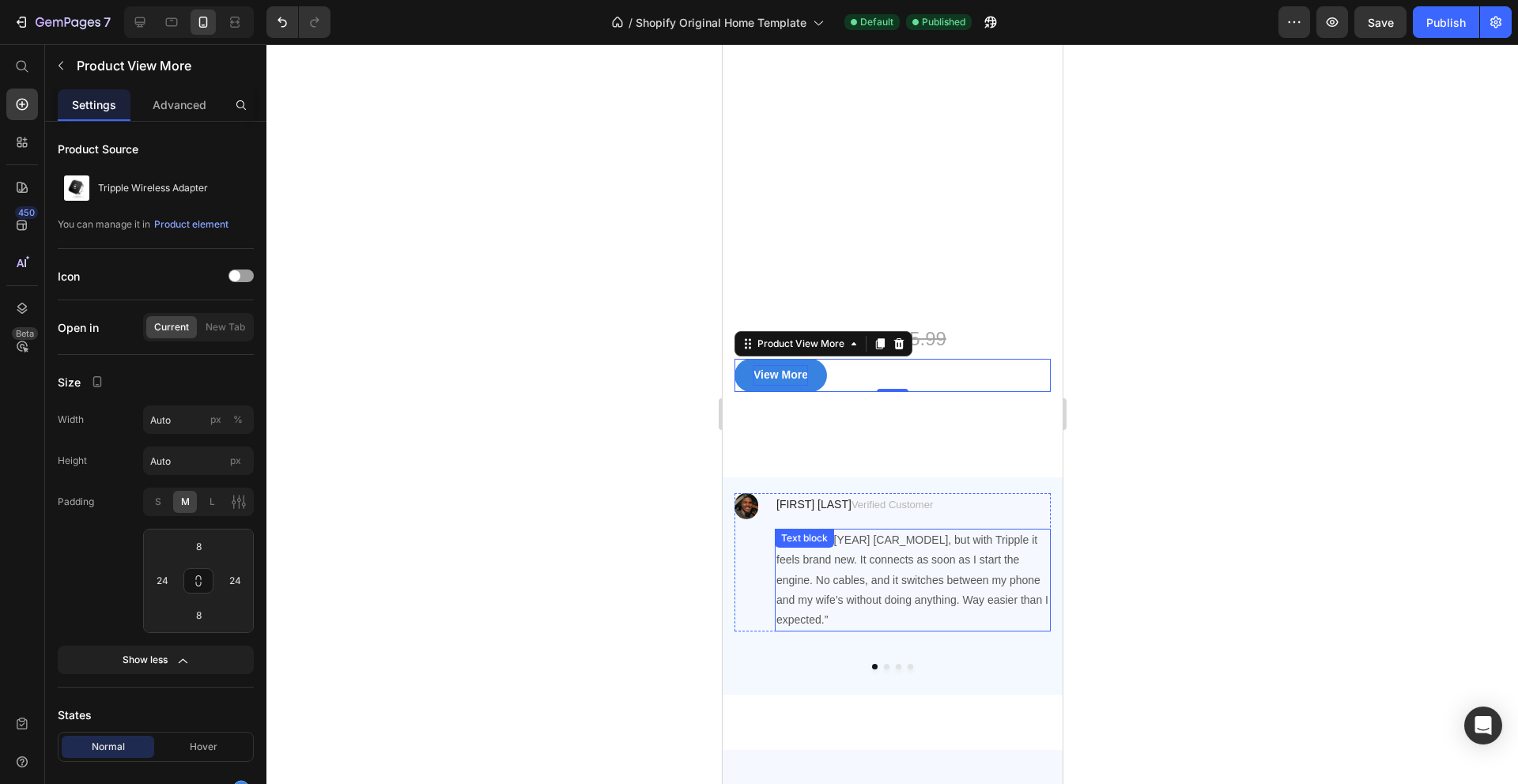 scroll, scrollTop: 212, scrollLeft: 0, axis: vertical 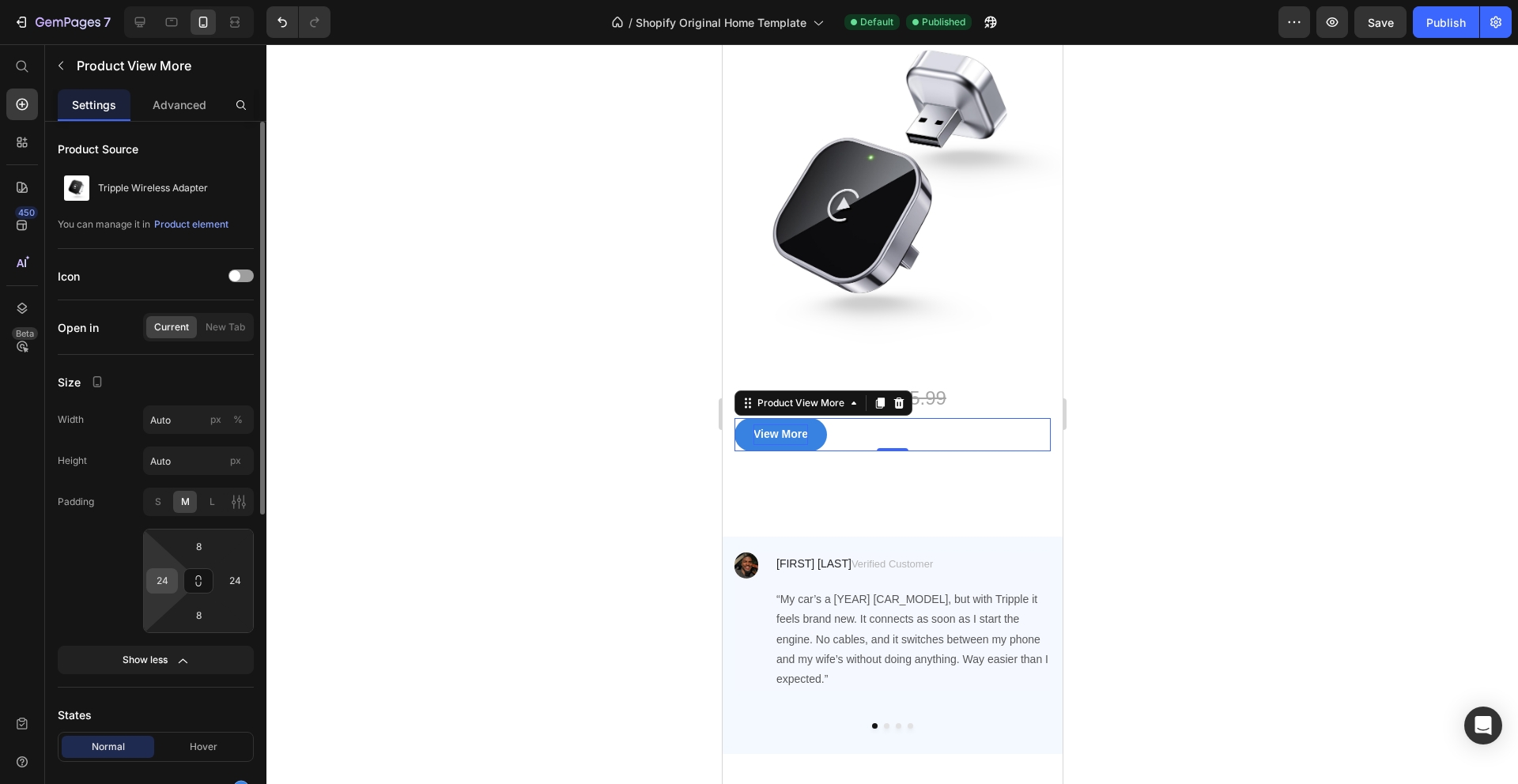 click on "24" at bounding box center (162, 581) 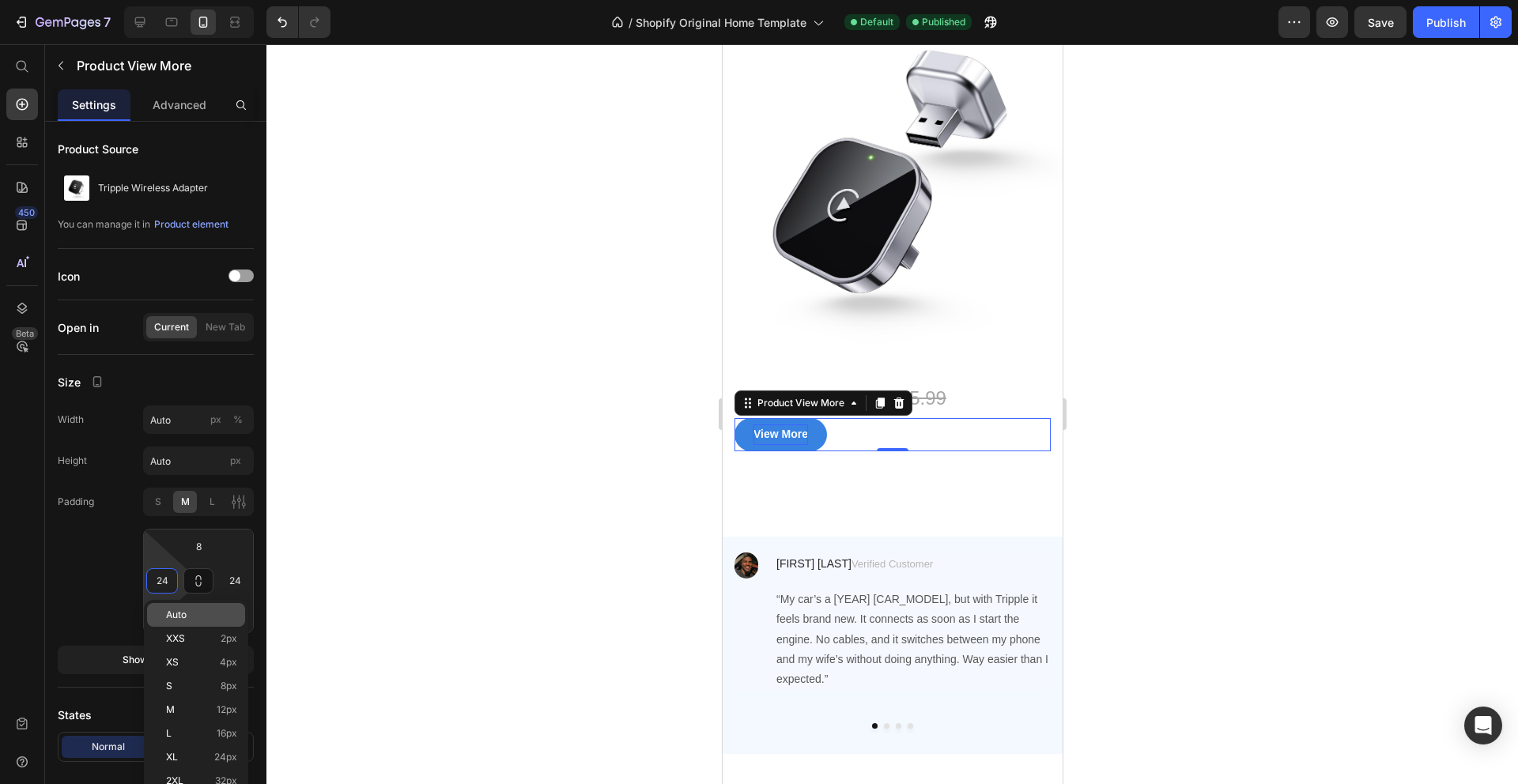 click on "Auto" at bounding box center [176, 615] 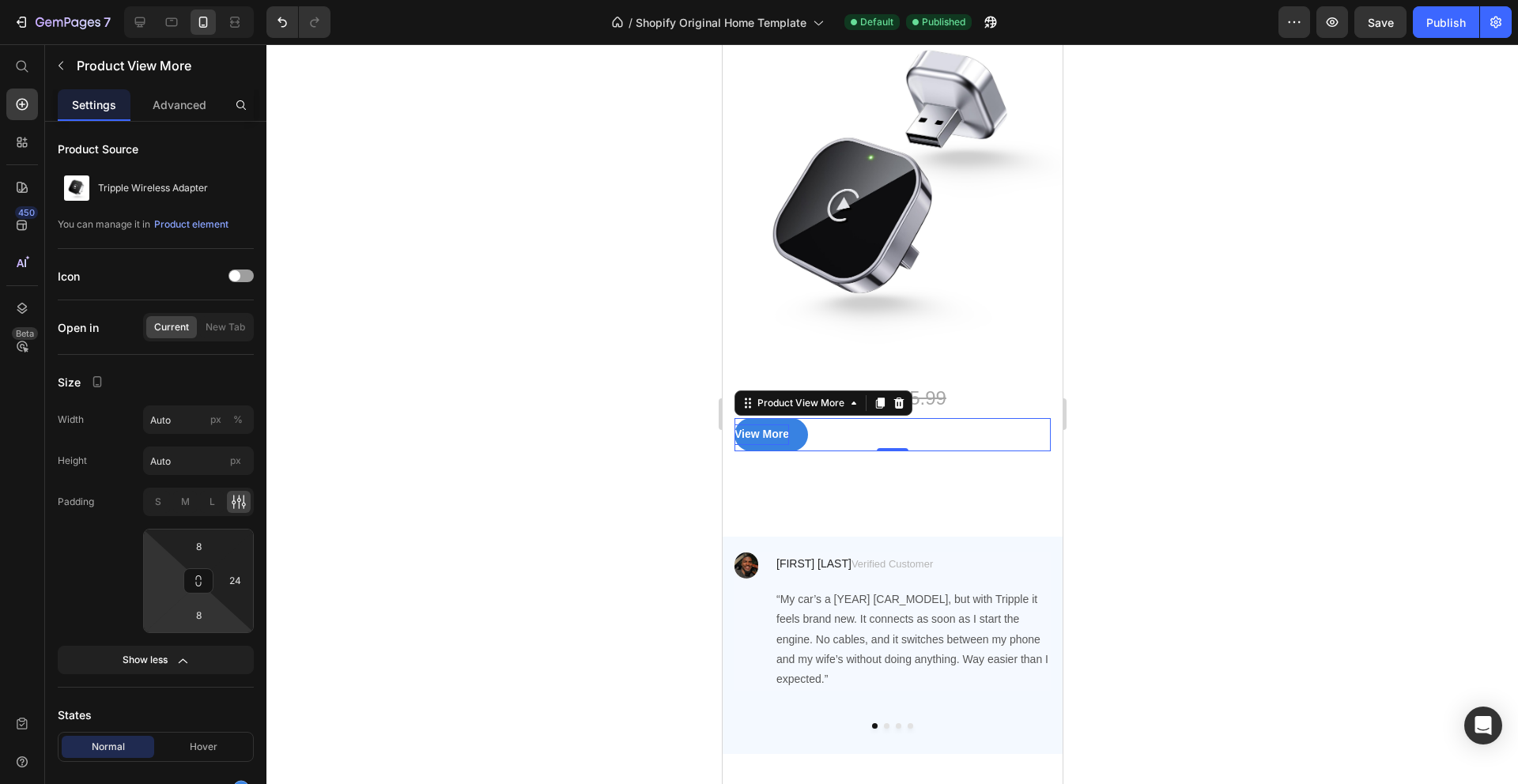 type on "24" 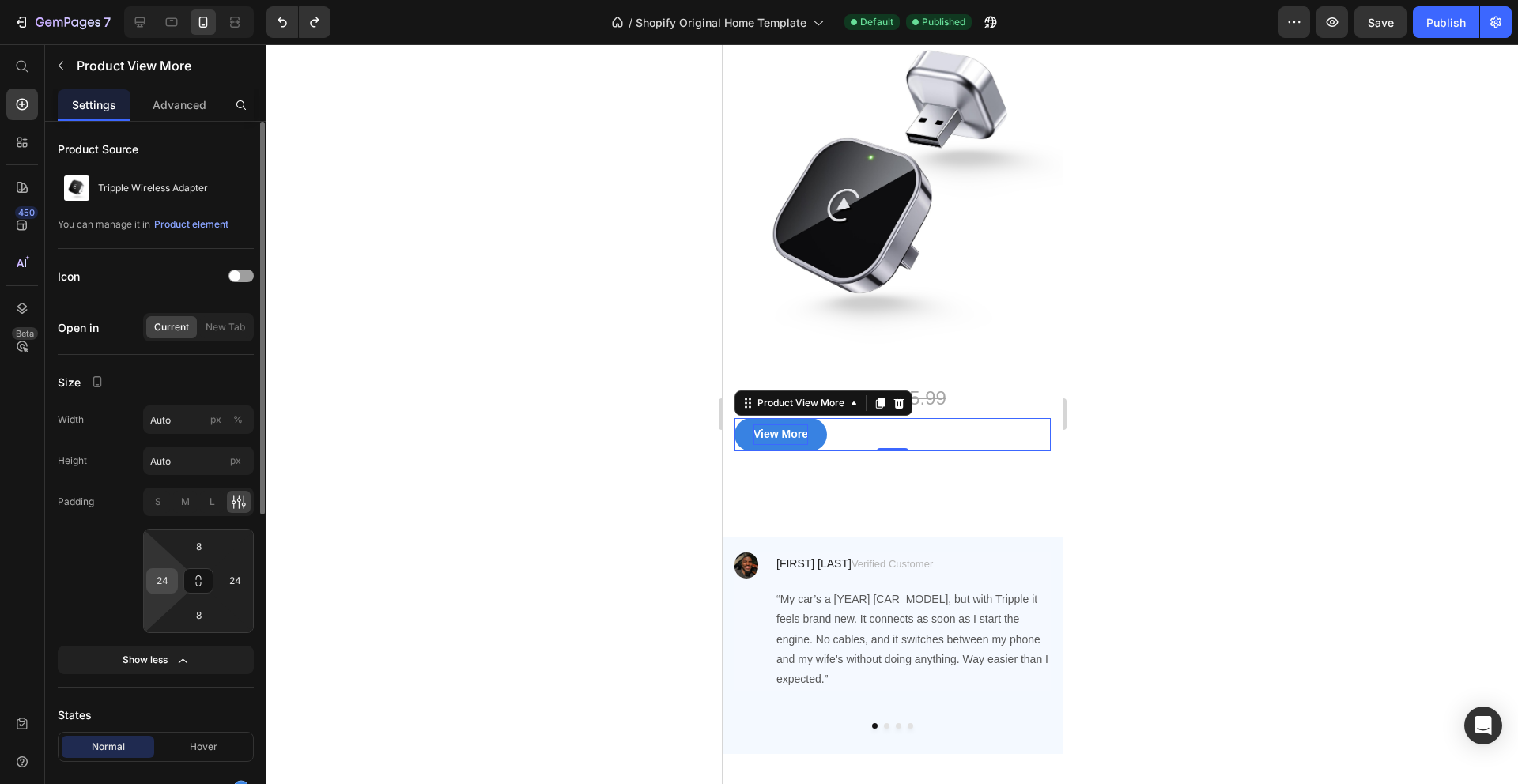 click on "24" at bounding box center [162, 581] 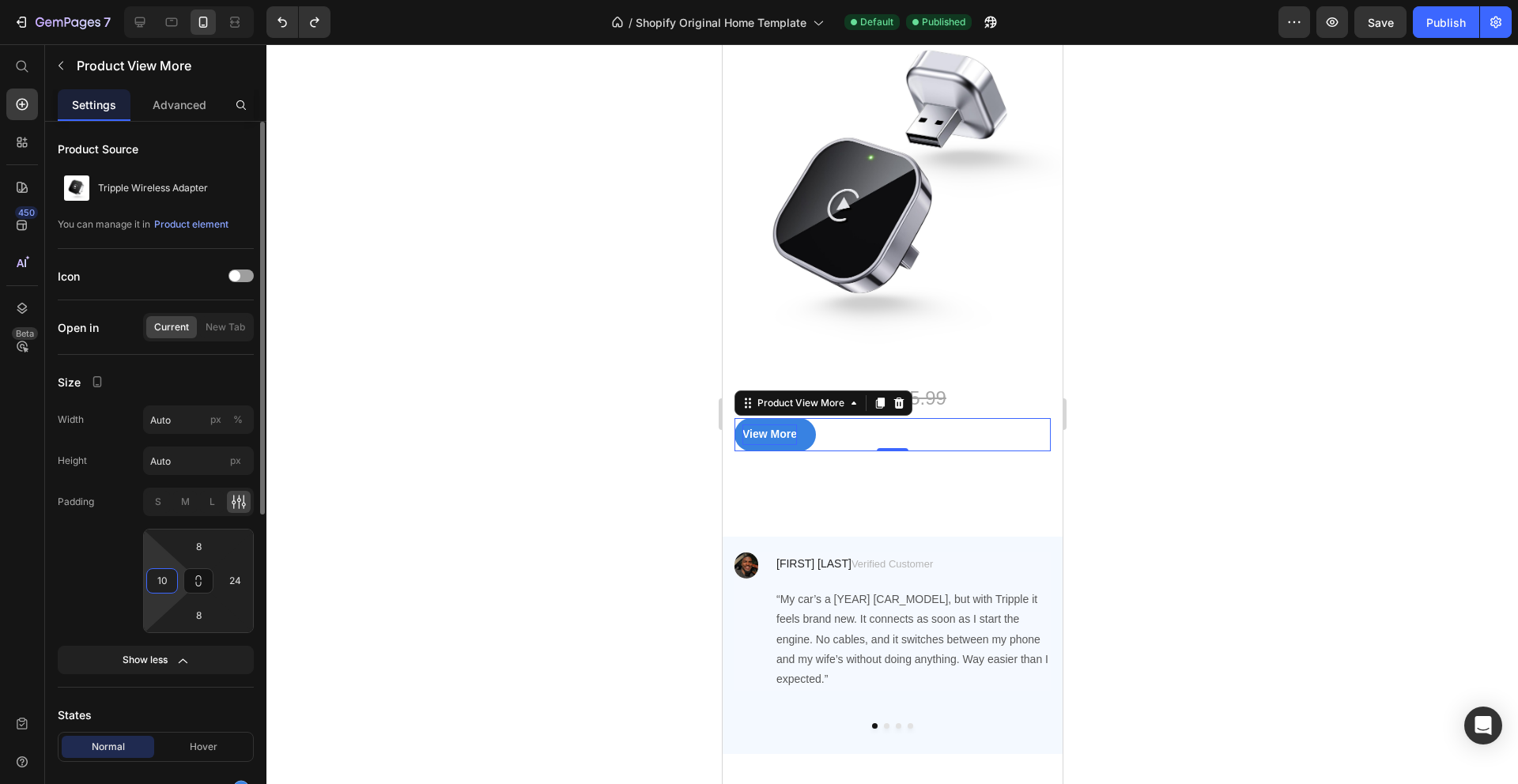 type on "1" 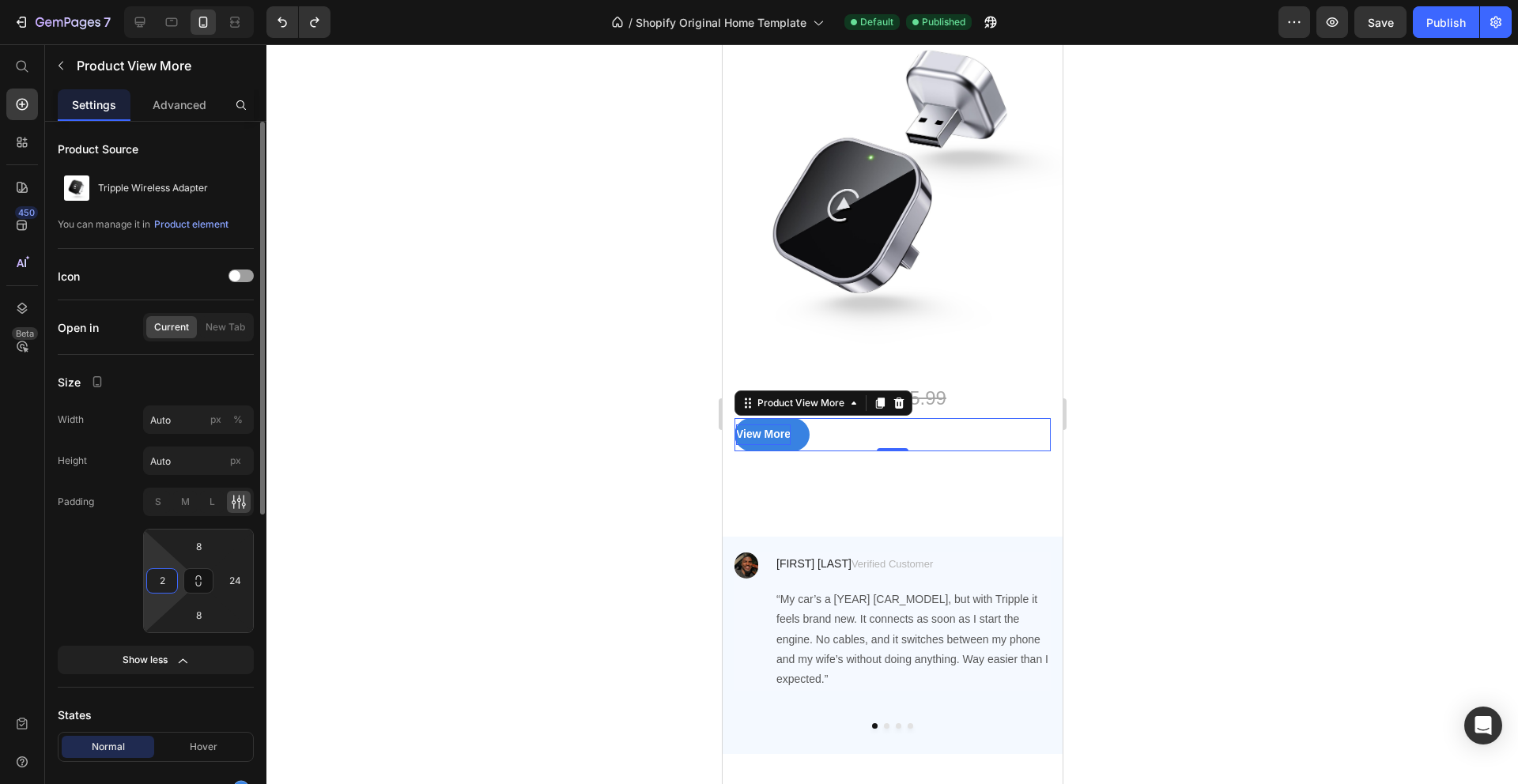 type on "24" 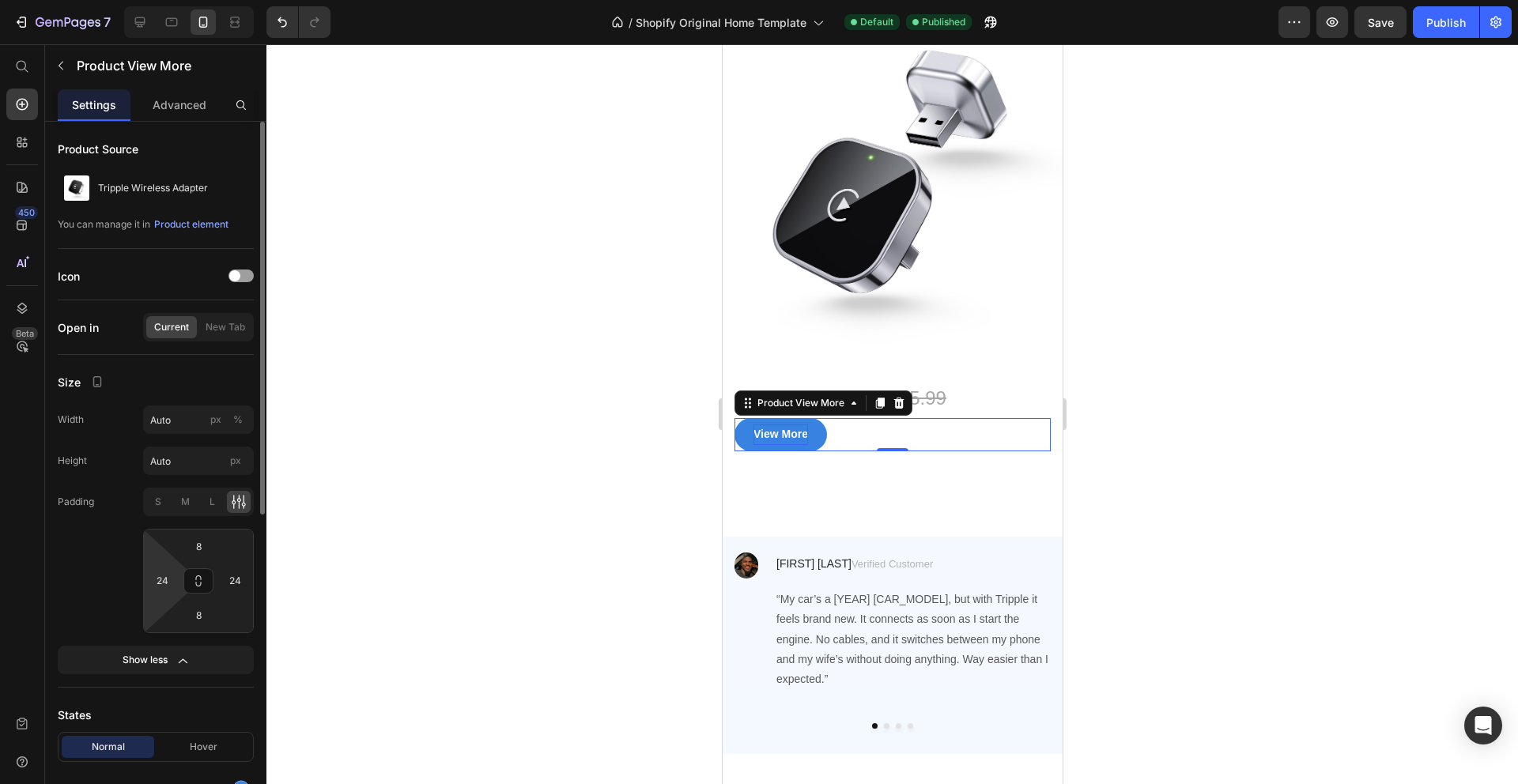 click on "Padding S M L 8 24 8 24" 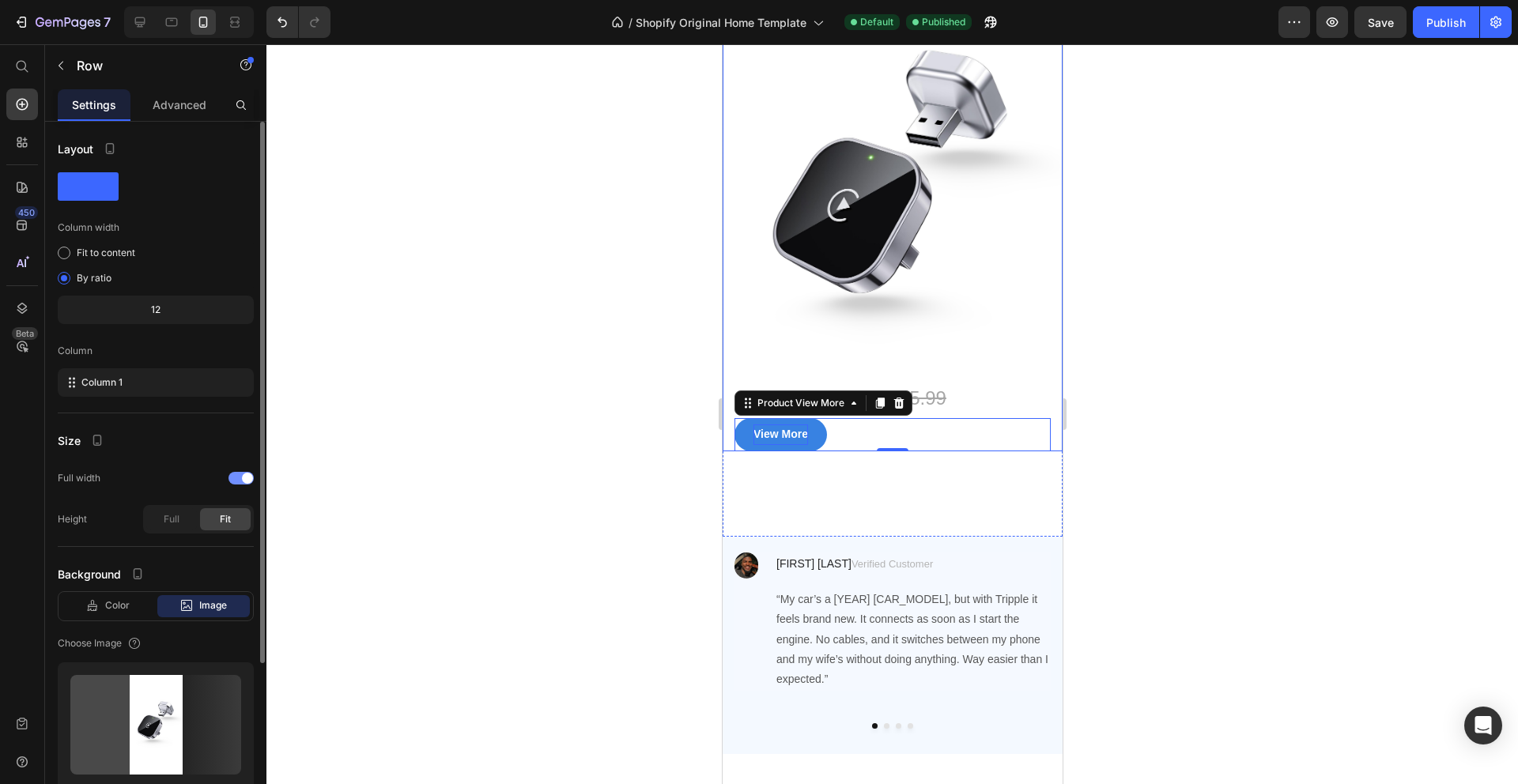 click on "Ditch the Cables. Lets go  wireless. Heading $49.99 Product Price $75.99 Product Price Row View More Product View More   0 Product Row" at bounding box center (892, 200) 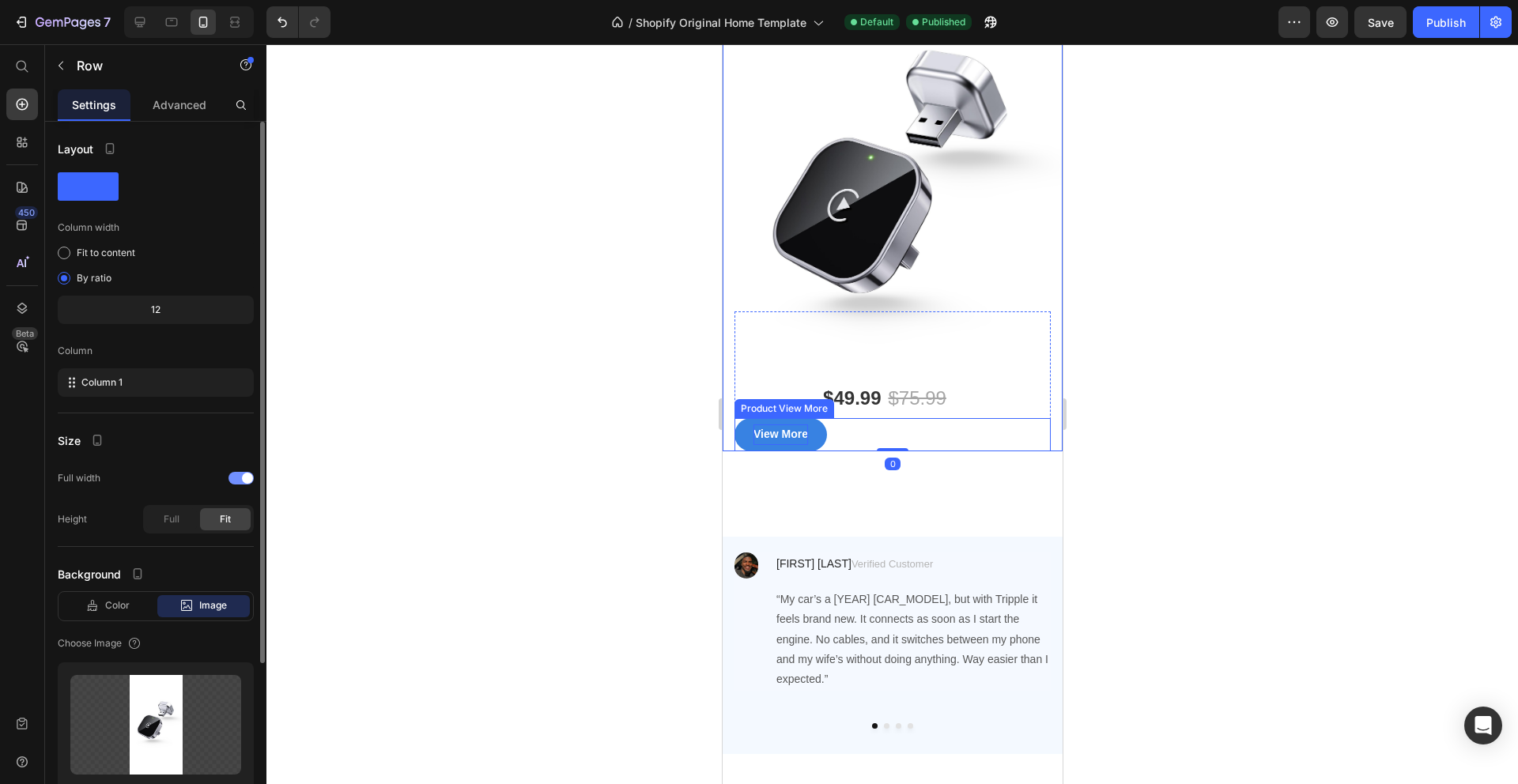 click on "View More" at bounding box center (892, 434) 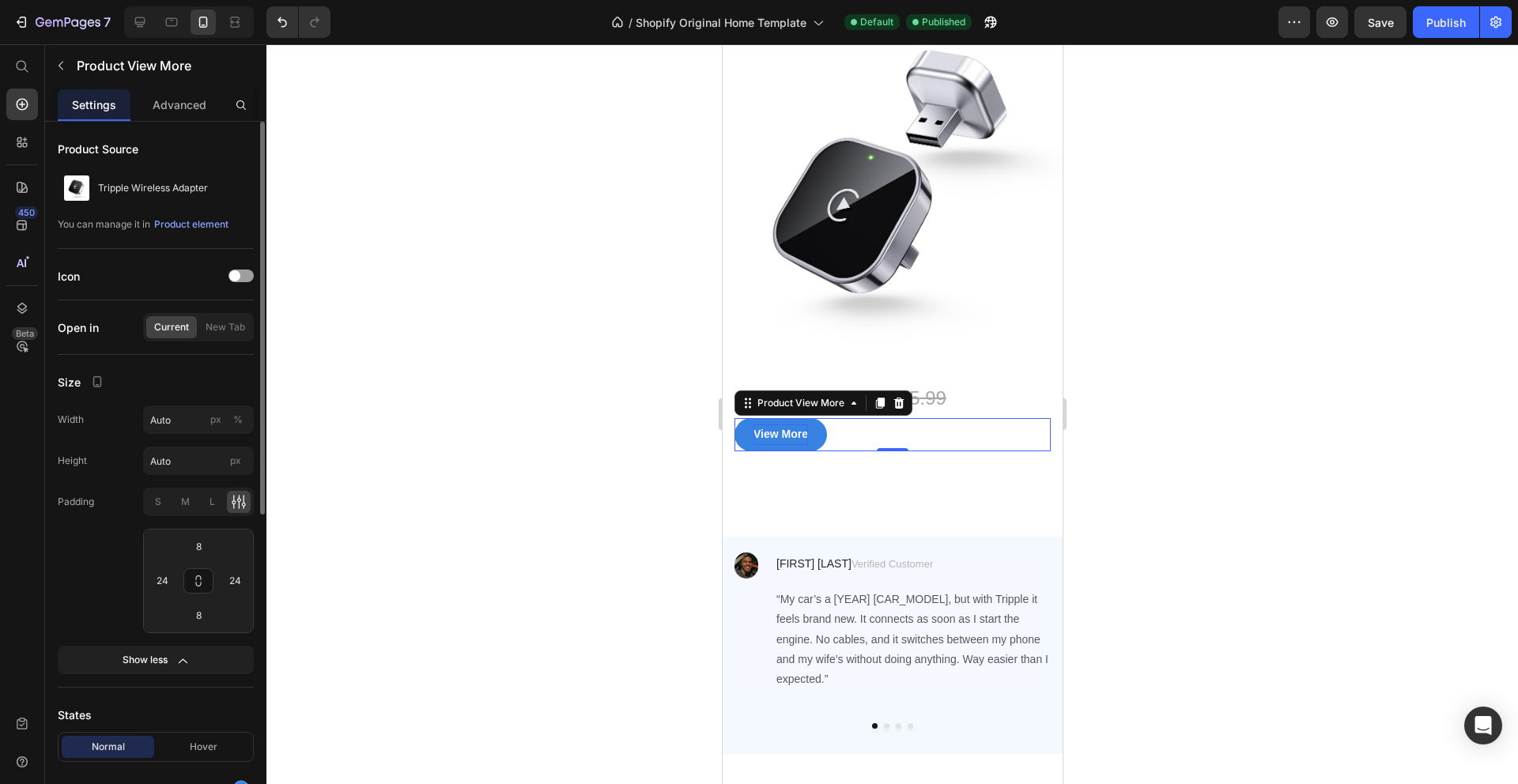 click on "Product Source Tripple Wireless Adapter  You can manage it in   Product element  Icon Open in Current New Tab Size Width Auto px % Height Auto px Padding S M L 8 24 8 24 Show less States Normal Hover Background color Text color Border Corner Shadow Text Styles Paragraph 1 Font sans-serif Size 14 Show more Align  Delete element" at bounding box center [156, 758] 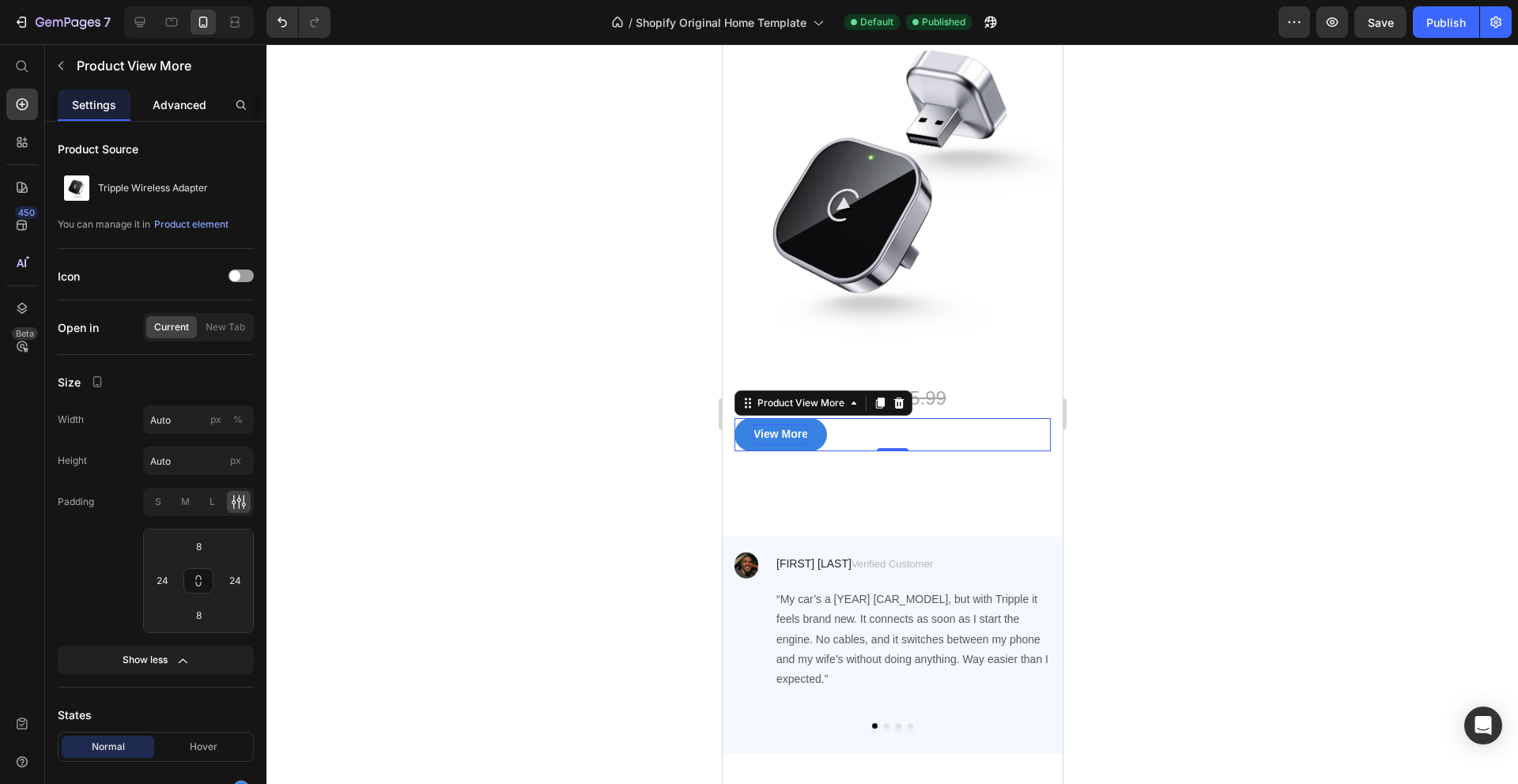 click on "Advanced" at bounding box center [179, 104] 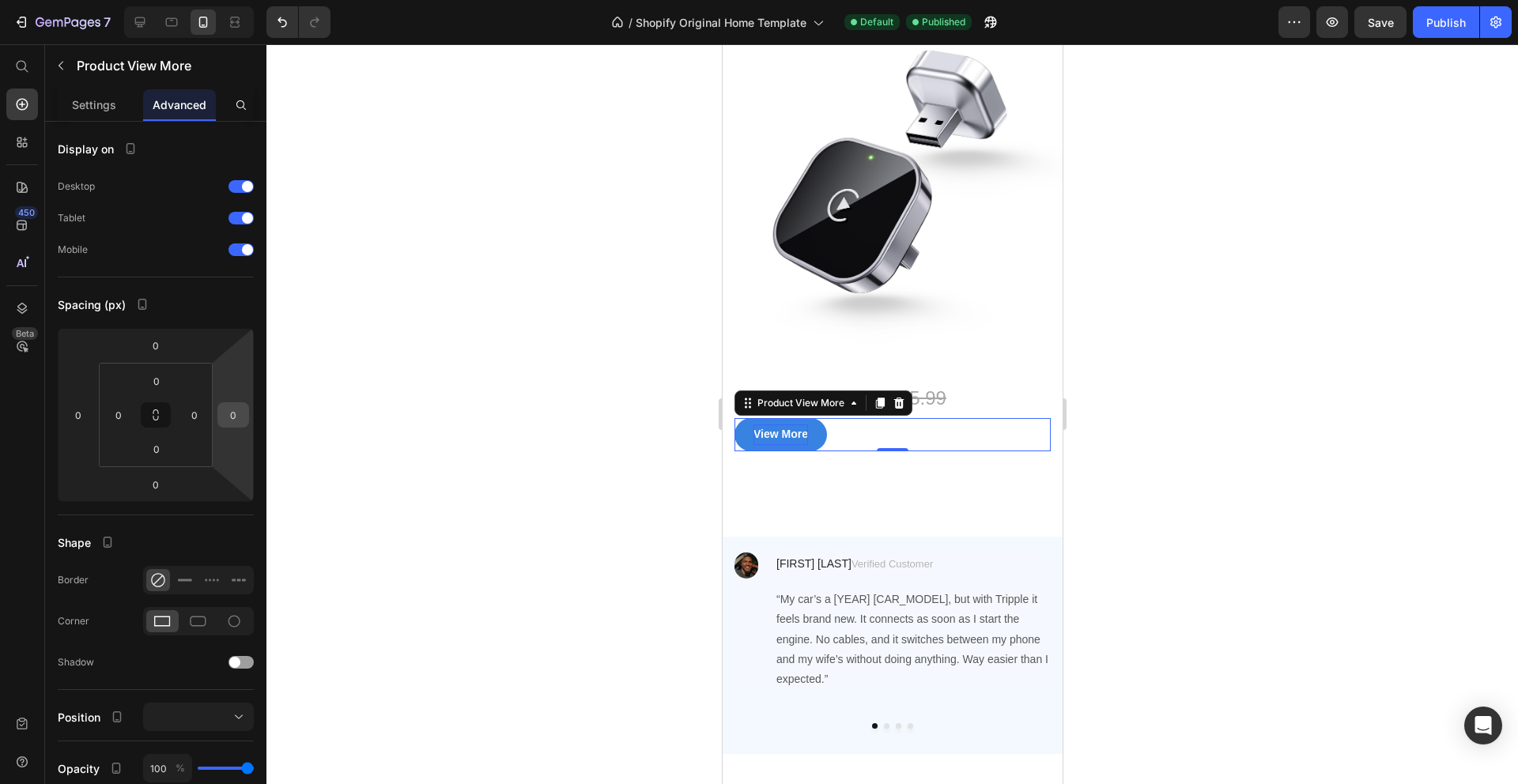 click on "0" at bounding box center (233, 415) 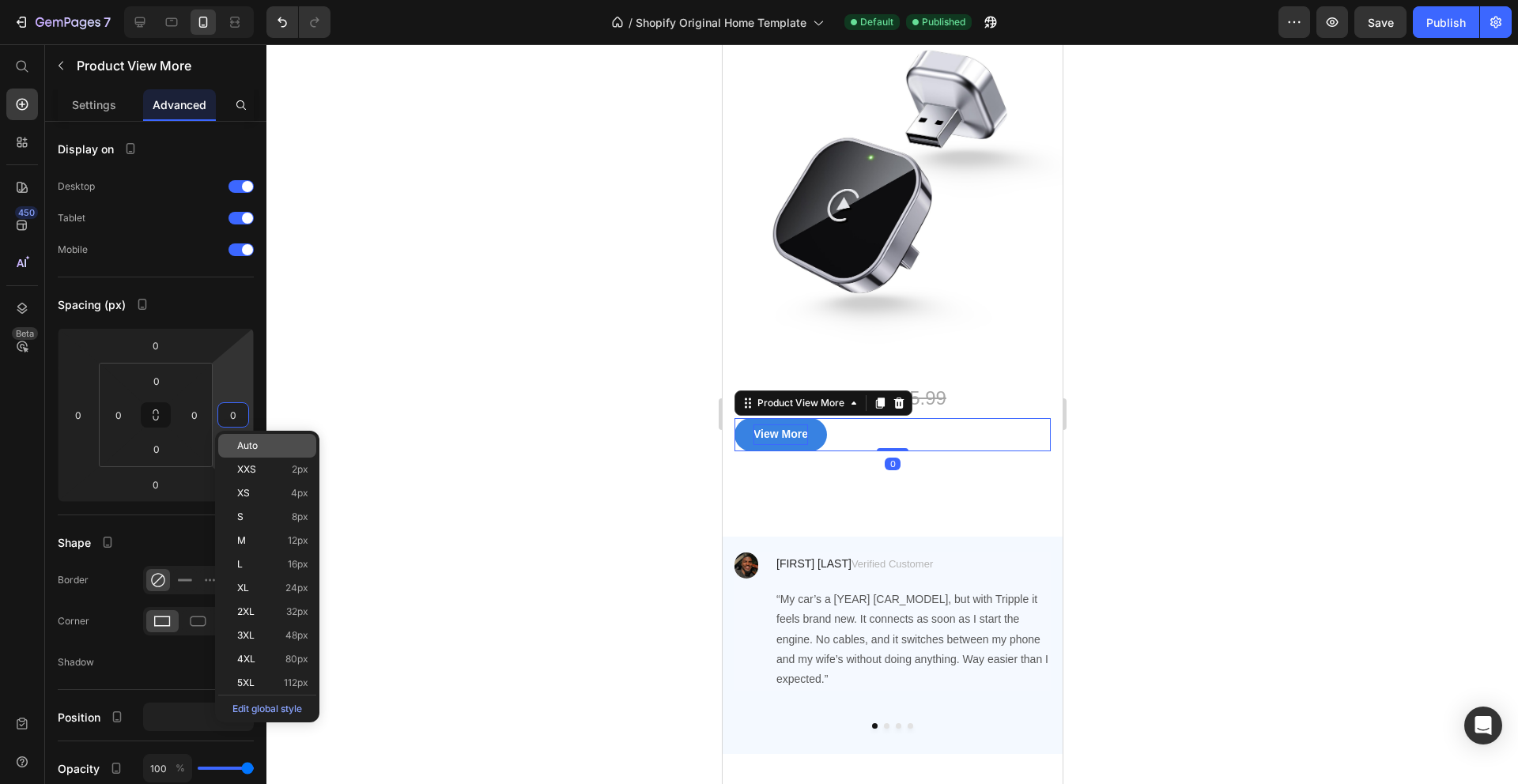click on "Auto" 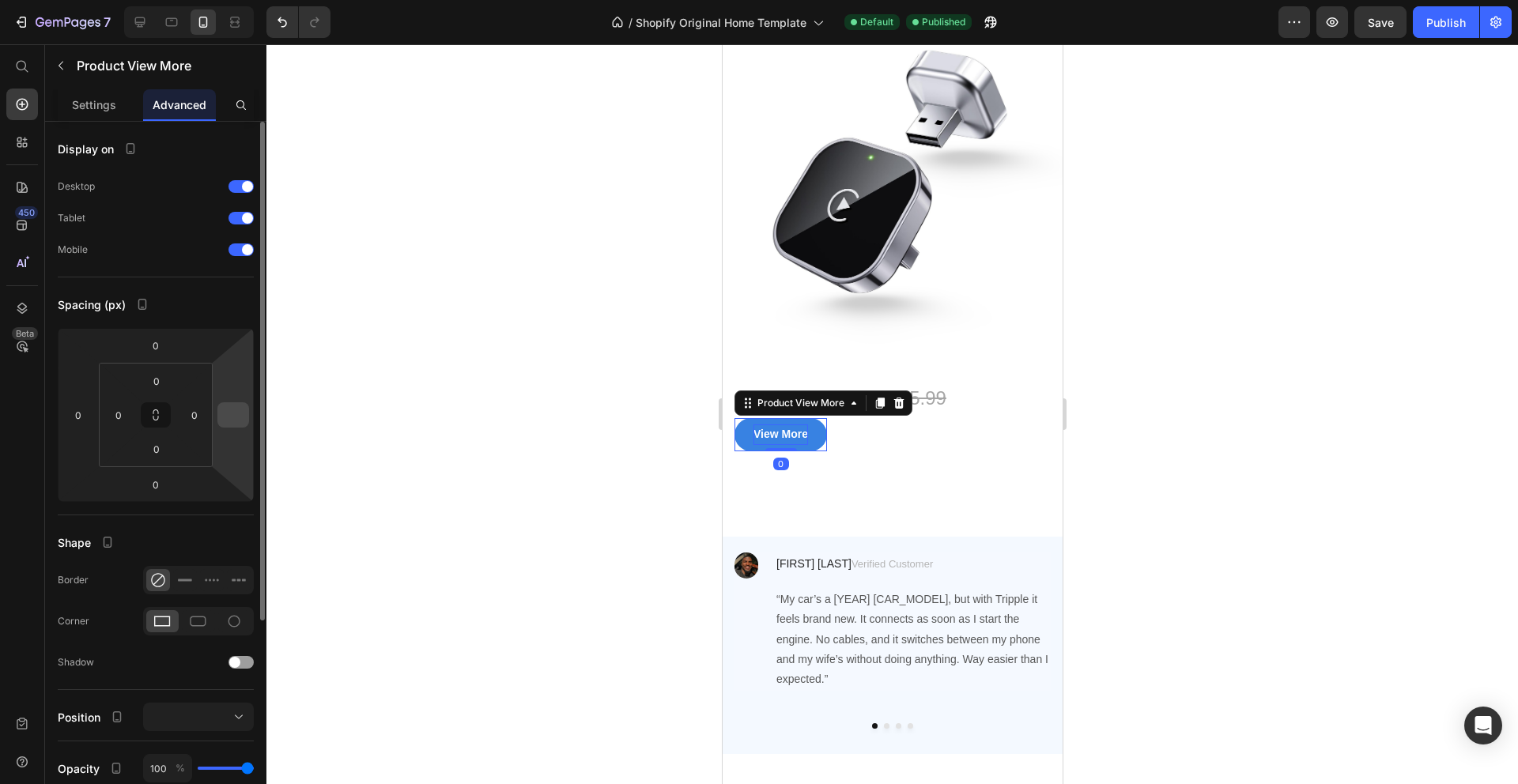 click at bounding box center (233, 415) 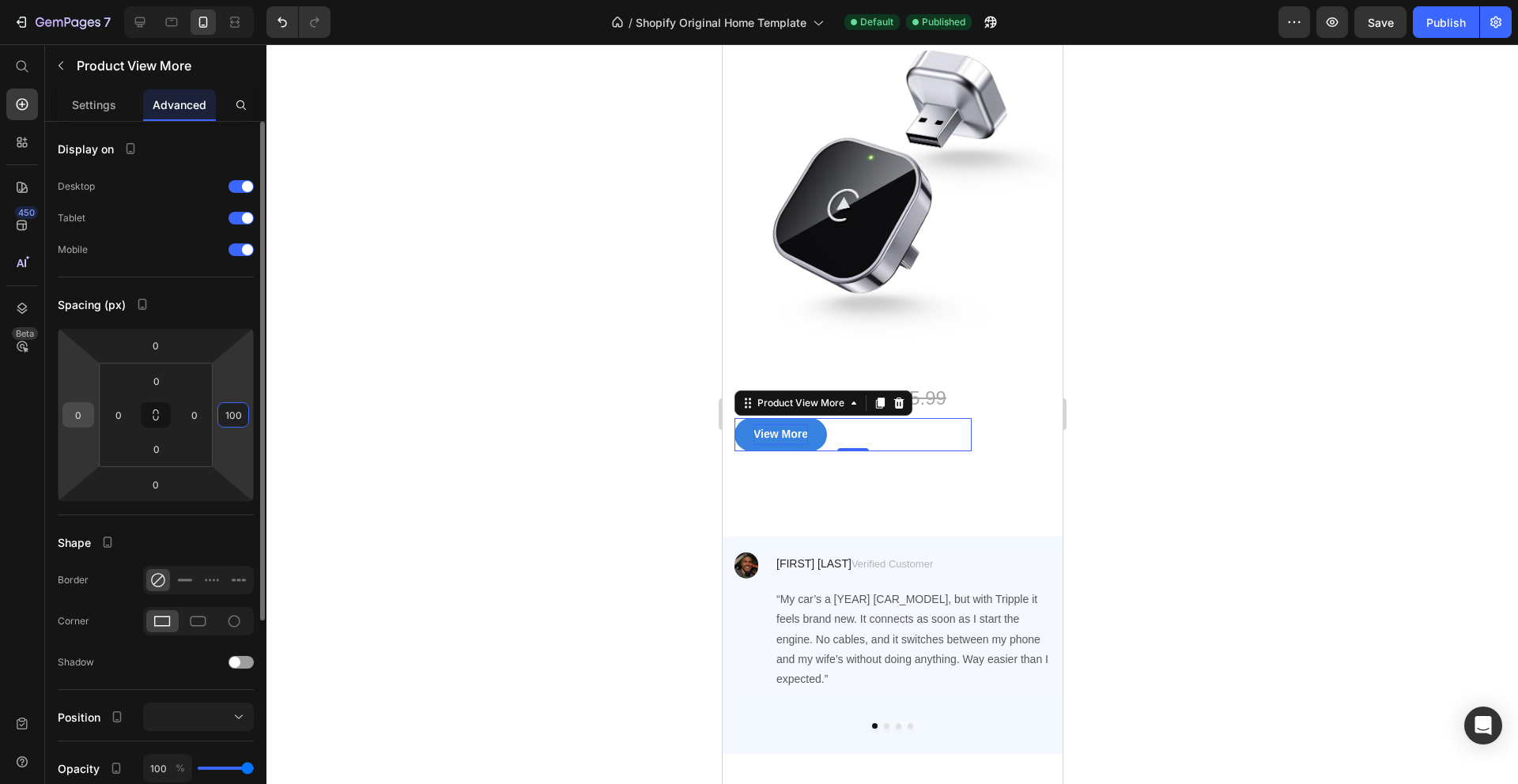 type on "100" 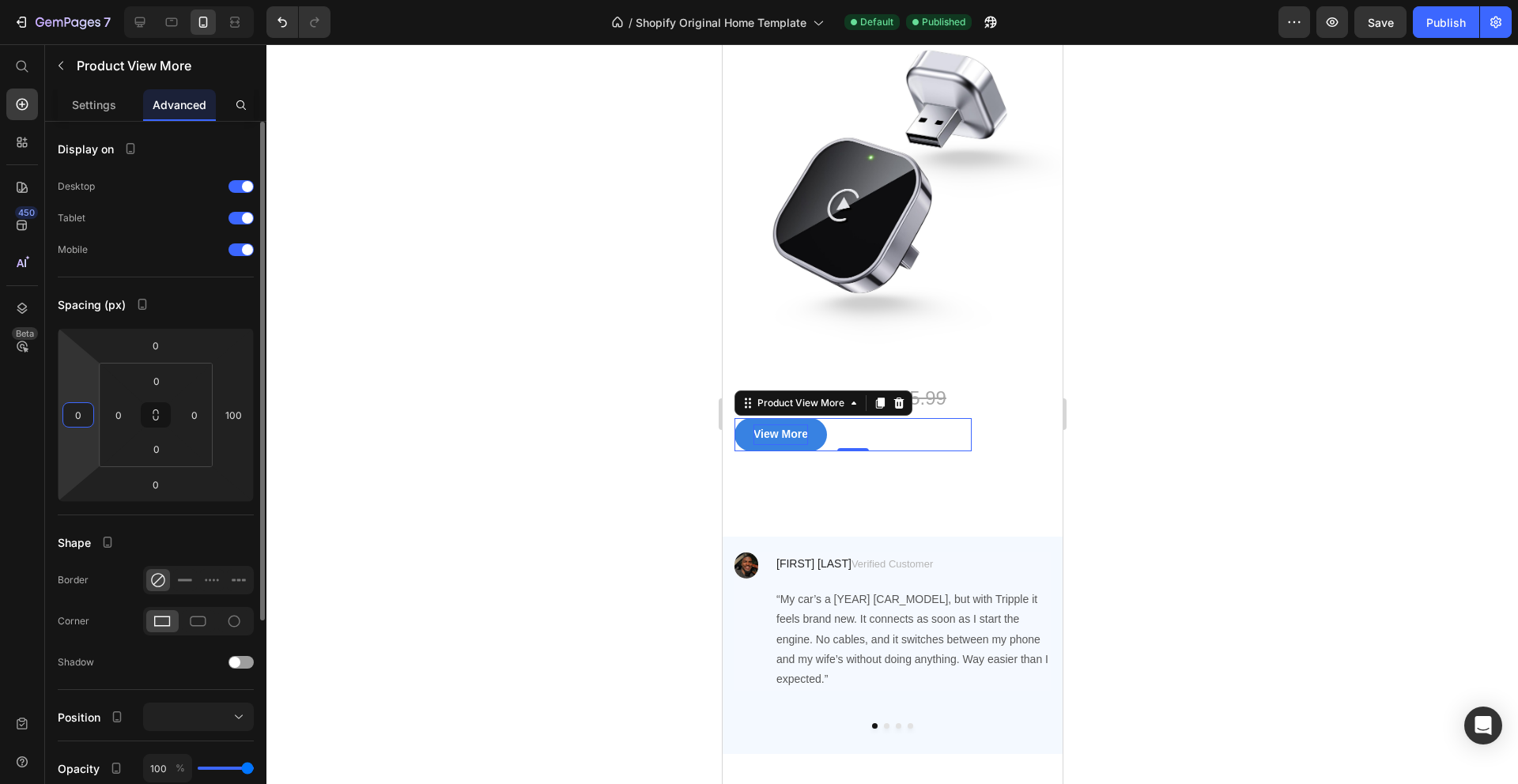 click on "0" at bounding box center [78, 415] 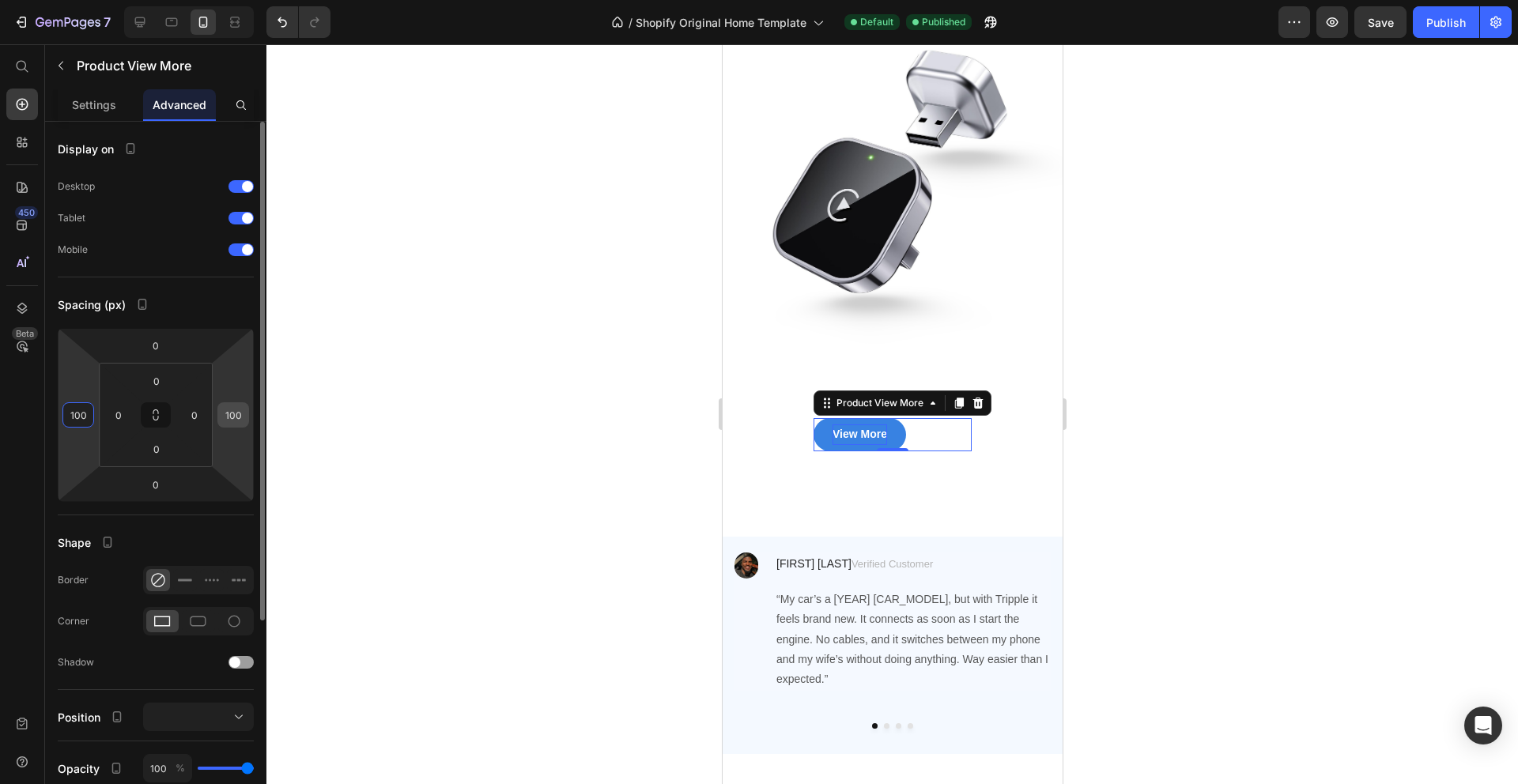 type on "100" 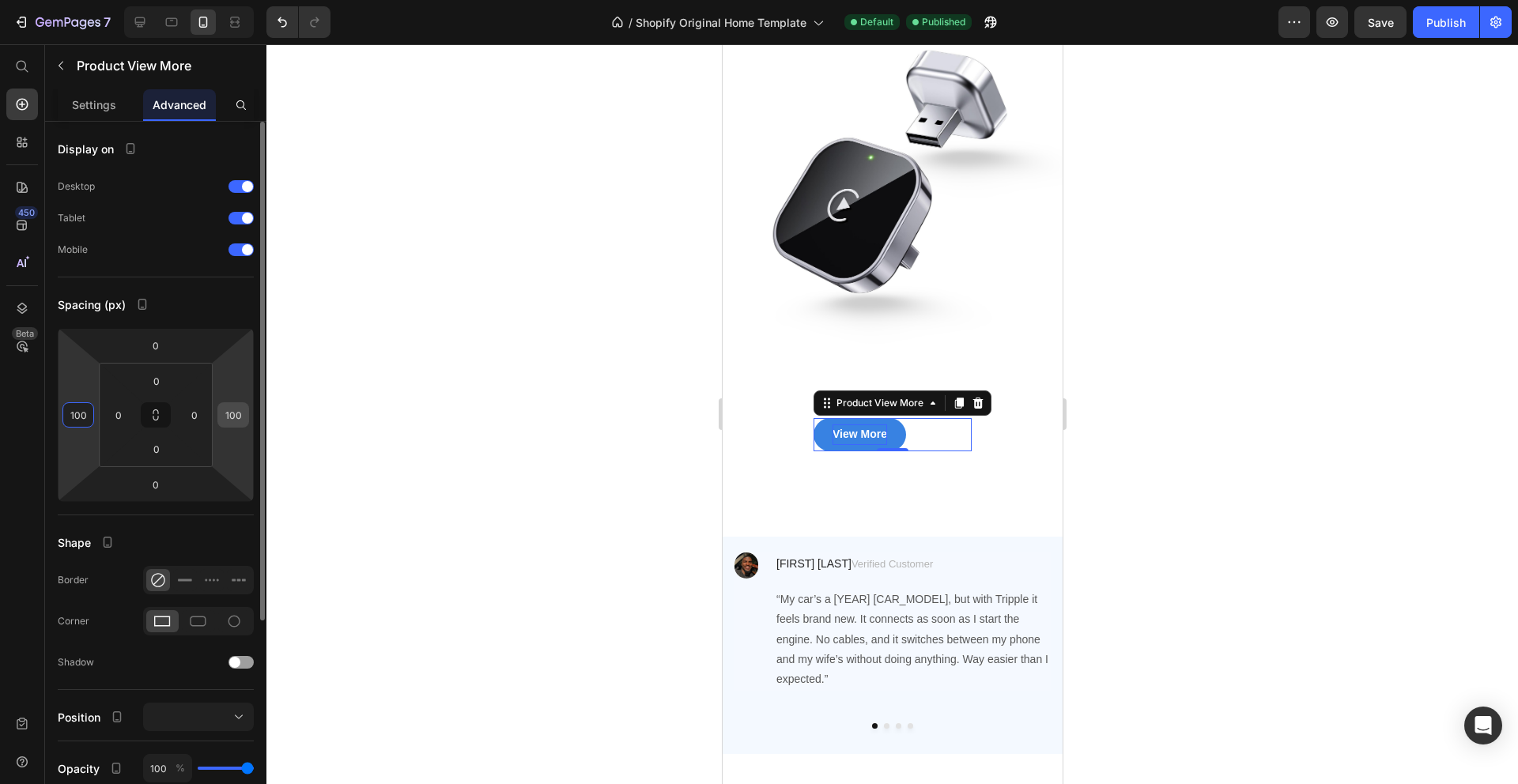 click on "100" at bounding box center (233, 415) 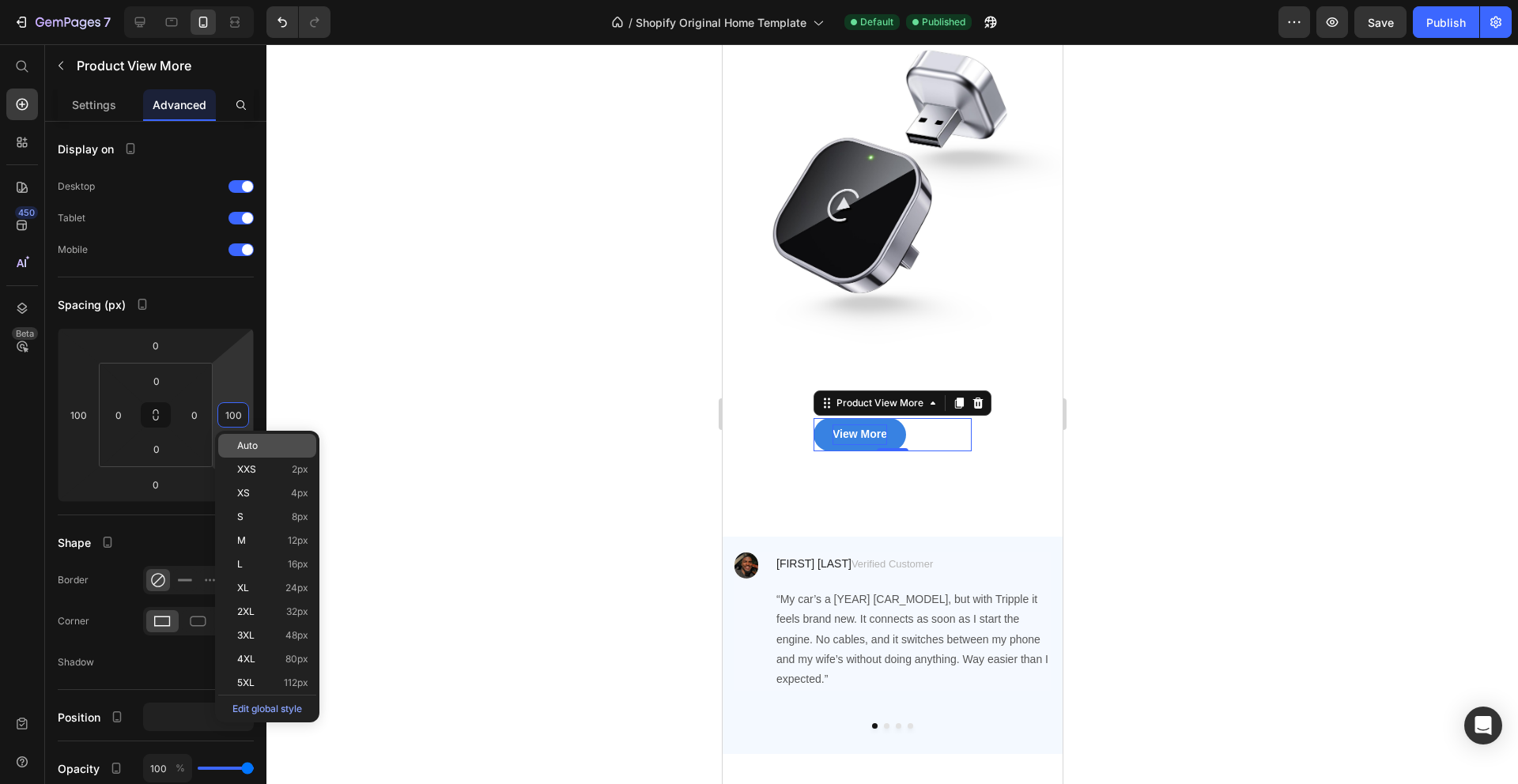 click on "Auto" at bounding box center [247, 446] 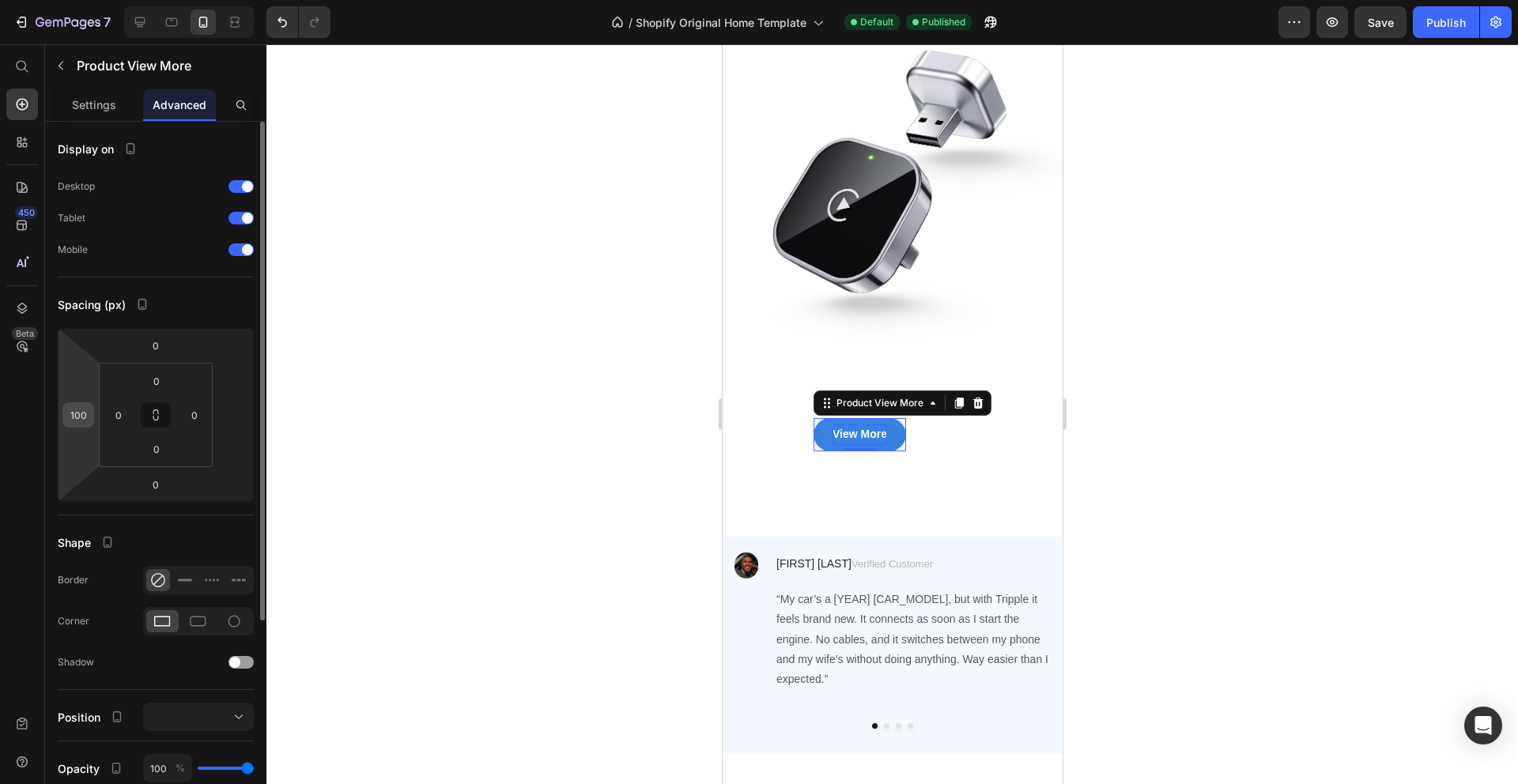 click on "100" at bounding box center (78, 415) 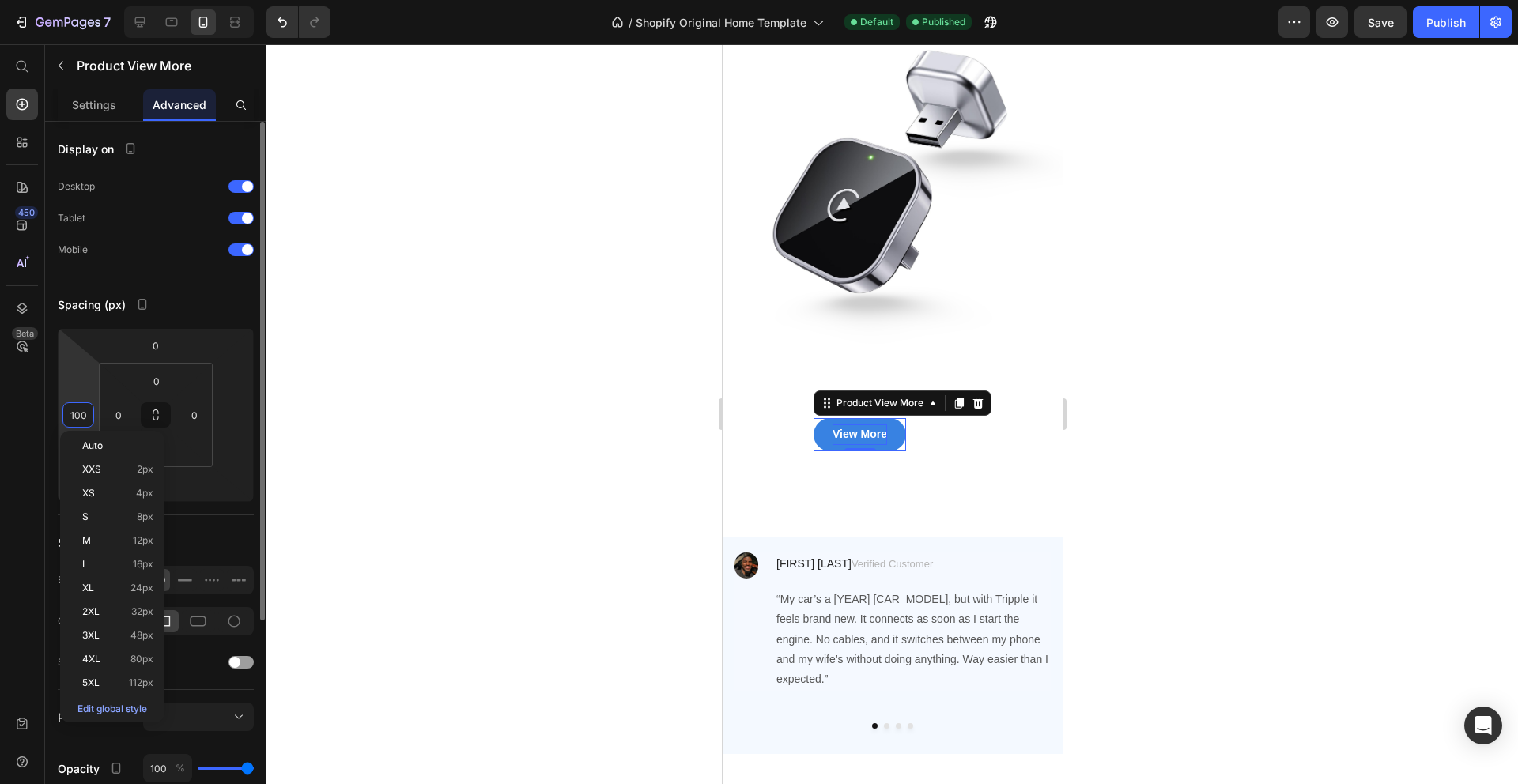 click on "100" at bounding box center (78, 415) 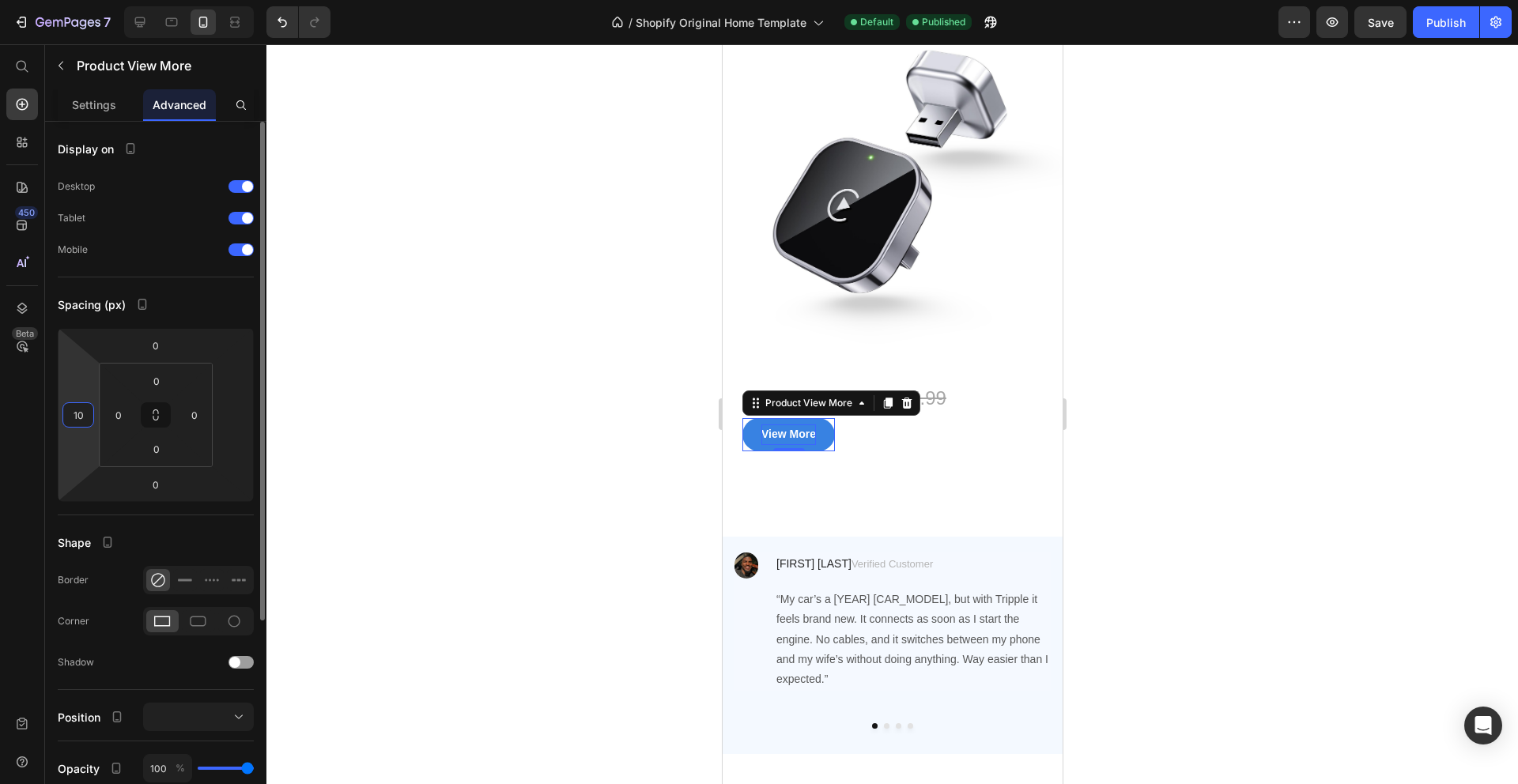 type on "1" 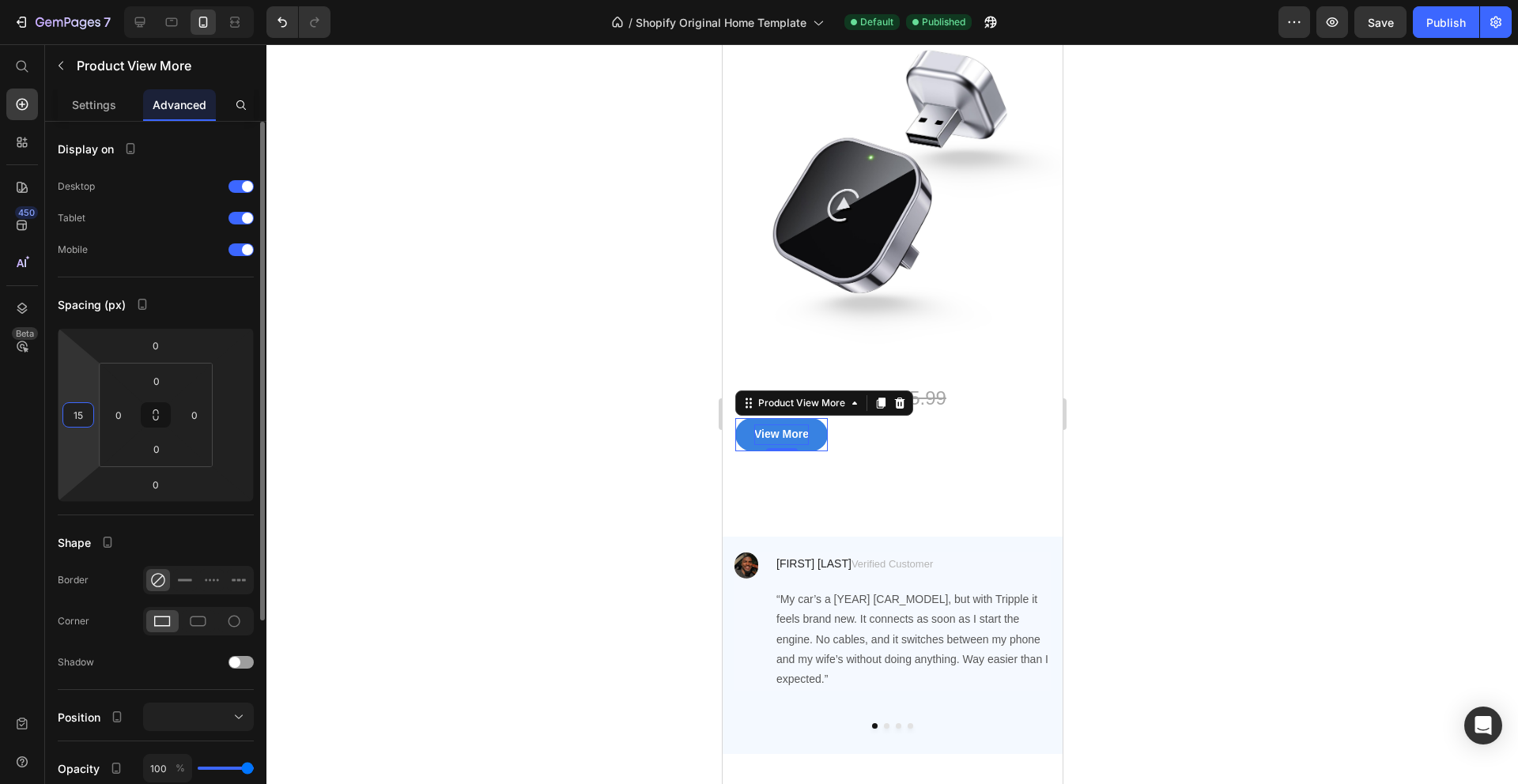 type on "150" 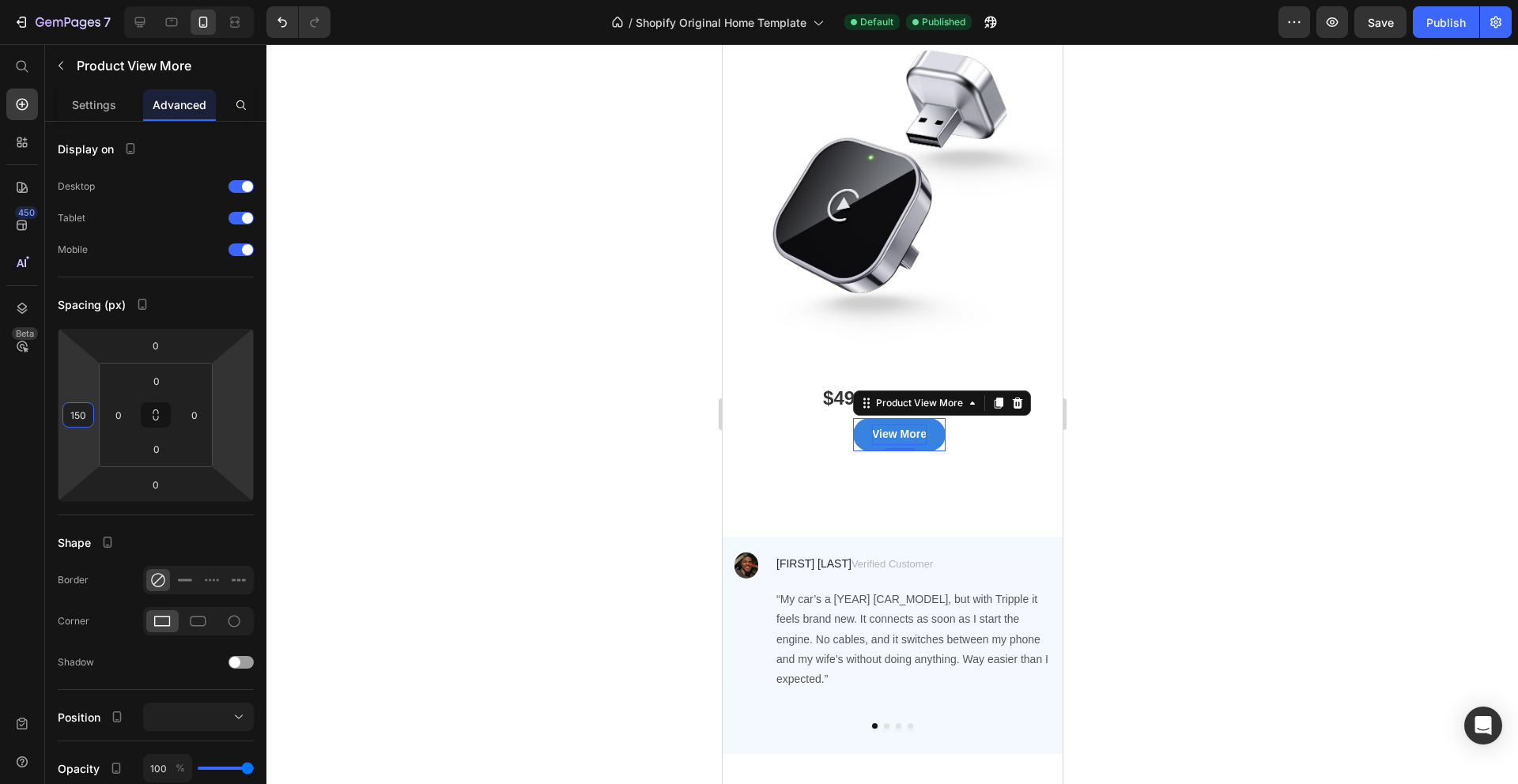 click 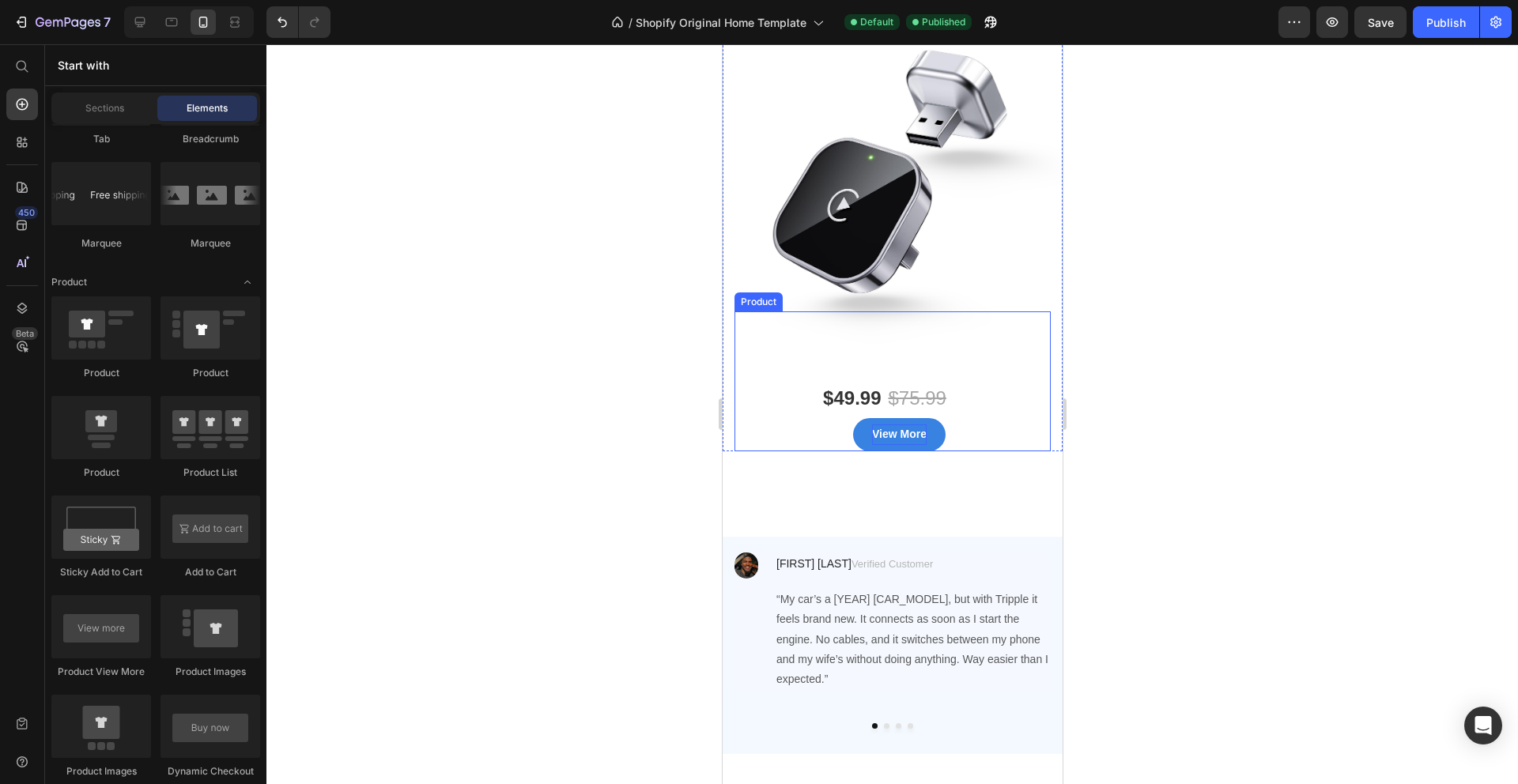 click on "$49.99 Product Price $75.99 Product Price Row View More Product View More" at bounding box center [892, 416] 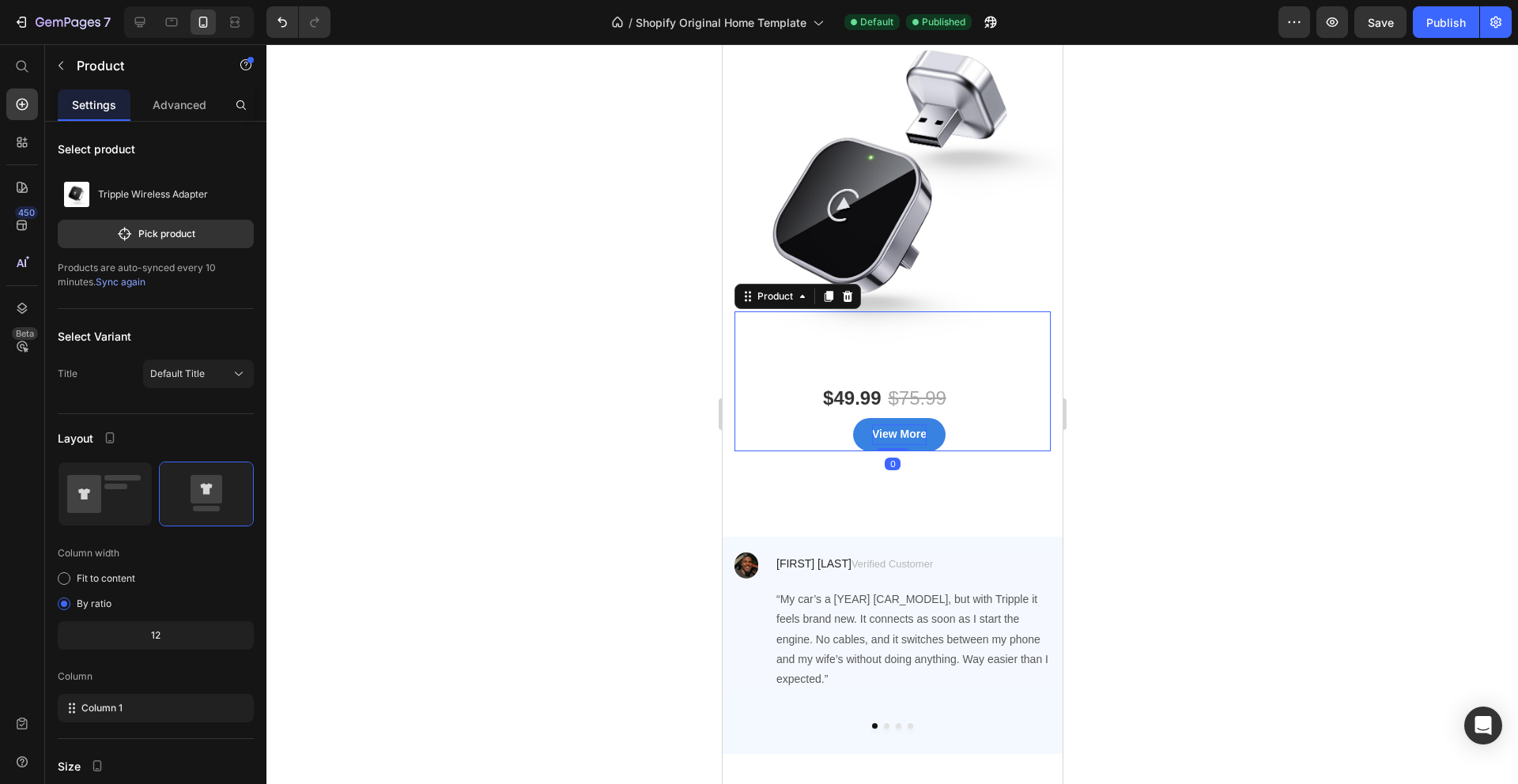click on "$49.99 Product Price $75.99 Product Price Row View More Product View More" at bounding box center (892, 416) 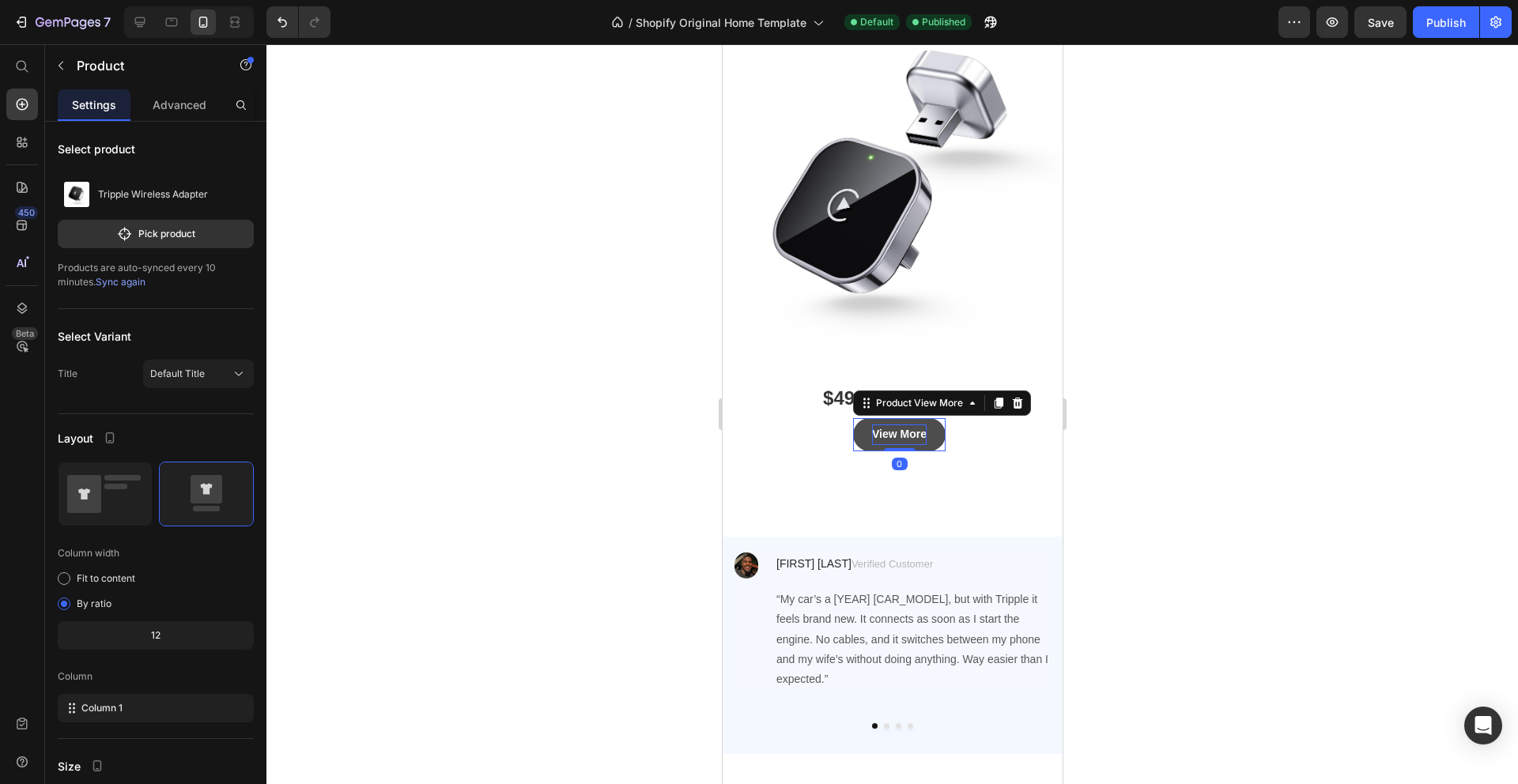 click on "View More" at bounding box center [898, 434] 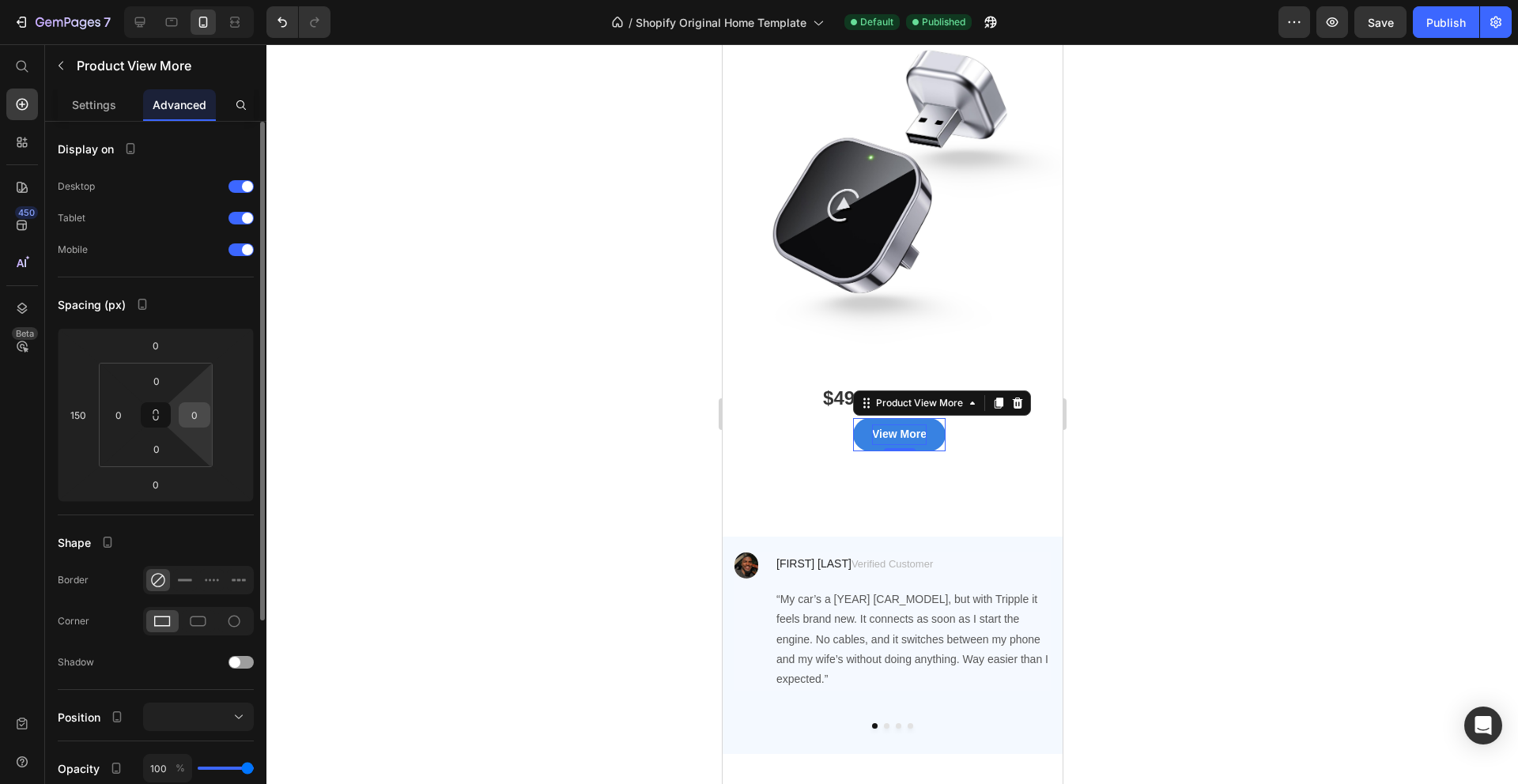 click on "0" at bounding box center (194, 415) 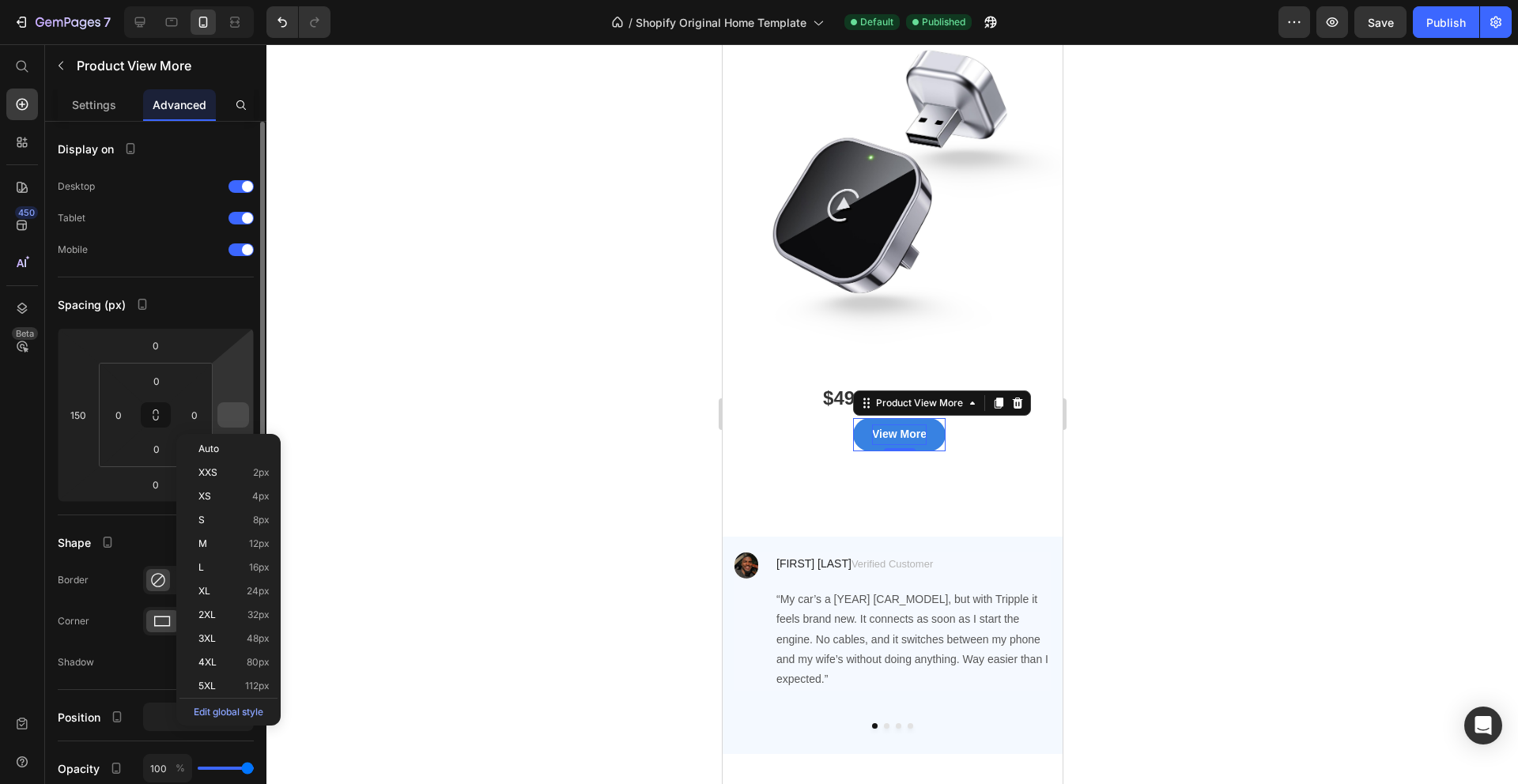 click at bounding box center [233, 415] 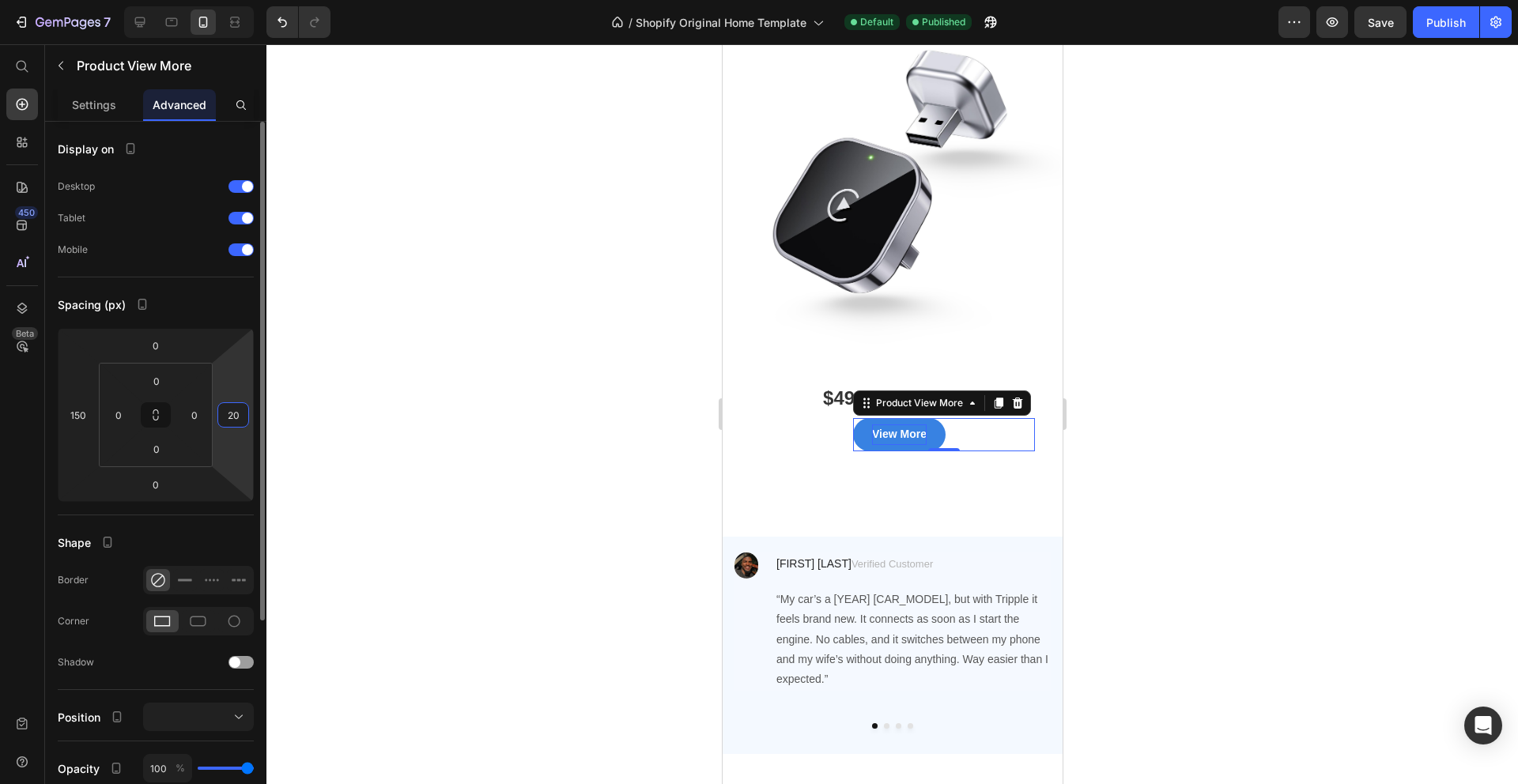 type on "2" 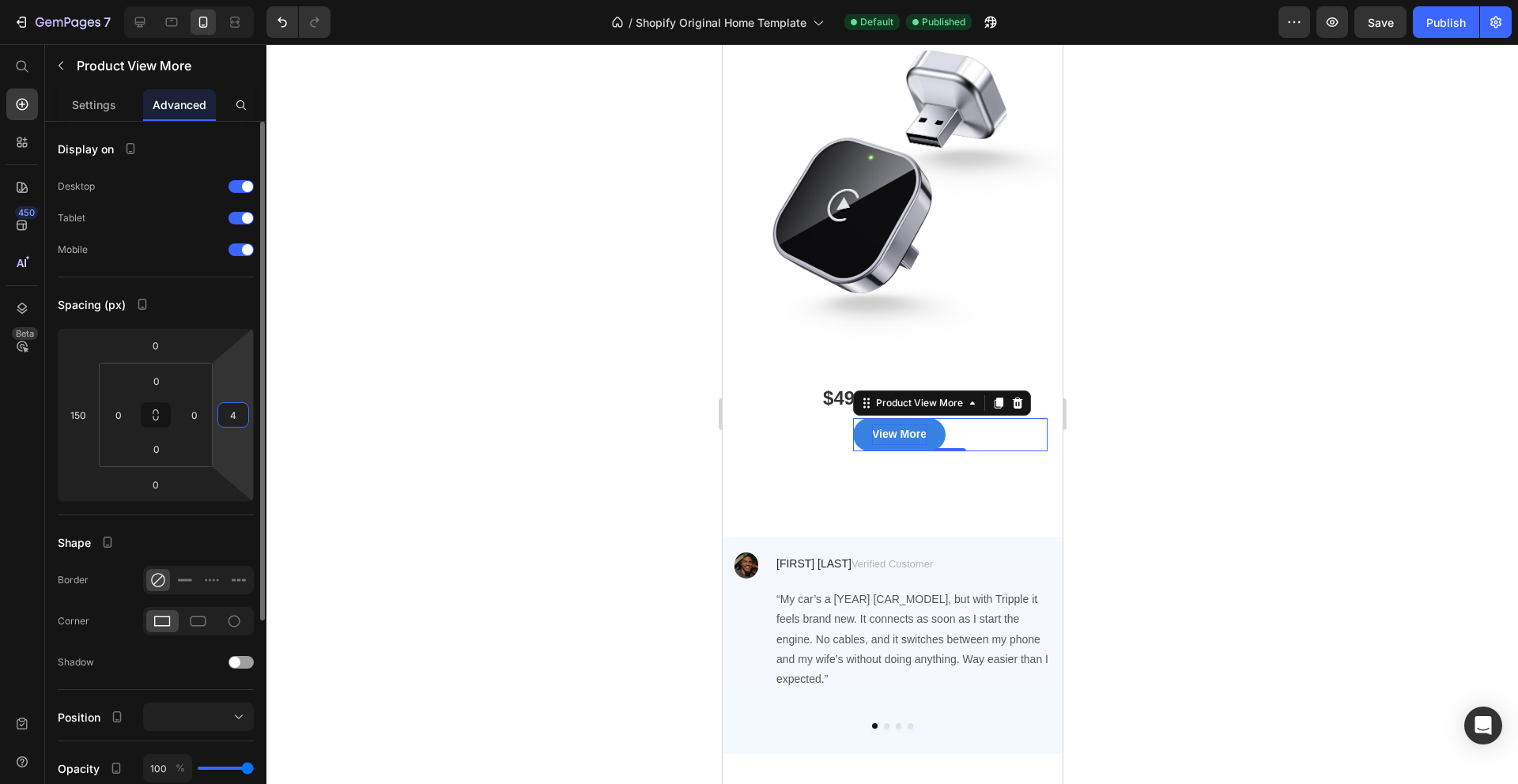 type on "40" 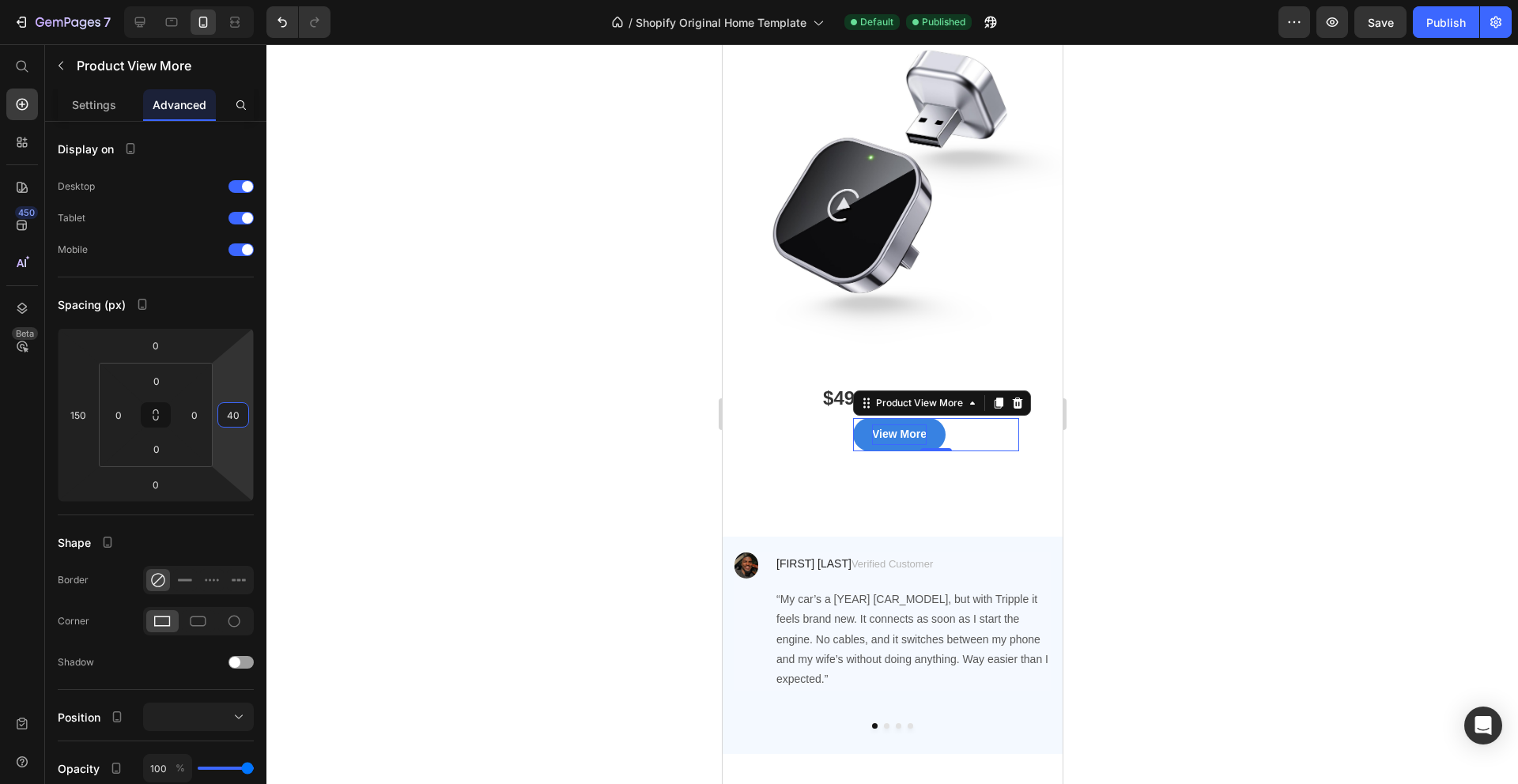 click 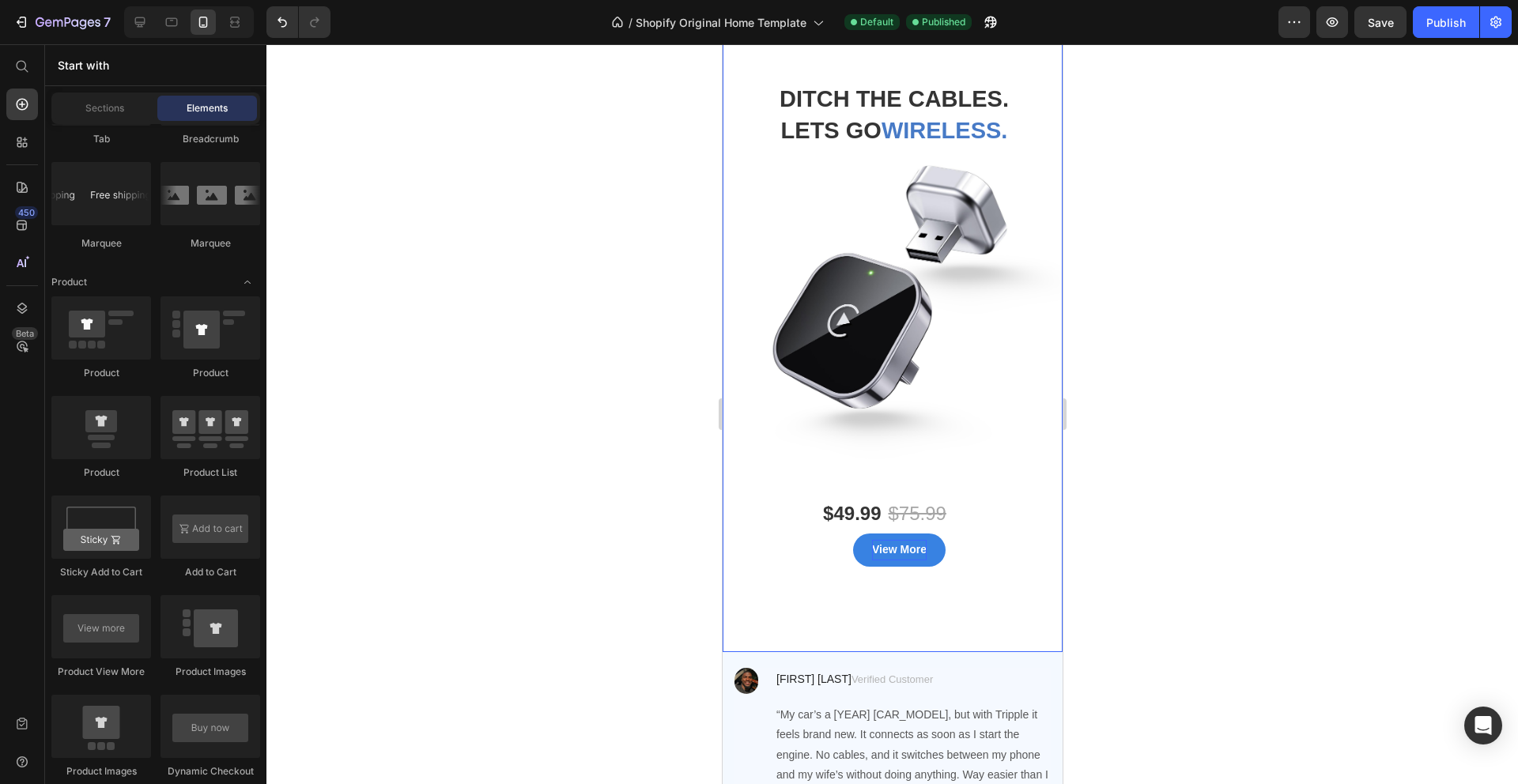scroll, scrollTop: 109, scrollLeft: 0, axis: vertical 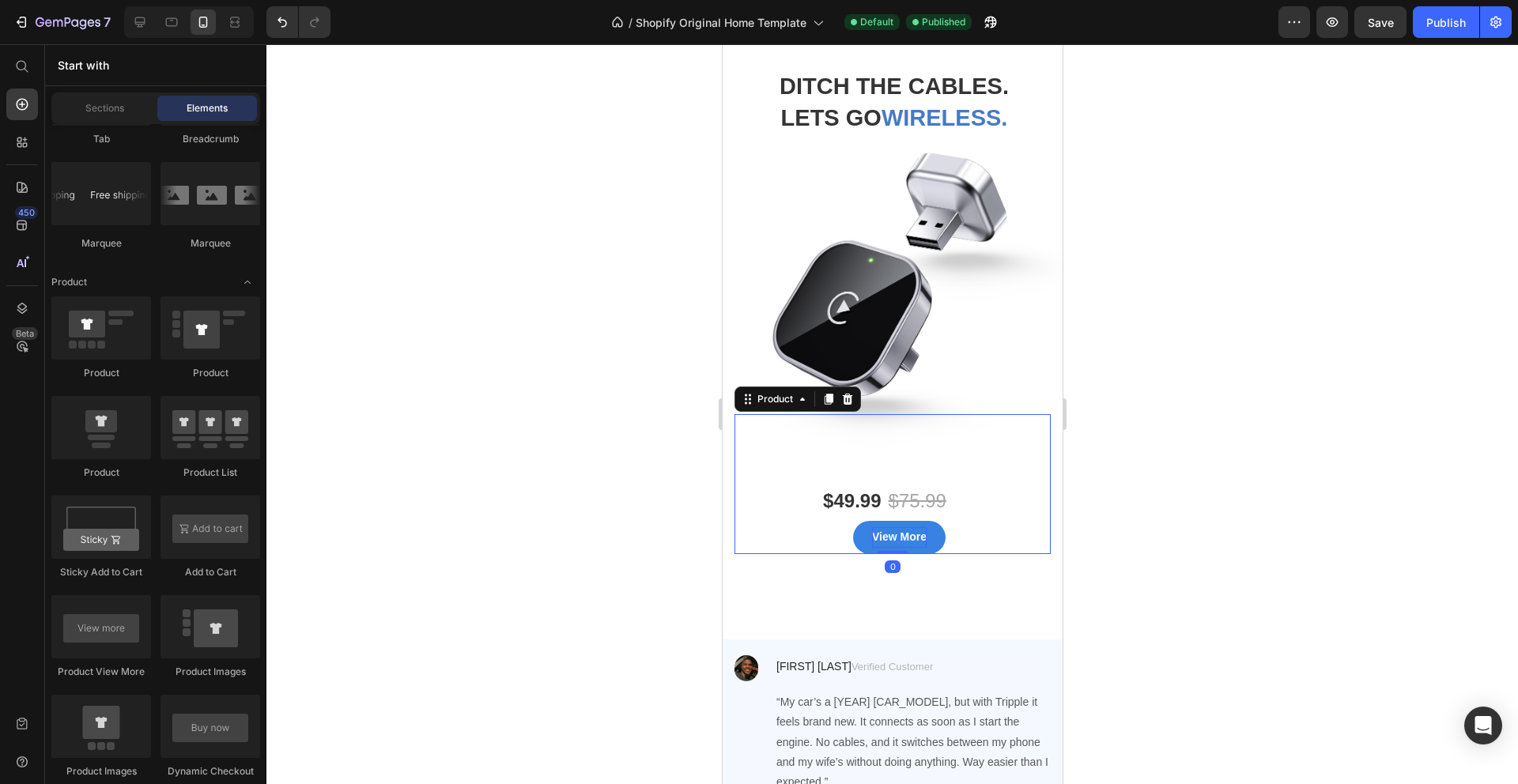 click on "$49.99 Product Price $75.99 Product Price Row View More Product View More" at bounding box center (892, 519) 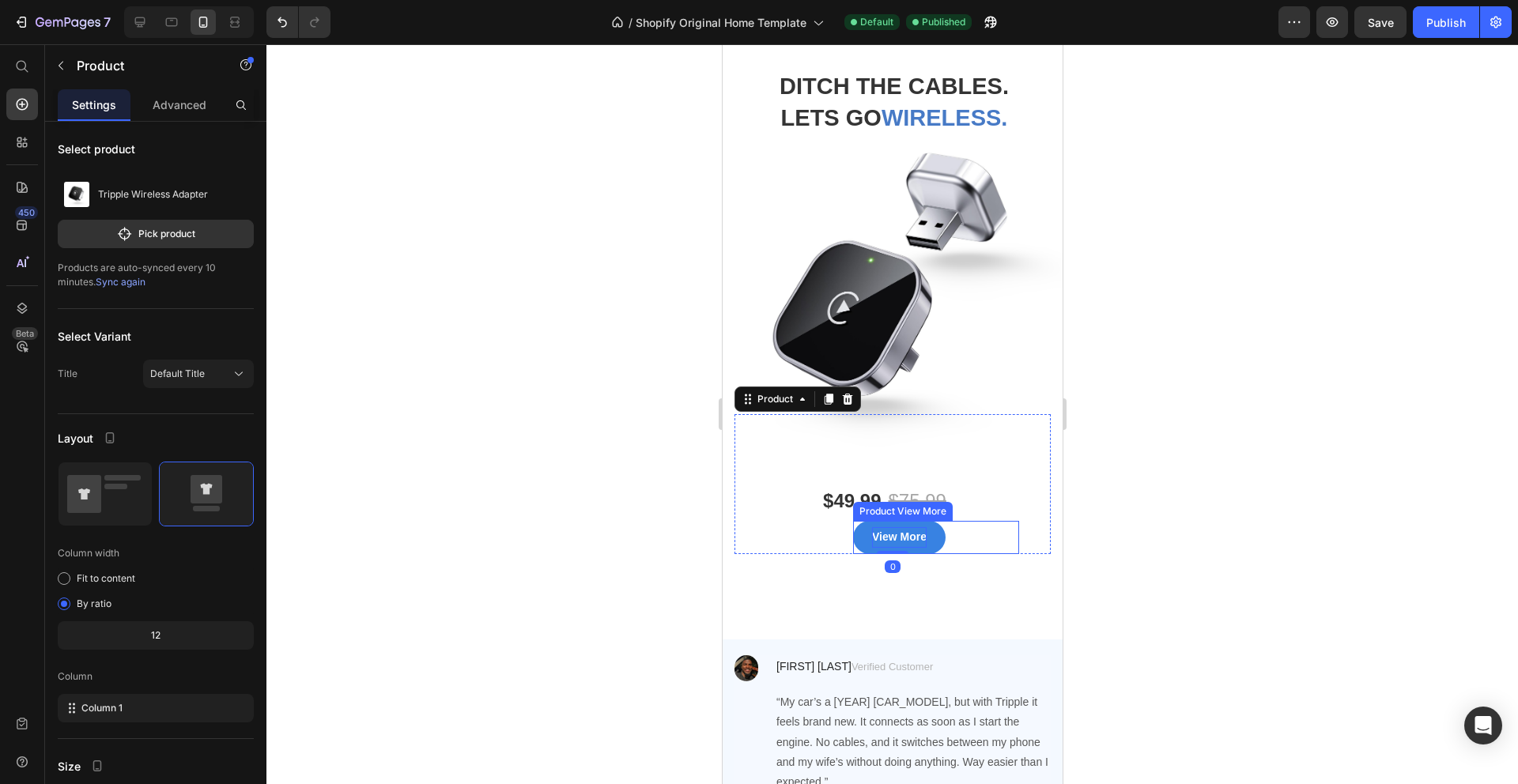 click on "View More" at bounding box center (935, 537) 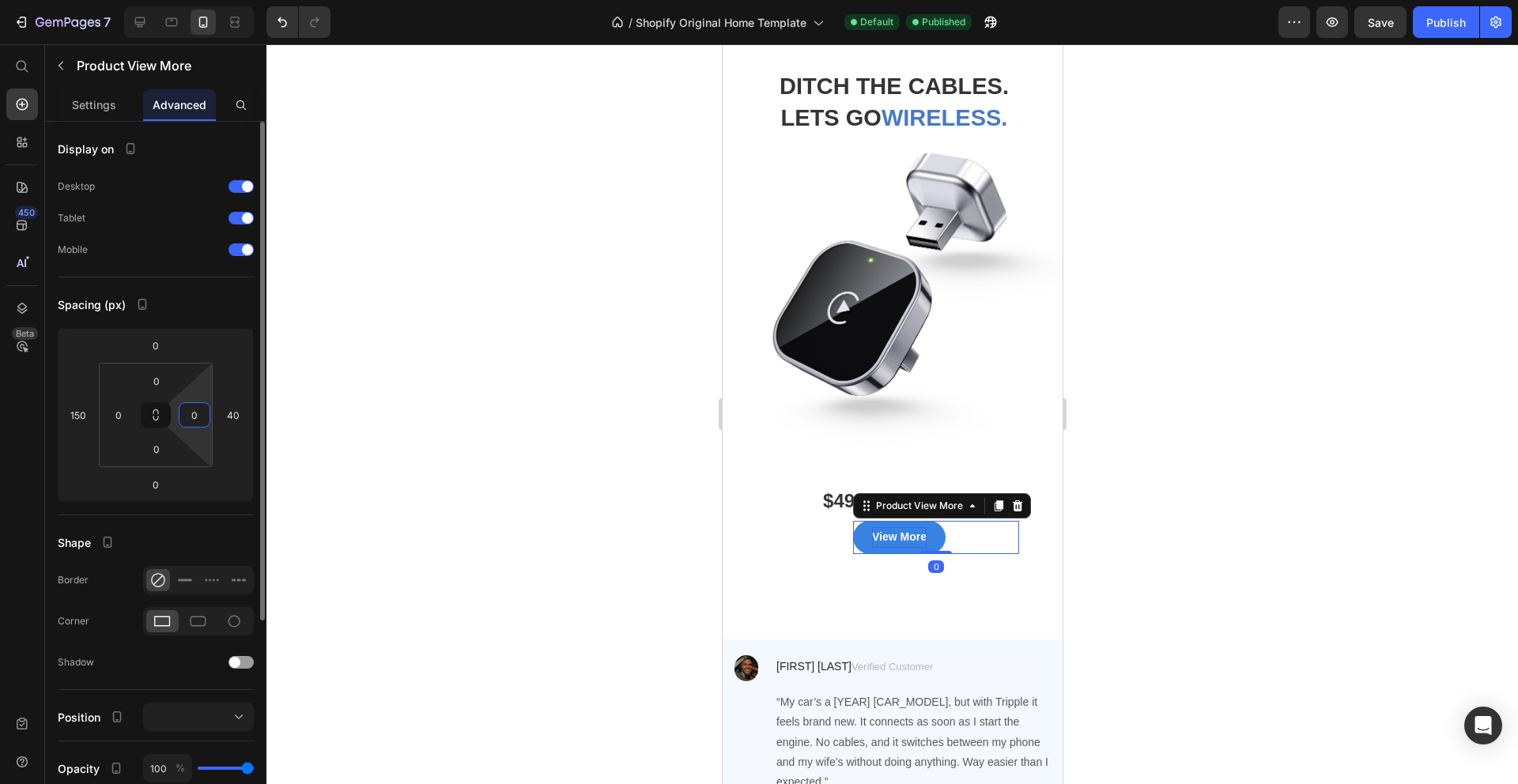 click on "0" at bounding box center [194, 415] 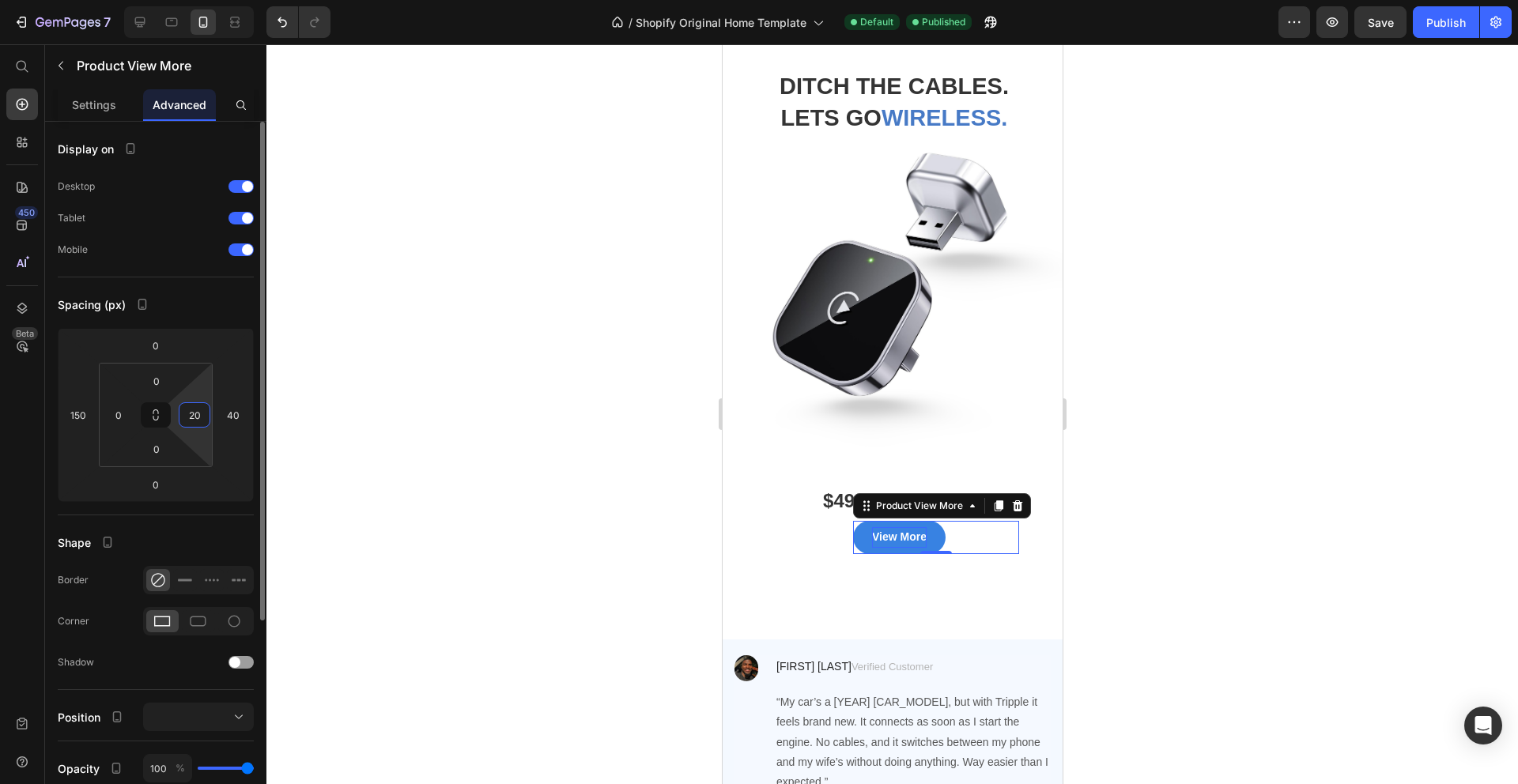 type on "2" 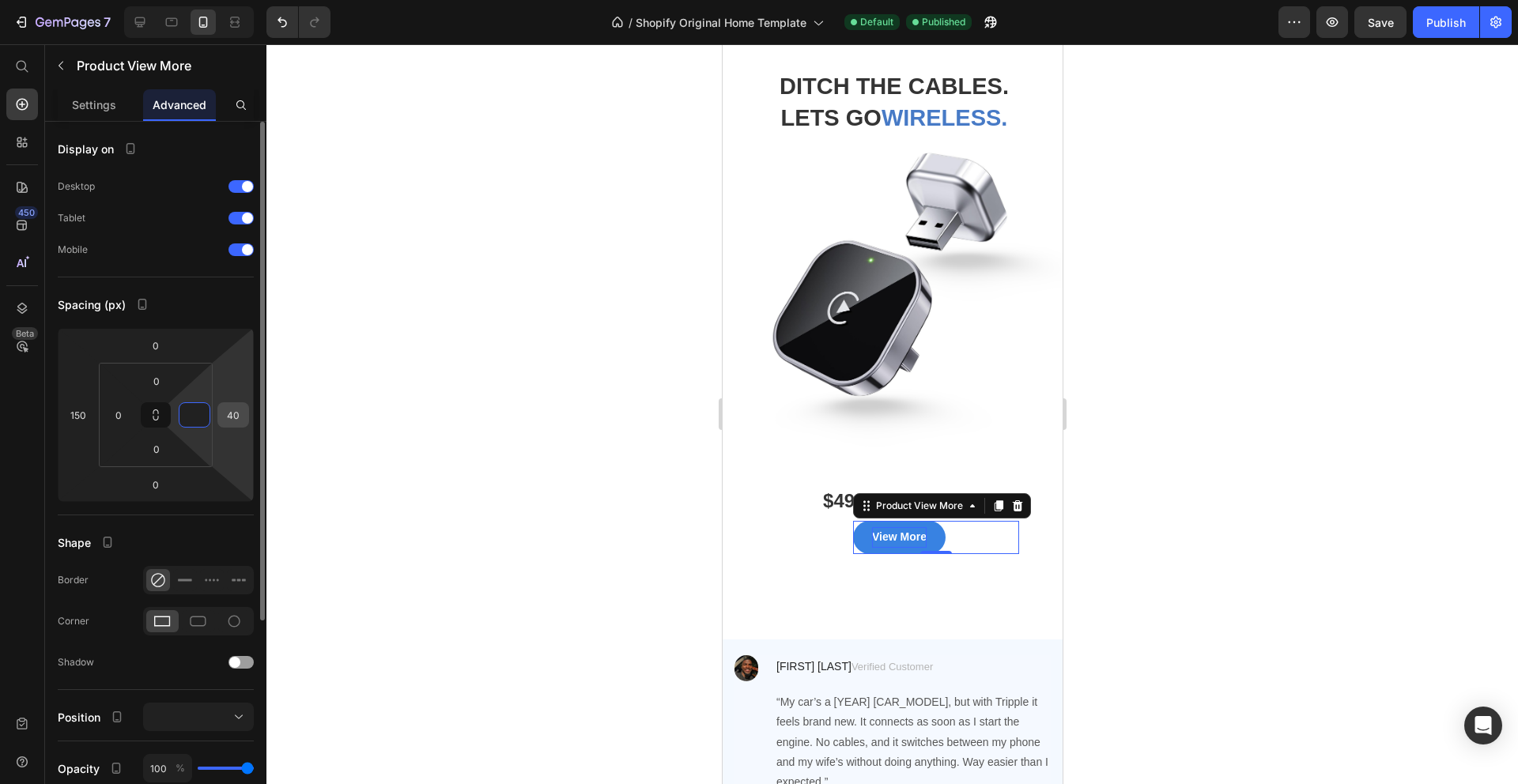 type on "0" 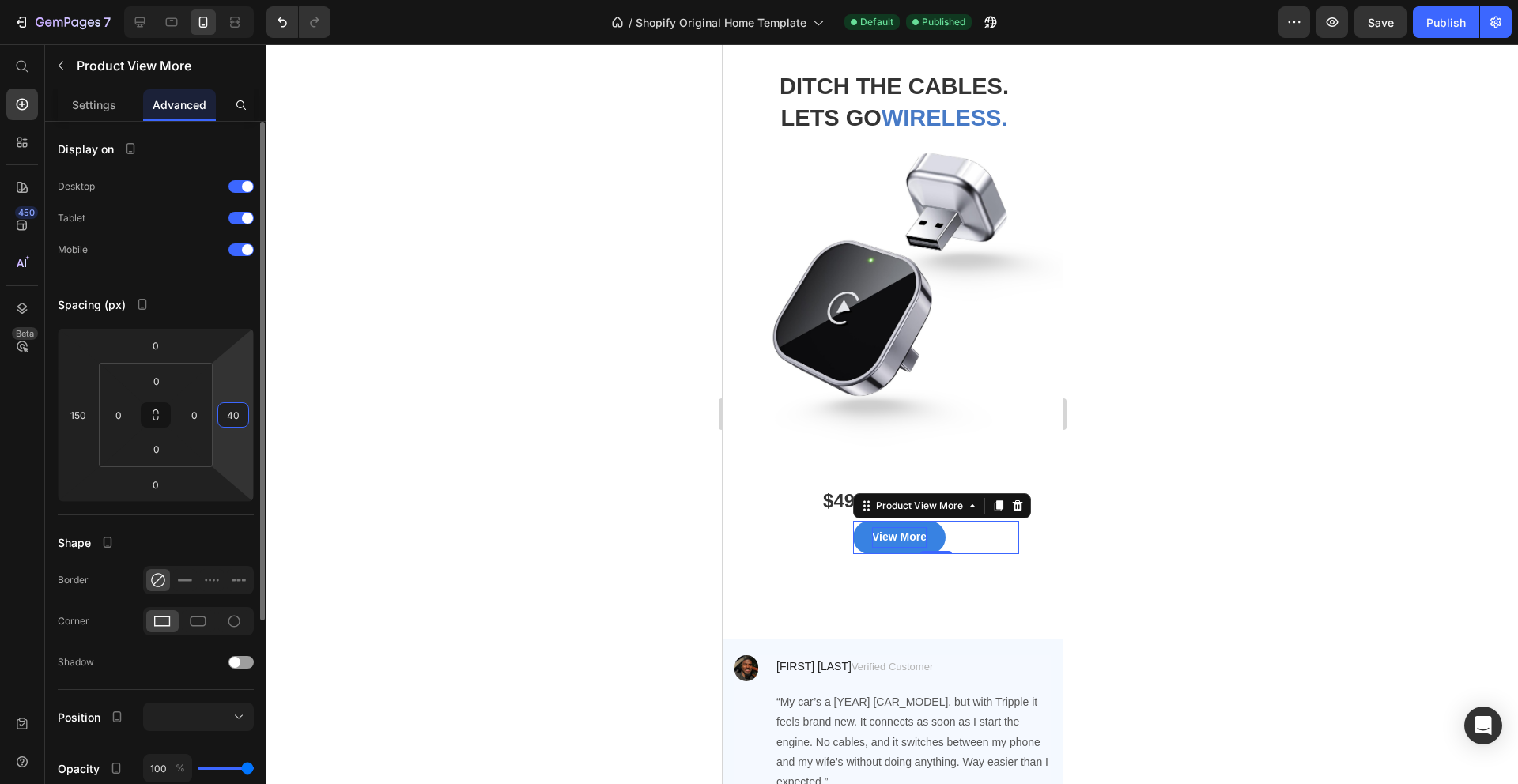 click on "40" at bounding box center (233, 415) 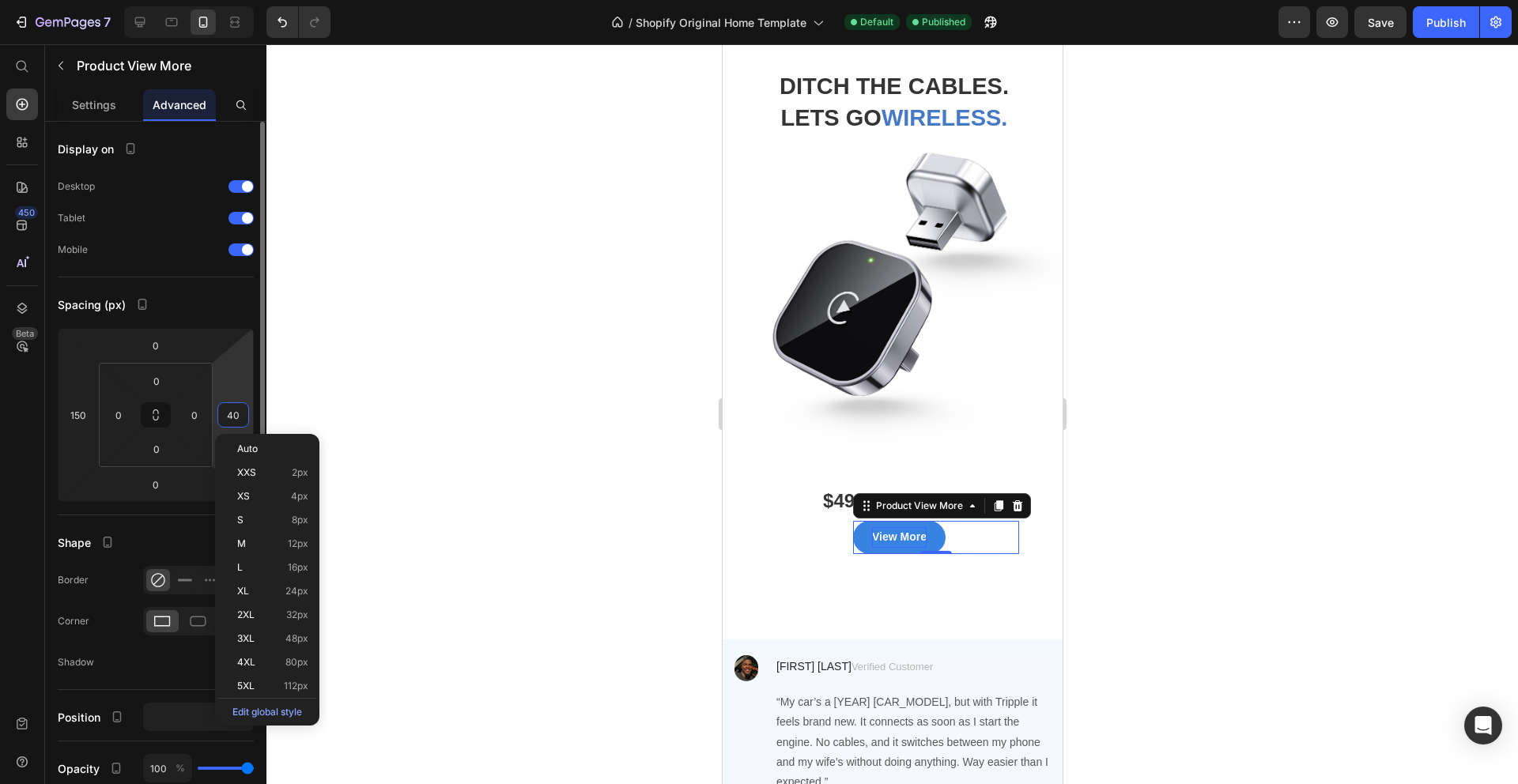 click on "40" at bounding box center [233, 415] 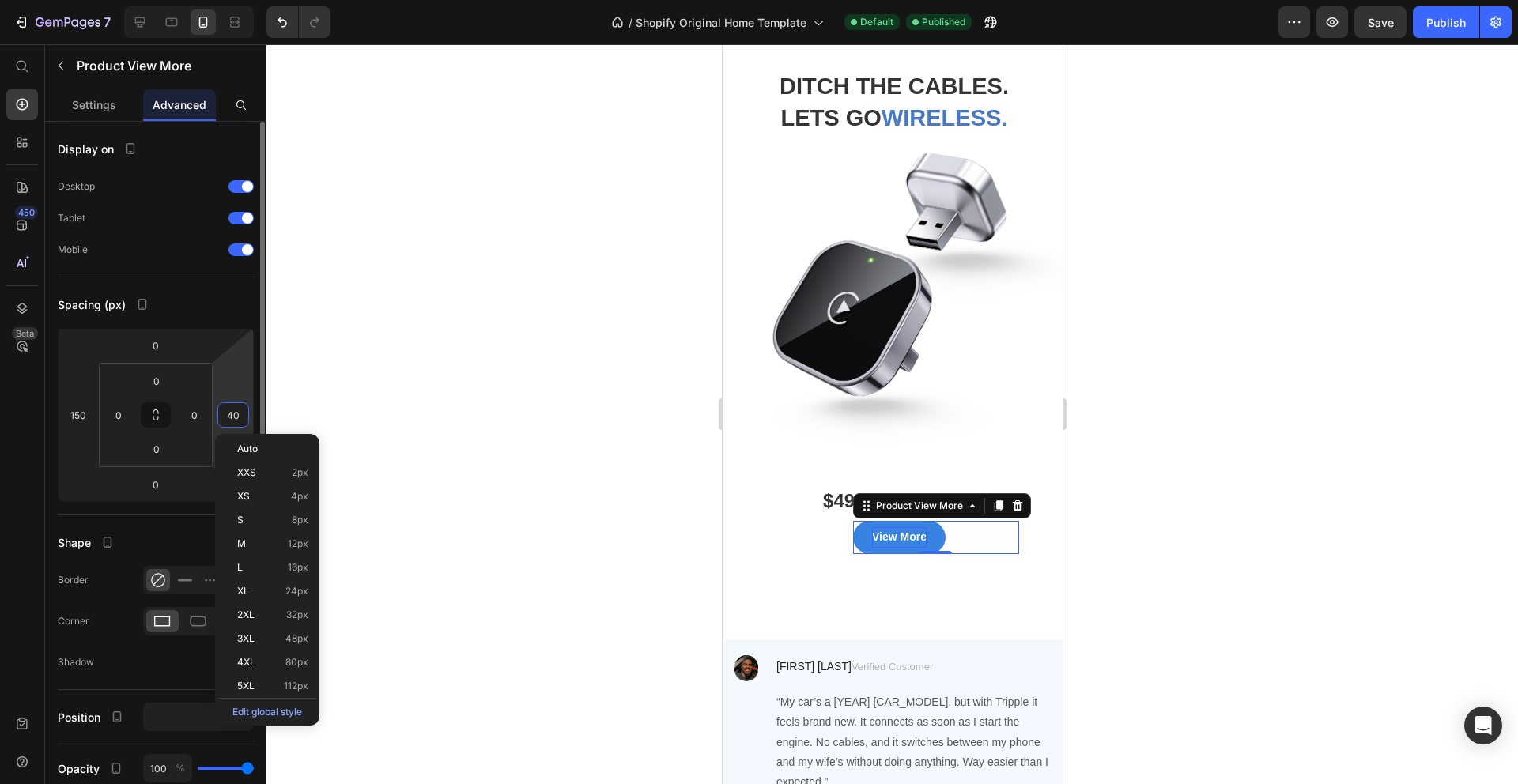 type on "4" 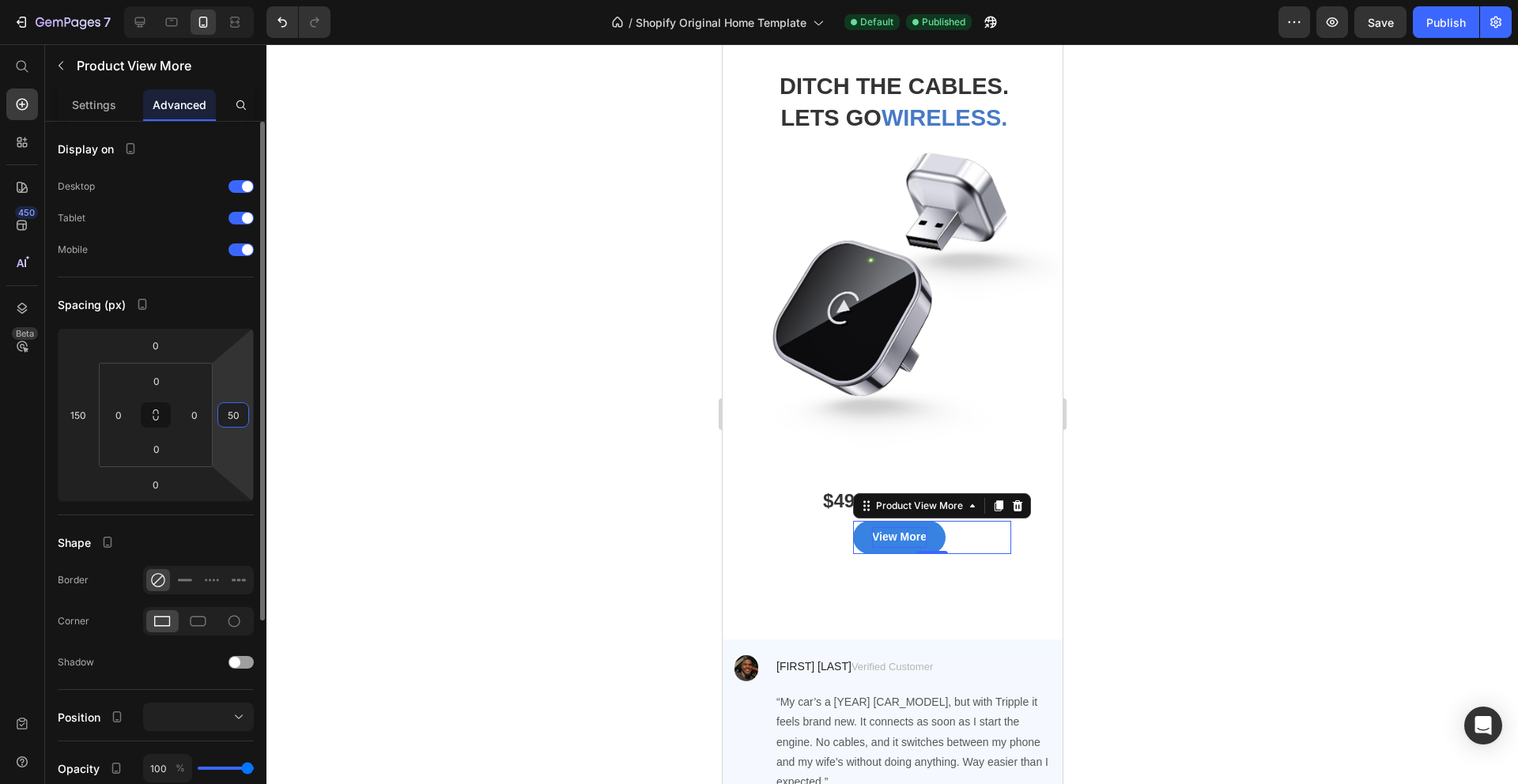 type on "5" 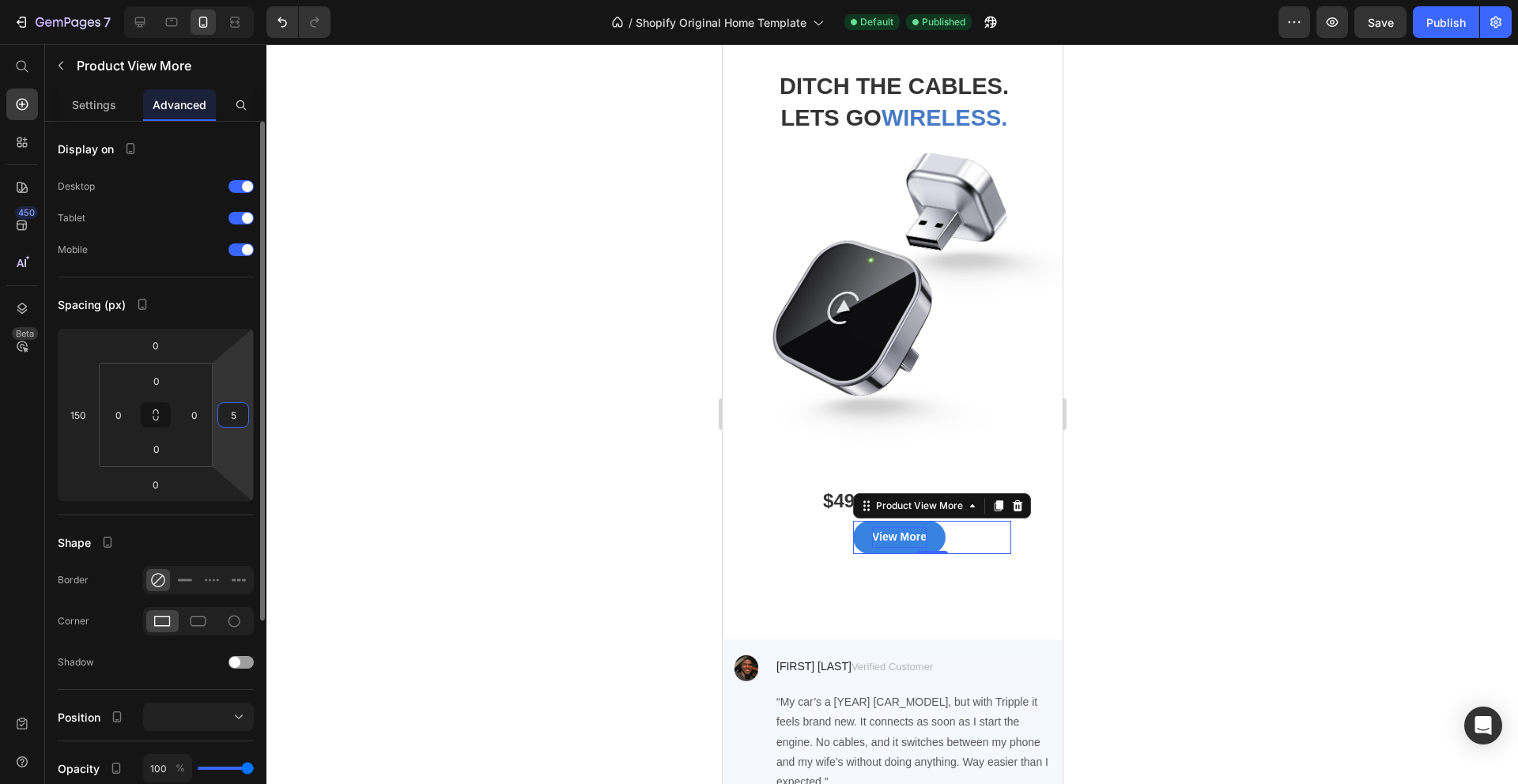 type 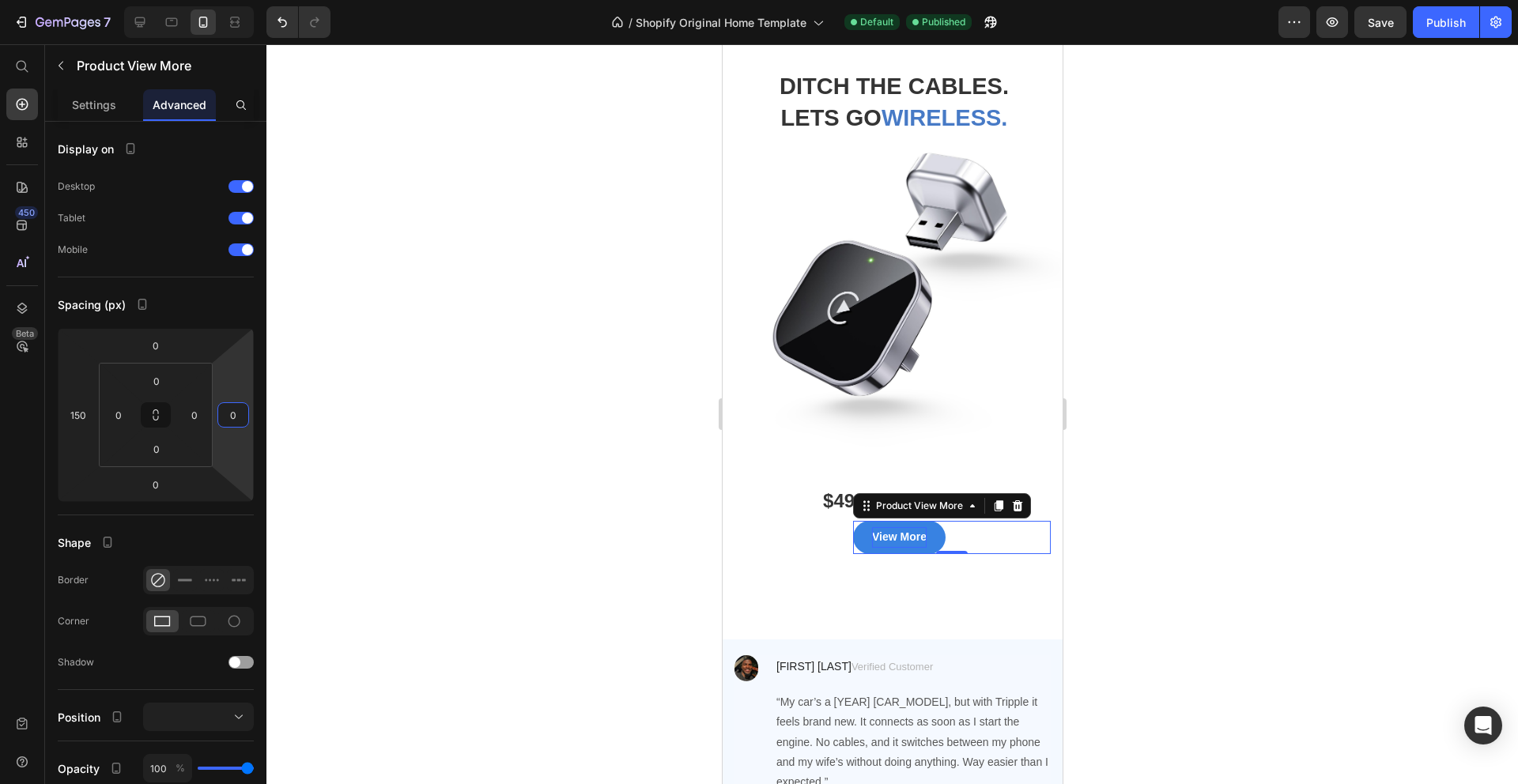 click 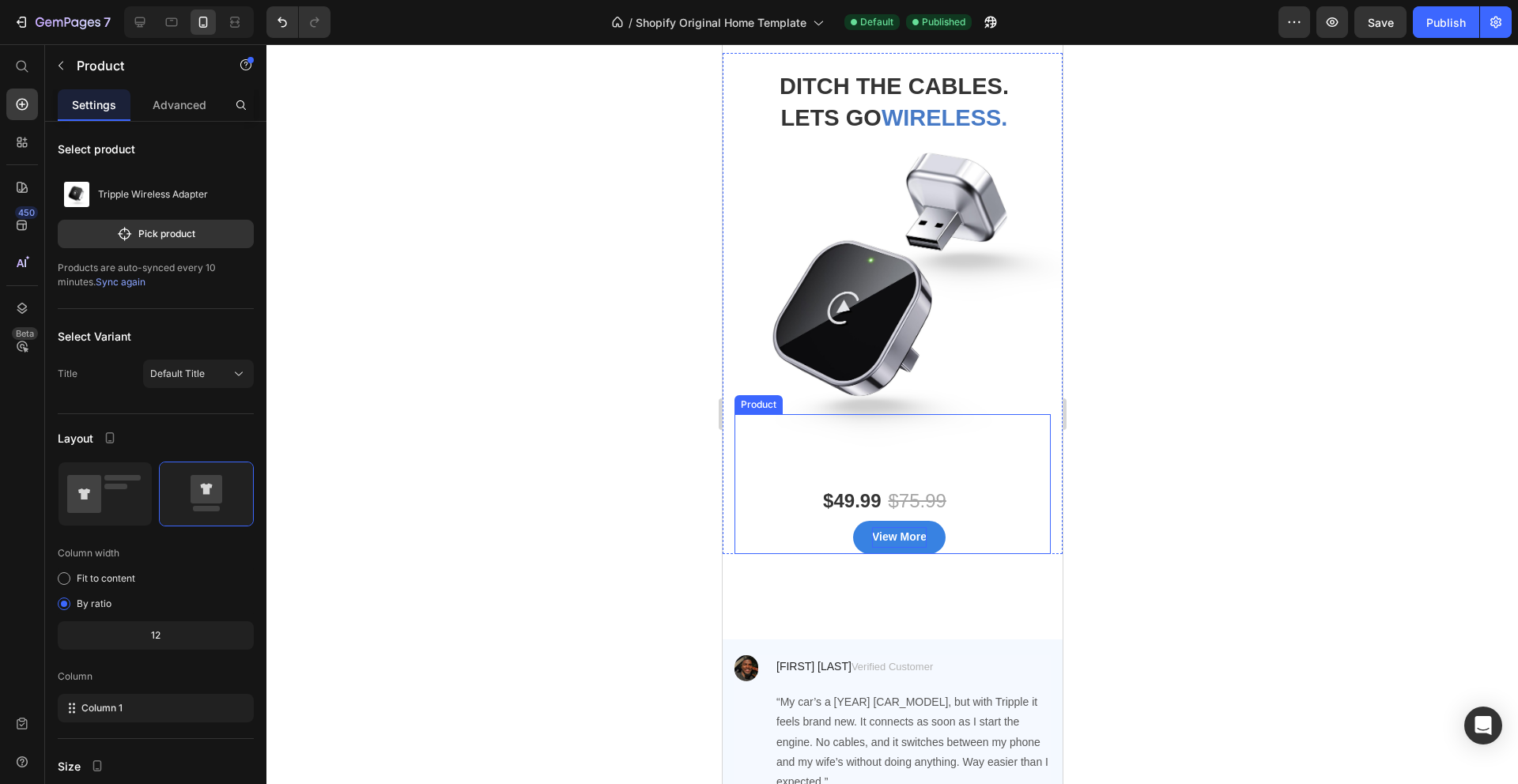 click on "$49.99 Product Price $75.99 Product Price Row View More Product View More" at bounding box center (892, 519) 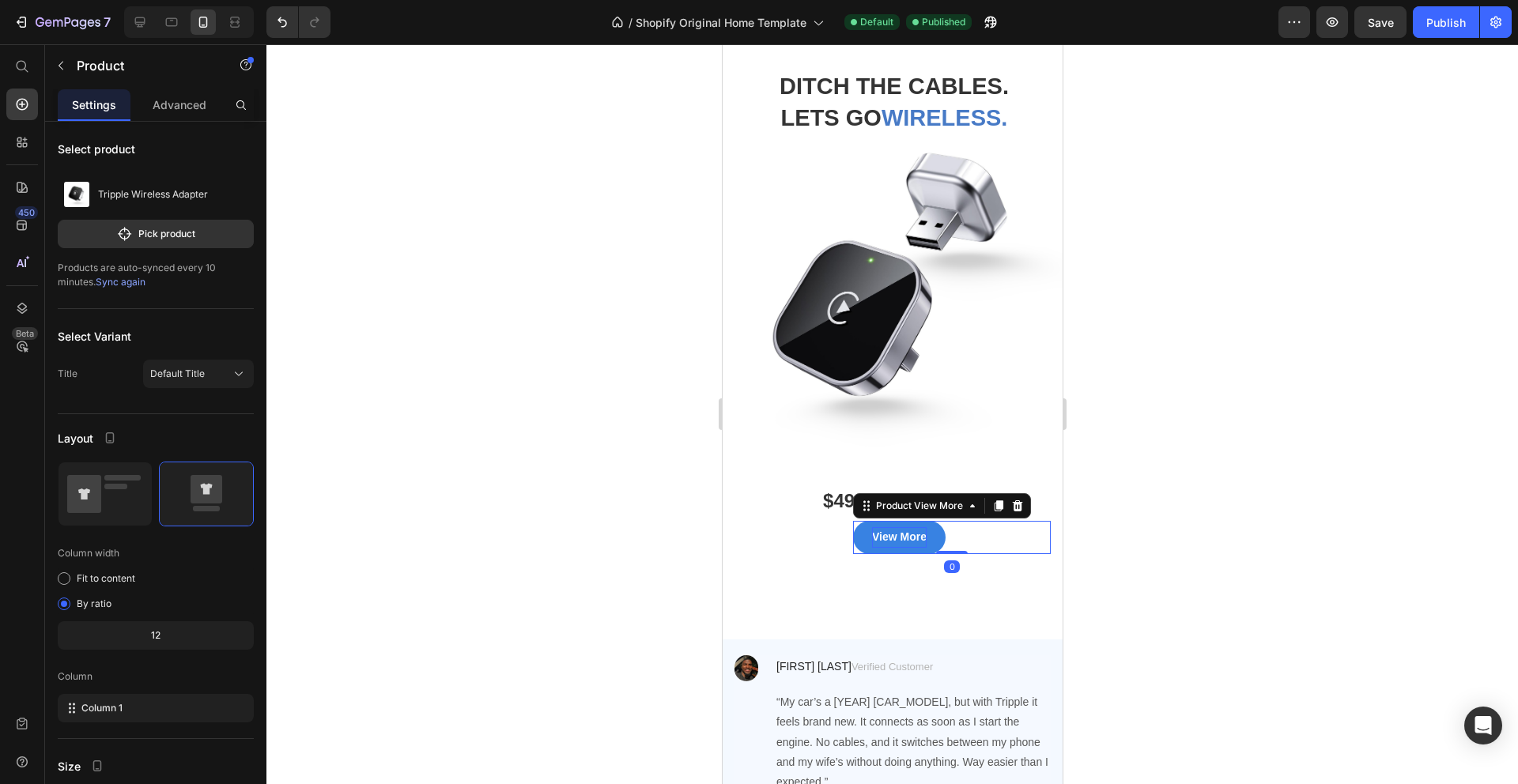 click on "View More" at bounding box center (951, 537) 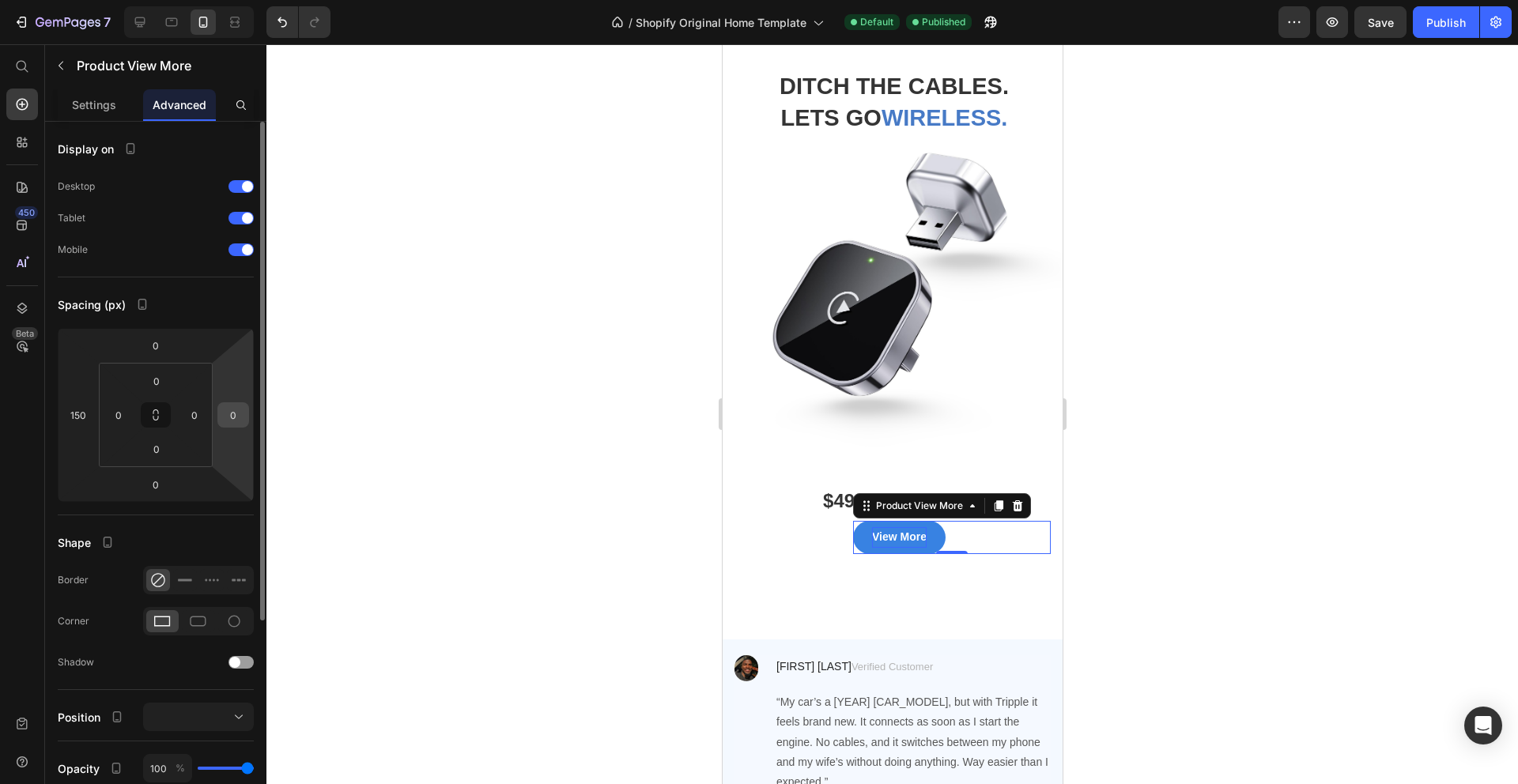 click on "0" at bounding box center [233, 415] 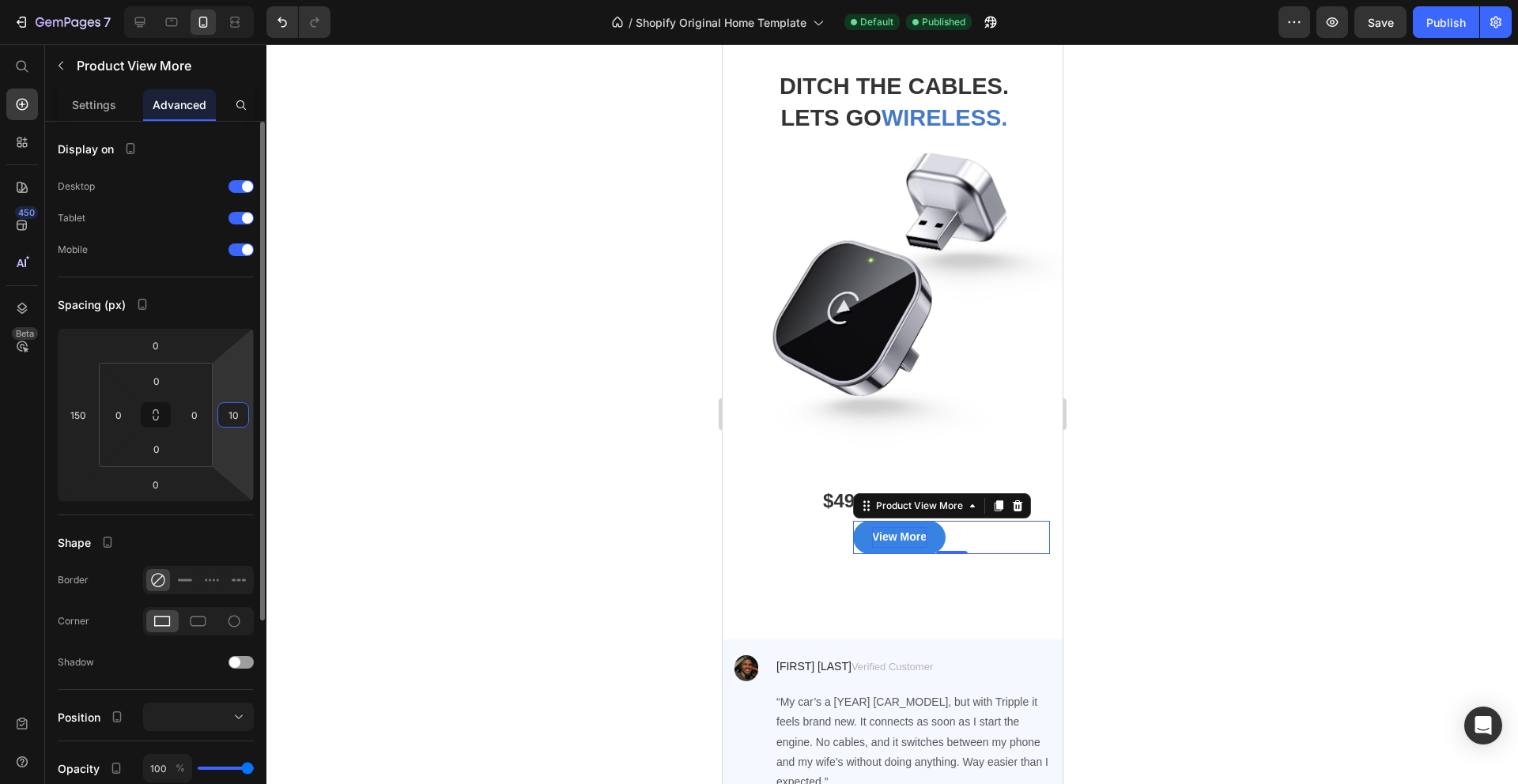 type on "100" 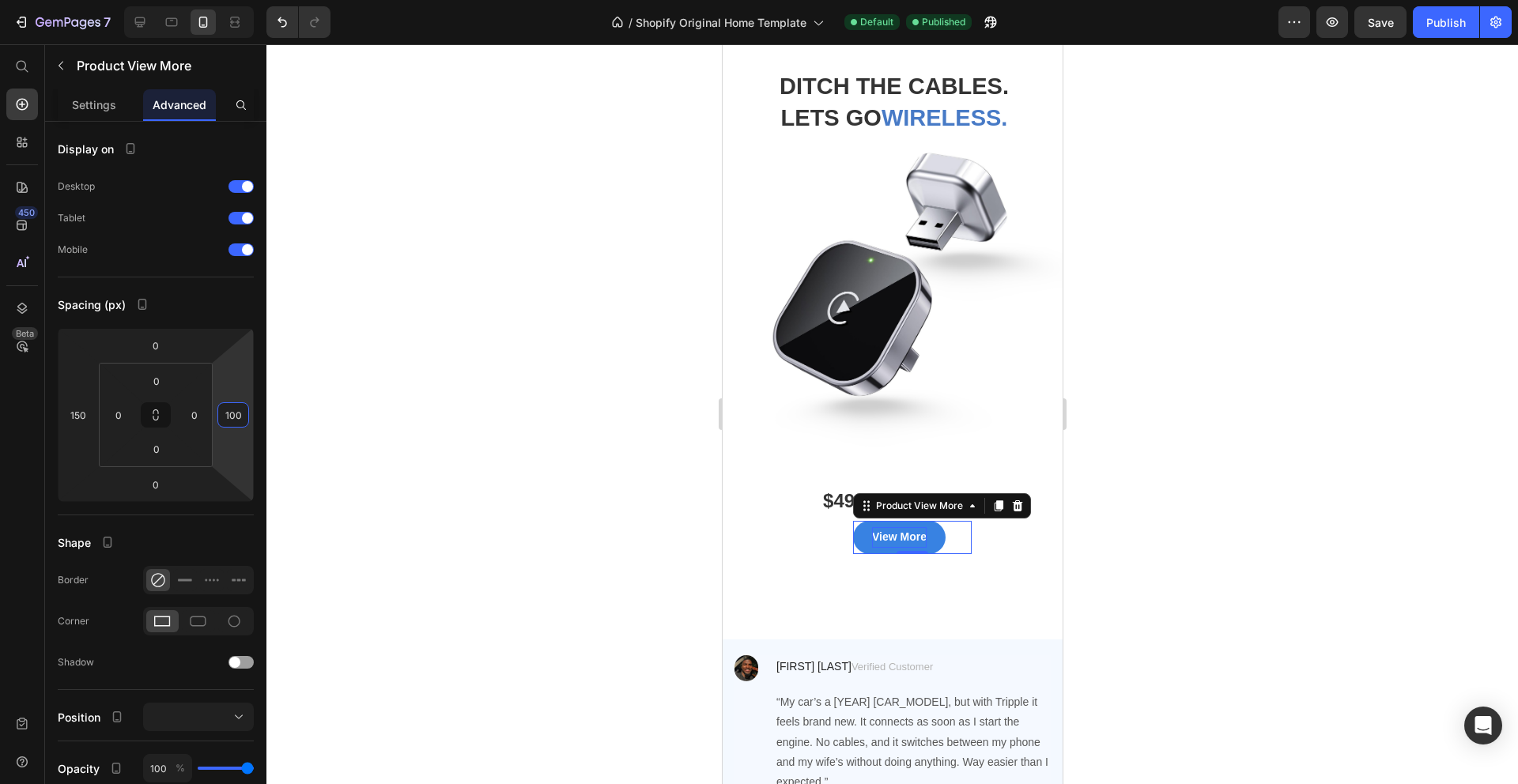 click 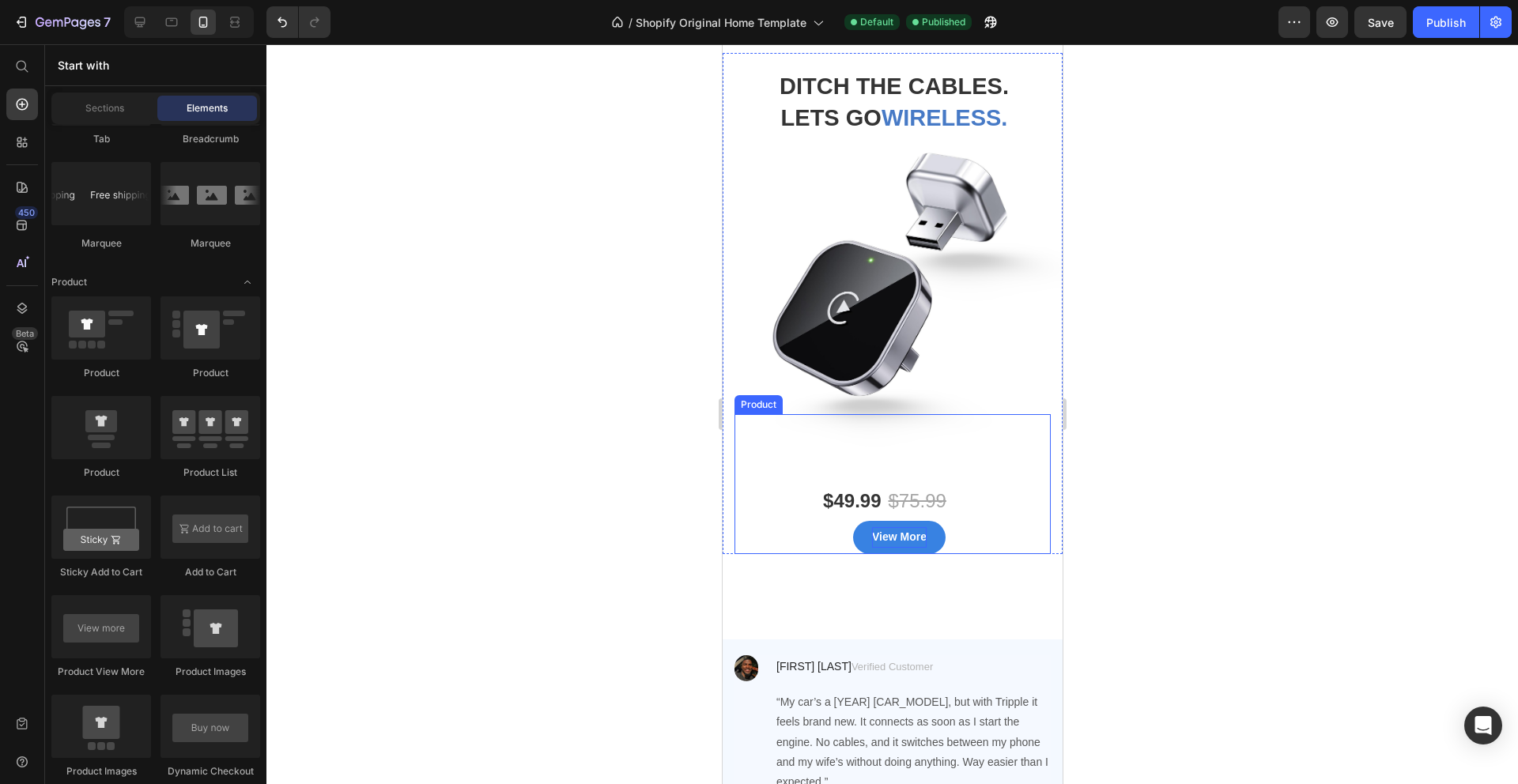 click on "$49.99 Product Price $75.99 Product Price Row View More Product View More" at bounding box center [892, 519] 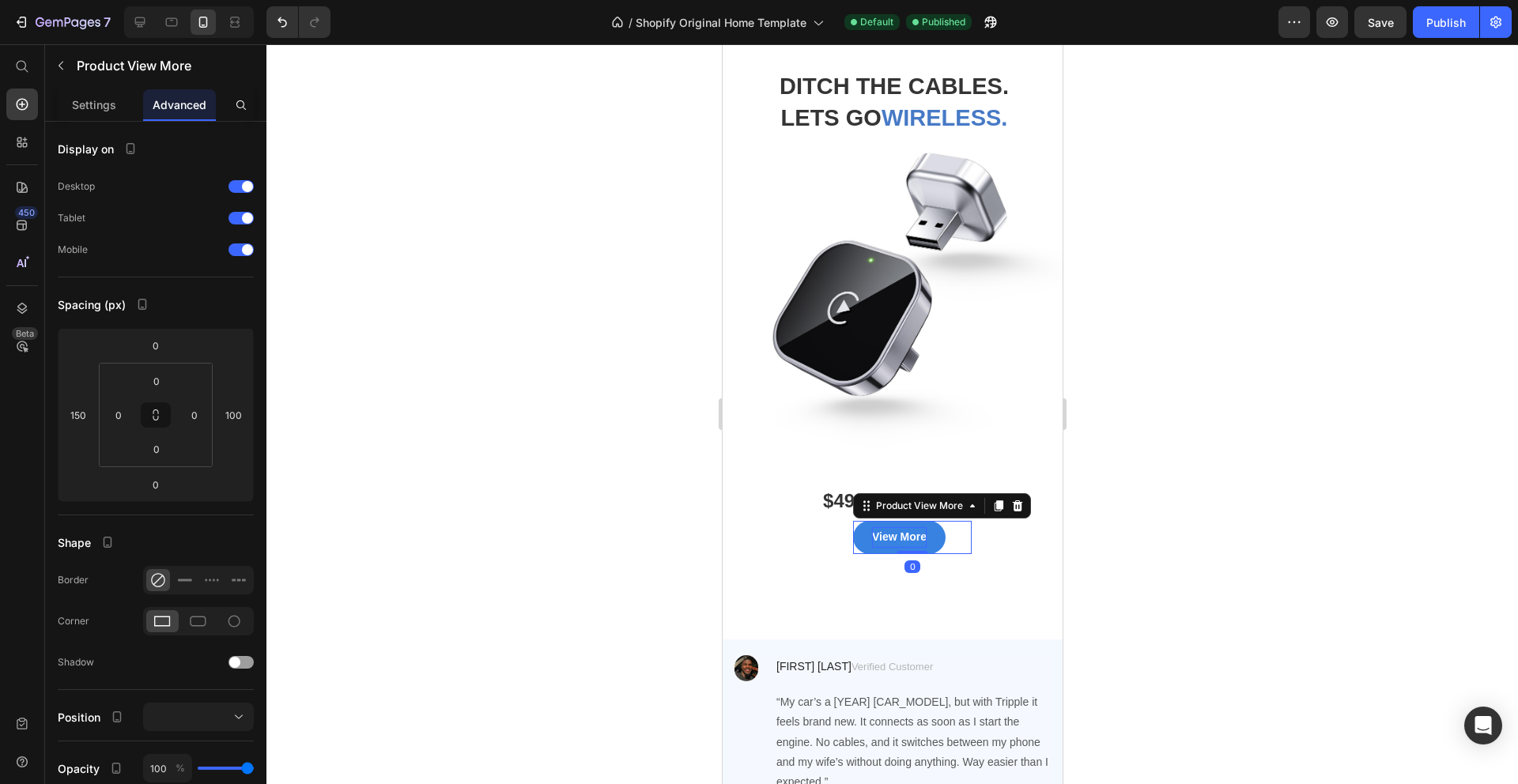 click on "View More" at bounding box center [912, 537] 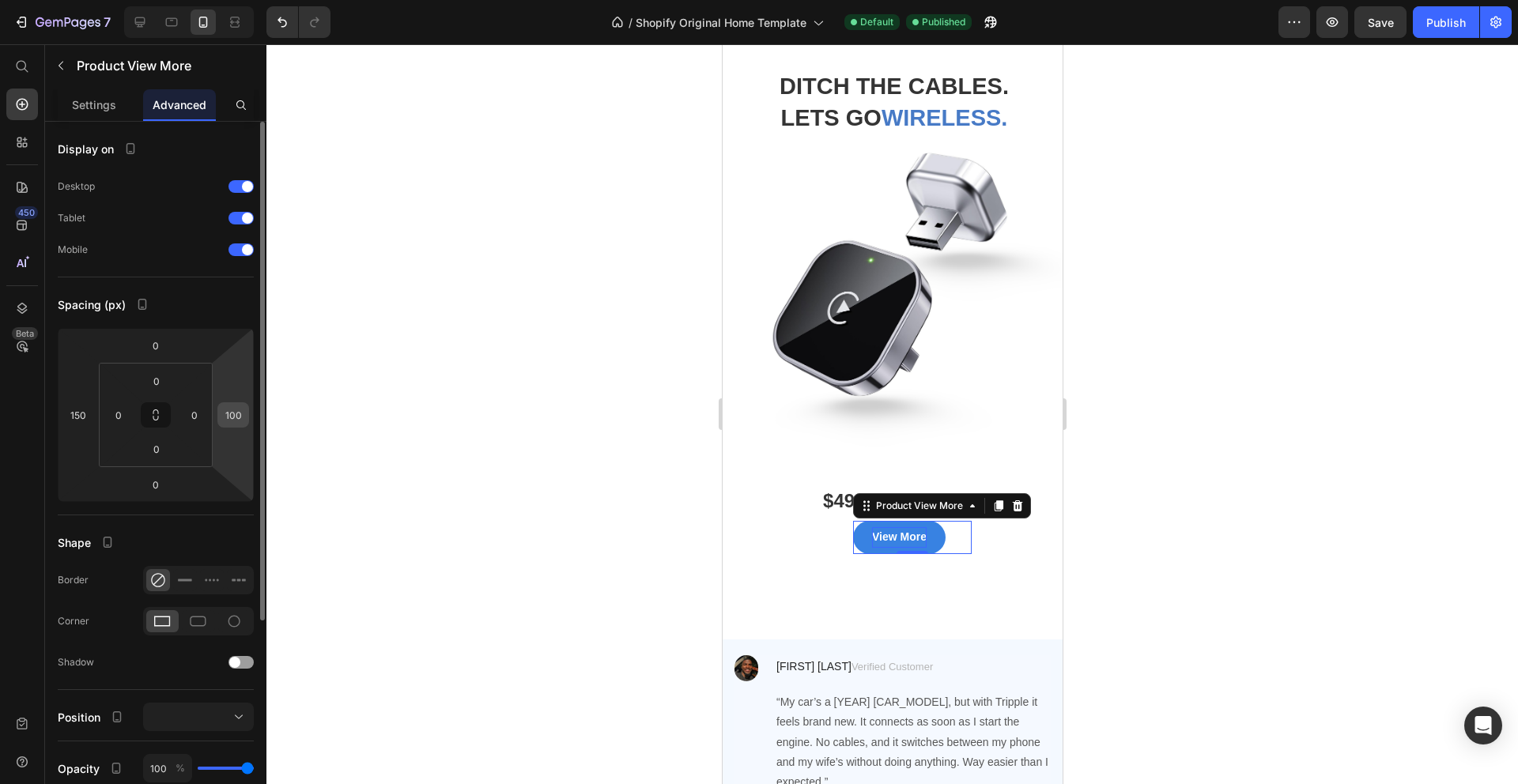 click on "100" at bounding box center [233, 415] 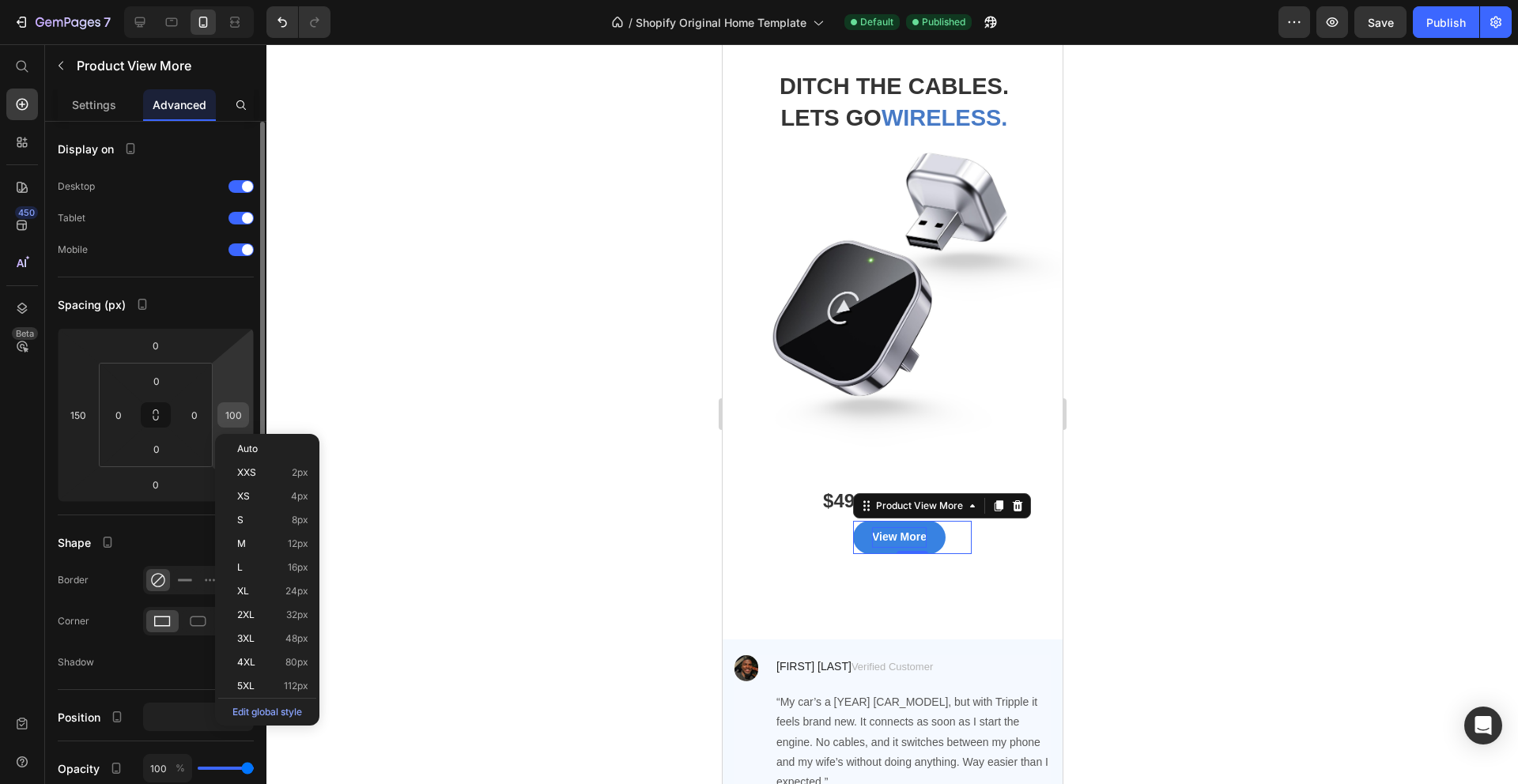 click on "100" at bounding box center [233, 415] 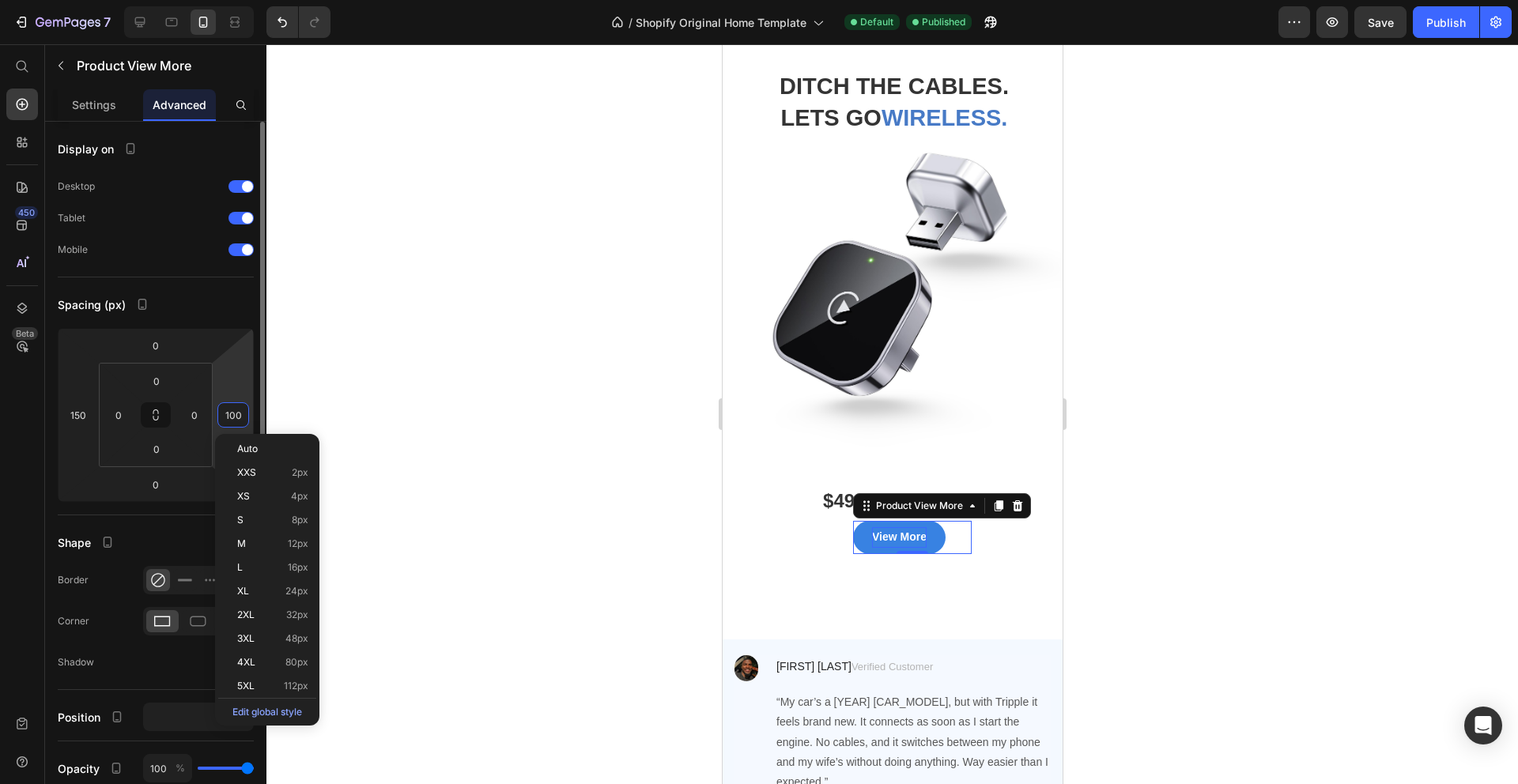 click on "100" at bounding box center [233, 415] 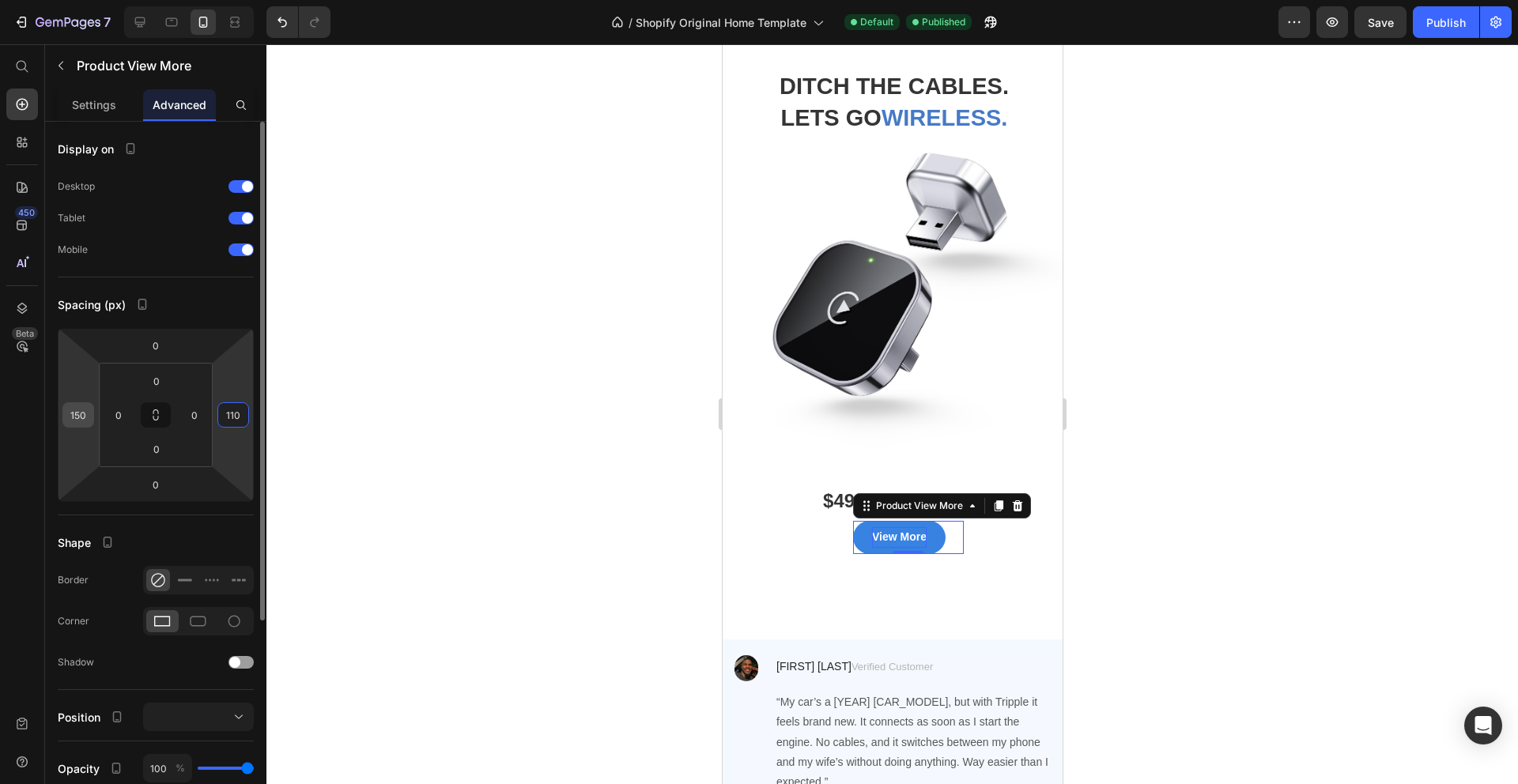 type on "110" 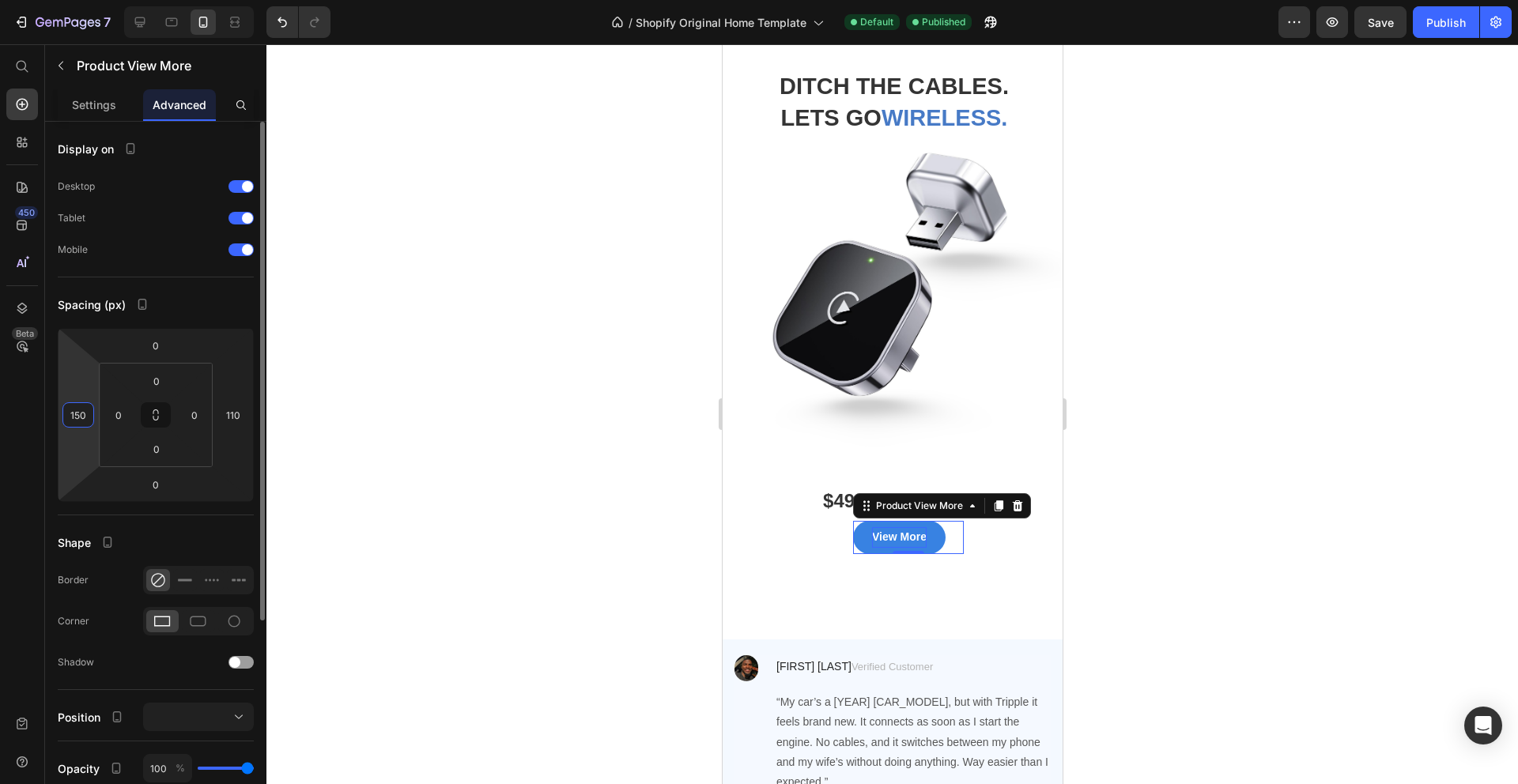 click on "150" at bounding box center [78, 415] 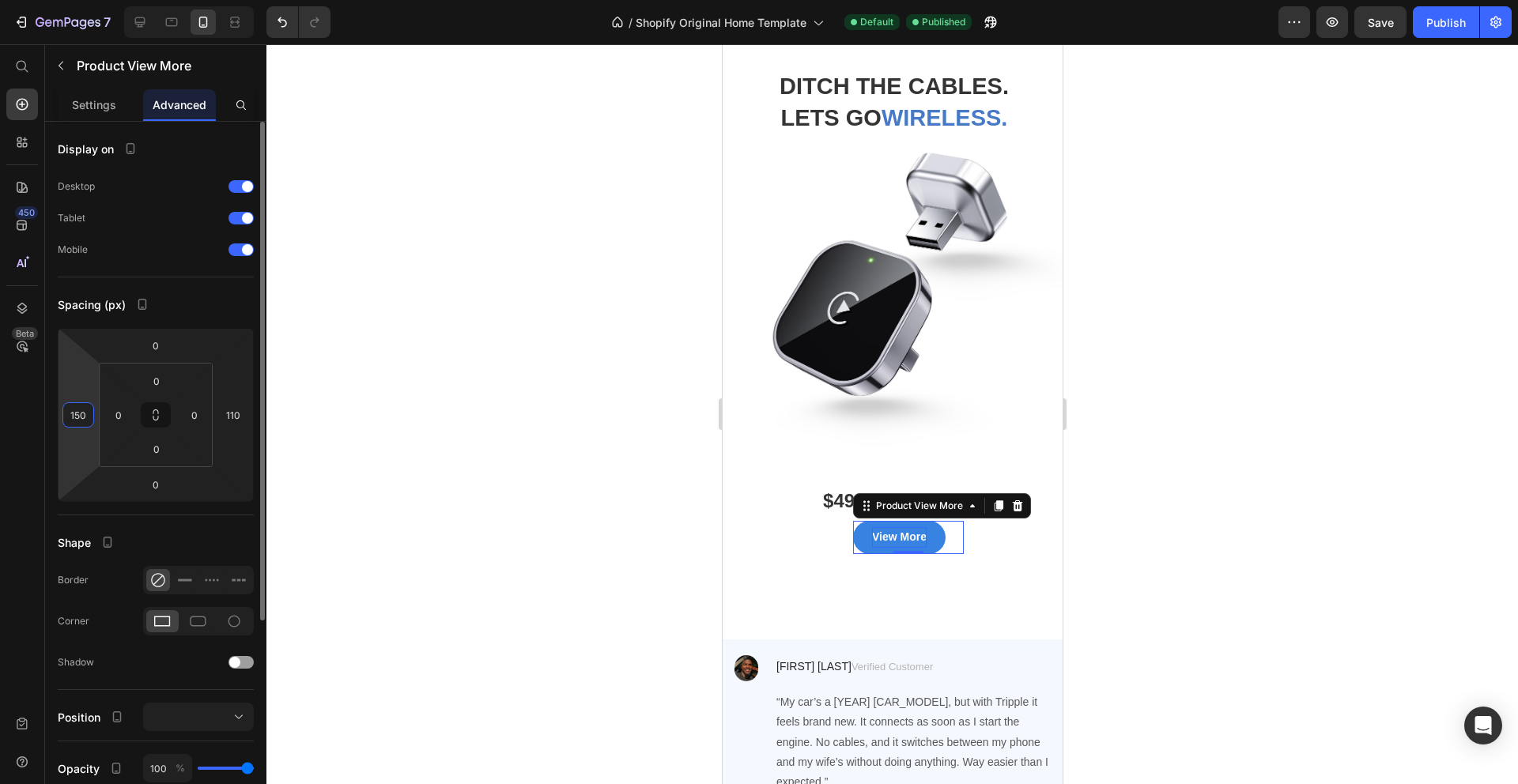 click on "150" at bounding box center [78, 415] 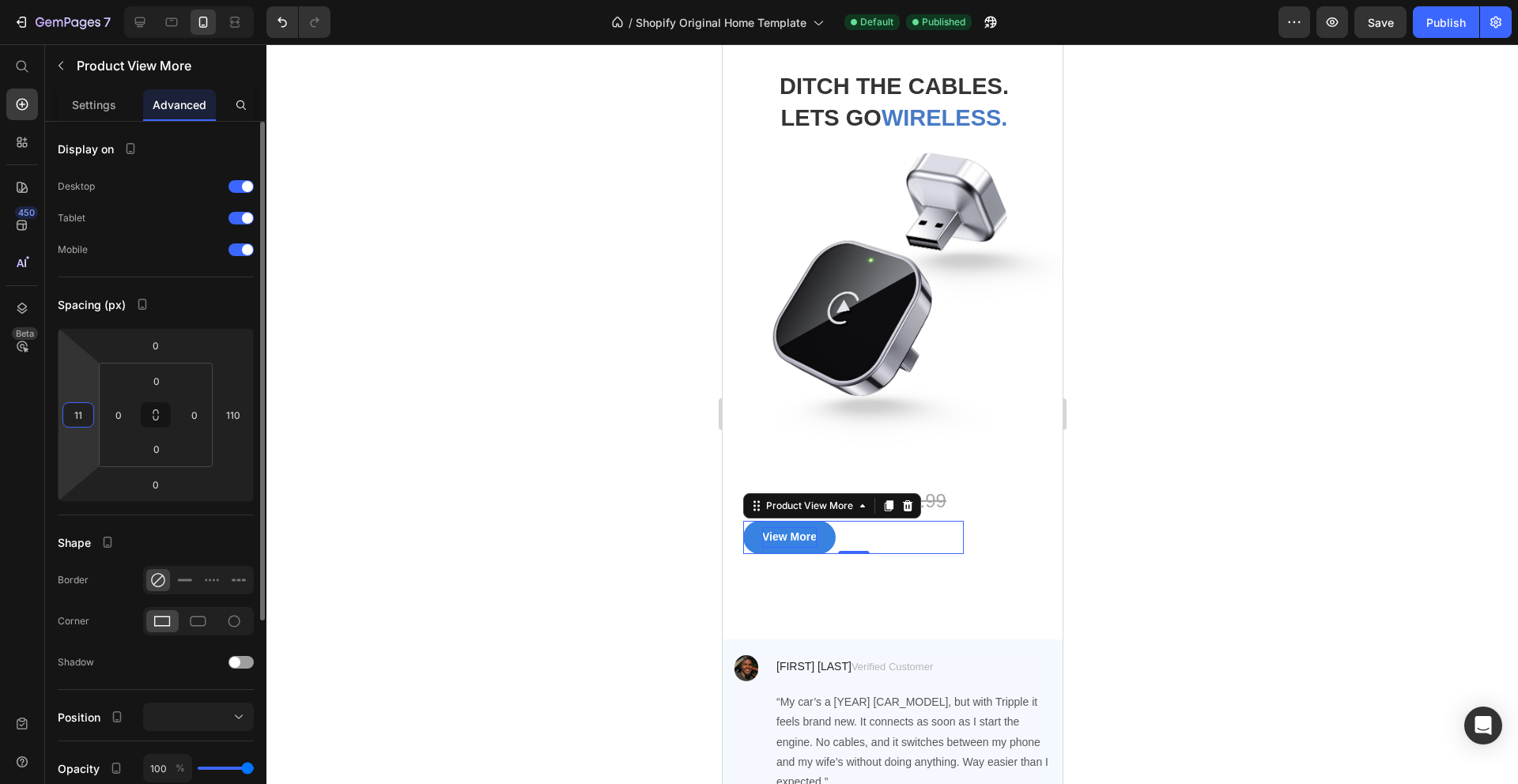type on "110" 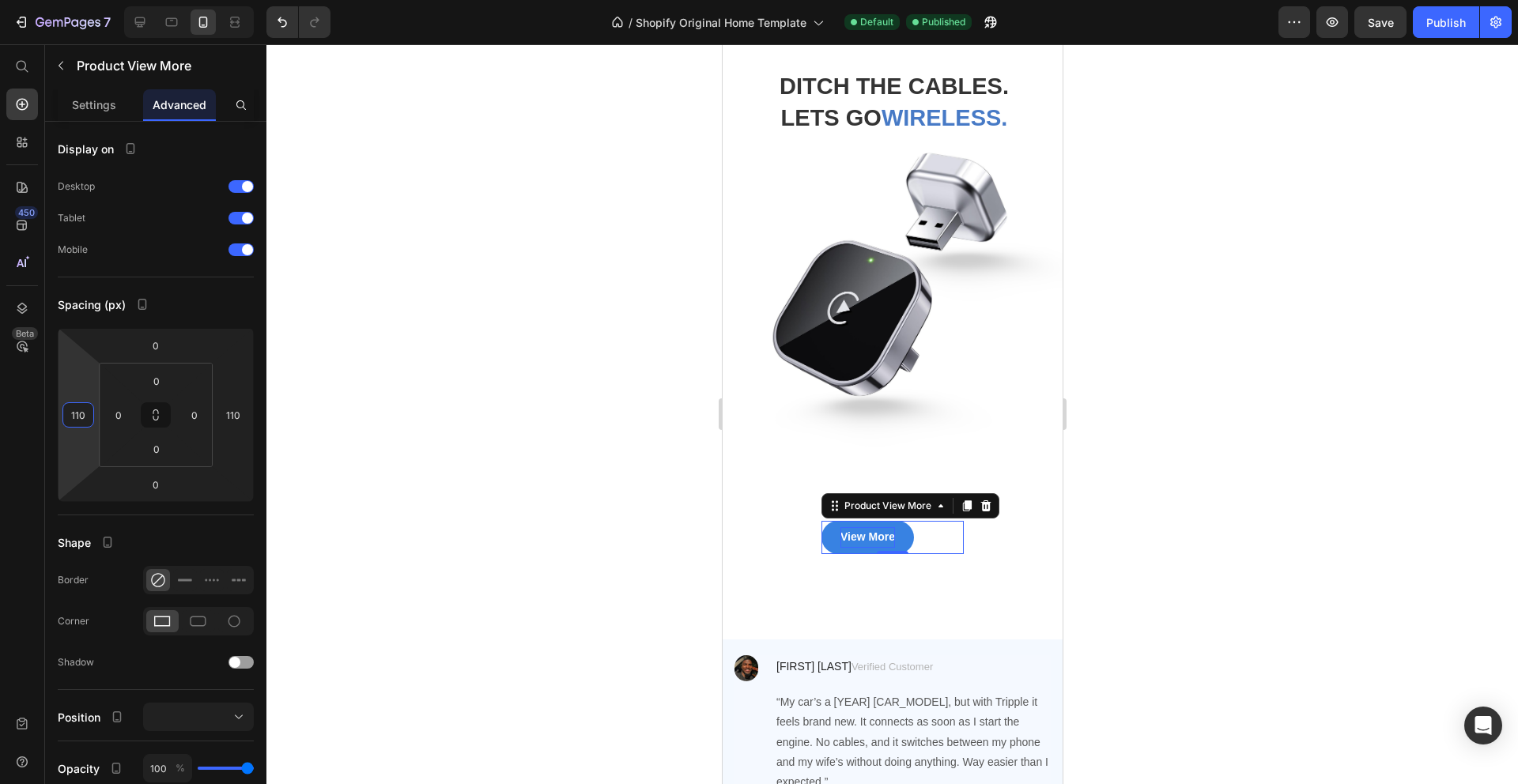 click 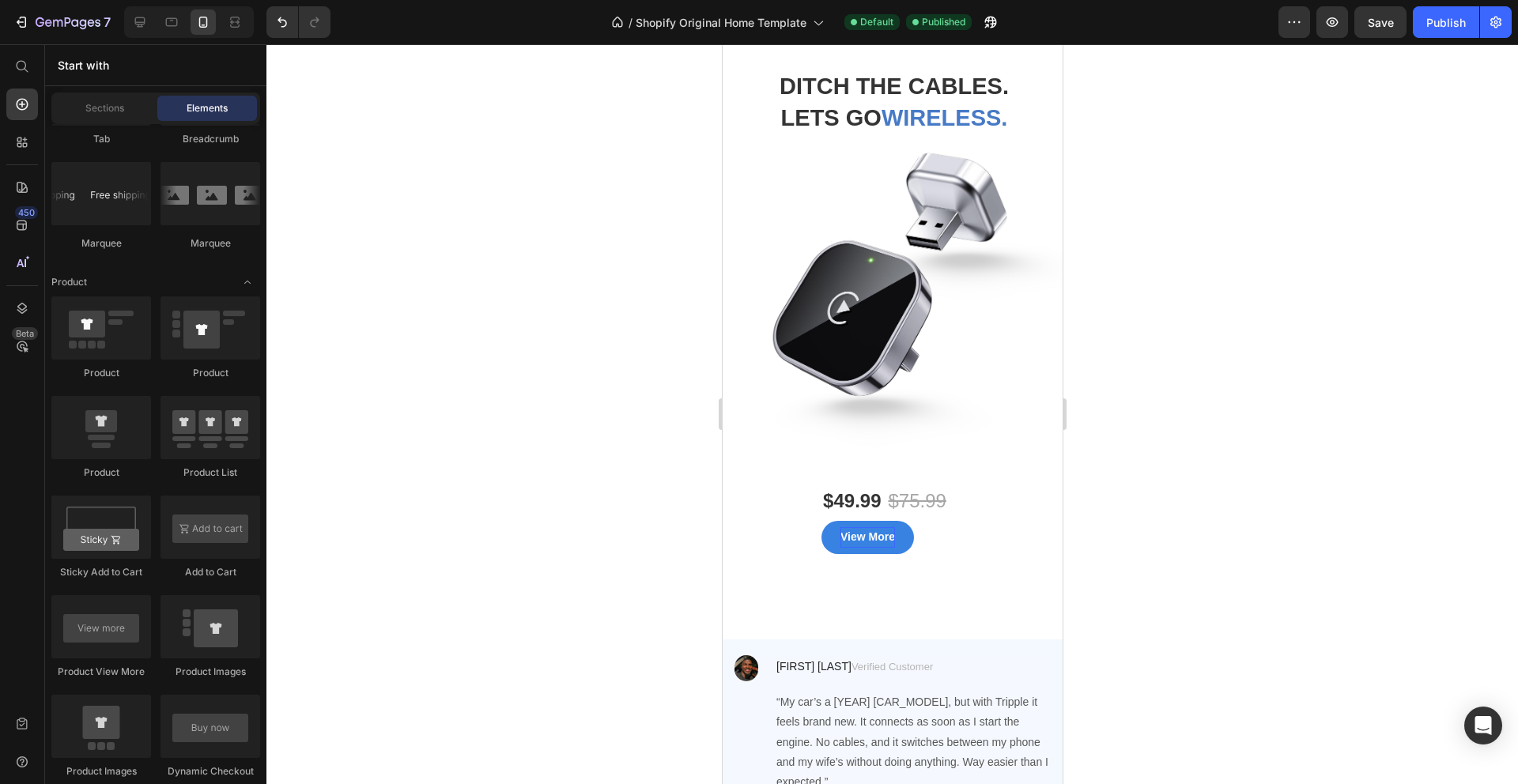 click 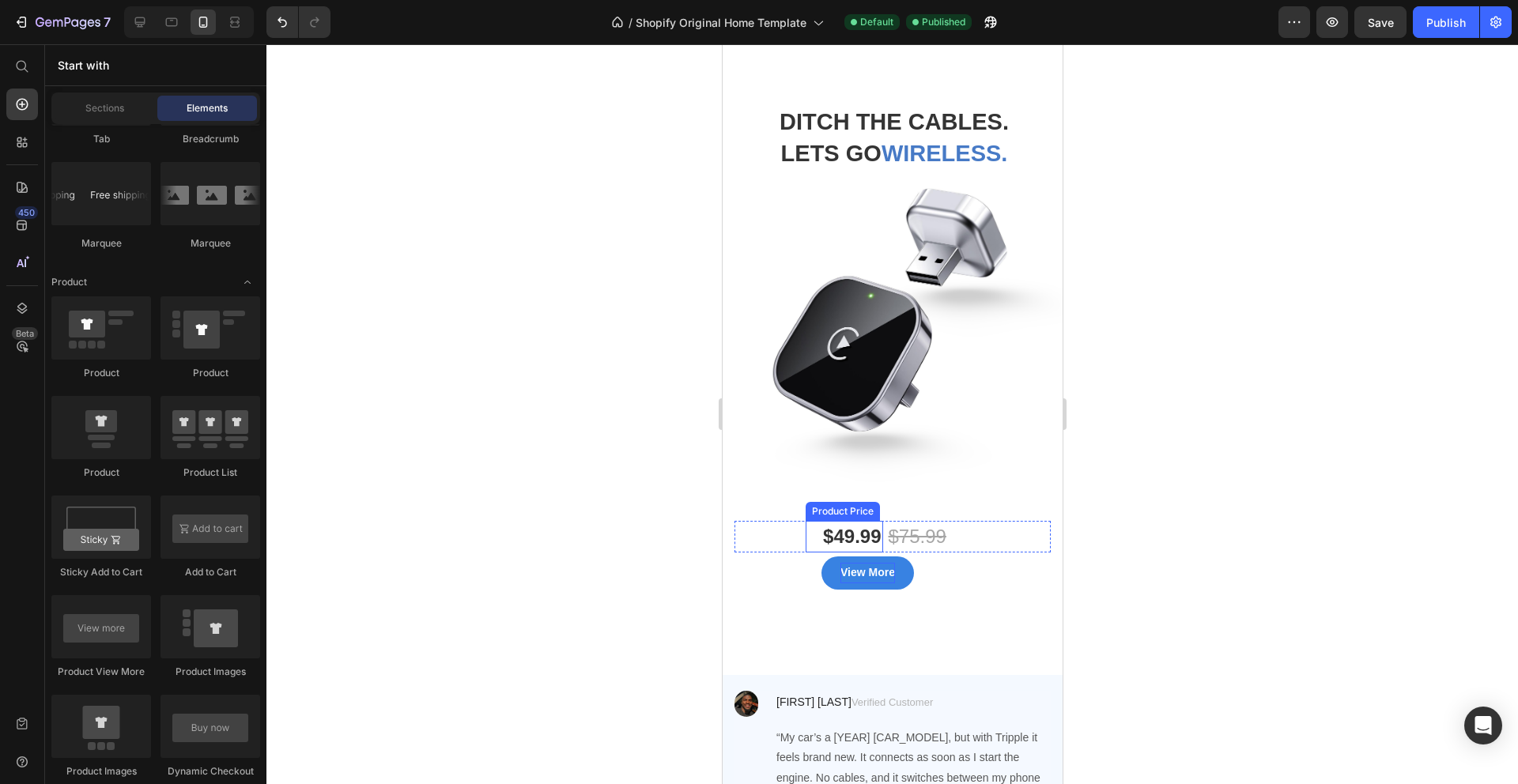 scroll, scrollTop: 75, scrollLeft: 0, axis: vertical 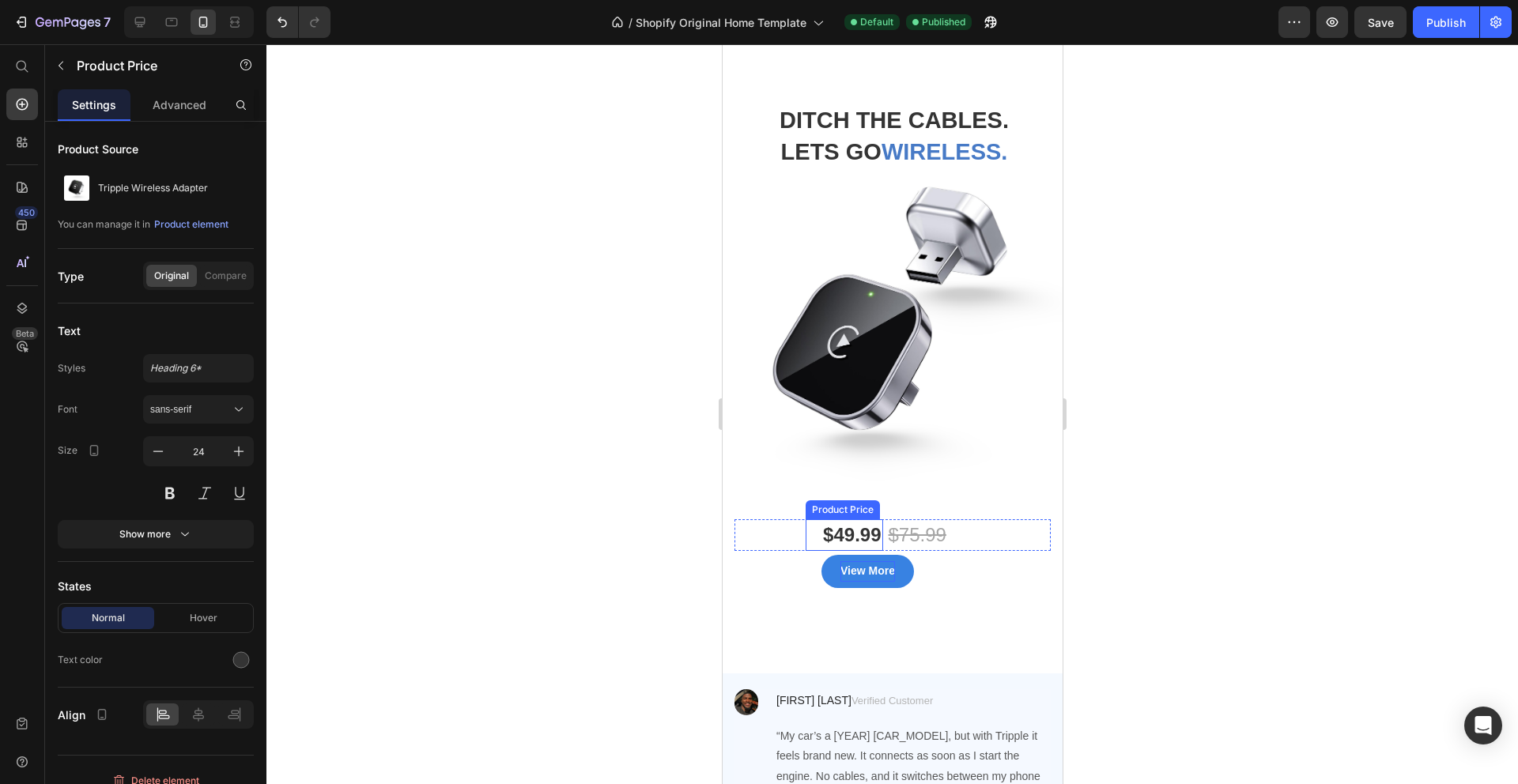 click on "$49.99 Product Price" at bounding box center (843, 535) 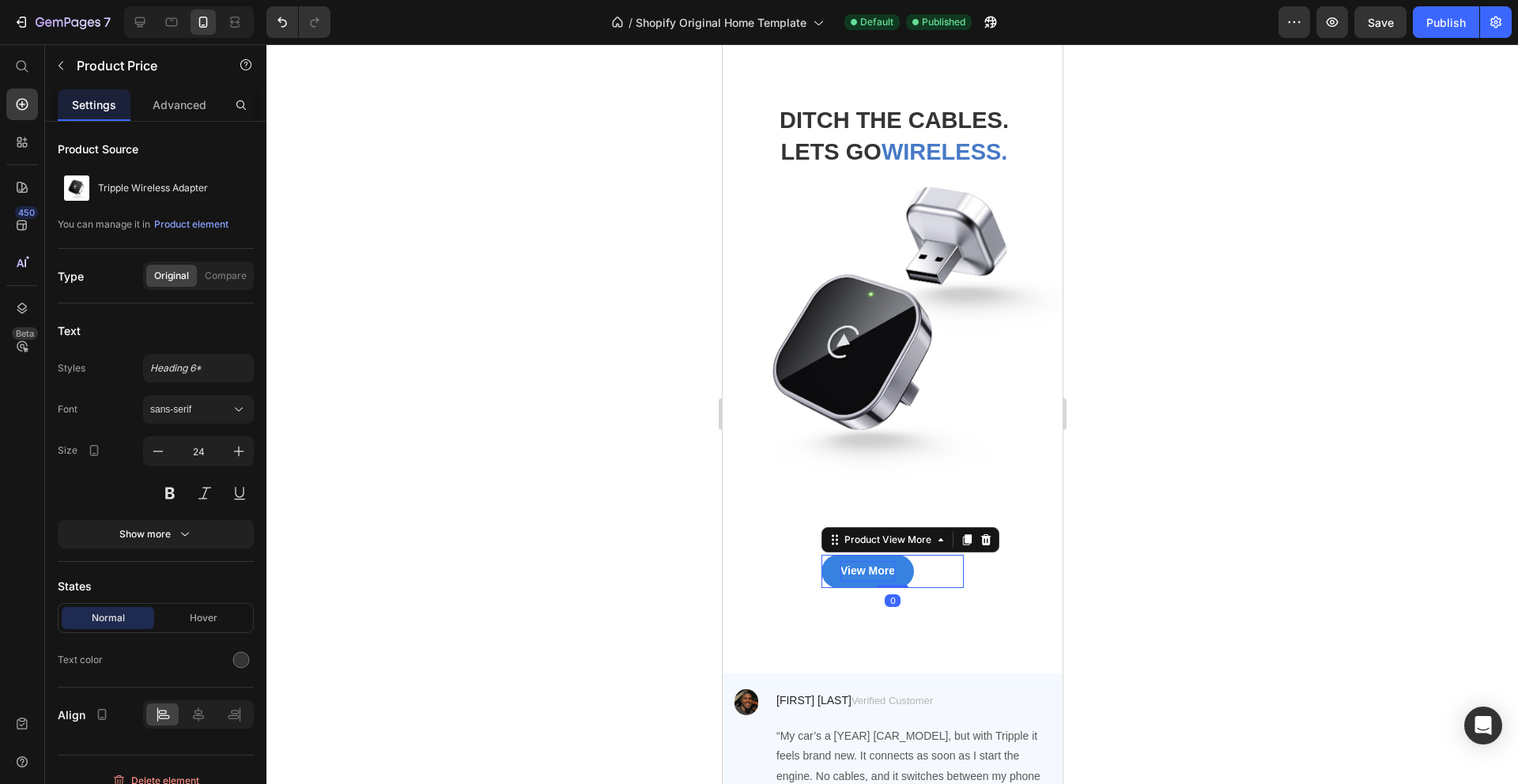 click on "View More" at bounding box center (867, 571) 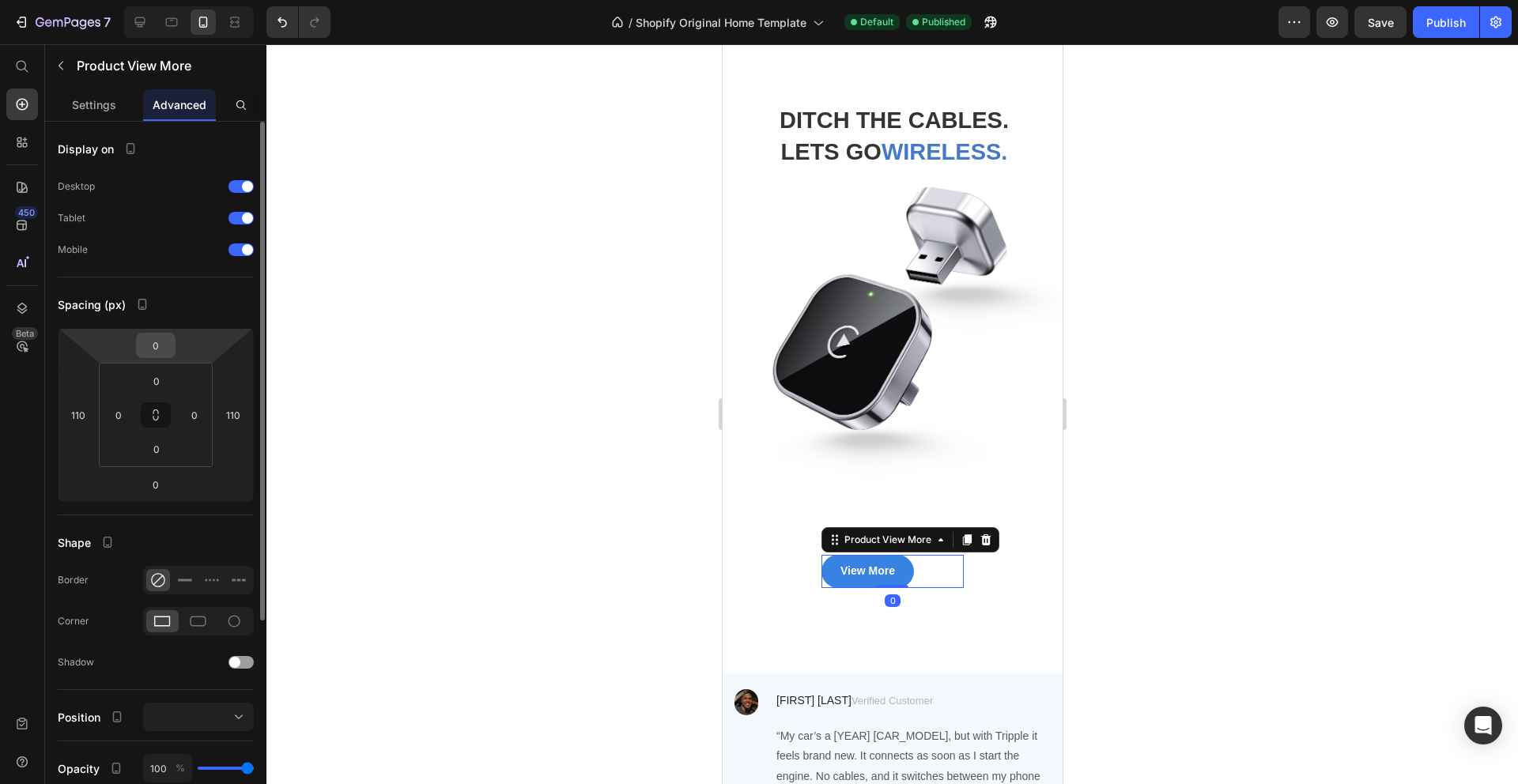 click on "0" at bounding box center [156, 345] 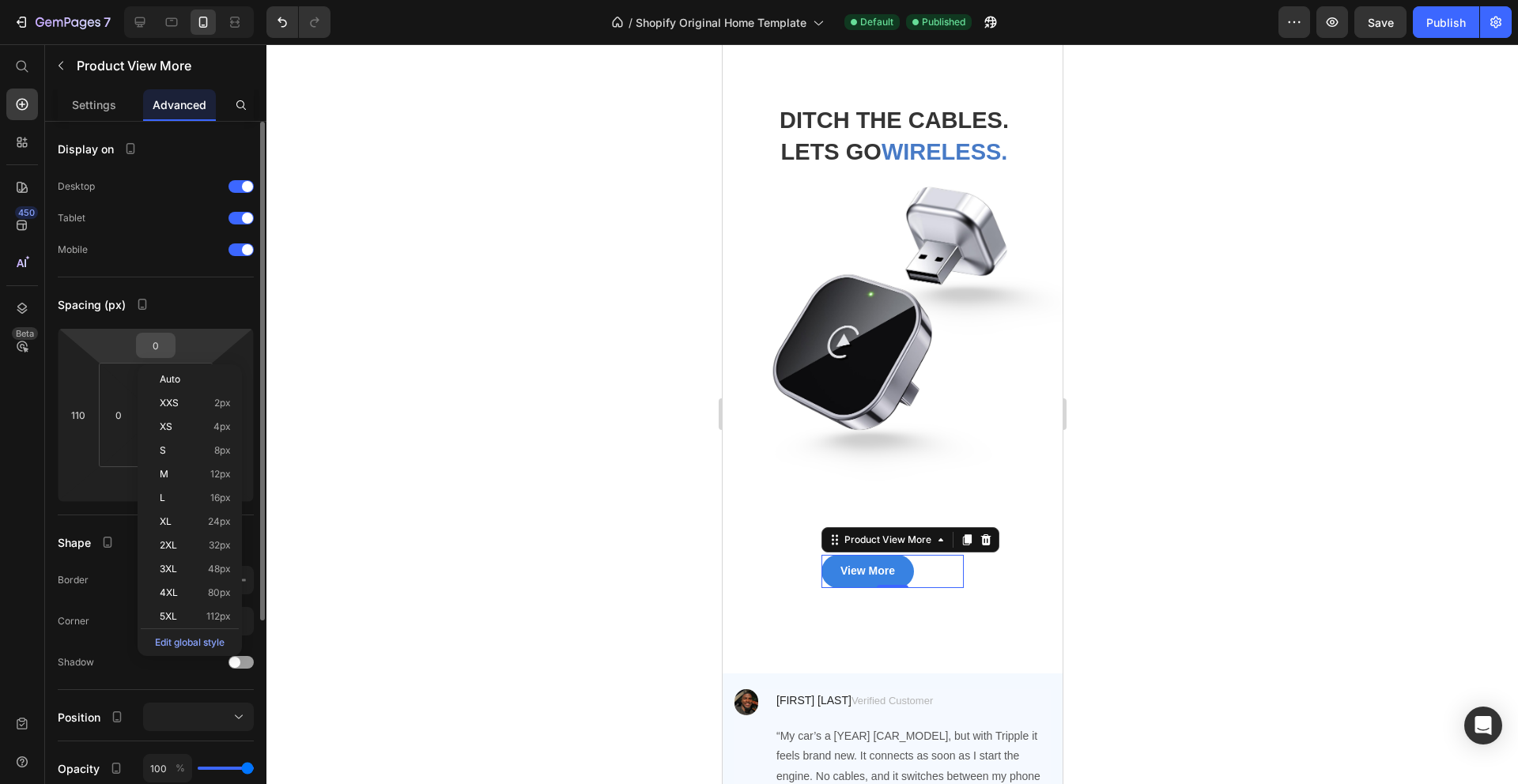 click on "0" at bounding box center [156, 345] 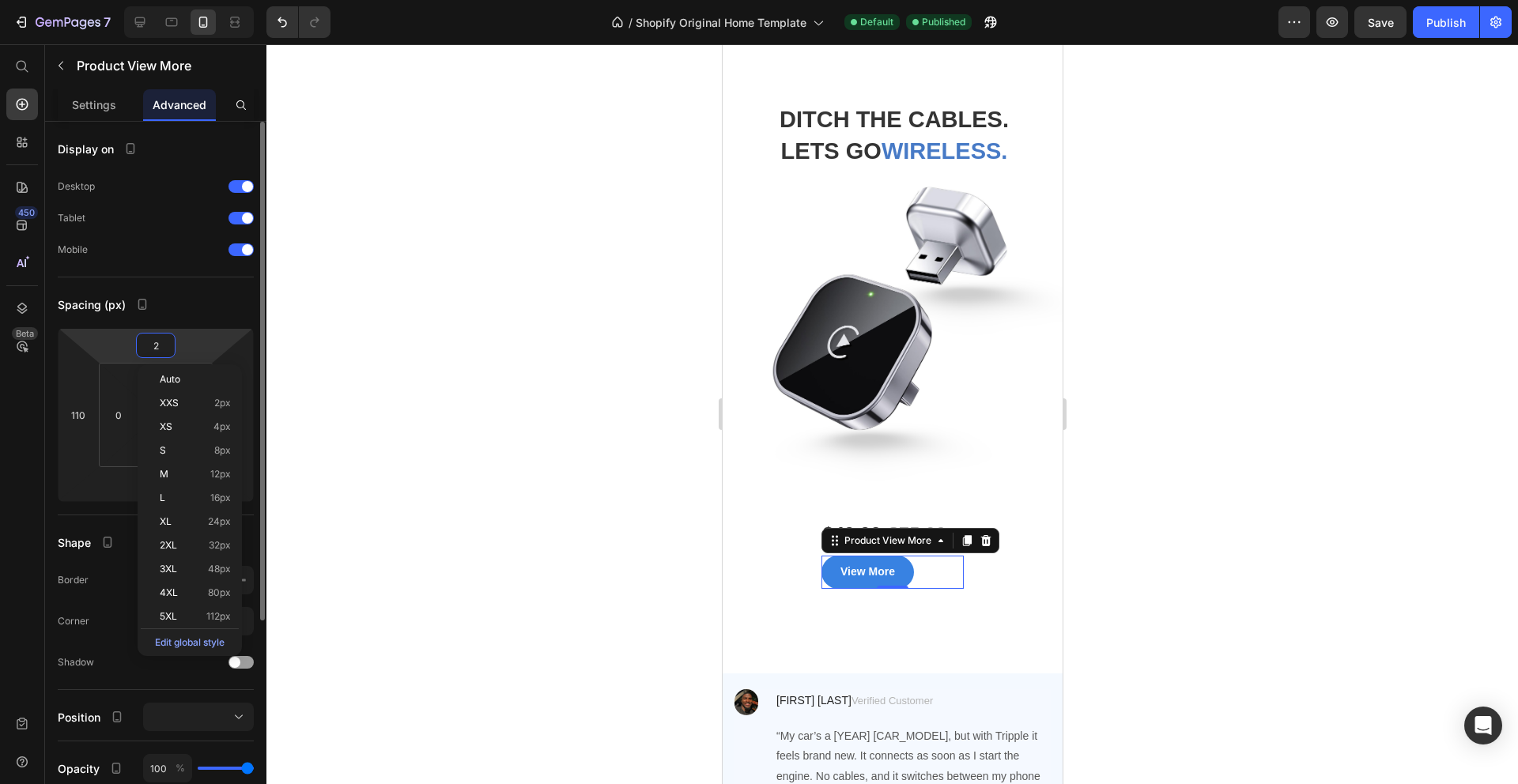 type on "20" 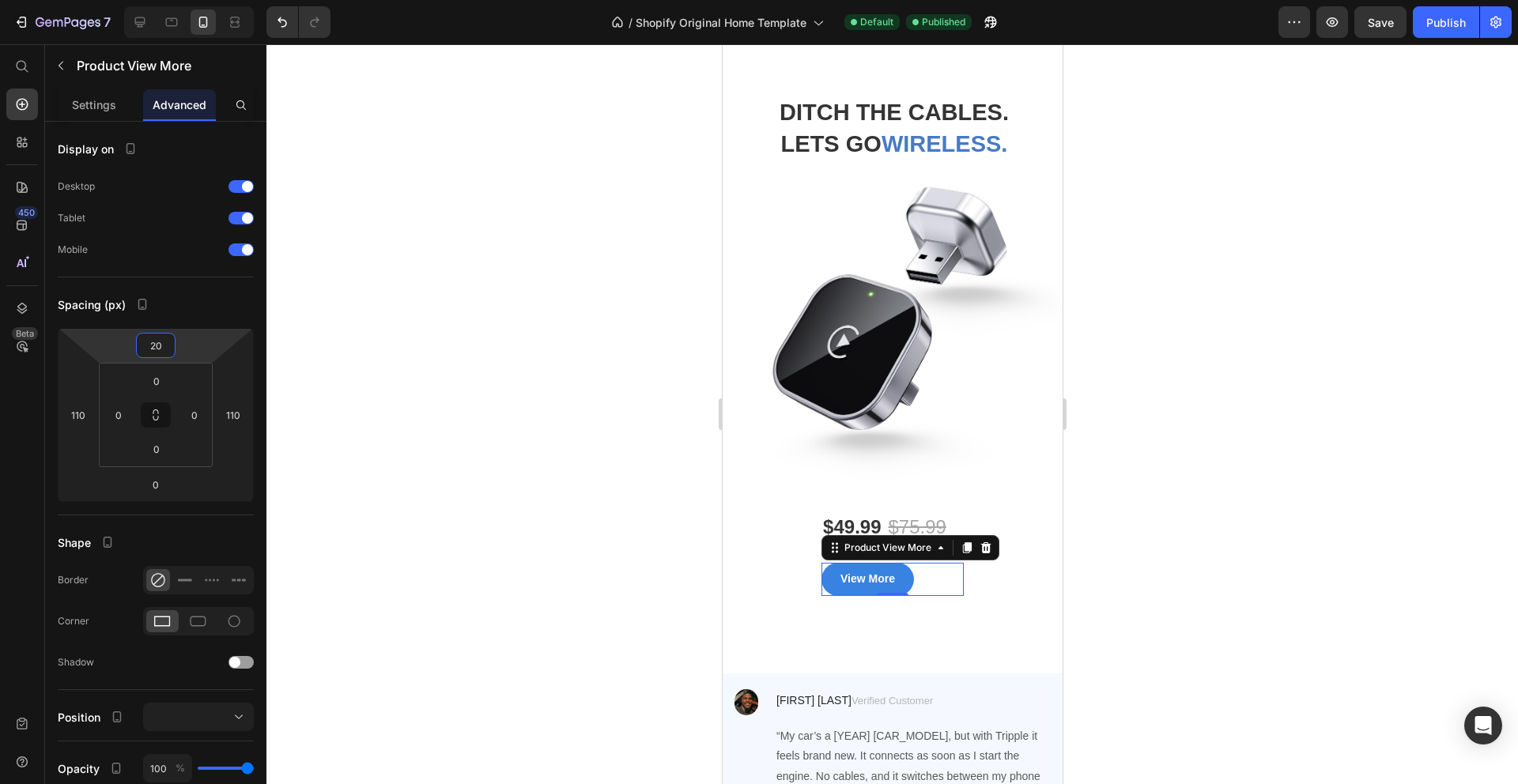 click 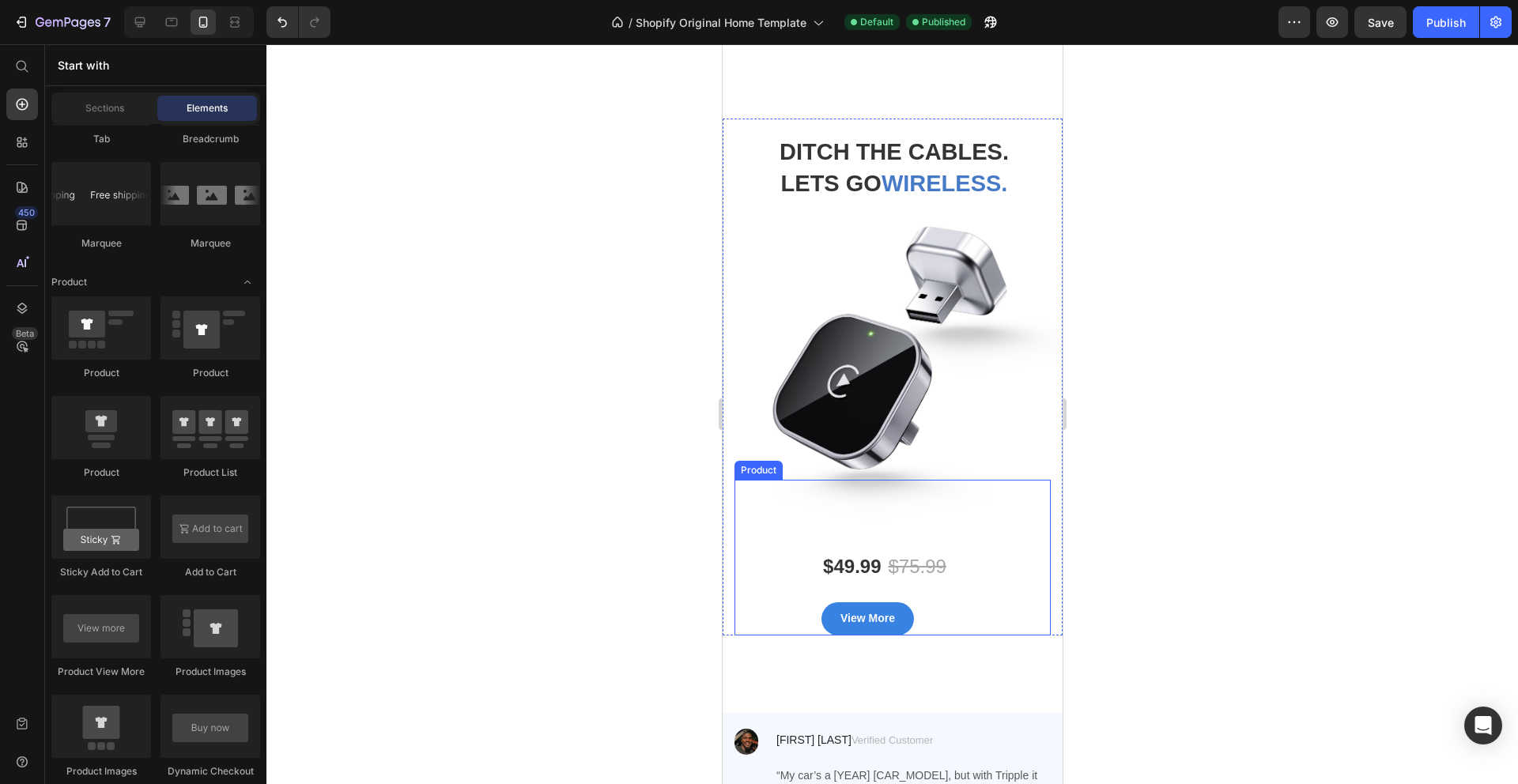 scroll, scrollTop: 0, scrollLeft: 0, axis: both 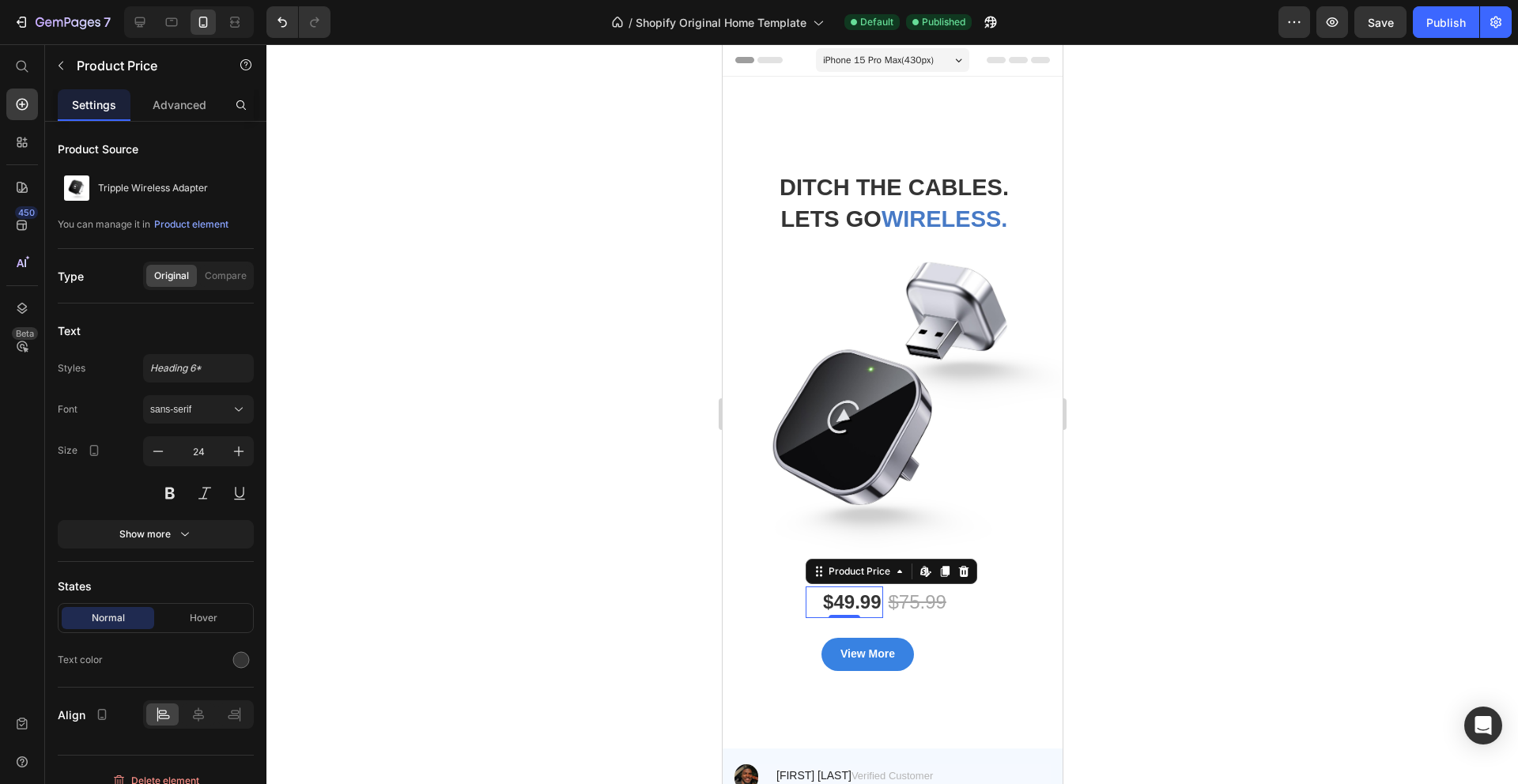 click on "$49.99 Product Price   Edit content in Shopify 0" at bounding box center (843, 602) 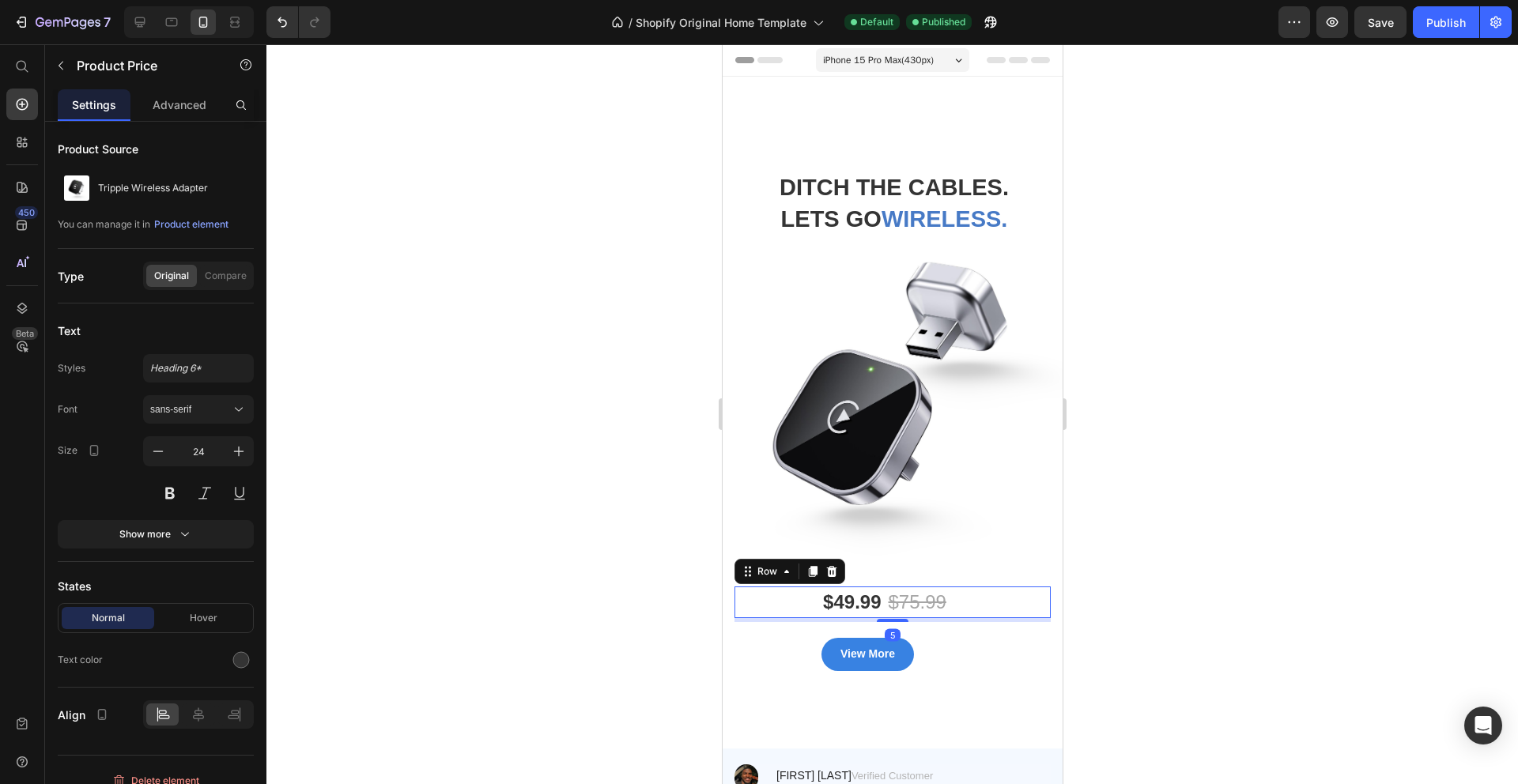 click on "$49.99 Product Price $75.99 Product Price Row   5" at bounding box center (892, 602) 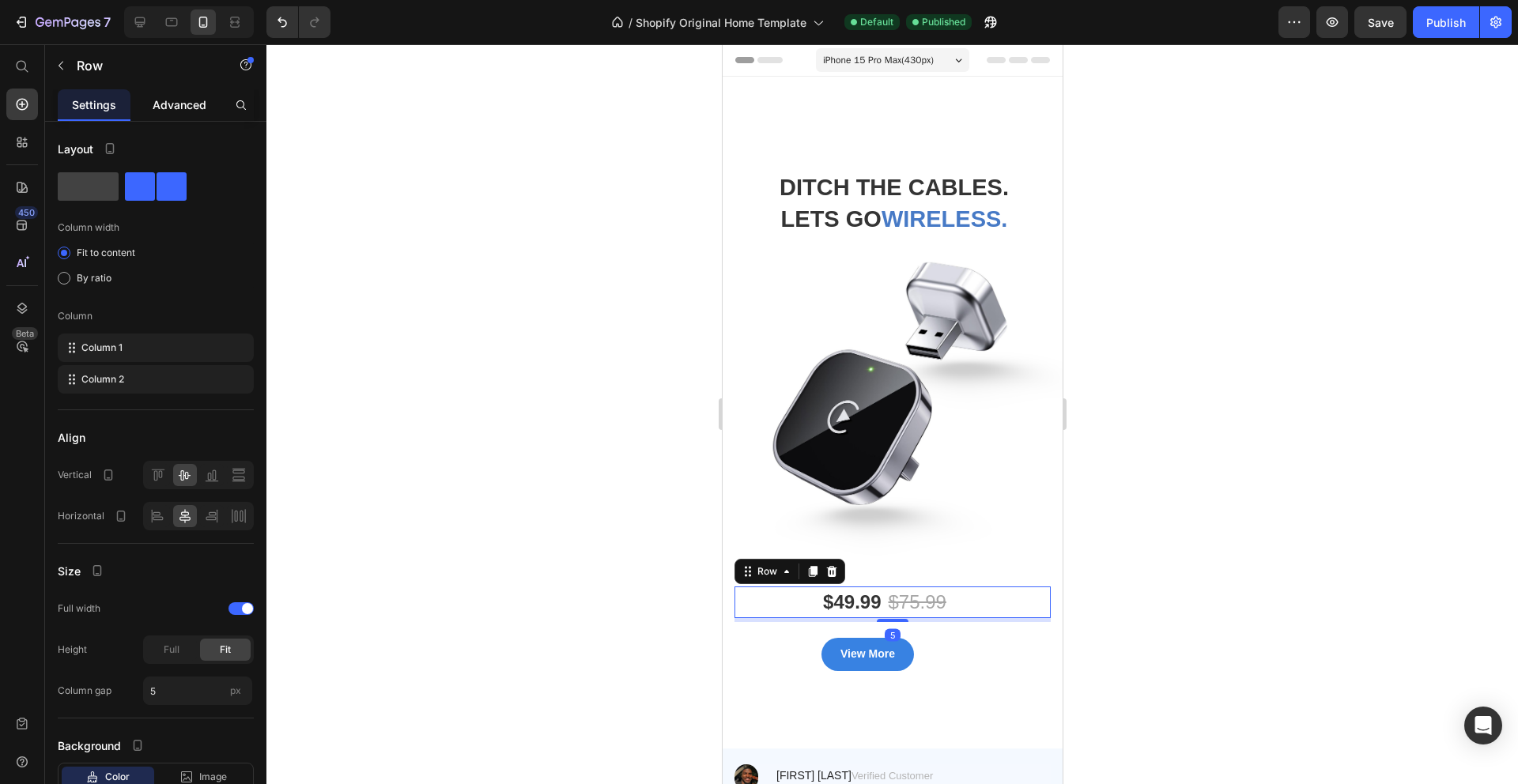 click on "Advanced" 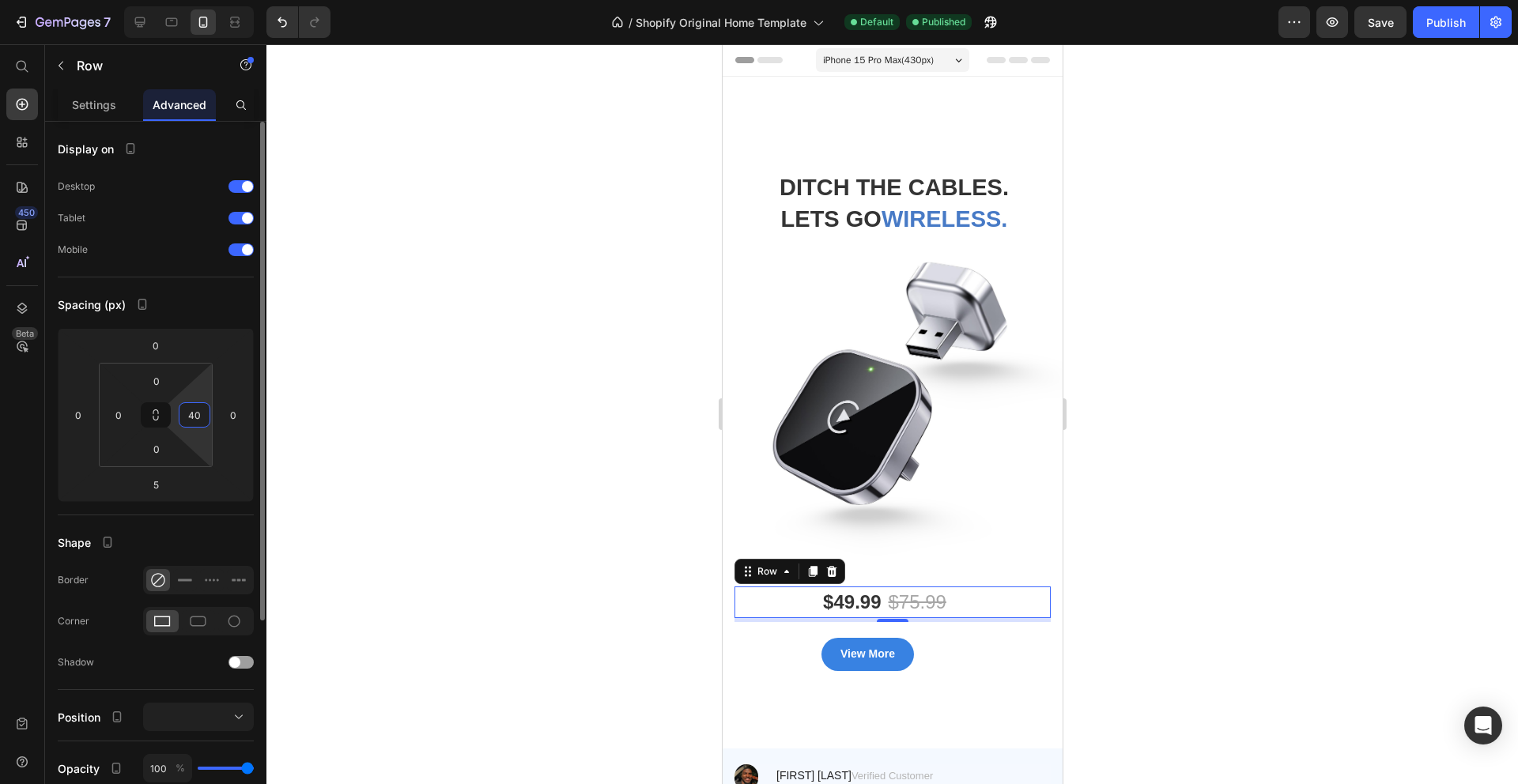 click on "40" at bounding box center [194, 415] 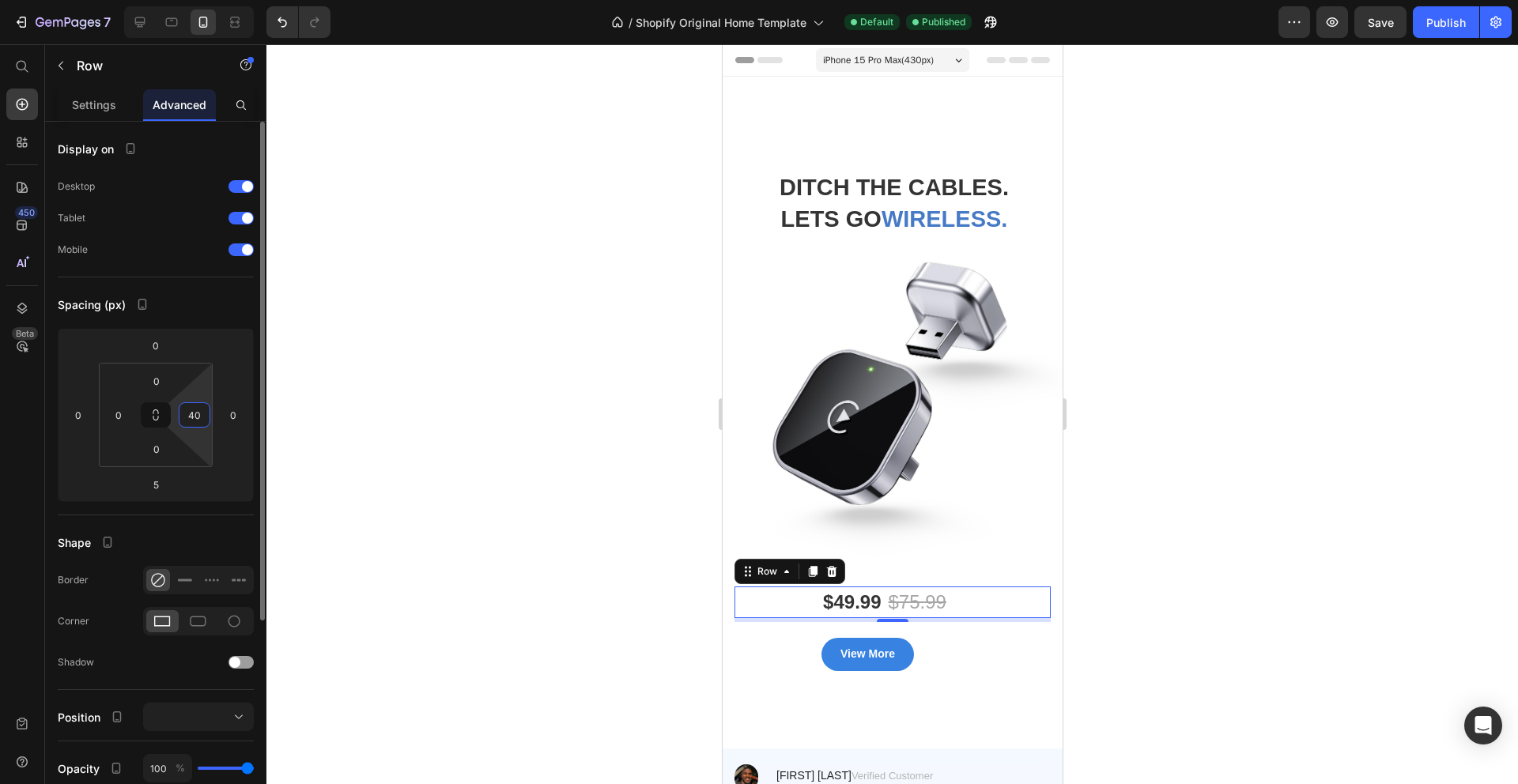 click on "40" at bounding box center [194, 415] 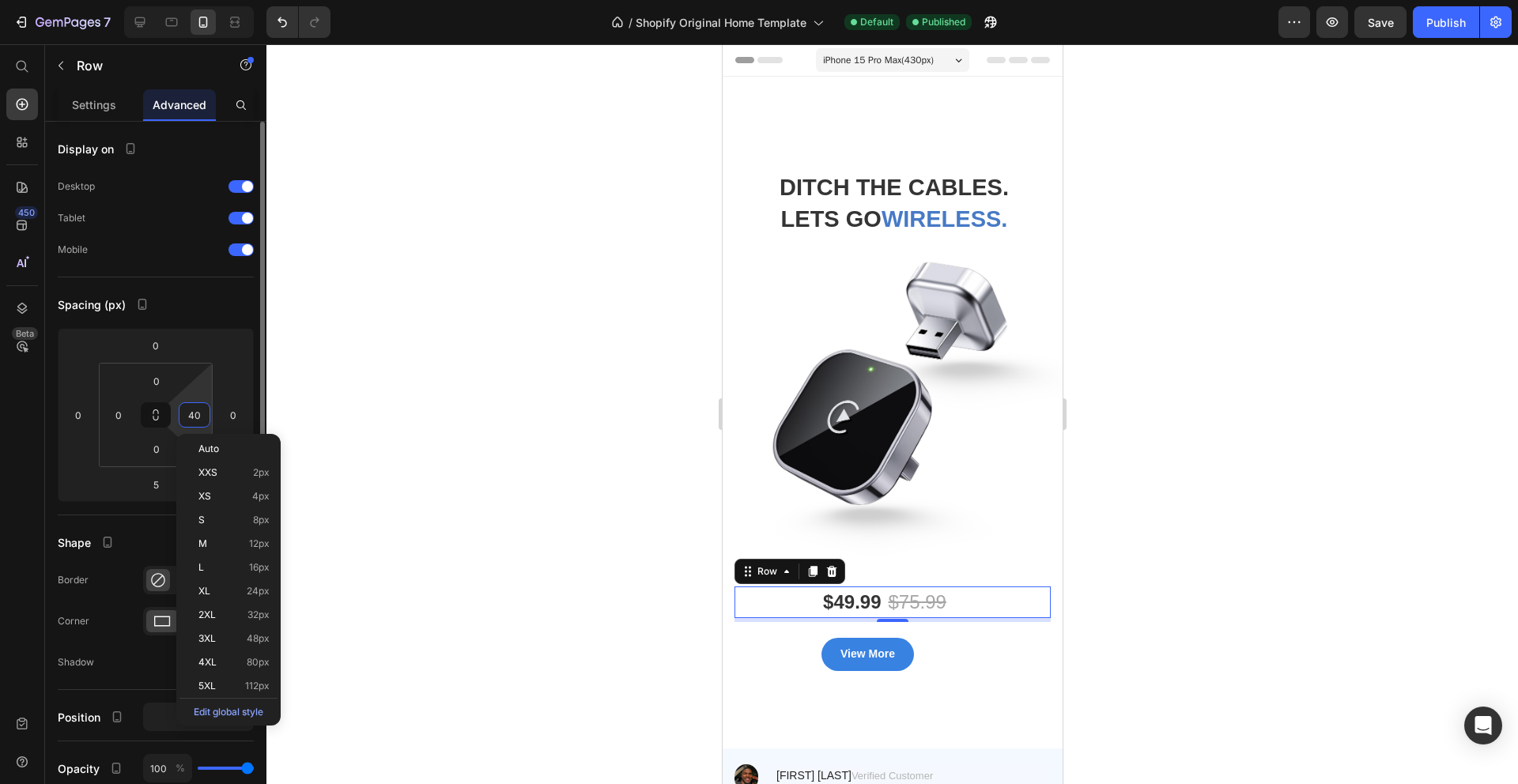 type on "4" 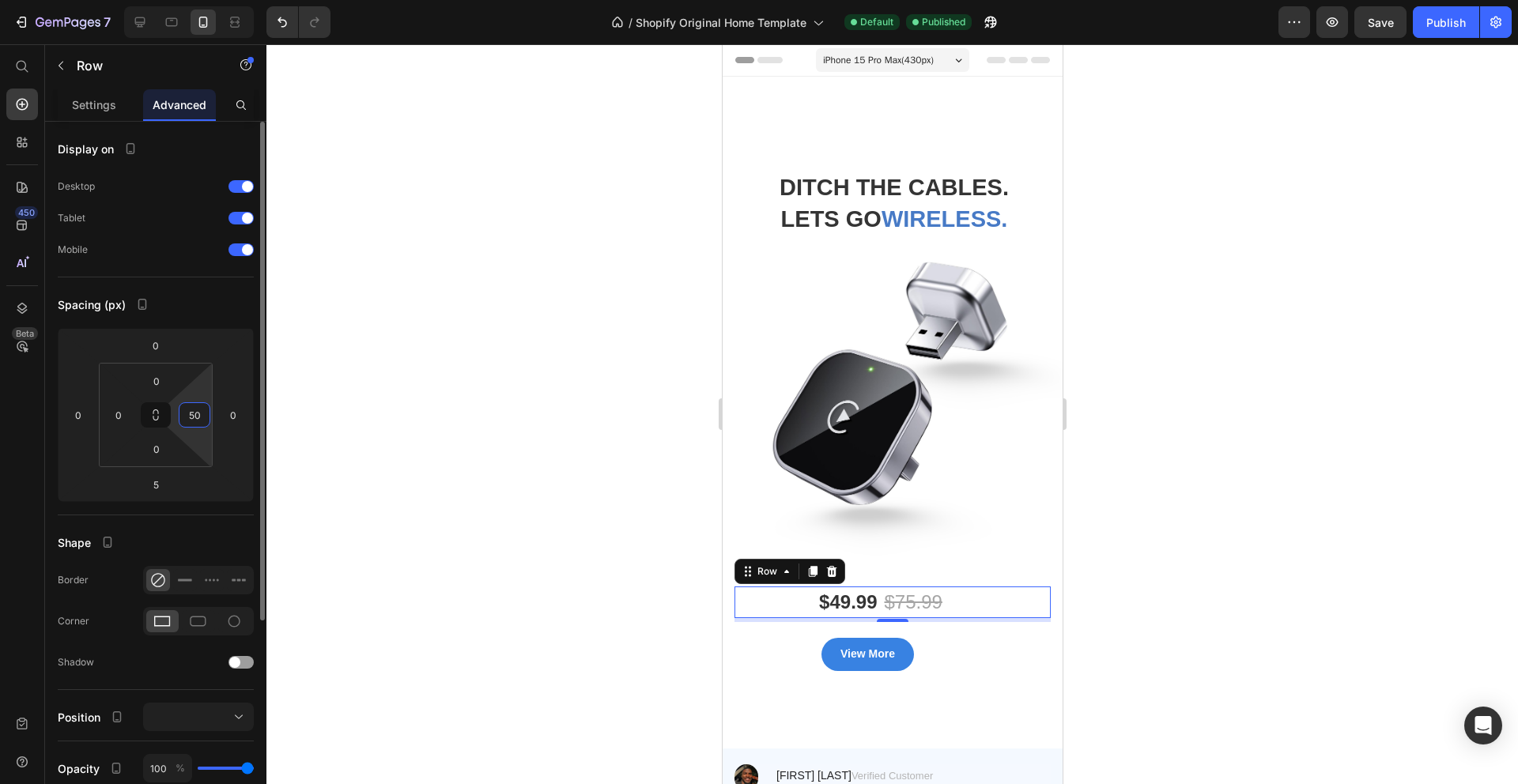 type on "5" 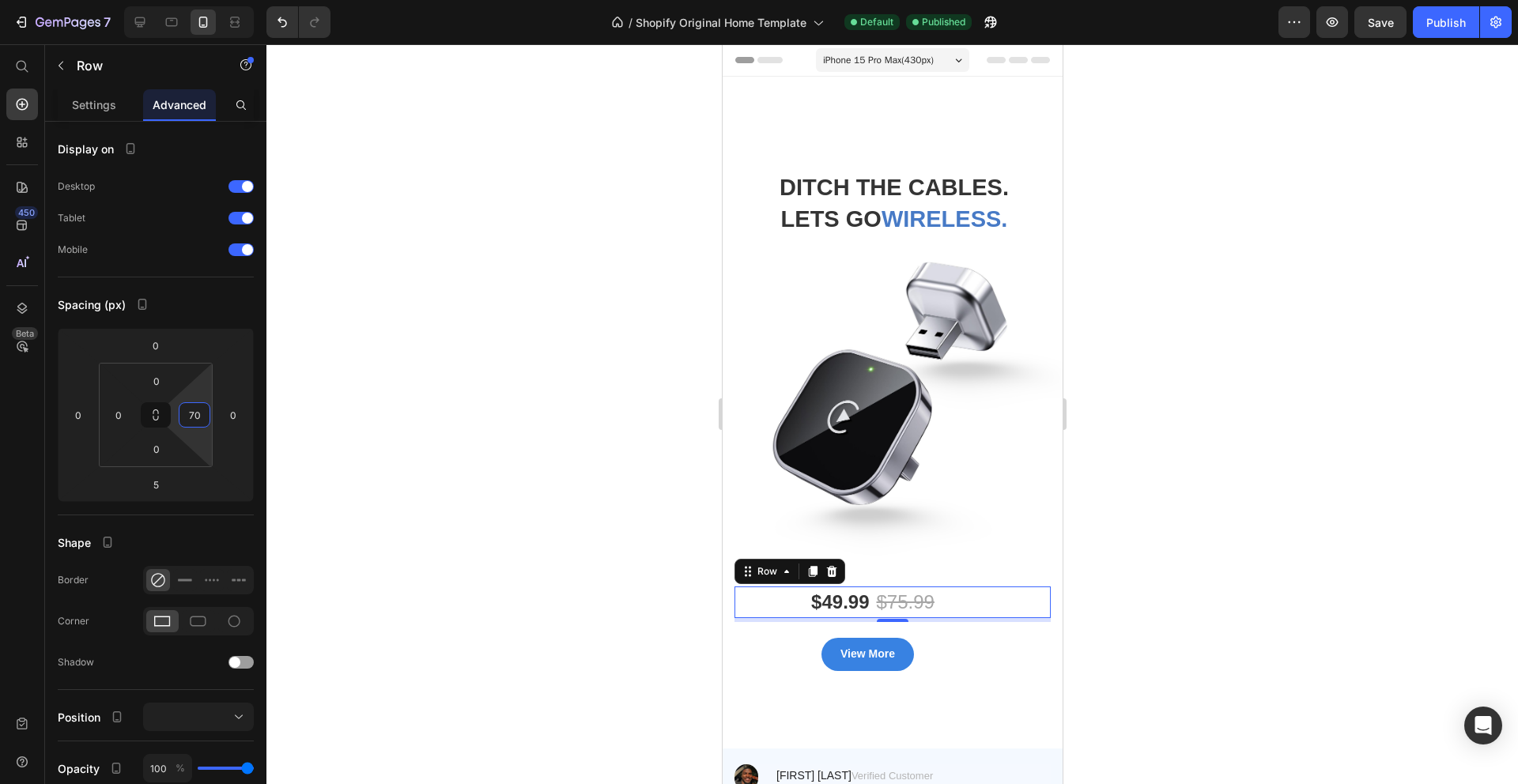 type on "70" 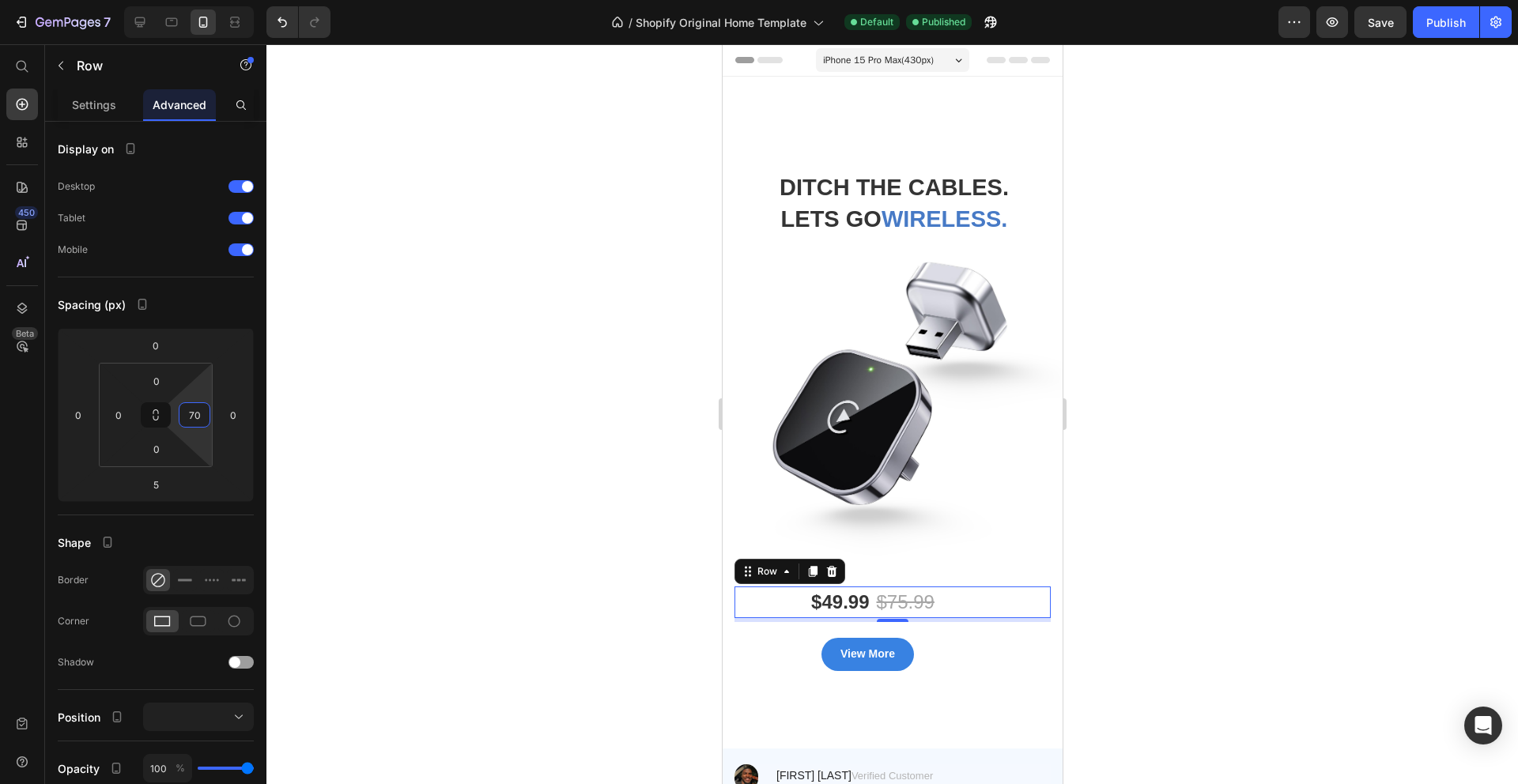 click 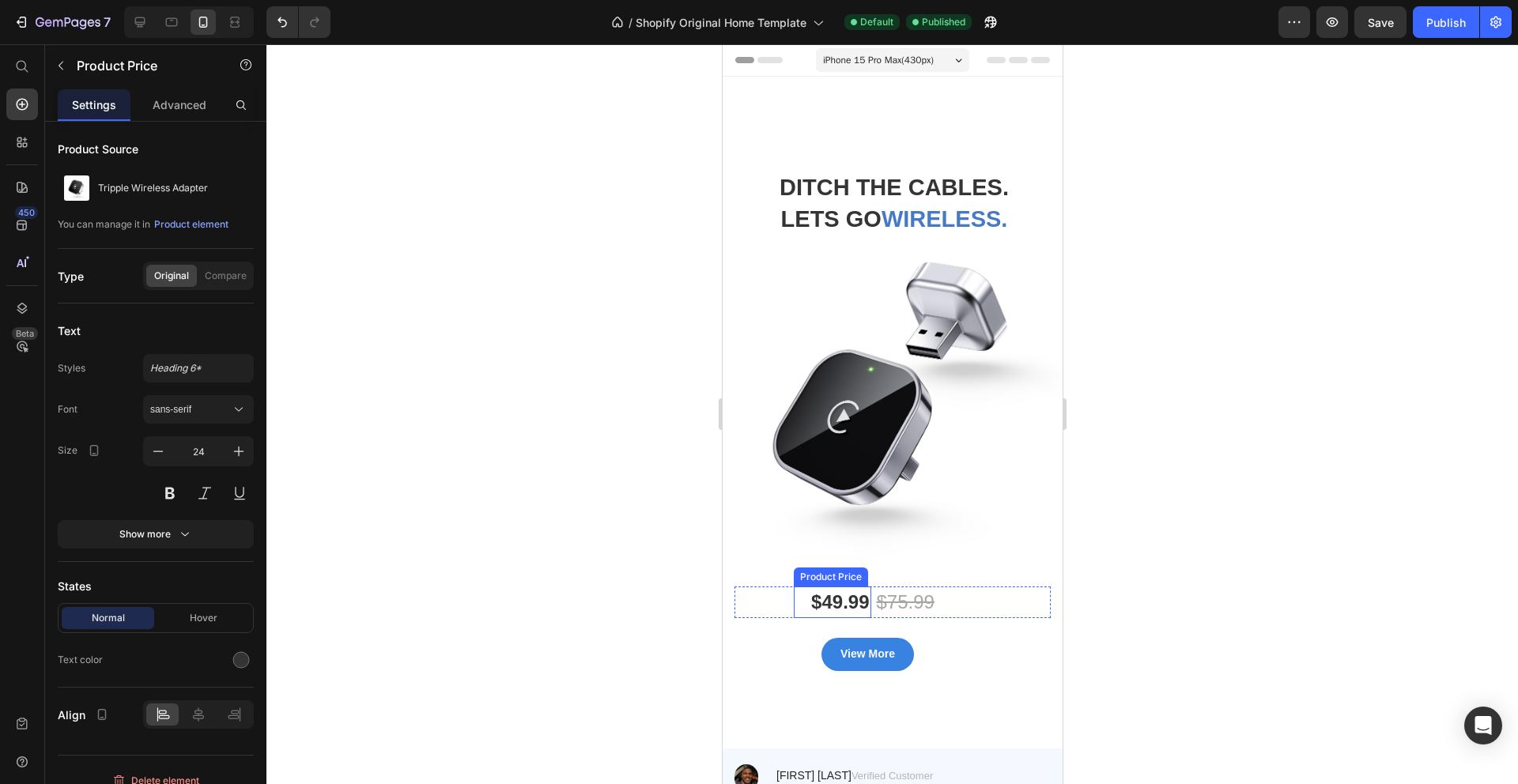 click on "$49.99 Product Price" at bounding box center [831, 602] 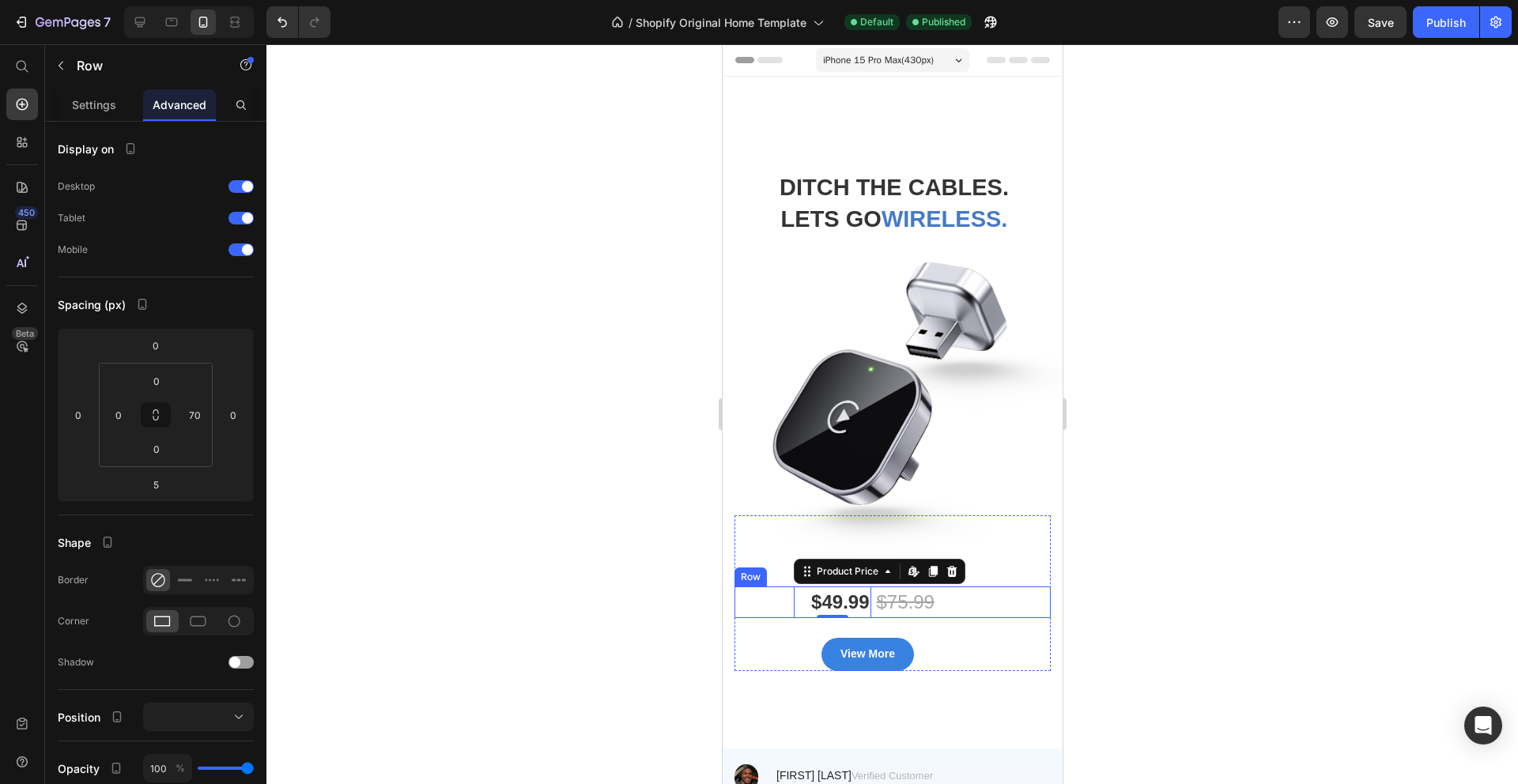 click on "$49.99 Product Price   Edit content in Shopify 0 $75.99 Product Price Row" at bounding box center [892, 602] 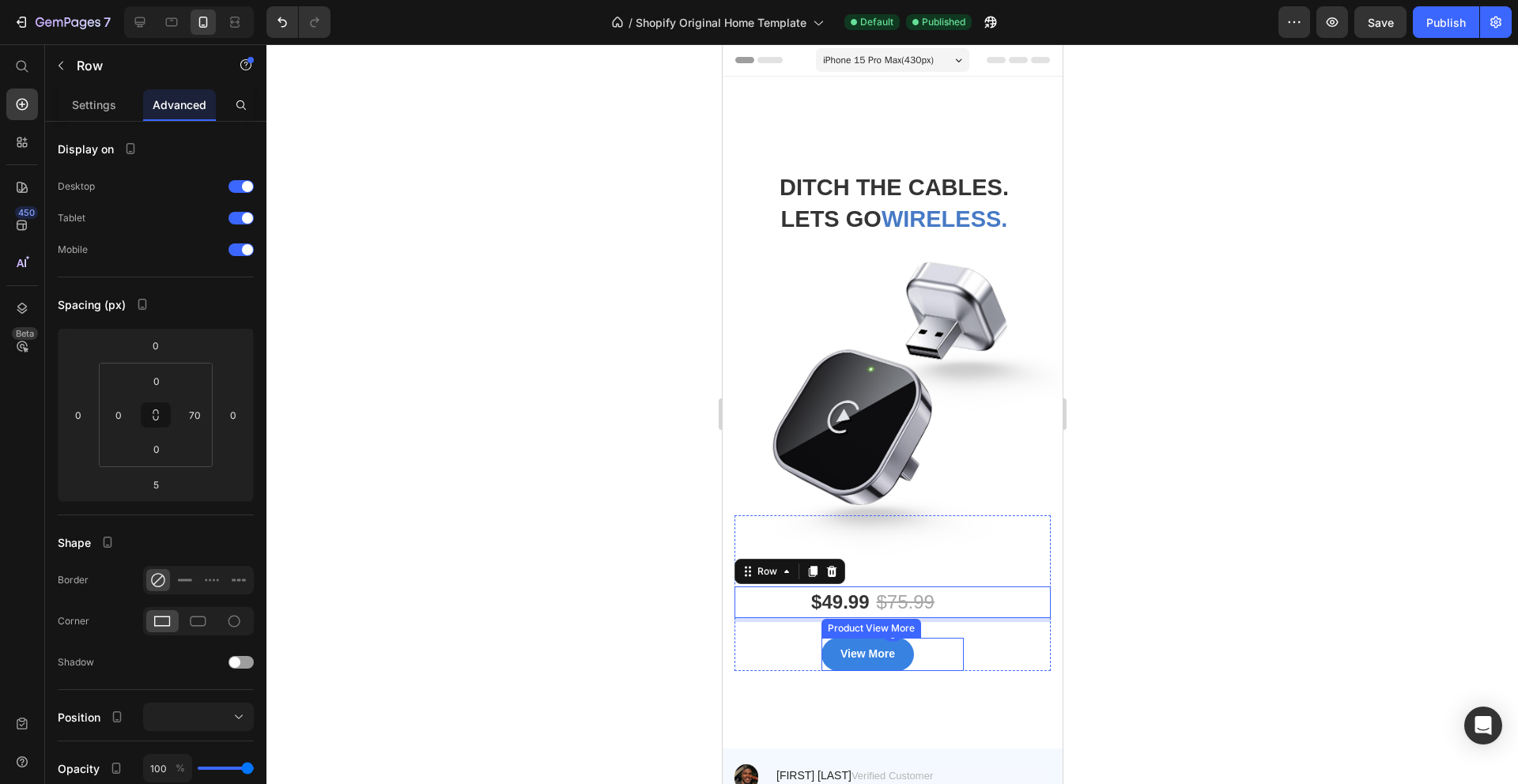 click on "View More" at bounding box center [892, 654] 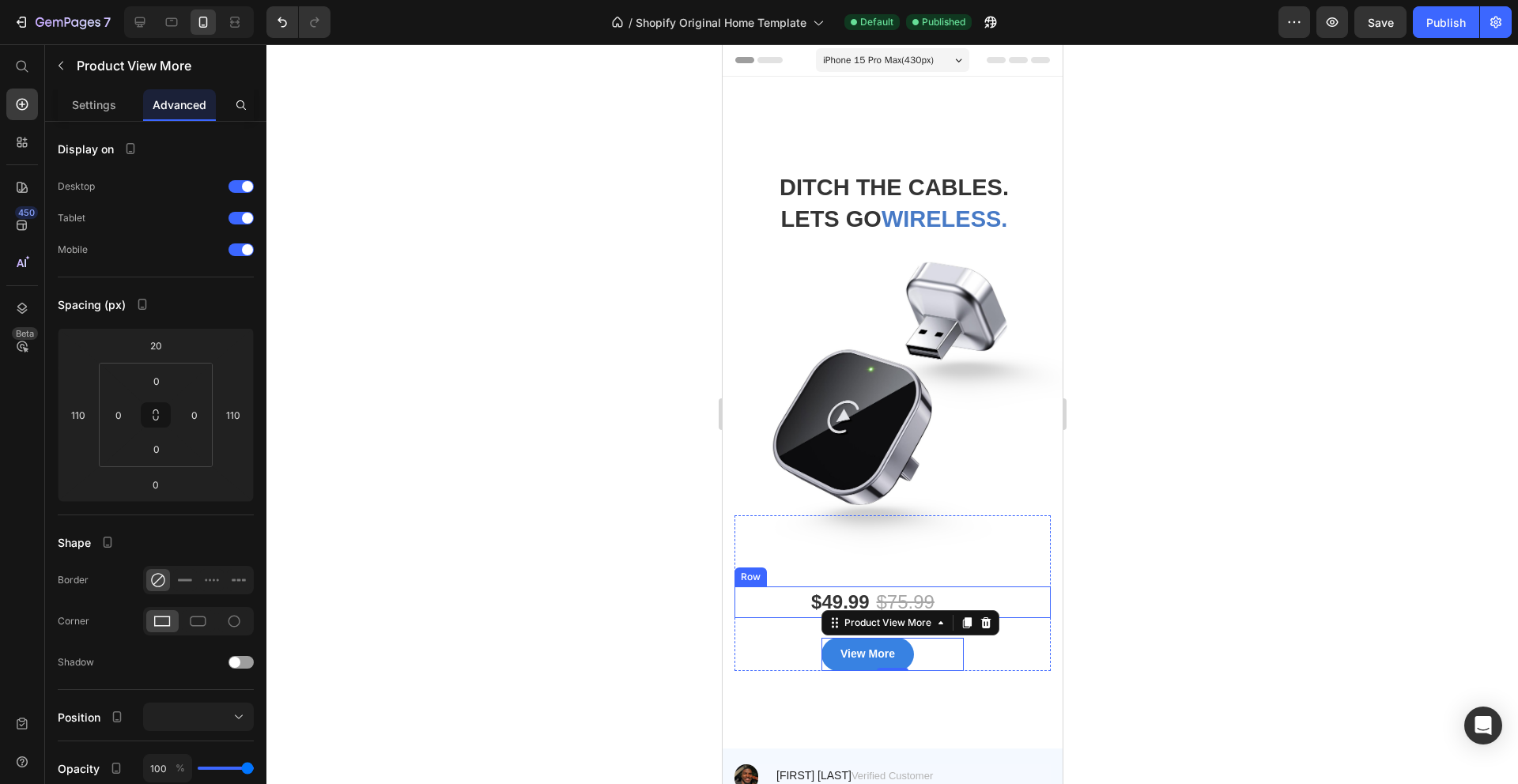 click on "$49.99 Product Price $75.99 Product Price Row" at bounding box center (892, 602) 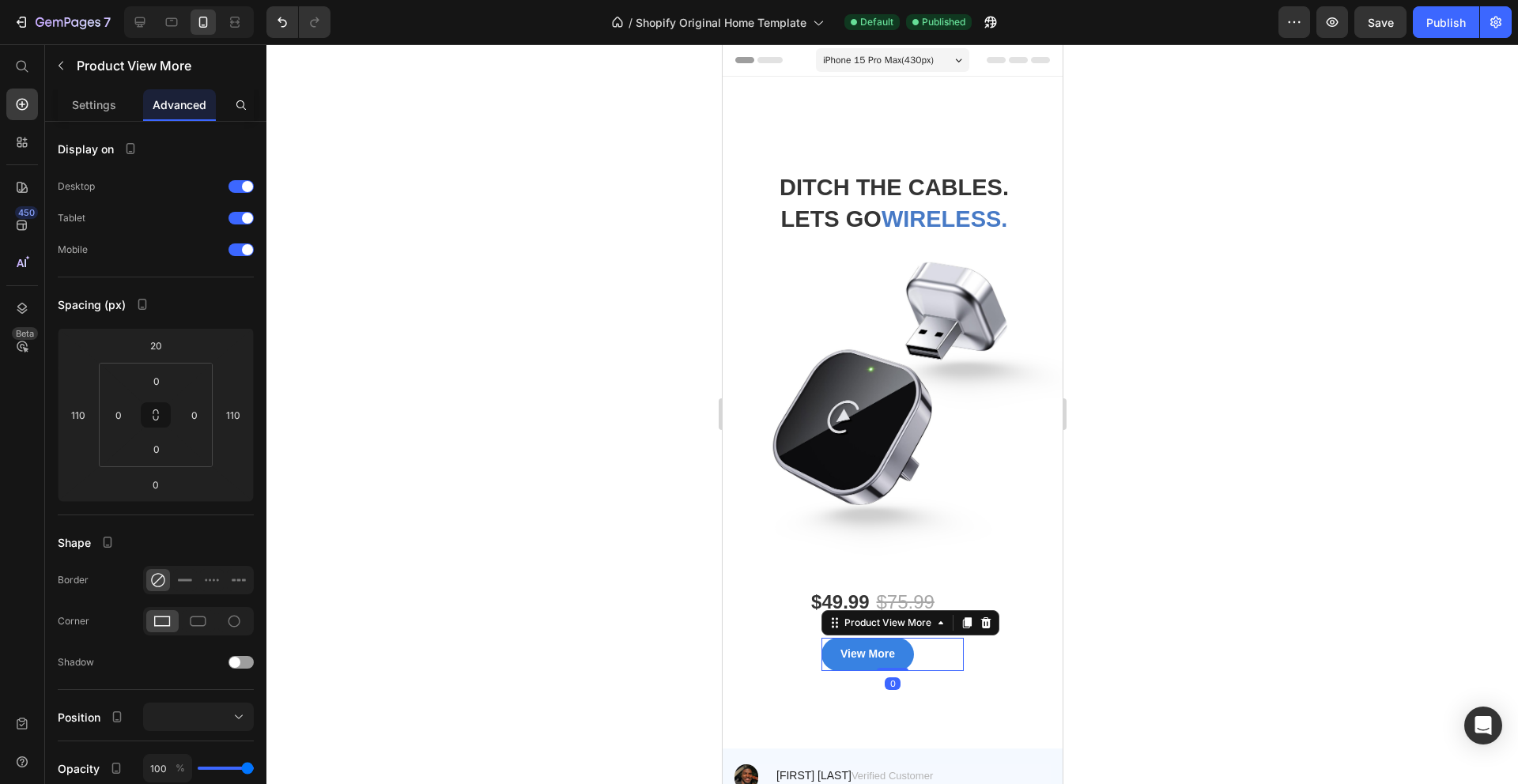 click on "View More" at bounding box center (892, 654) 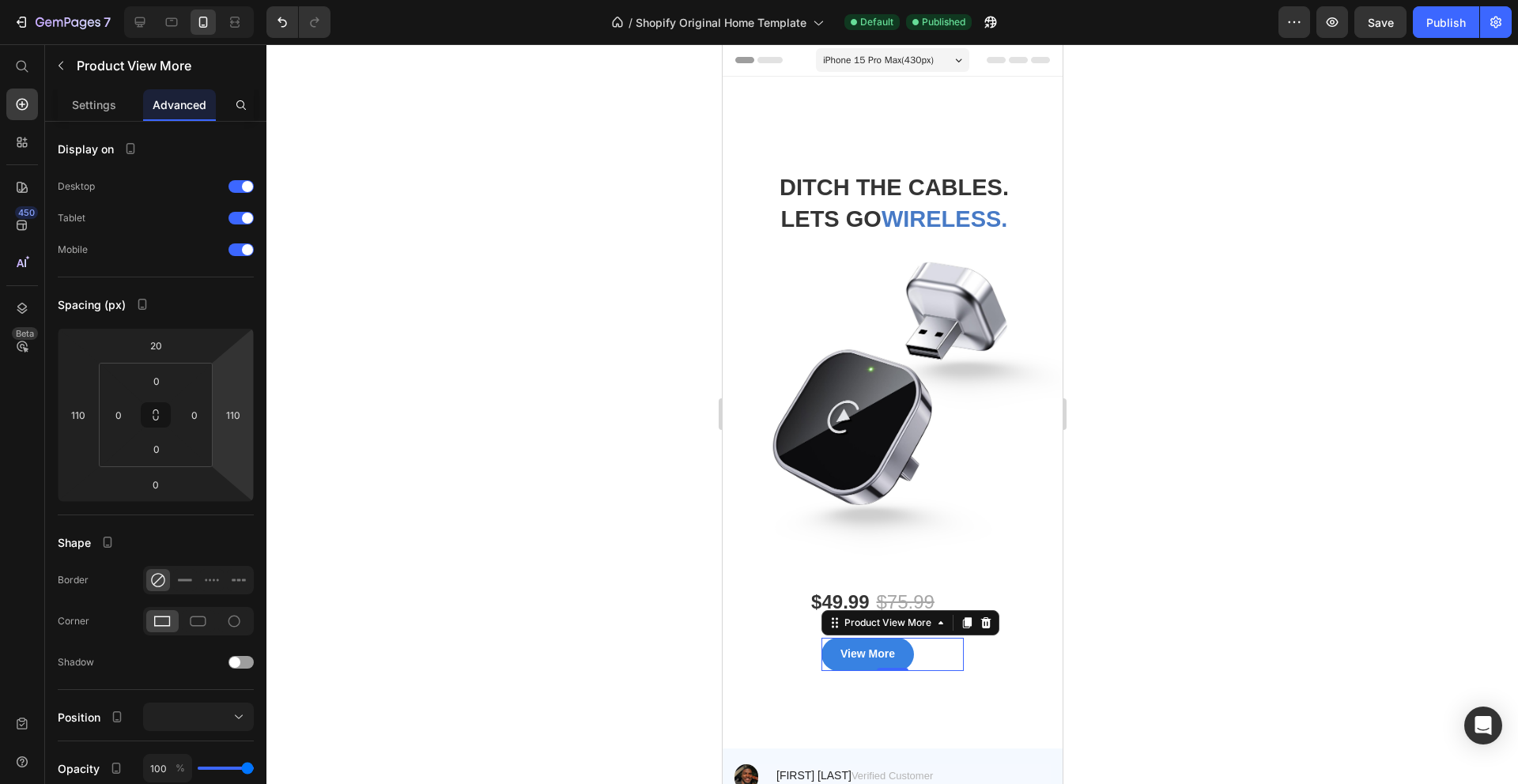 click 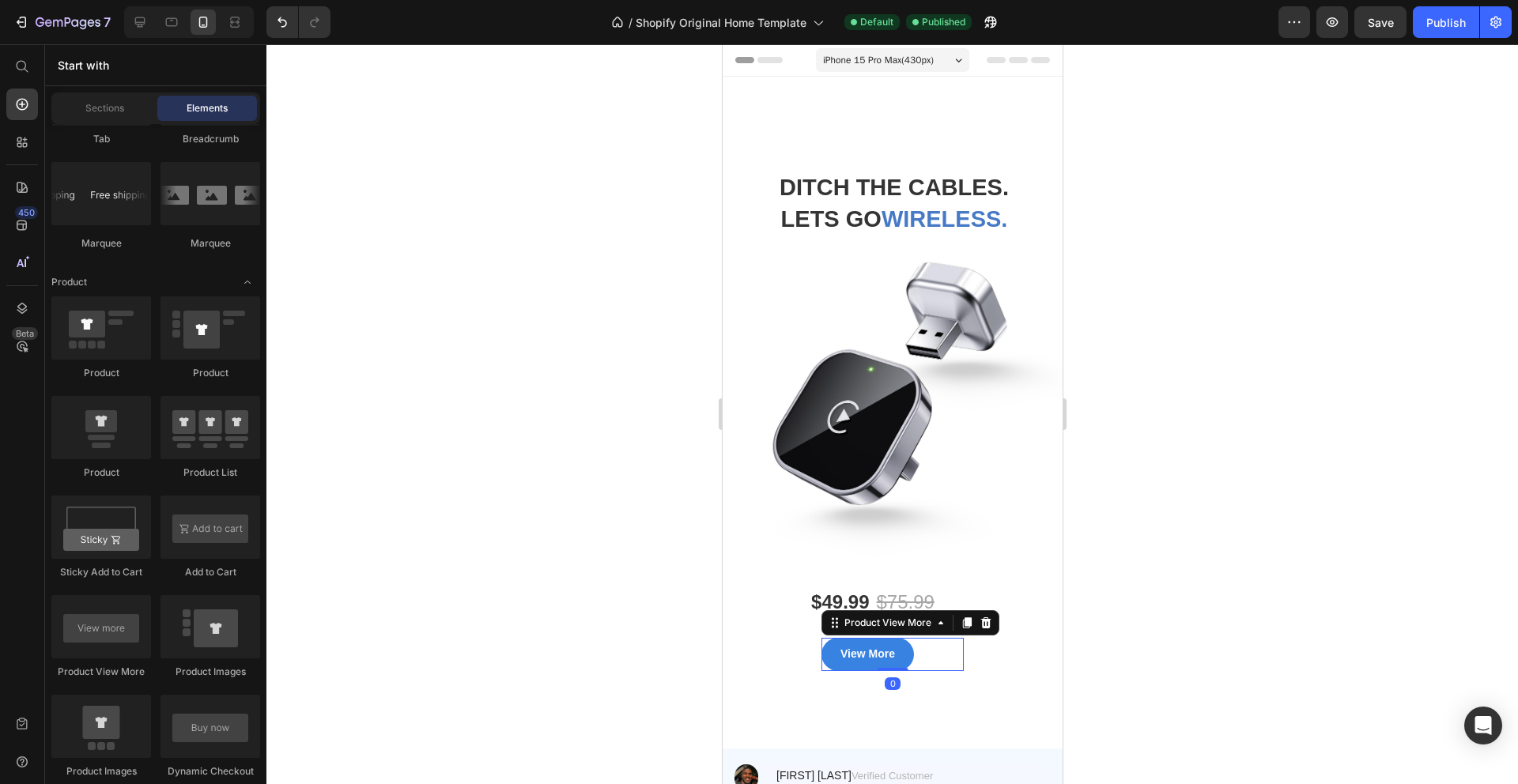 click on "View More" at bounding box center (892, 654) 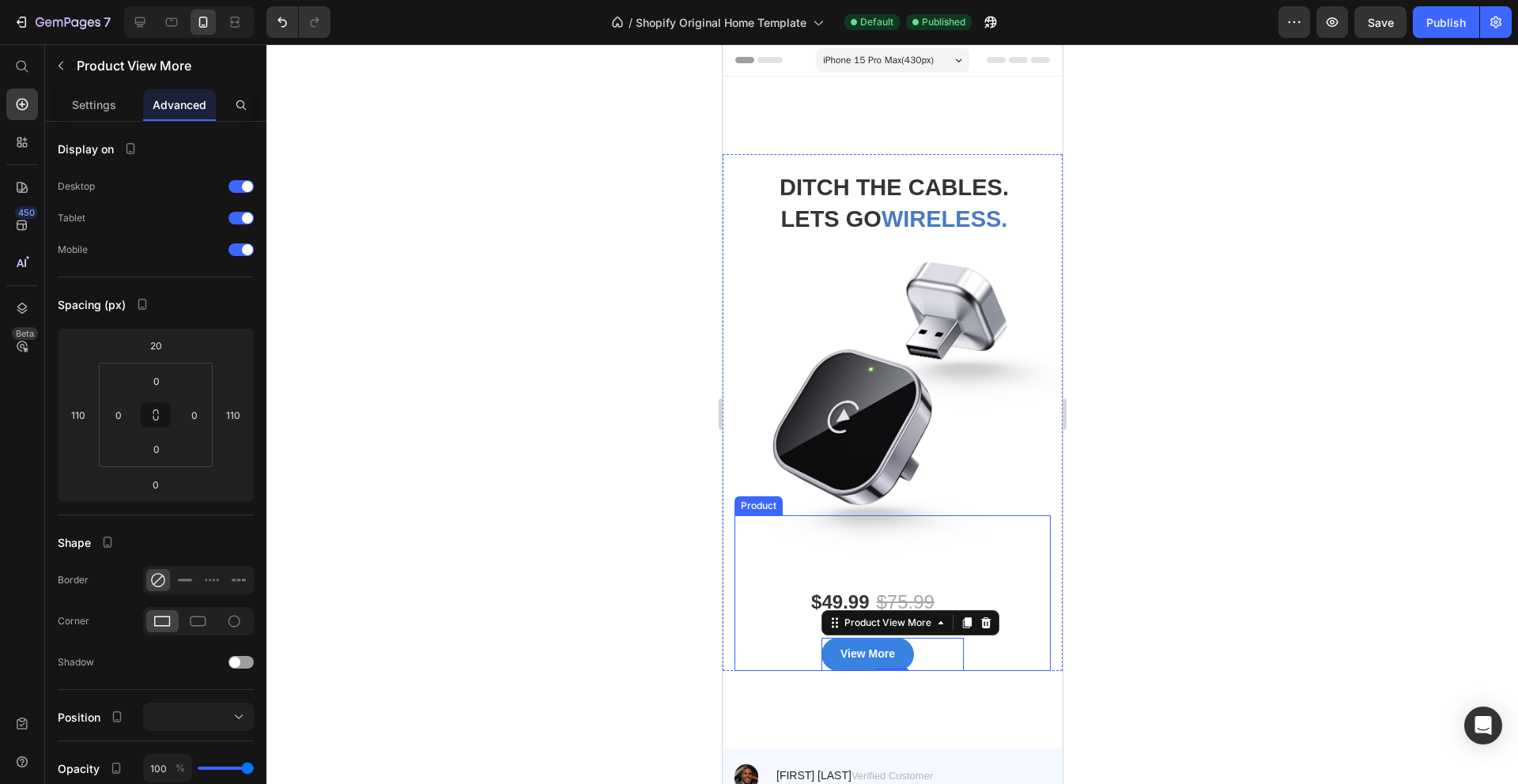 click 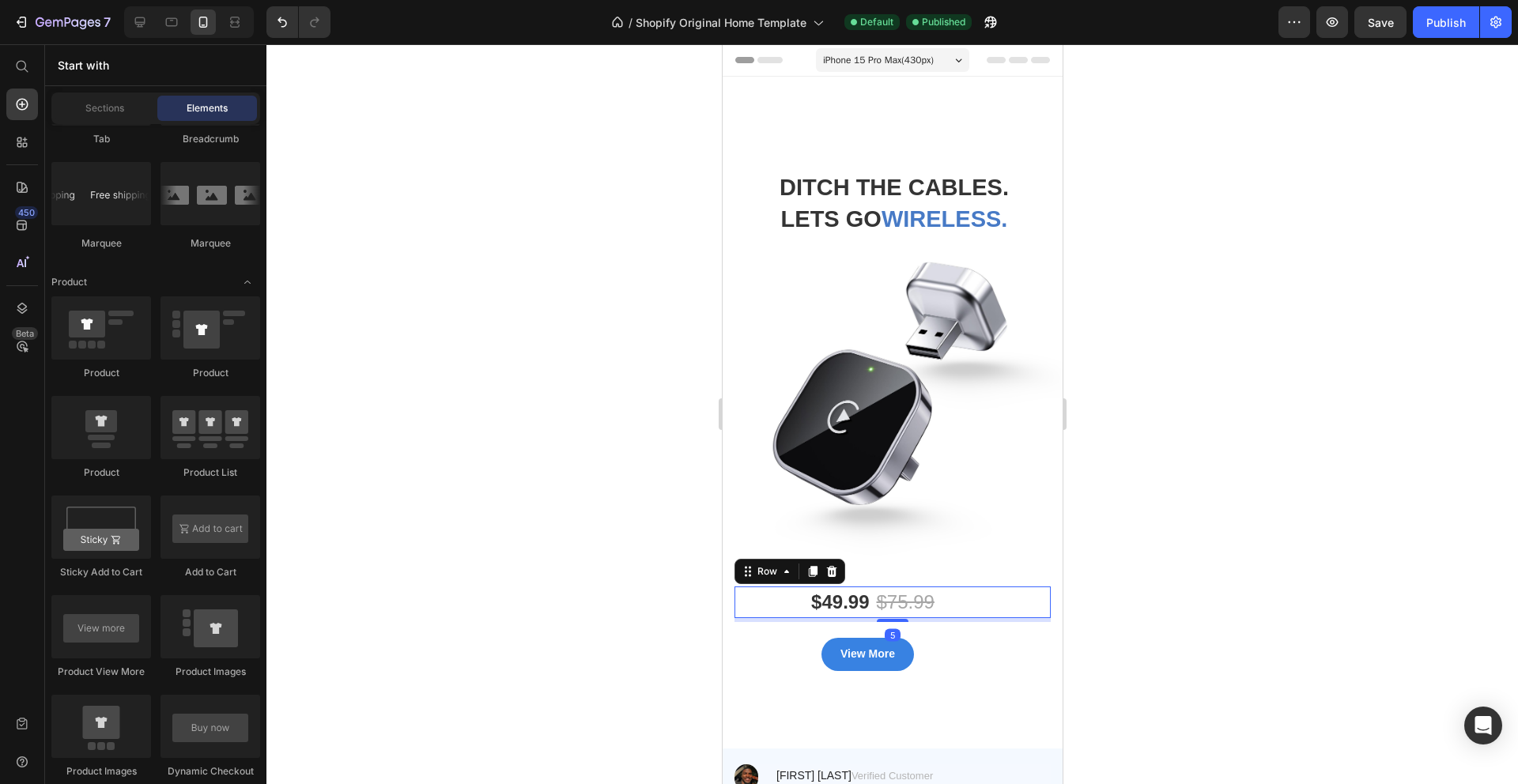 click on "$49.99 Product Price $75.99 Product Price Row   5" at bounding box center [892, 602] 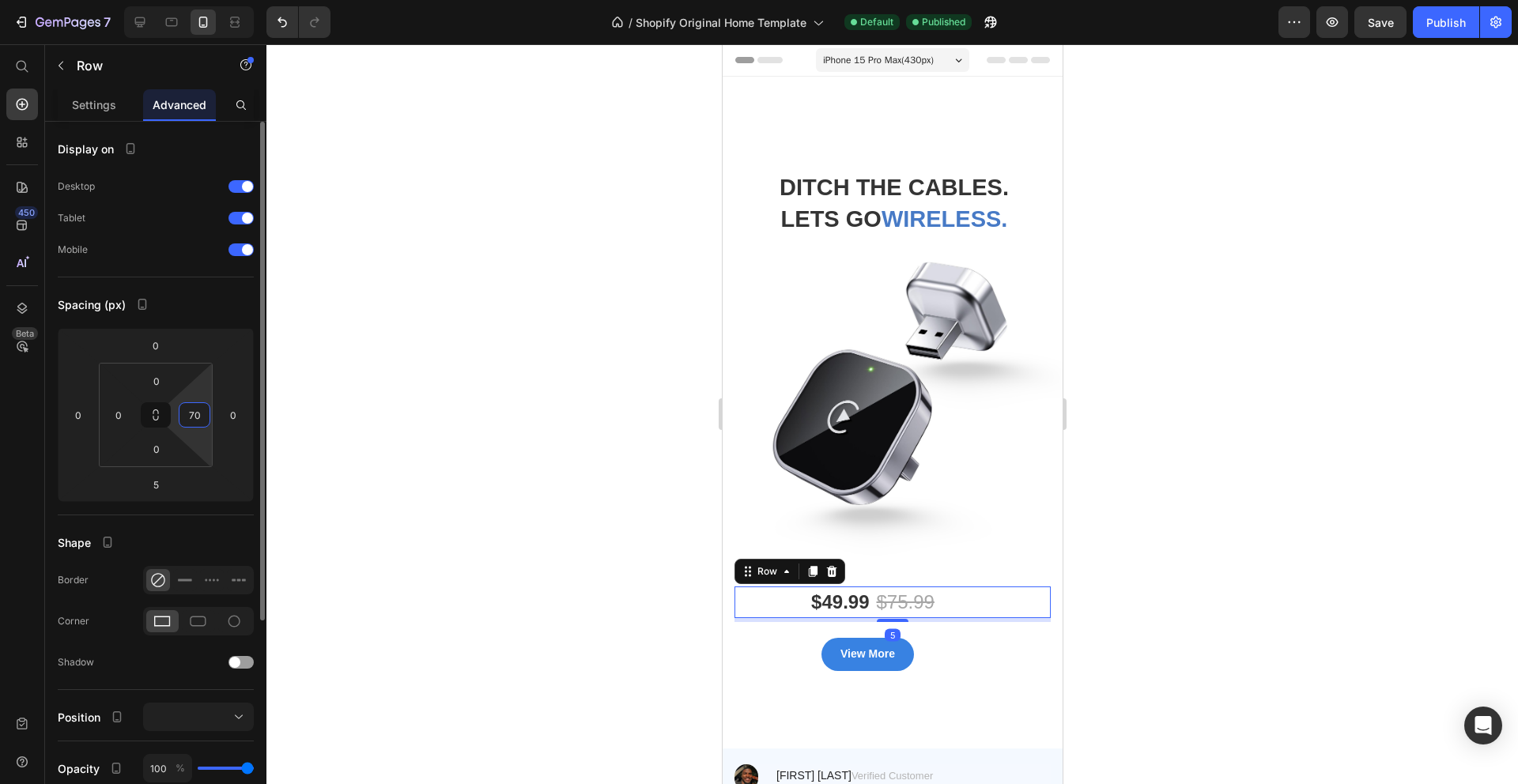 click on "70" at bounding box center (194, 415) 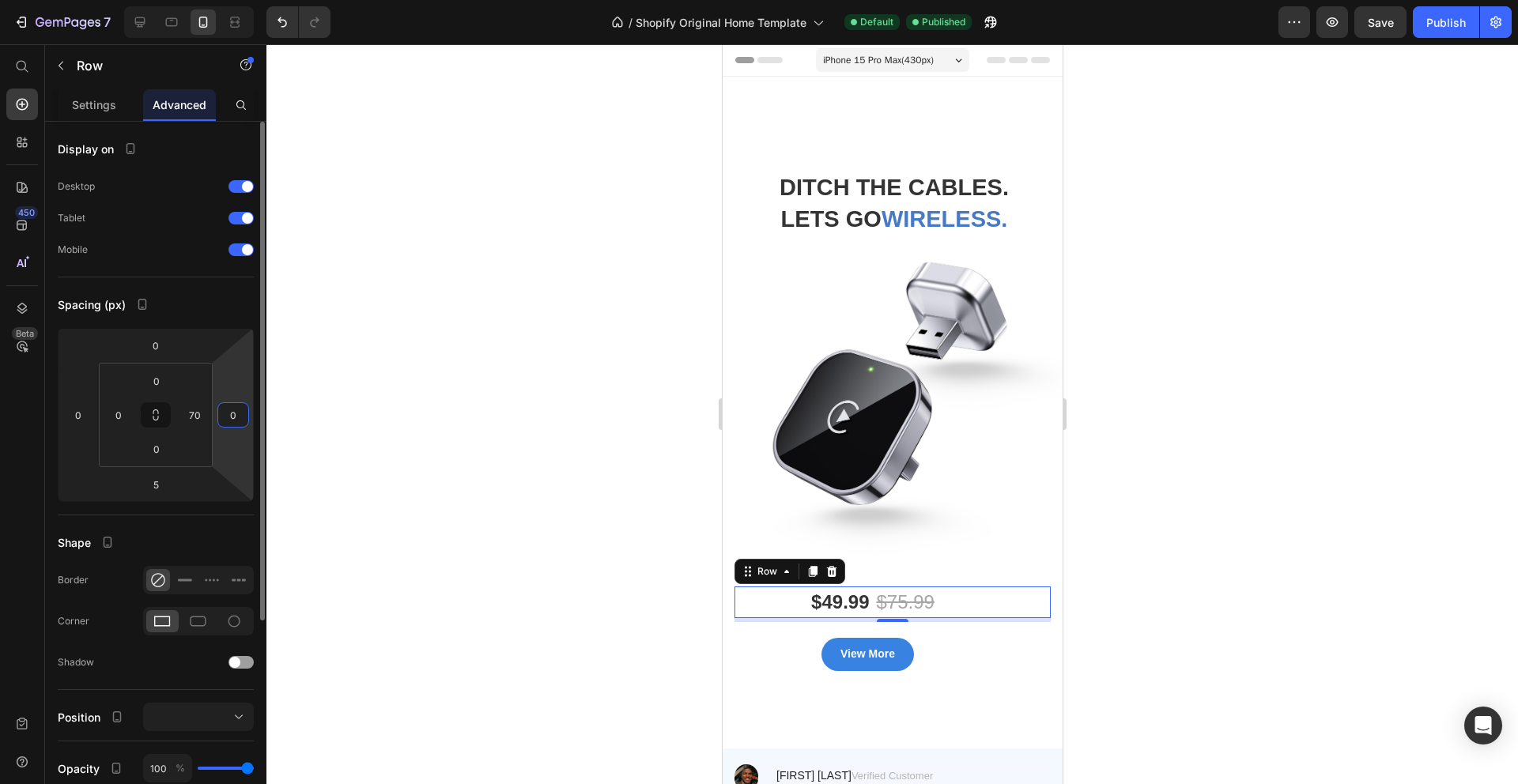 click on "0" at bounding box center [233, 415] 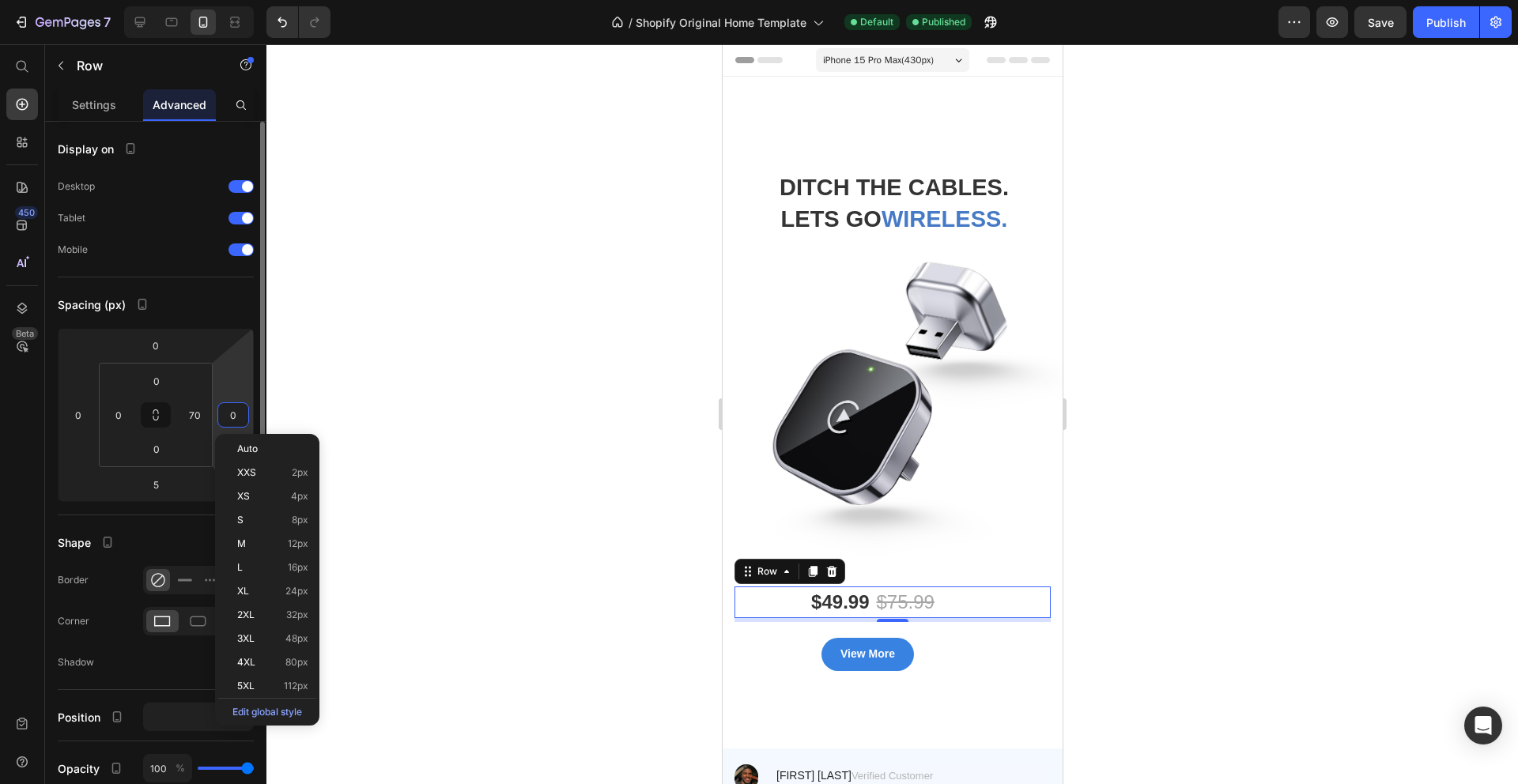 click on "0" at bounding box center (233, 415) 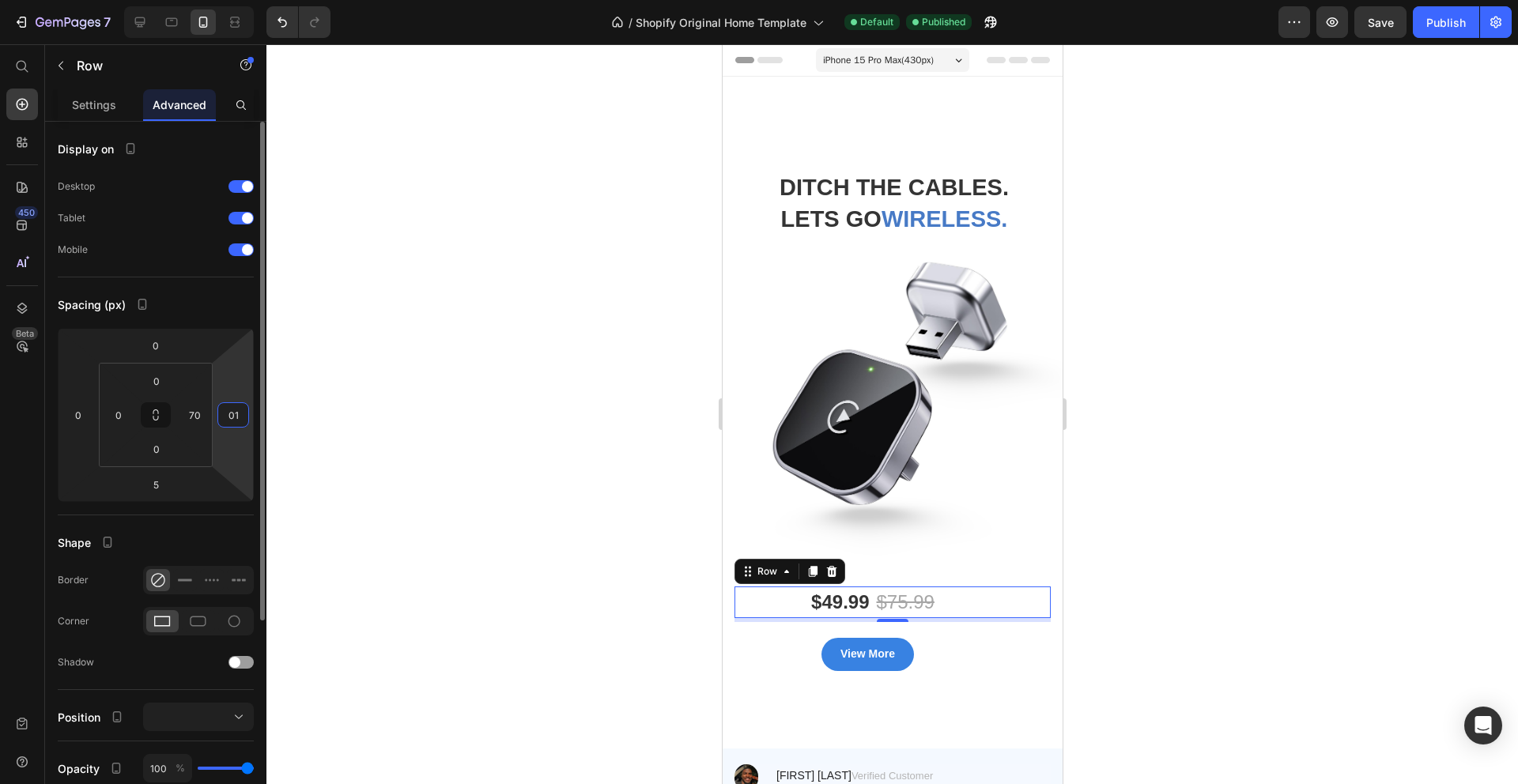 type on "0" 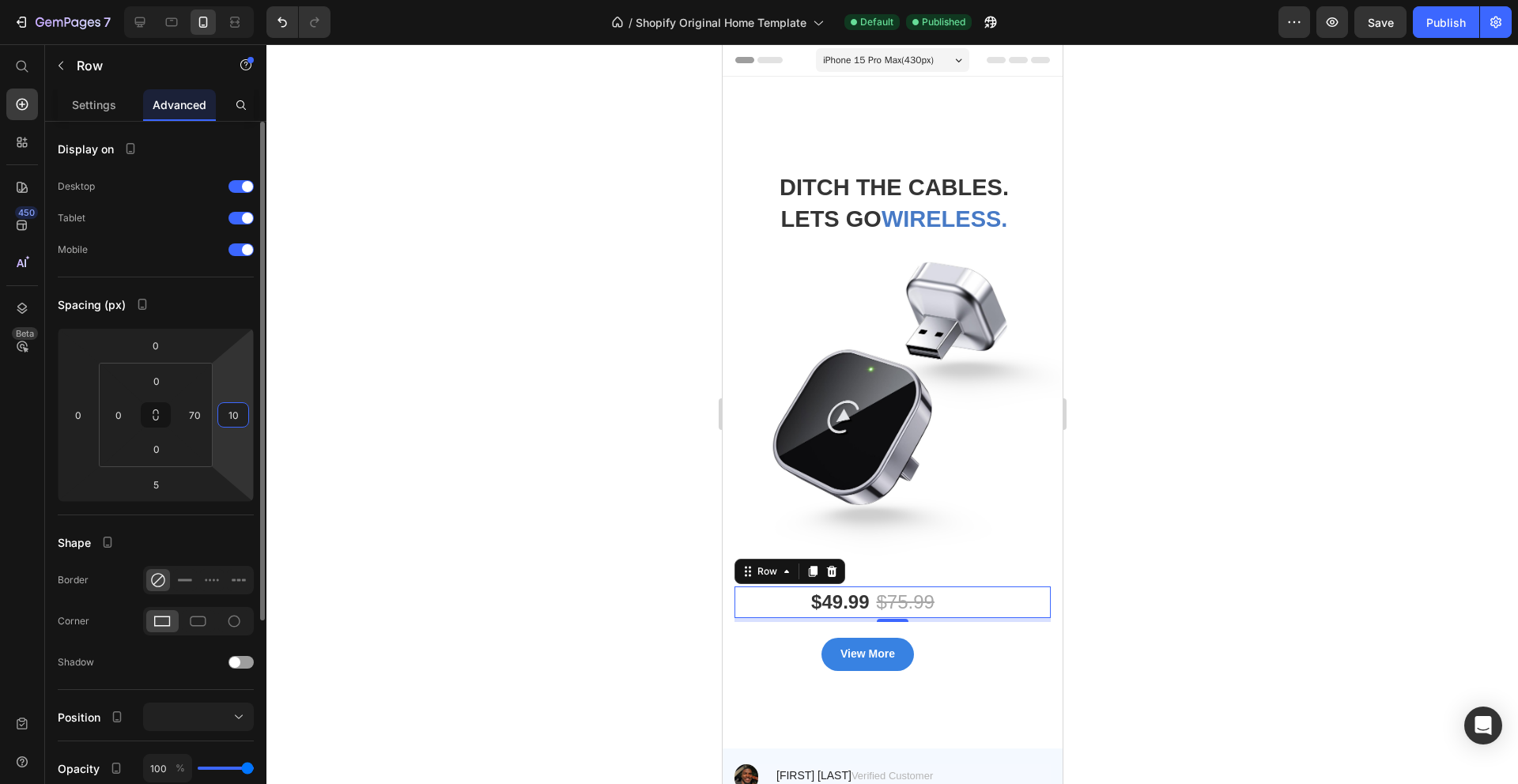 type on "1" 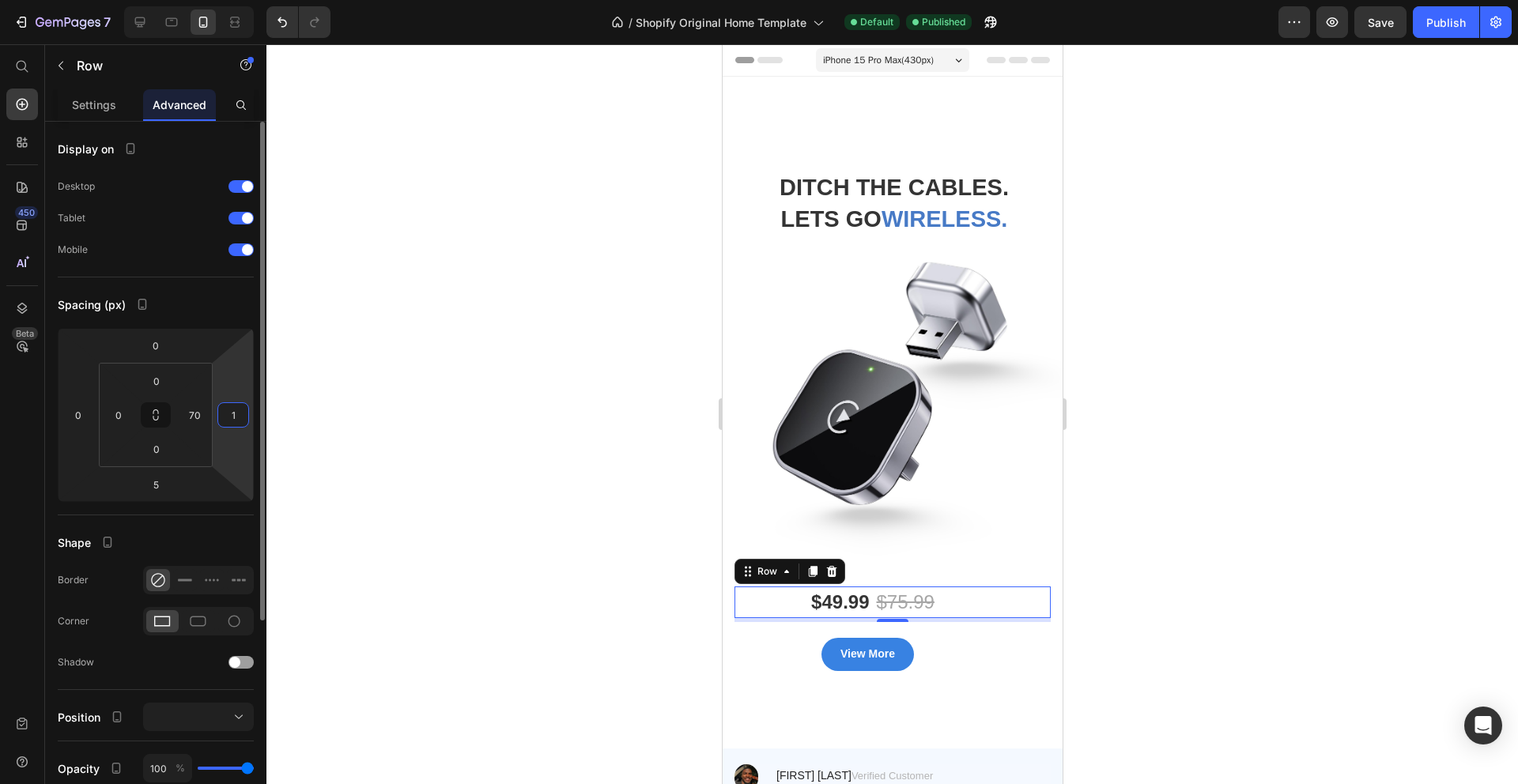 type 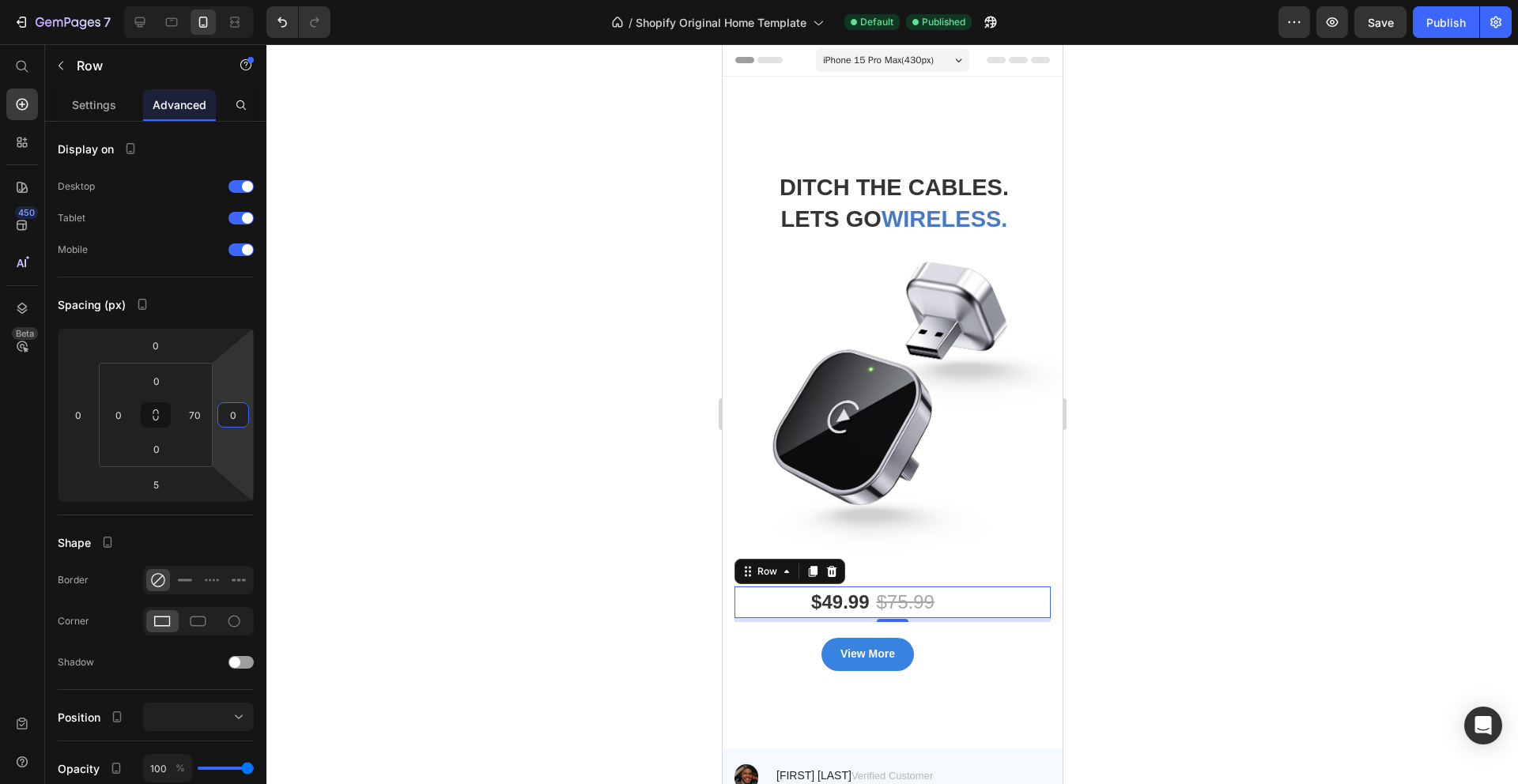click 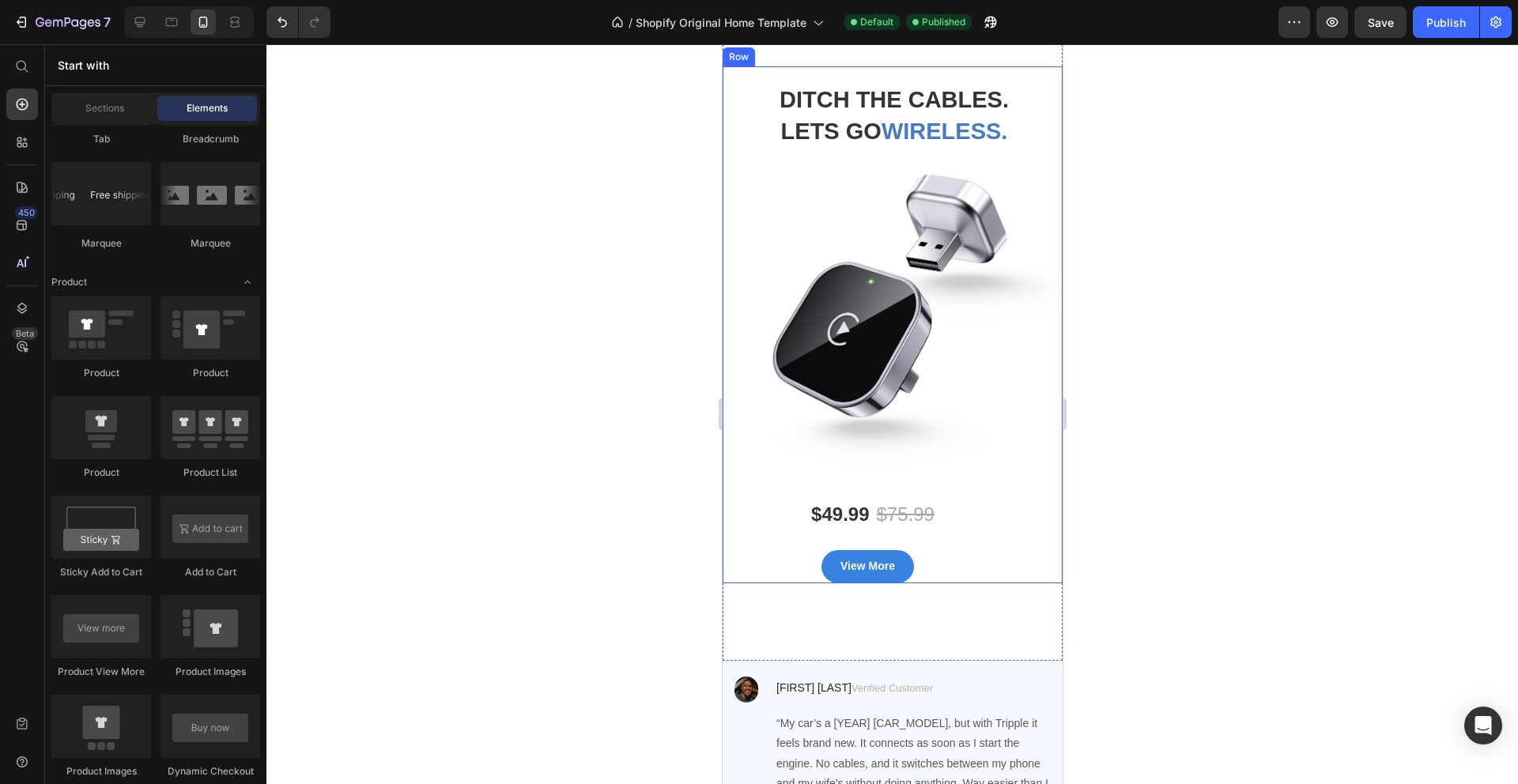 scroll, scrollTop: 100, scrollLeft: 0, axis: vertical 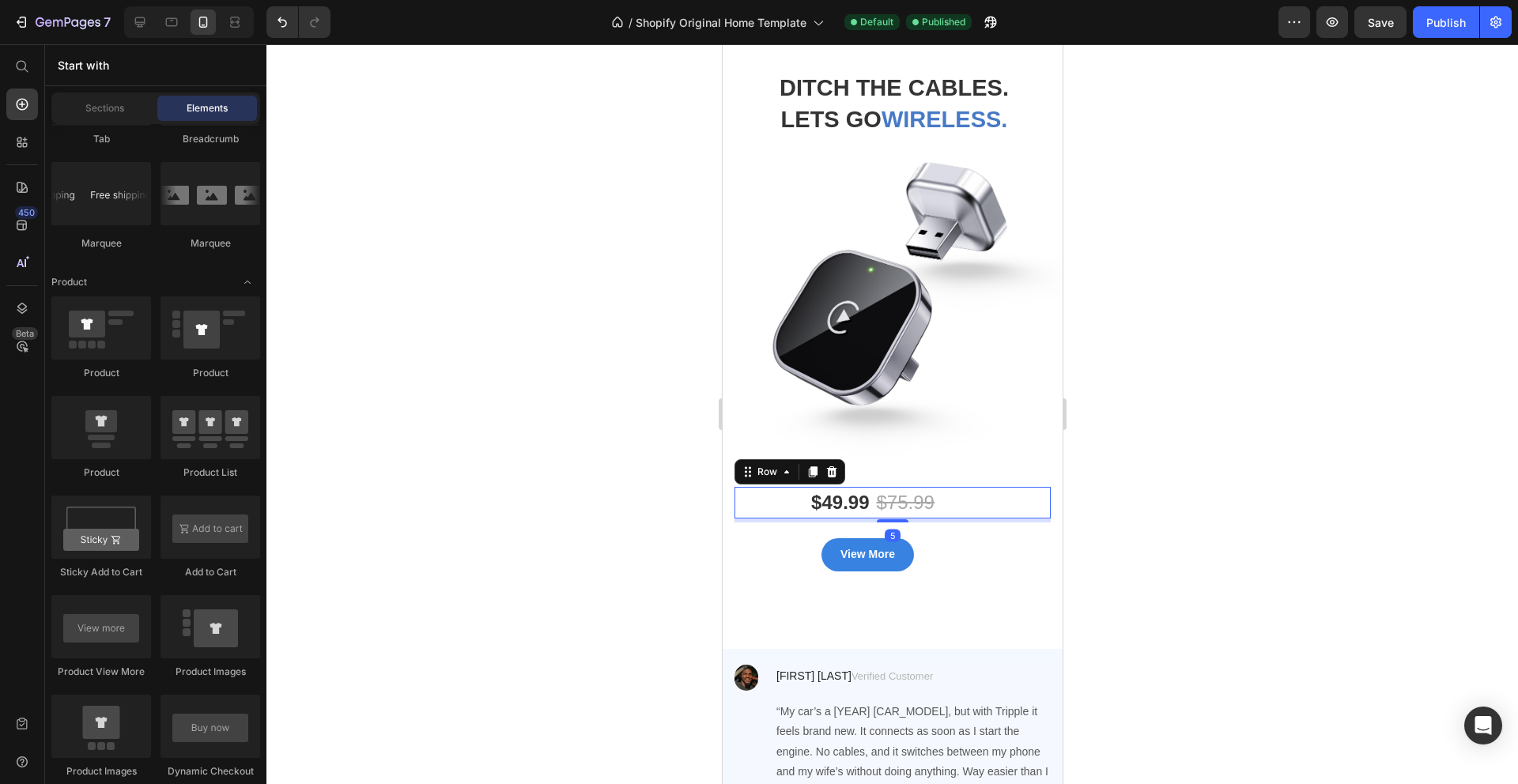 click on "$49.99 Product Price $75.99 Product Price Row   5" at bounding box center (892, 503) 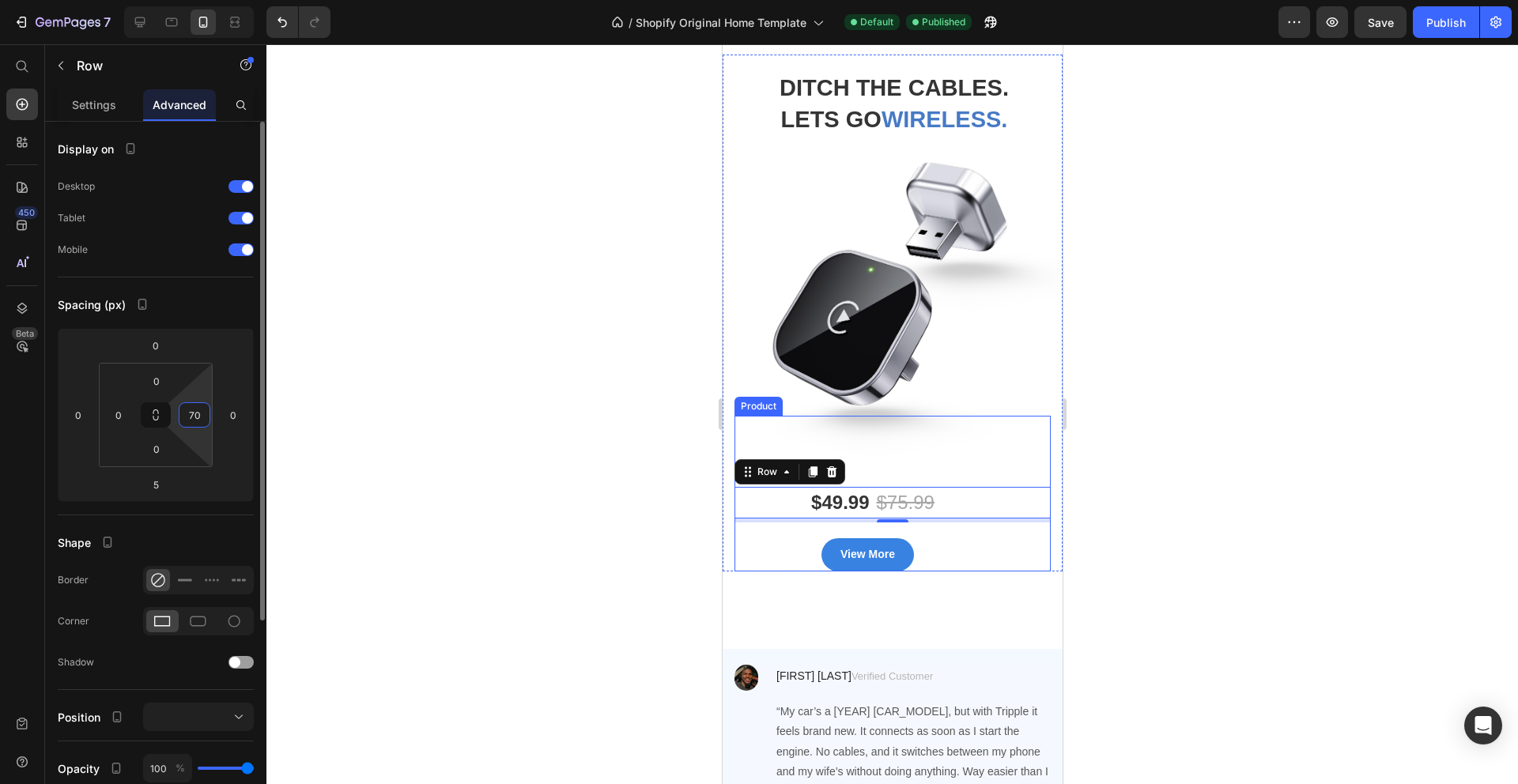 click on "70" at bounding box center [194, 415] 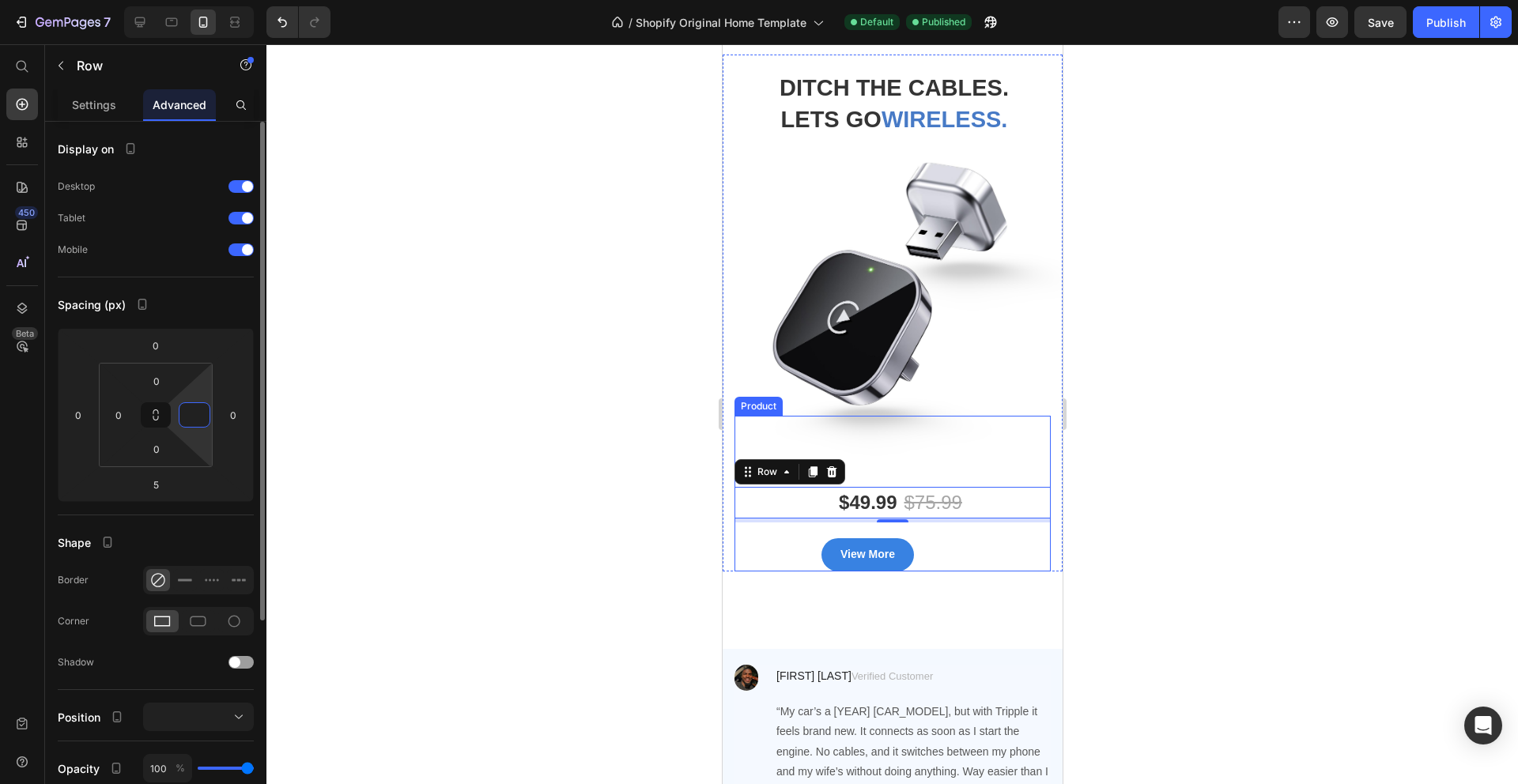 type on "2" 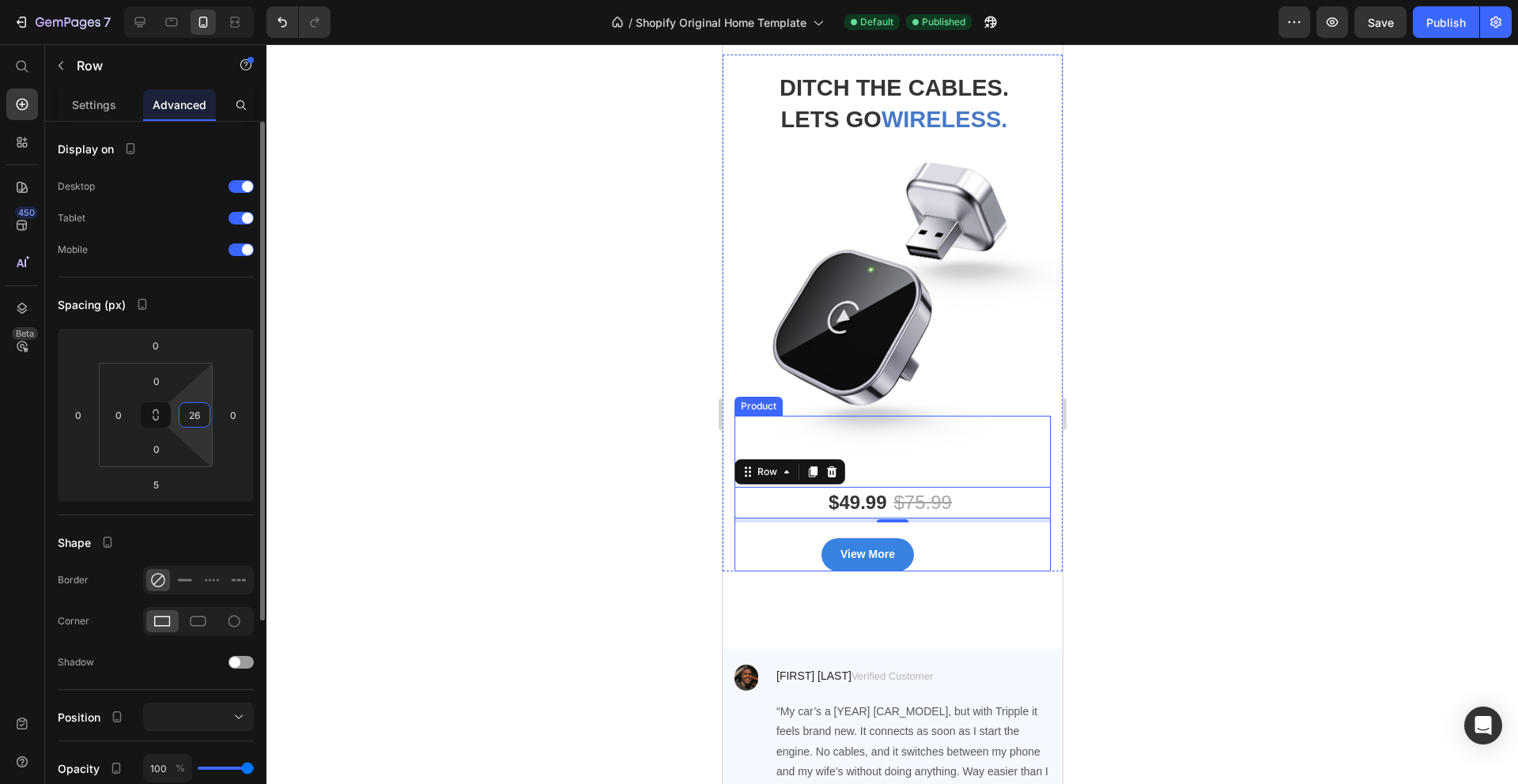 type on "2" 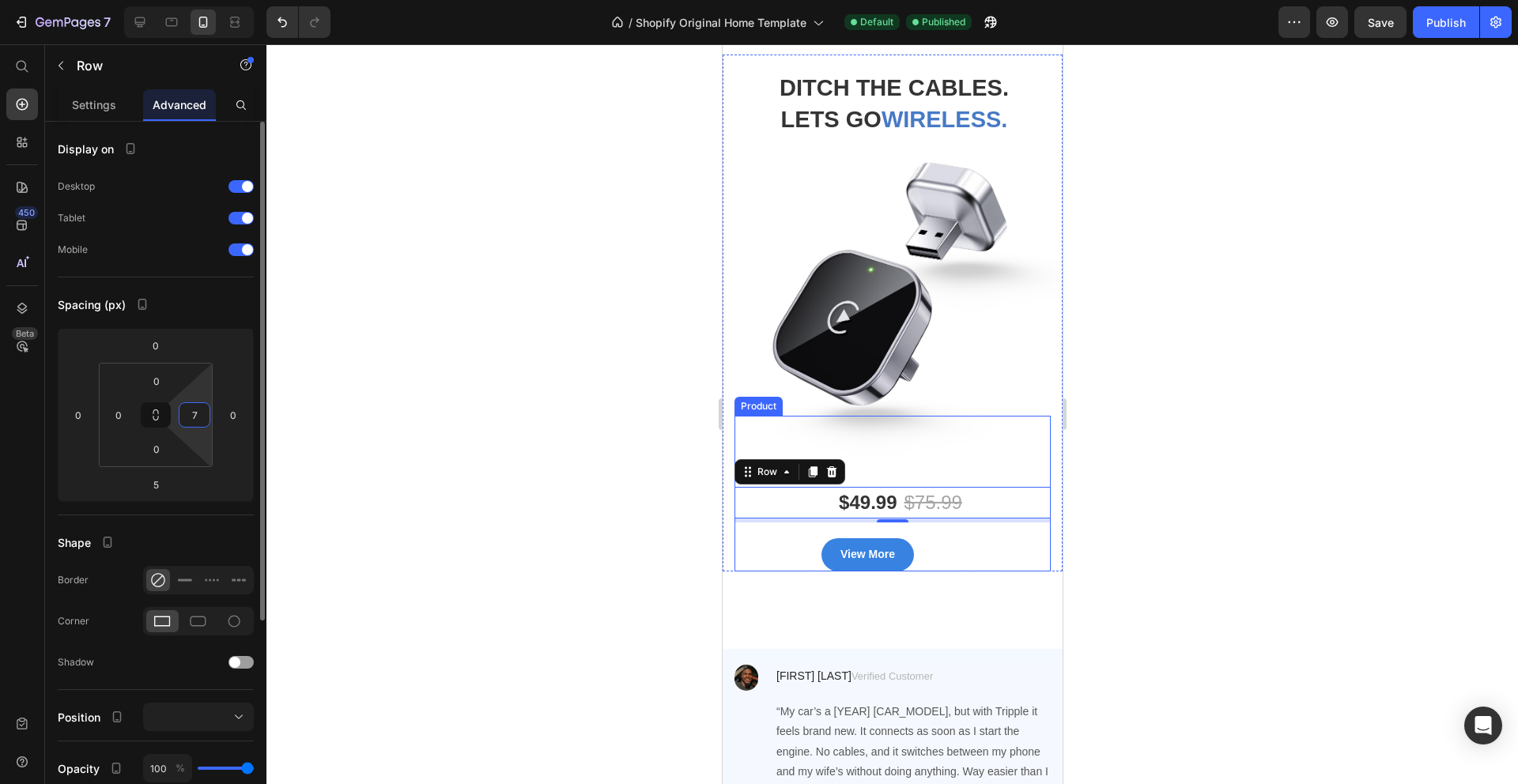 type on "70" 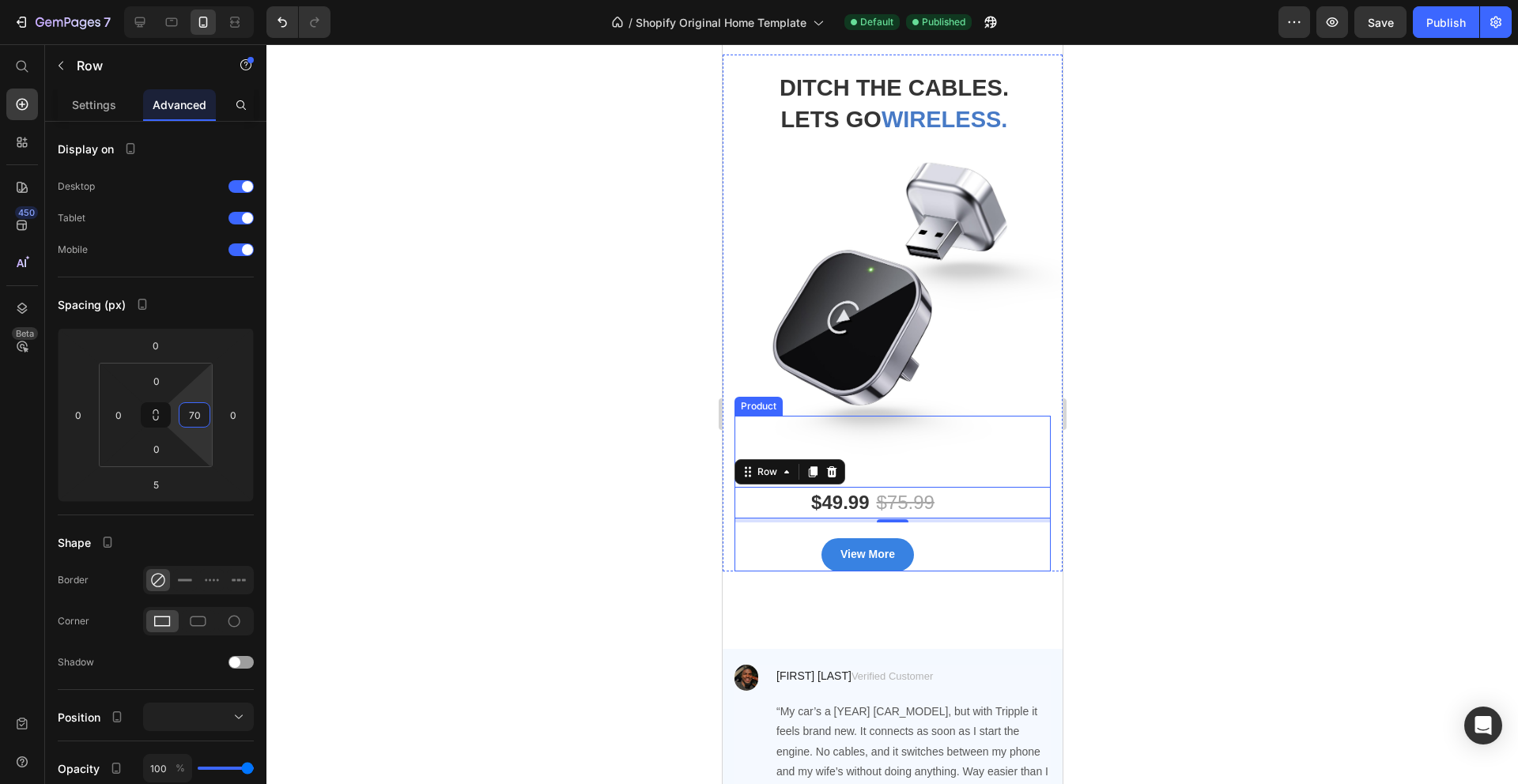 click 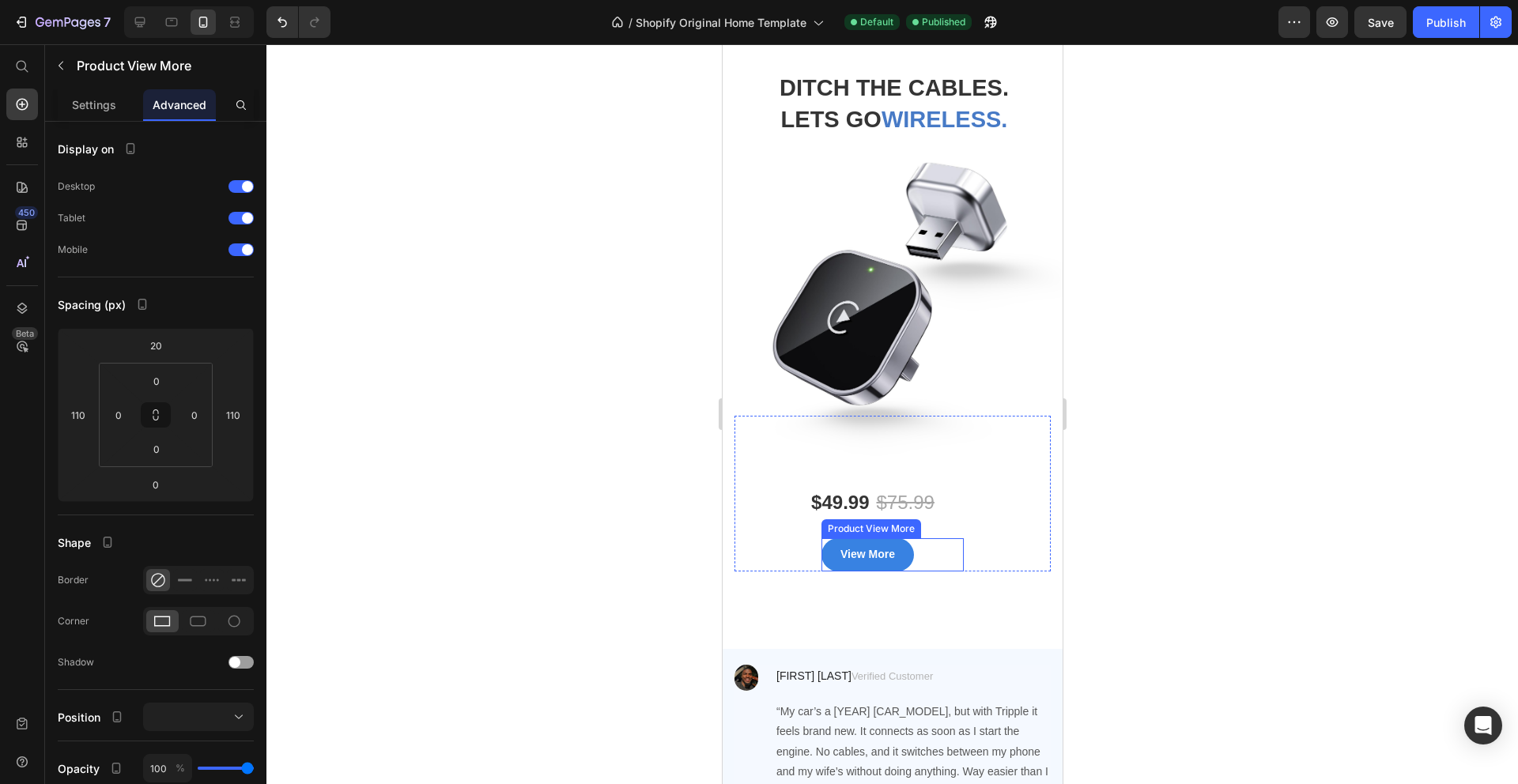 click on "View More" at bounding box center [892, 554] 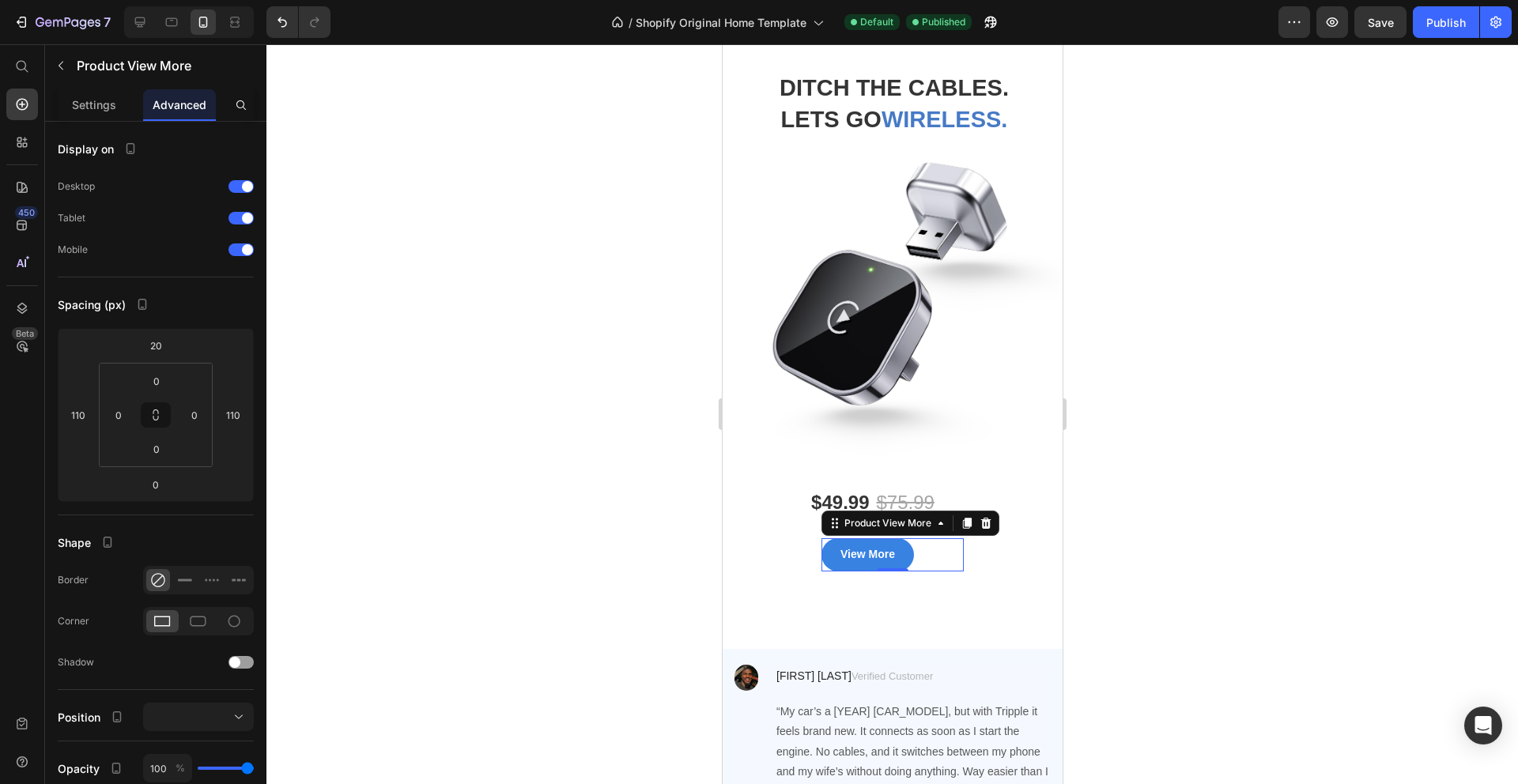 click 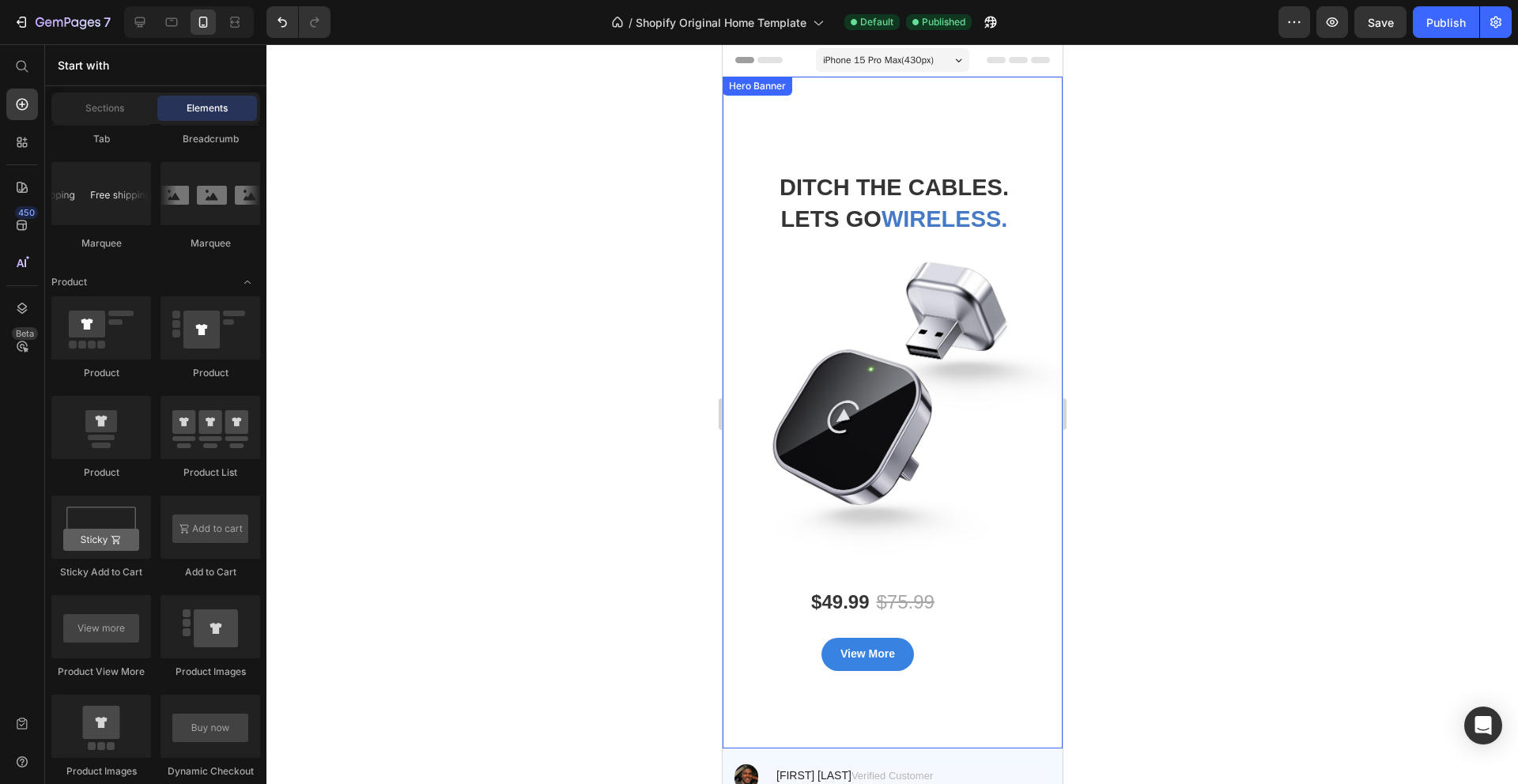 scroll, scrollTop: 0, scrollLeft: 0, axis: both 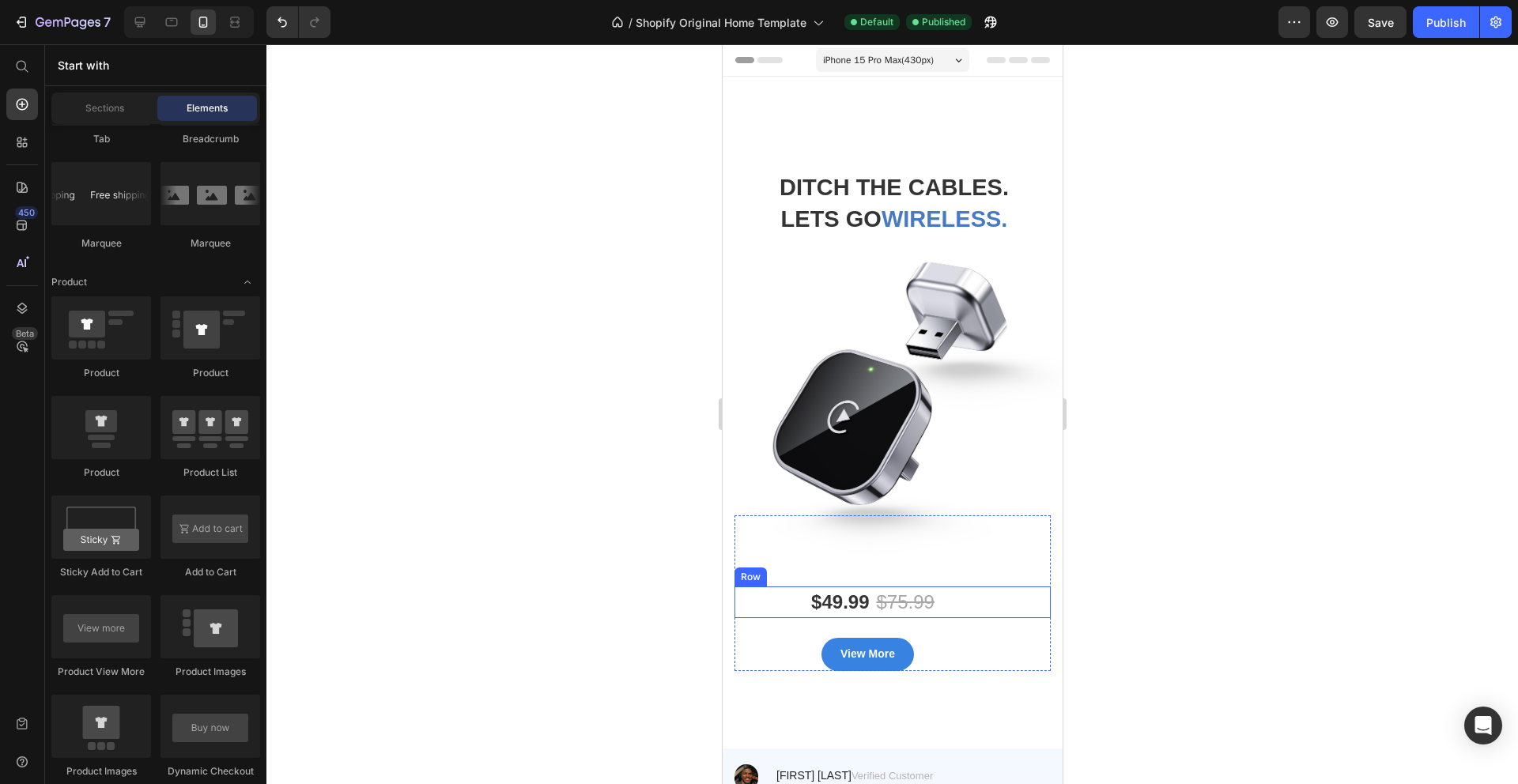 click on "$49.99 Product Price $75.99 Product Price Row" at bounding box center [892, 602] 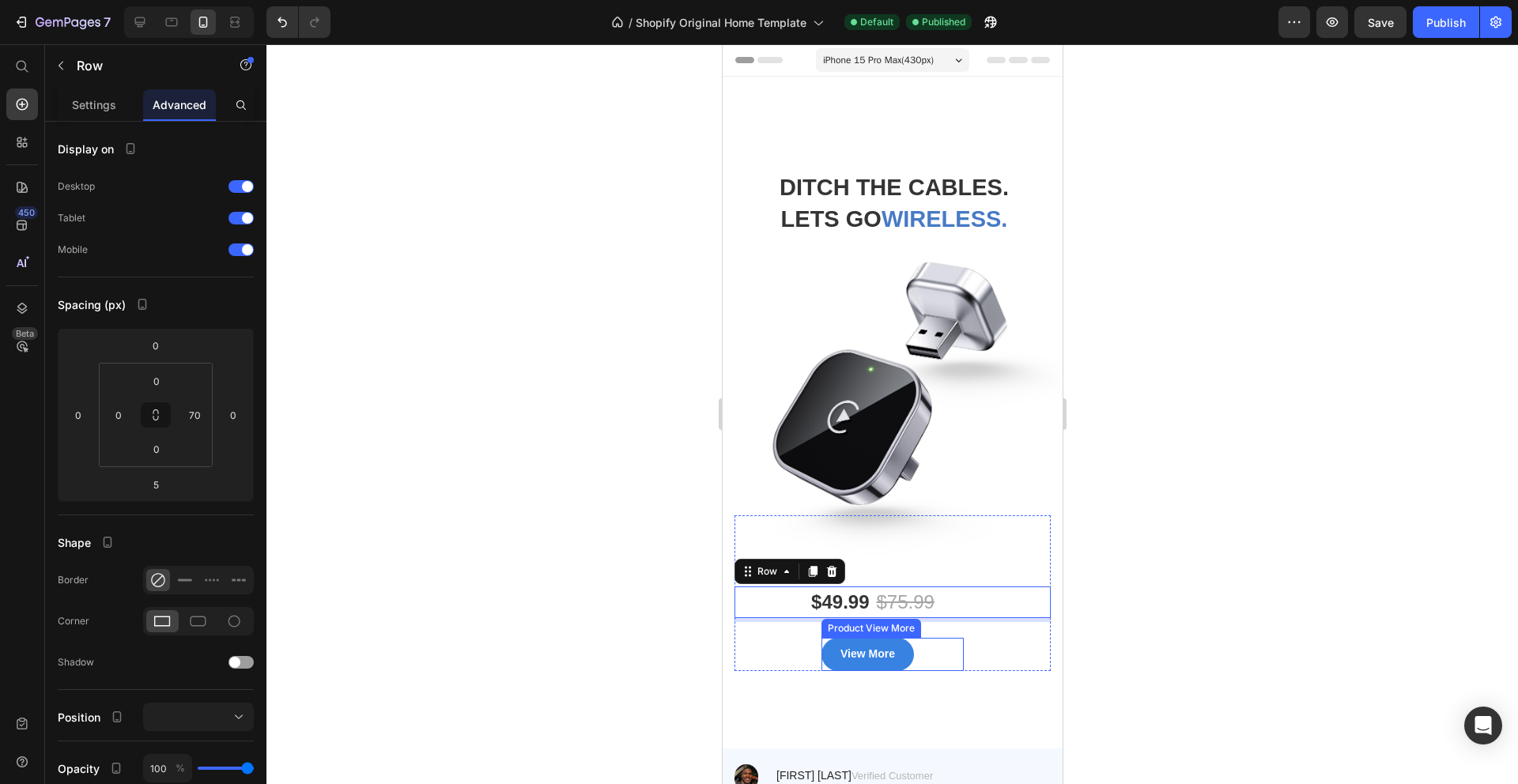 click on "View More" at bounding box center [892, 654] 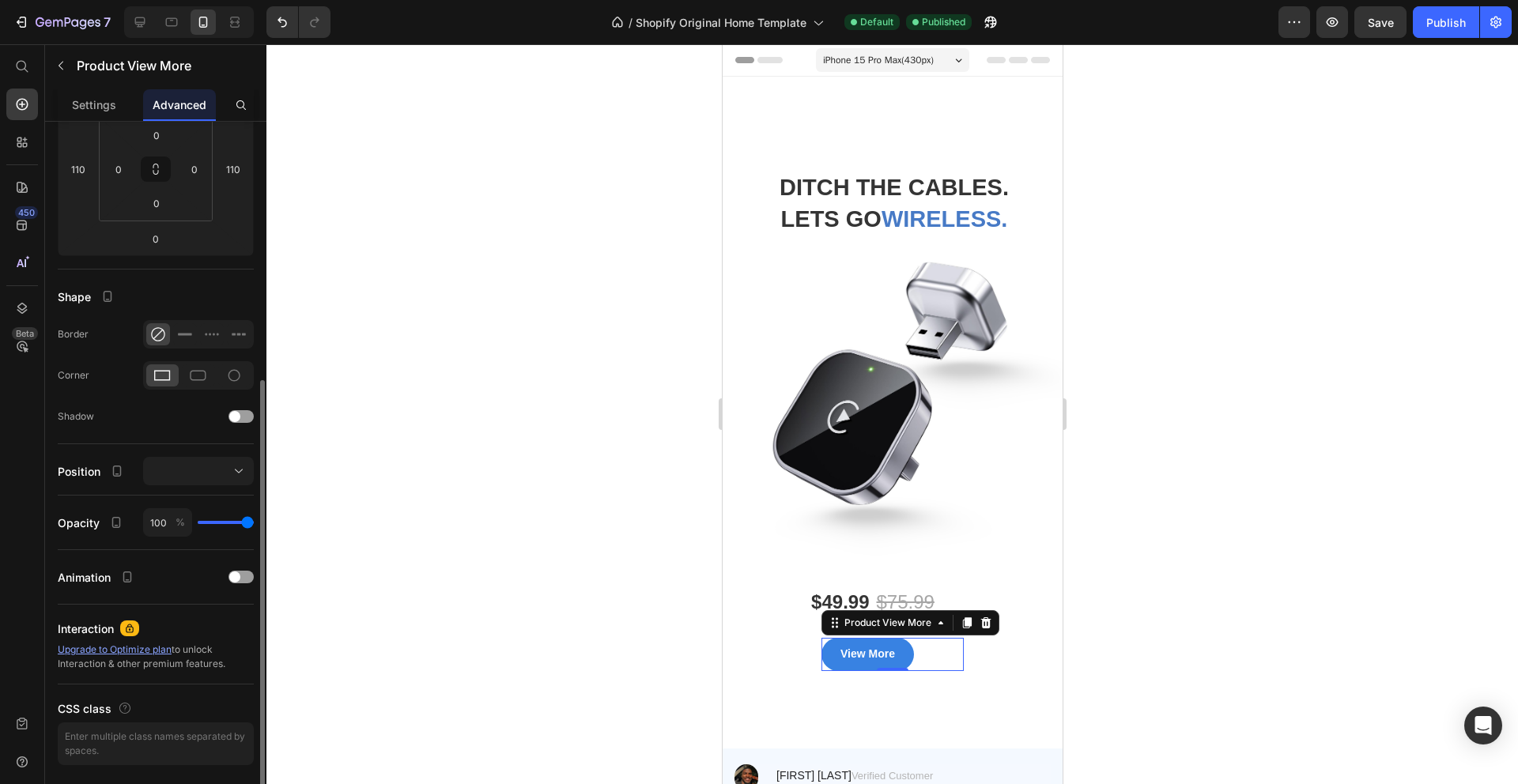 scroll, scrollTop: 296, scrollLeft: 0, axis: vertical 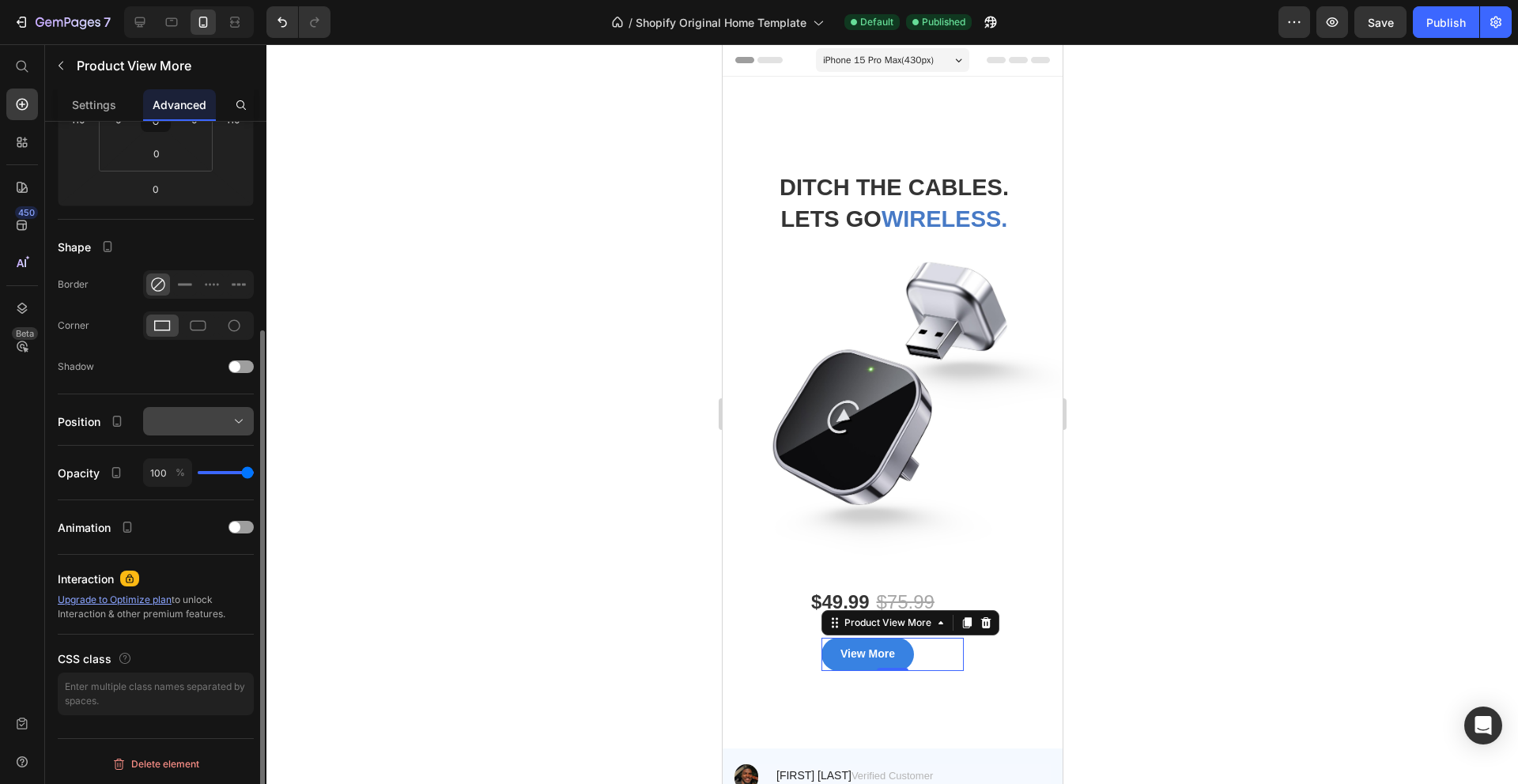 click at bounding box center [198, 421] 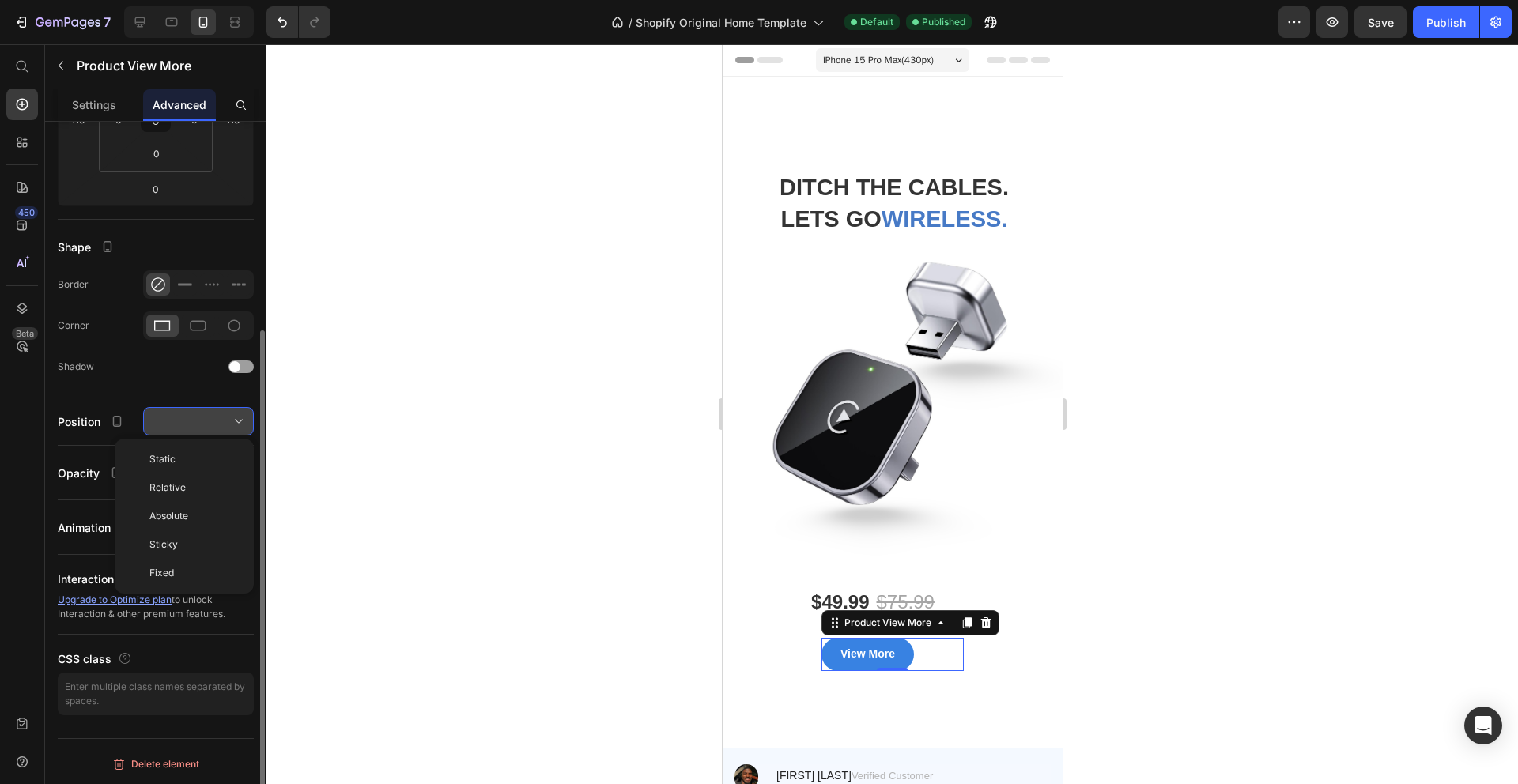 click at bounding box center (198, 421) 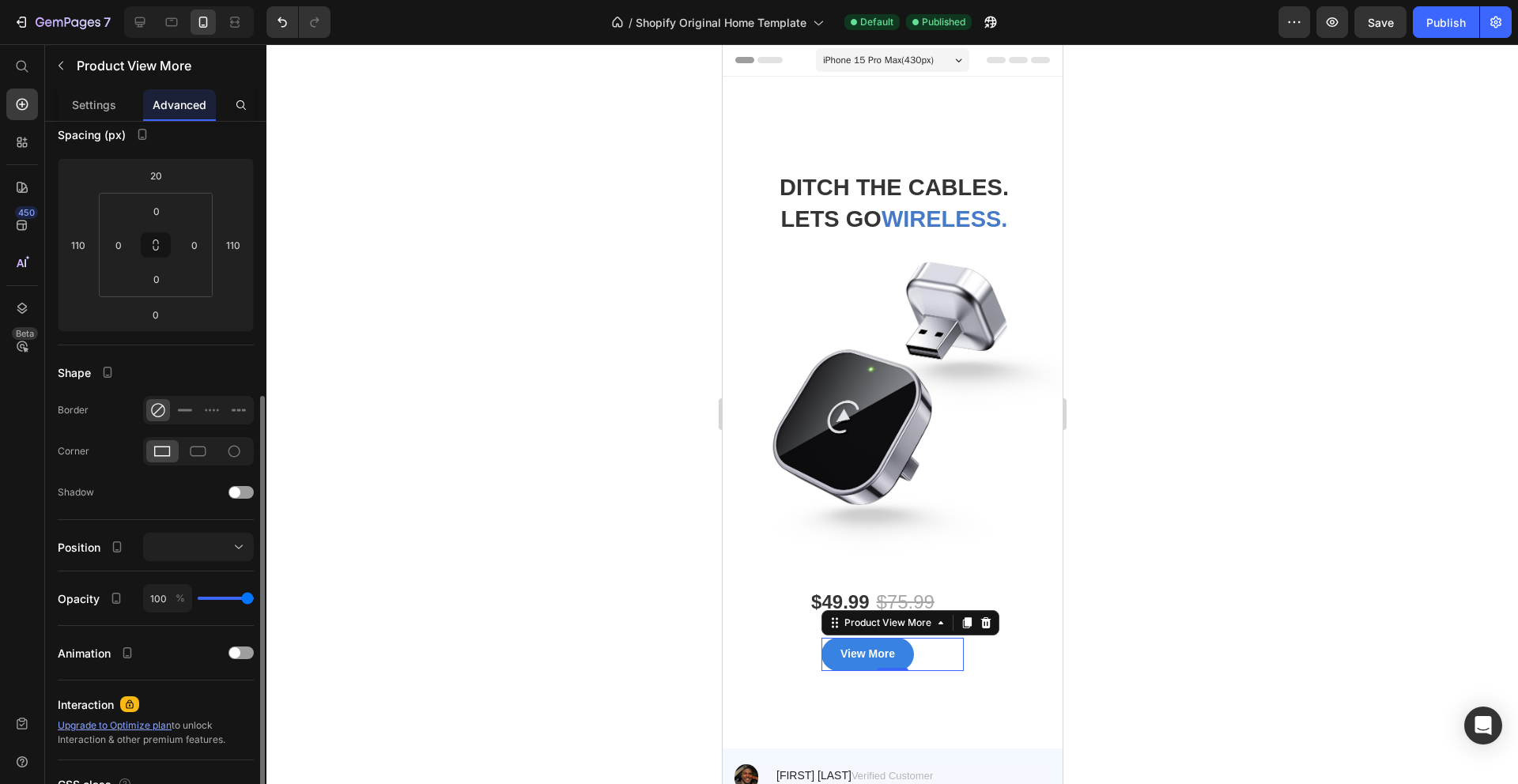 scroll, scrollTop: 160, scrollLeft: 0, axis: vertical 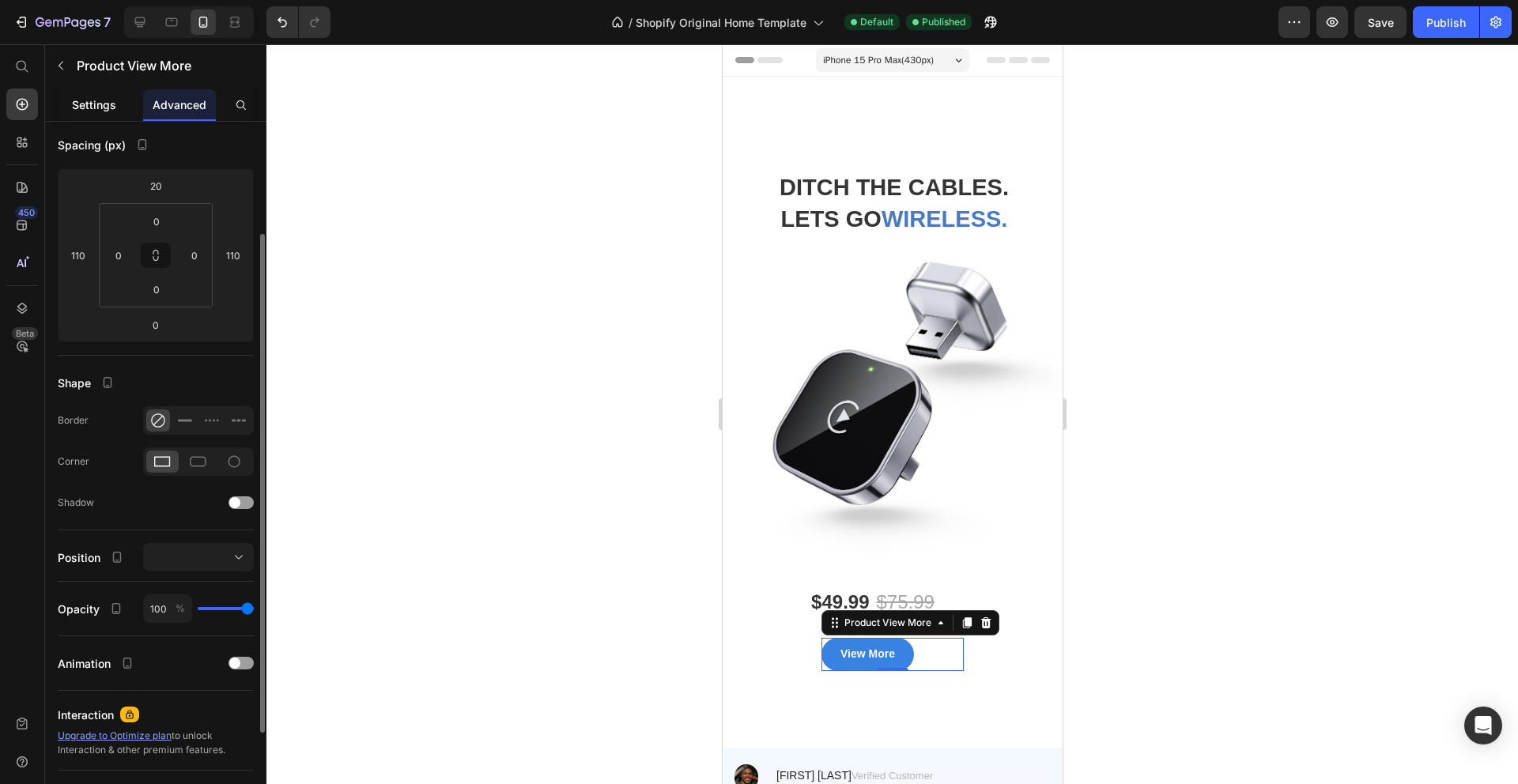 click on "Settings" 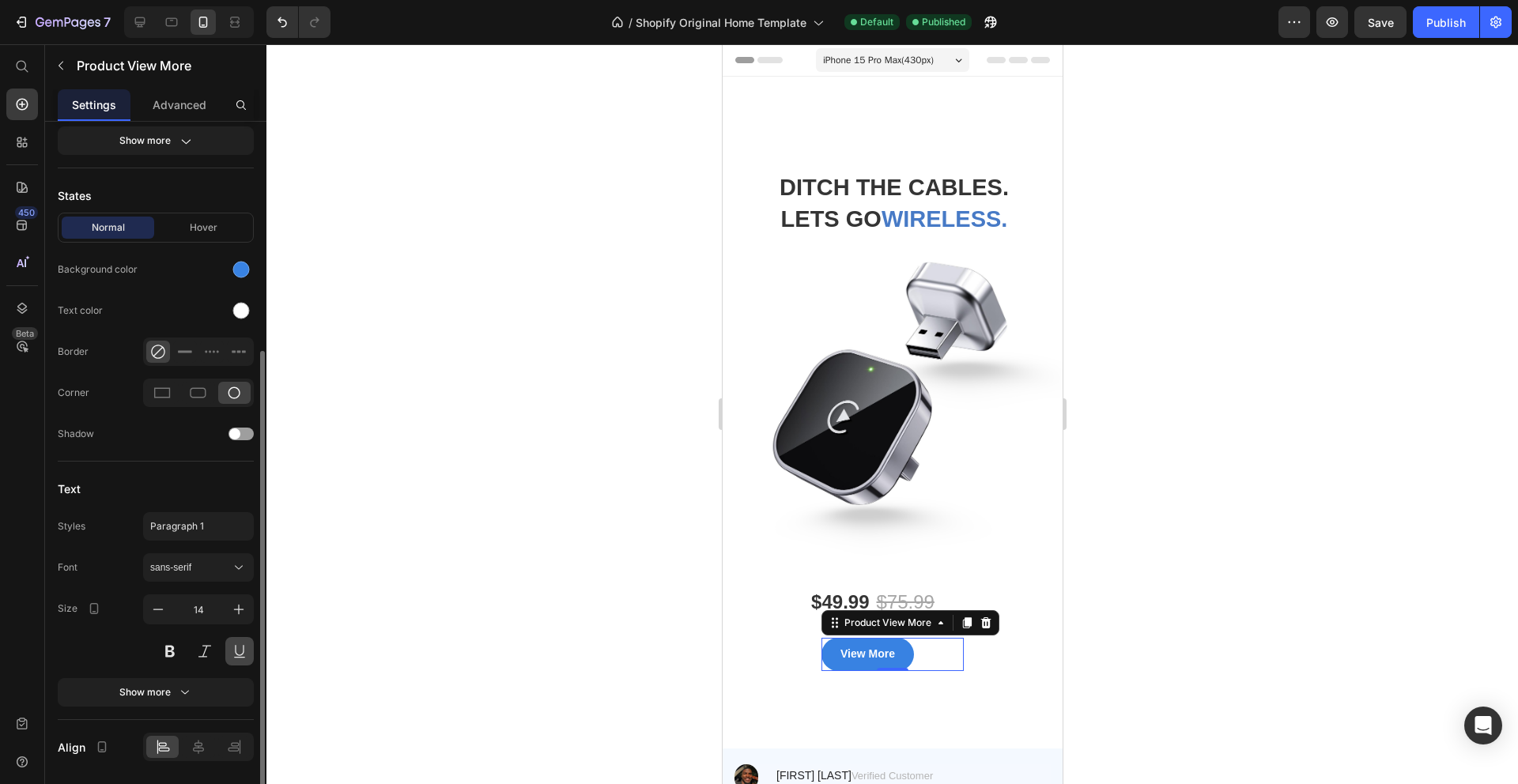 scroll, scrollTop: 407, scrollLeft: 0, axis: vertical 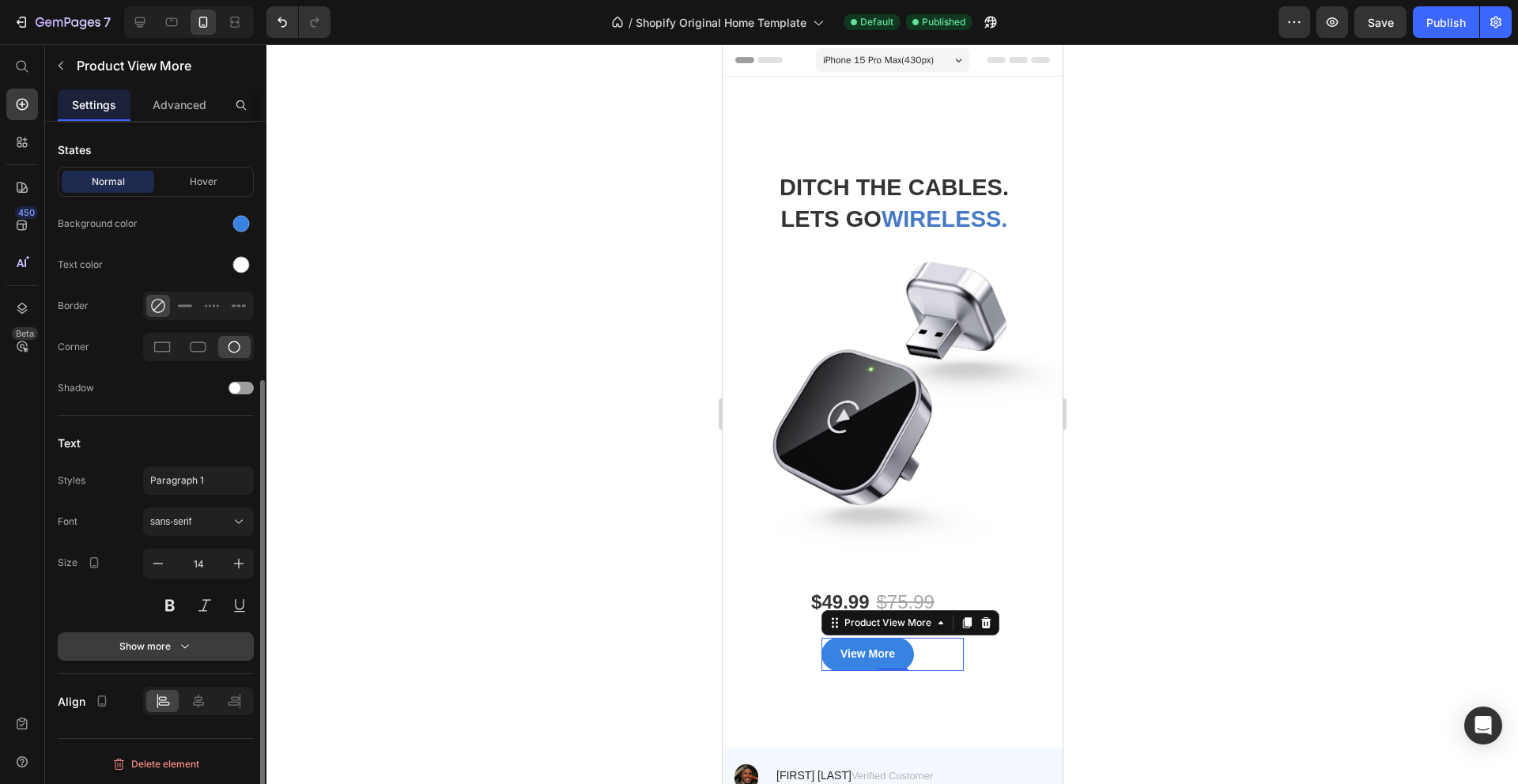 click on "Show more" at bounding box center [156, 646] 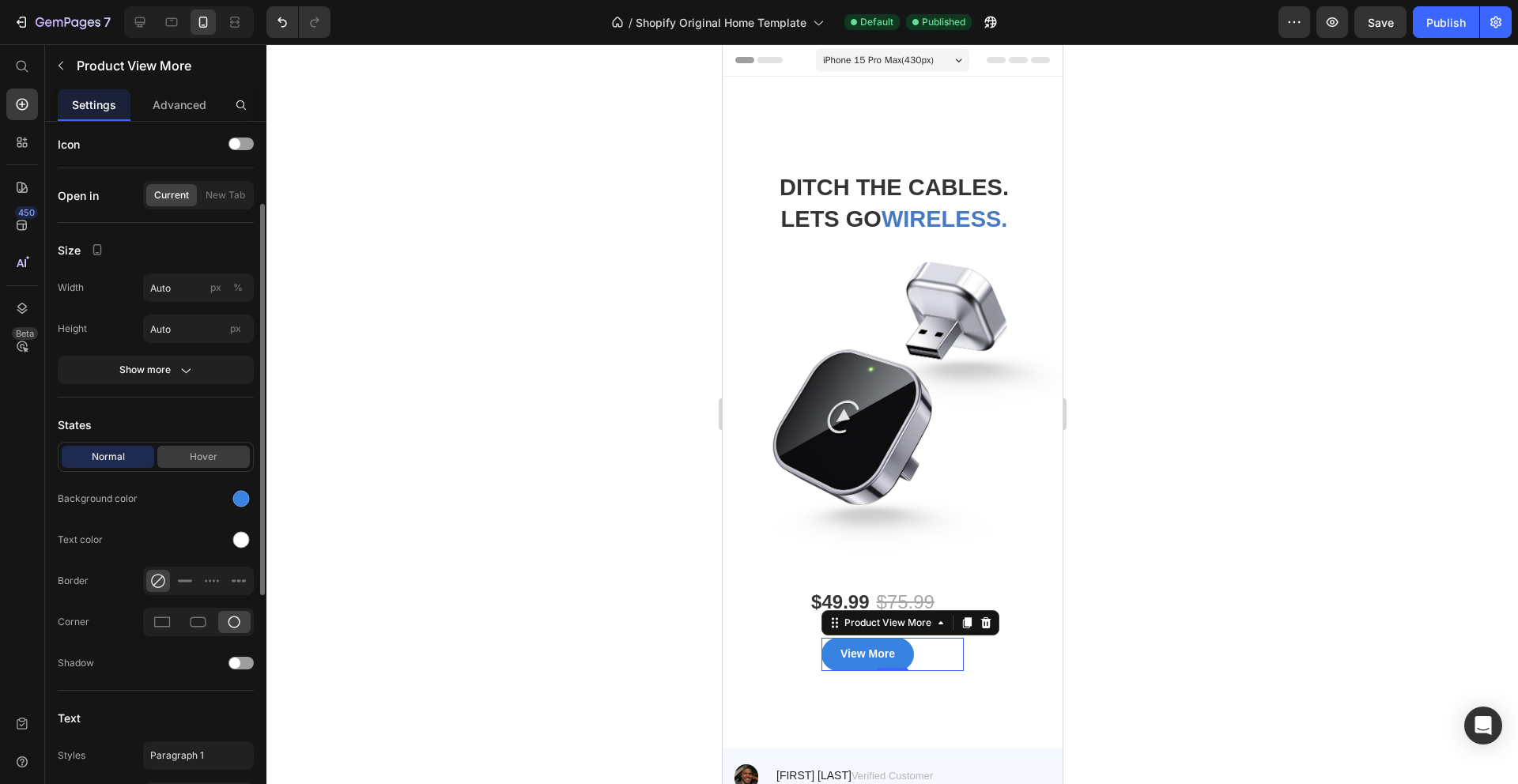 scroll, scrollTop: 126, scrollLeft: 0, axis: vertical 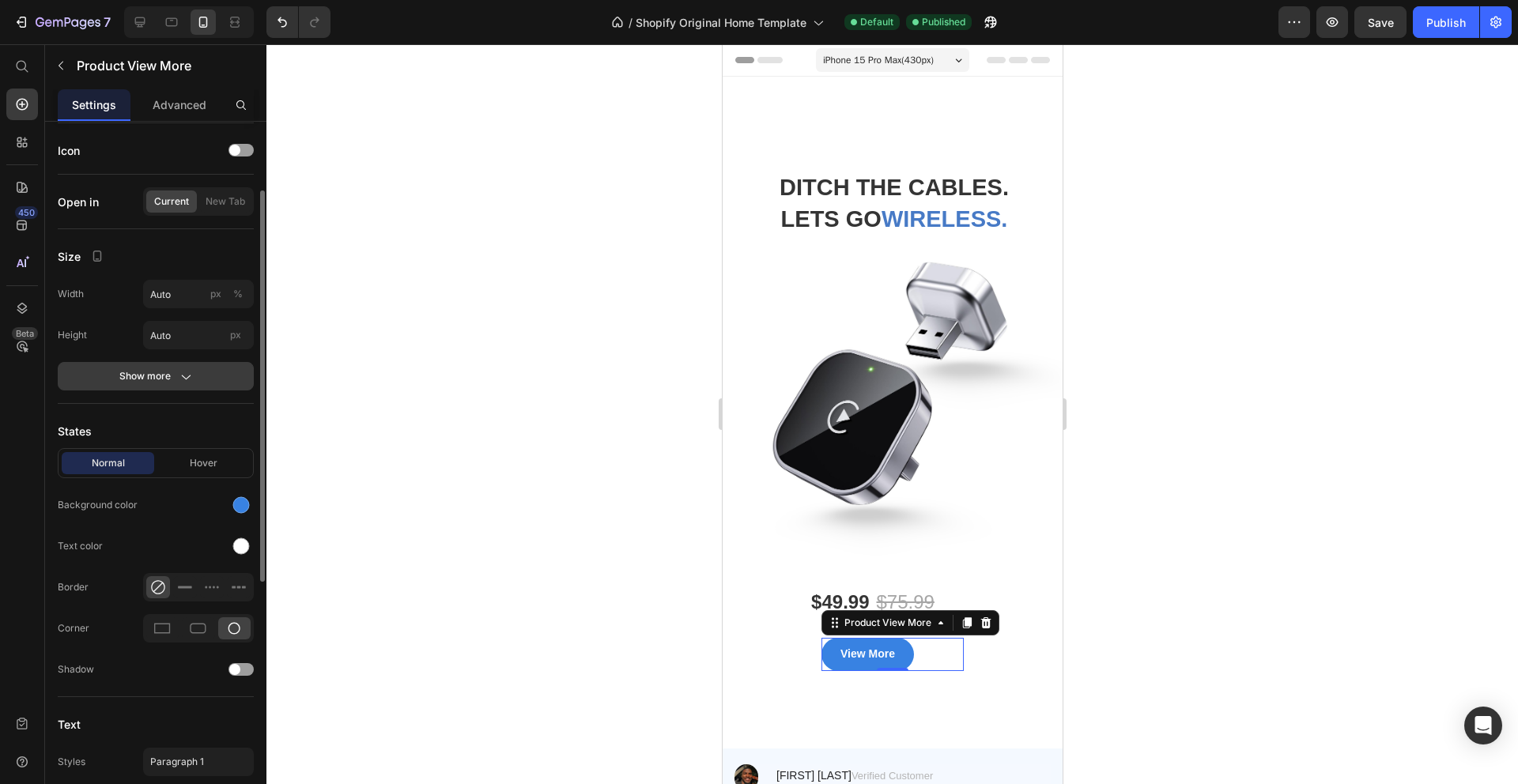 click on "Show more" at bounding box center (156, 376) 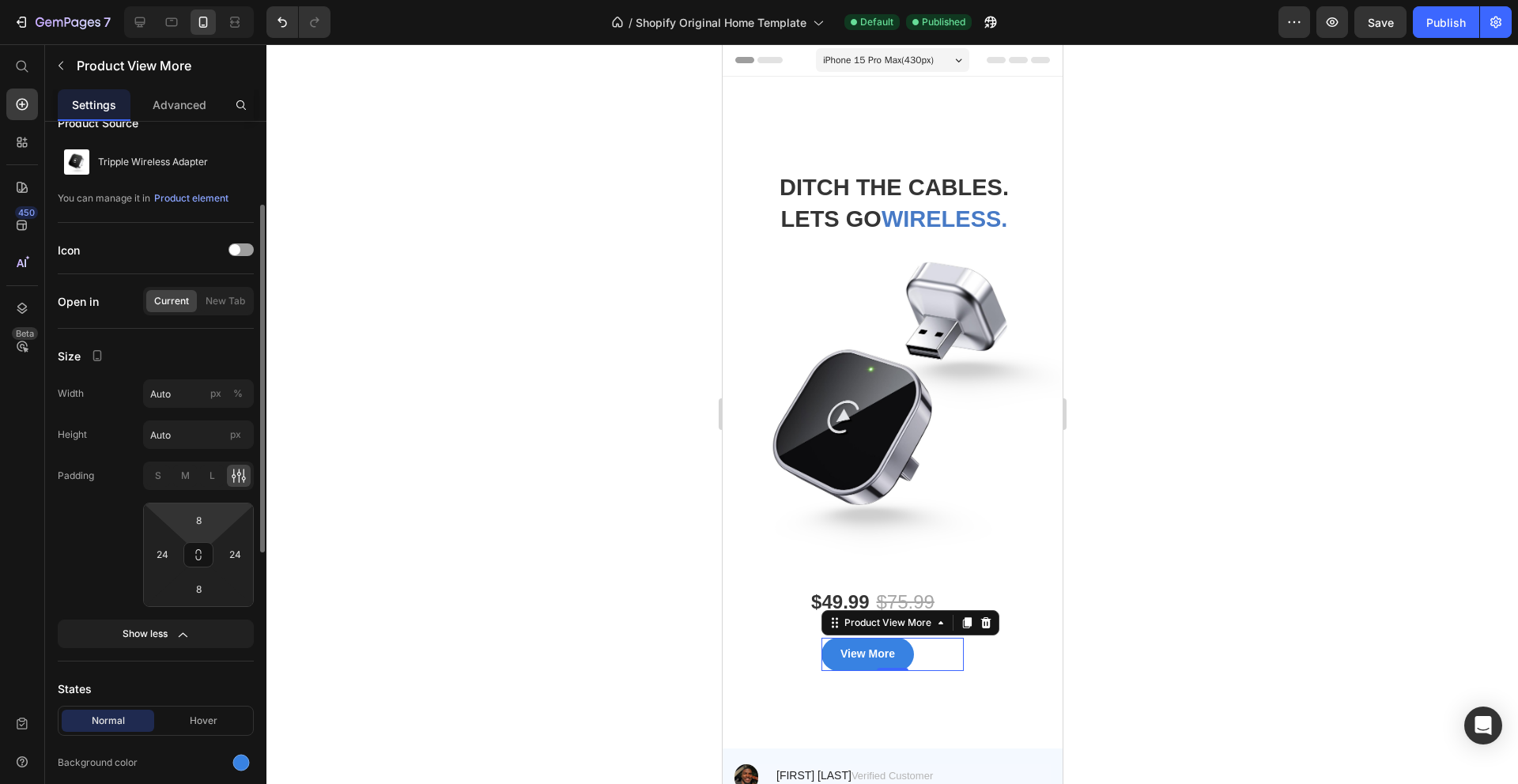scroll, scrollTop: 0, scrollLeft: 0, axis: both 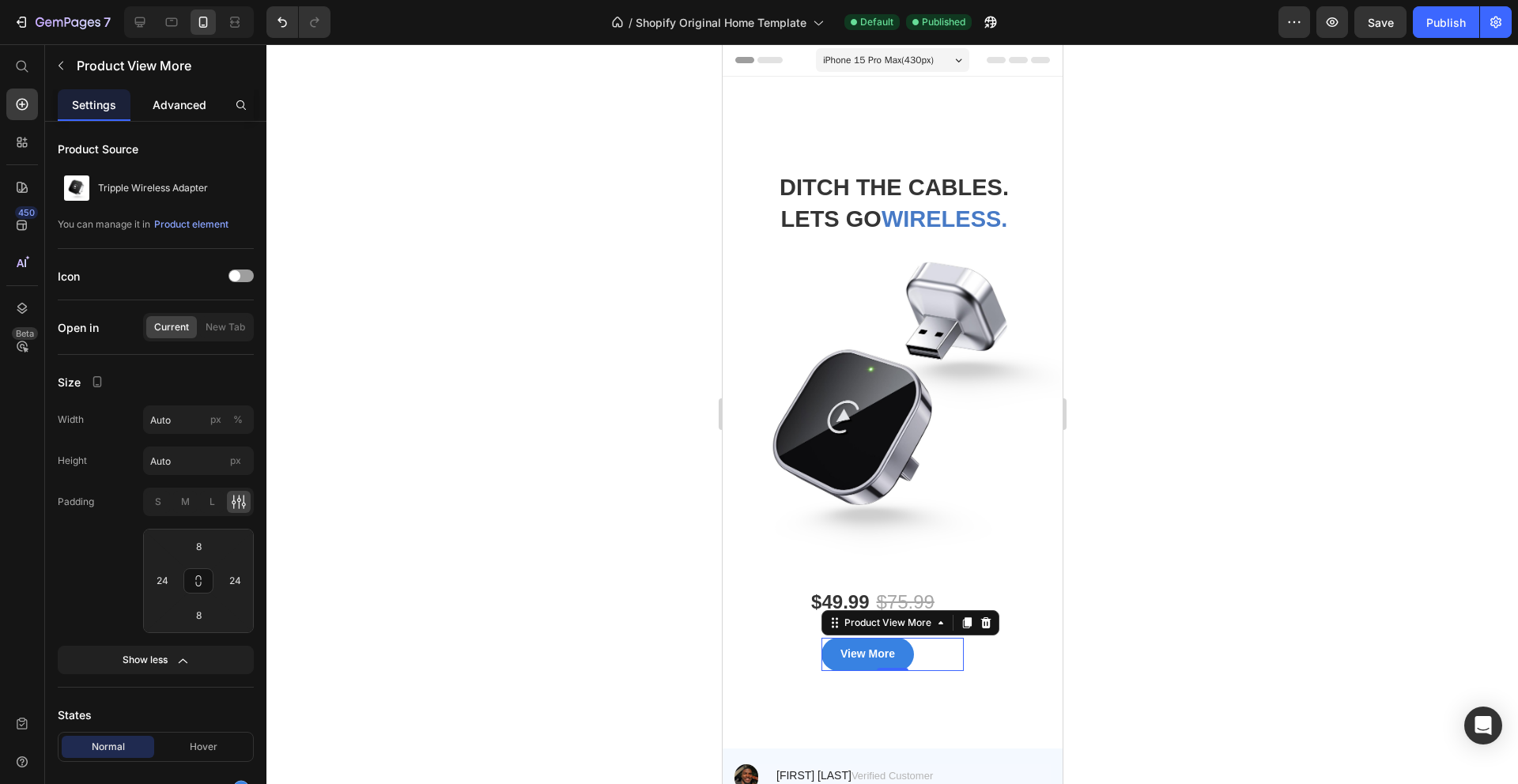click on "Advanced" at bounding box center [179, 104] 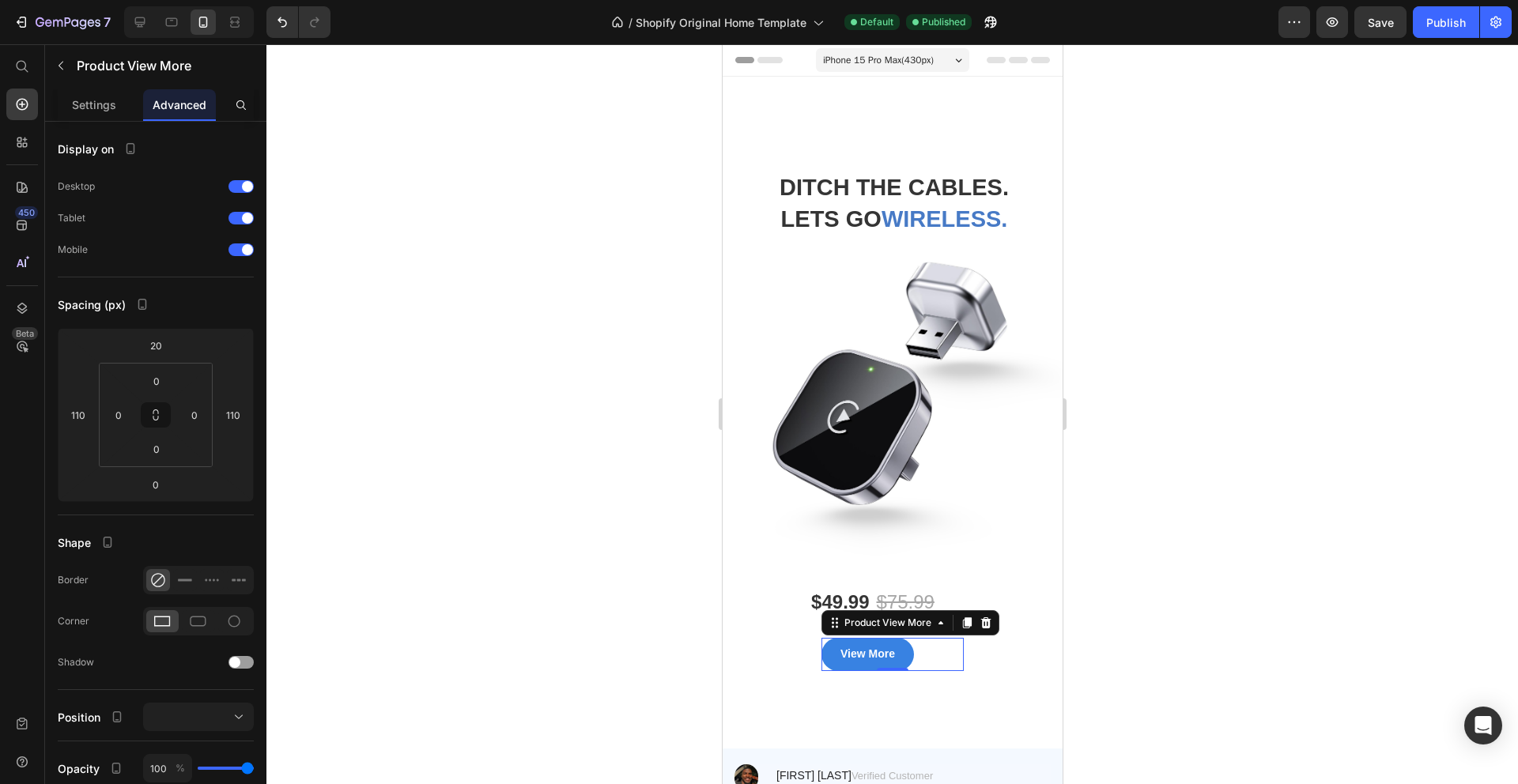 click on "View More" at bounding box center (892, 654) 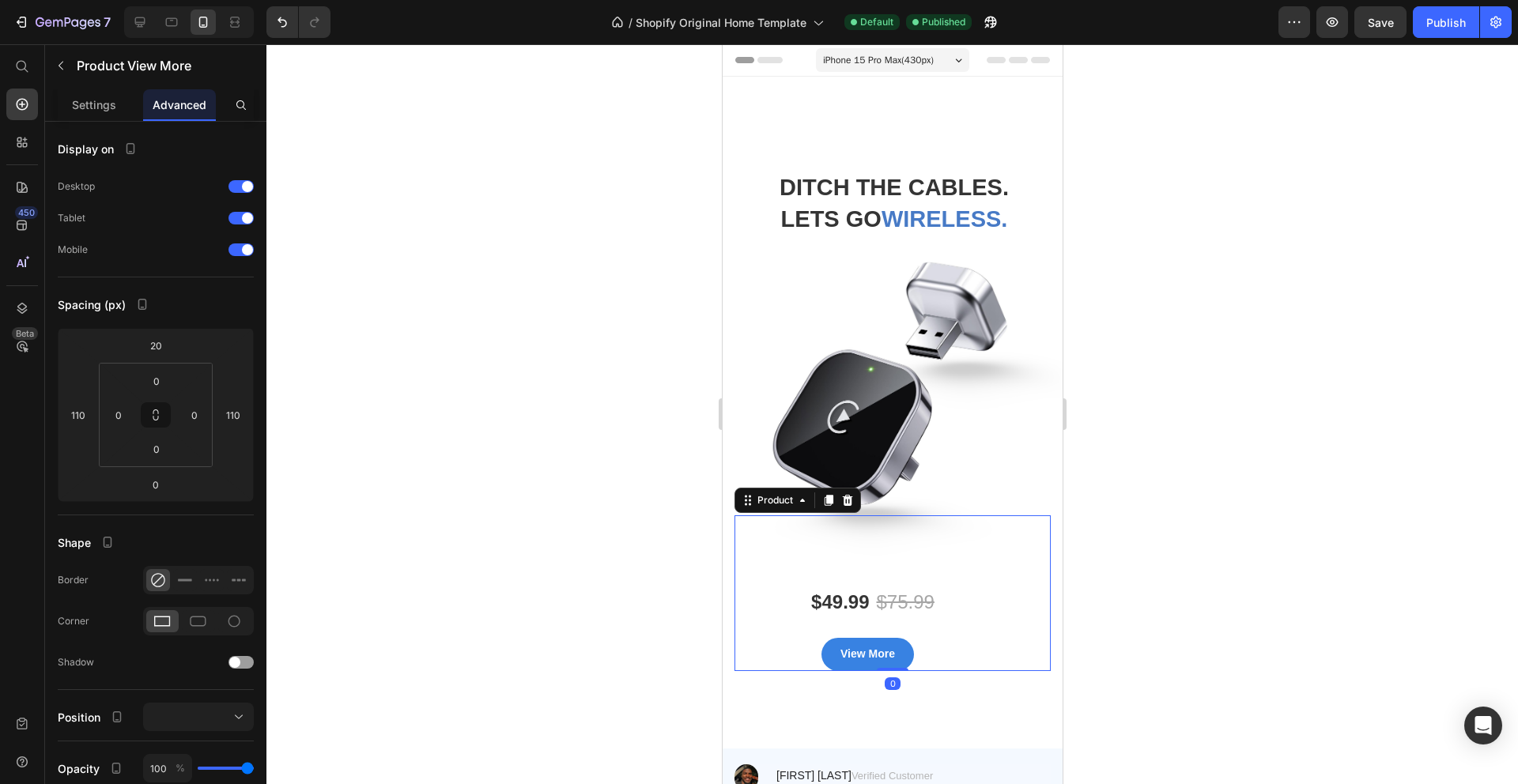 click on "$49.99 Product Price $75.99 Product Price Row View More Product View More" at bounding box center [892, 628] 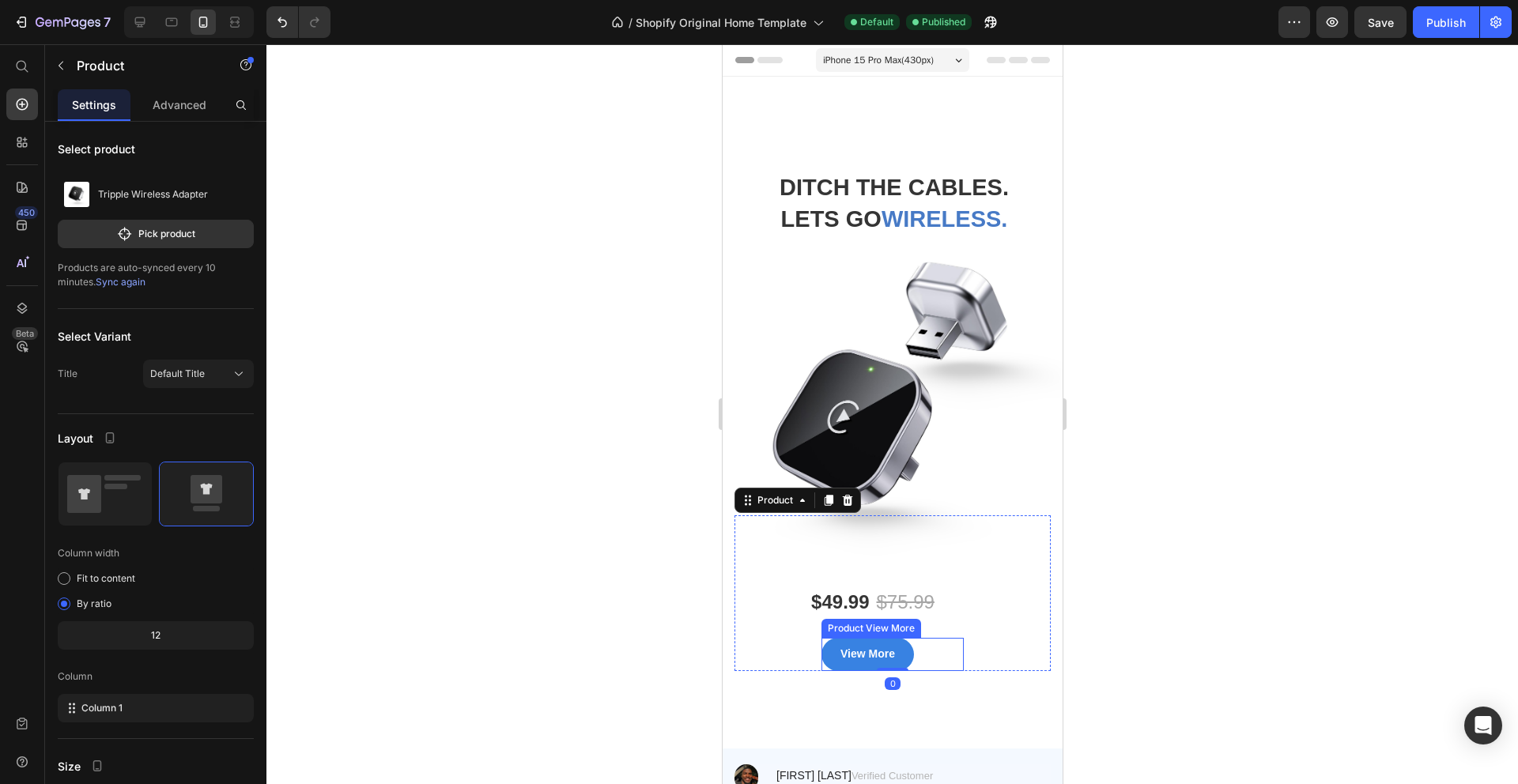 click on "View More" at bounding box center [892, 654] 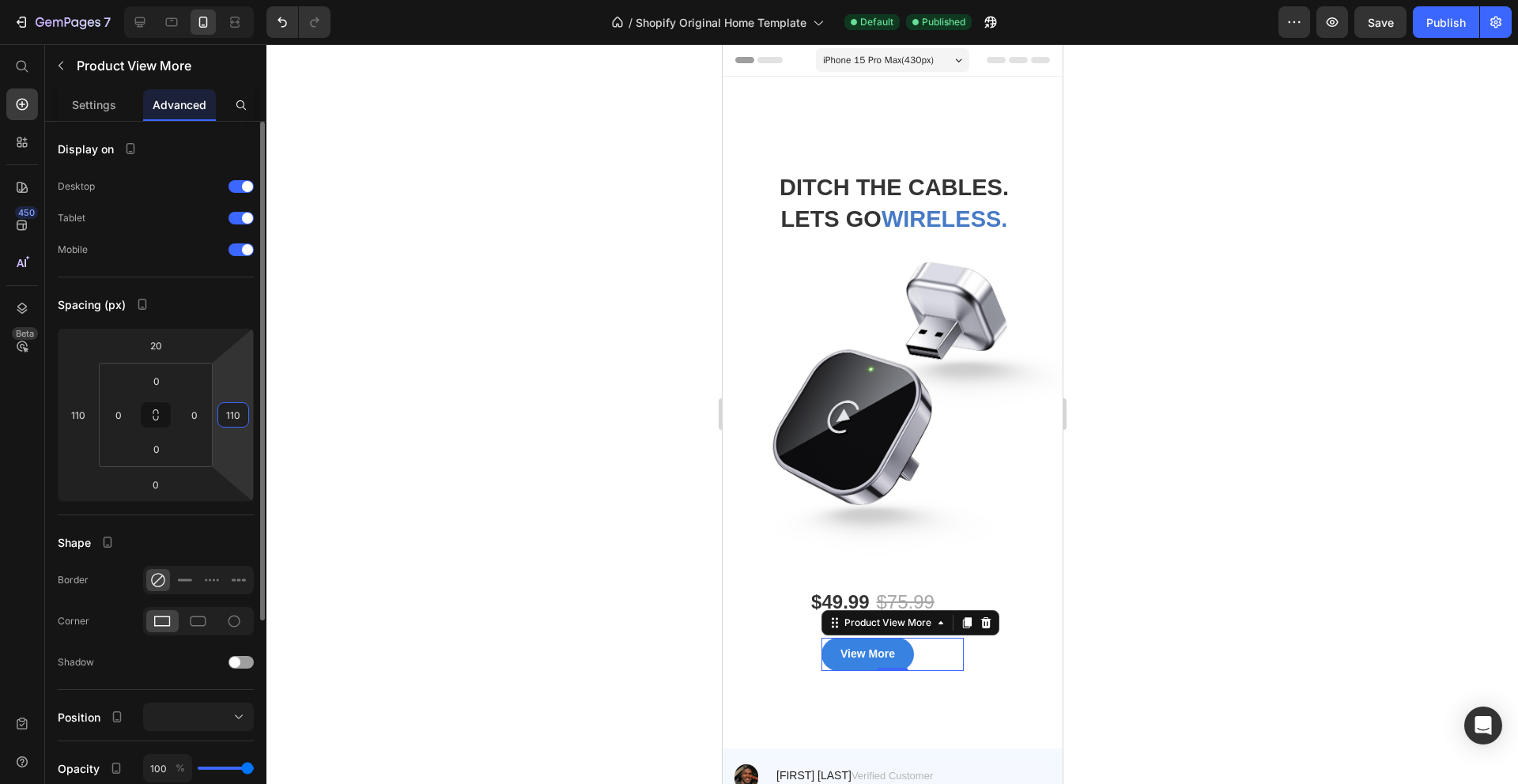 click on "110" at bounding box center [233, 415] 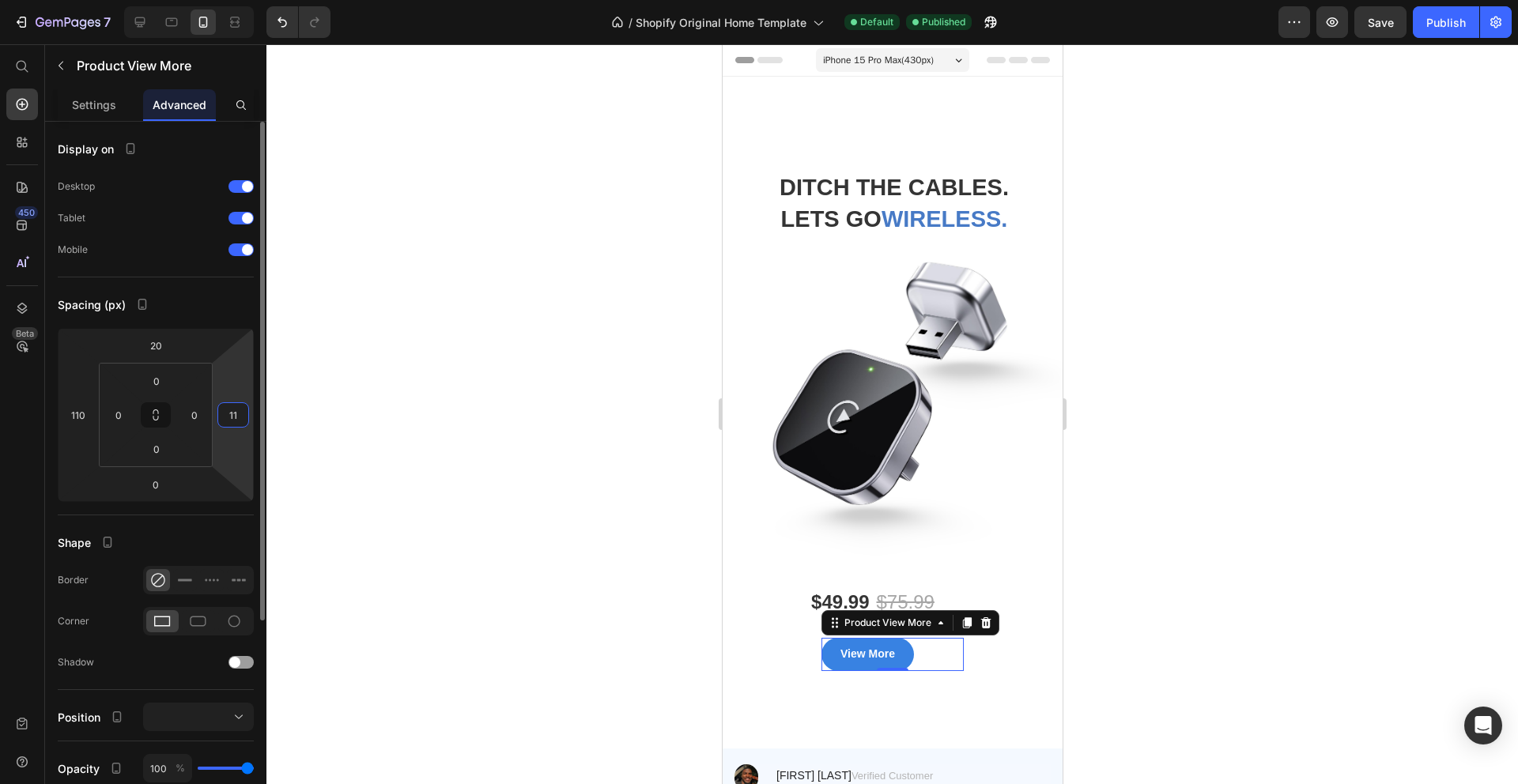 type on "1" 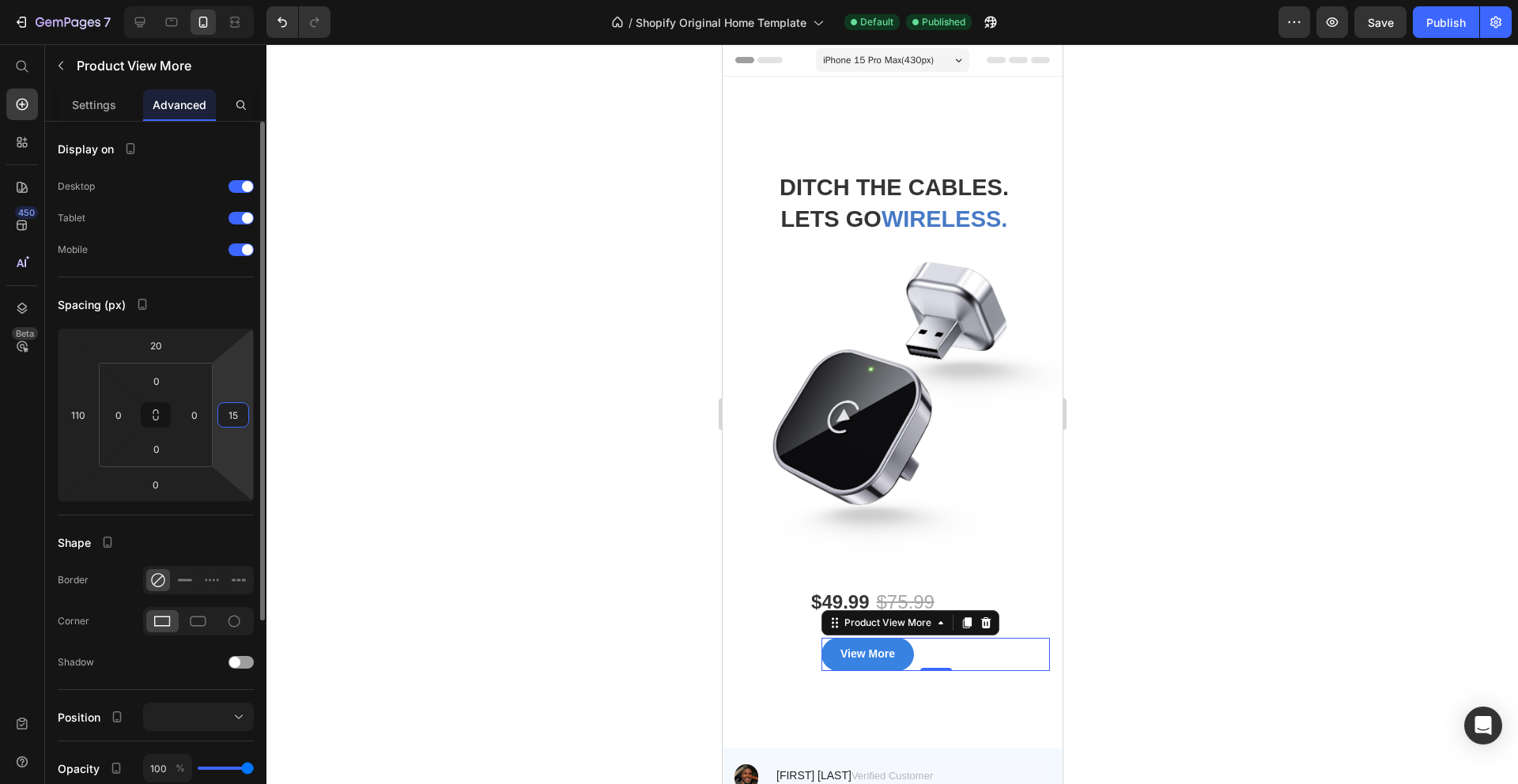type on "150" 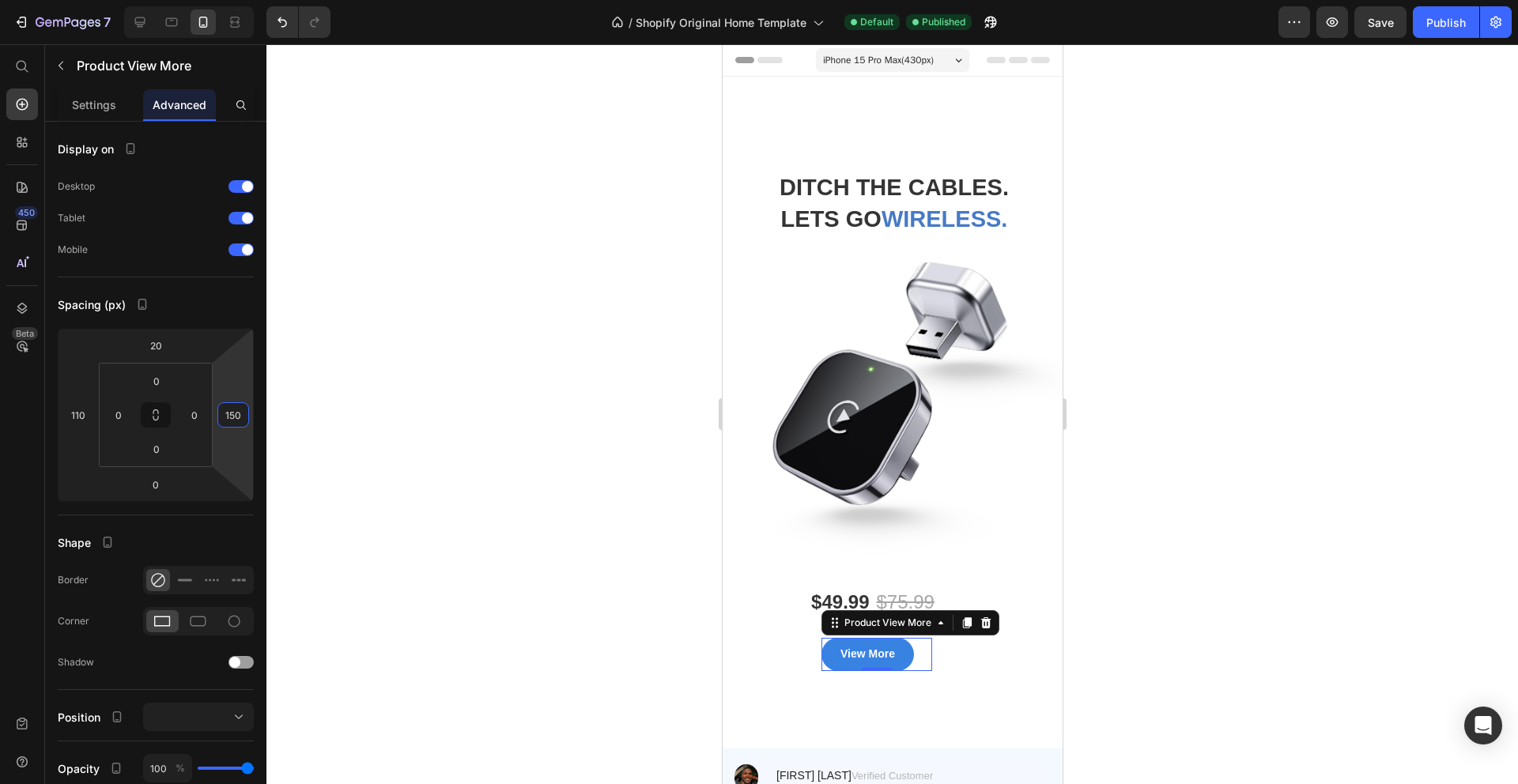 click 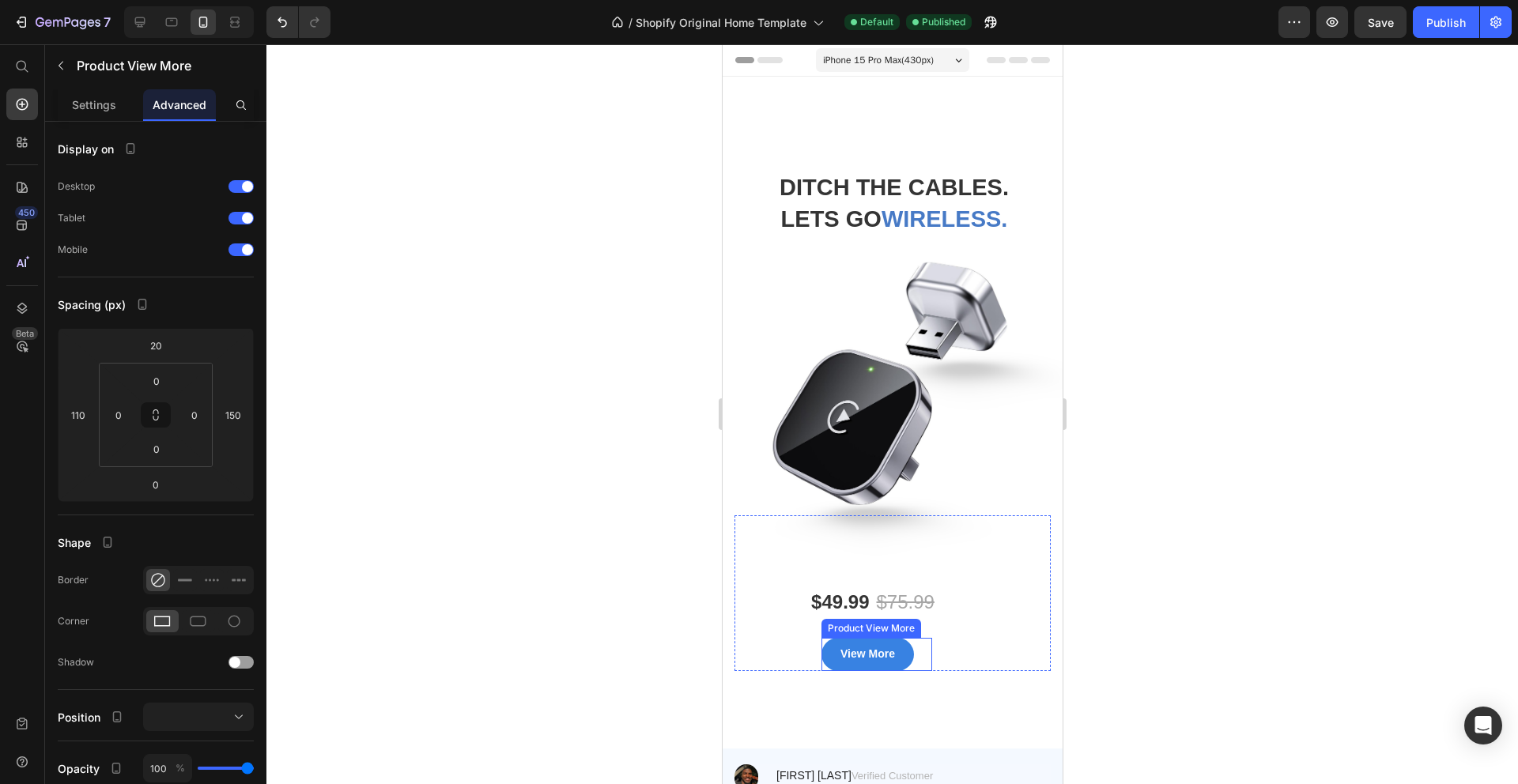 click on "View More" at bounding box center [876, 654] 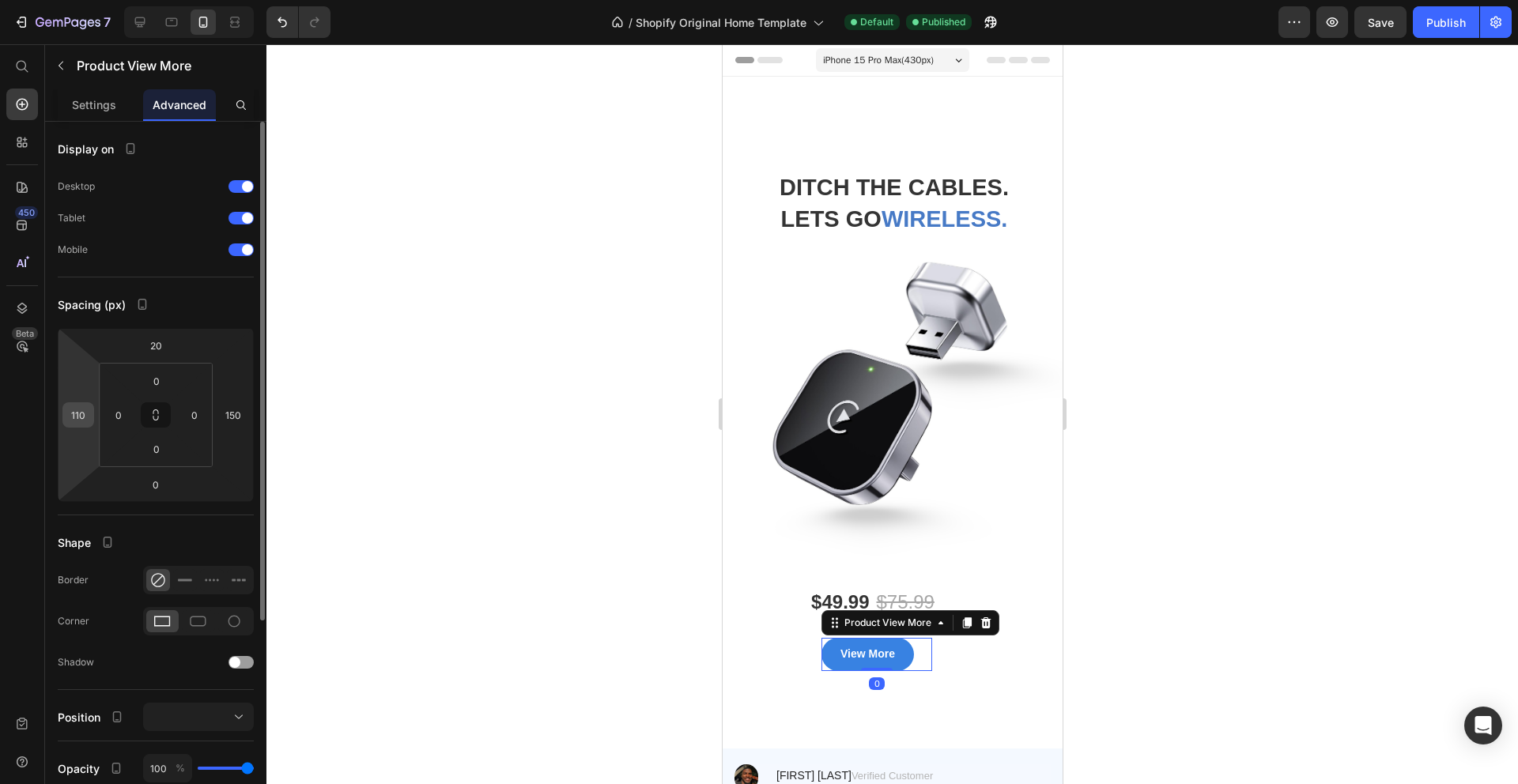 click on "110" at bounding box center [78, 415] 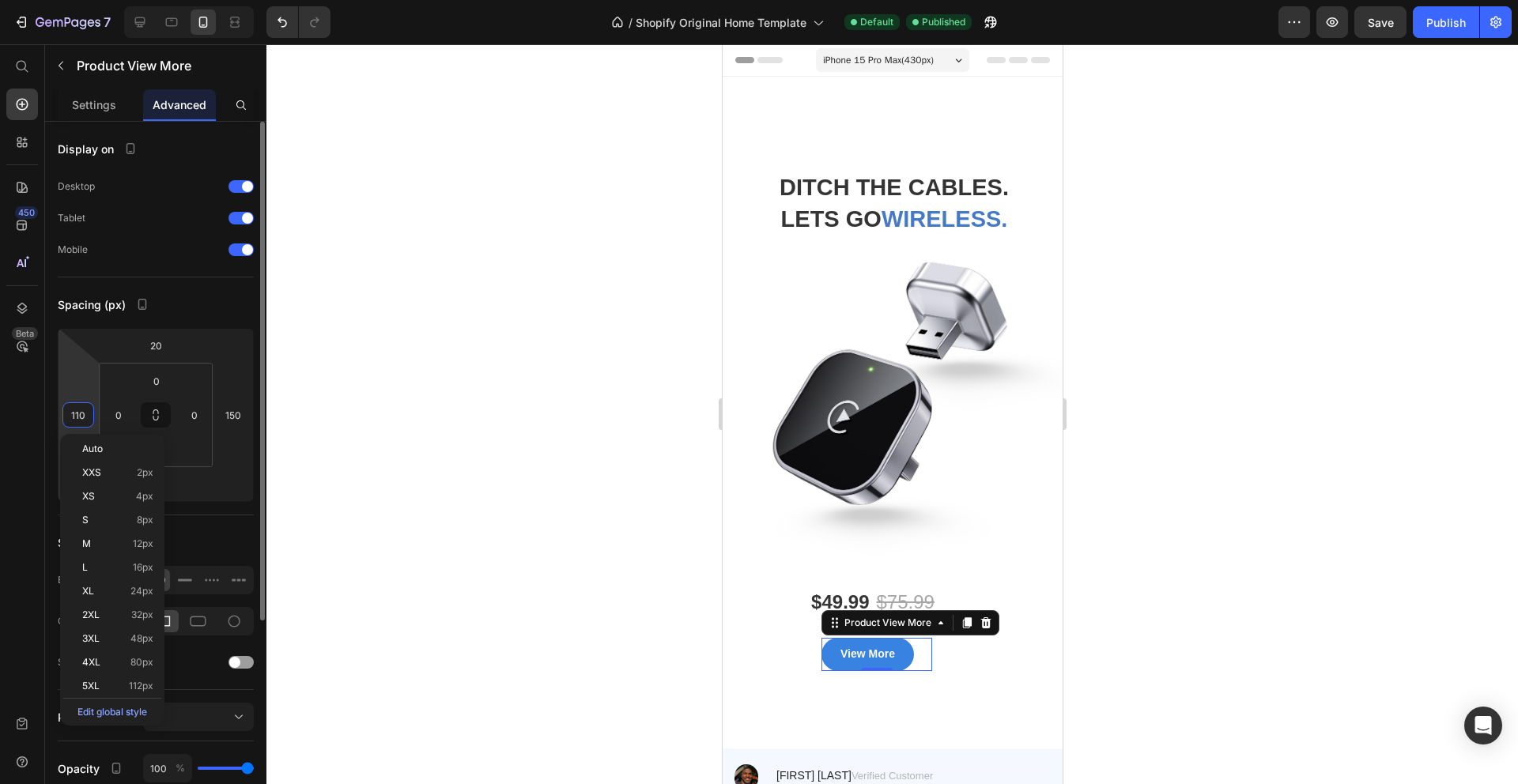 click on "110" at bounding box center [78, 415] 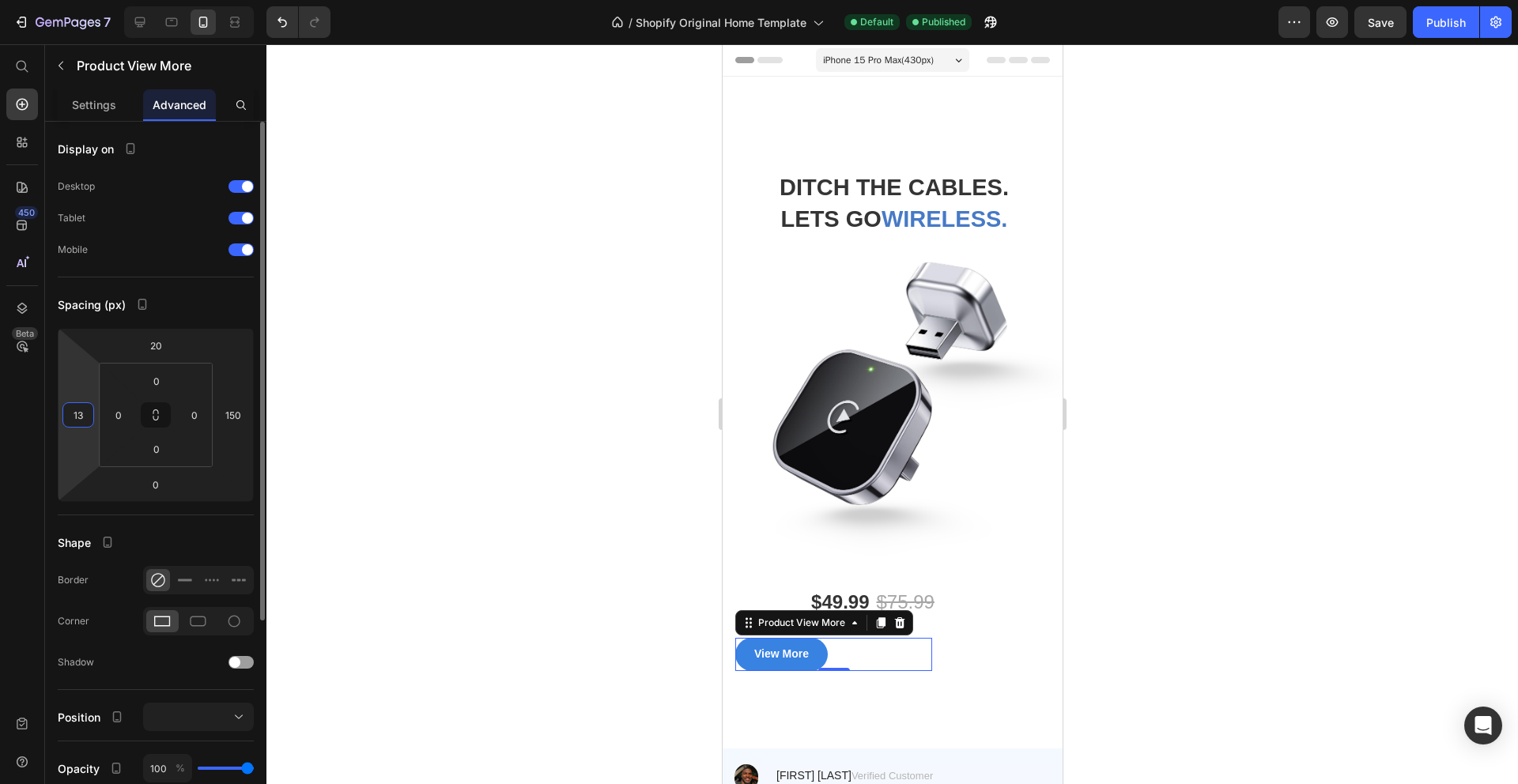 type on "130" 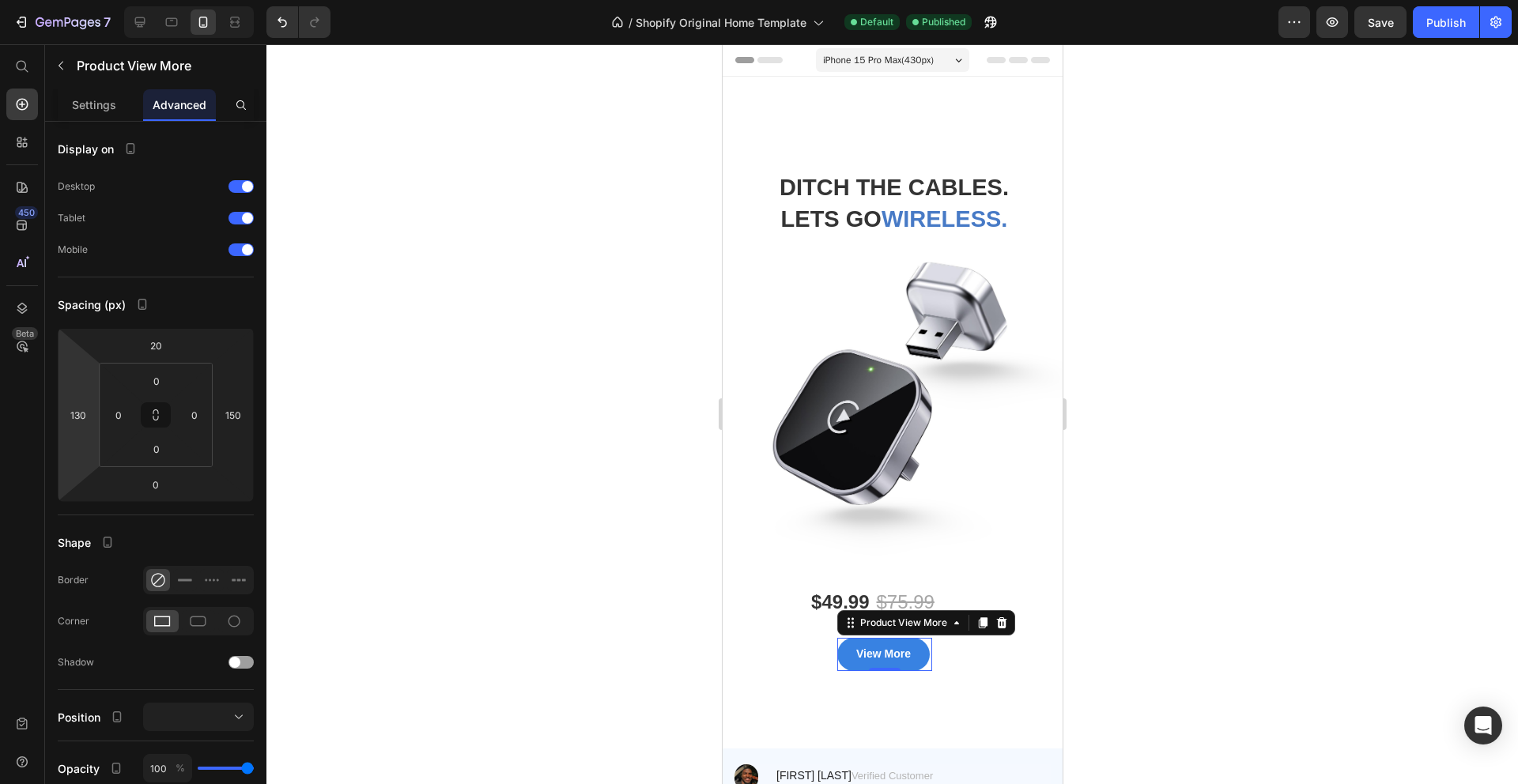 click 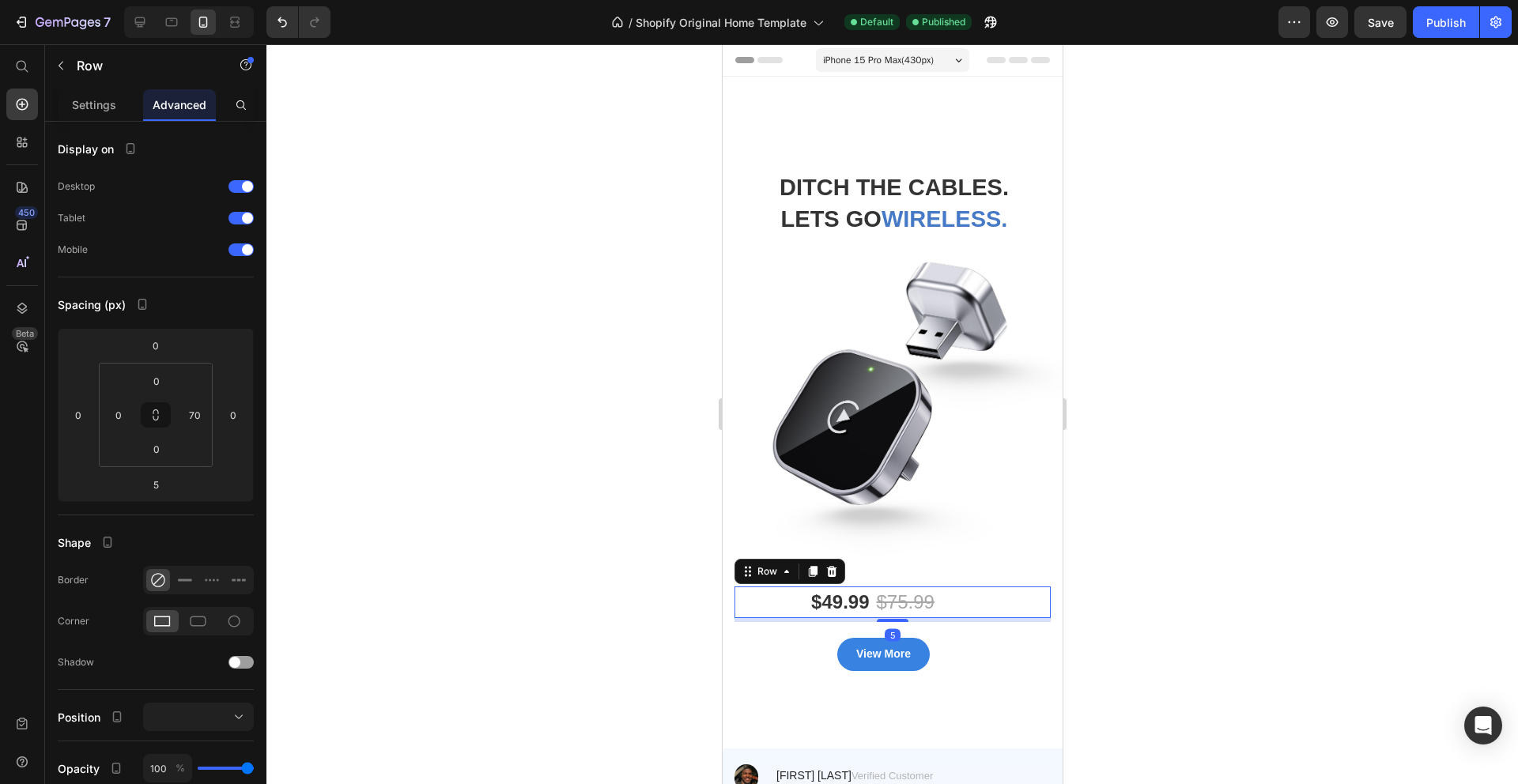 click on "$49.99 Product Price $75.99 Product Price Row   5" at bounding box center [892, 602] 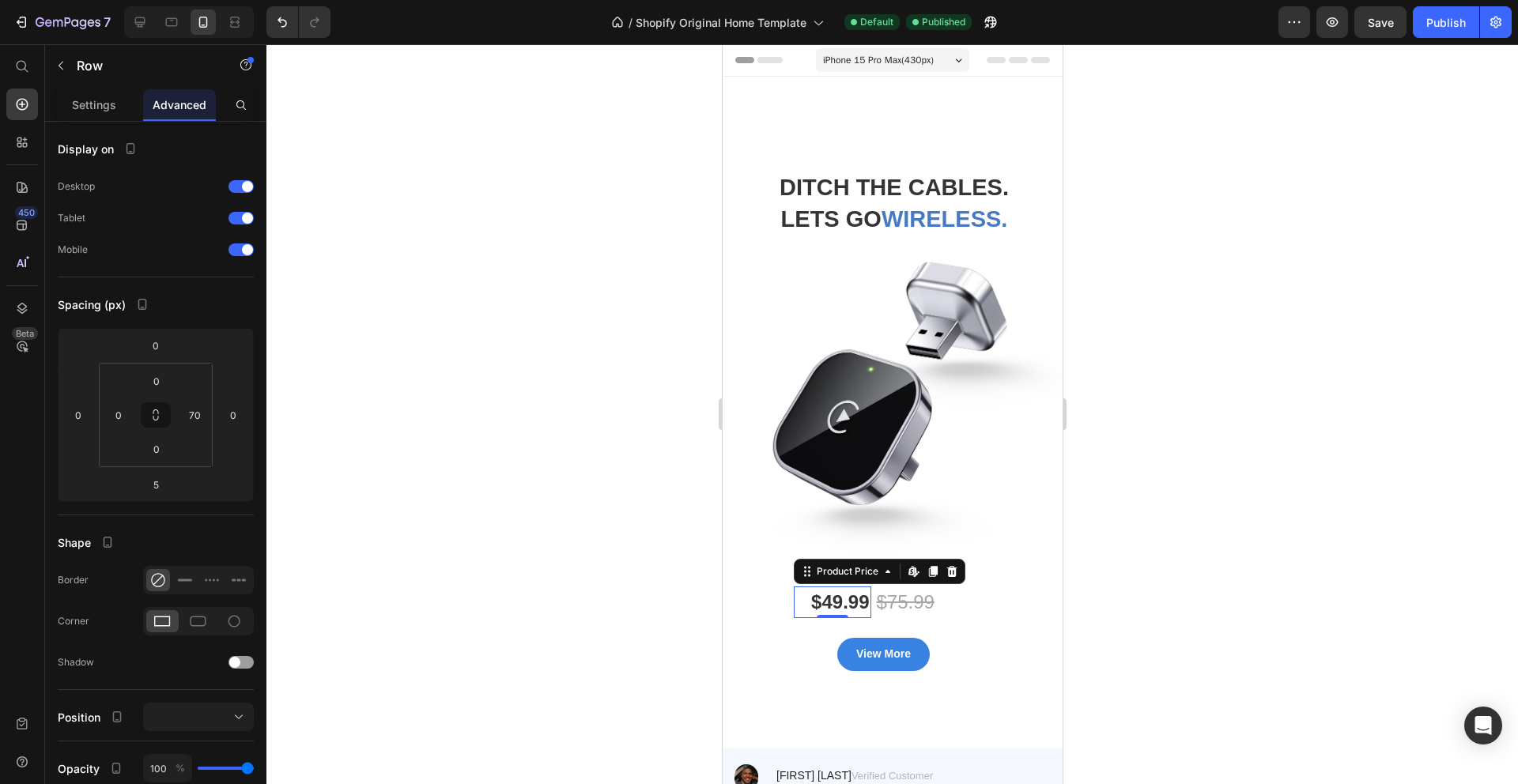 click on "$49.99 Product Price   Edit content in Shopify 0" at bounding box center (831, 602) 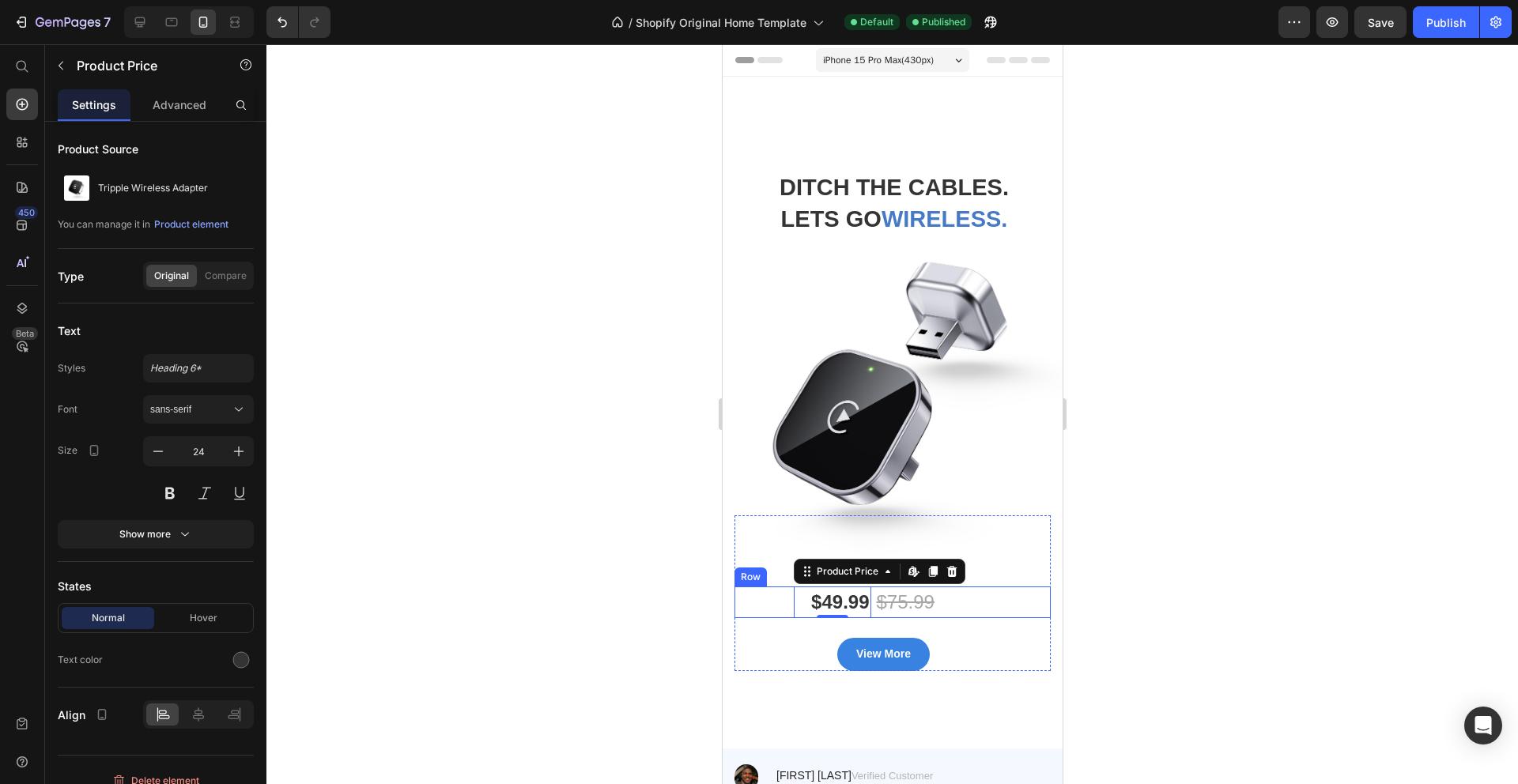 click on "$49.99 Product Price   Edit content in Shopify 0 $75.99 Product Price Row" at bounding box center [892, 602] 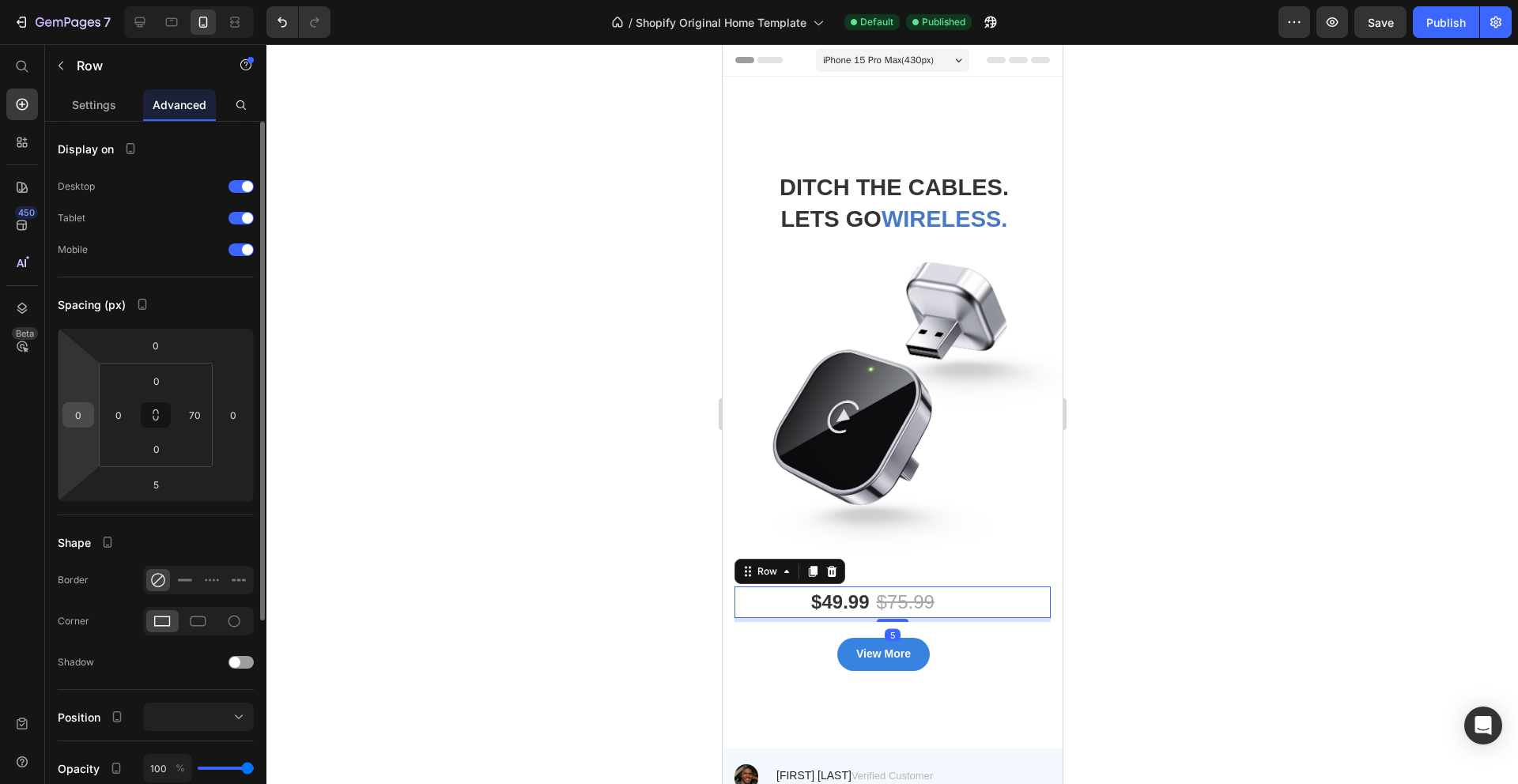 click on "0" at bounding box center [78, 415] 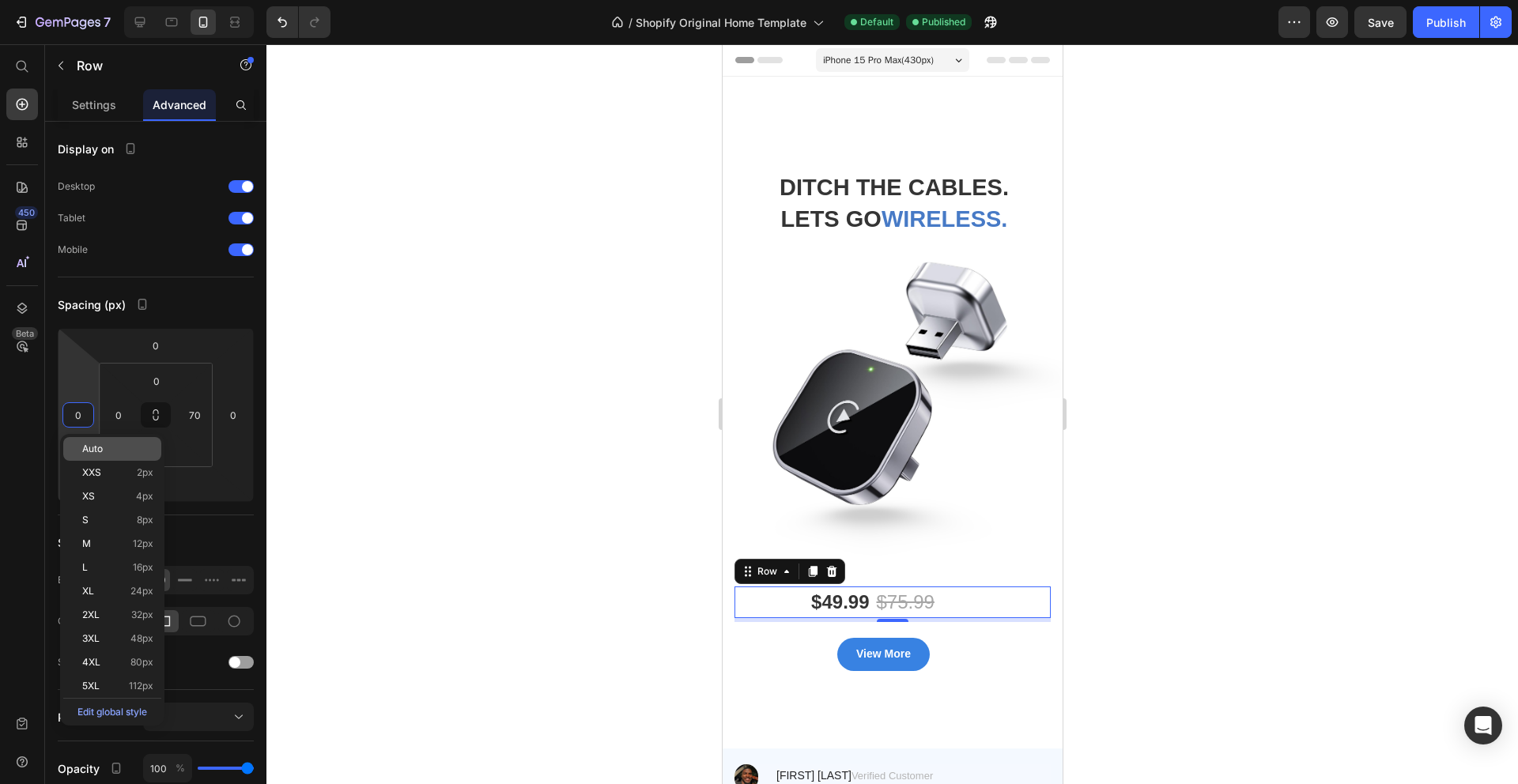 click on "Auto" at bounding box center (93, 449) 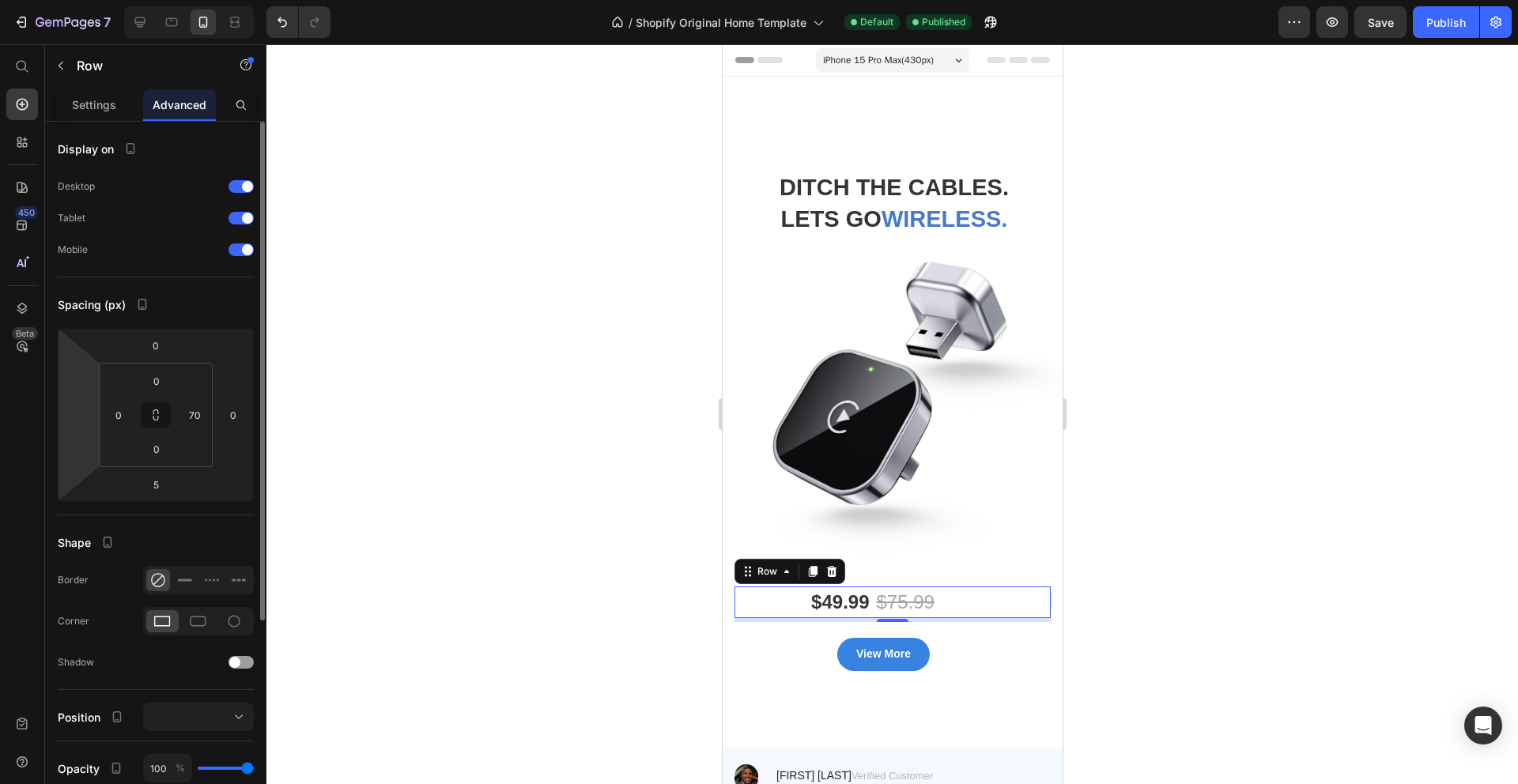 click on "7   /  Shopify Original Home Template Default Published Preview  Save   Publish  450 Beta Start with Sections Elements Hero Section Product Detail Brands Trusted Badges Guarantee Product Breakdown How to use Testimonials Compare Bundle FAQs Social Proof Brand Story Product List Collection Blog List Contact Sticky Add to Cart Custom Footer Browse Library 450 Layout
Row
Row
Row
Row Text
Heading
Text Block Button
Button
Button
Sticky Back to top Media
Image" at bounding box center (759, 0) 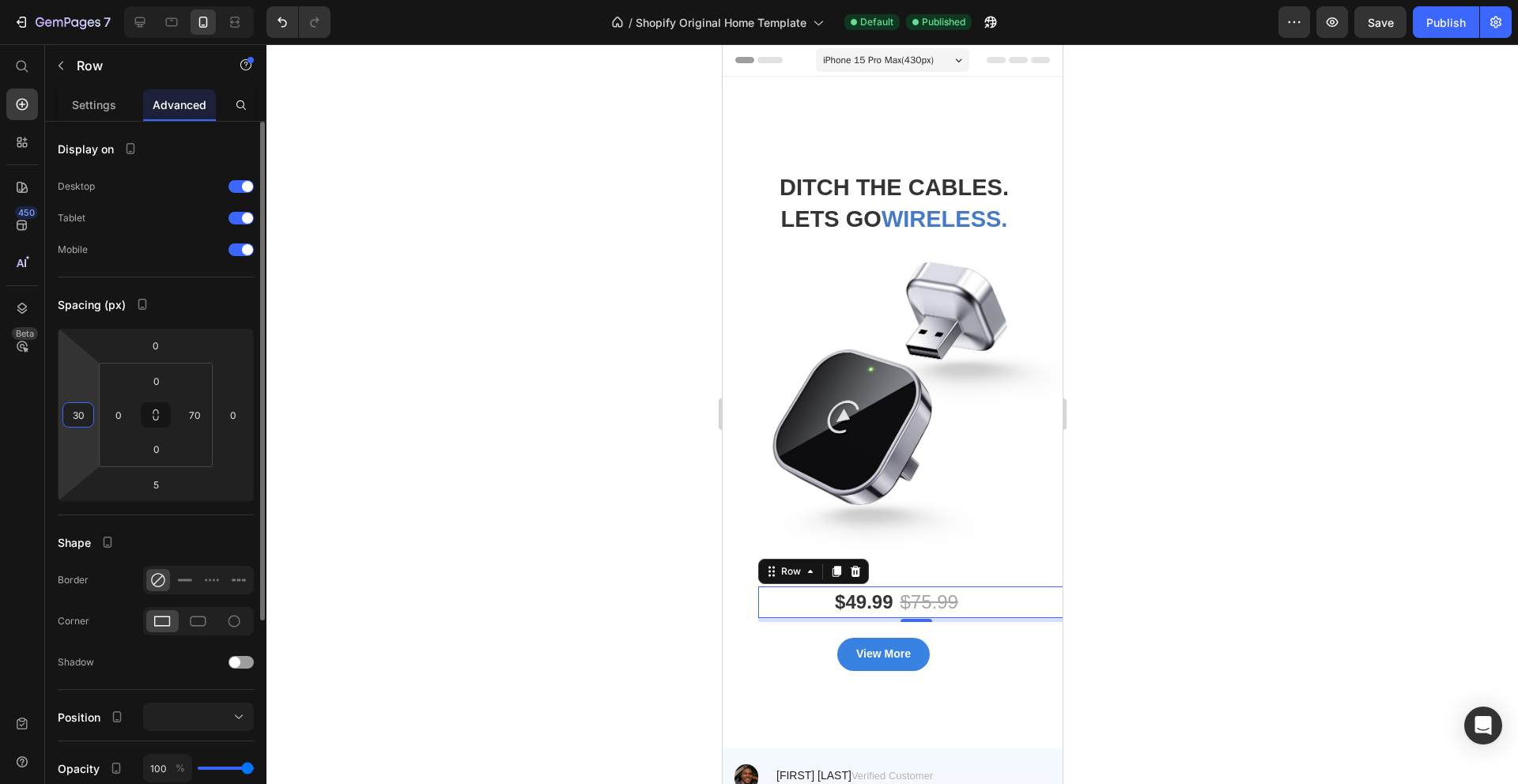 type on "3" 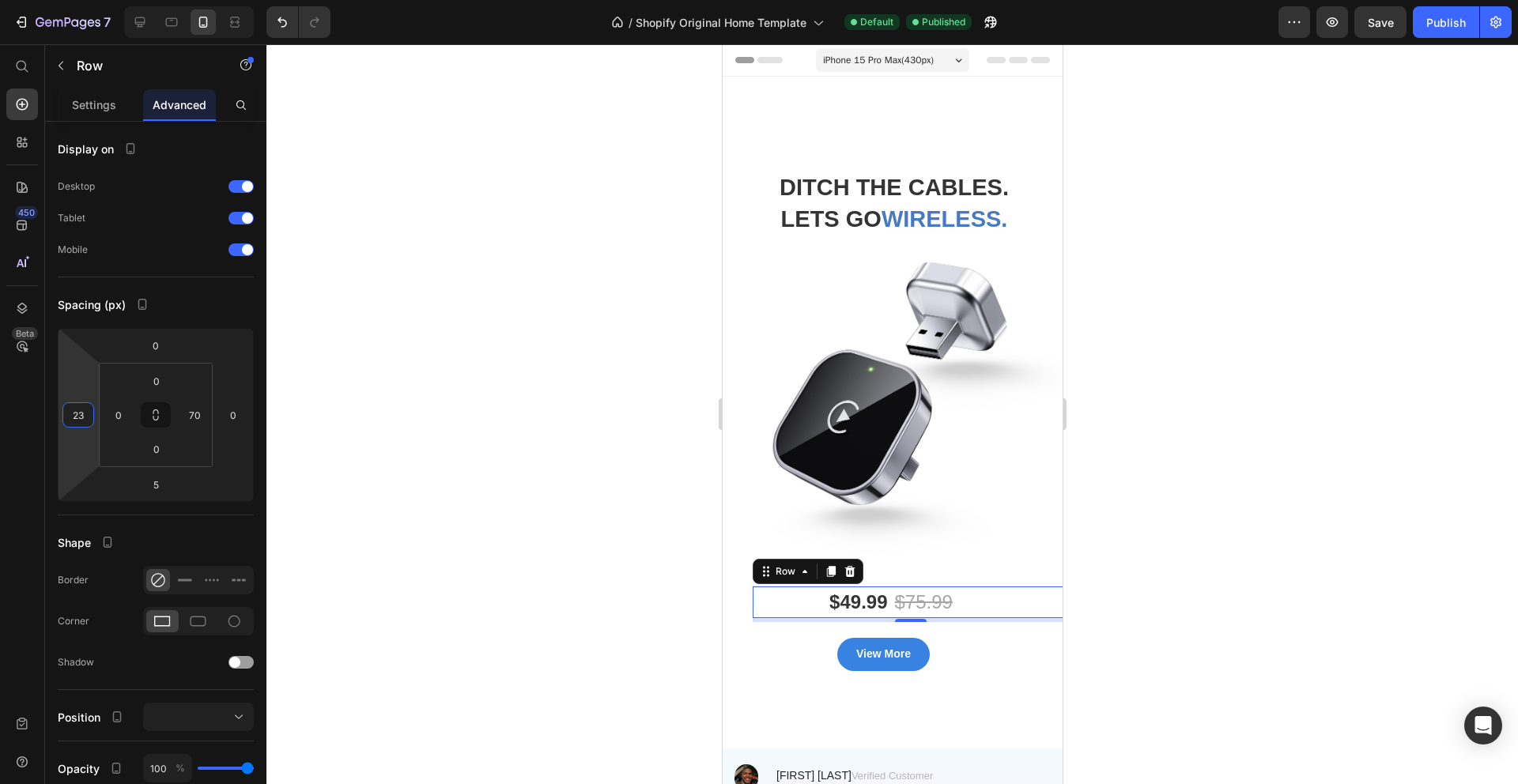 type on "23" 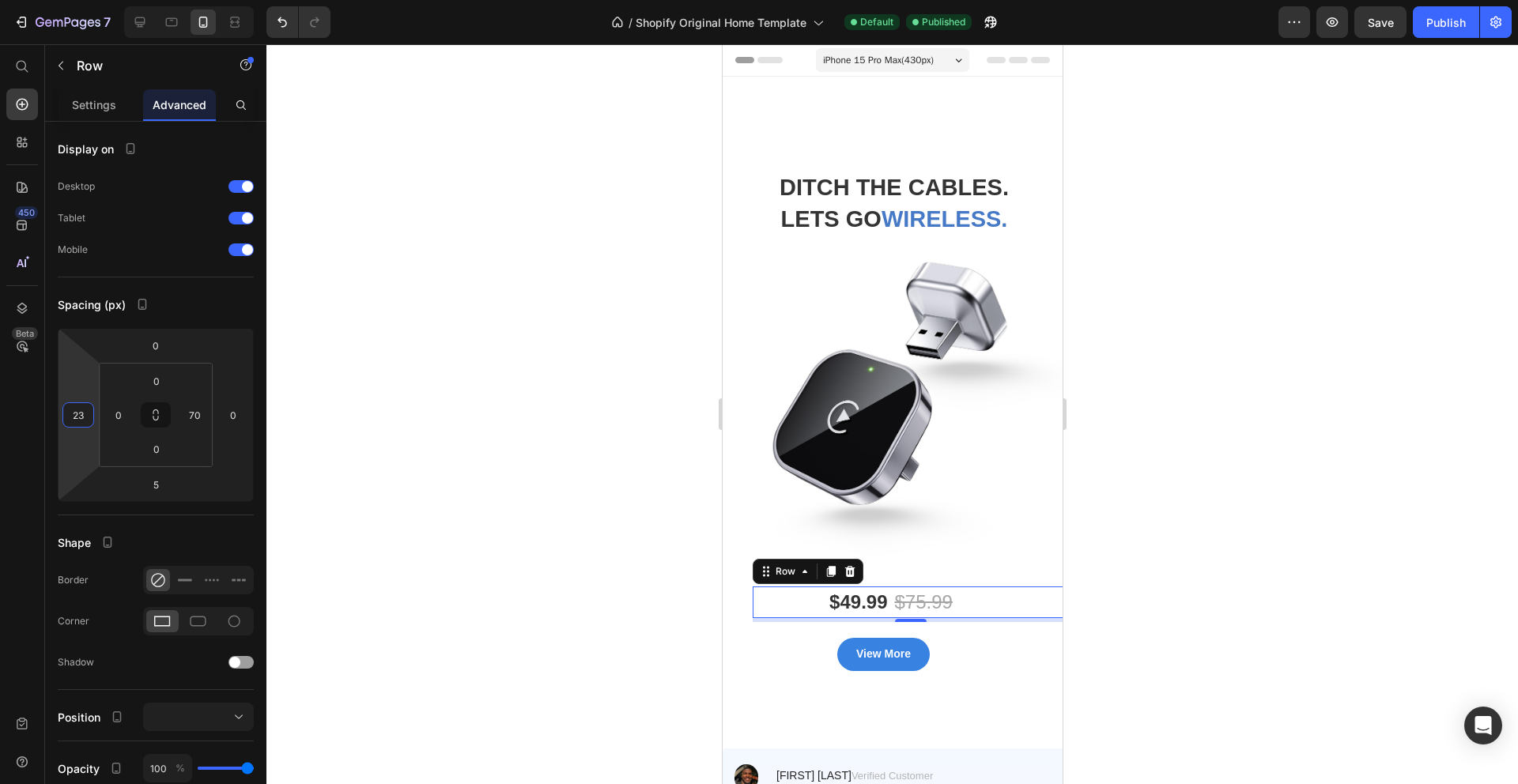 click 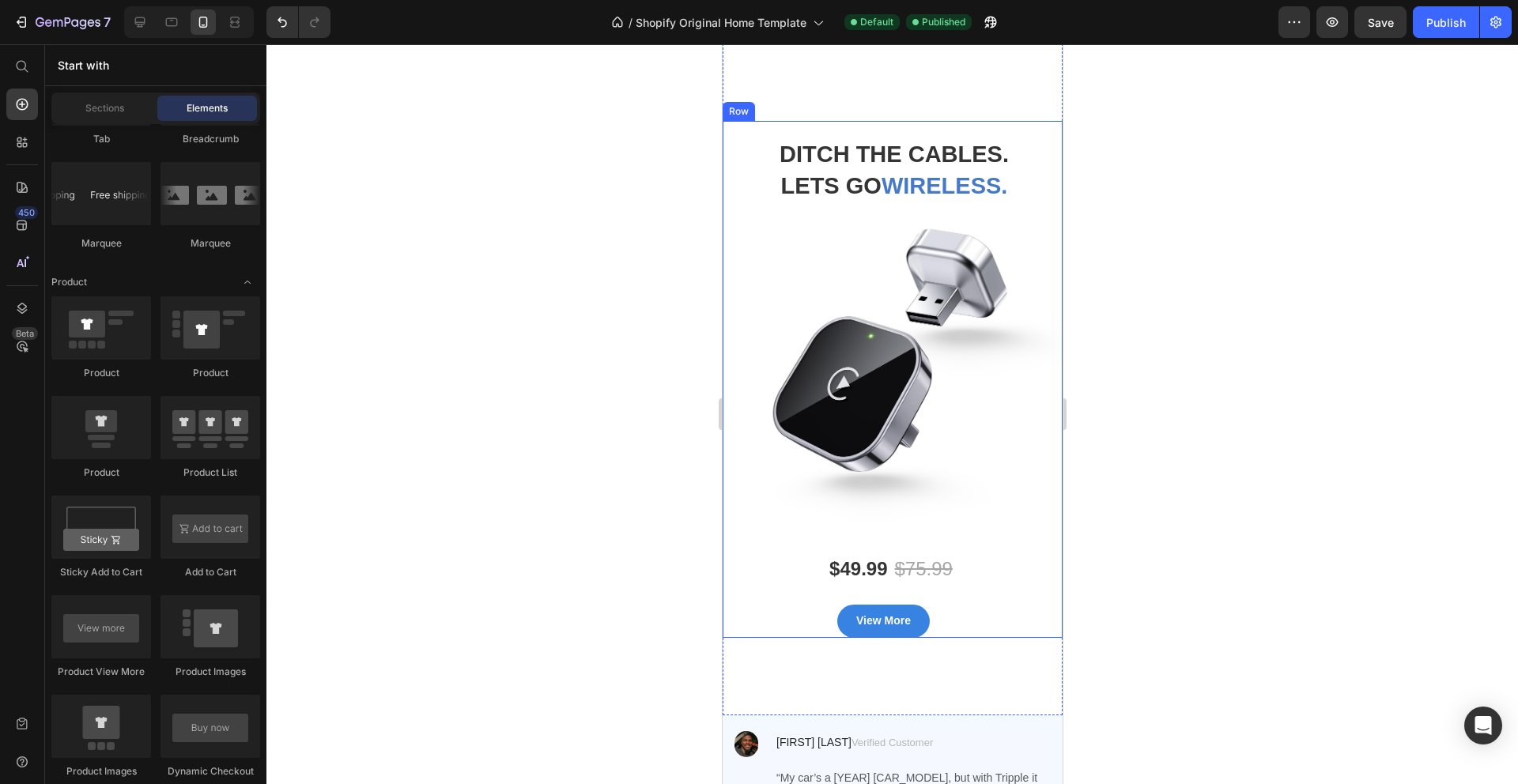 scroll, scrollTop: 0, scrollLeft: 0, axis: both 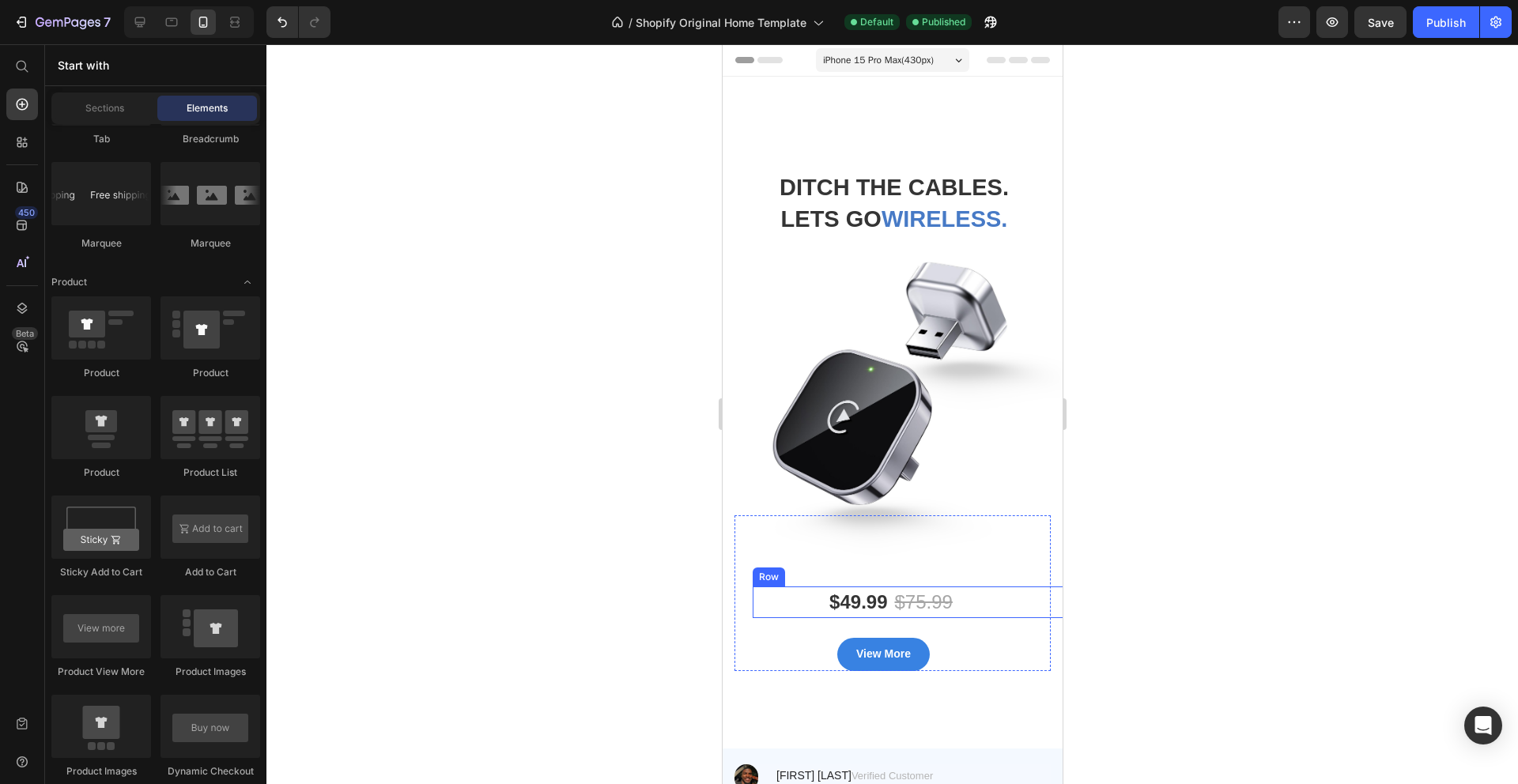click on "$49.99 Product Price $75.99 Product Price Row" at bounding box center (910, 602) 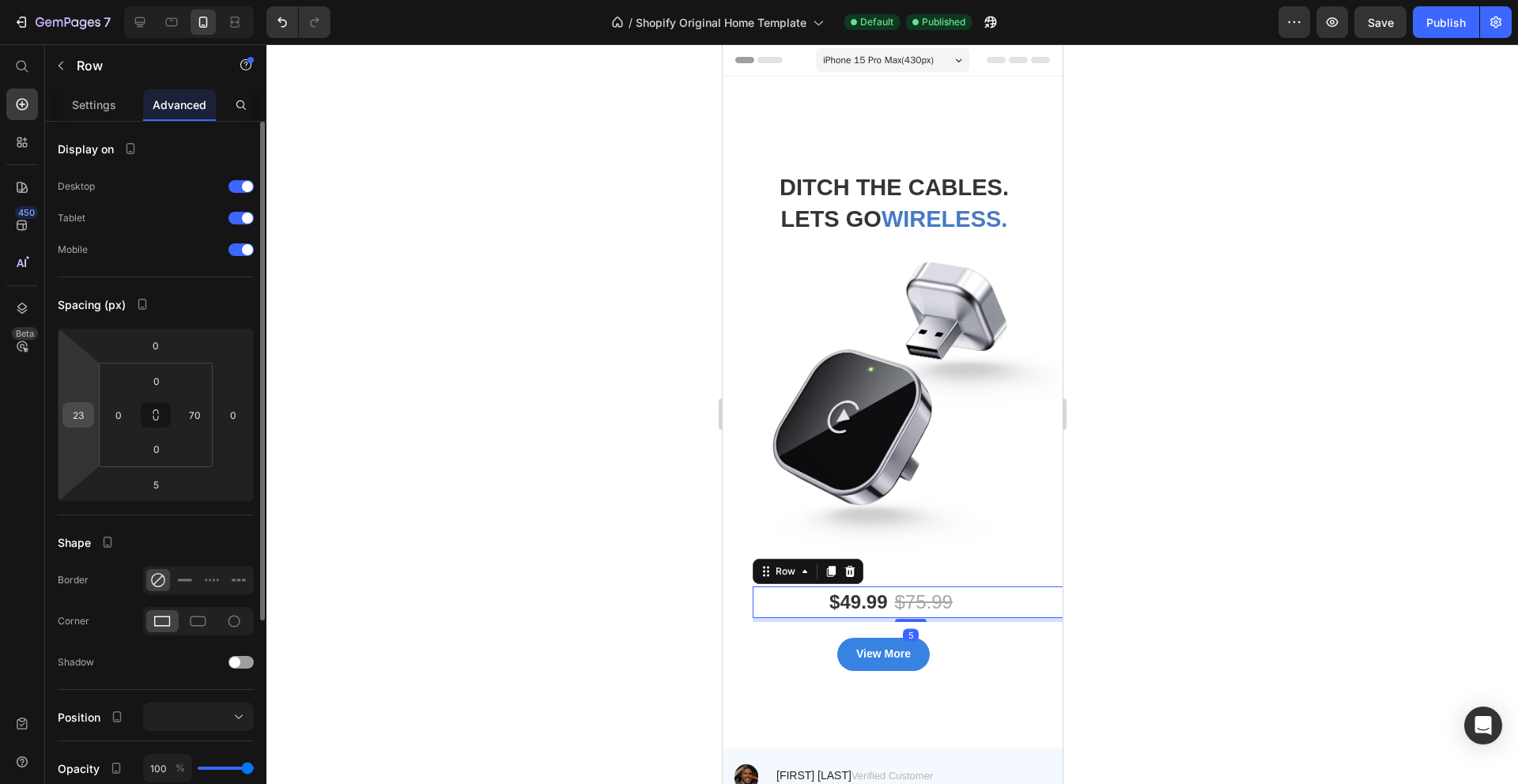 click on "23" at bounding box center (78, 415) 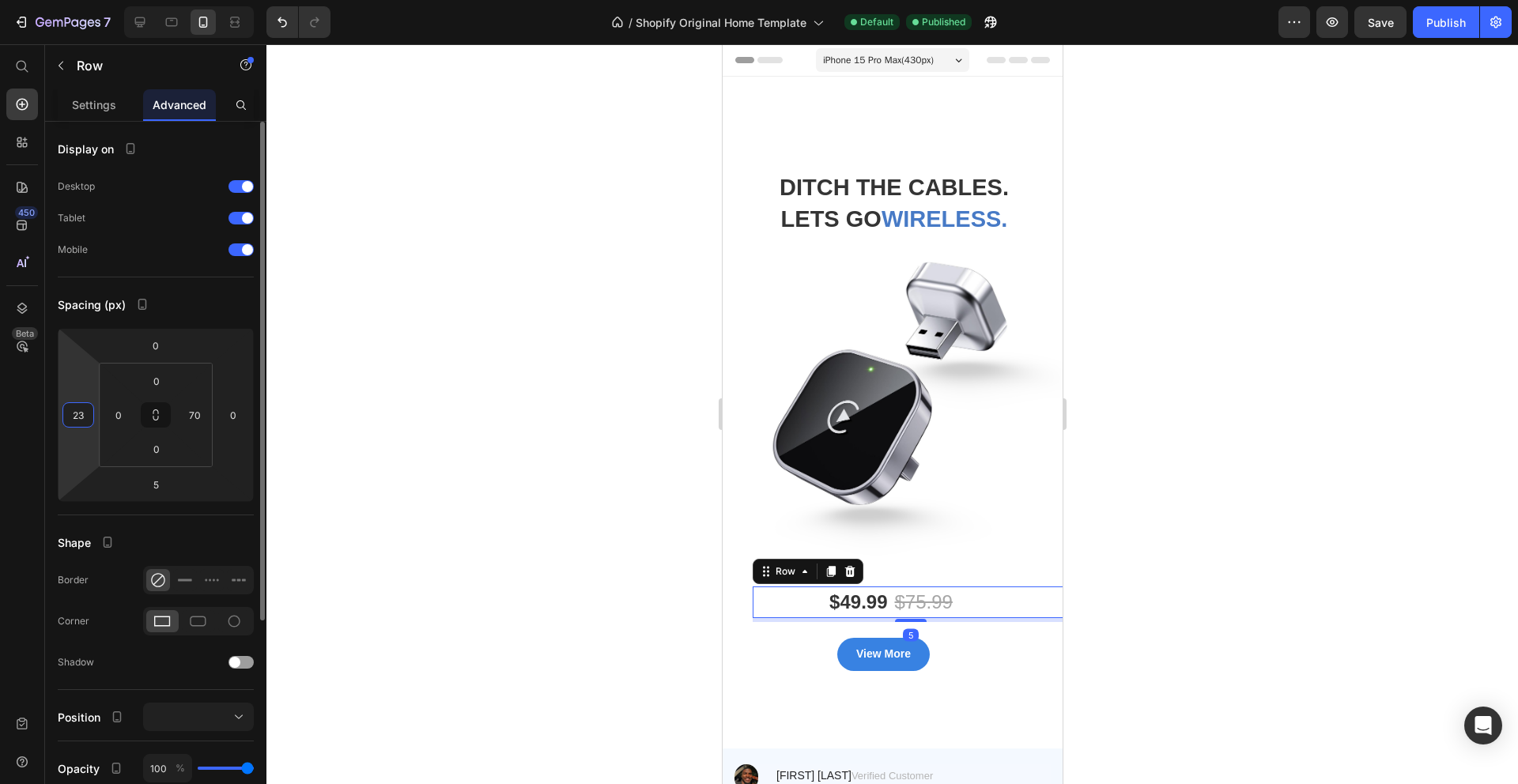 click on "23" at bounding box center (78, 415) 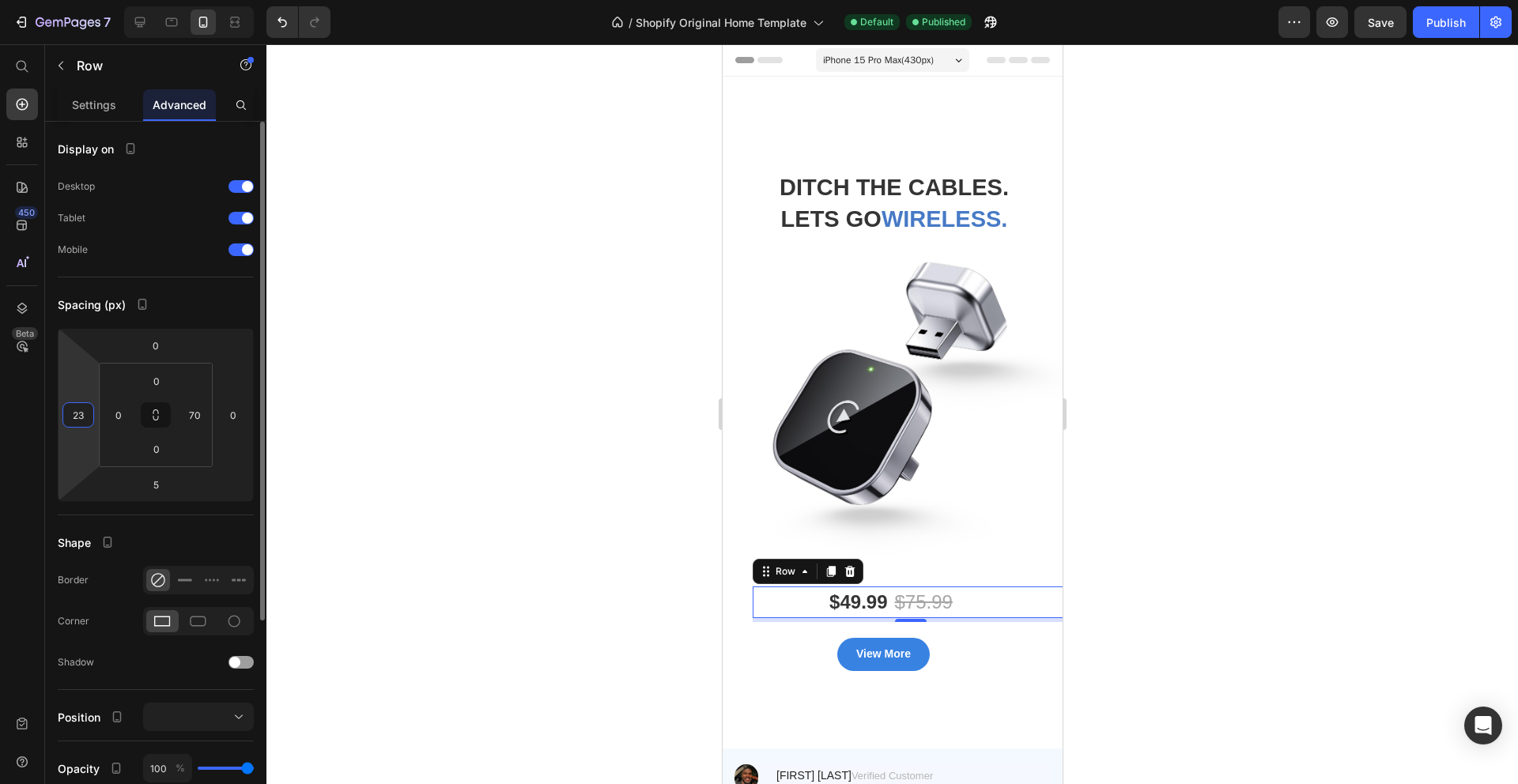 click on "23" at bounding box center [78, 415] 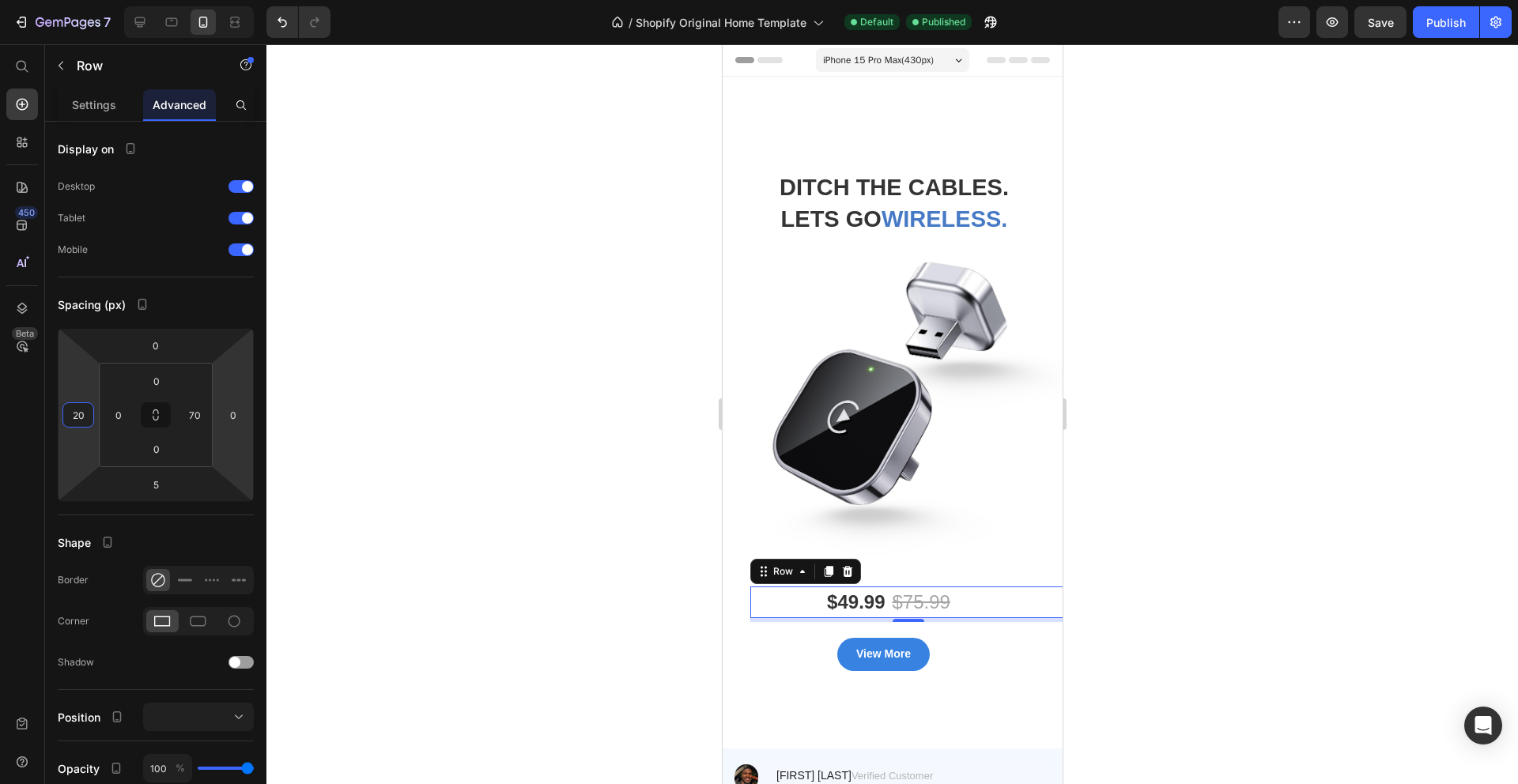 type on "20" 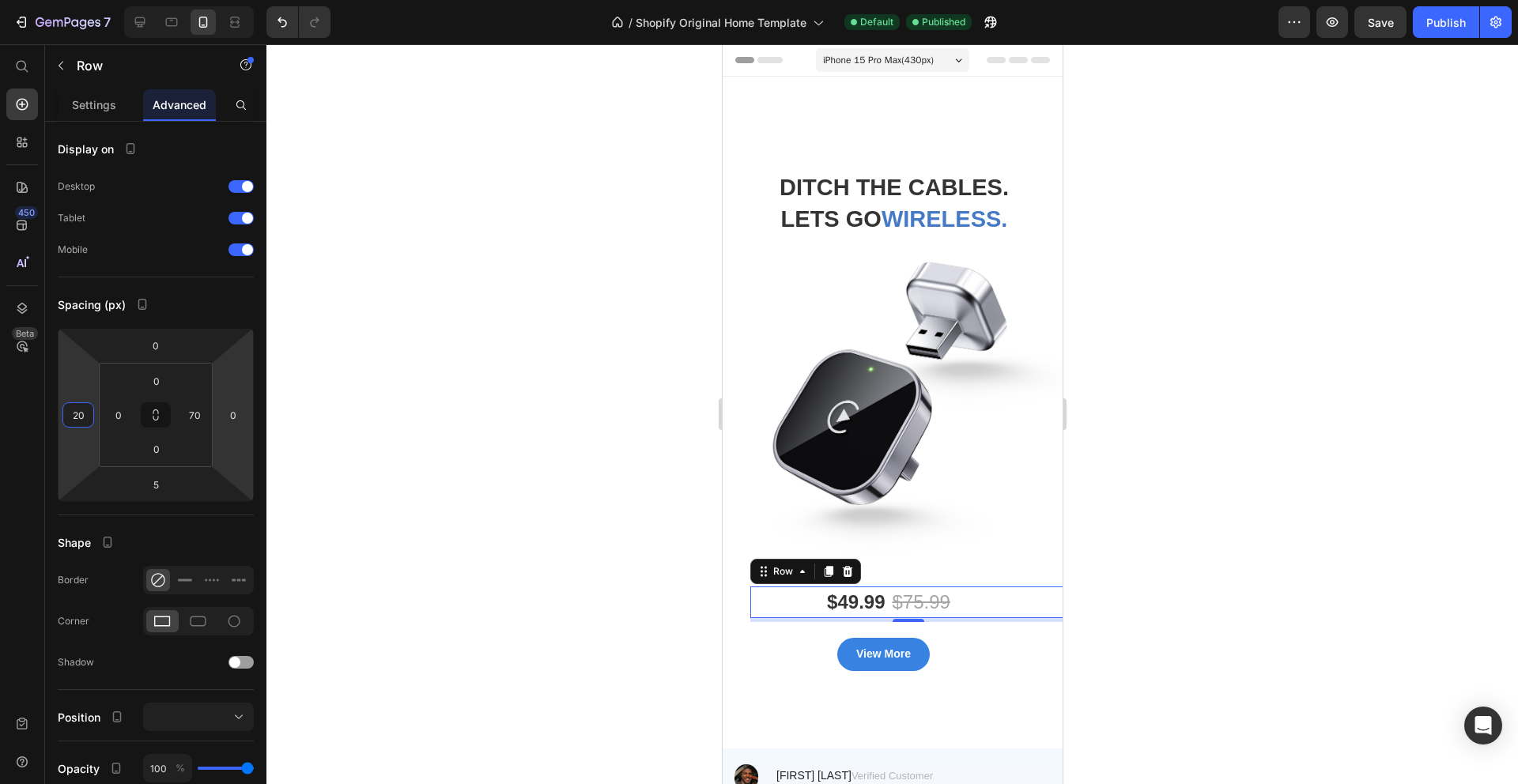click 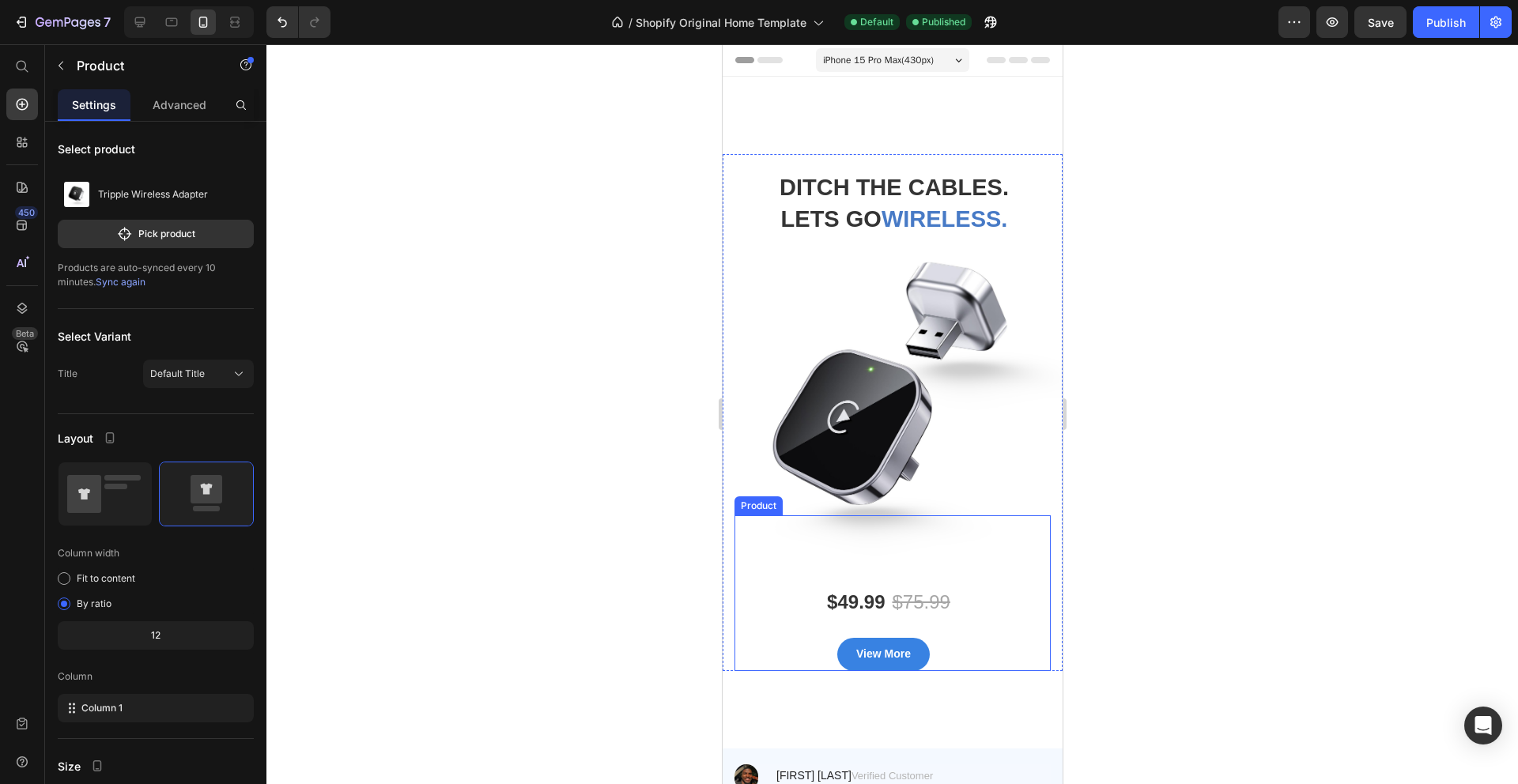 click on "$49.99 Product Price $75.99 Product Price Row View More Product View More" at bounding box center (892, 628) 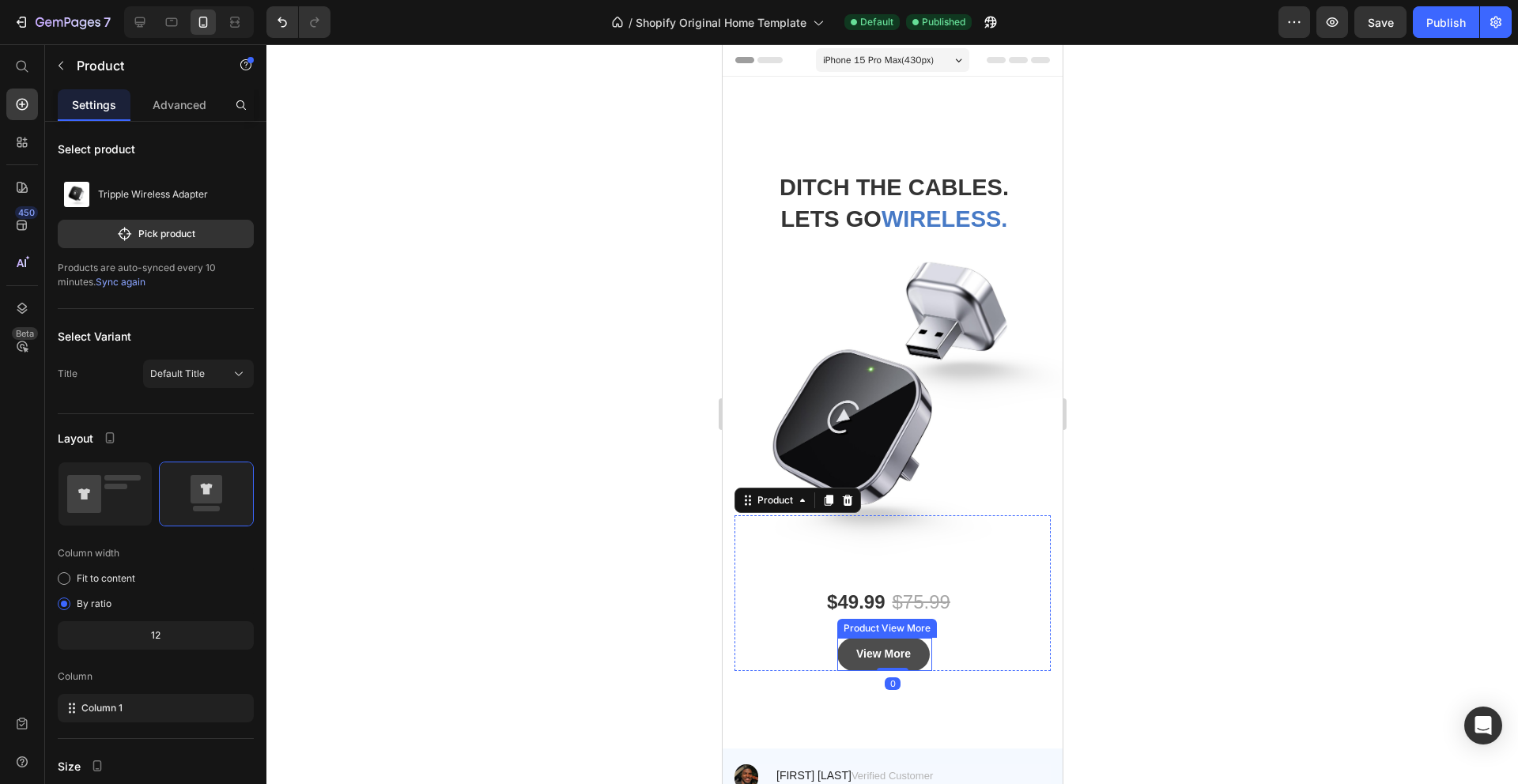 click on "View More" at bounding box center (882, 654) 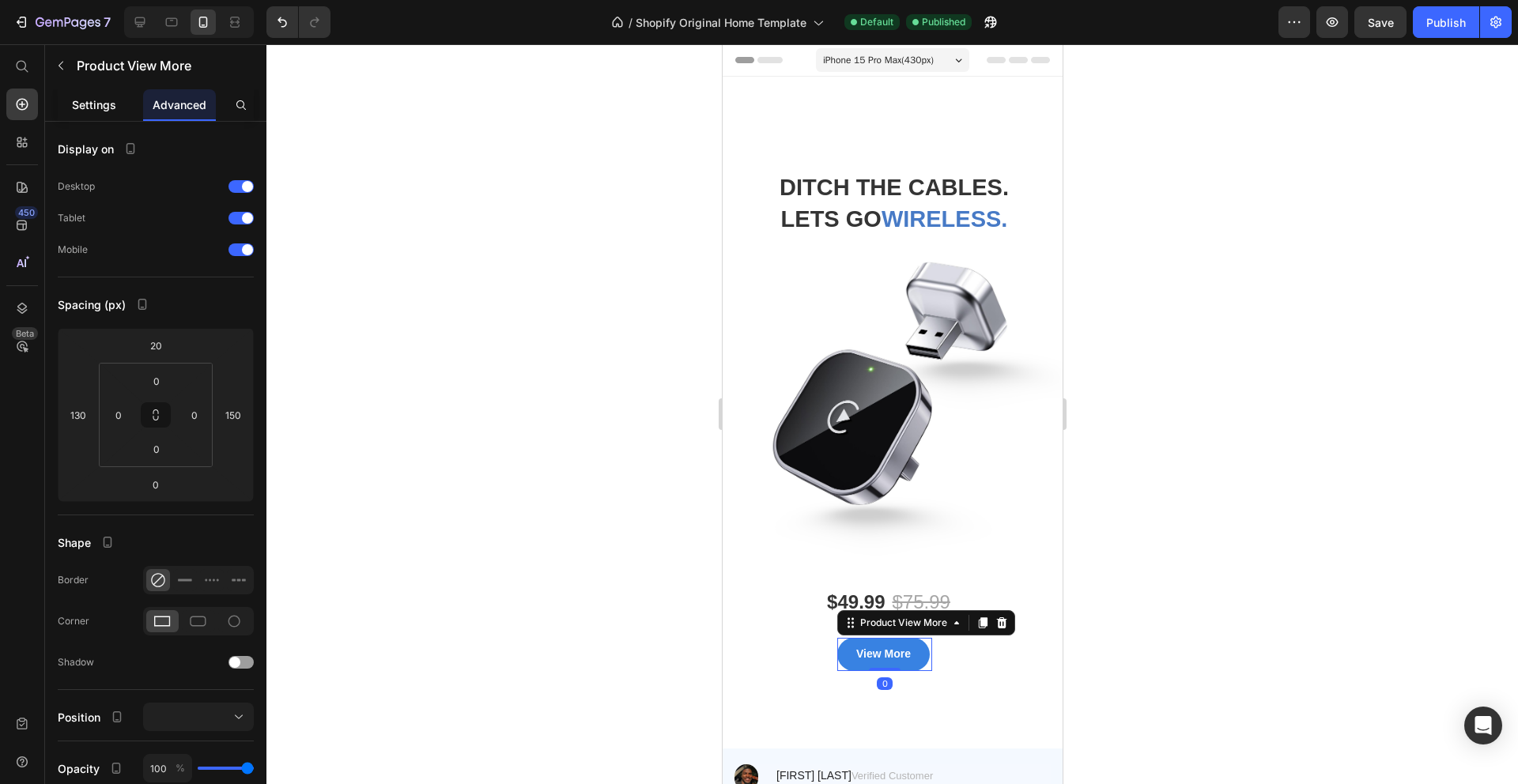 click on "Settings" at bounding box center (94, 104) 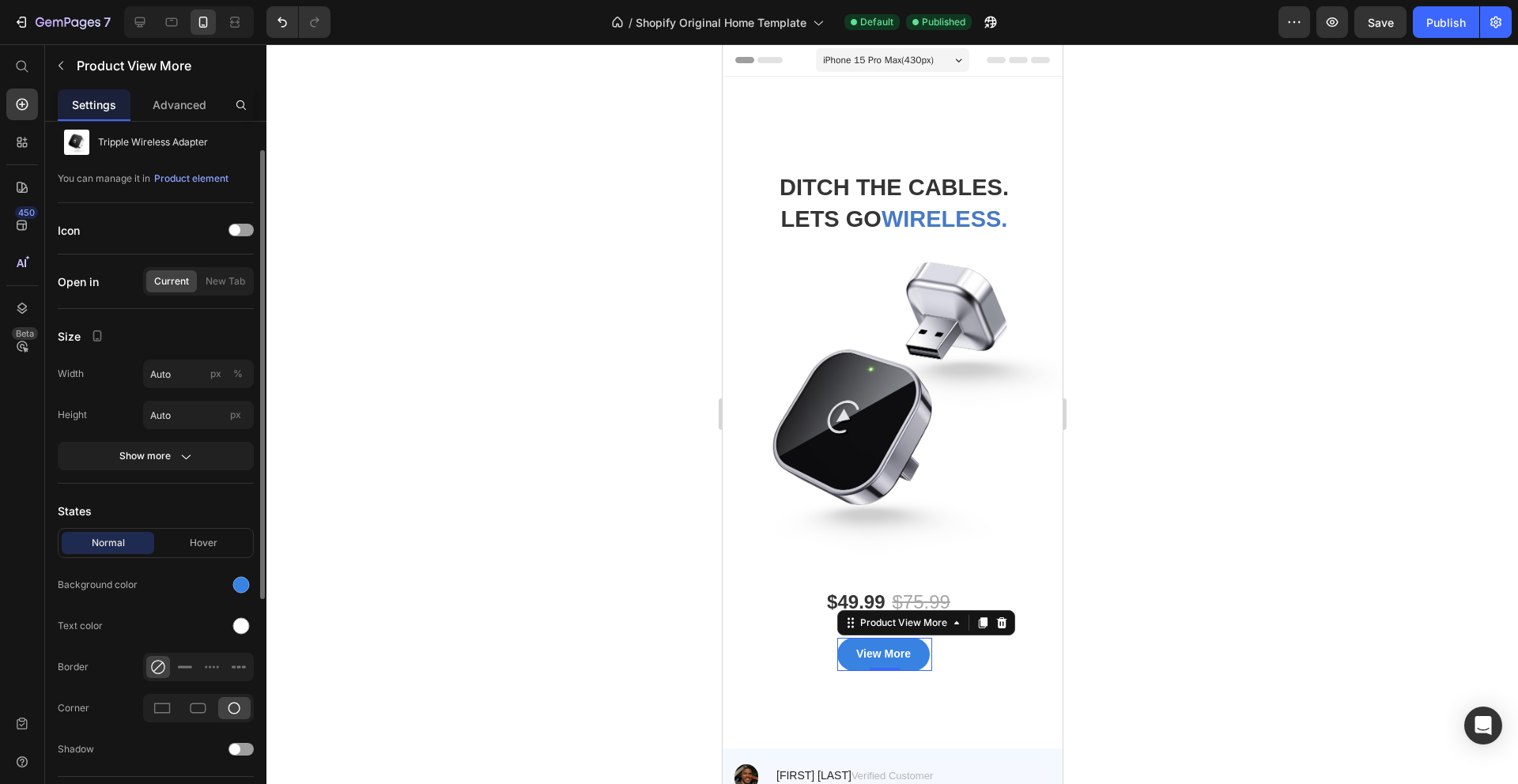 scroll, scrollTop: 0, scrollLeft: 0, axis: both 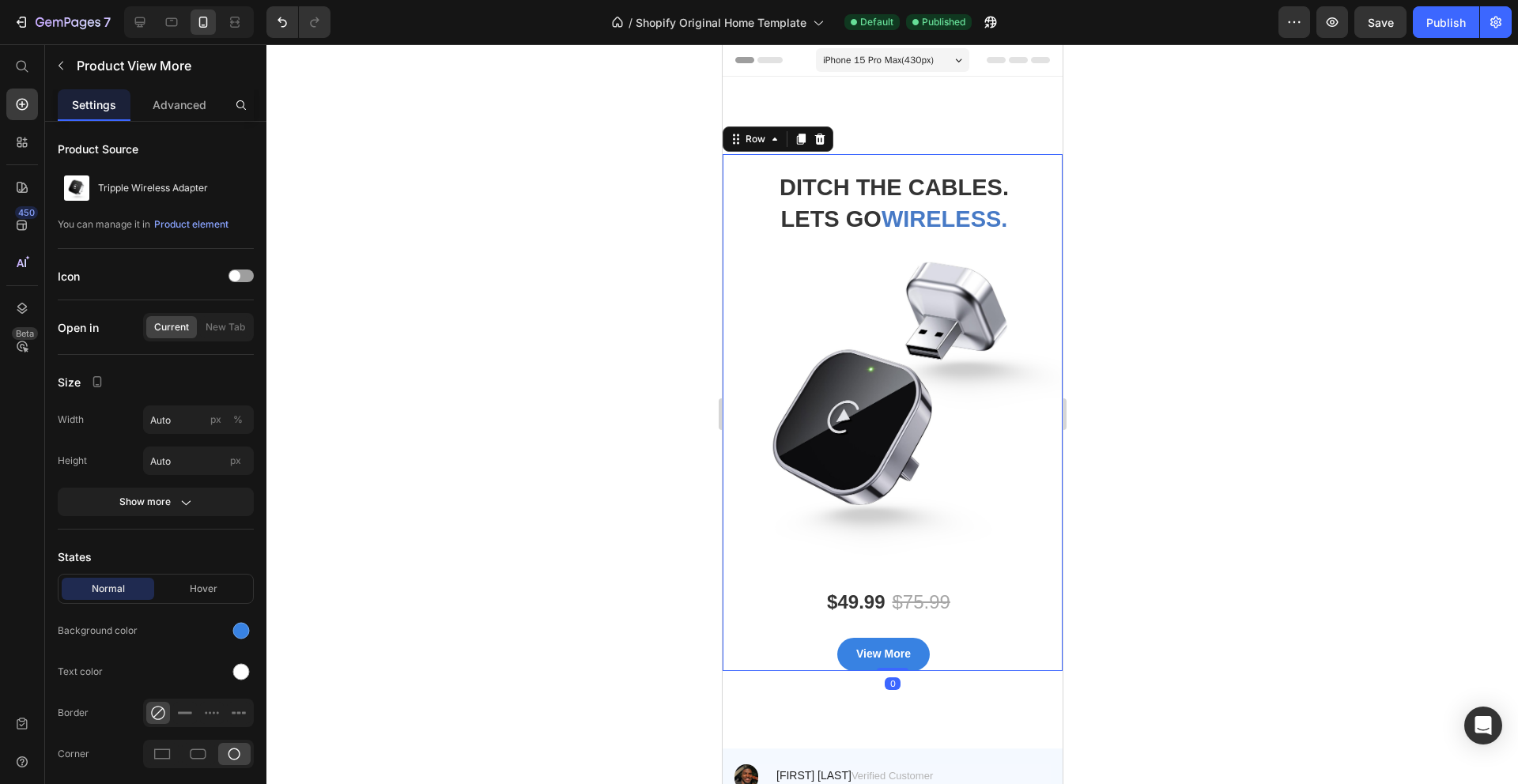 click on "Ditch the Cables. Lets go  wireless. Heading $49.99 Product Price $75.99 Product Price Row View More Product View More Product Row   0" at bounding box center [892, 412] 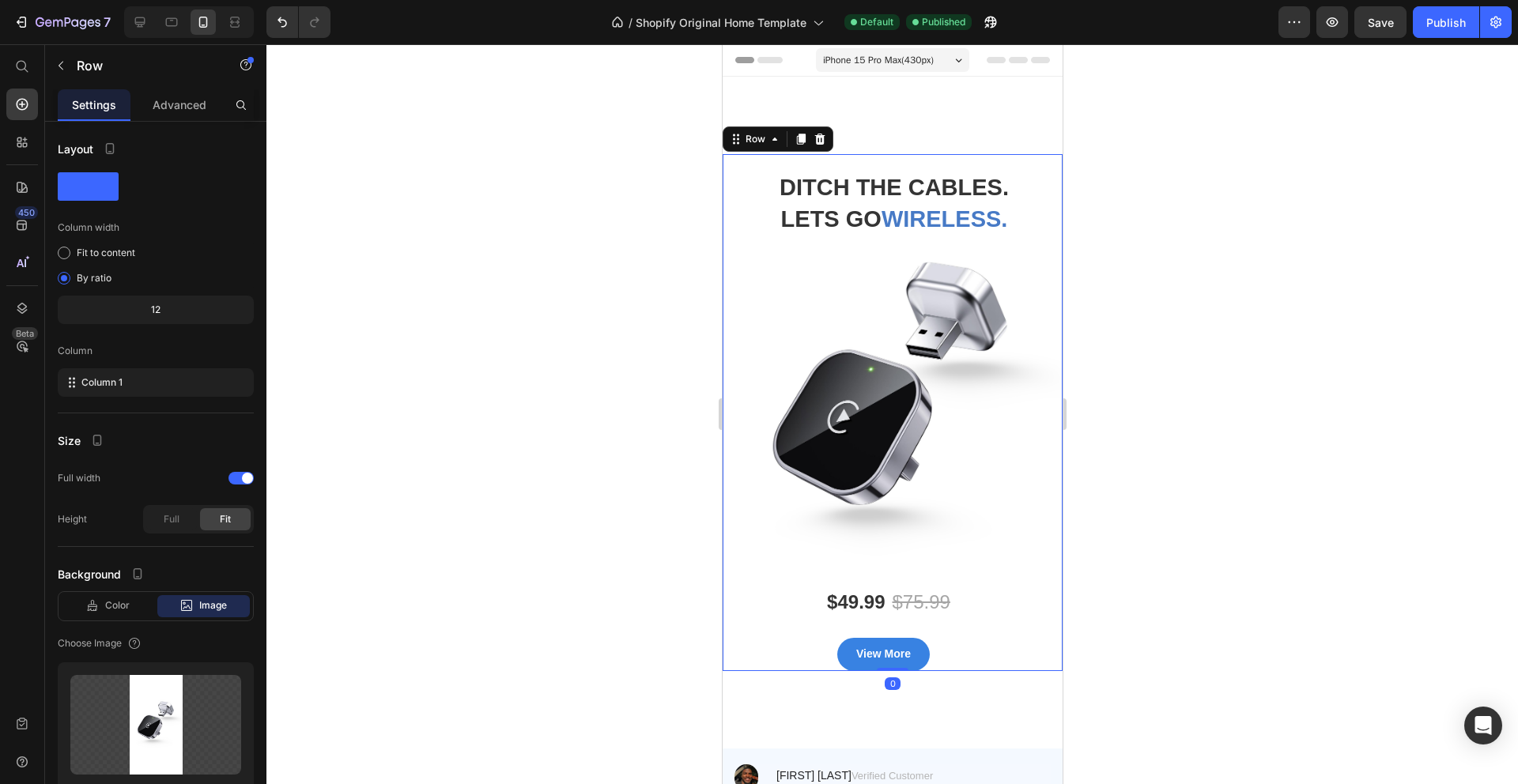 click 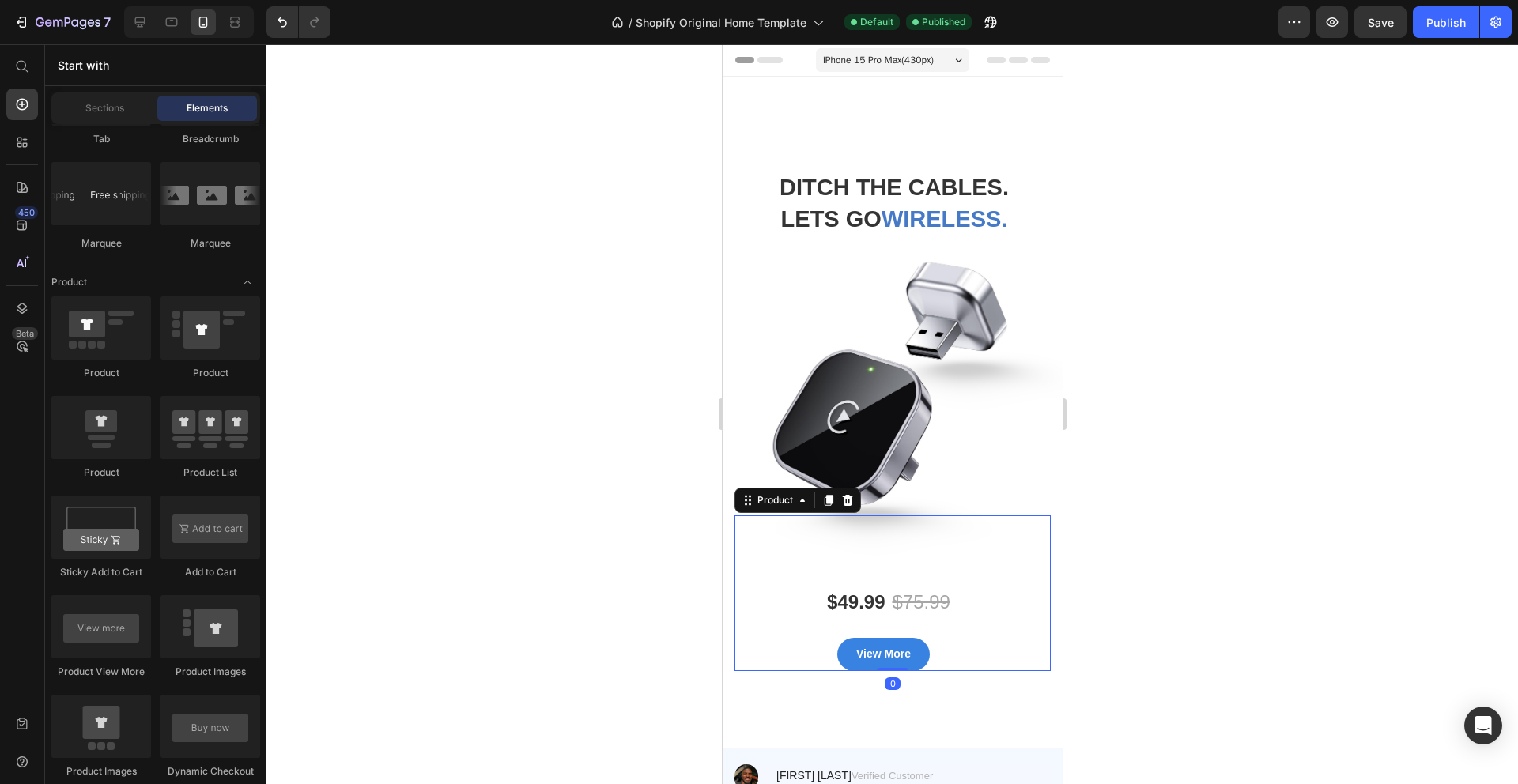 click on "$49.99 Product Price $75.99 Product Price Row View More Product View More" at bounding box center (892, 628) 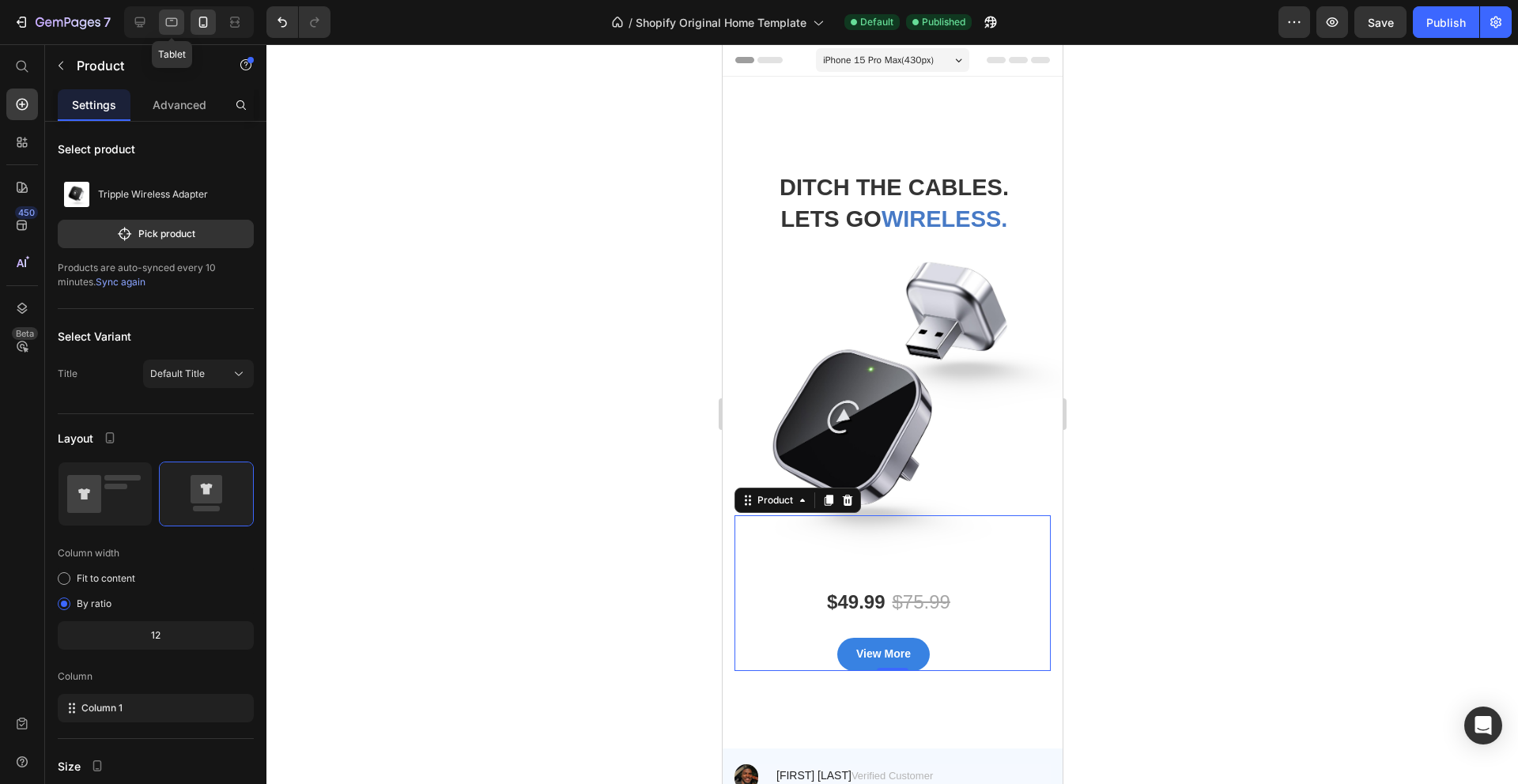 click 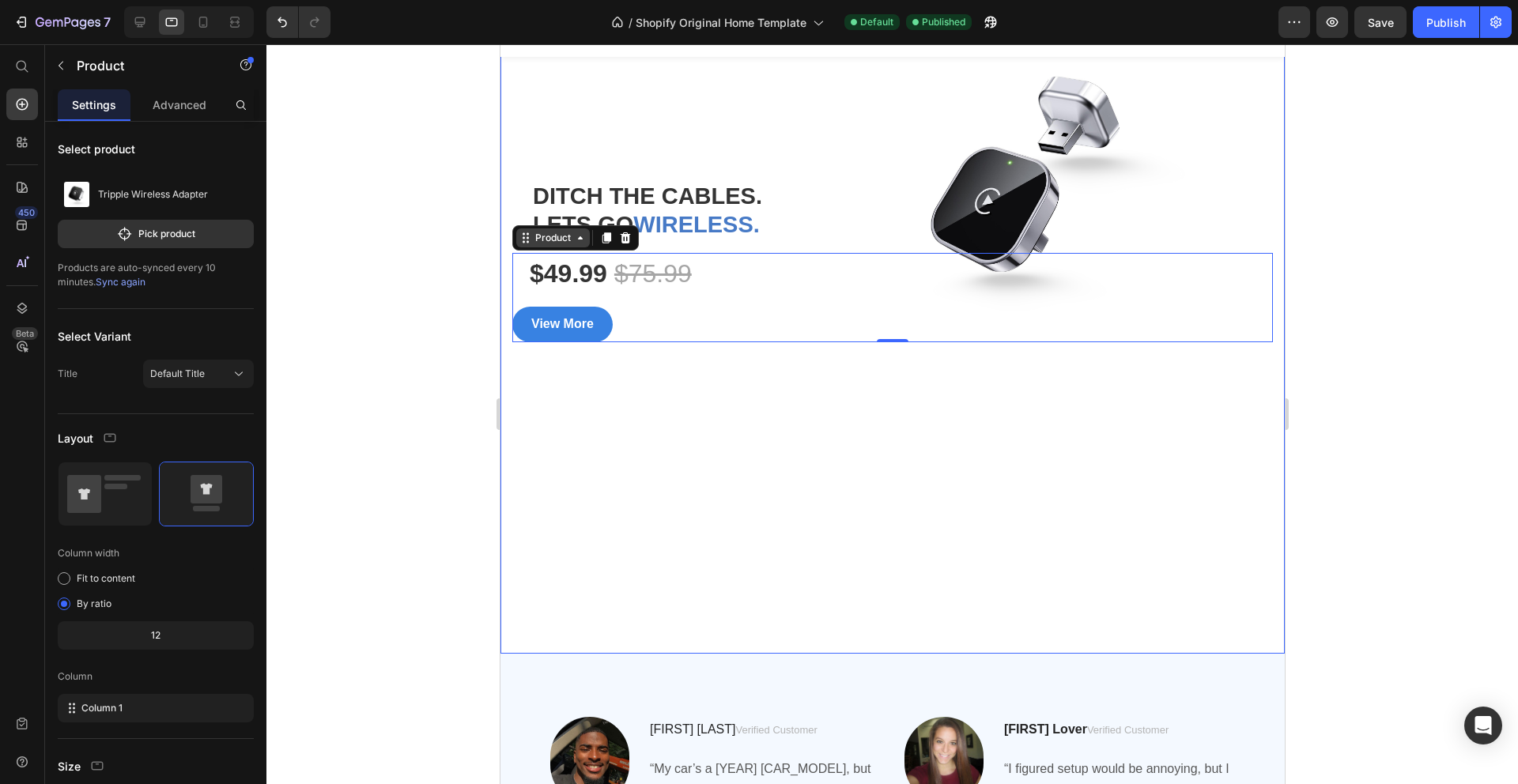 scroll, scrollTop: 62, scrollLeft: 0, axis: vertical 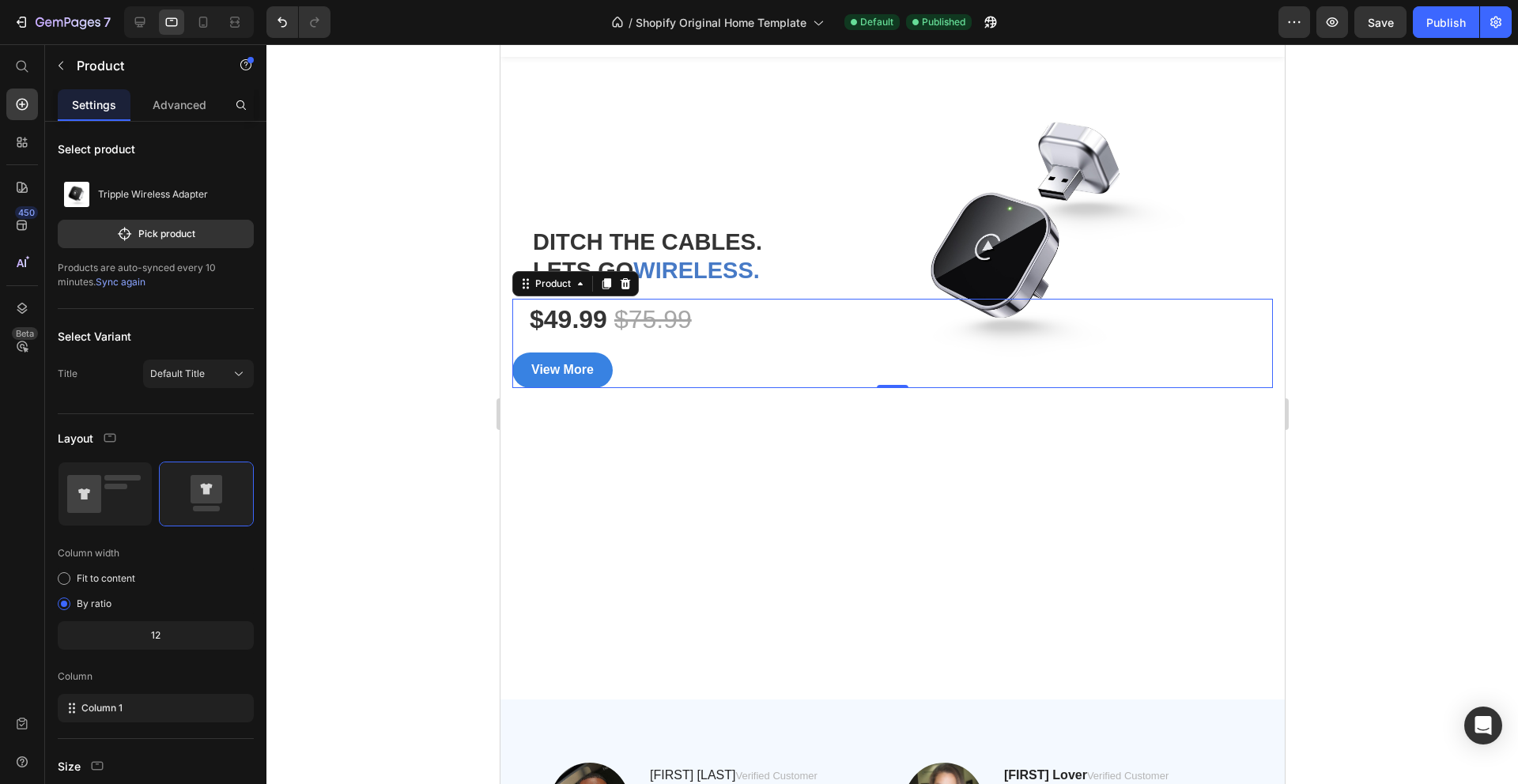 click 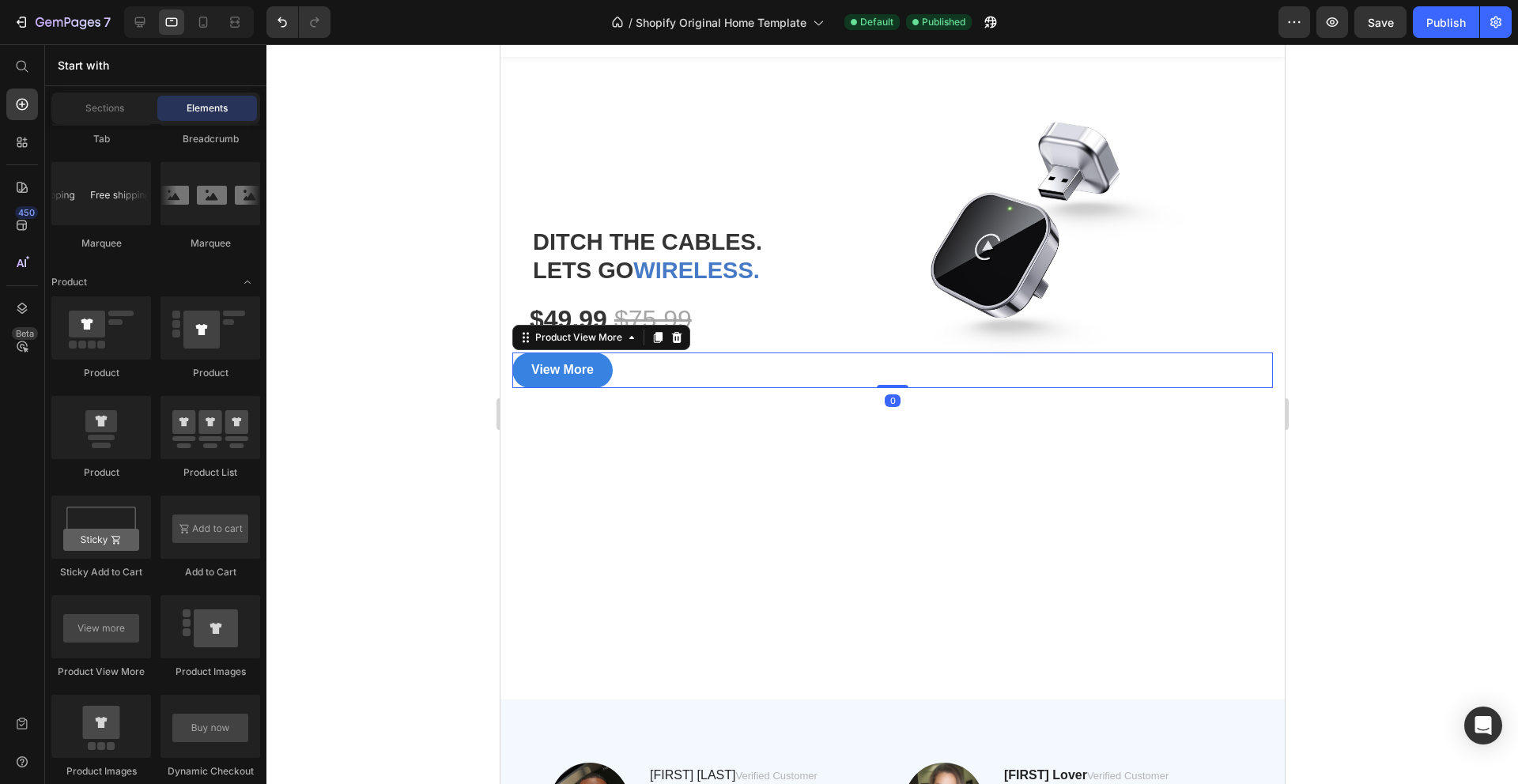 click on "View More" at bounding box center (892, 370) 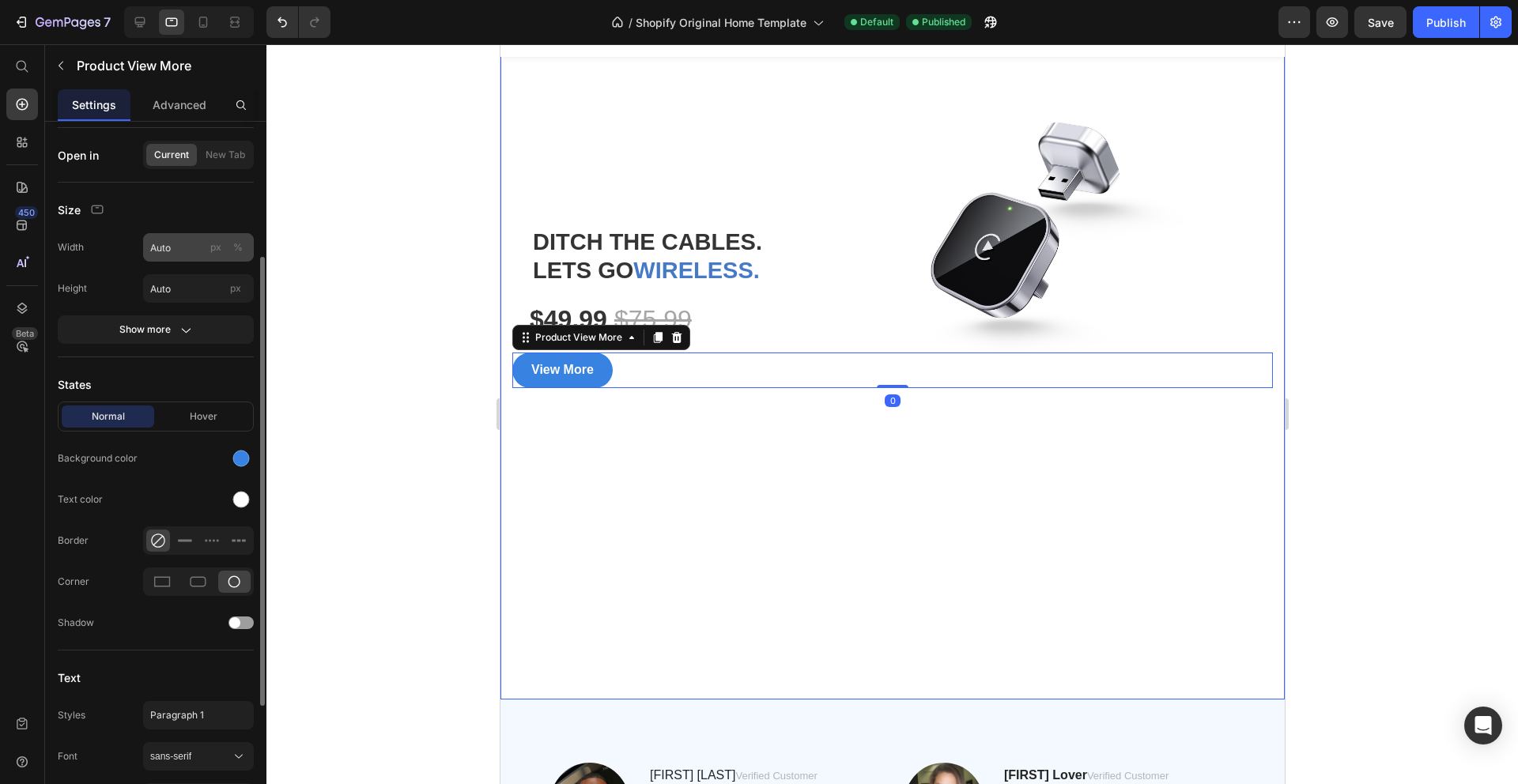 scroll, scrollTop: 206, scrollLeft: 0, axis: vertical 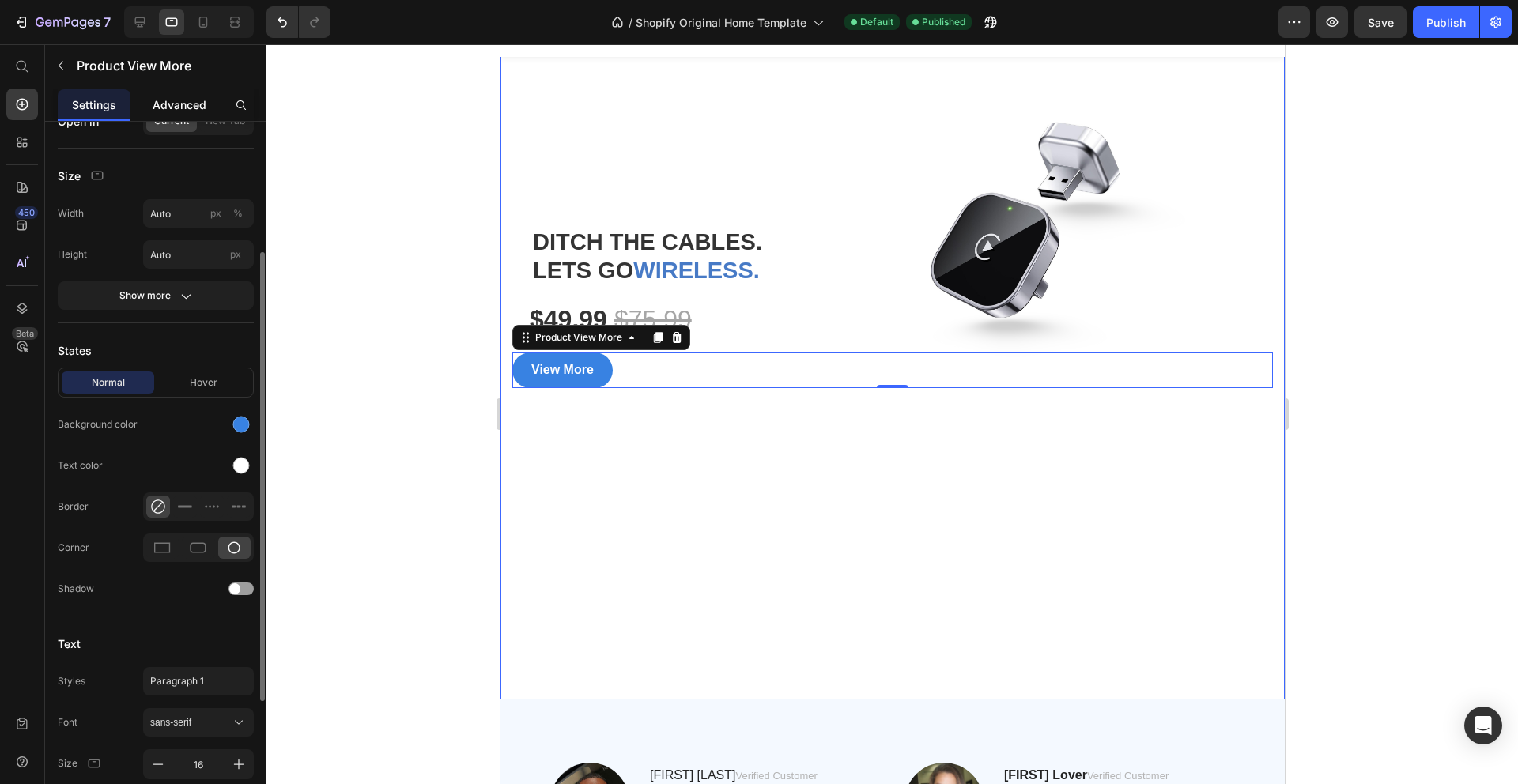 click on "Advanced" at bounding box center [179, 104] 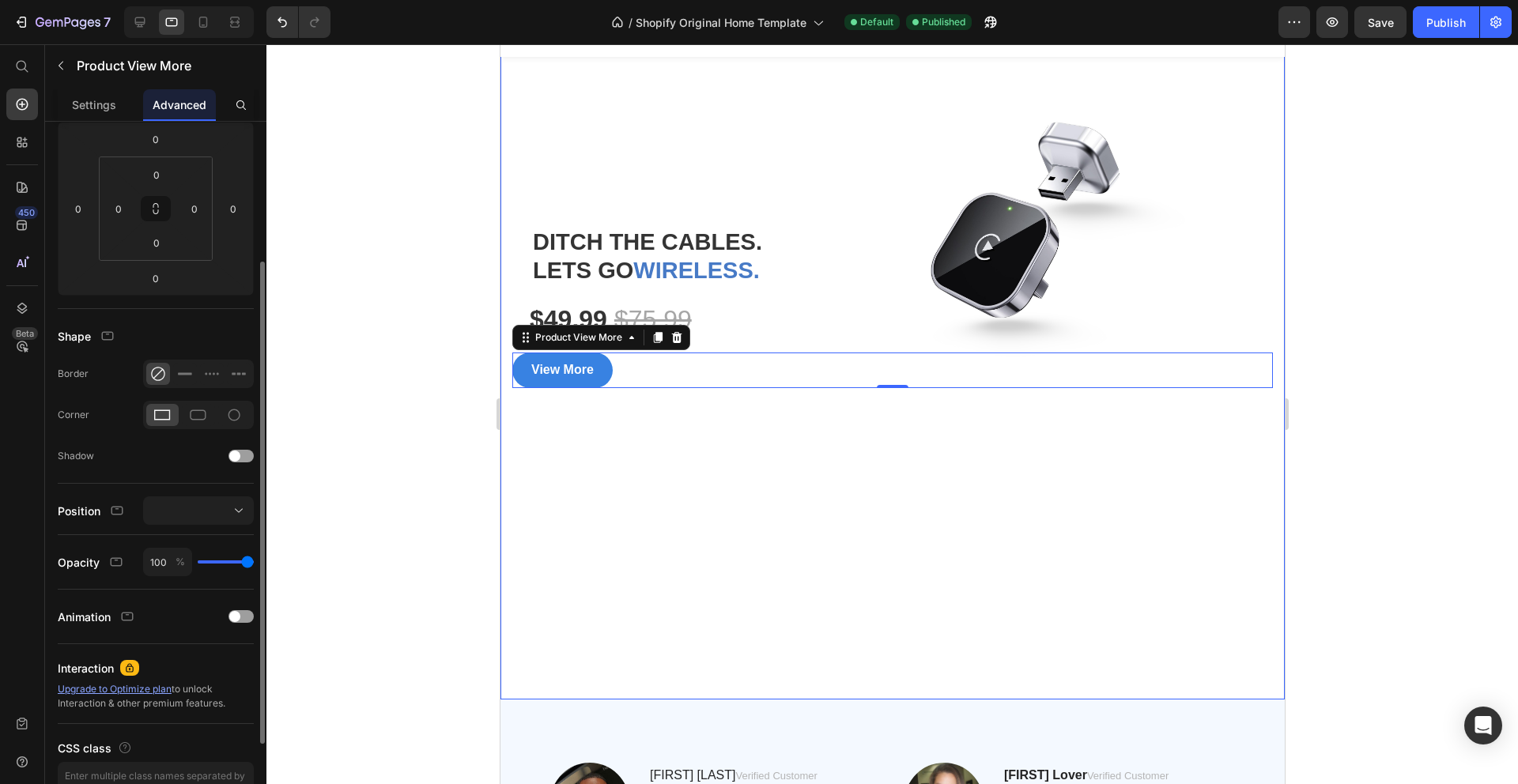 scroll, scrollTop: 0, scrollLeft: 0, axis: both 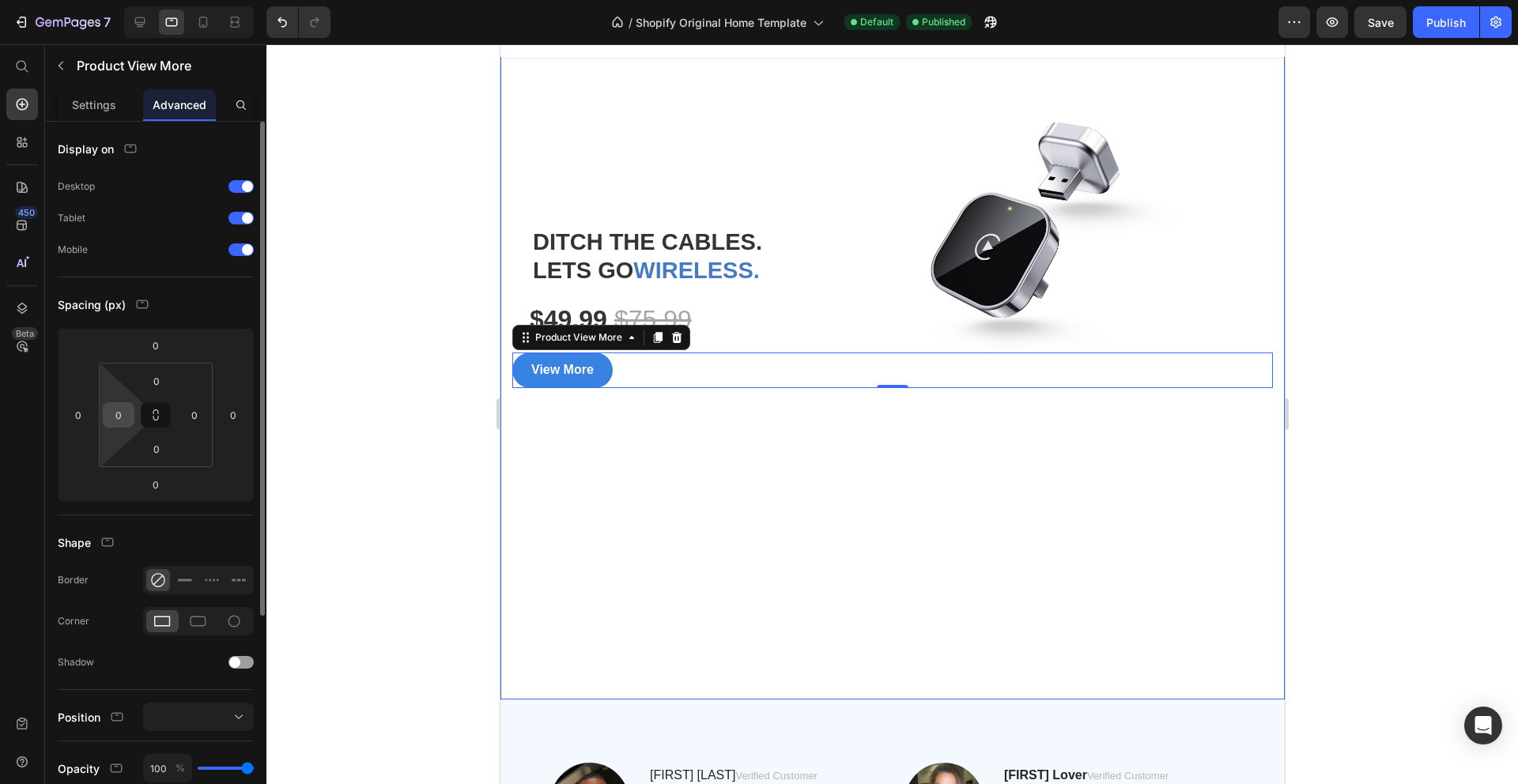 click on "0" at bounding box center [119, 415] 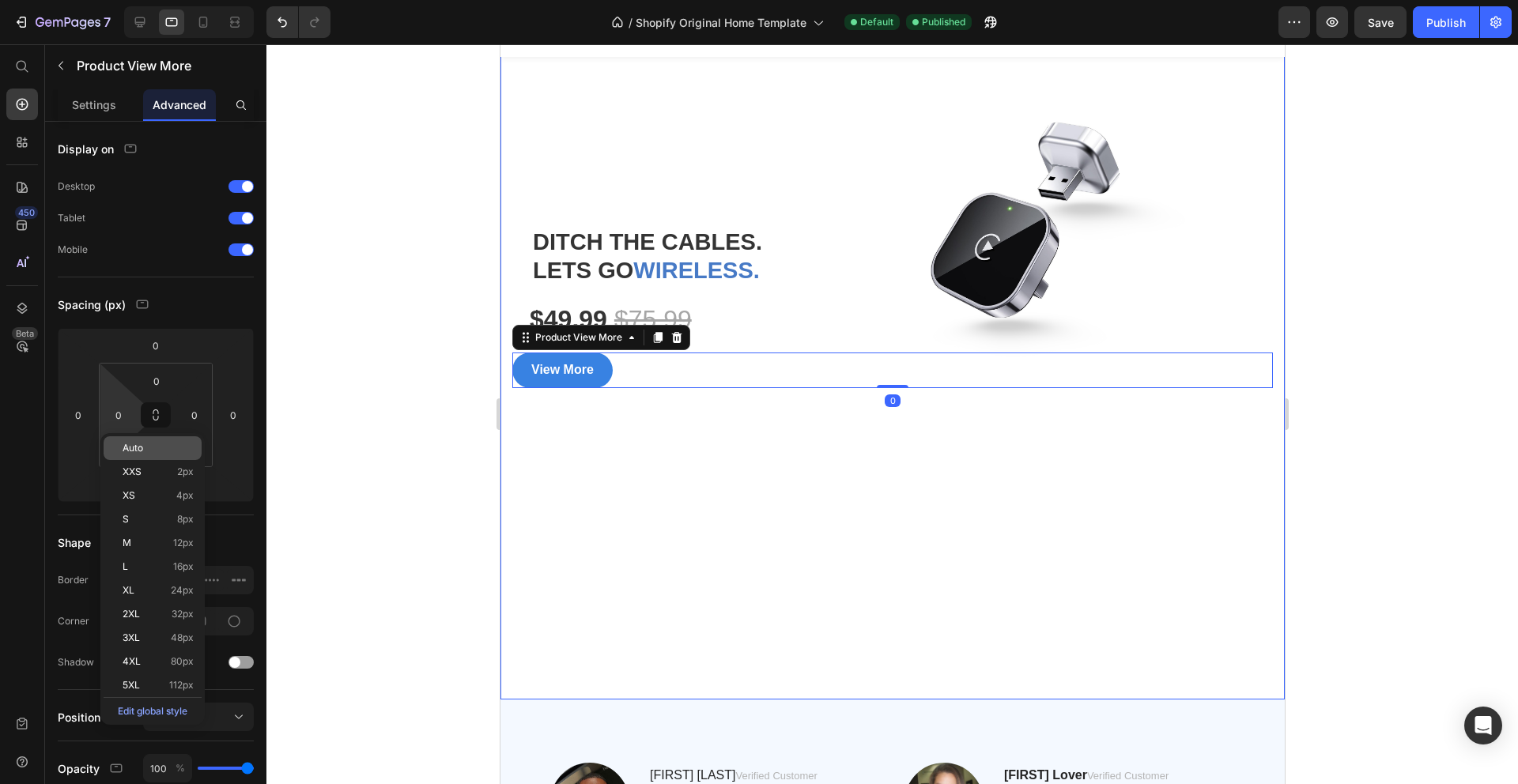 click on "Auto" 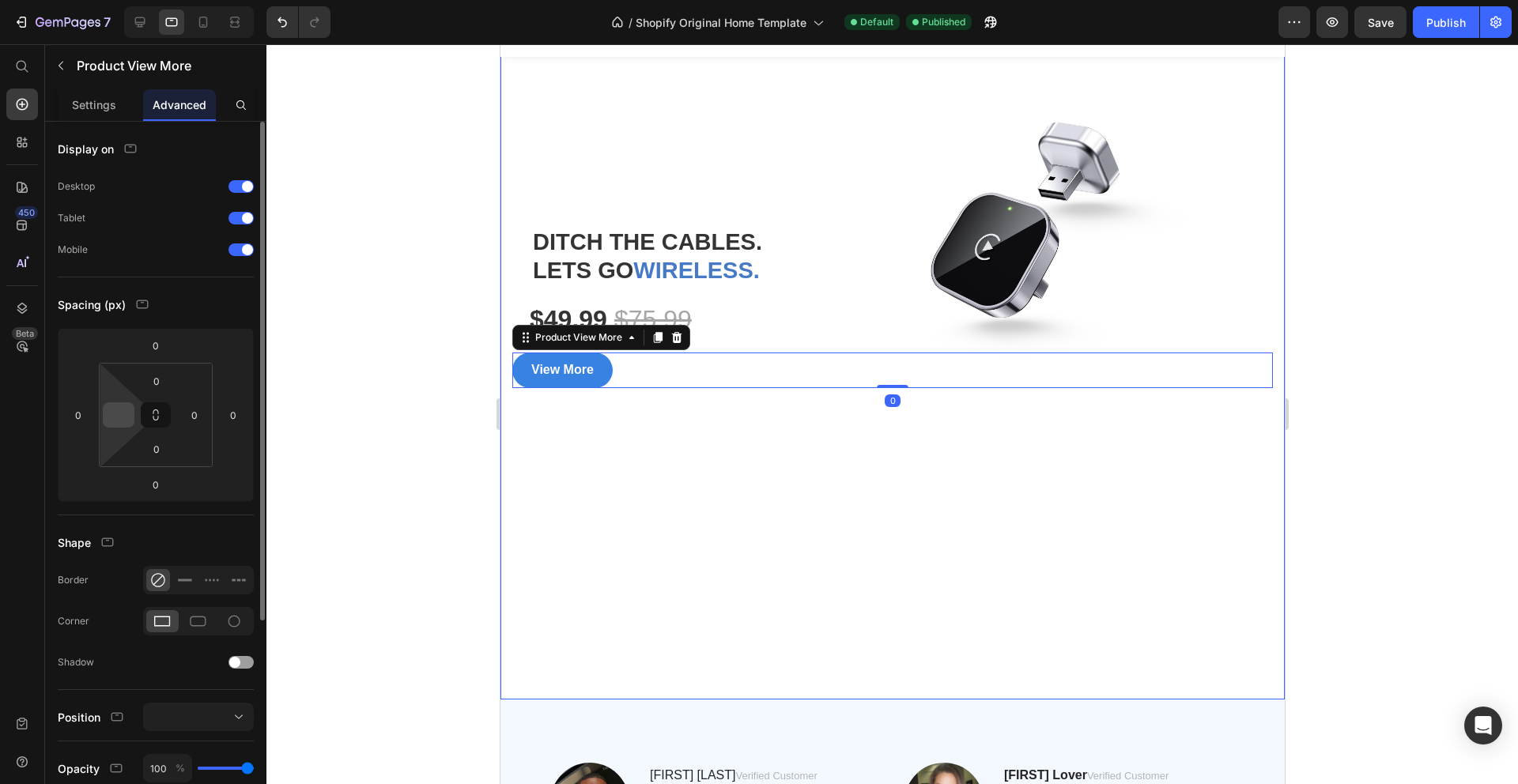 click at bounding box center (119, 415) 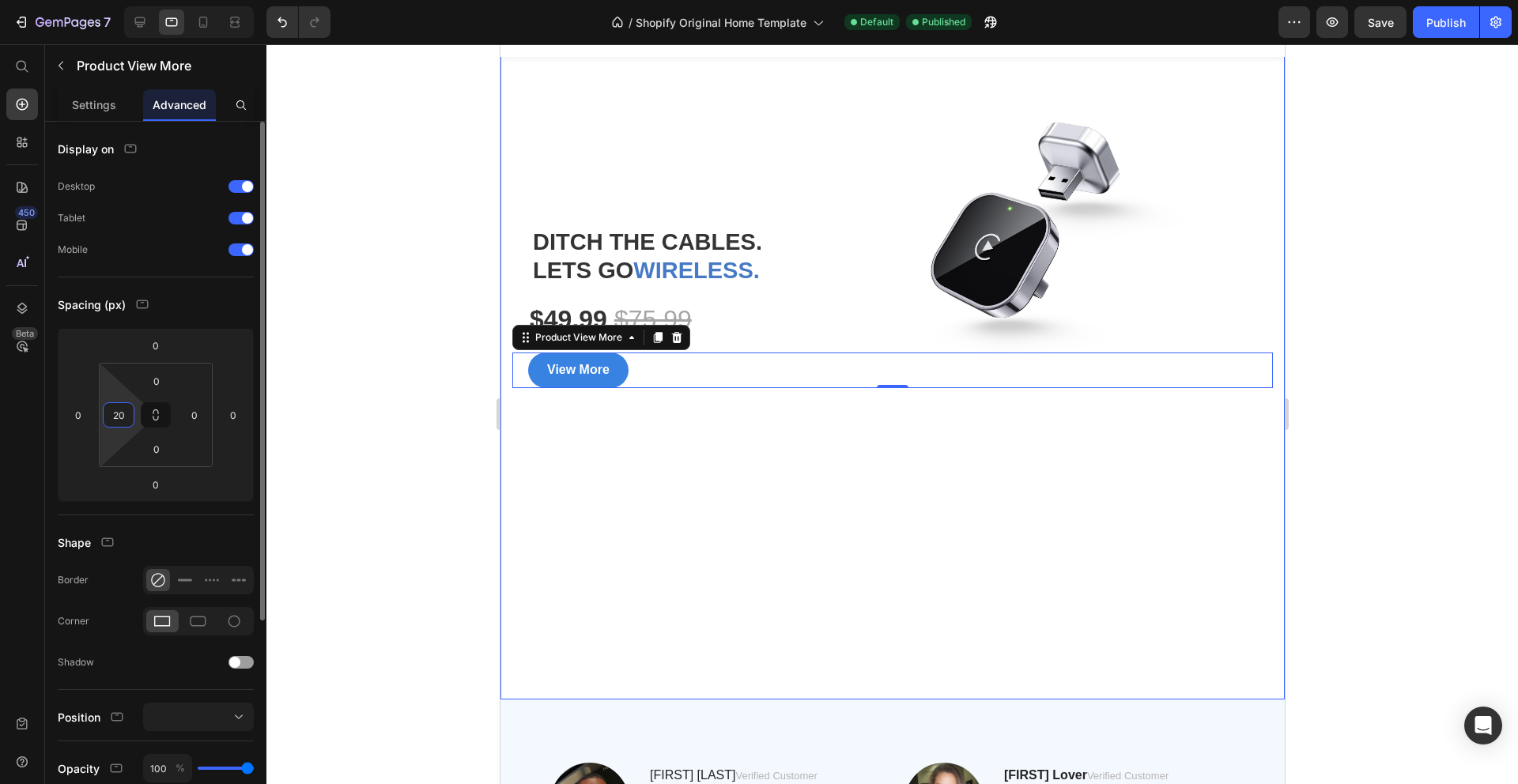 type on "2" 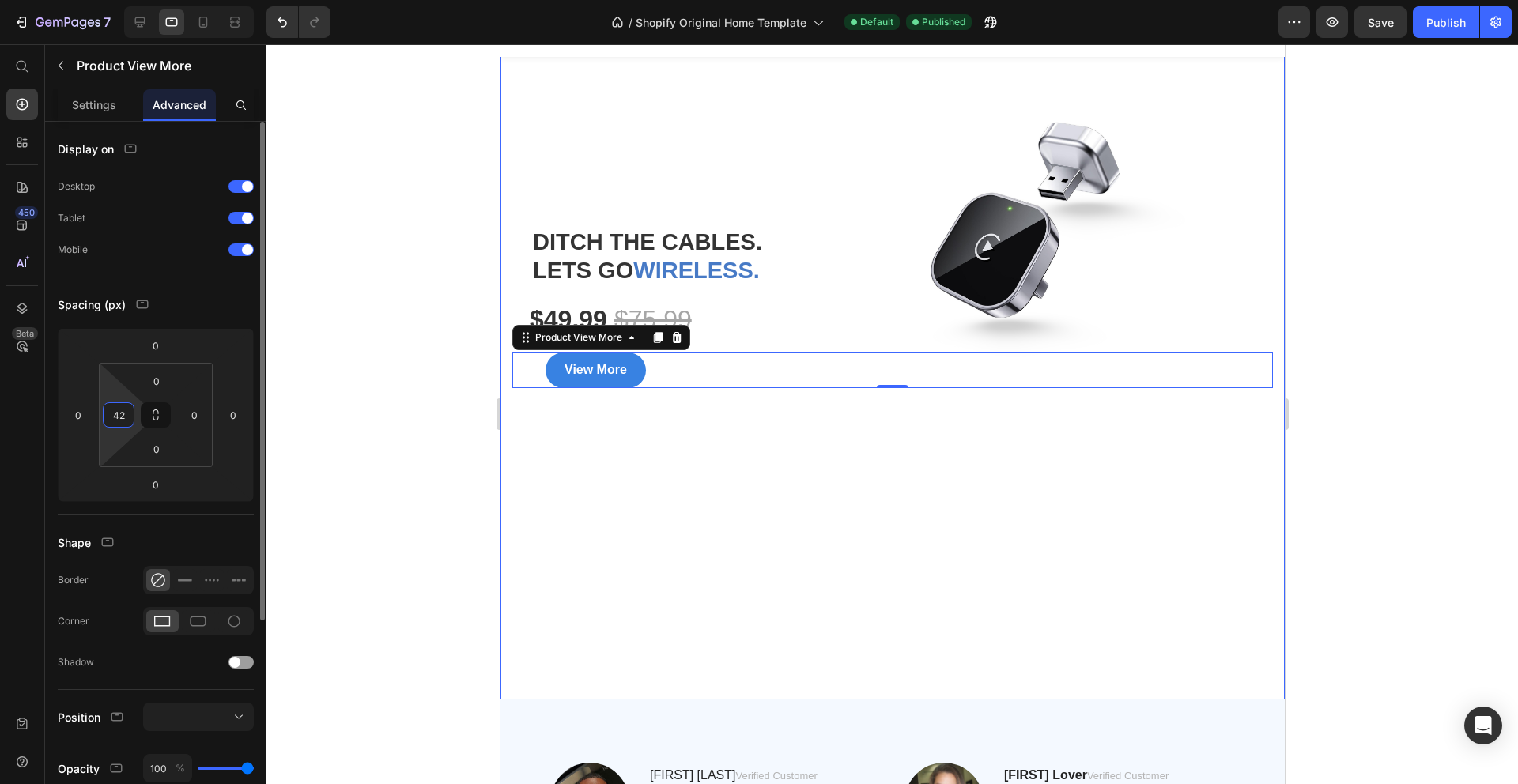 type on "4" 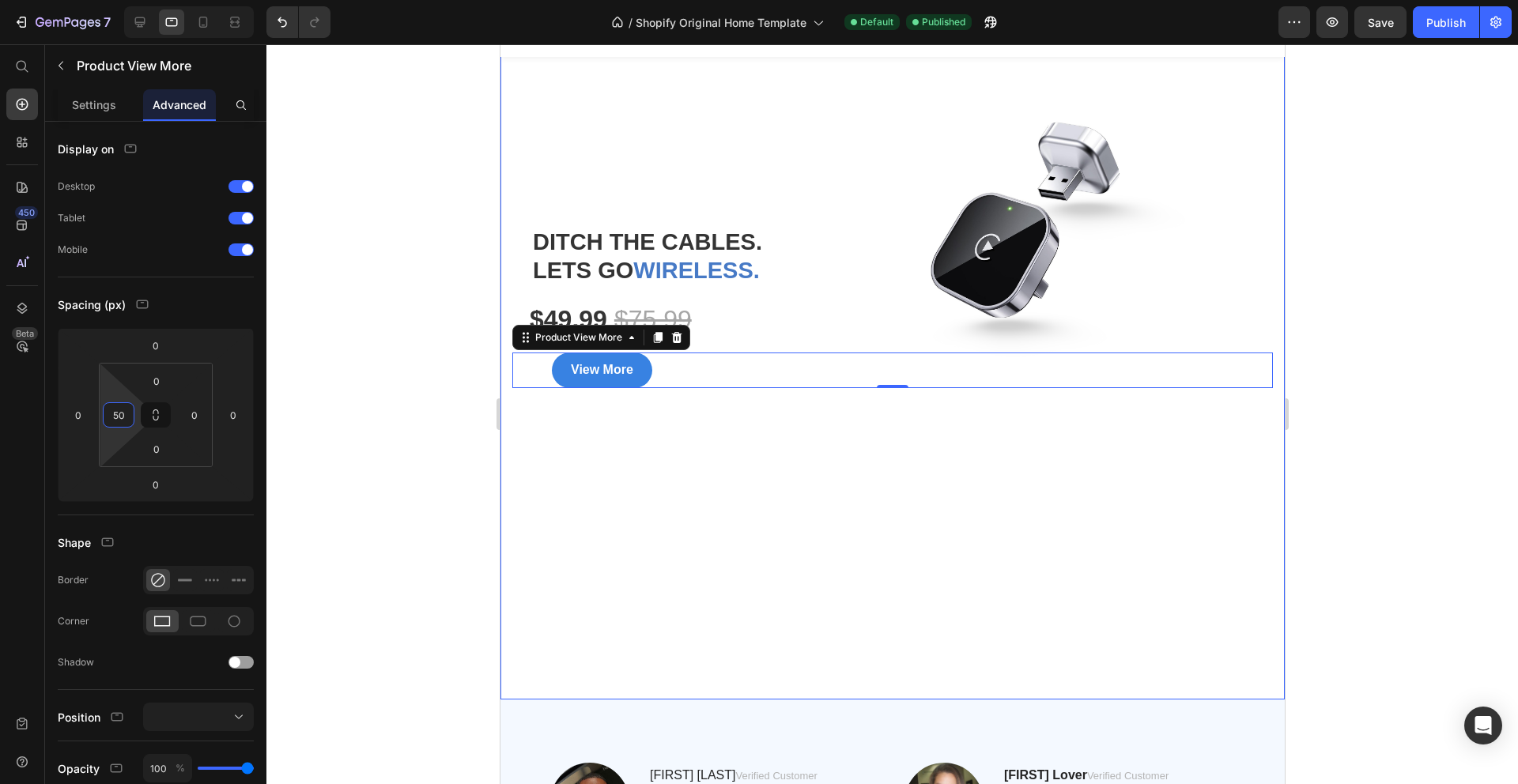 type on "50" 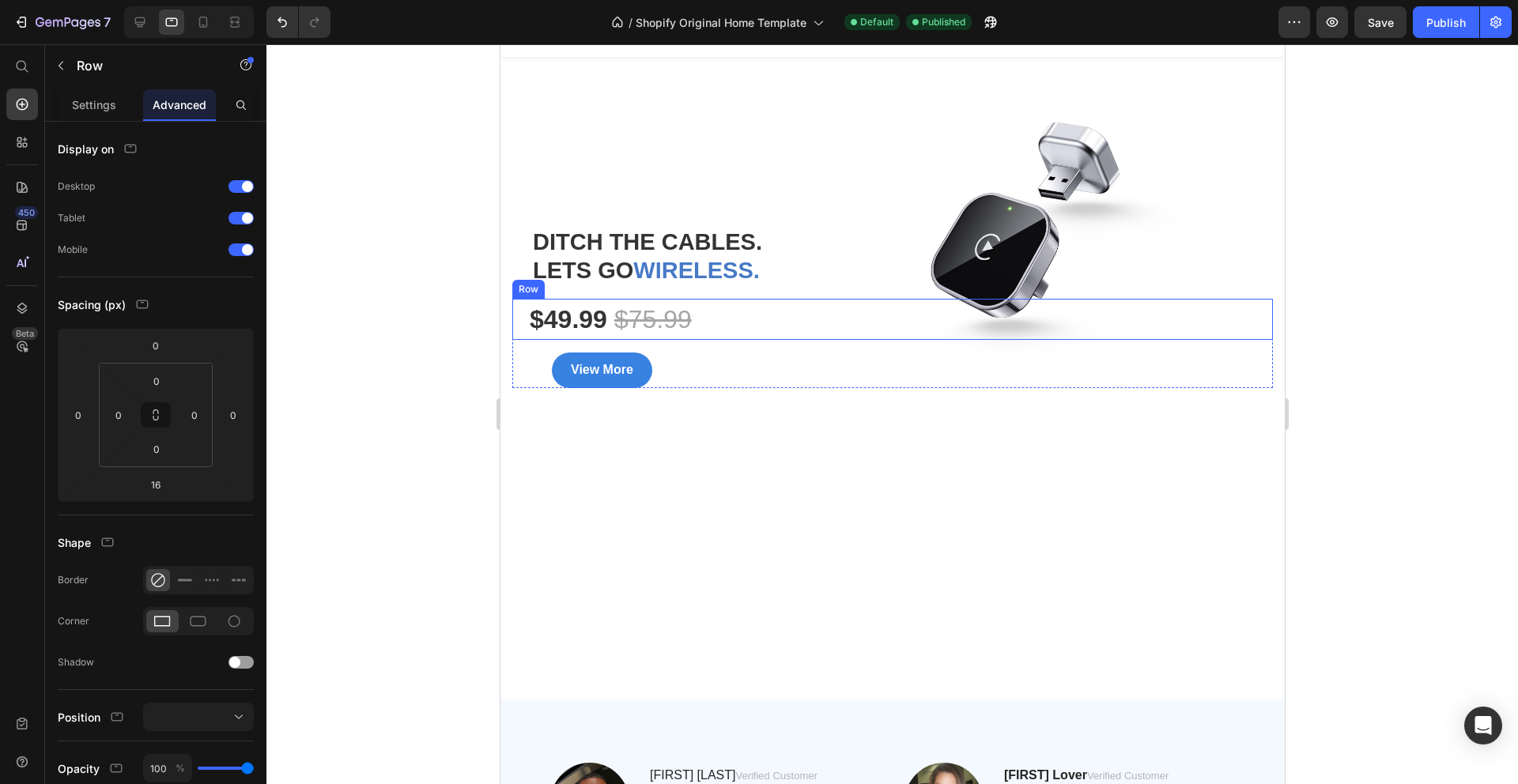 click on "$49.99 Product Price $75.99 Product Price Row" at bounding box center [892, 319] 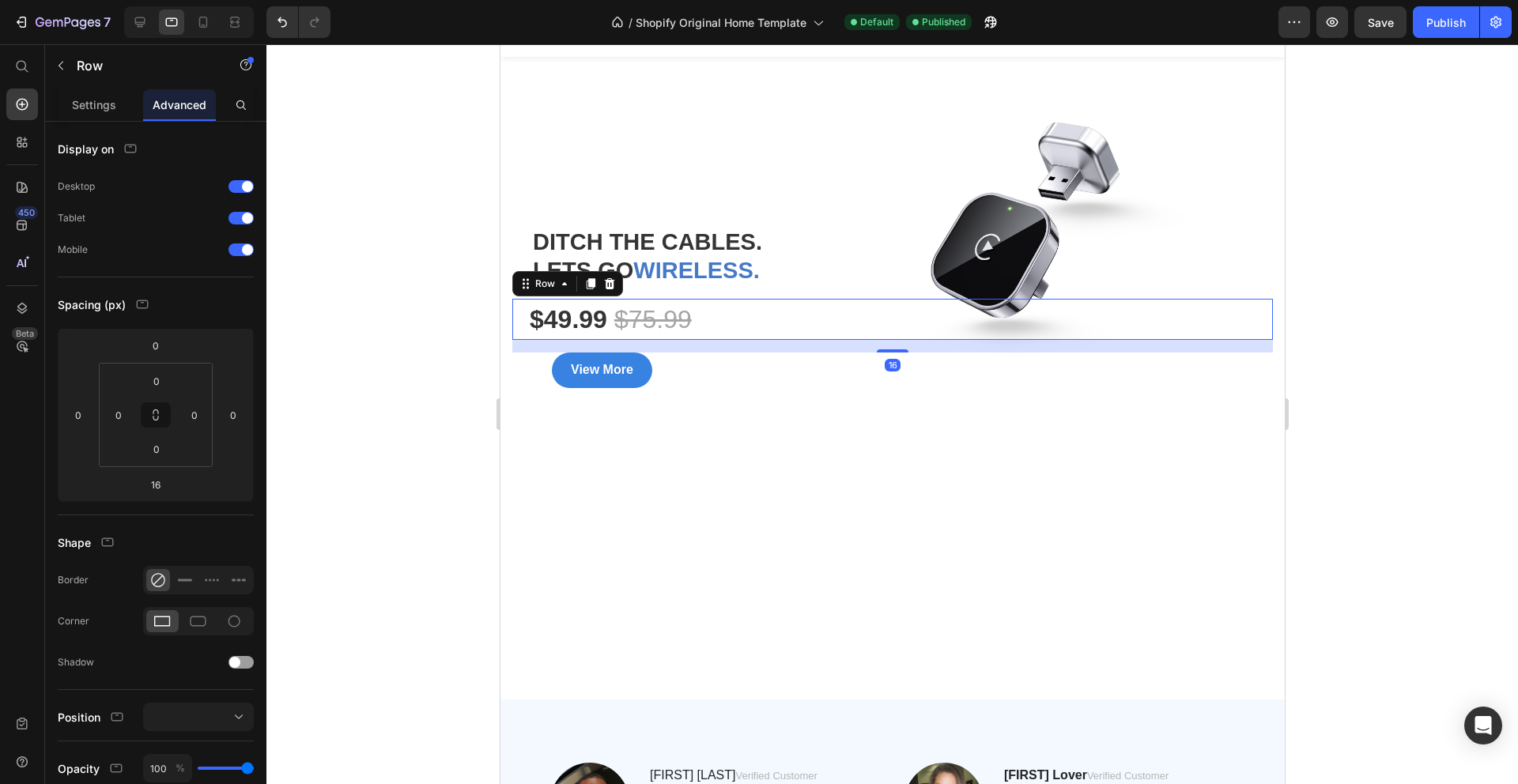 click 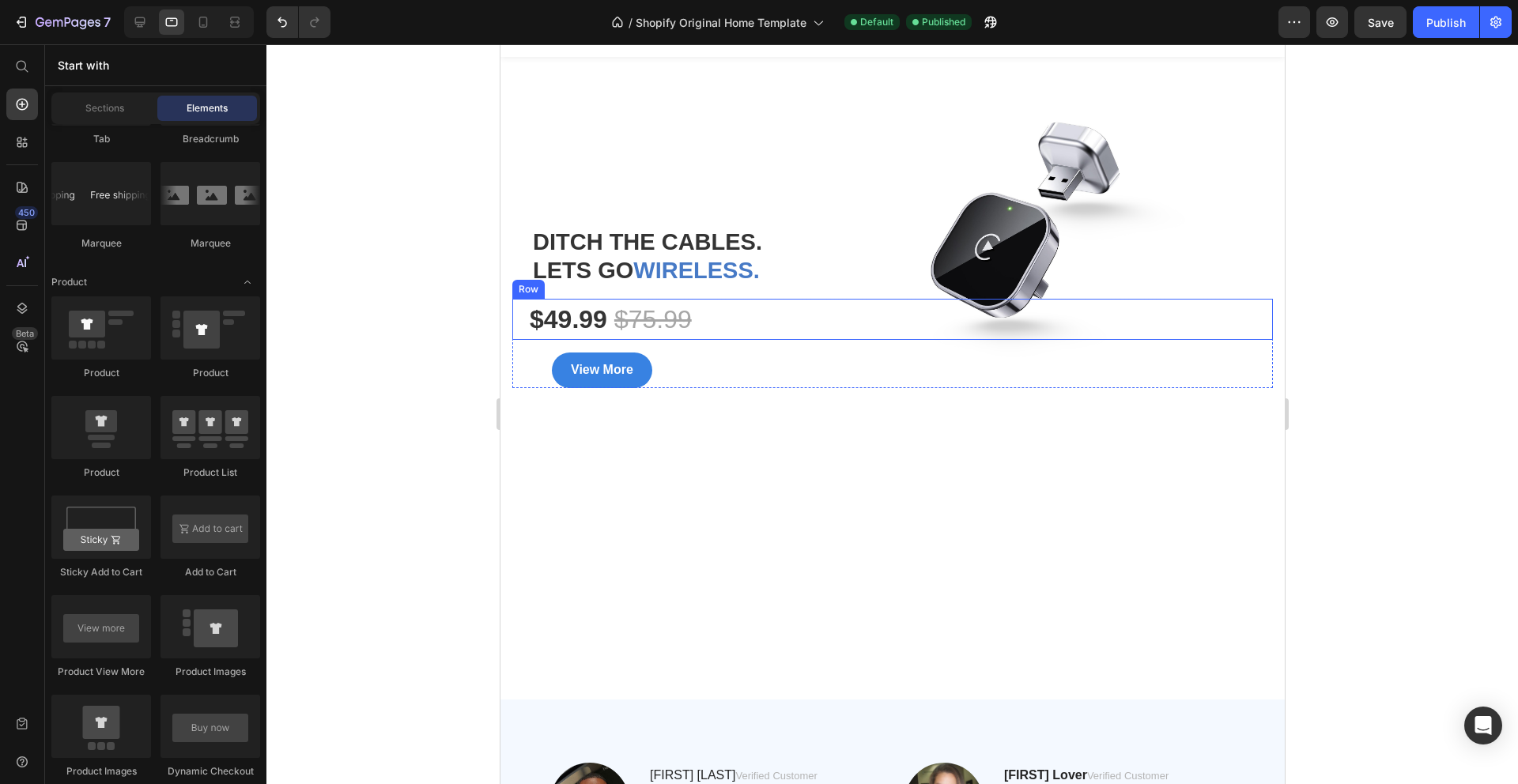 click on "$49.99 Product Price $75.99 Product Price Row" at bounding box center (892, 319) 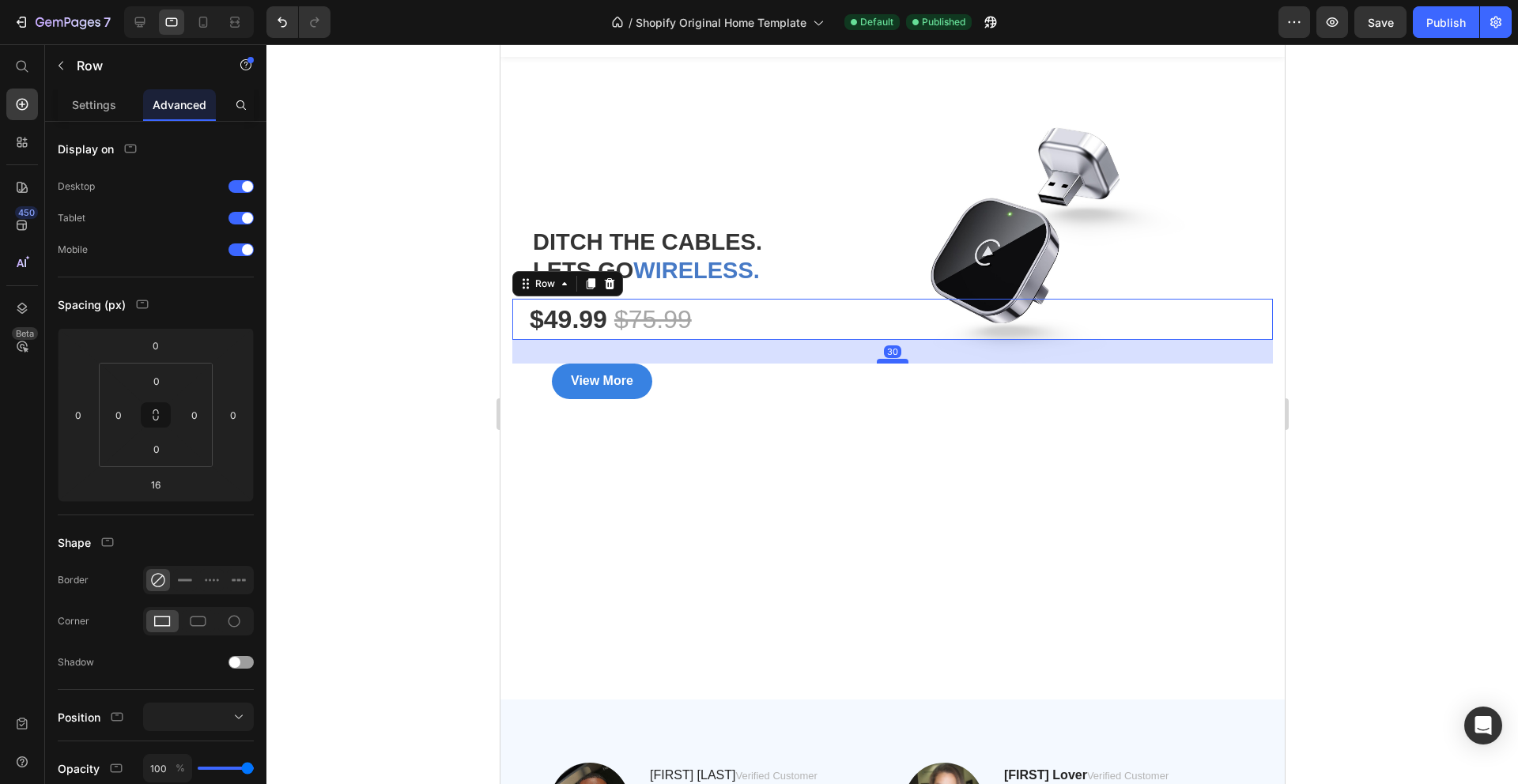 drag, startPoint x: 897, startPoint y: 349, endPoint x: 897, endPoint y: 360, distance: 11 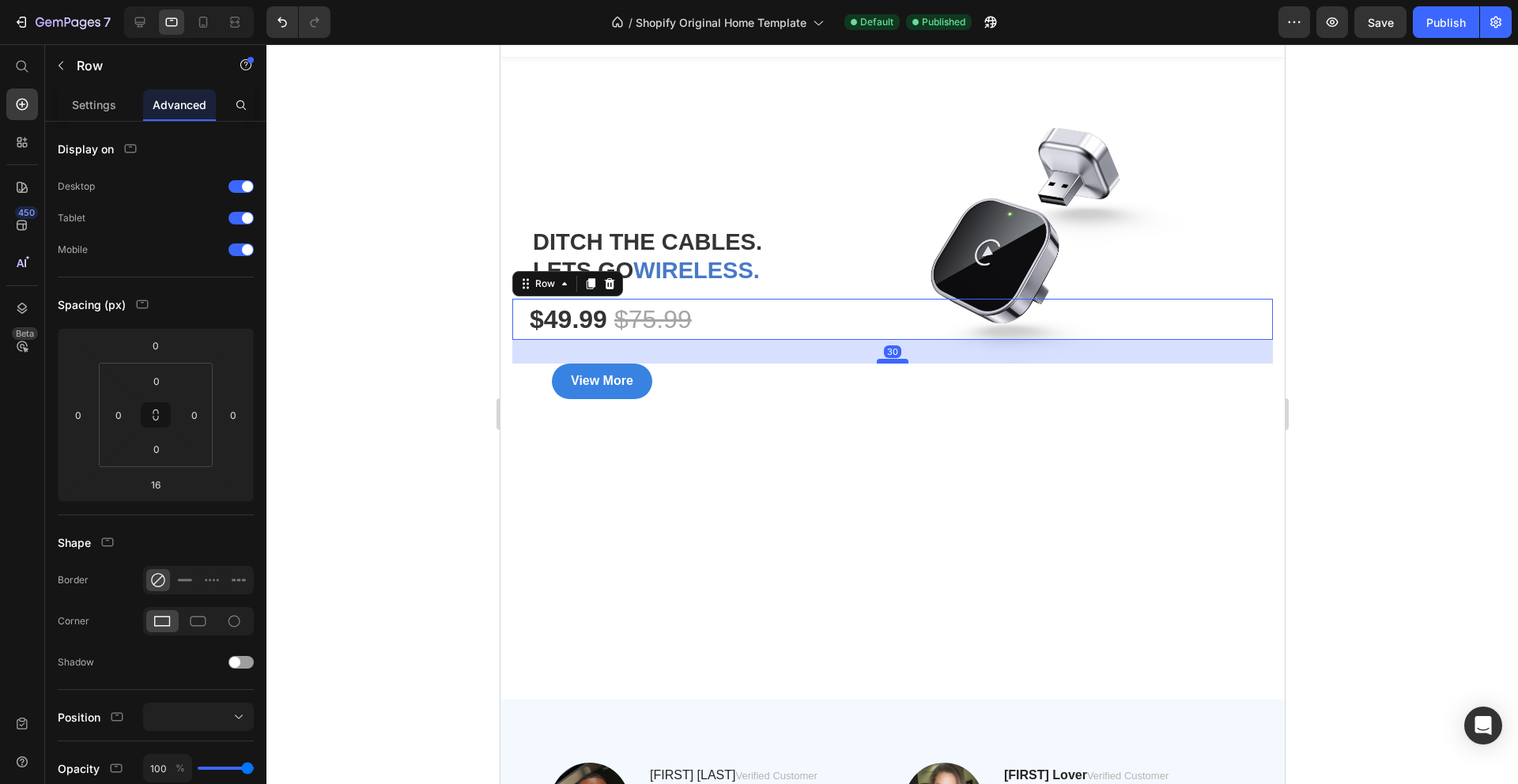click at bounding box center [892, 361] 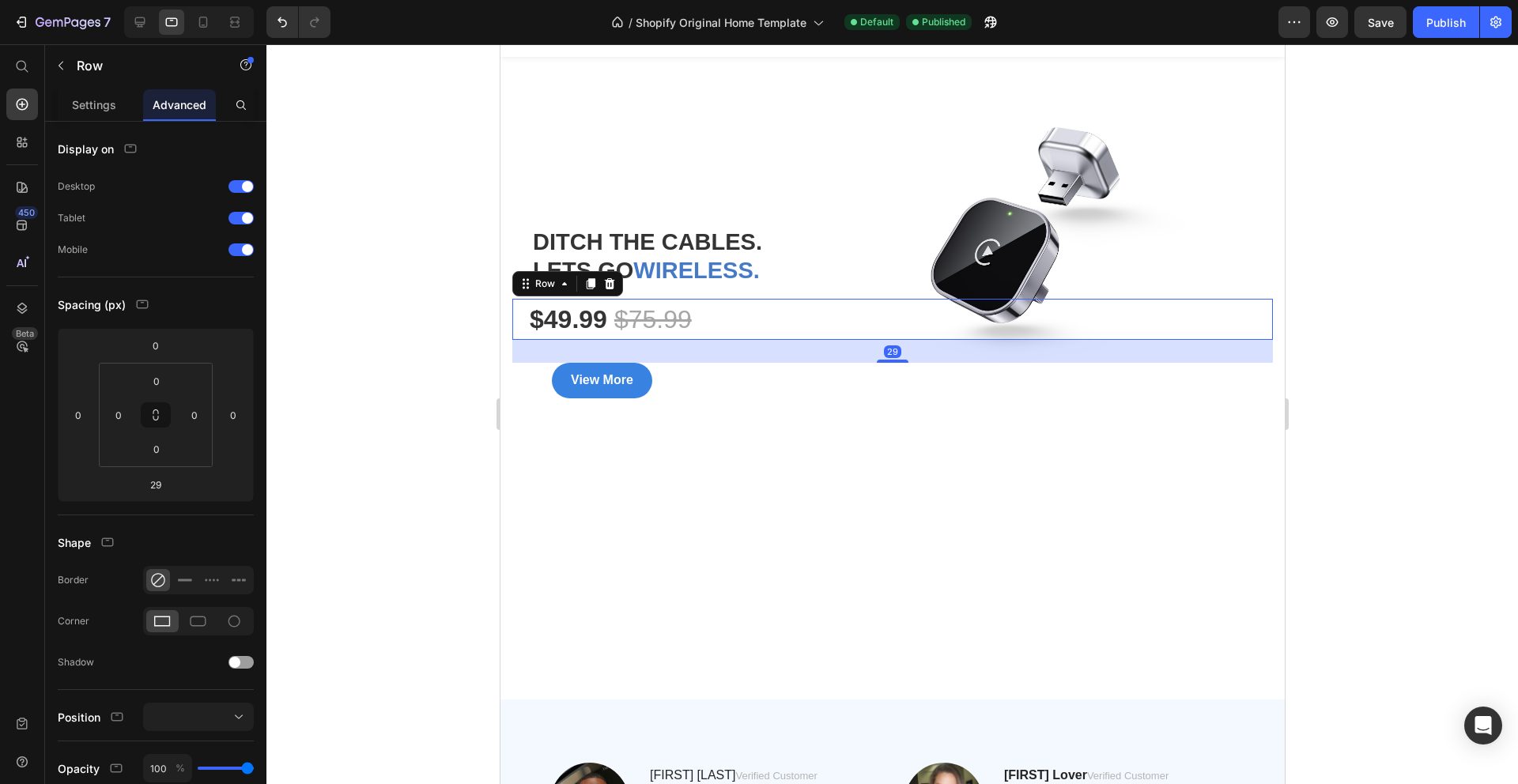 click 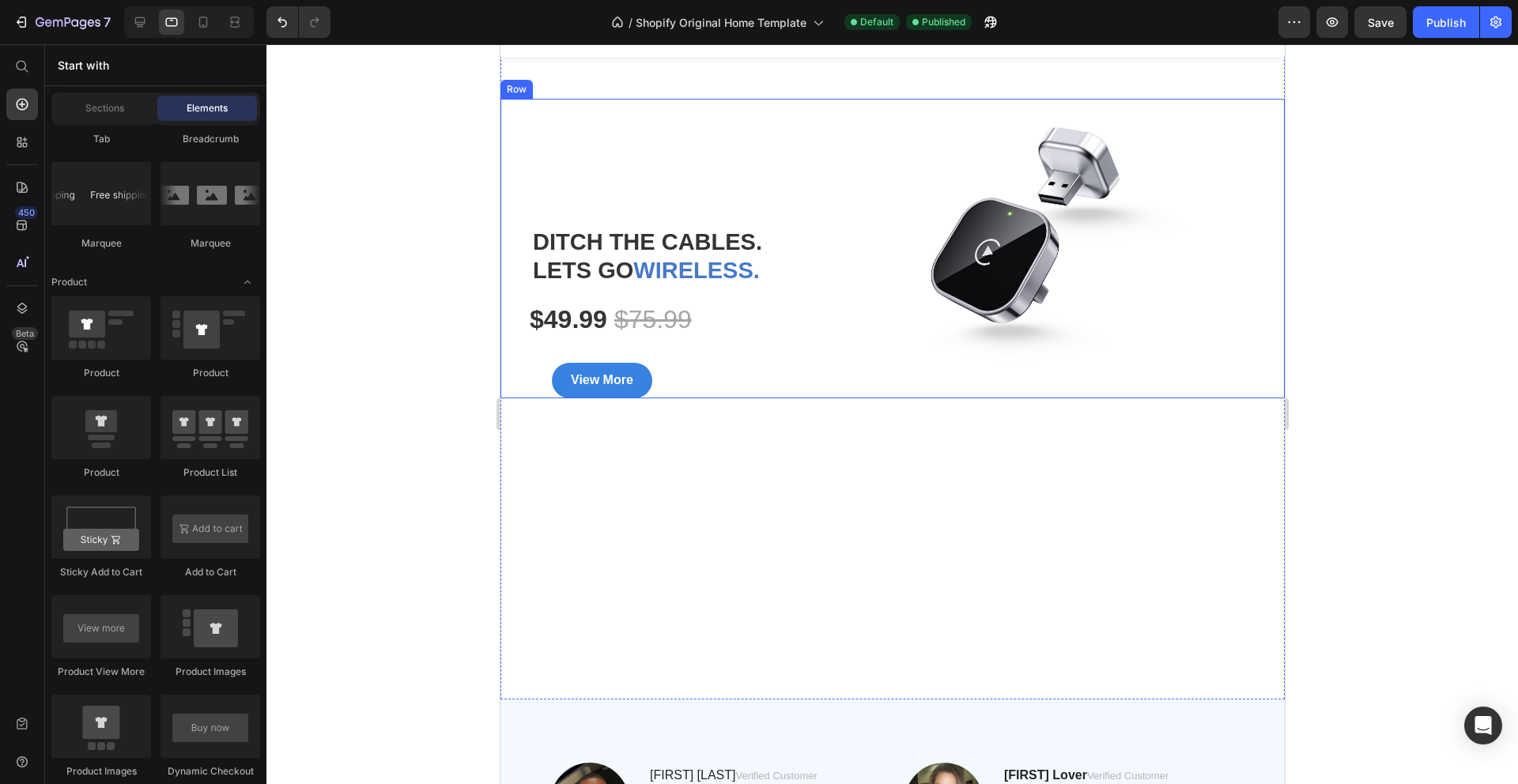 click 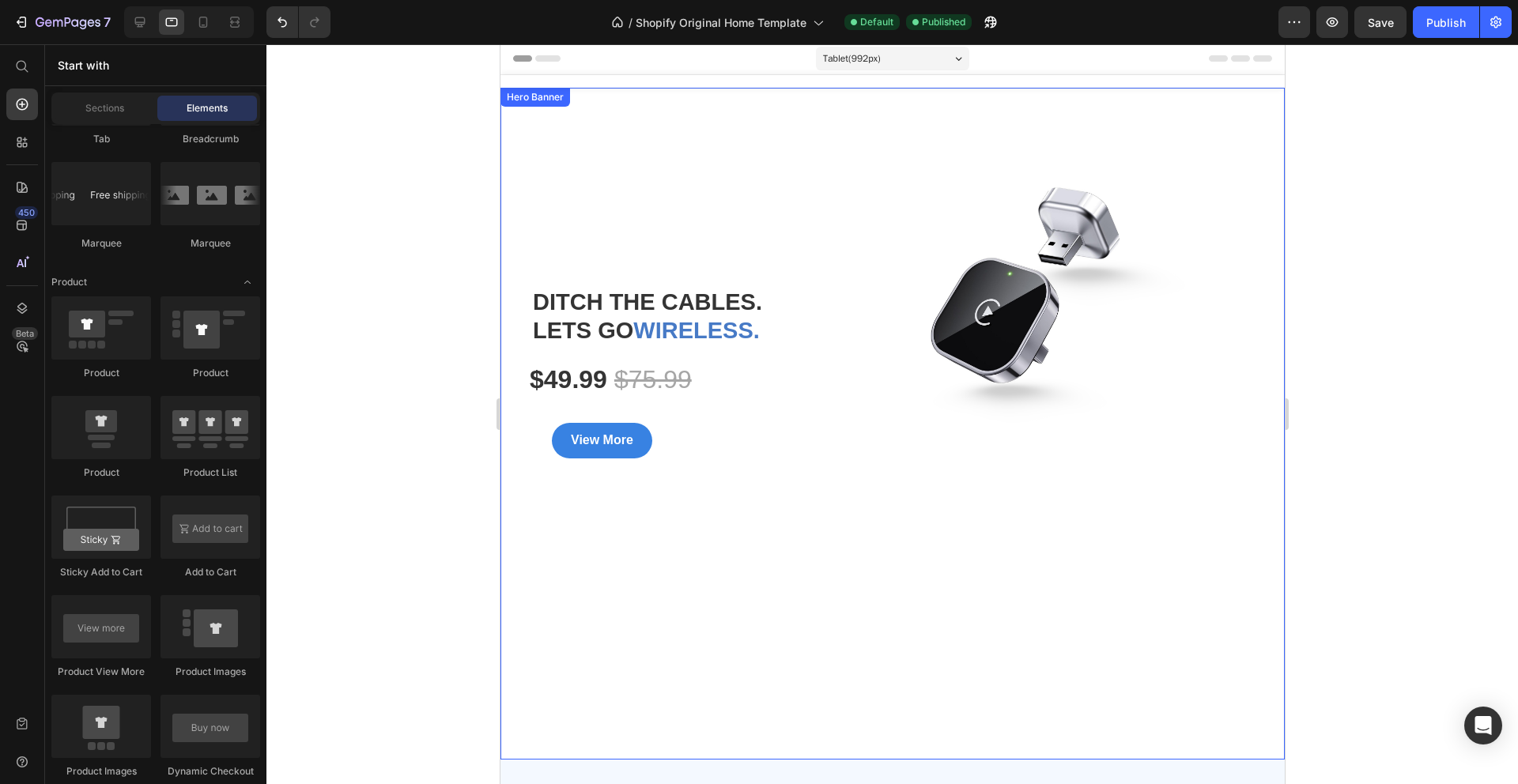 scroll, scrollTop: 0, scrollLeft: 0, axis: both 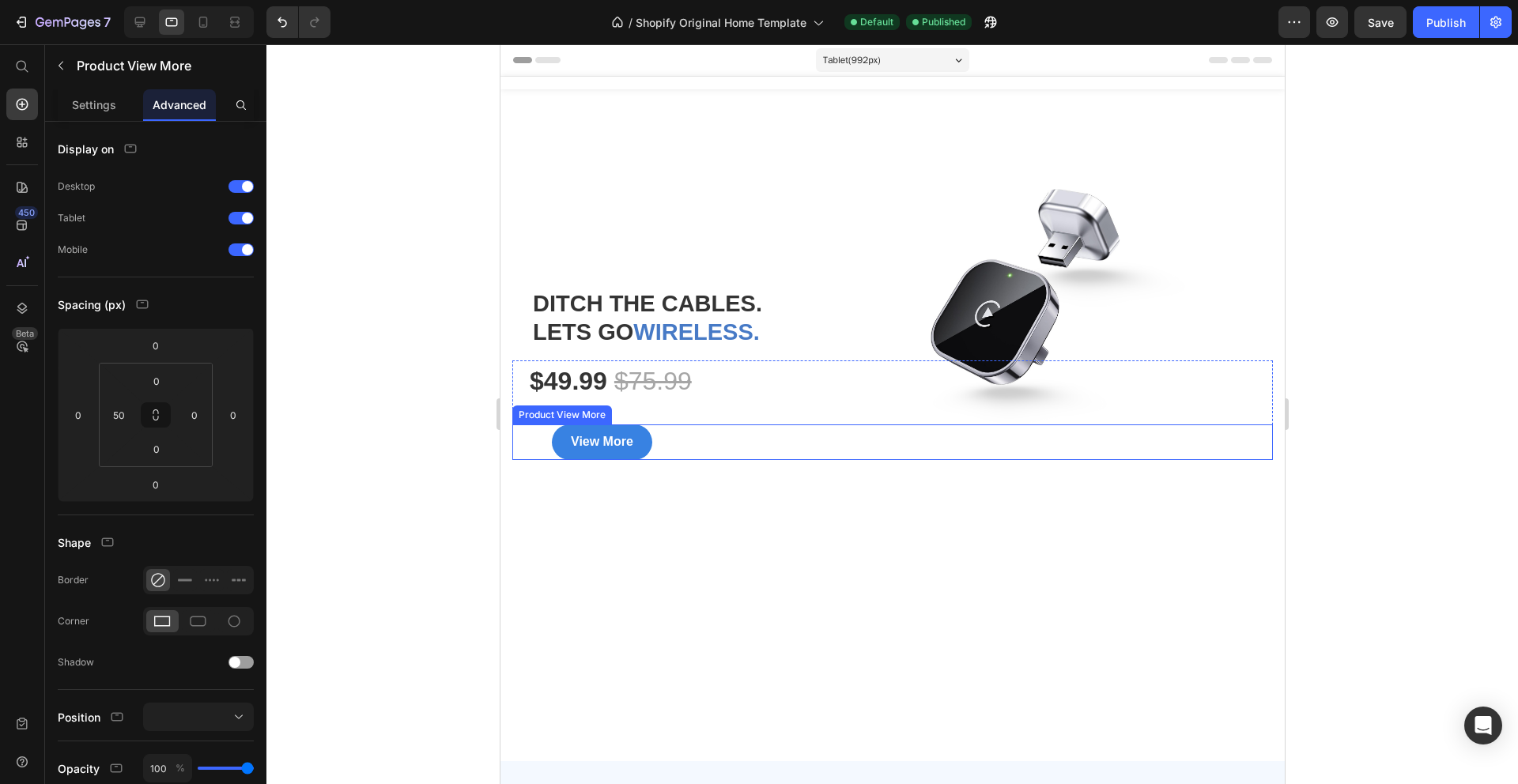 click on "View More Product View More" at bounding box center [892, 442] 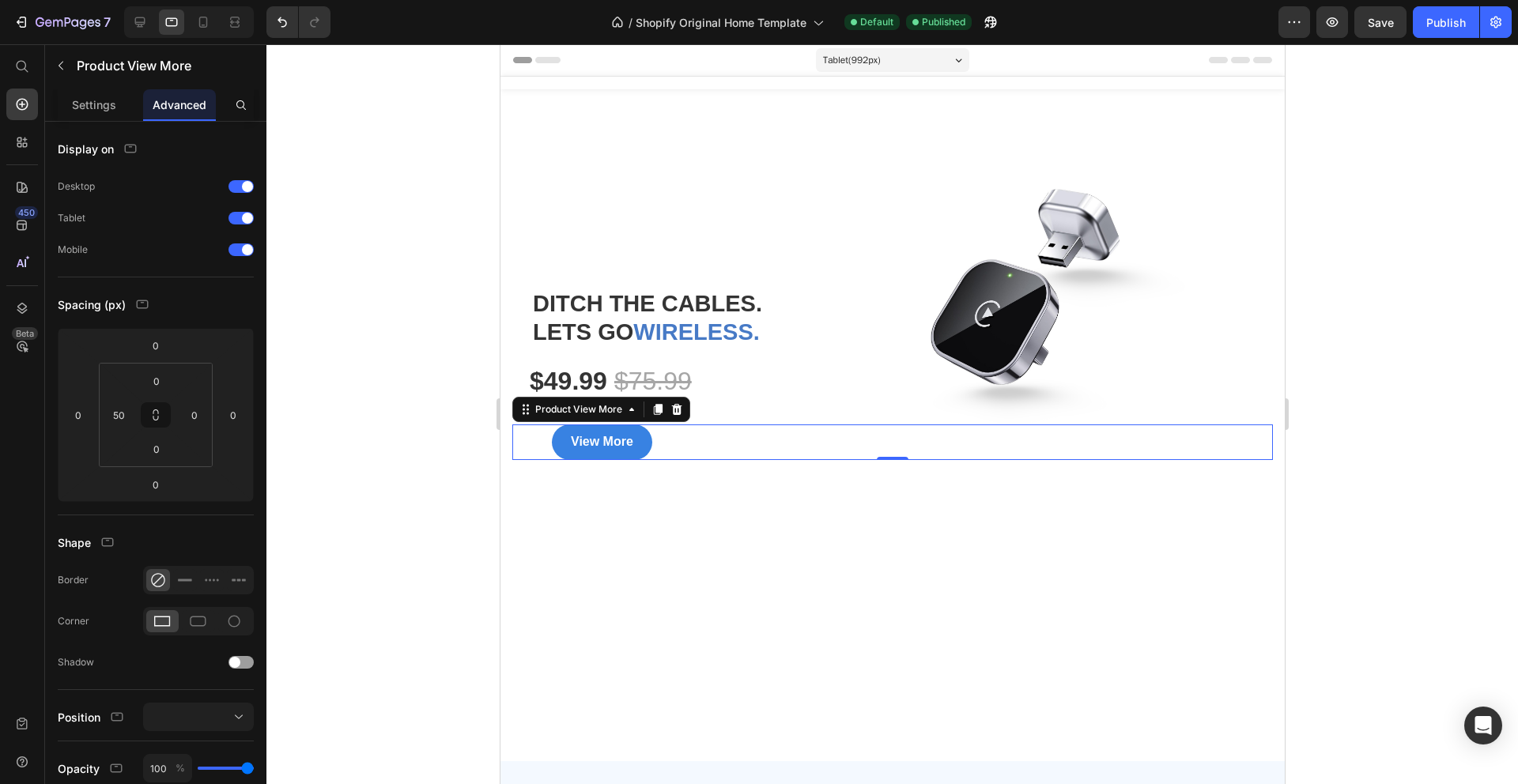 click 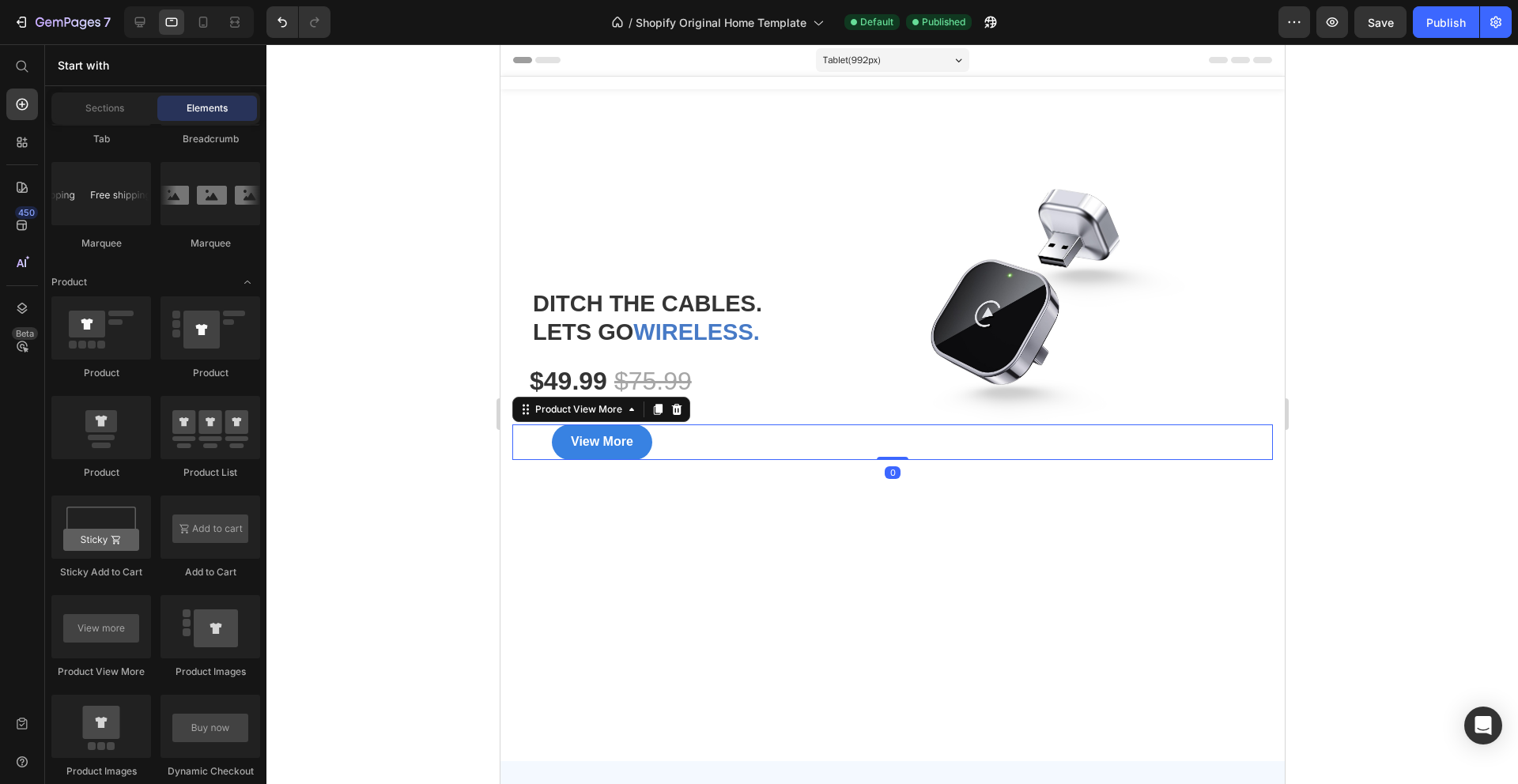 click on "View More" at bounding box center (912, 442) 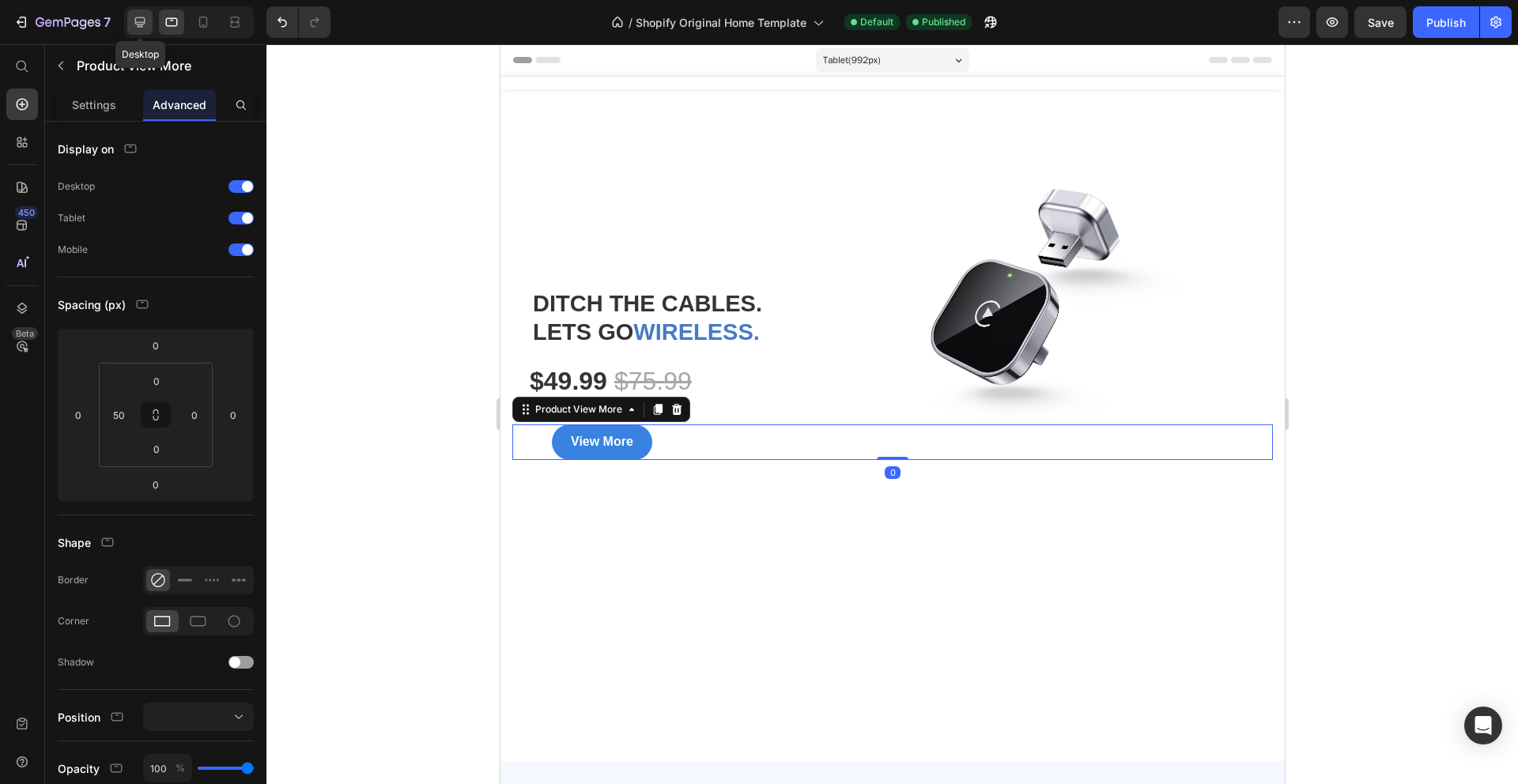 click 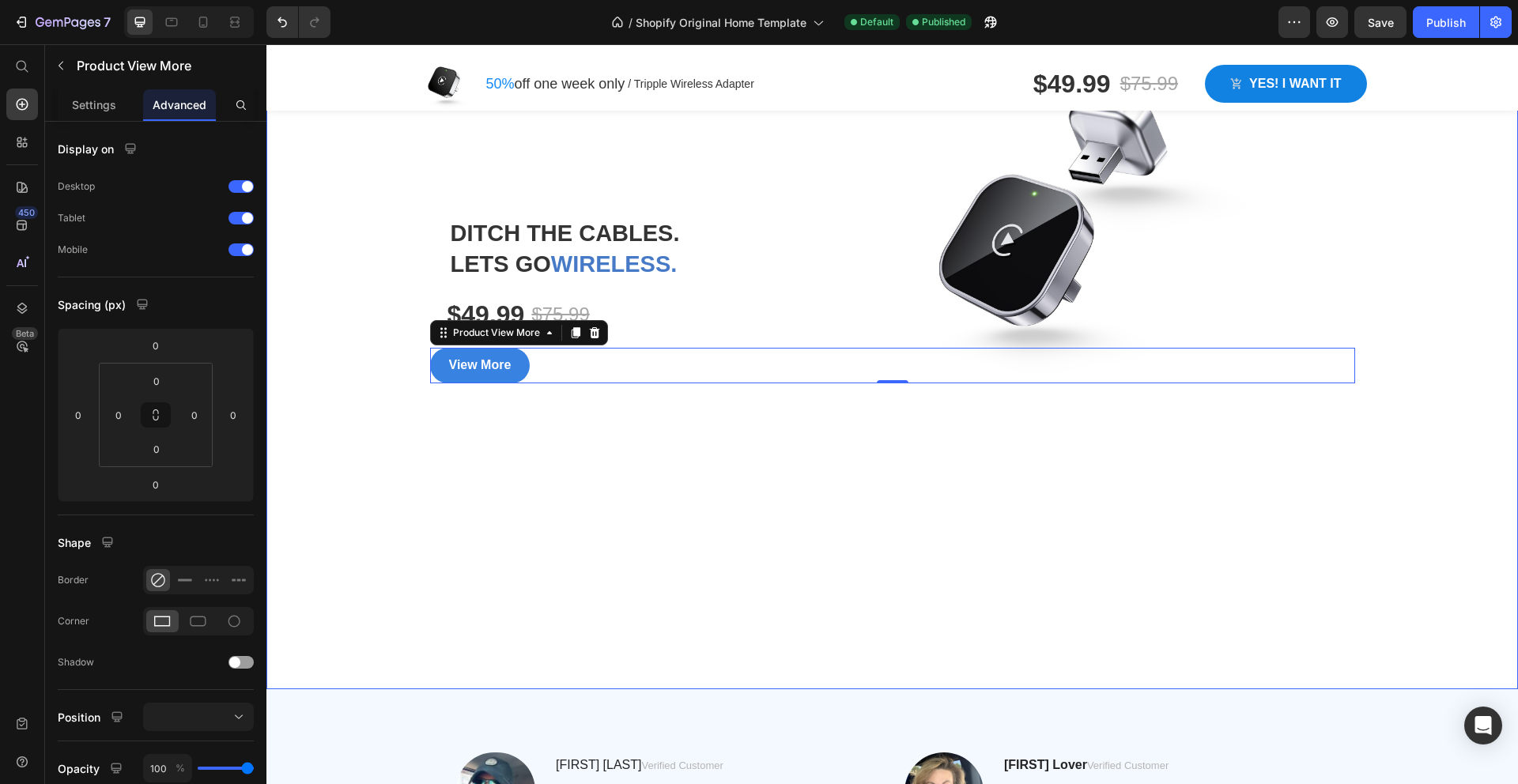 scroll, scrollTop: 25, scrollLeft: 0, axis: vertical 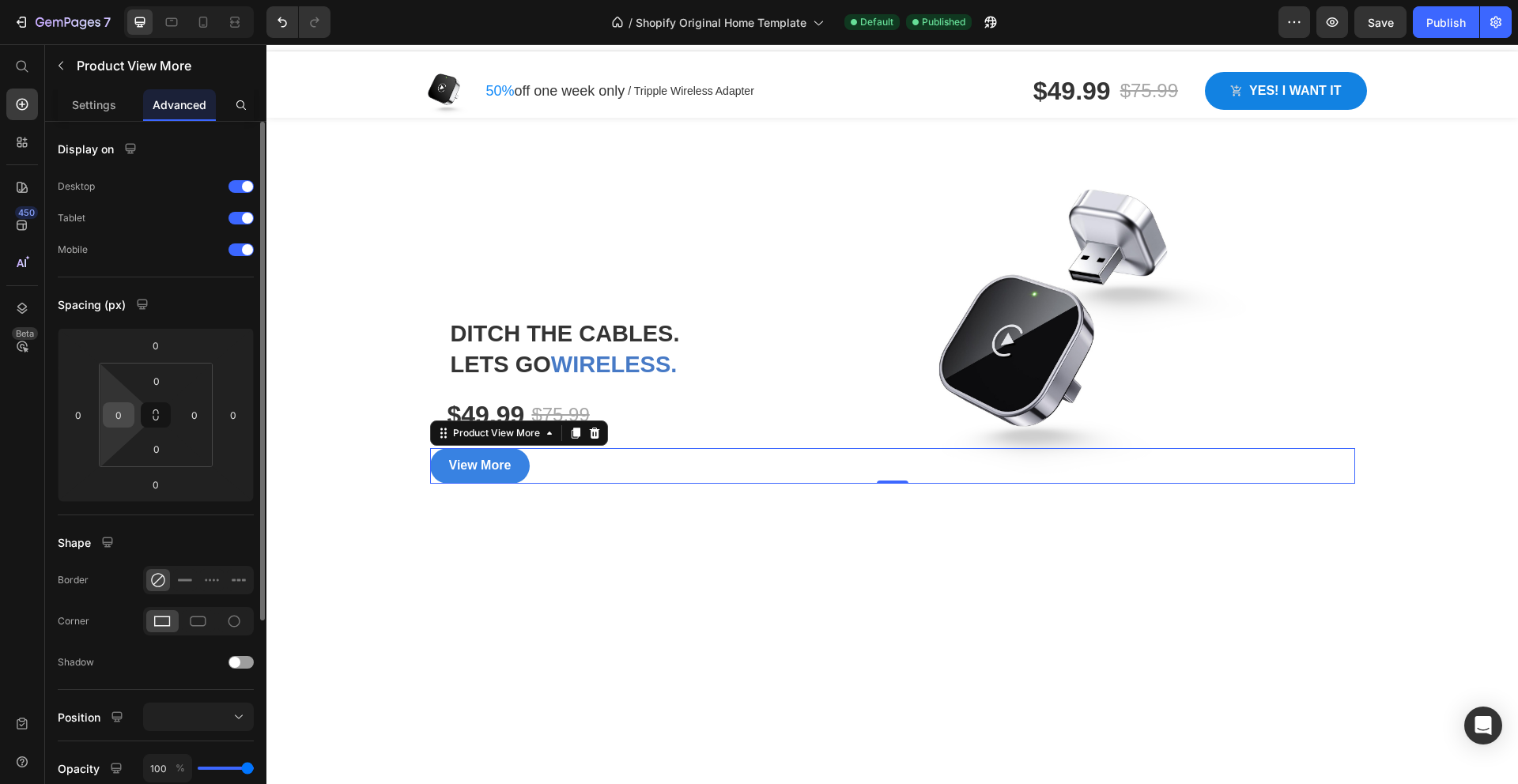 click on "0" at bounding box center (119, 415) 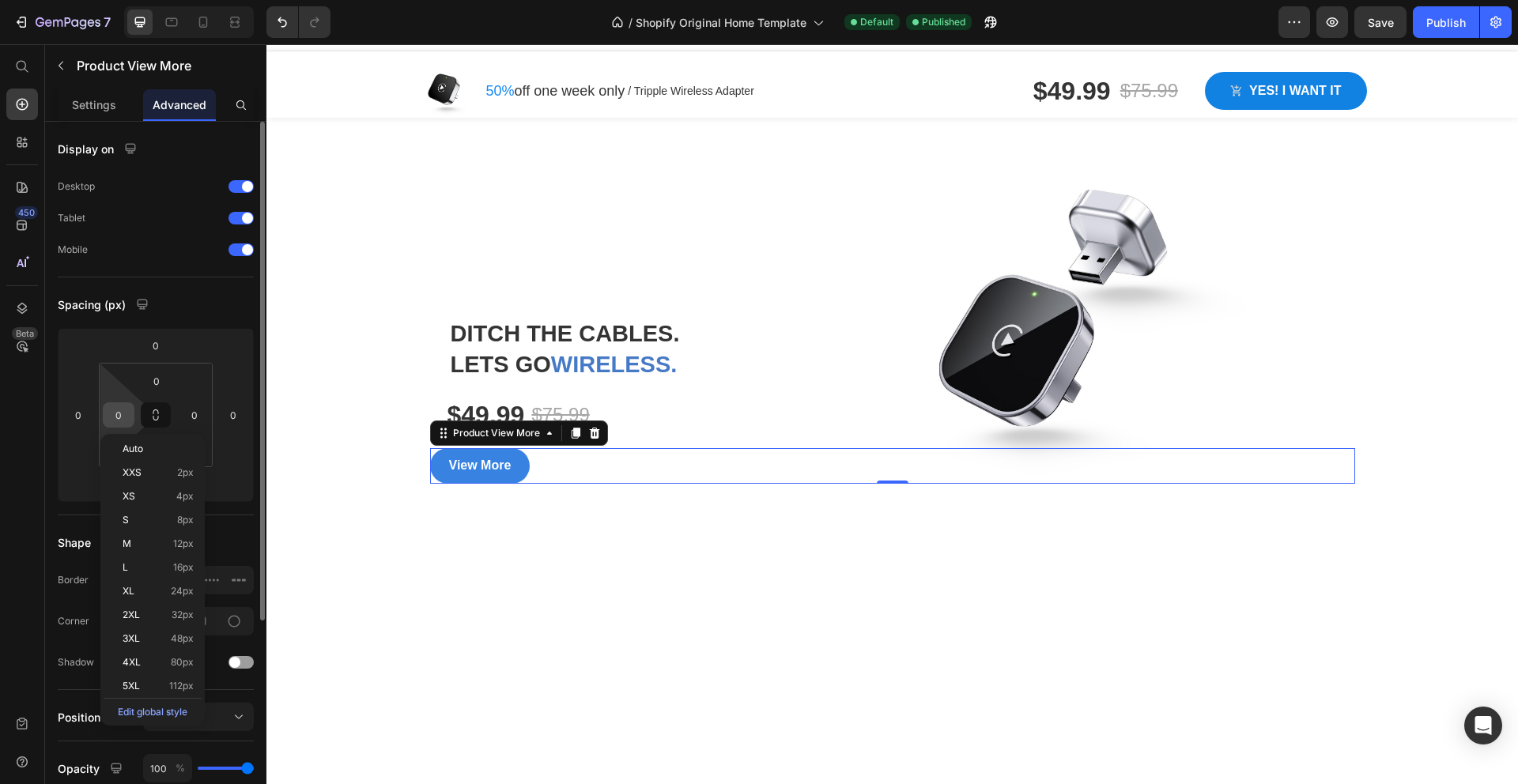 click on "0" at bounding box center [119, 415] 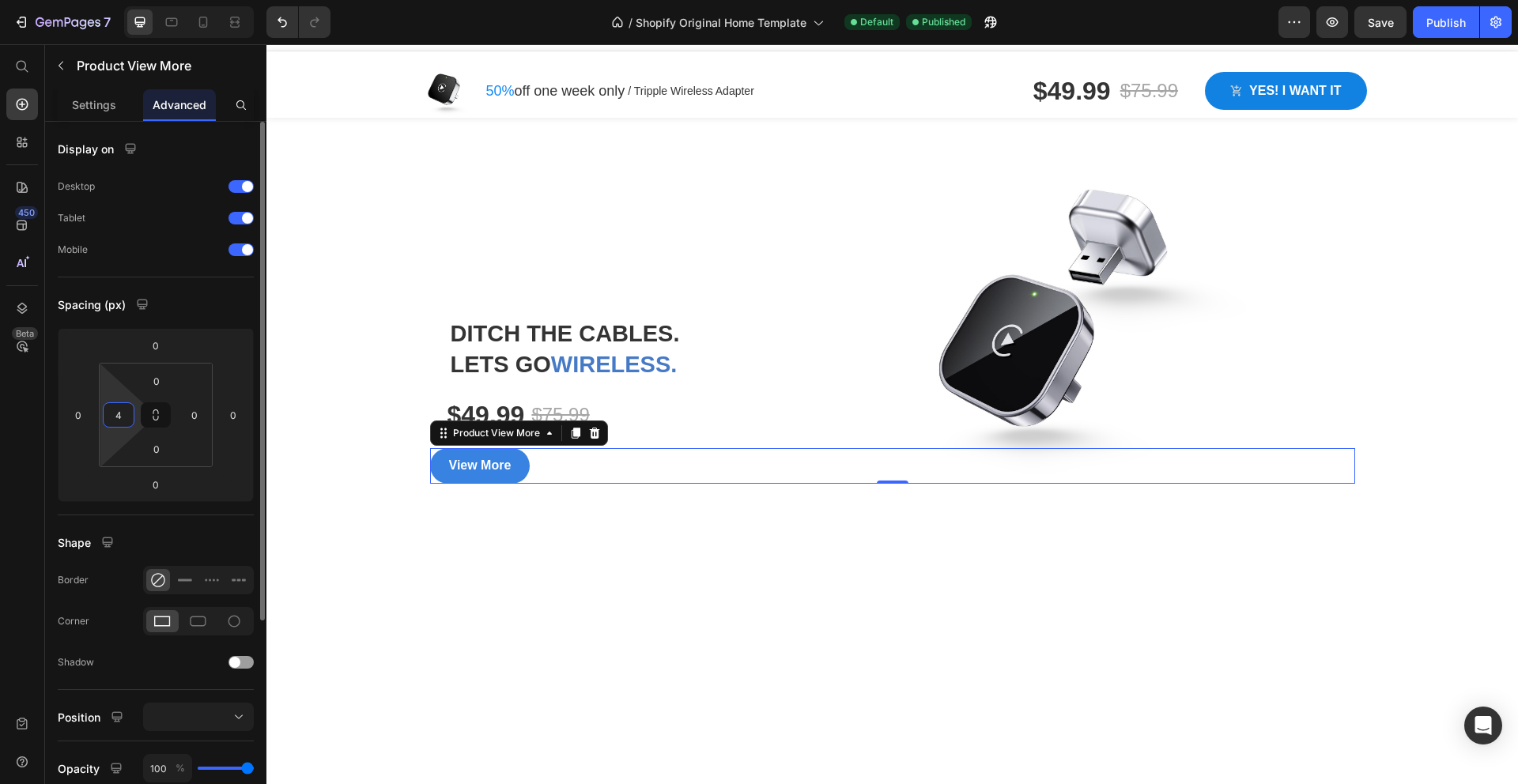 type on "40" 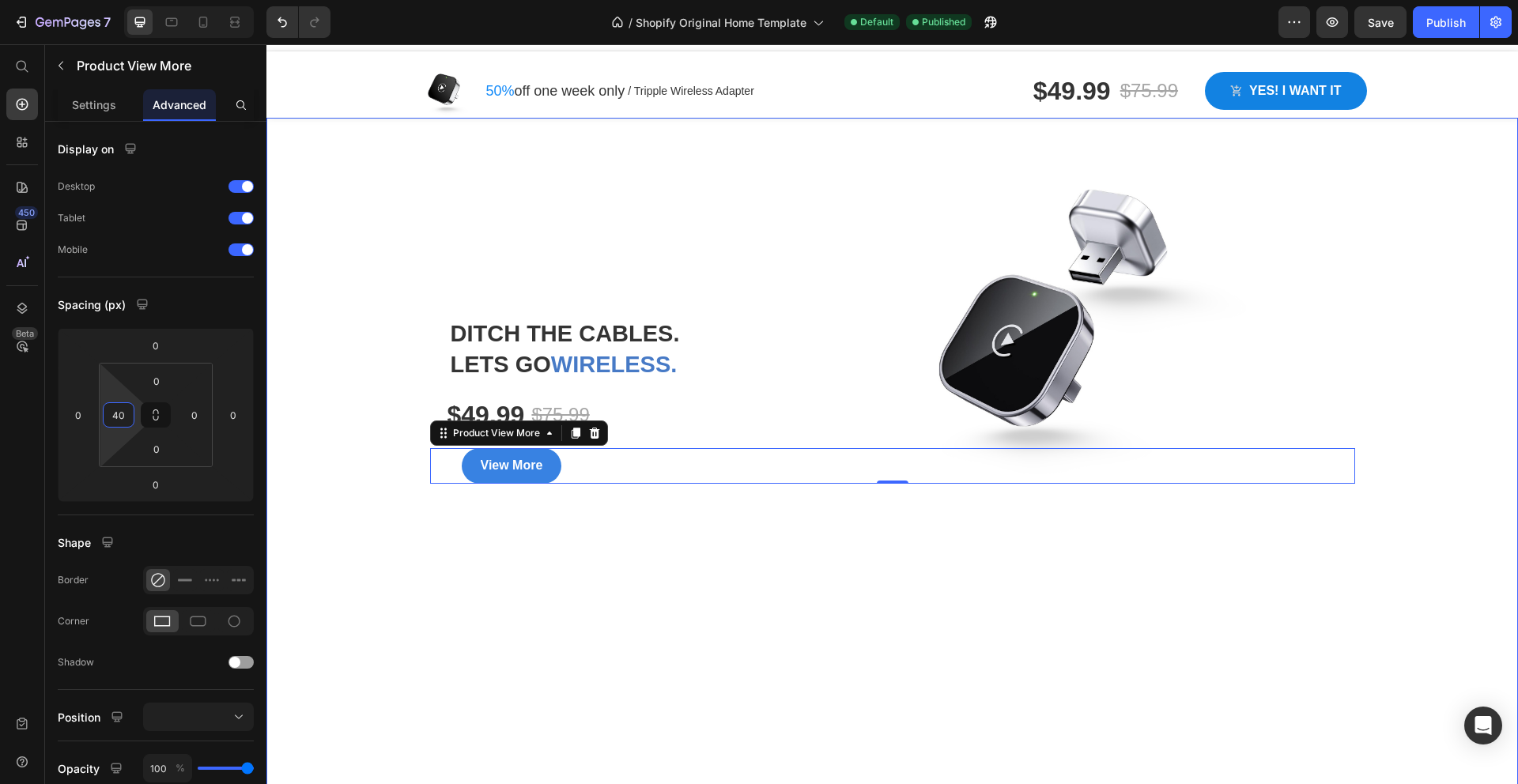 click at bounding box center [892, 454] 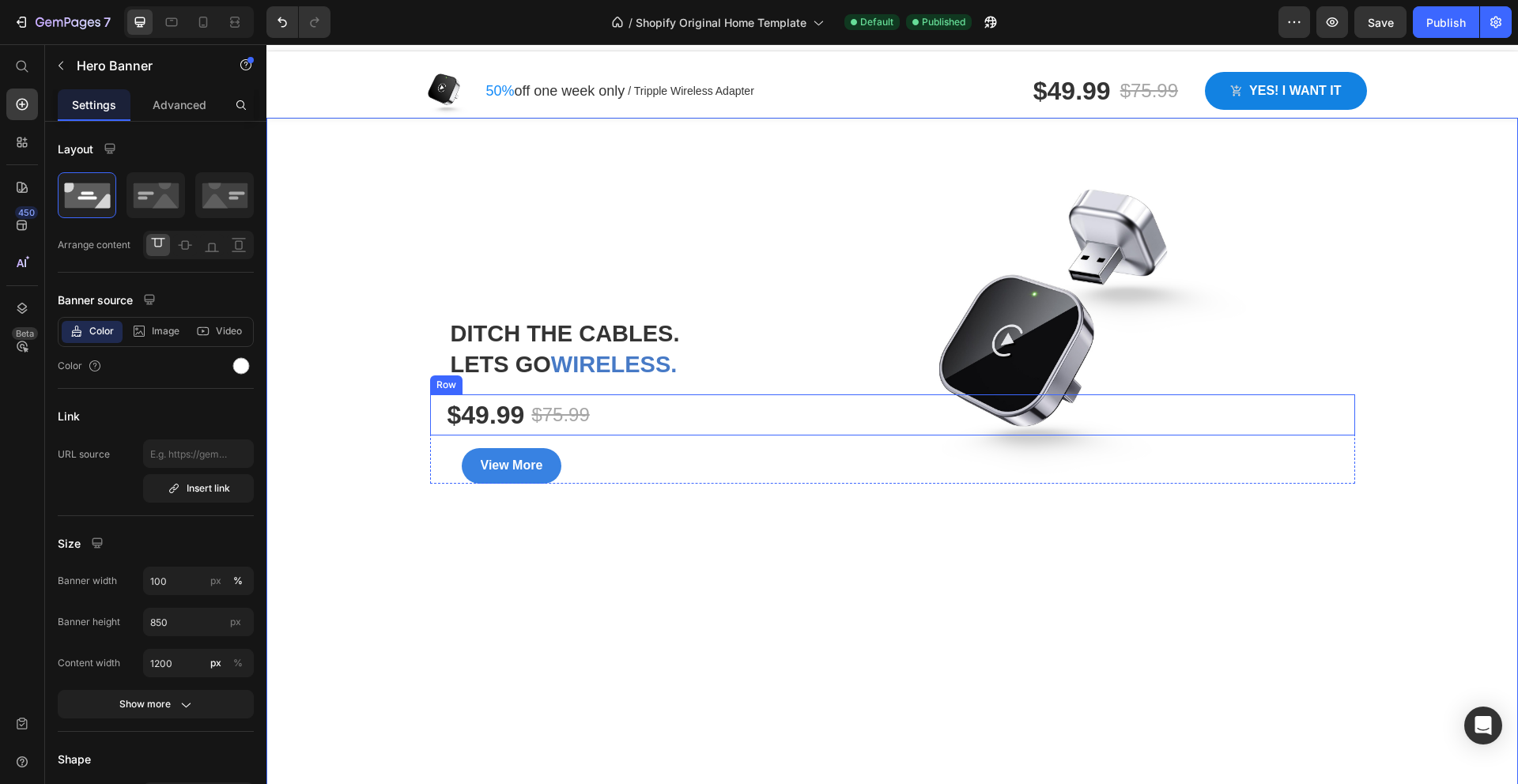 click on "$49.99 Product Price $75.99 Product Price Row" at bounding box center (893, 415) 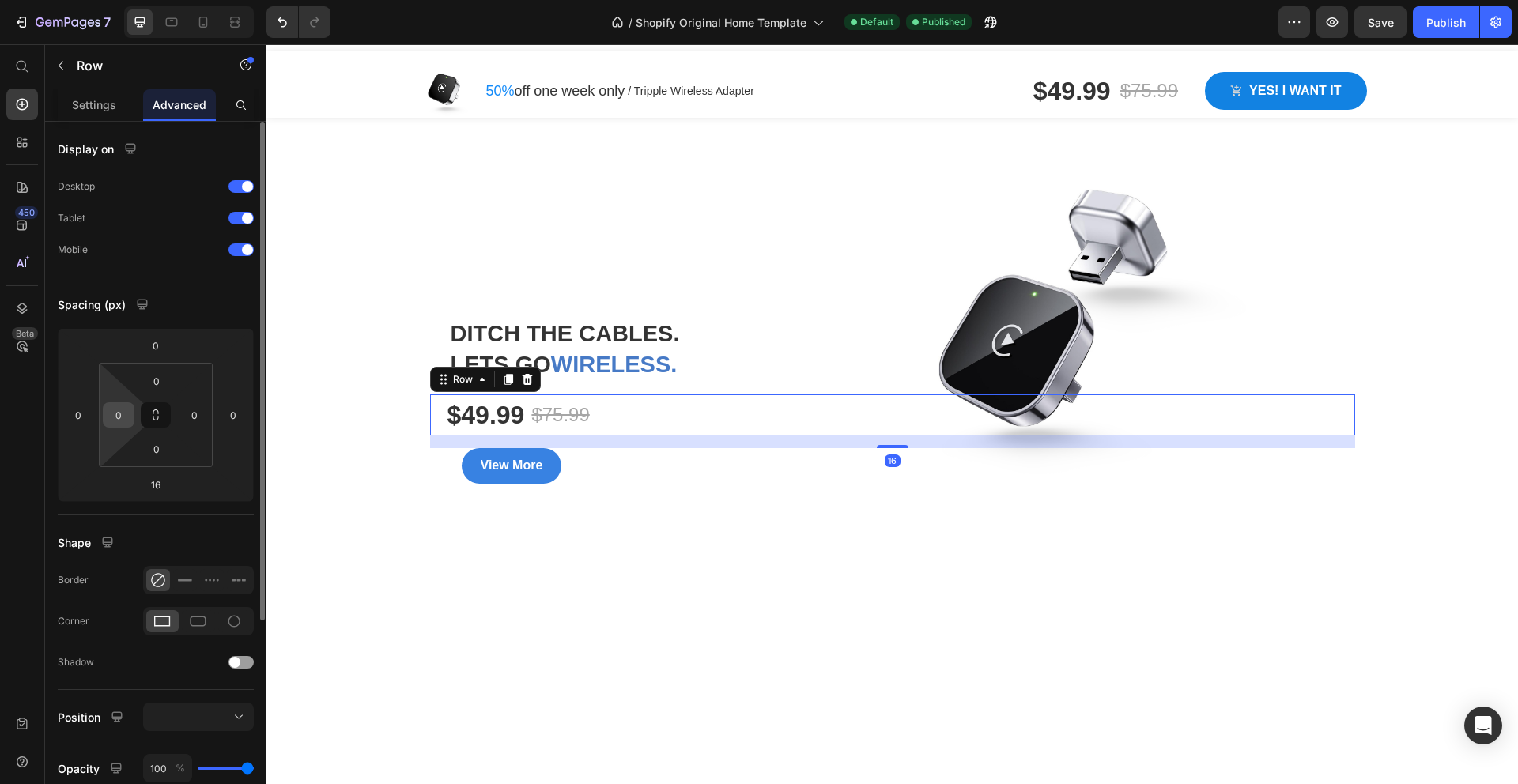 click on "0" at bounding box center [119, 415] 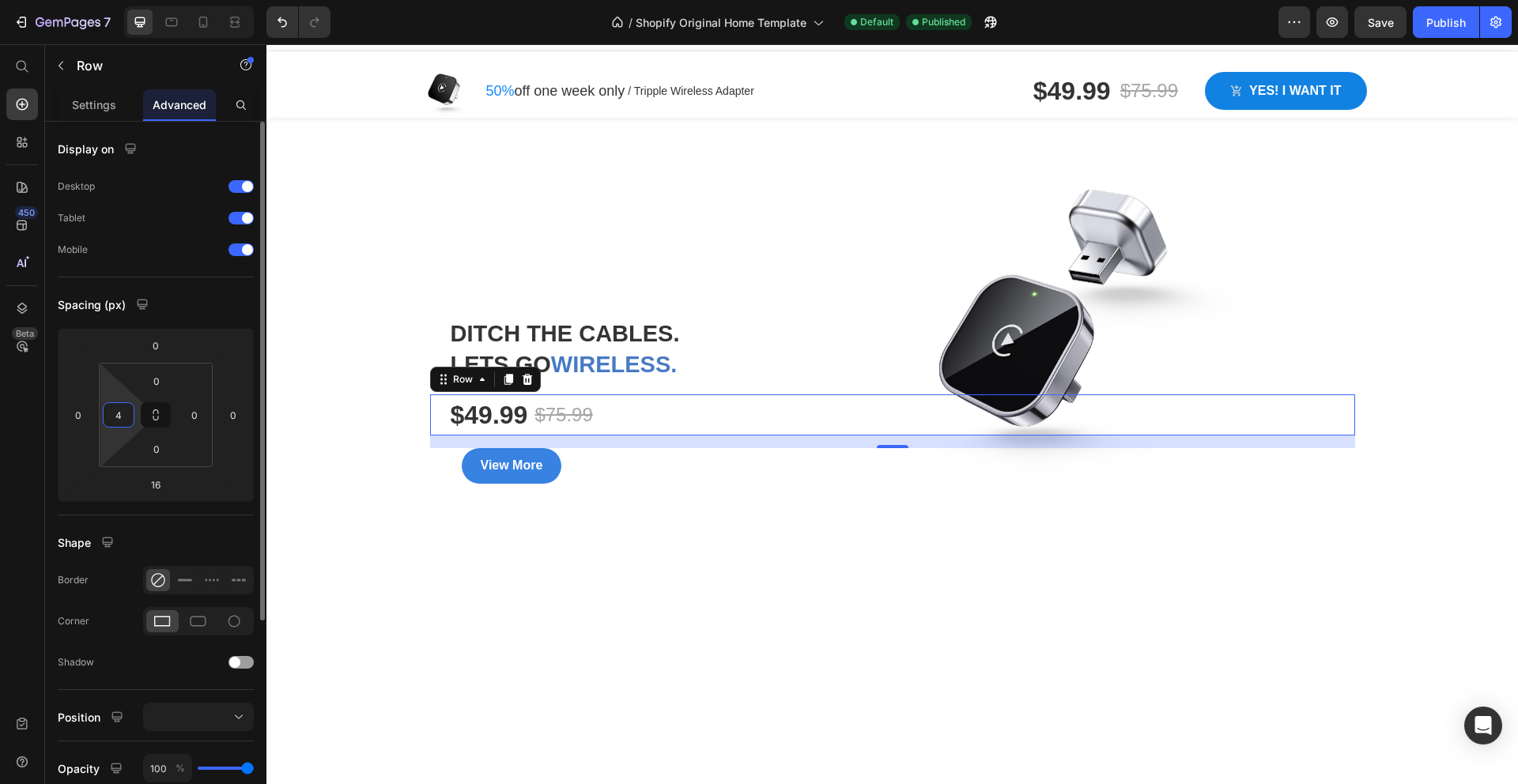 type on "40" 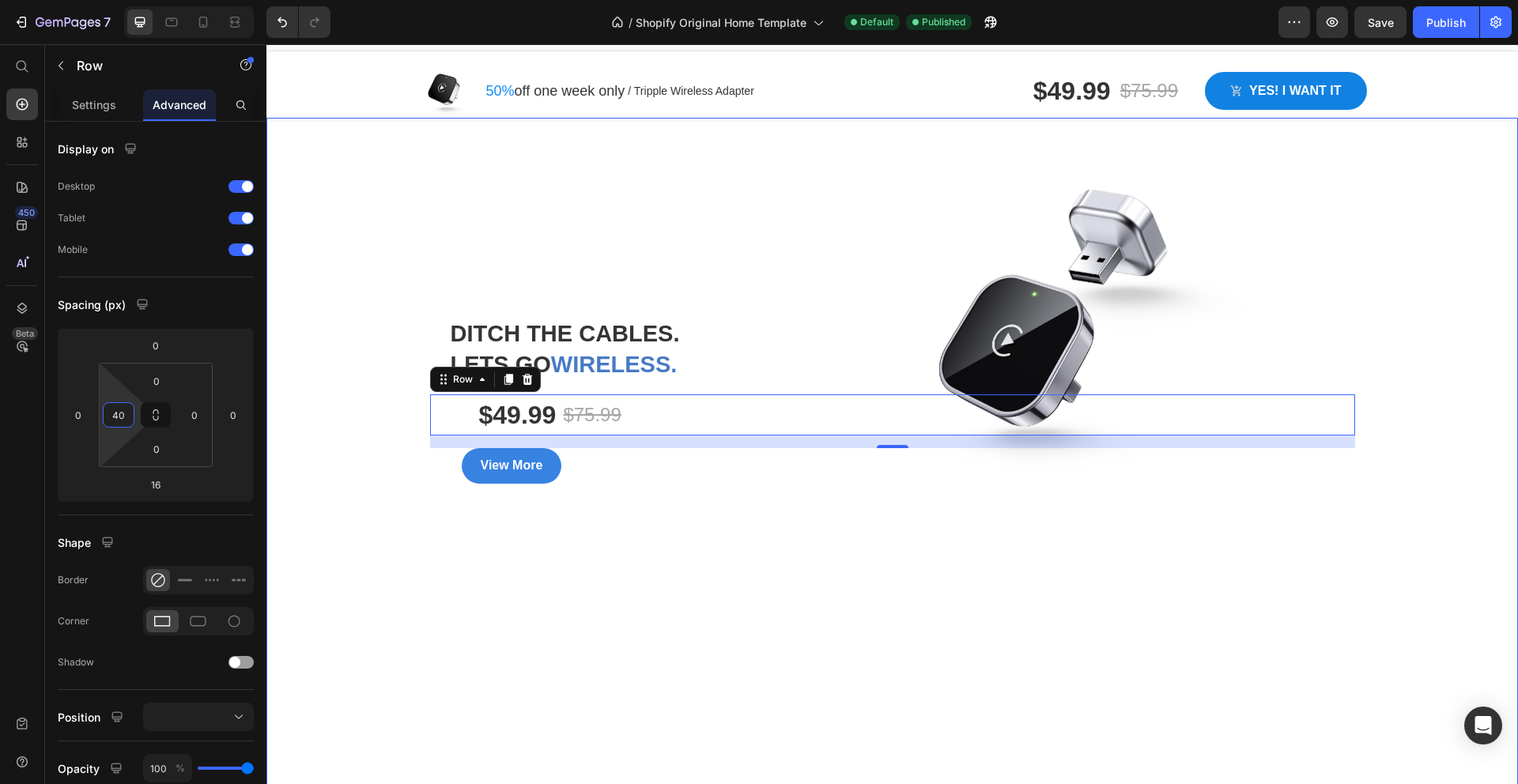 click at bounding box center [892, 454] 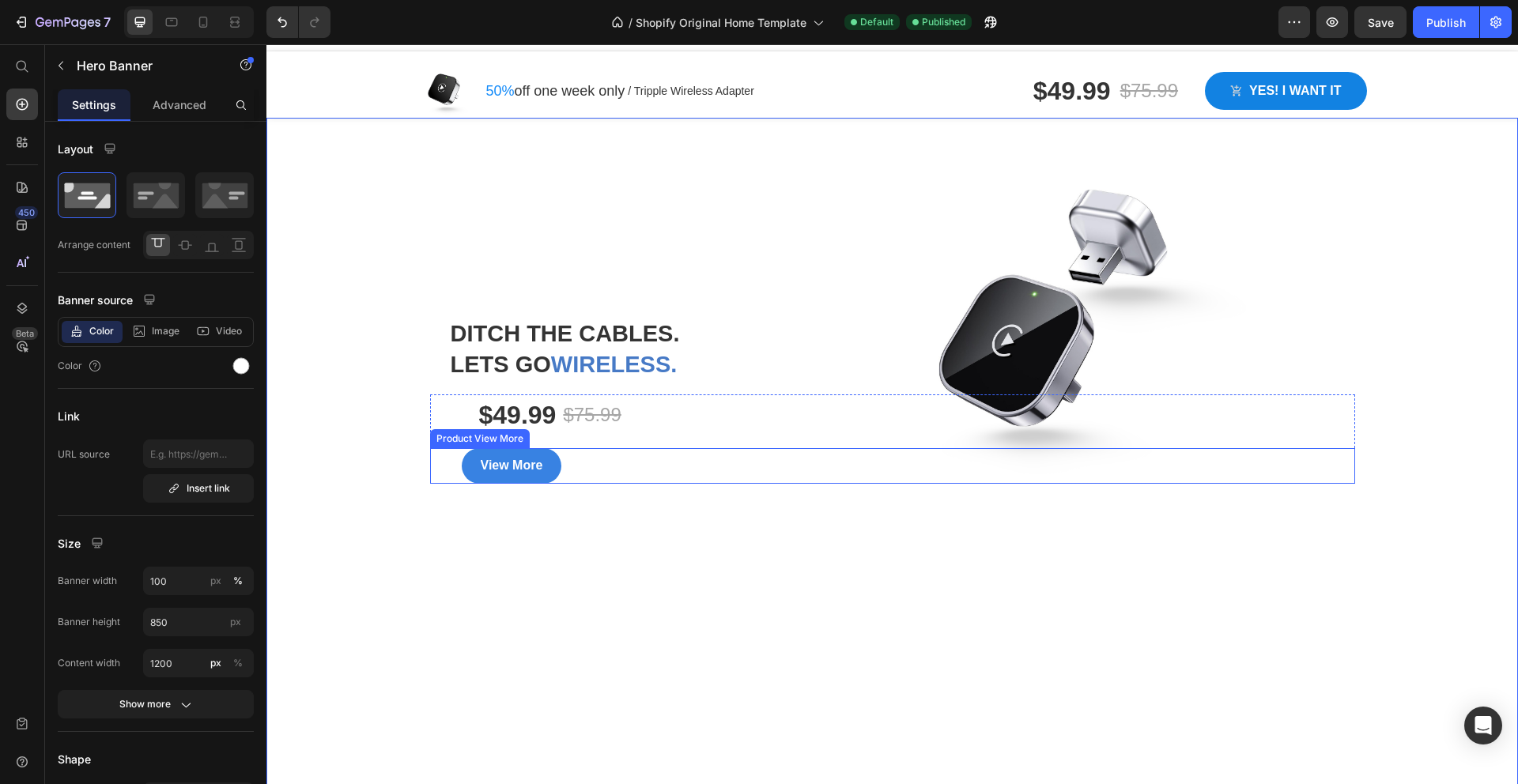 click on "View More" at bounding box center (908, 466) 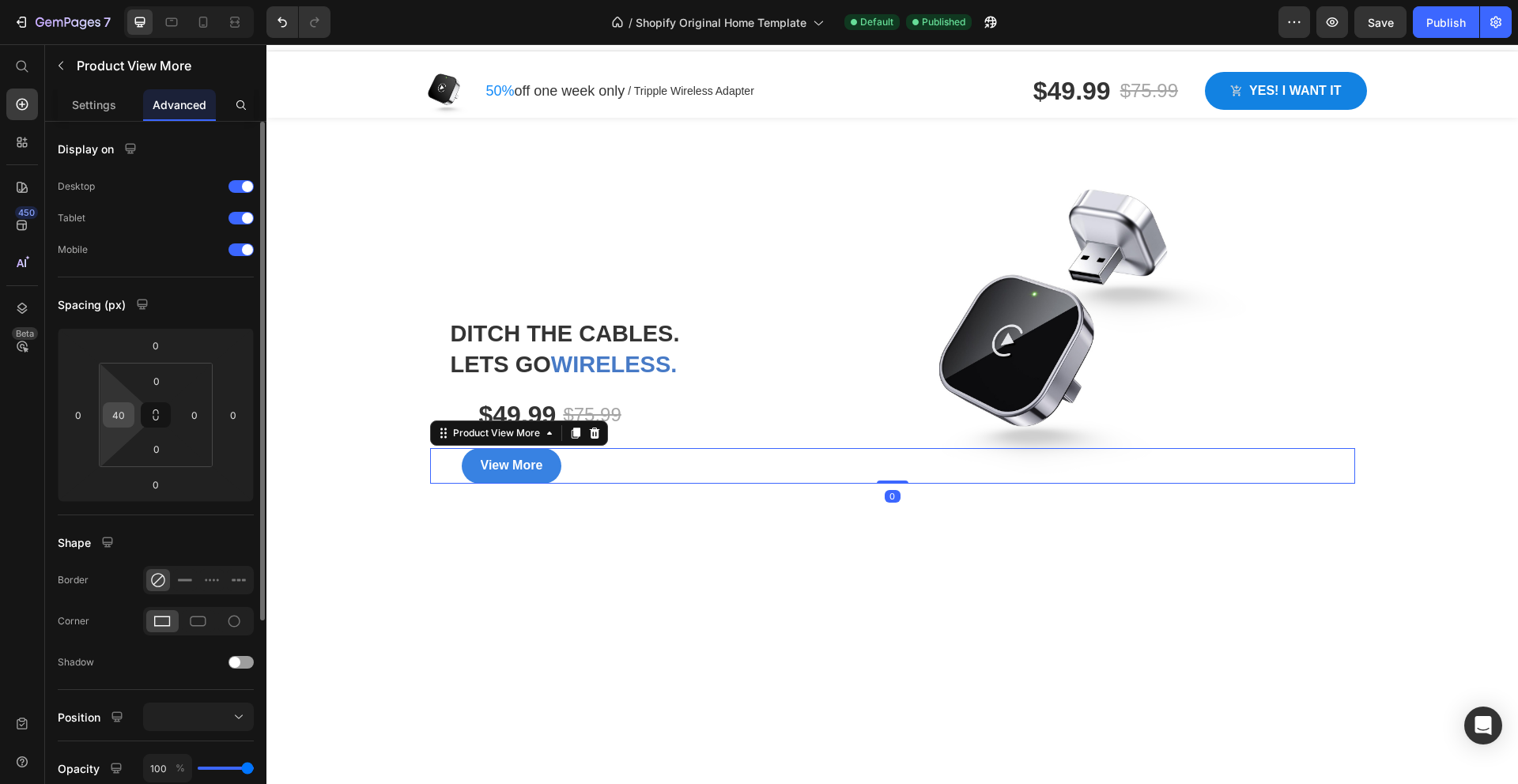 click on "40" at bounding box center (119, 415) 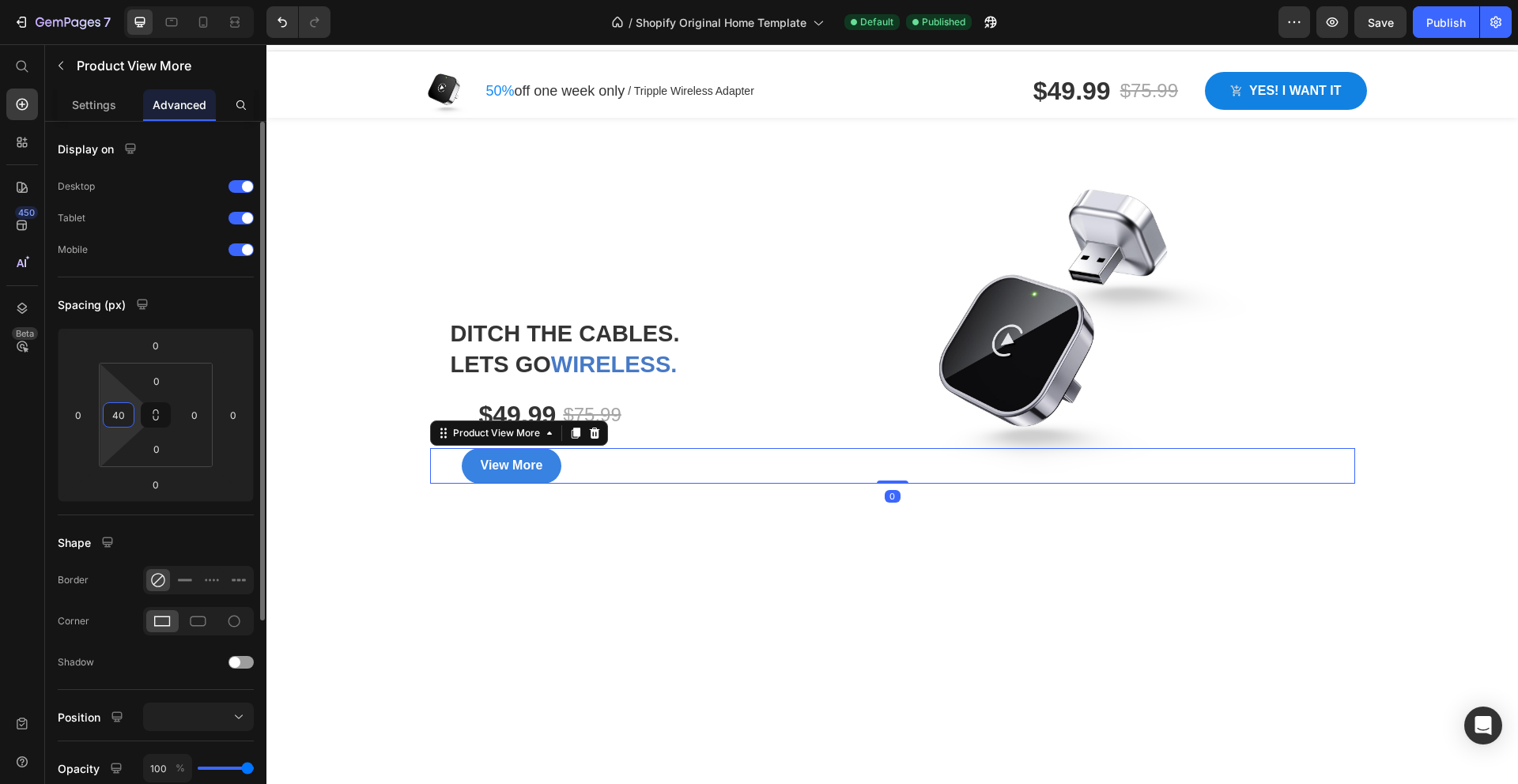 click on "40" at bounding box center (119, 415) 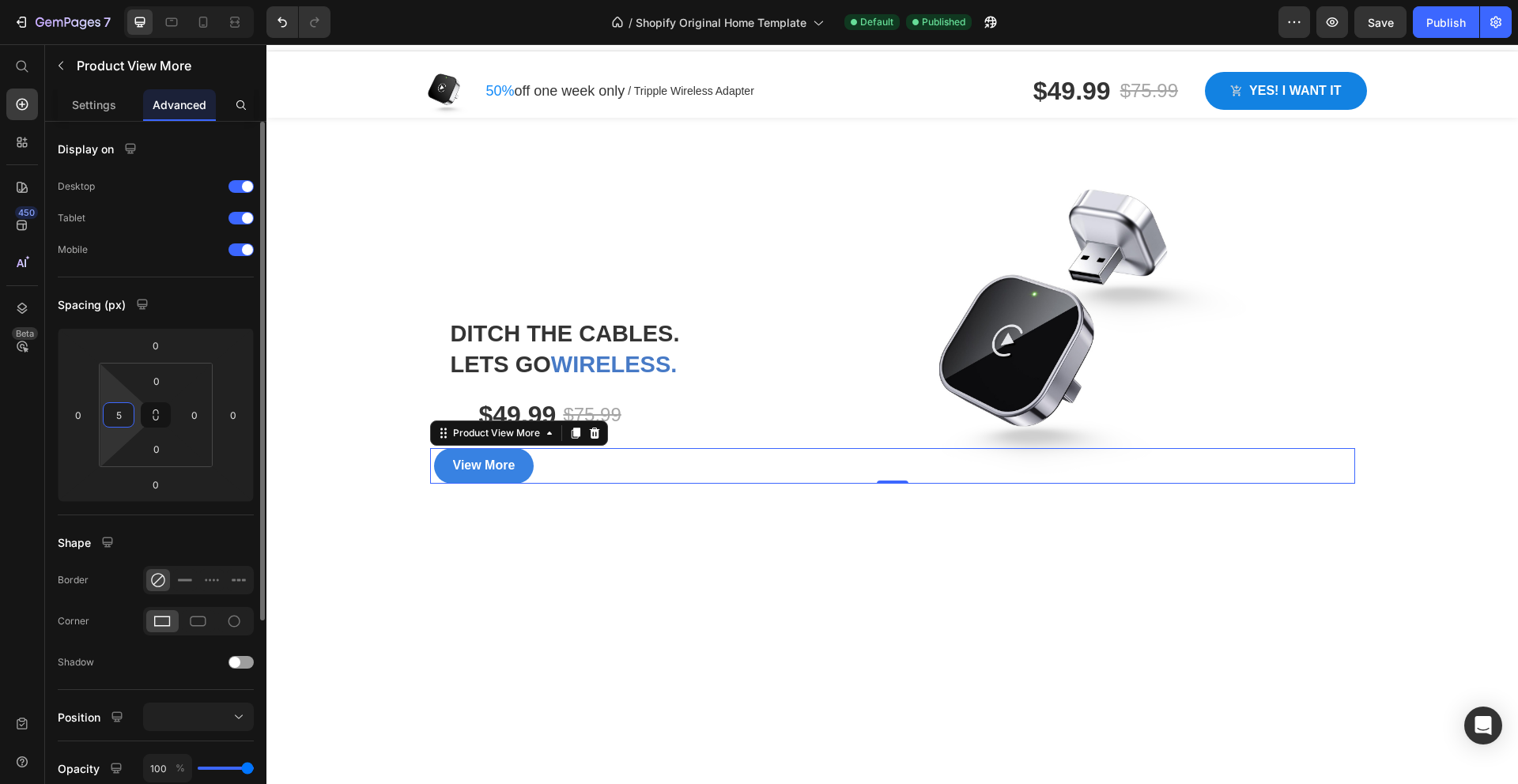 type on "50" 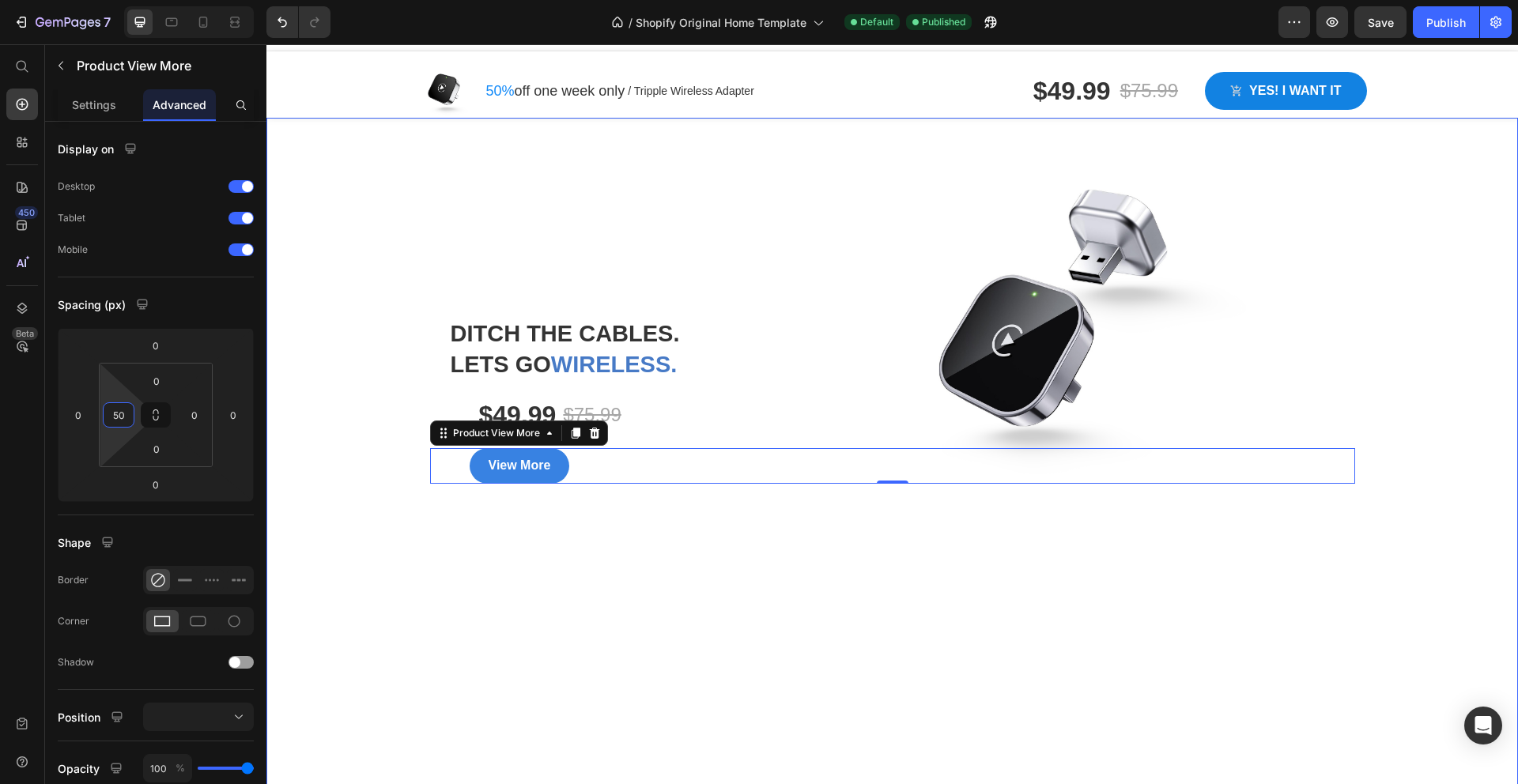 click at bounding box center (892, 454) 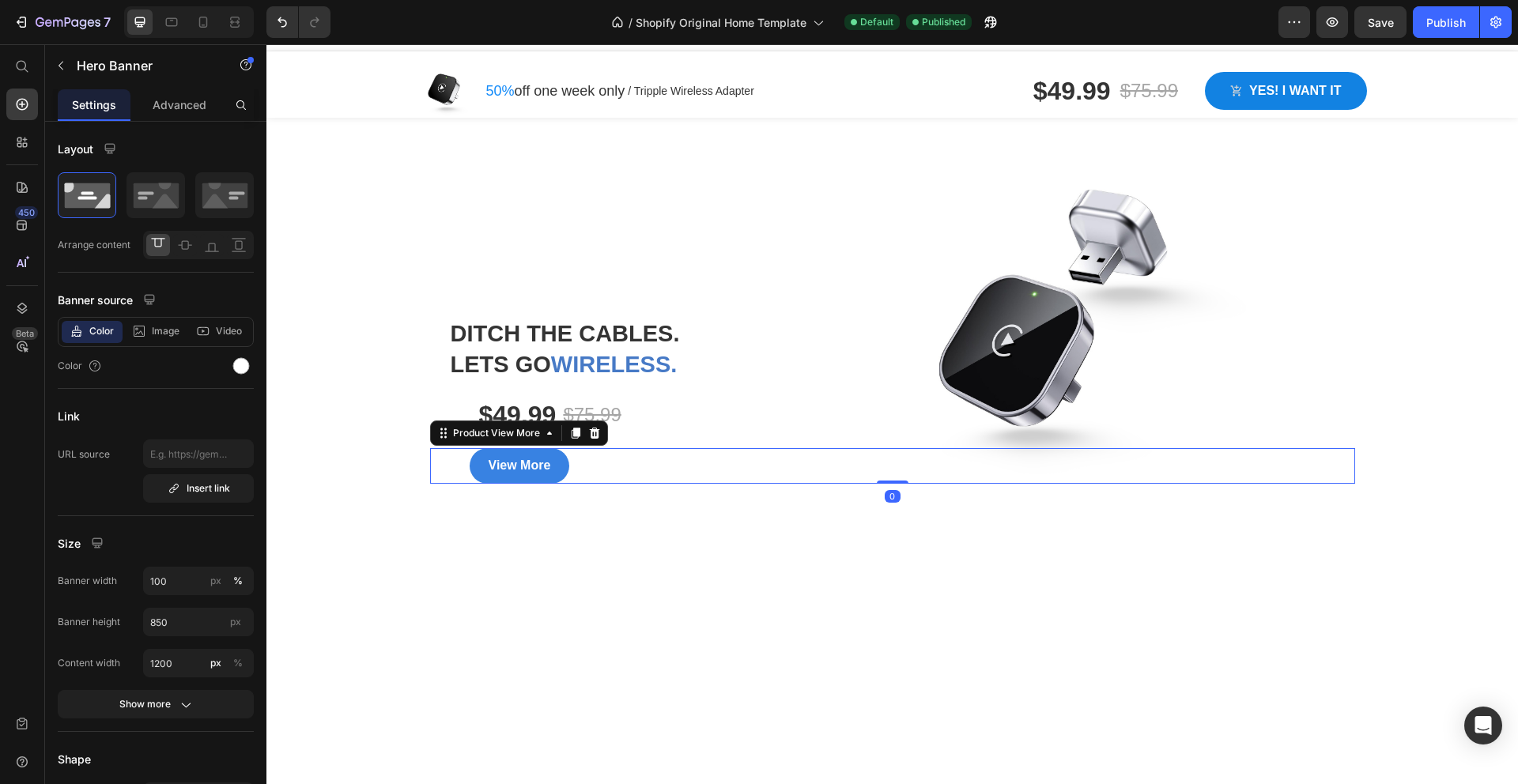 click on "View More" at bounding box center [912, 466] 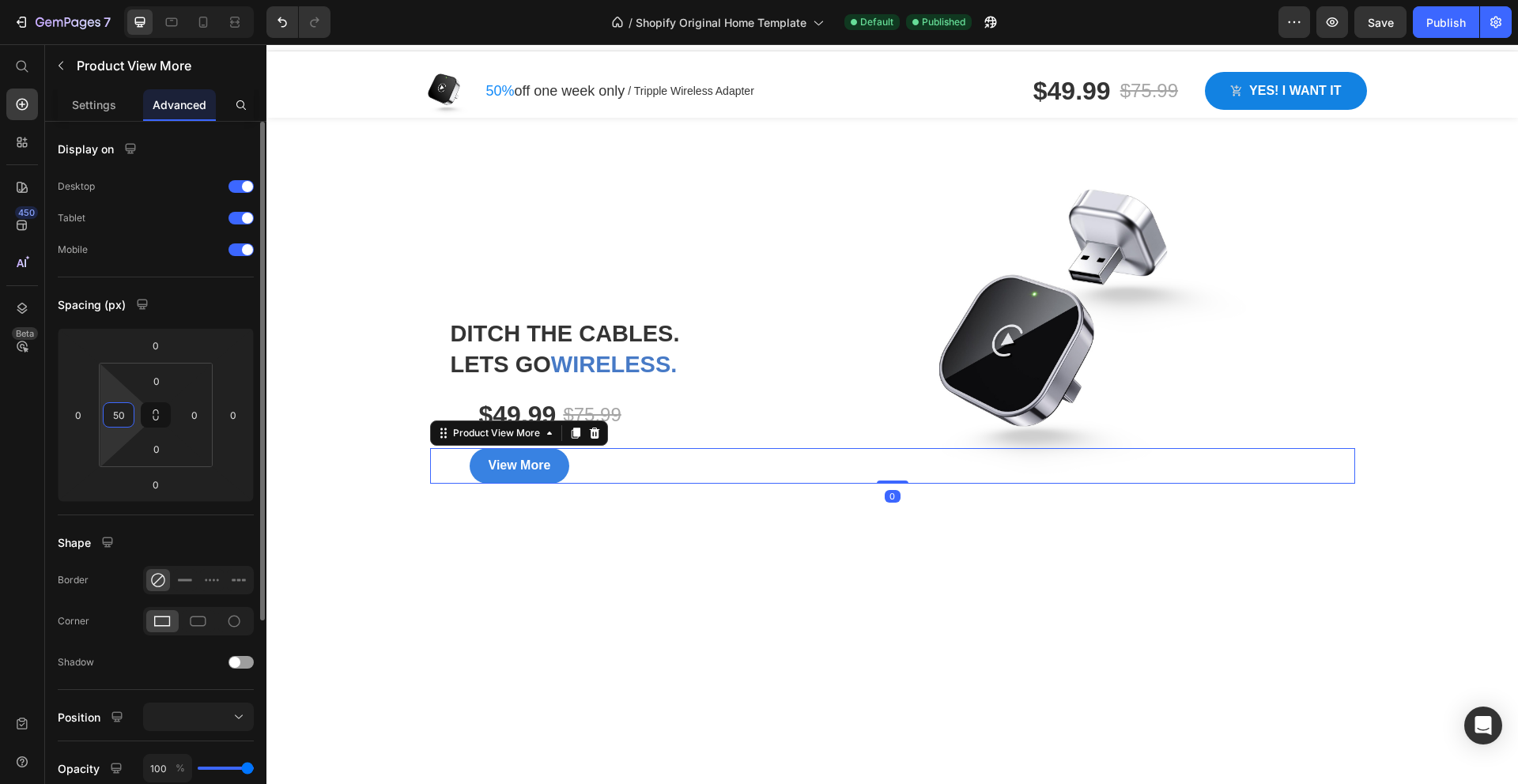 click on "50" at bounding box center (119, 415) 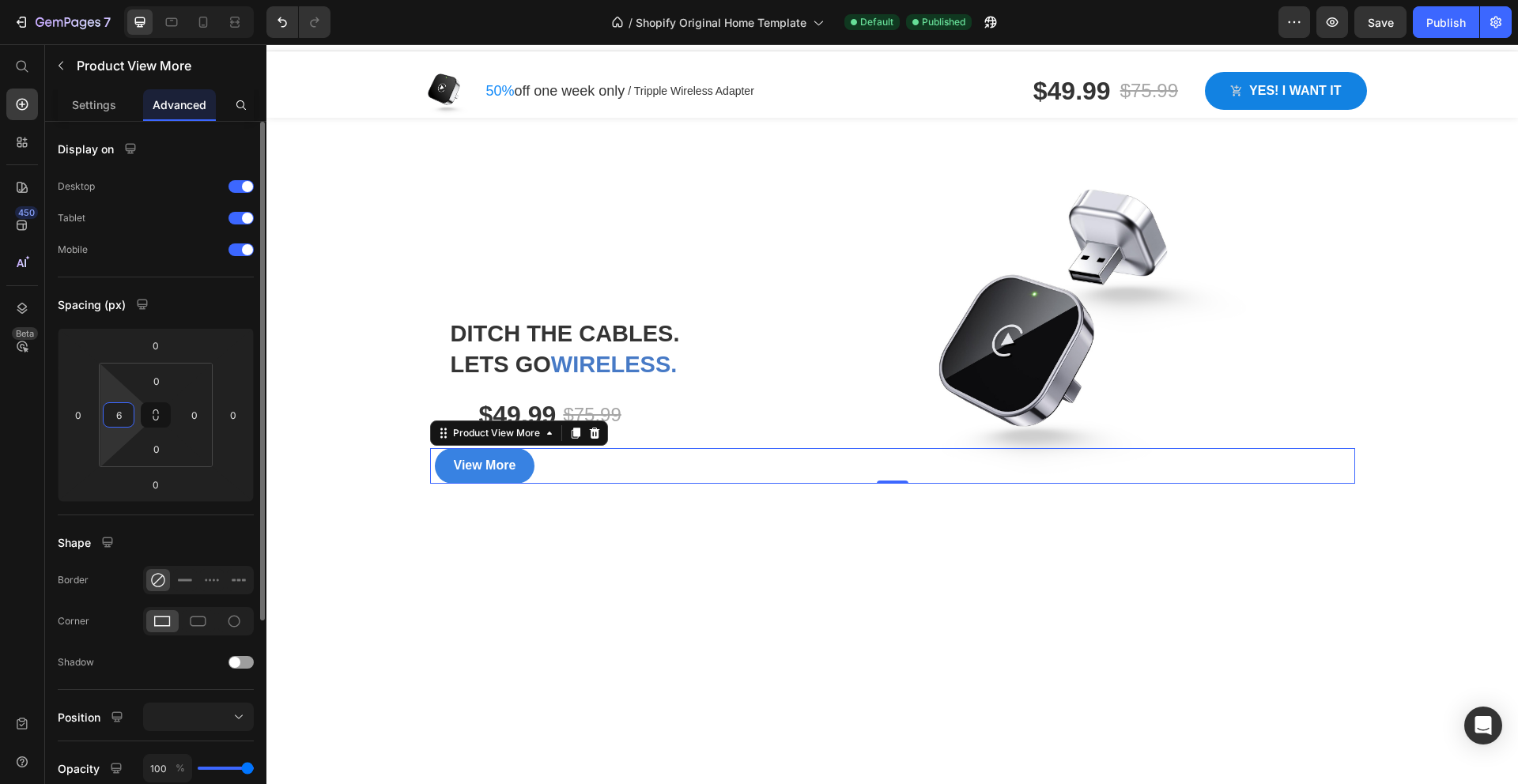 type on "60" 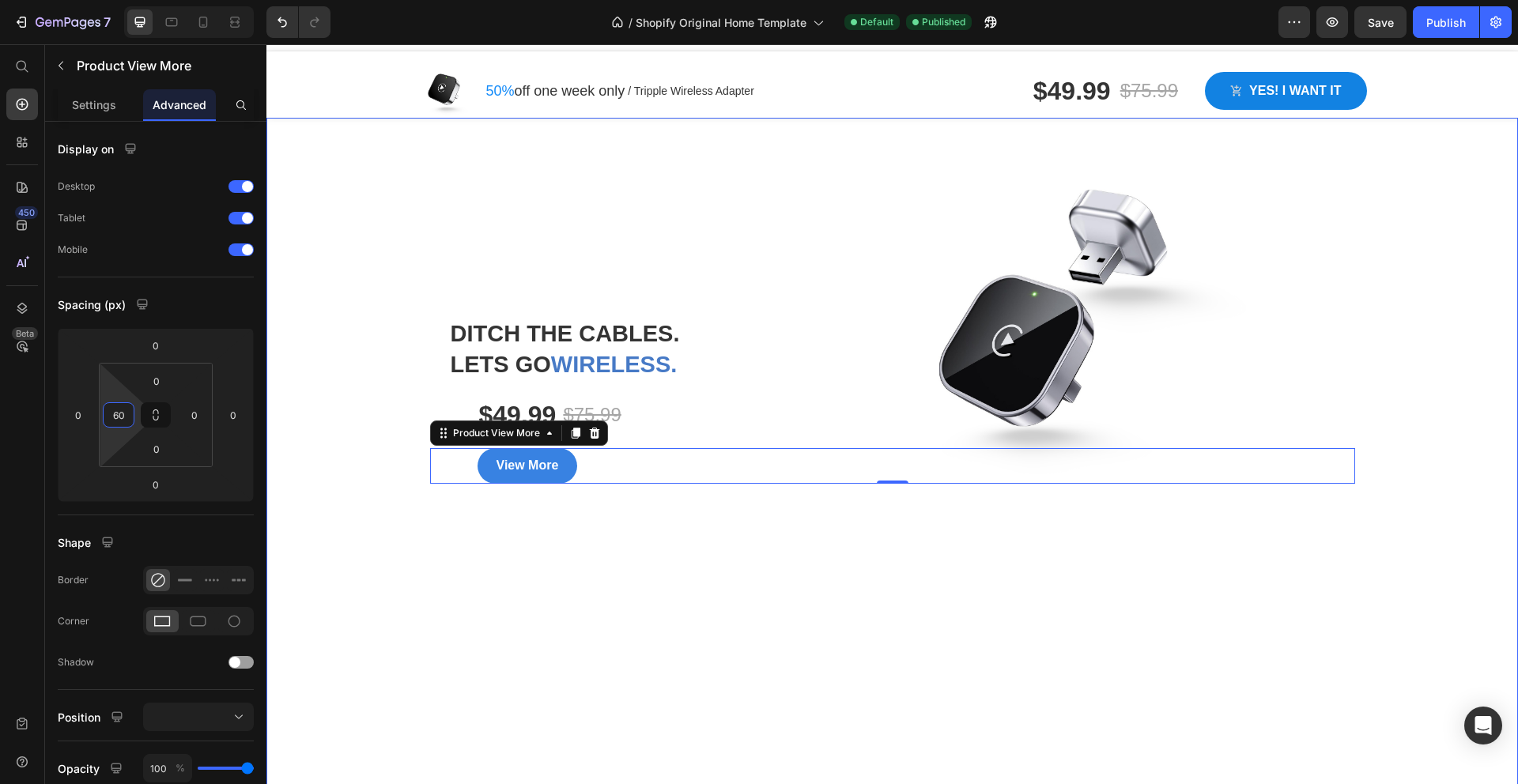 click at bounding box center (892, 454) 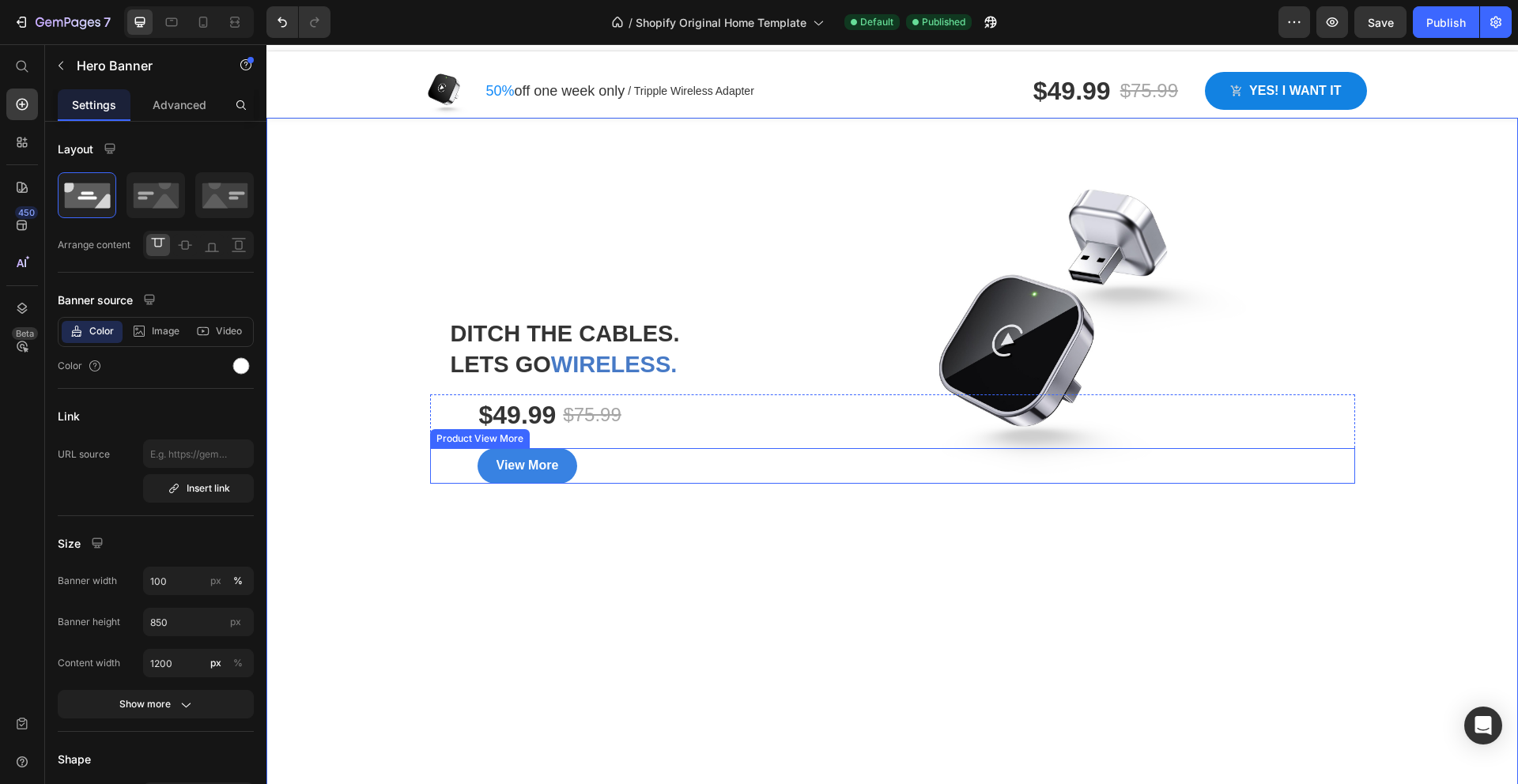 click on "View More" at bounding box center [916, 466] 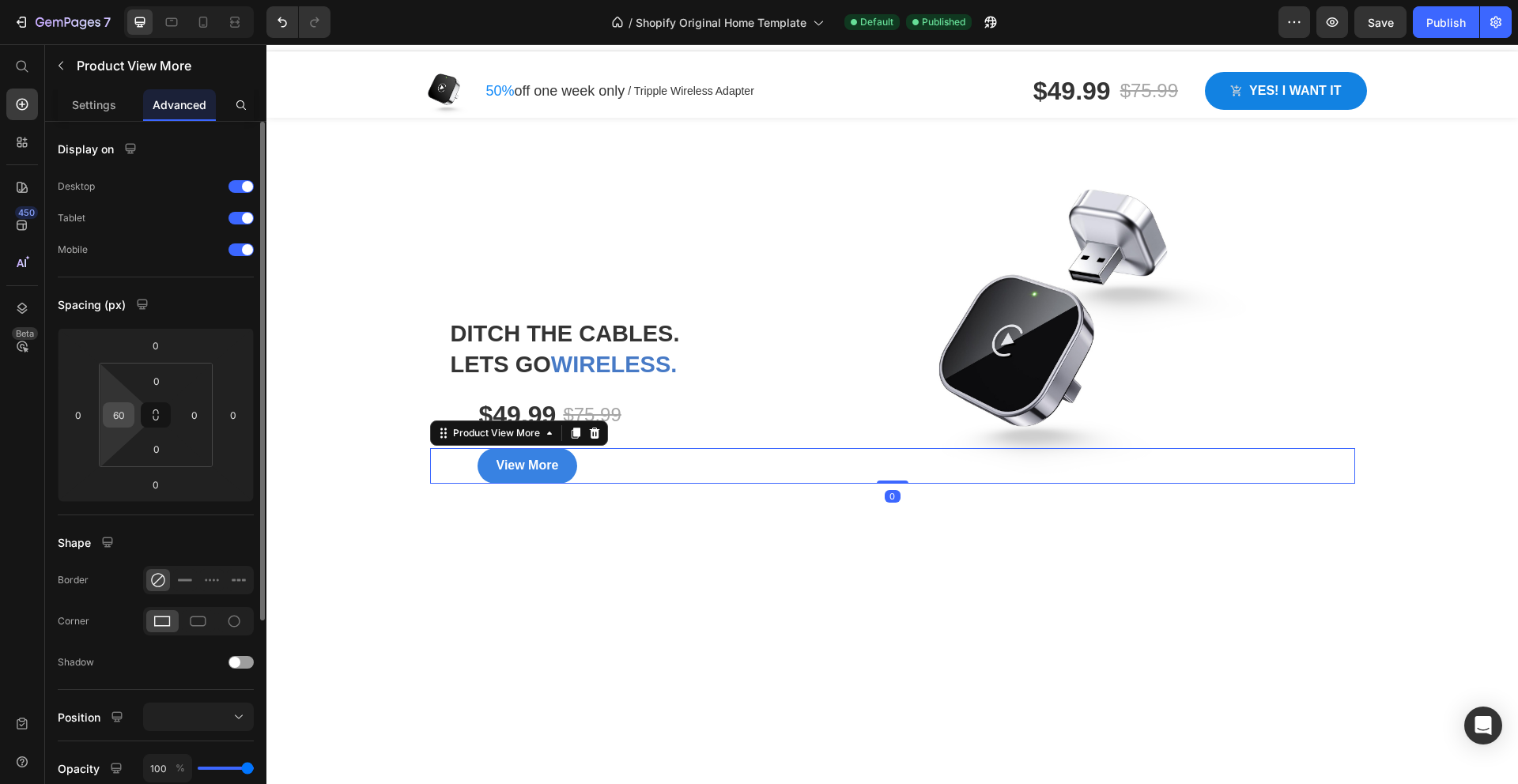 click on "60" at bounding box center (119, 415) 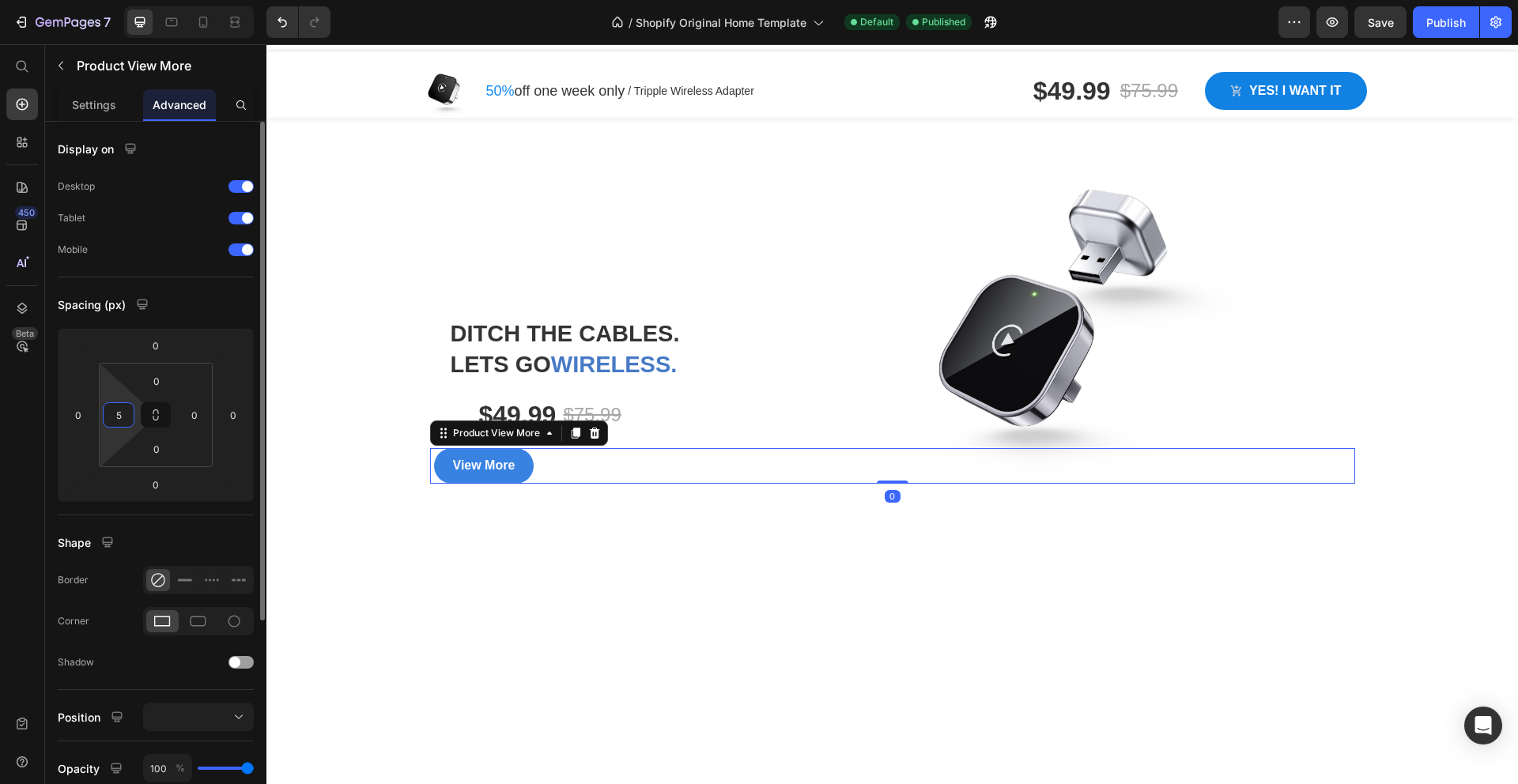 type on "50" 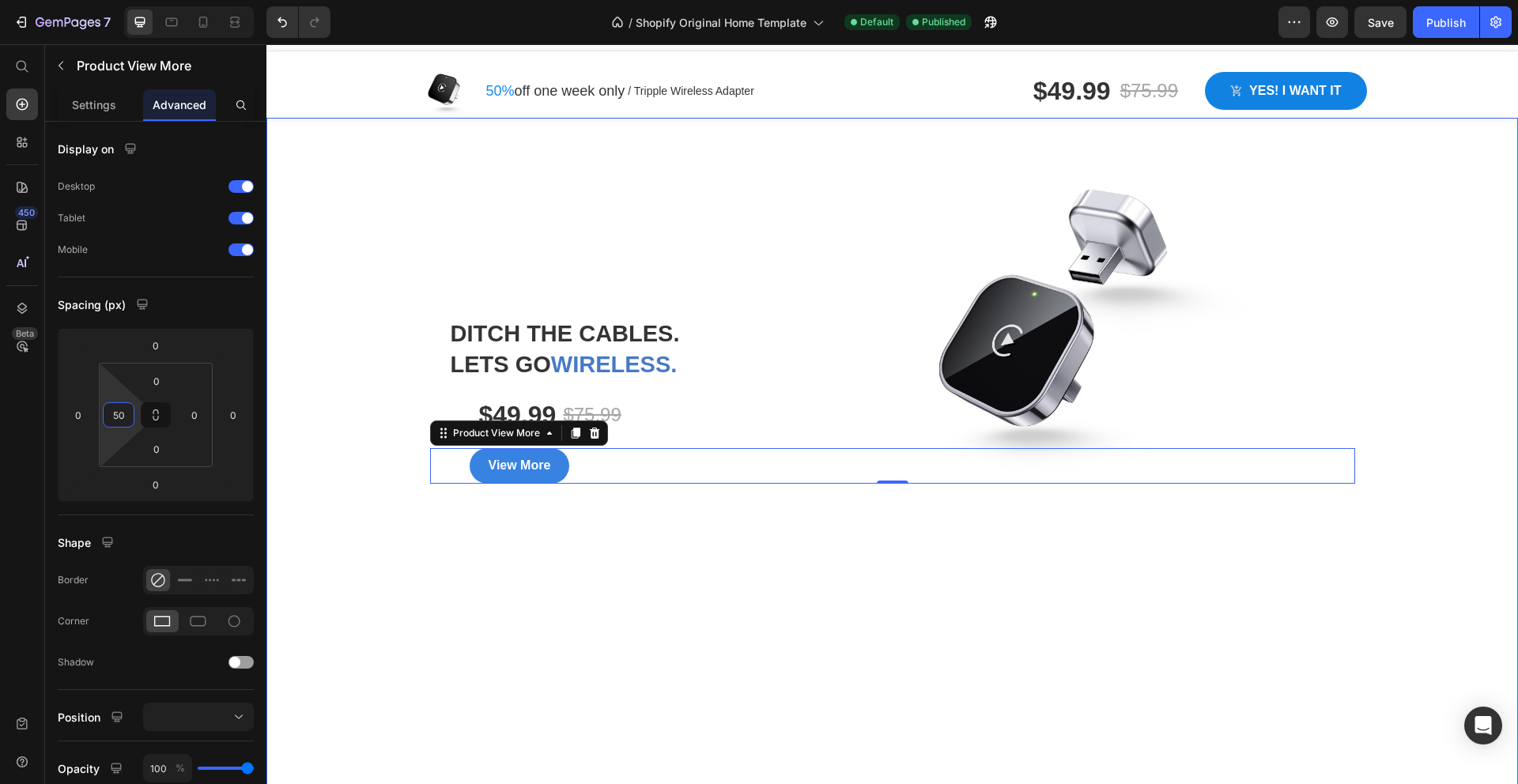 click at bounding box center (892, 454) 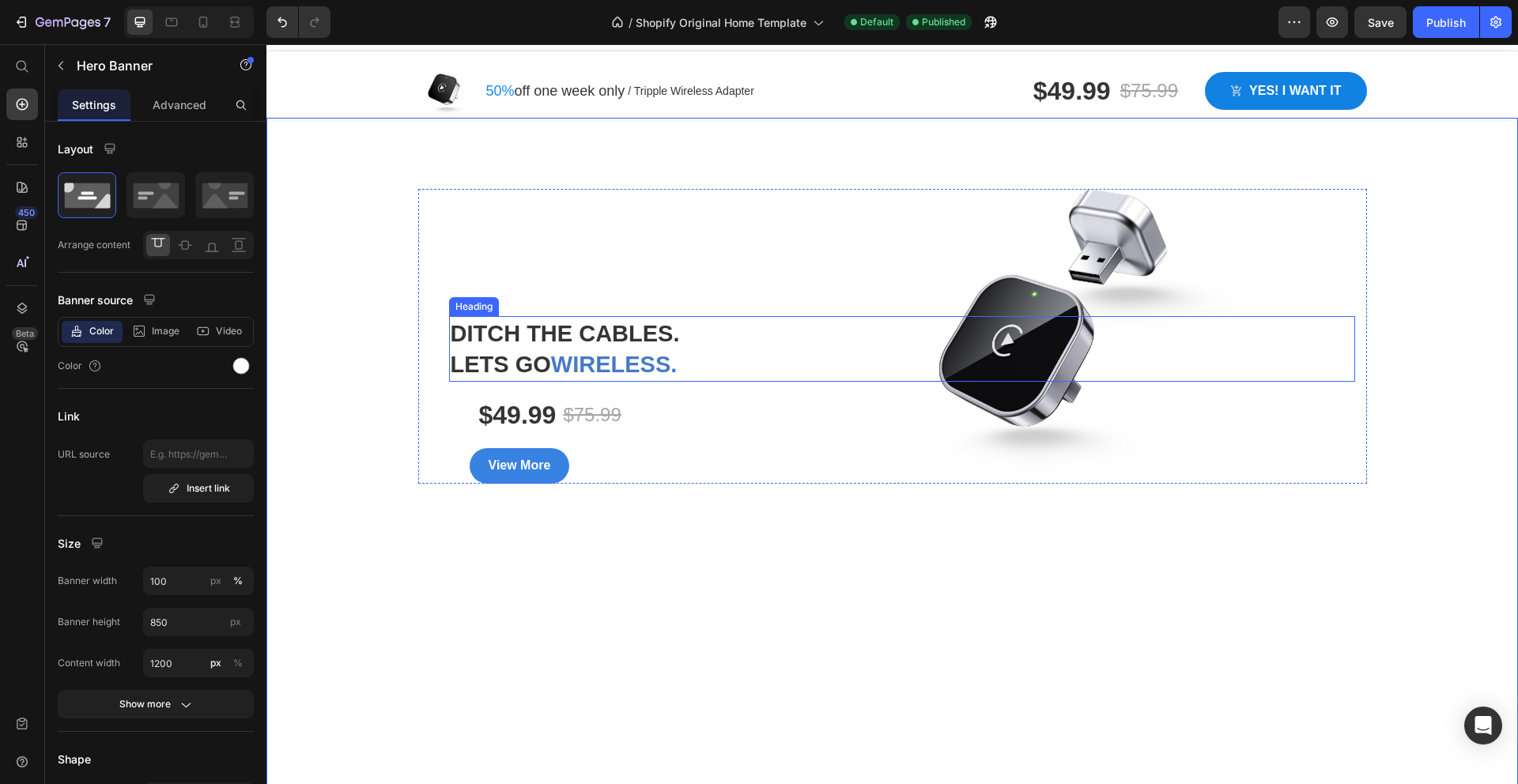 click on "Ditch the Cables." at bounding box center [565, 334] 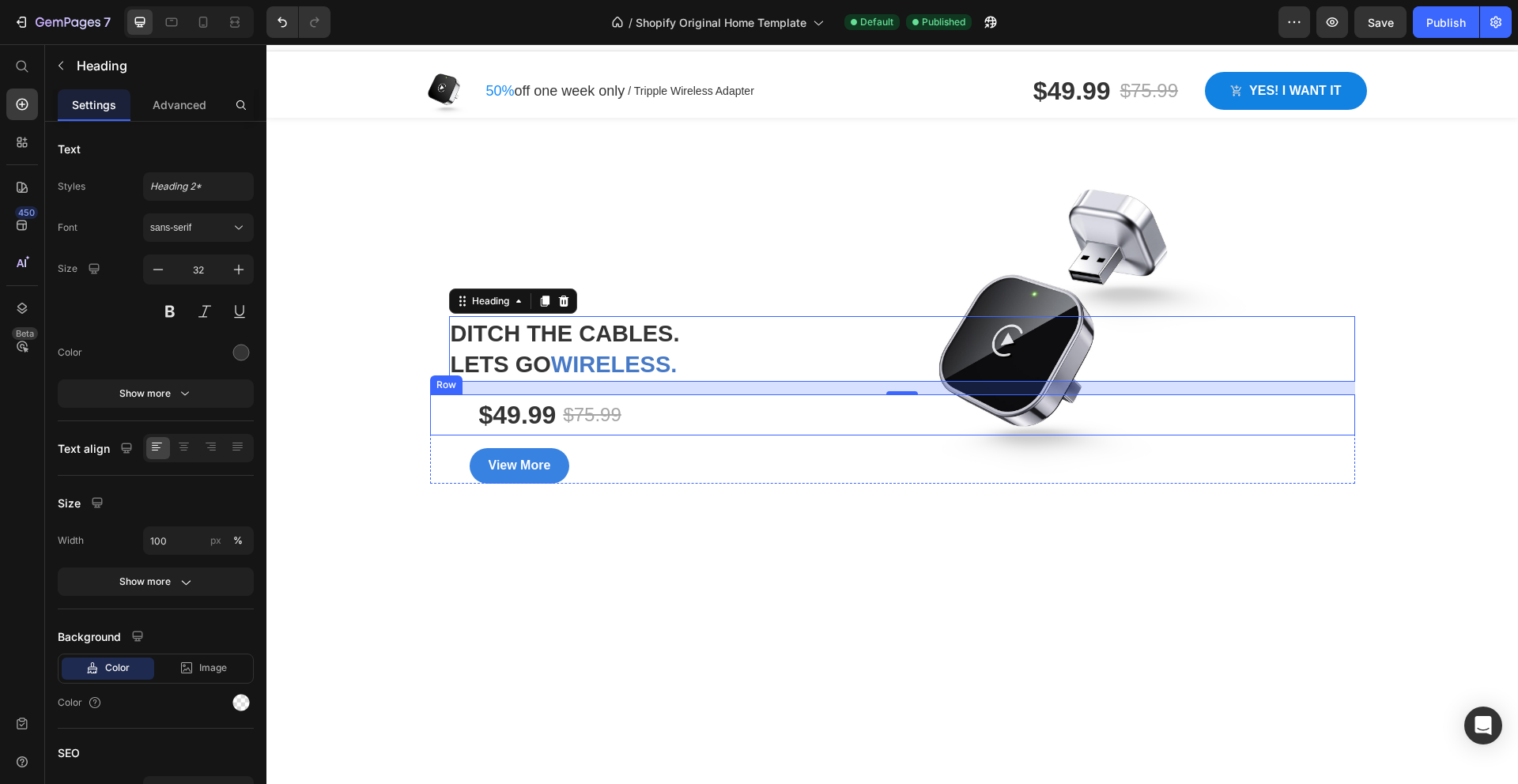 click on "$49.99 Product Price $75.99 Product Price Row" at bounding box center (893, 415) 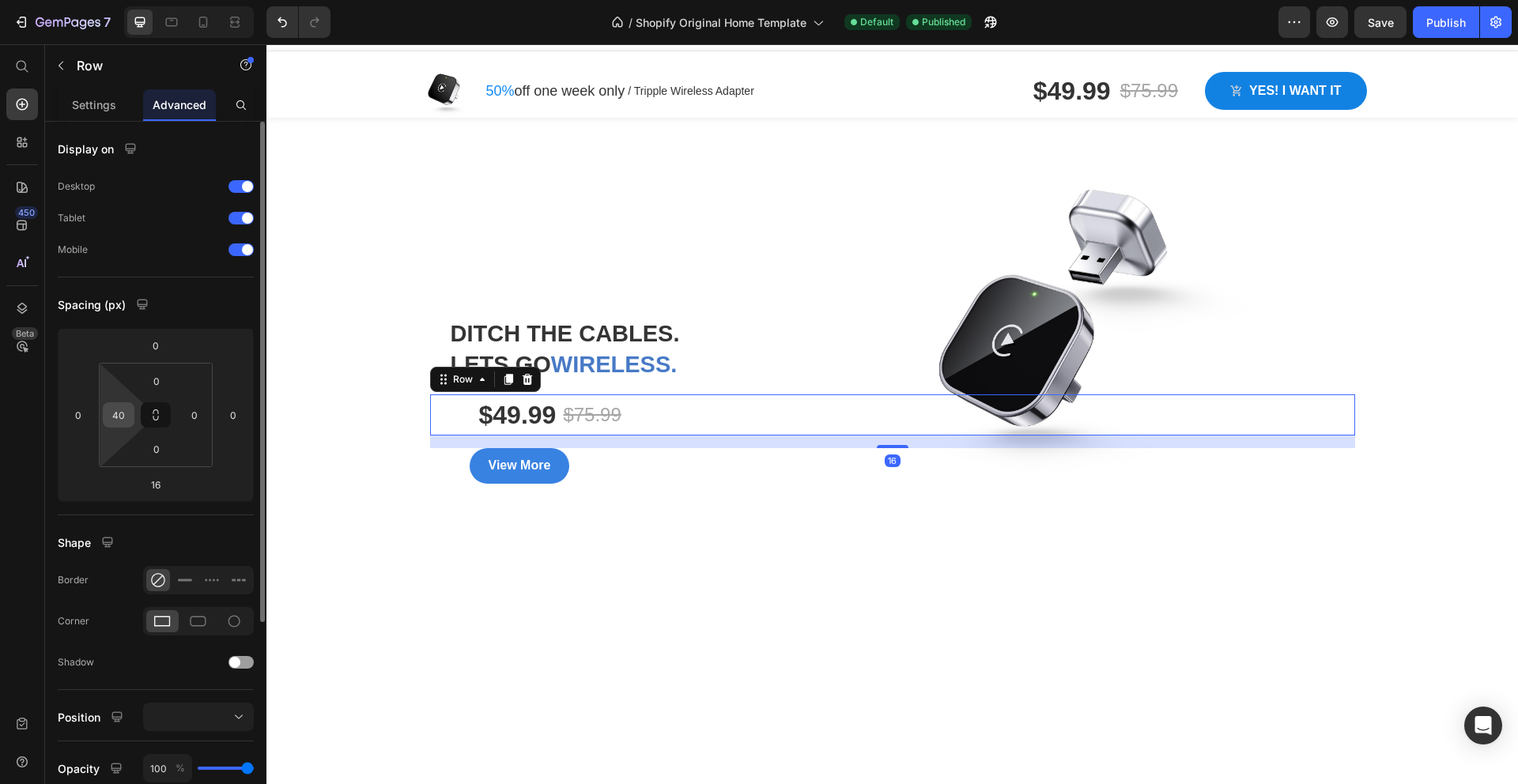click on "40" at bounding box center (119, 415) 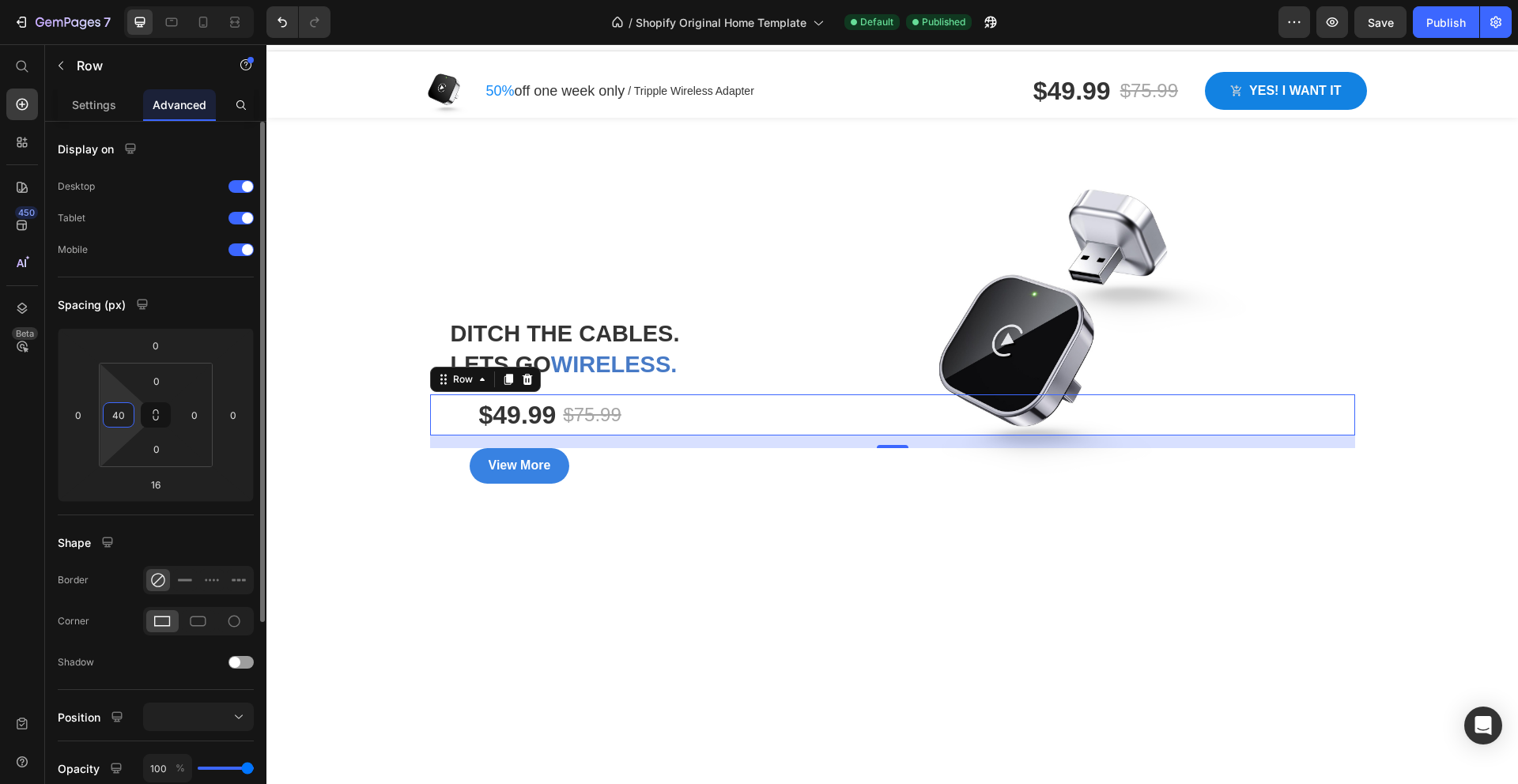 type on "4" 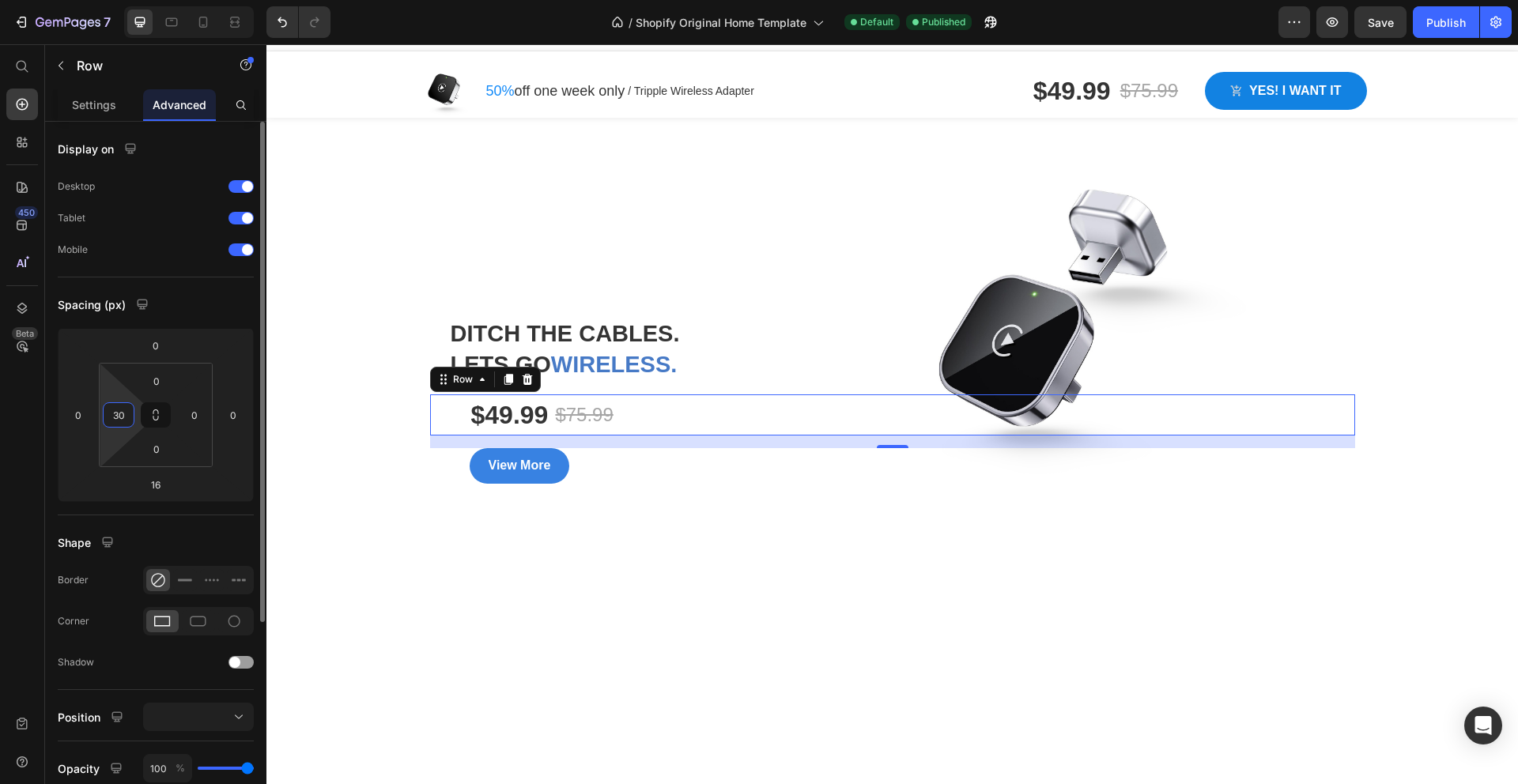 type on "3" 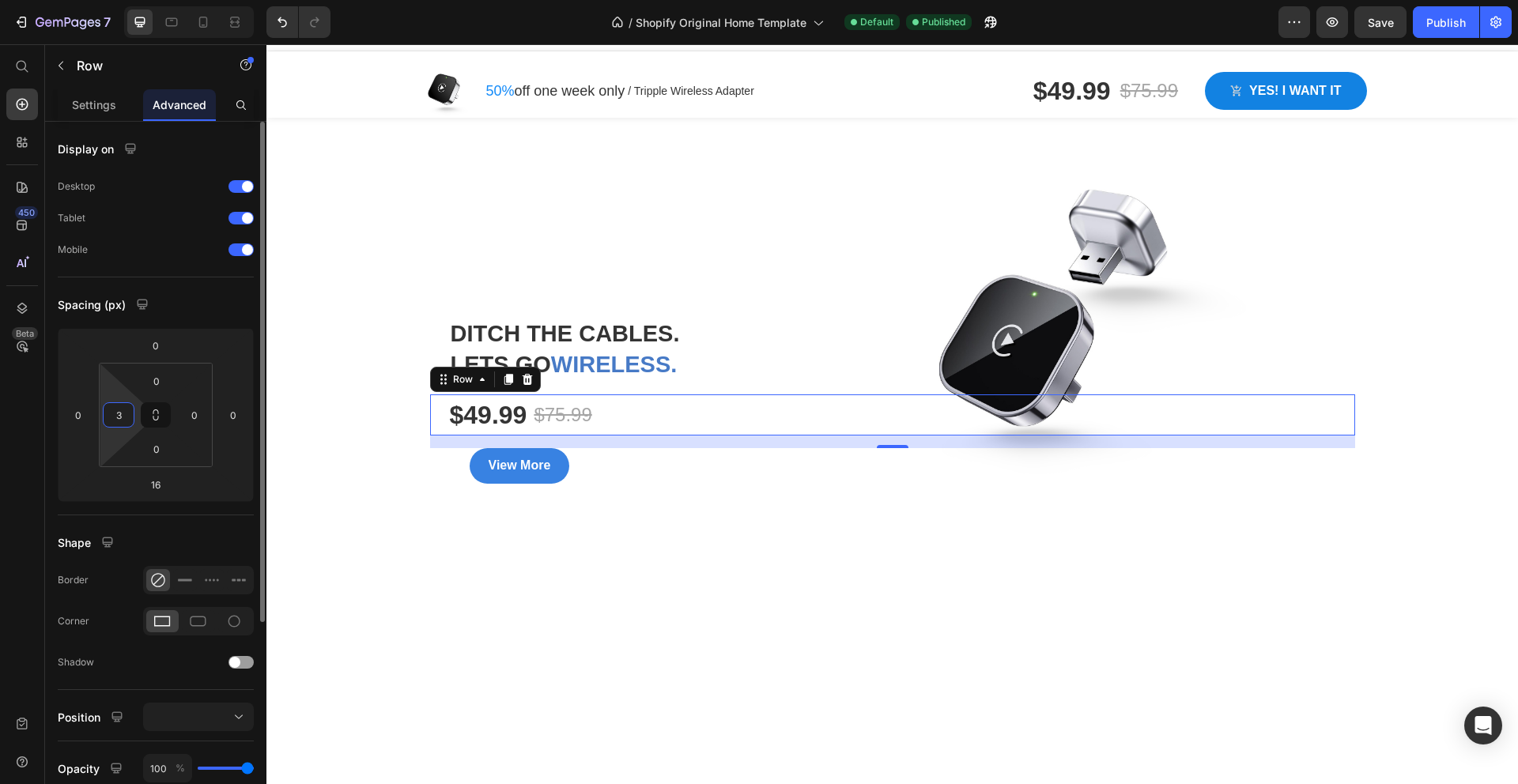 type on "30" 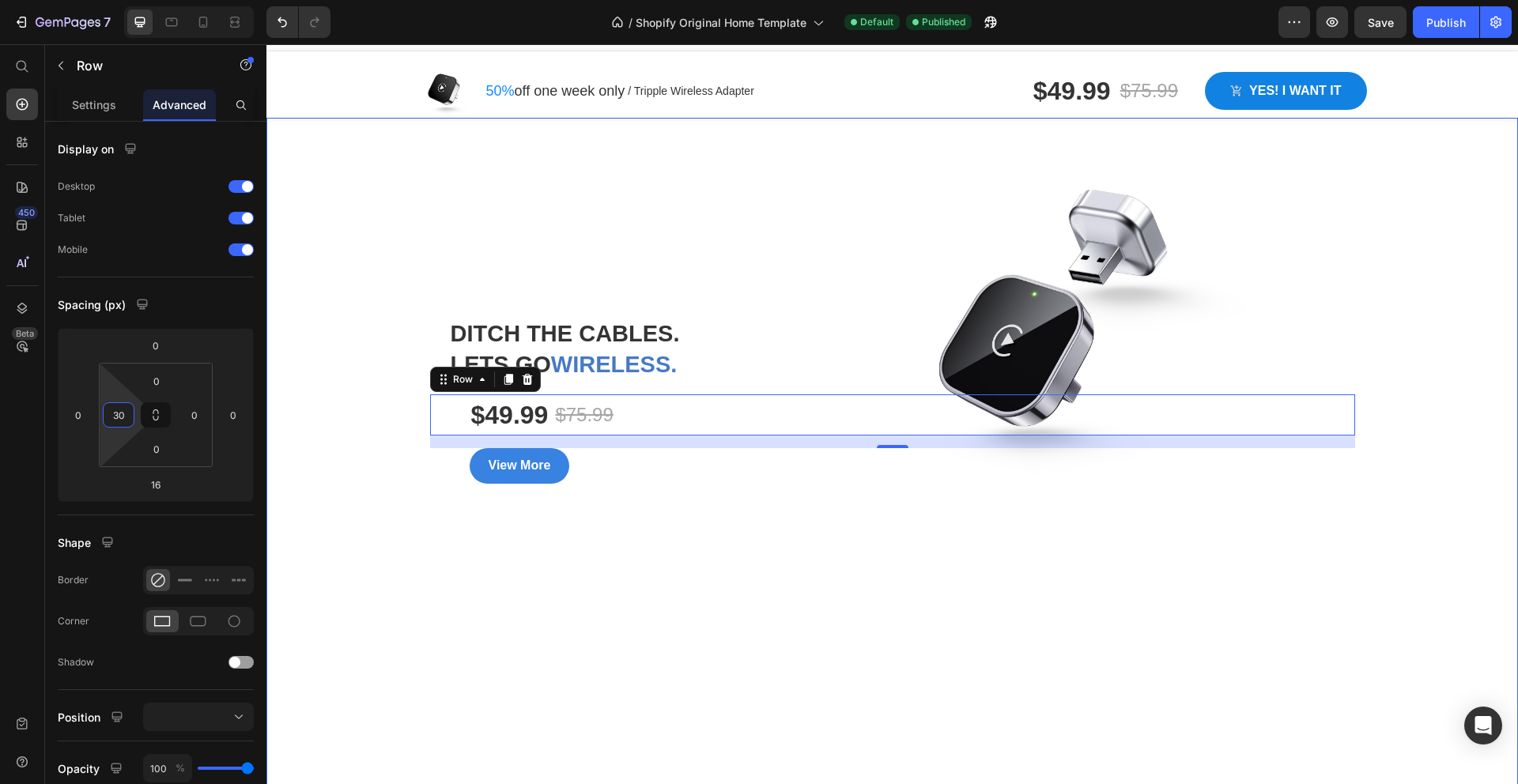 click at bounding box center (892, 454) 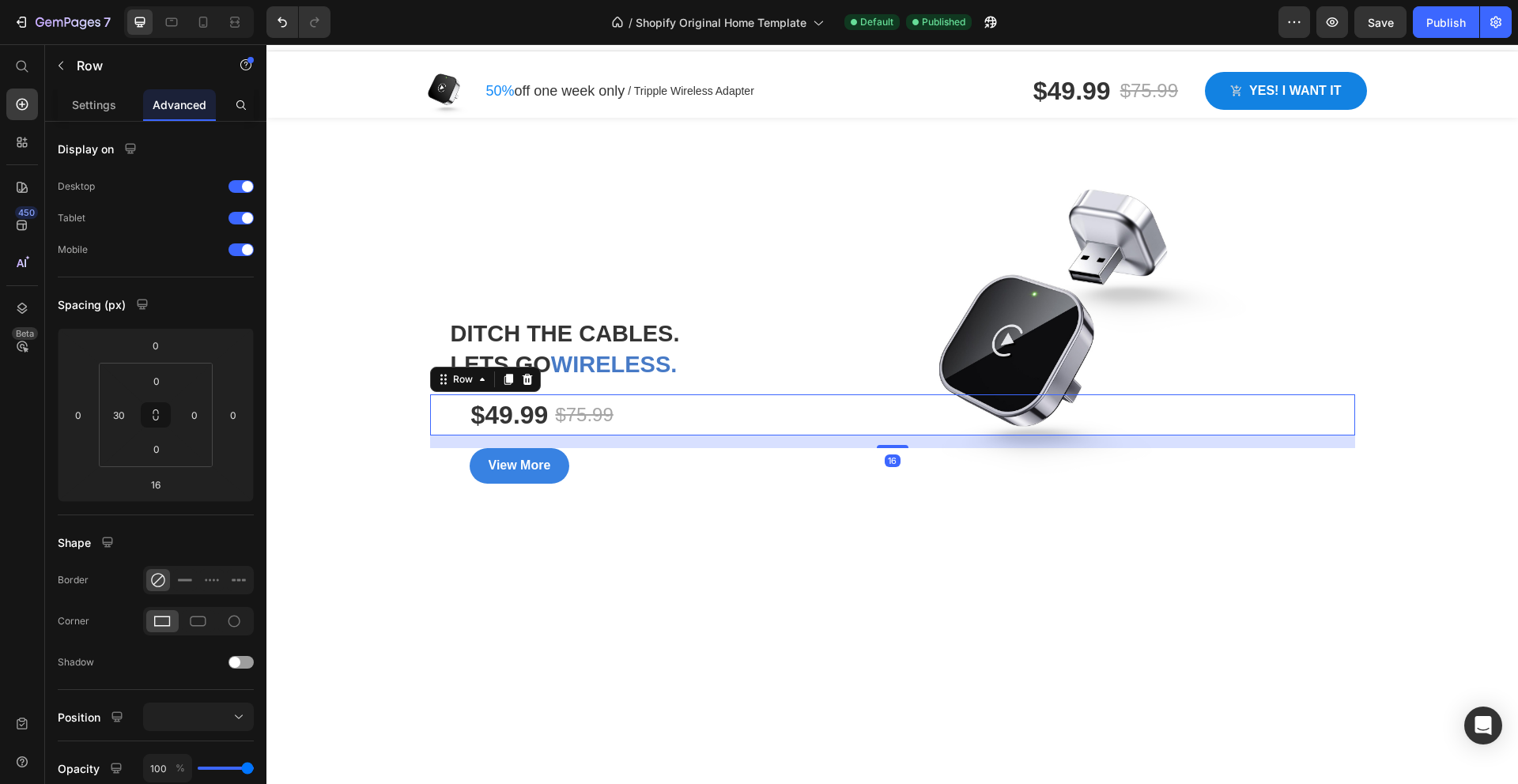 click on "$49.99 Product Price $75.99 Product Price Row   16" at bounding box center (893, 415) 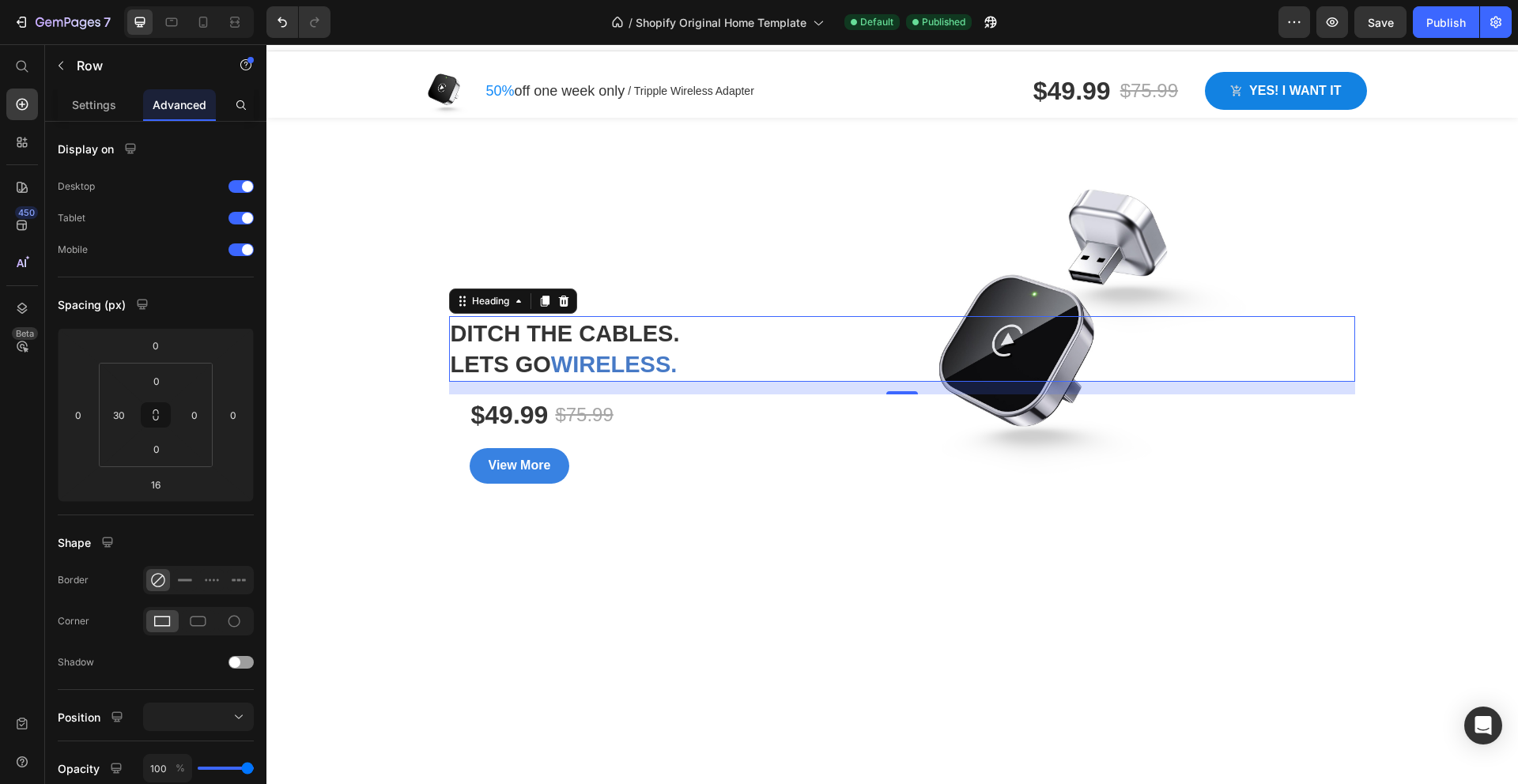 click on "wireless." at bounding box center (614, 364) 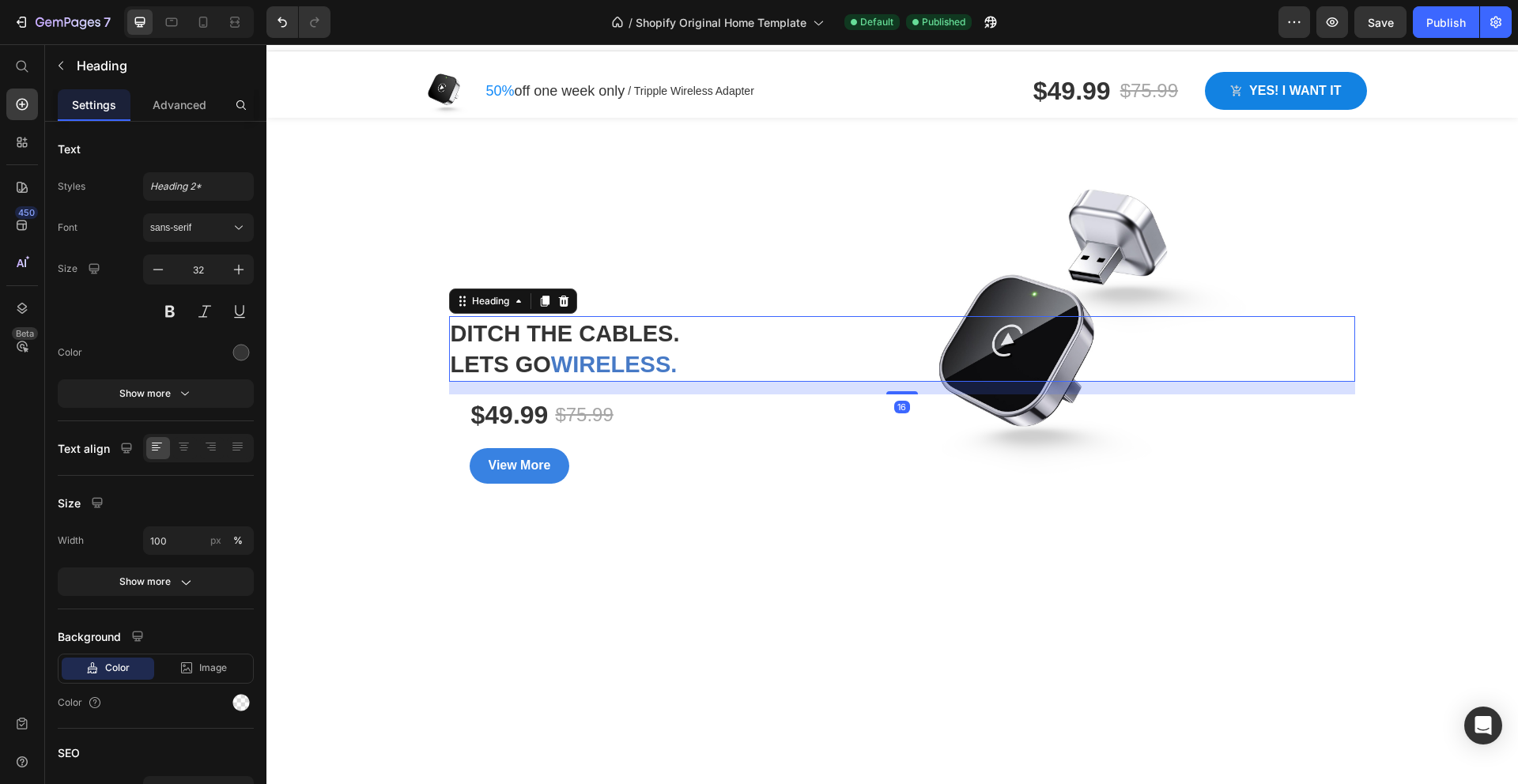 click on "16" at bounding box center [902, 388] 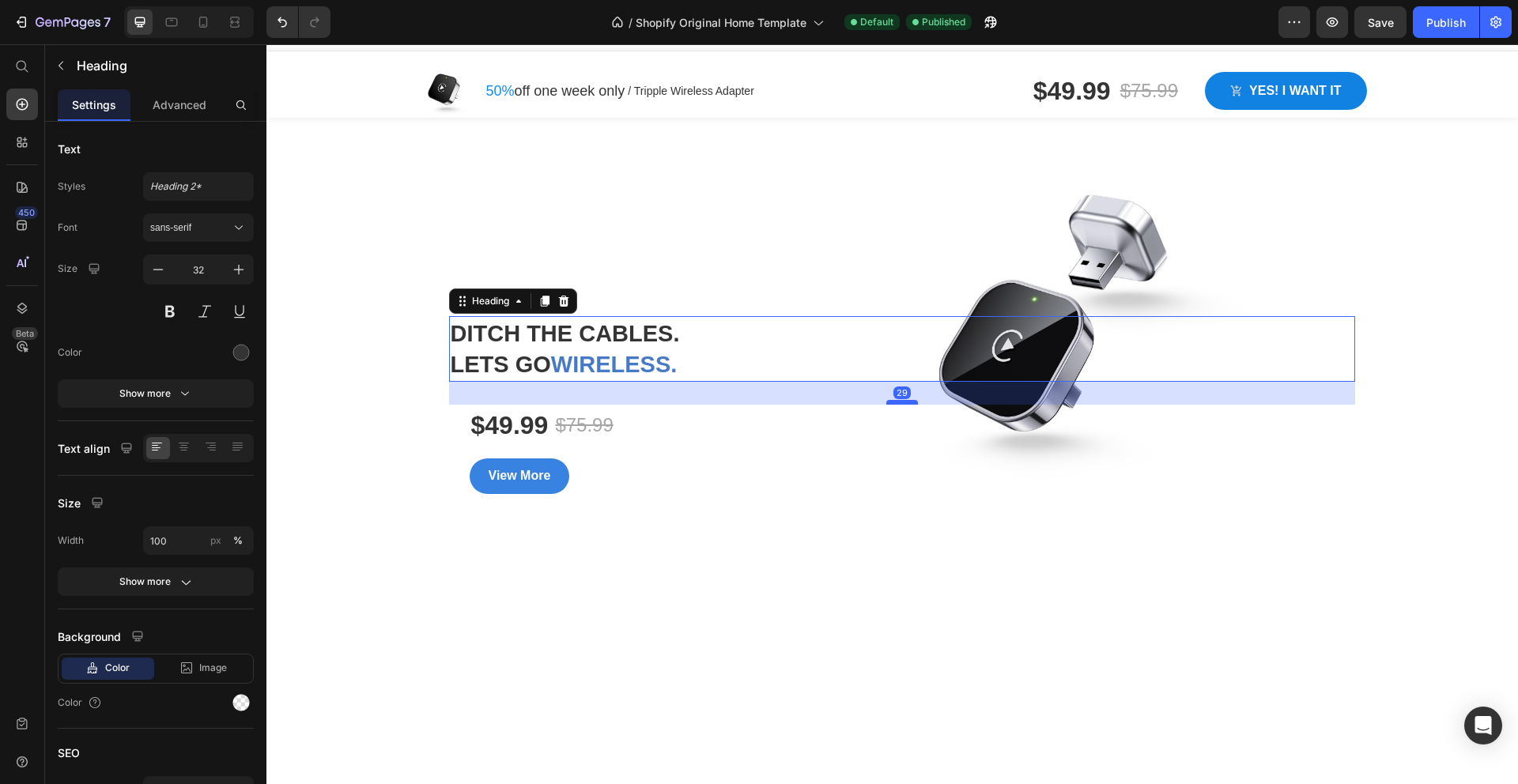 drag, startPoint x: 906, startPoint y: 394, endPoint x: 912, endPoint y: 405, distance: 12.529964 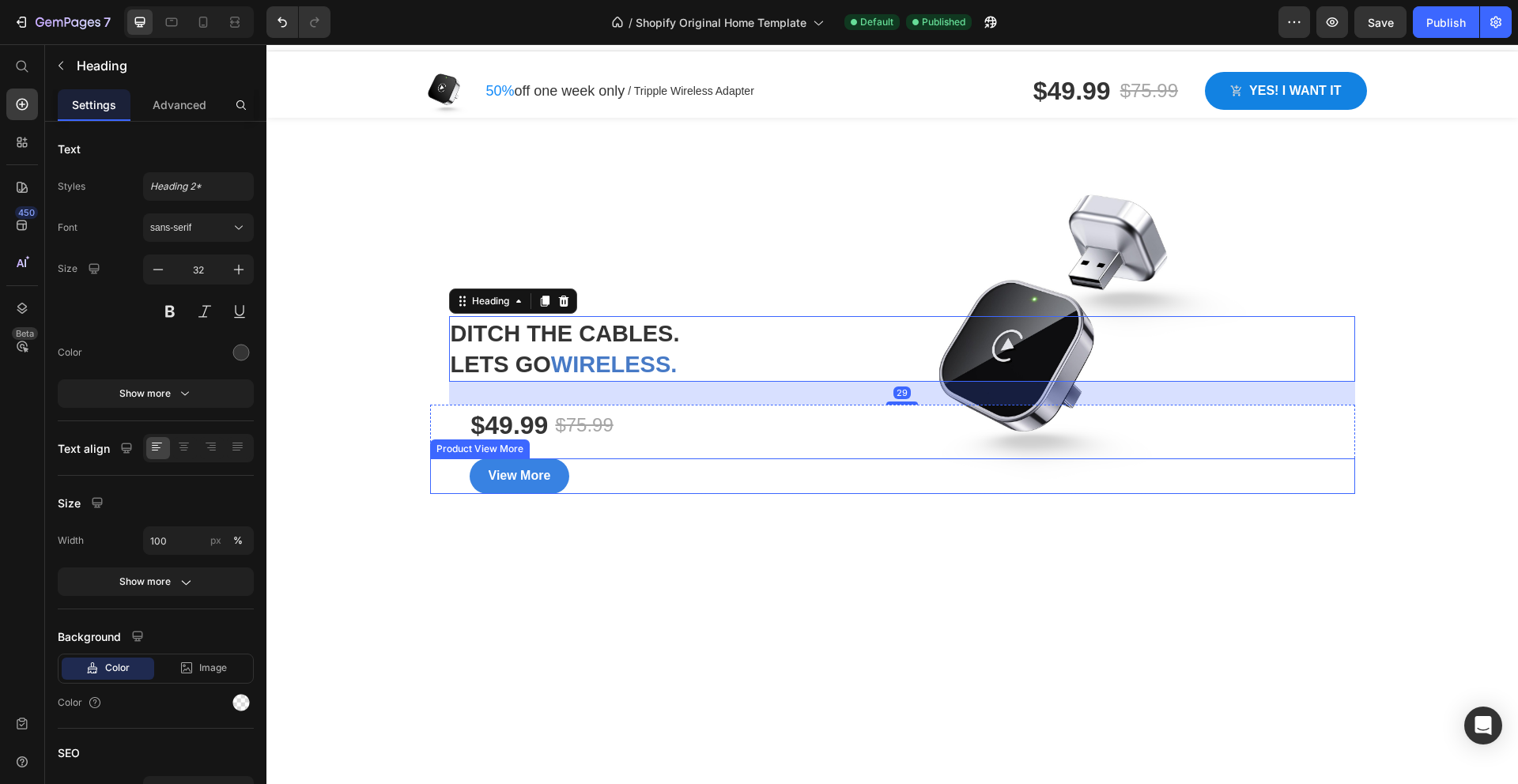 click on "View More" at bounding box center [912, 476] 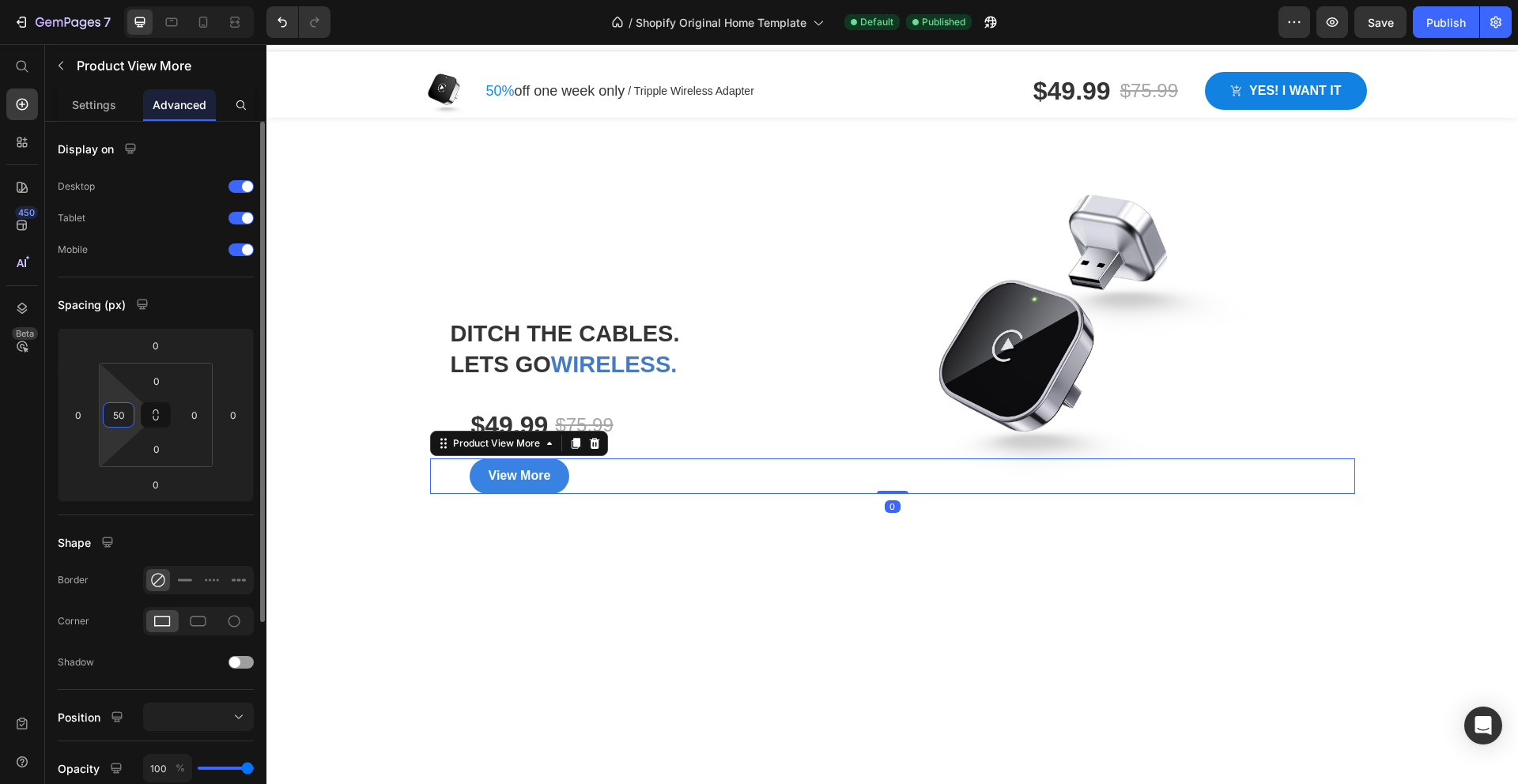 click on "50" at bounding box center [119, 415] 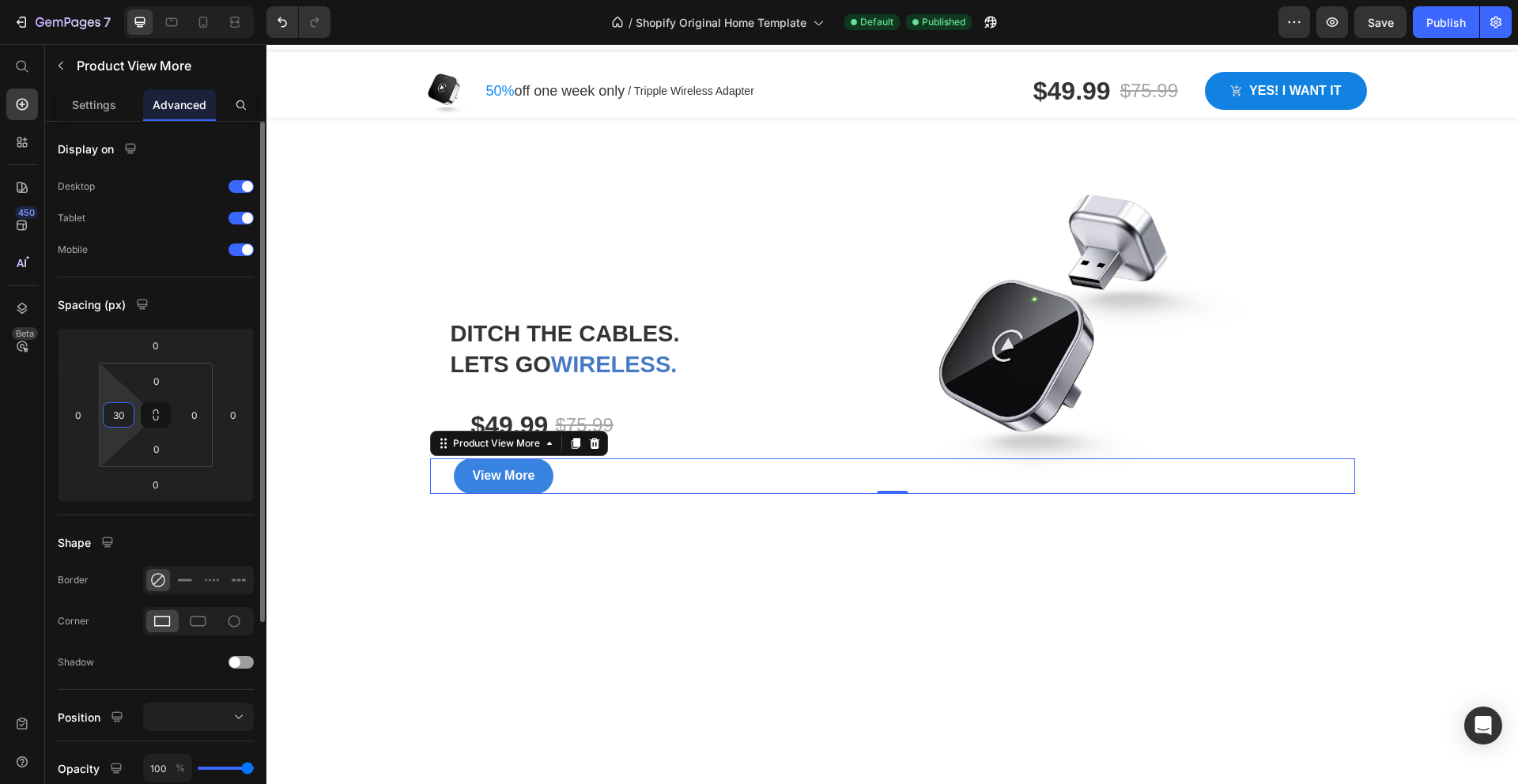 type on "3" 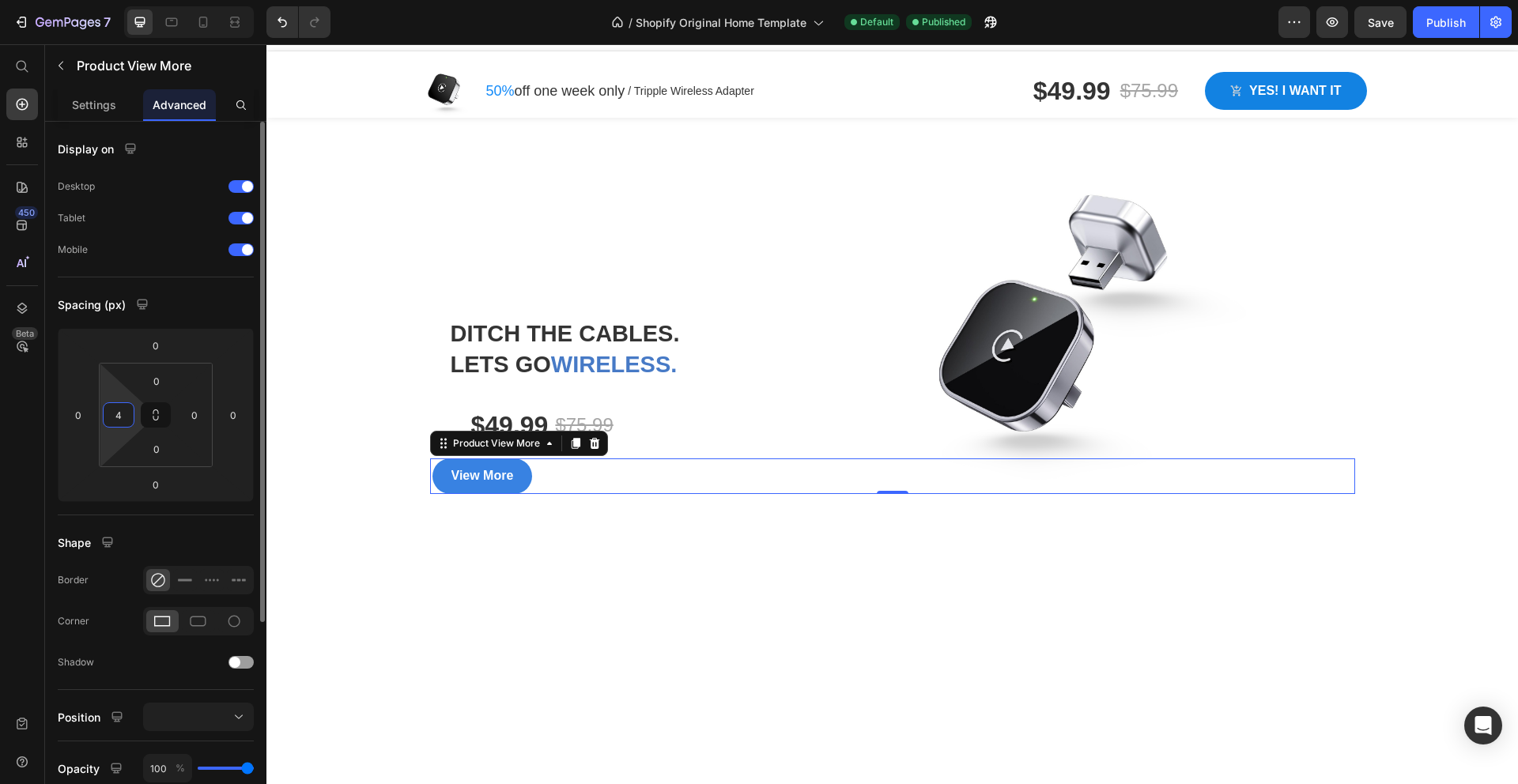 type on "40" 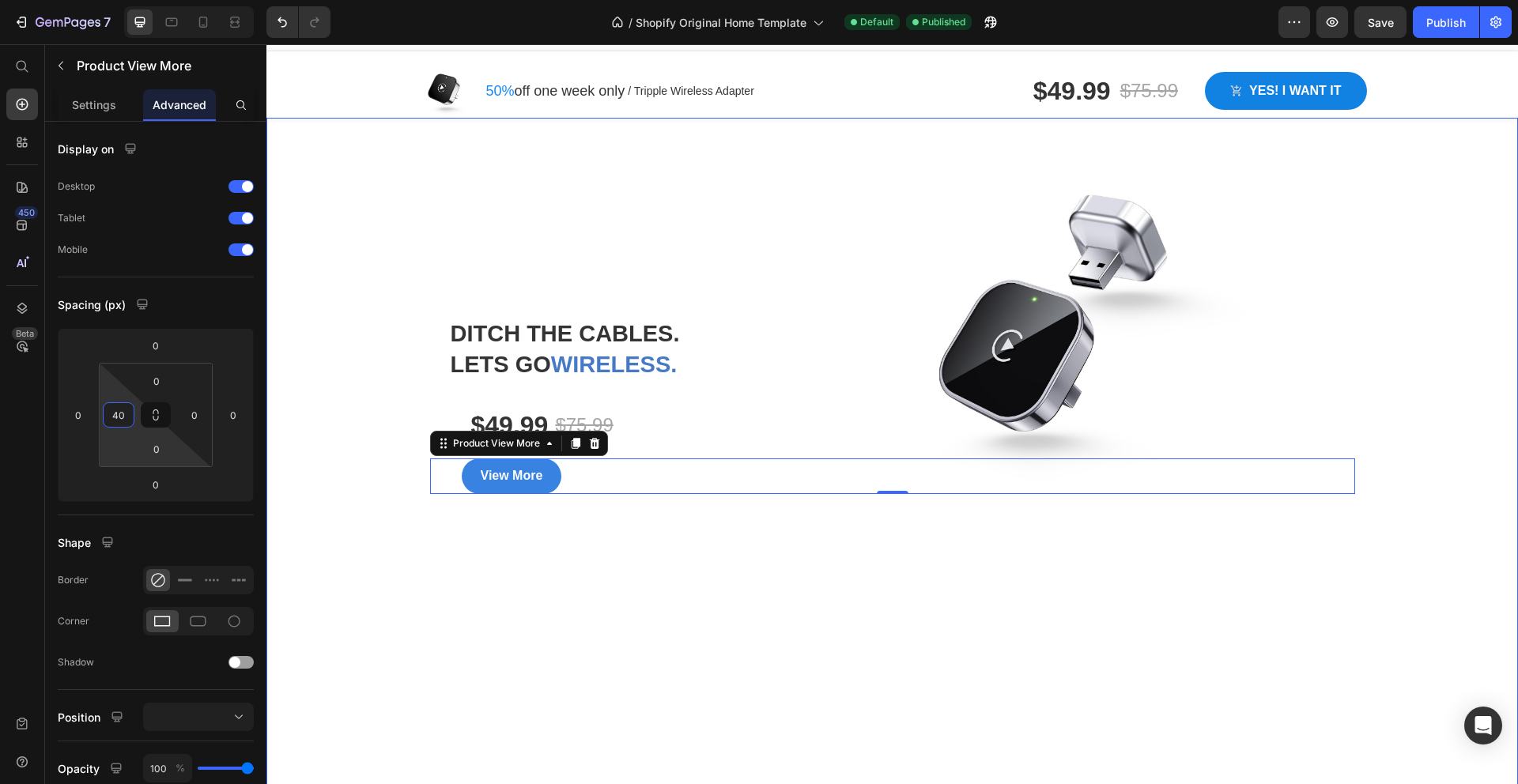 click at bounding box center [892, 454] 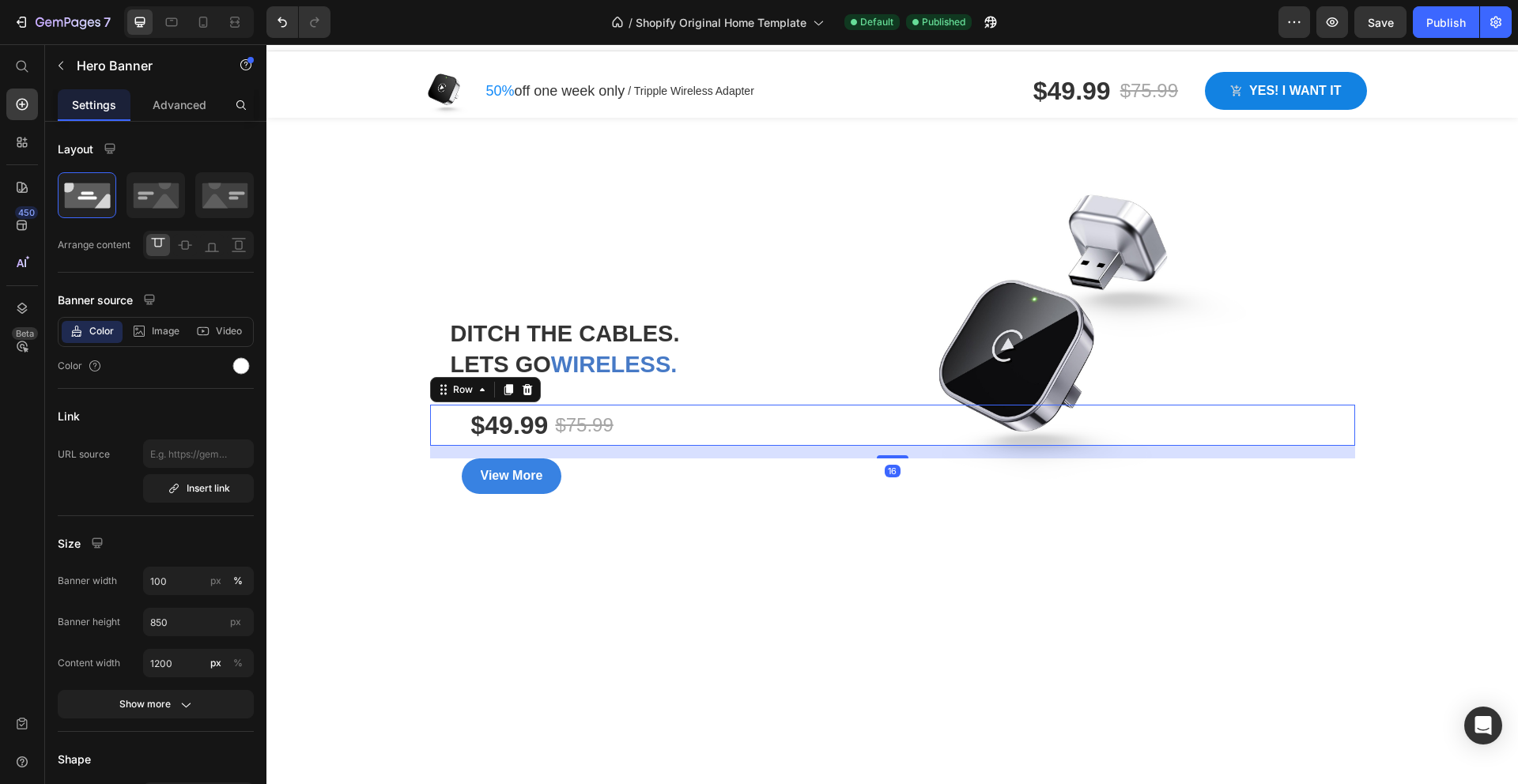 click on "$49.99 Product Price $75.99 Product Price Row   16" at bounding box center [893, 425] 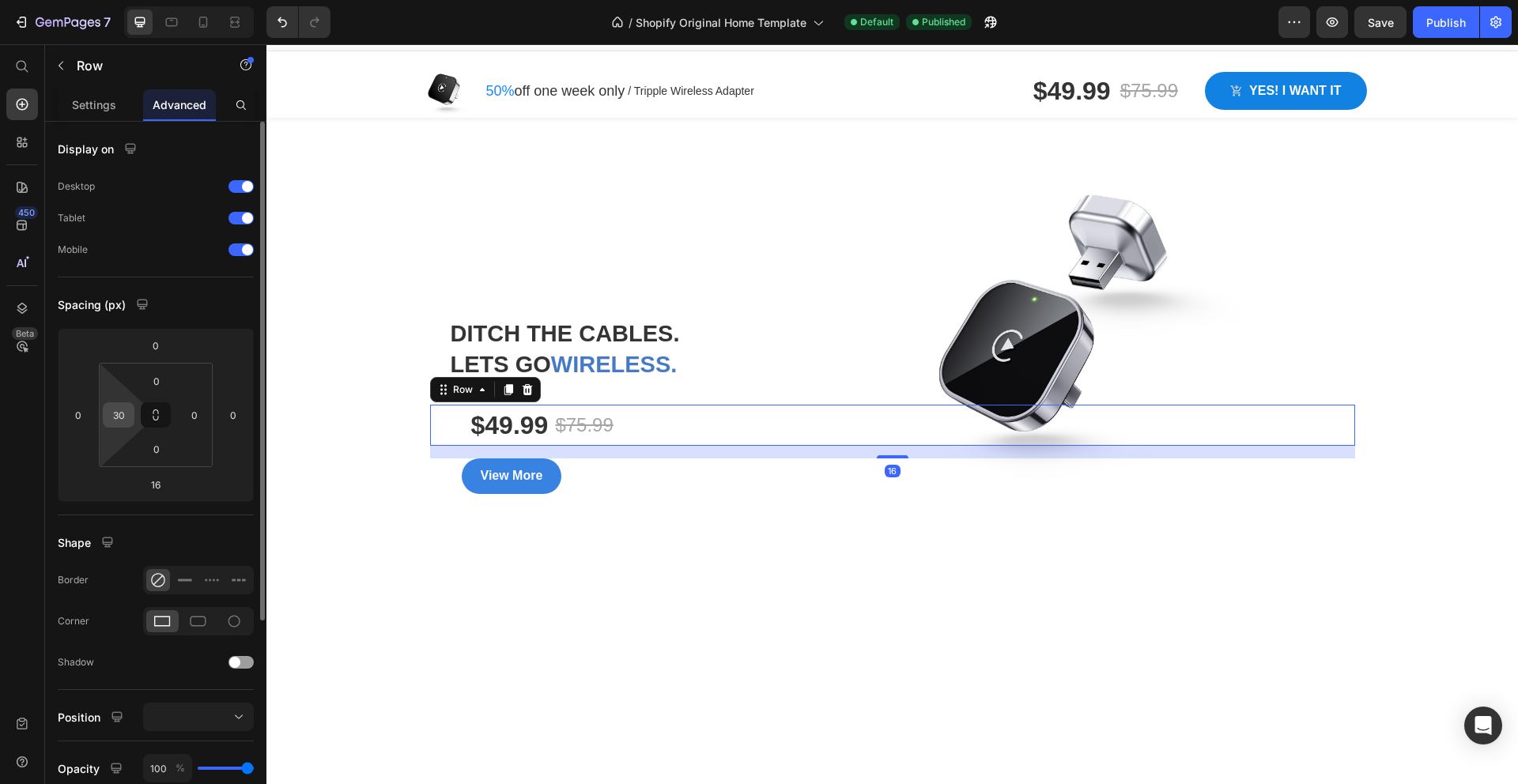 click on "30" at bounding box center [119, 415] 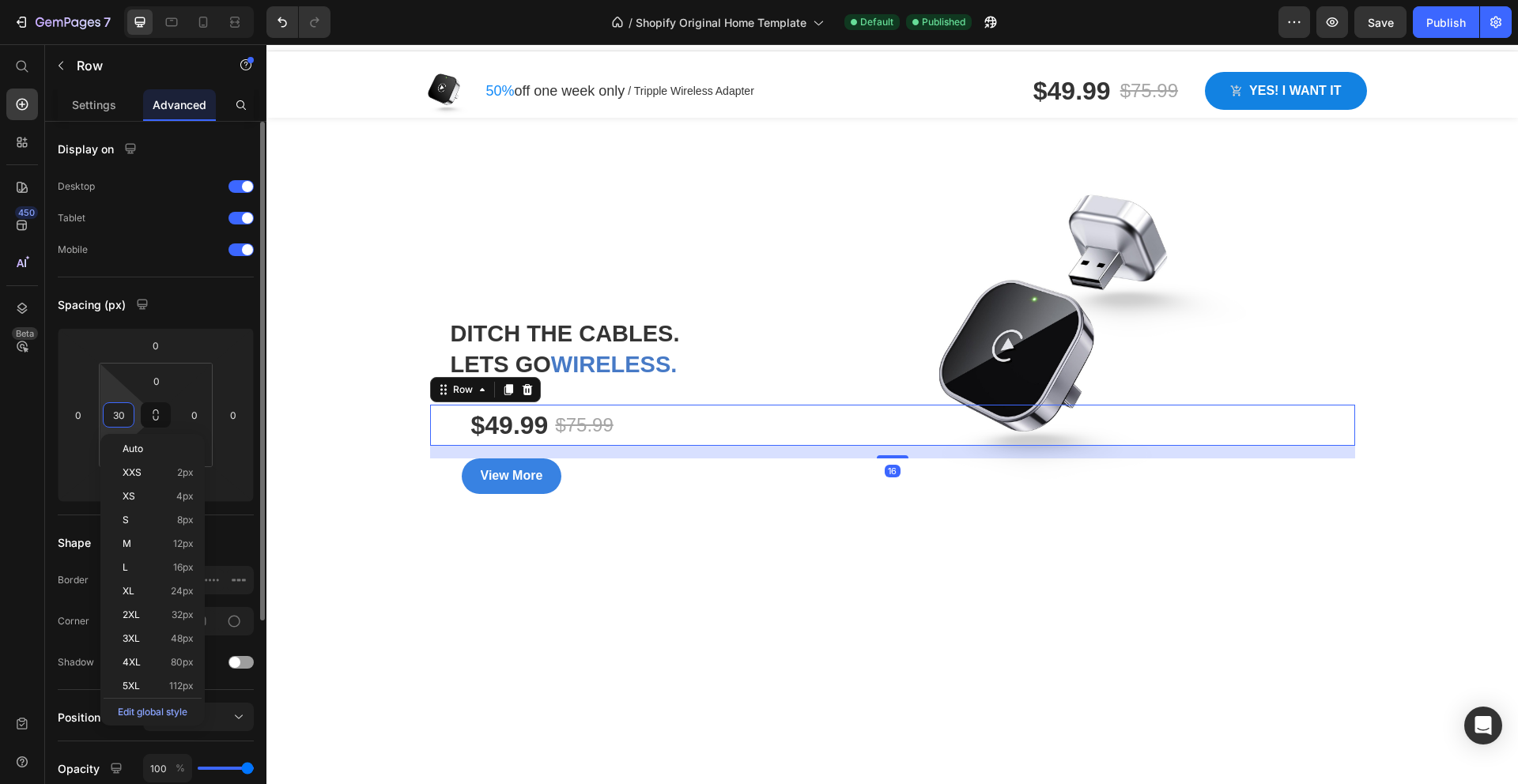 type 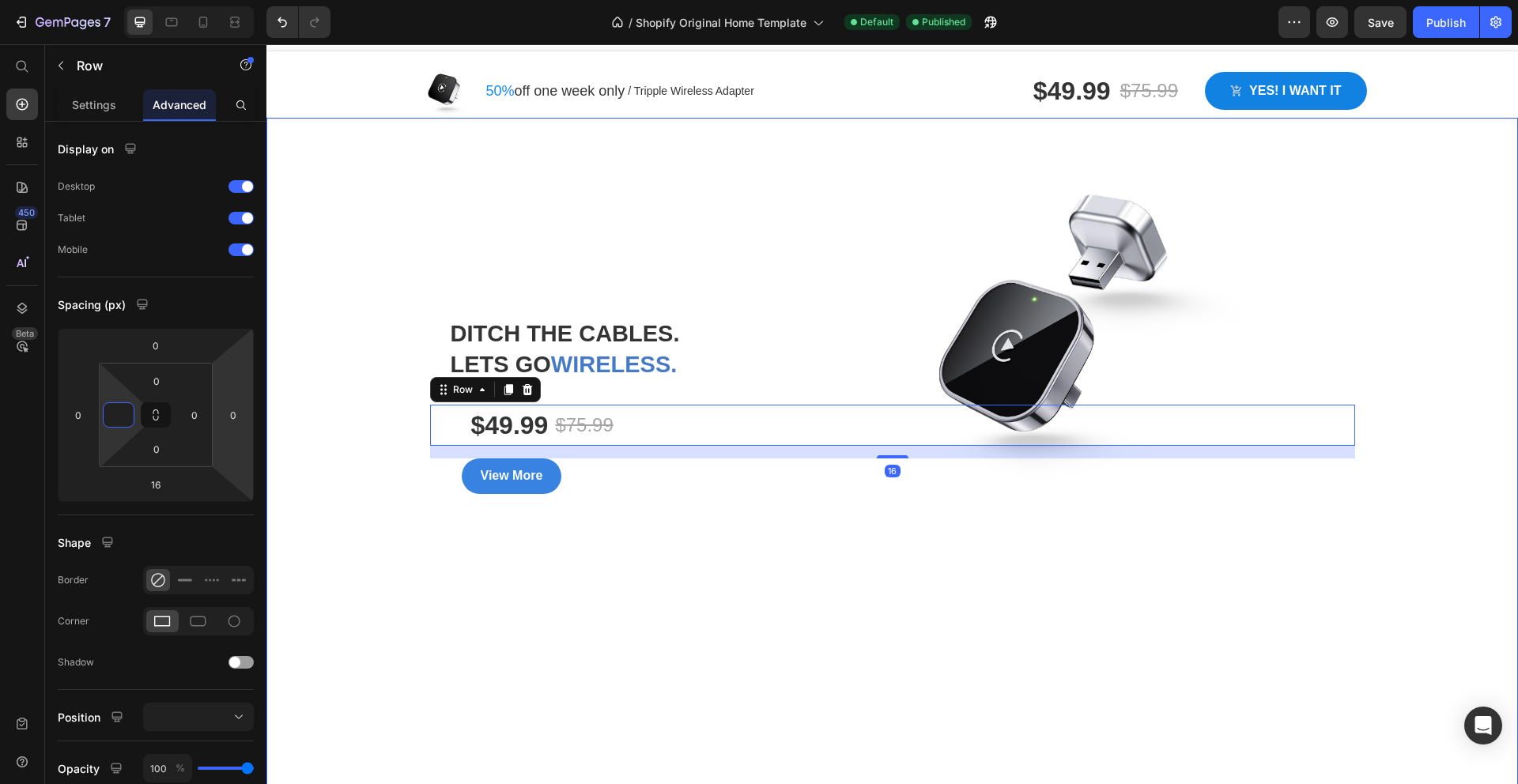 click at bounding box center (892, 454) 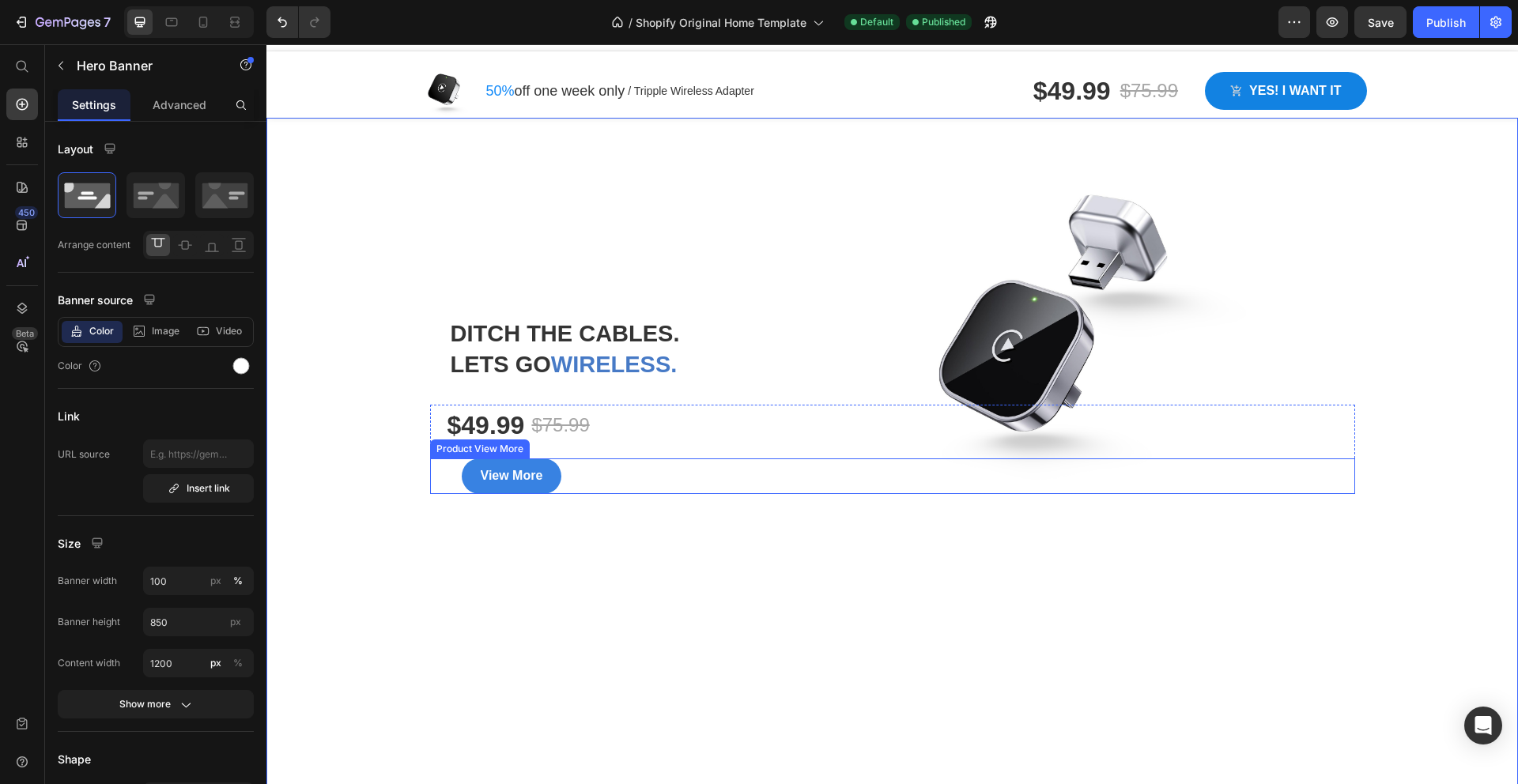click on "View More" at bounding box center [908, 476] 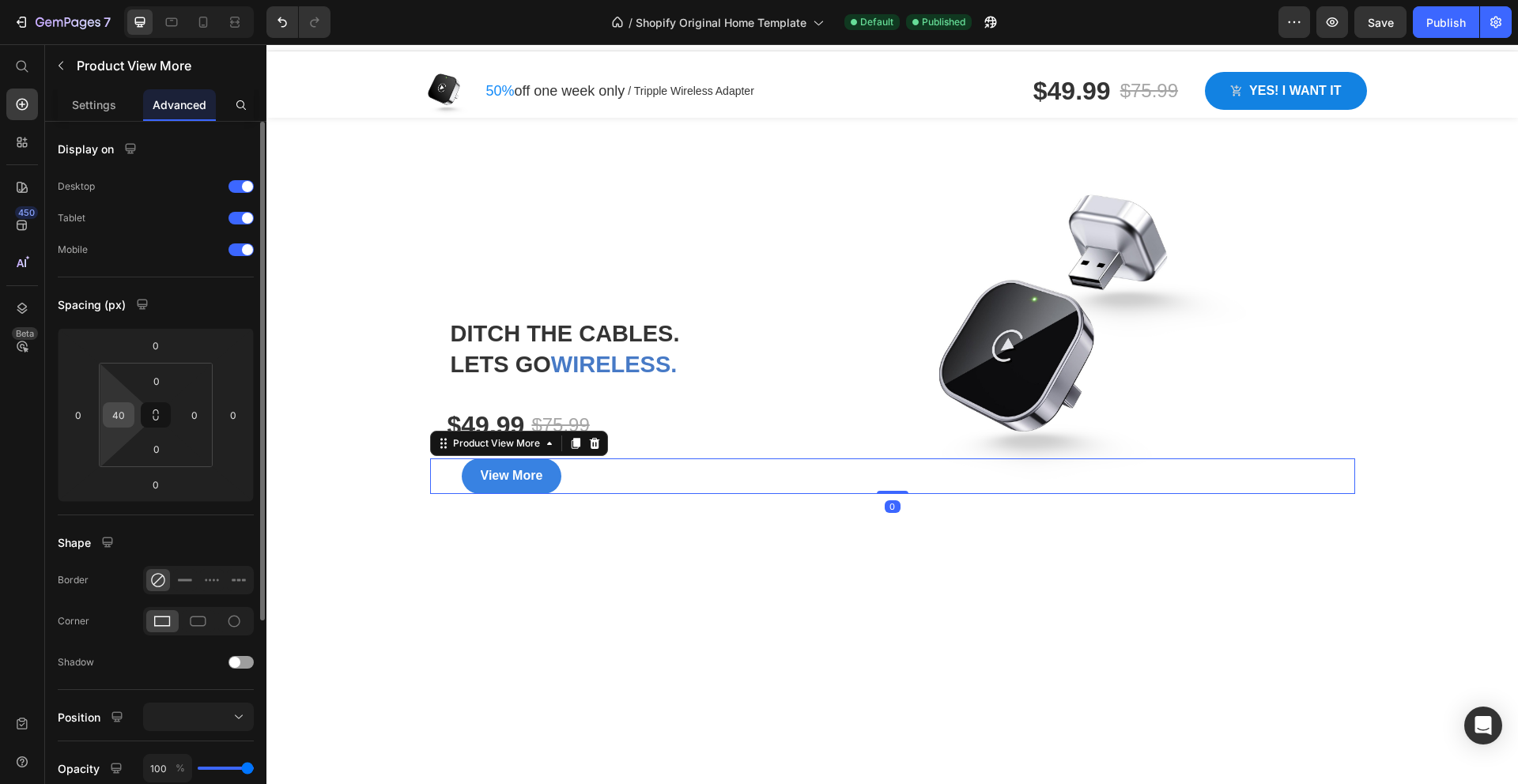 click on "40" at bounding box center (119, 415) 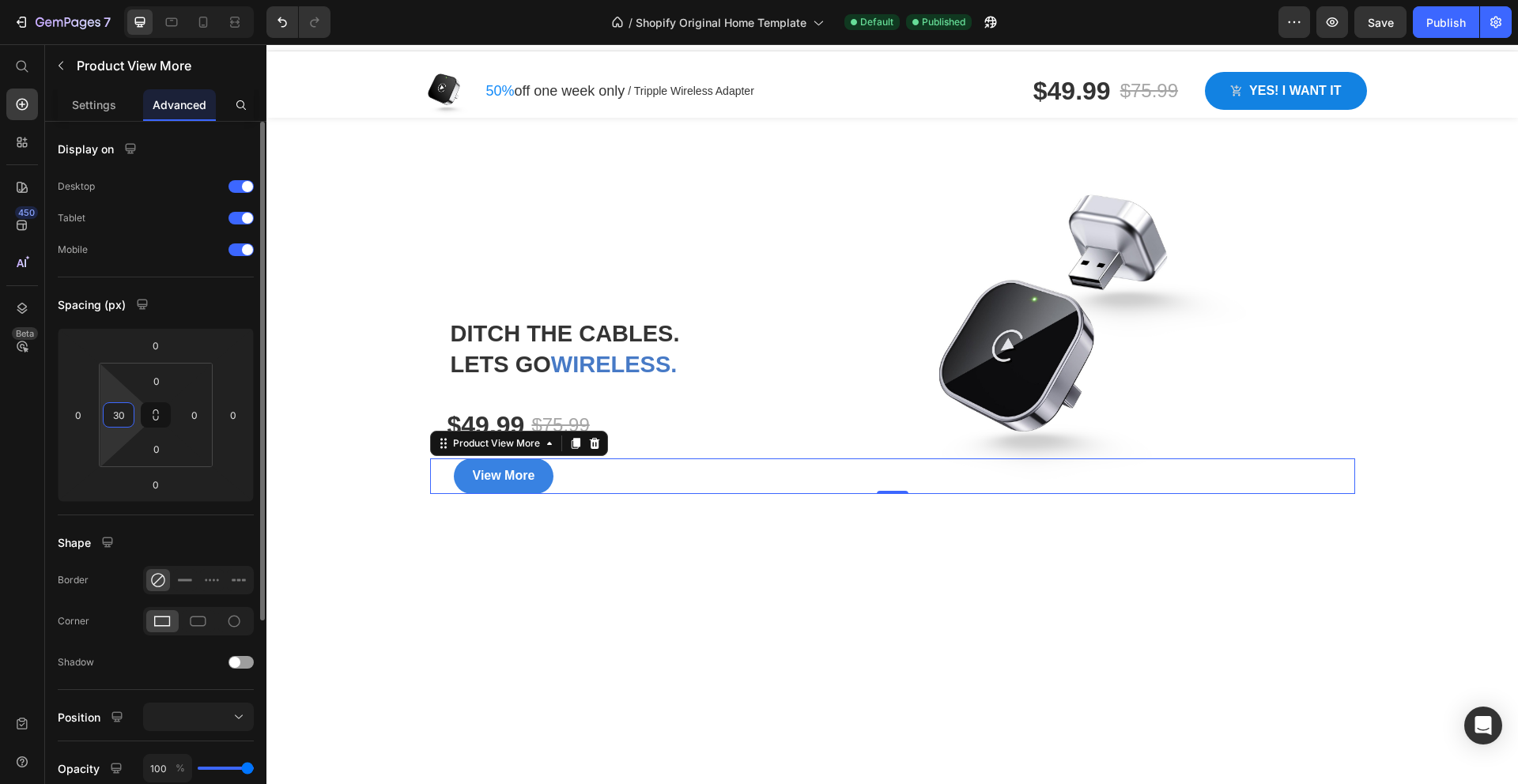 type on "3" 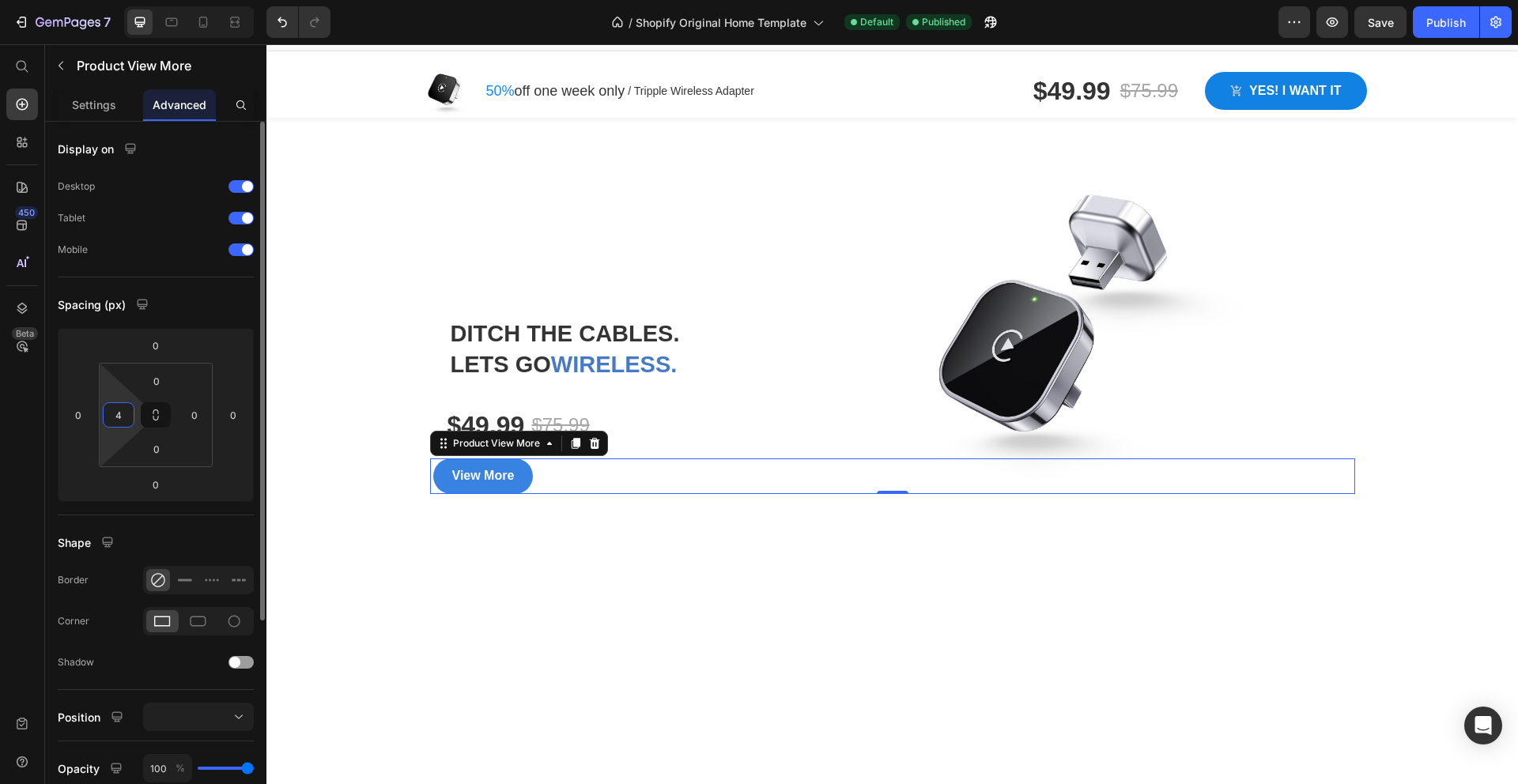 type on "45" 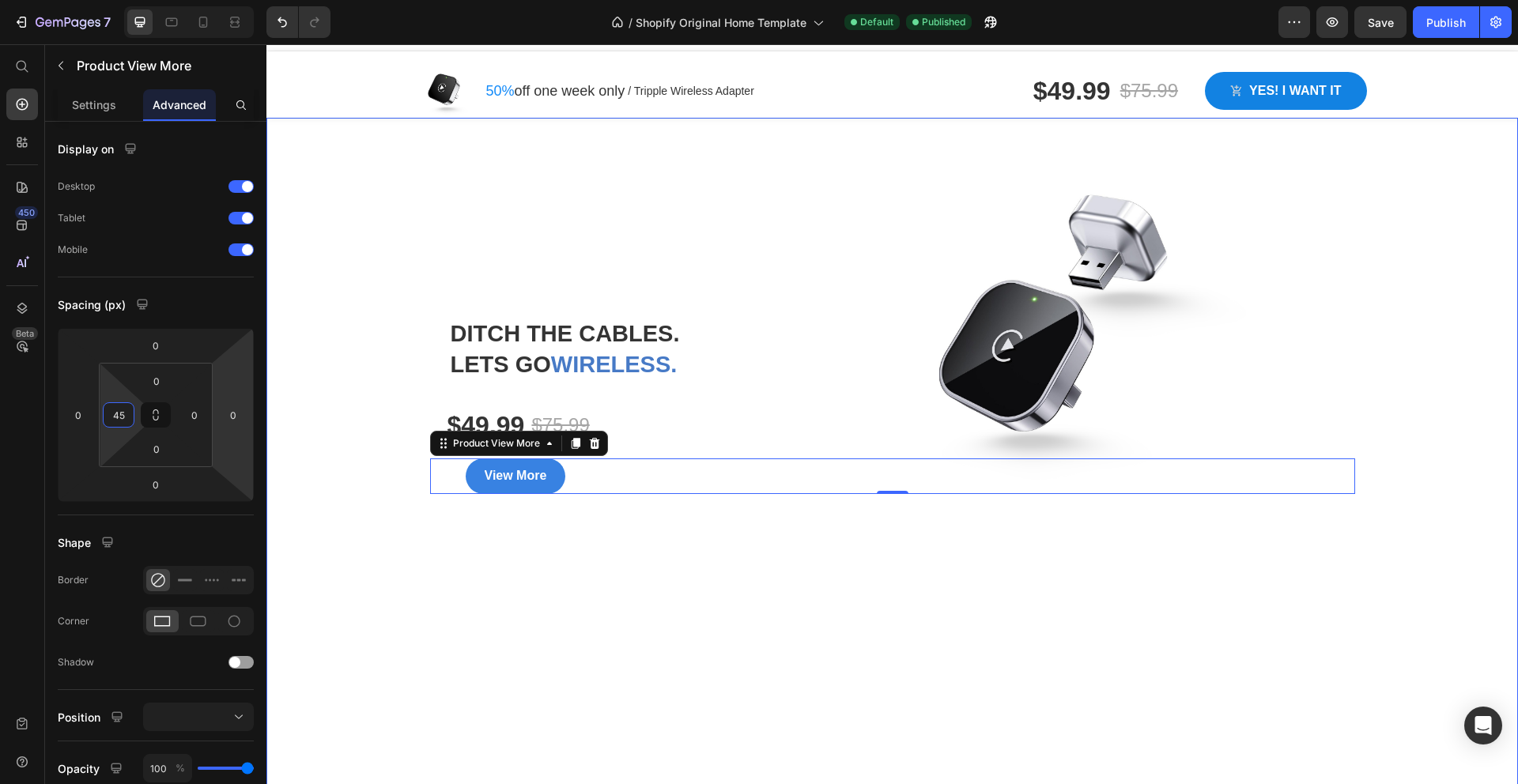 click at bounding box center [892, 454] 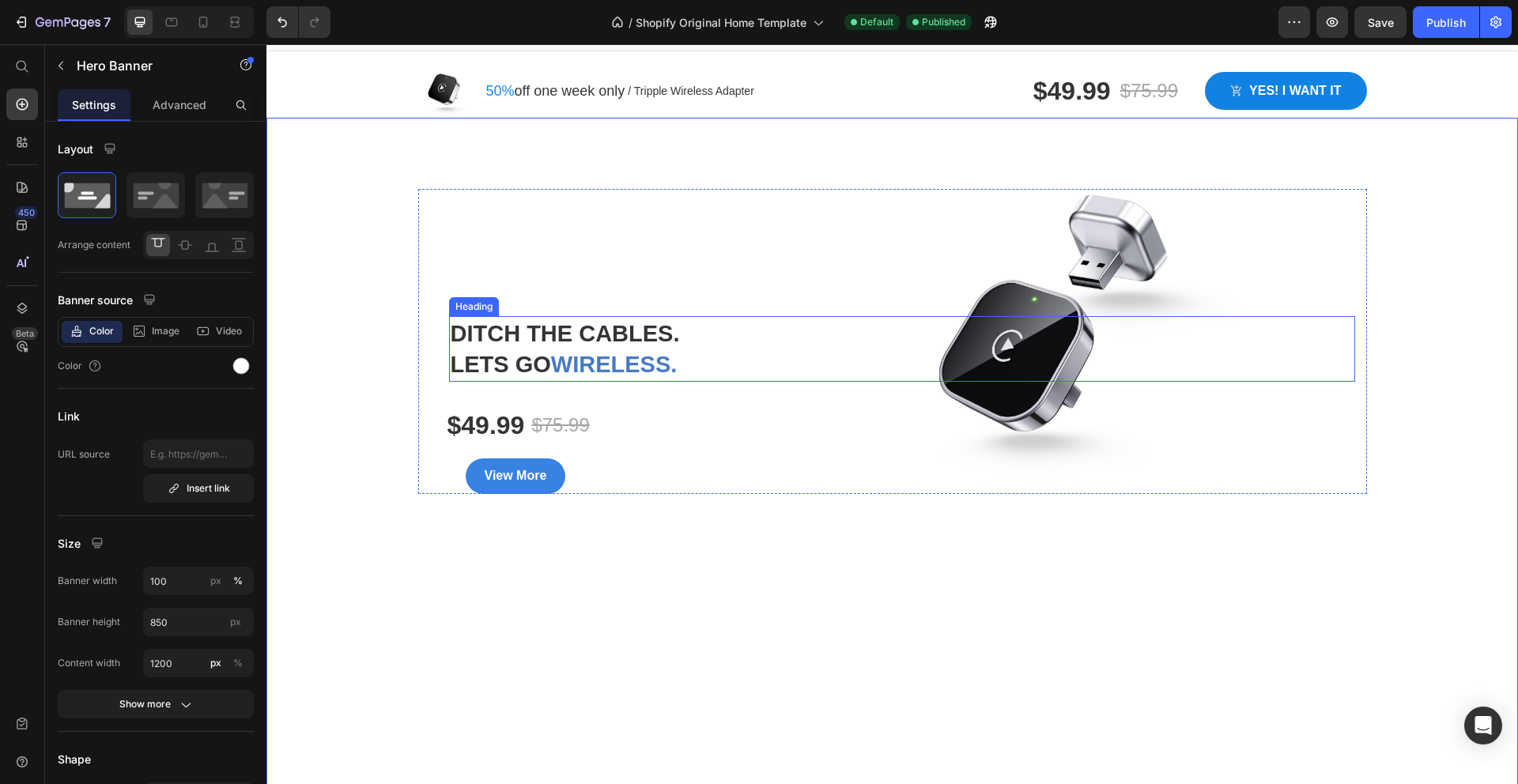 click on "Ditch the Cables." at bounding box center (565, 334) 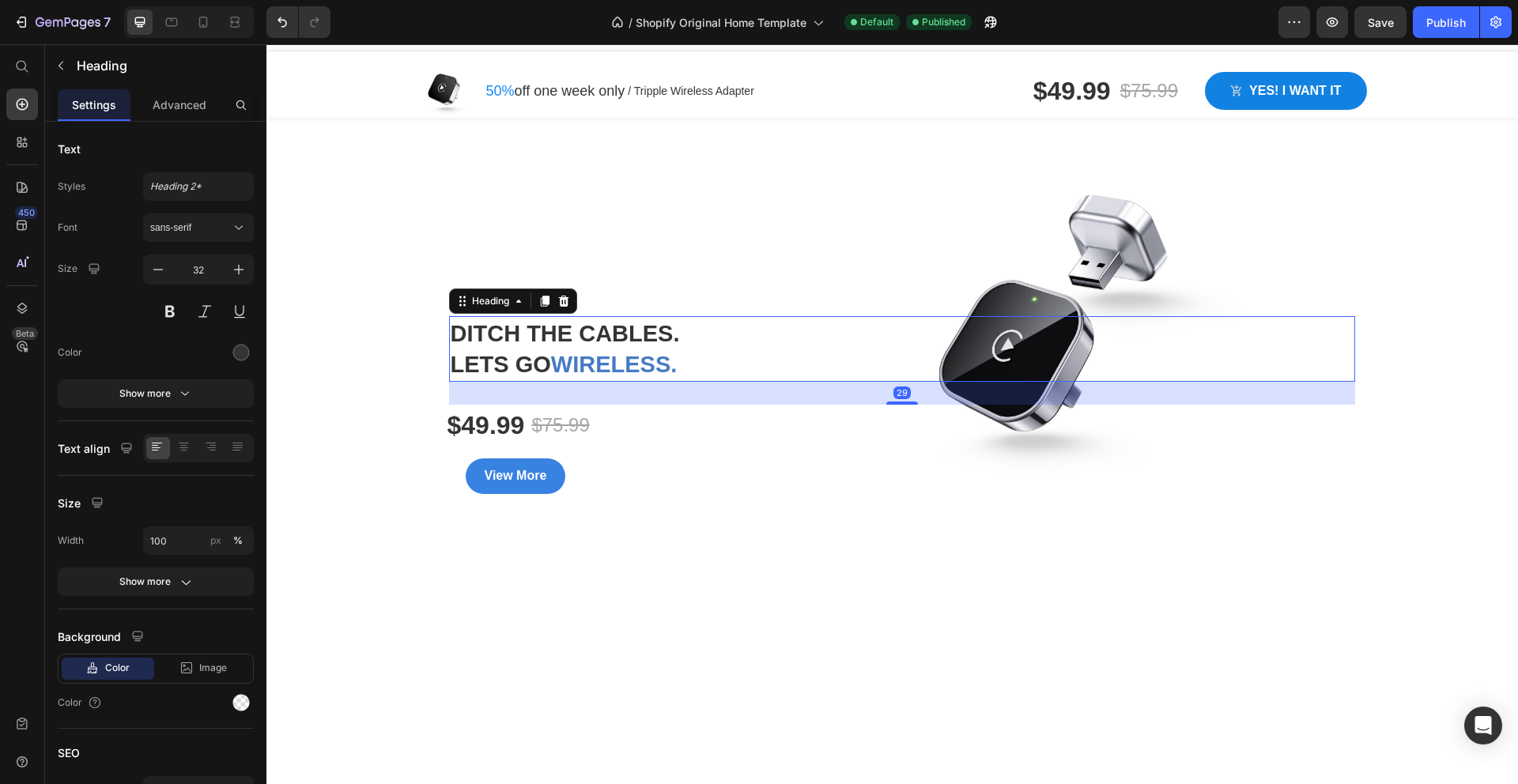 click on "Ditch the Cables. Lets go  wireless." at bounding box center [902, 349] 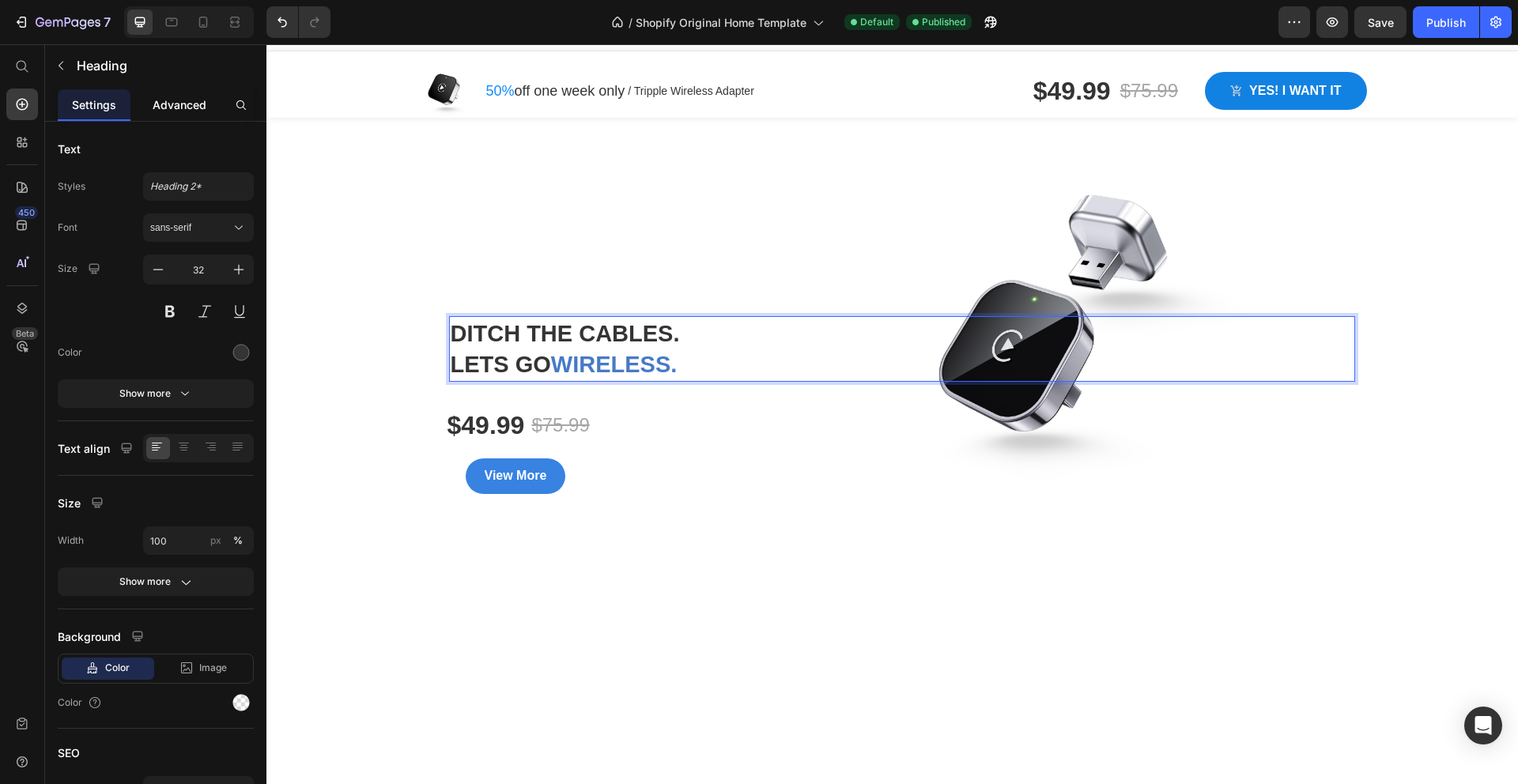 click on "Advanced" at bounding box center (179, 104) 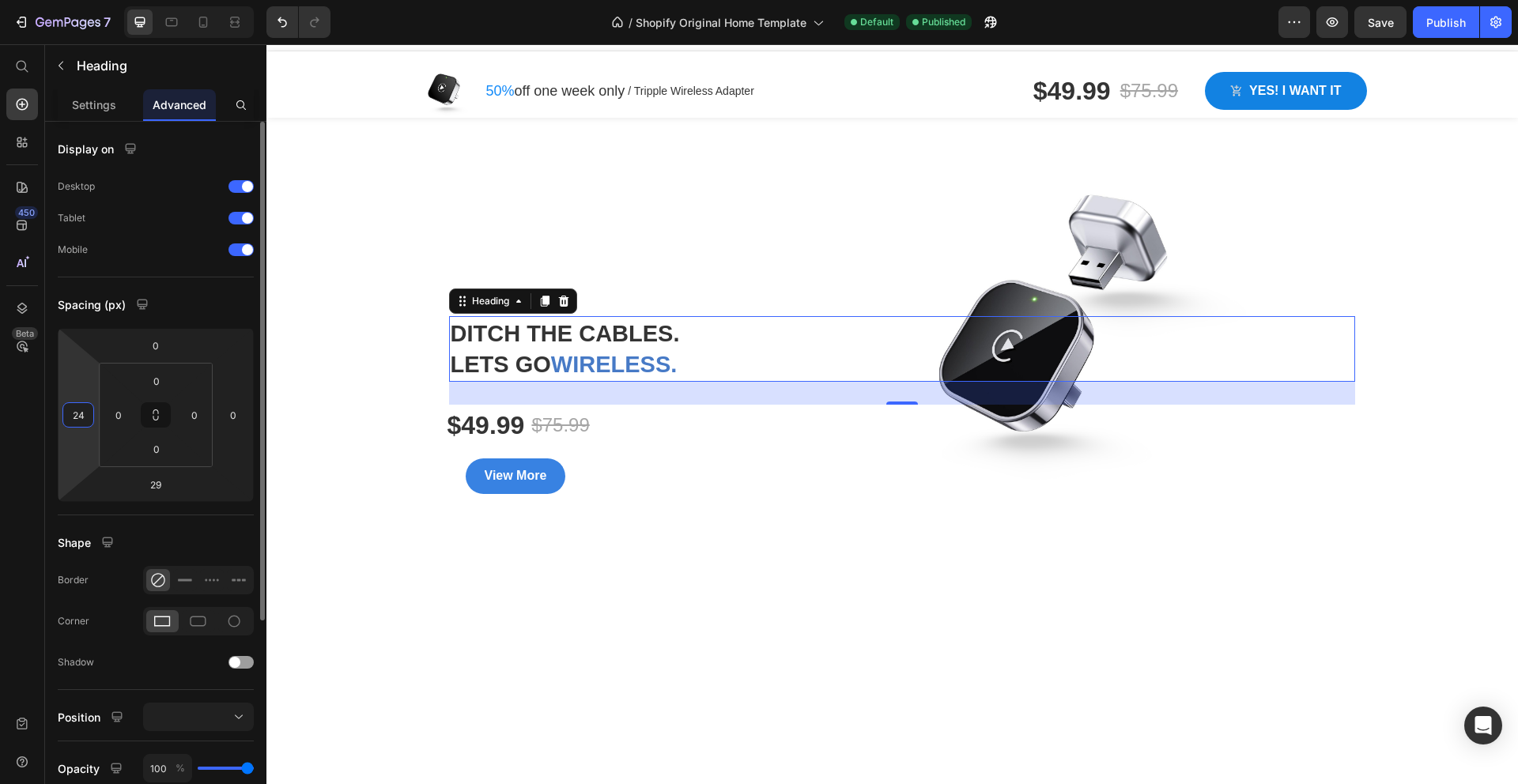 click on "24" at bounding box center [78, 415] 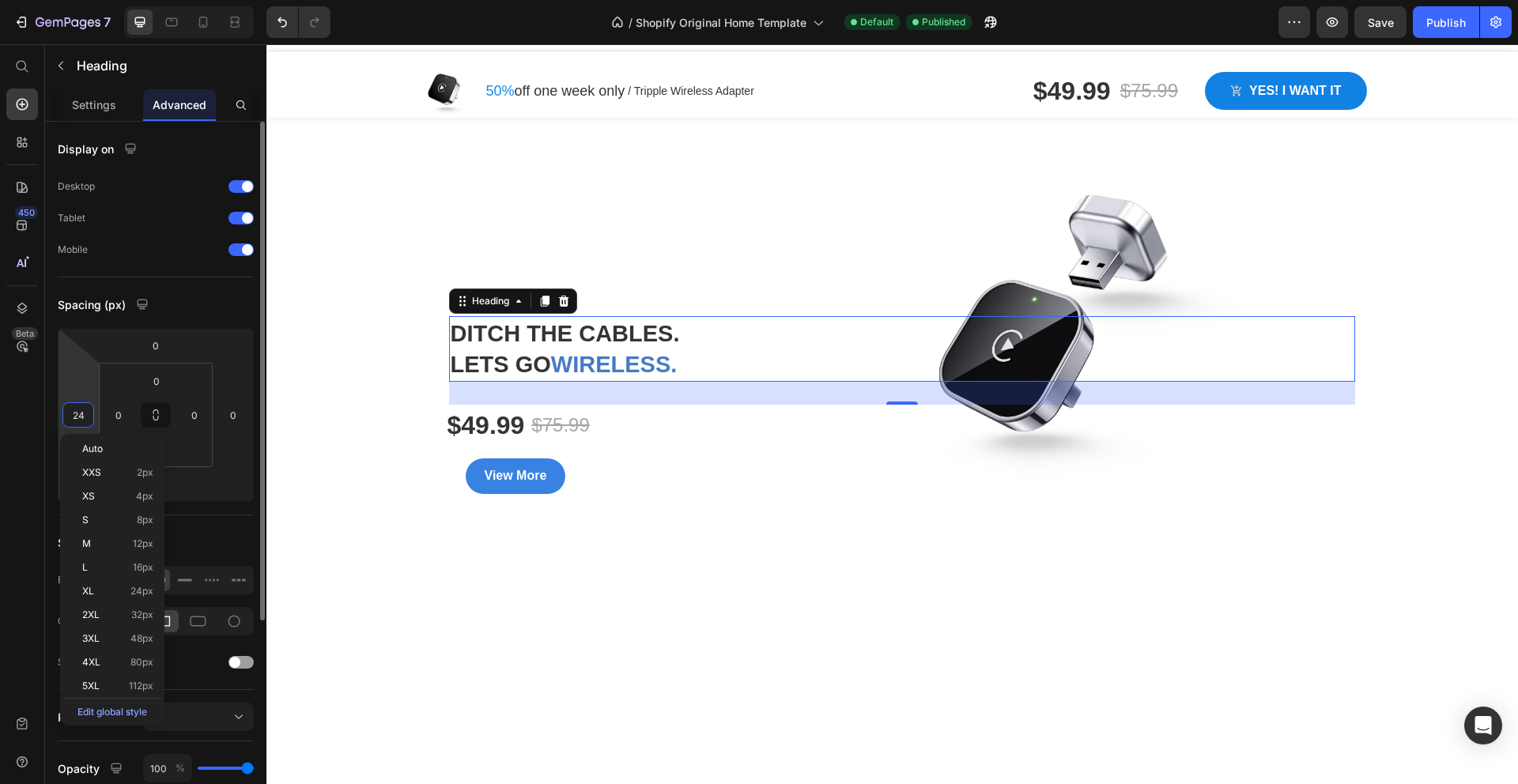 type 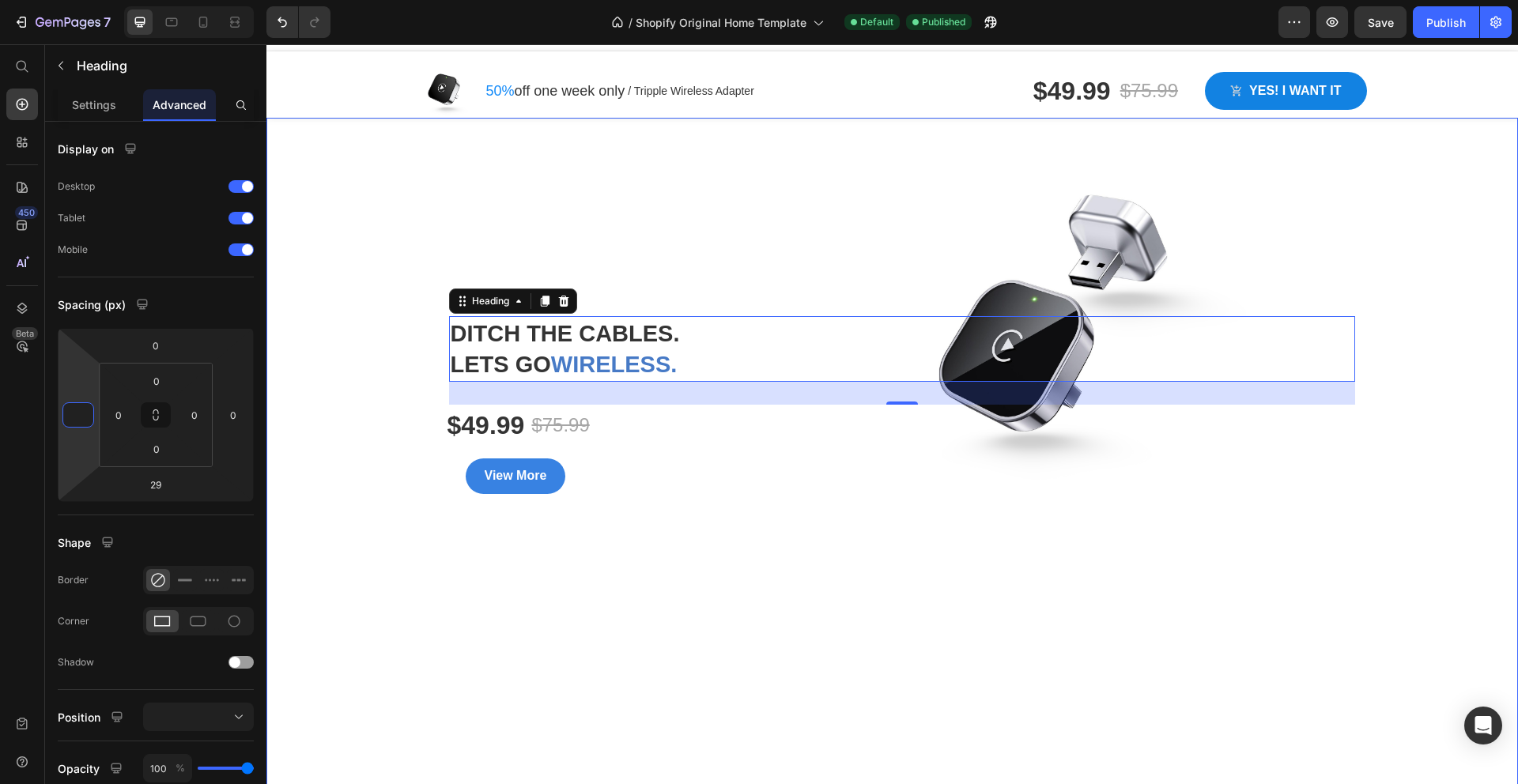 click at bounding box center (892, 454) 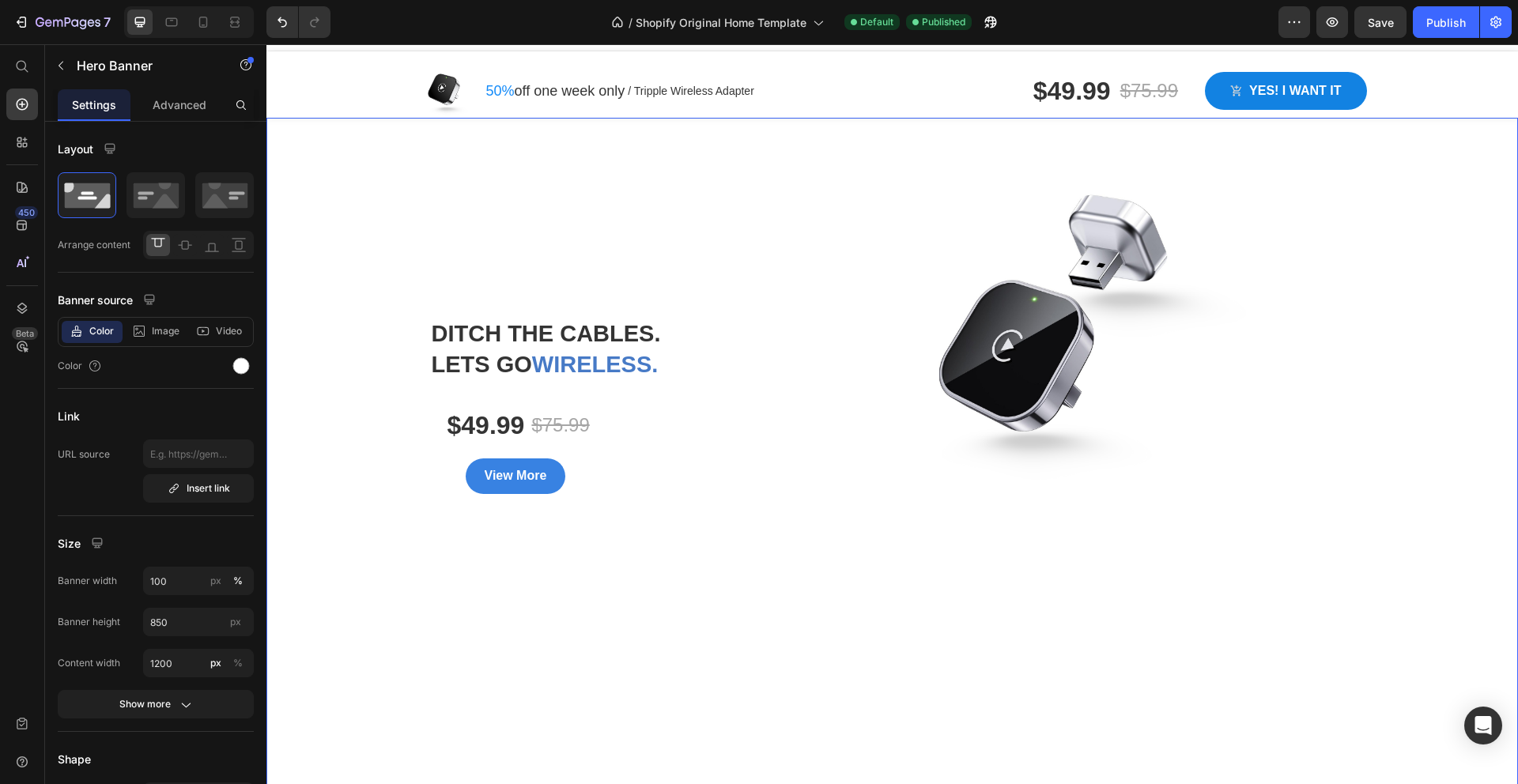 scroll, scrollTop: 0, scrollLeft: 0, axis: both 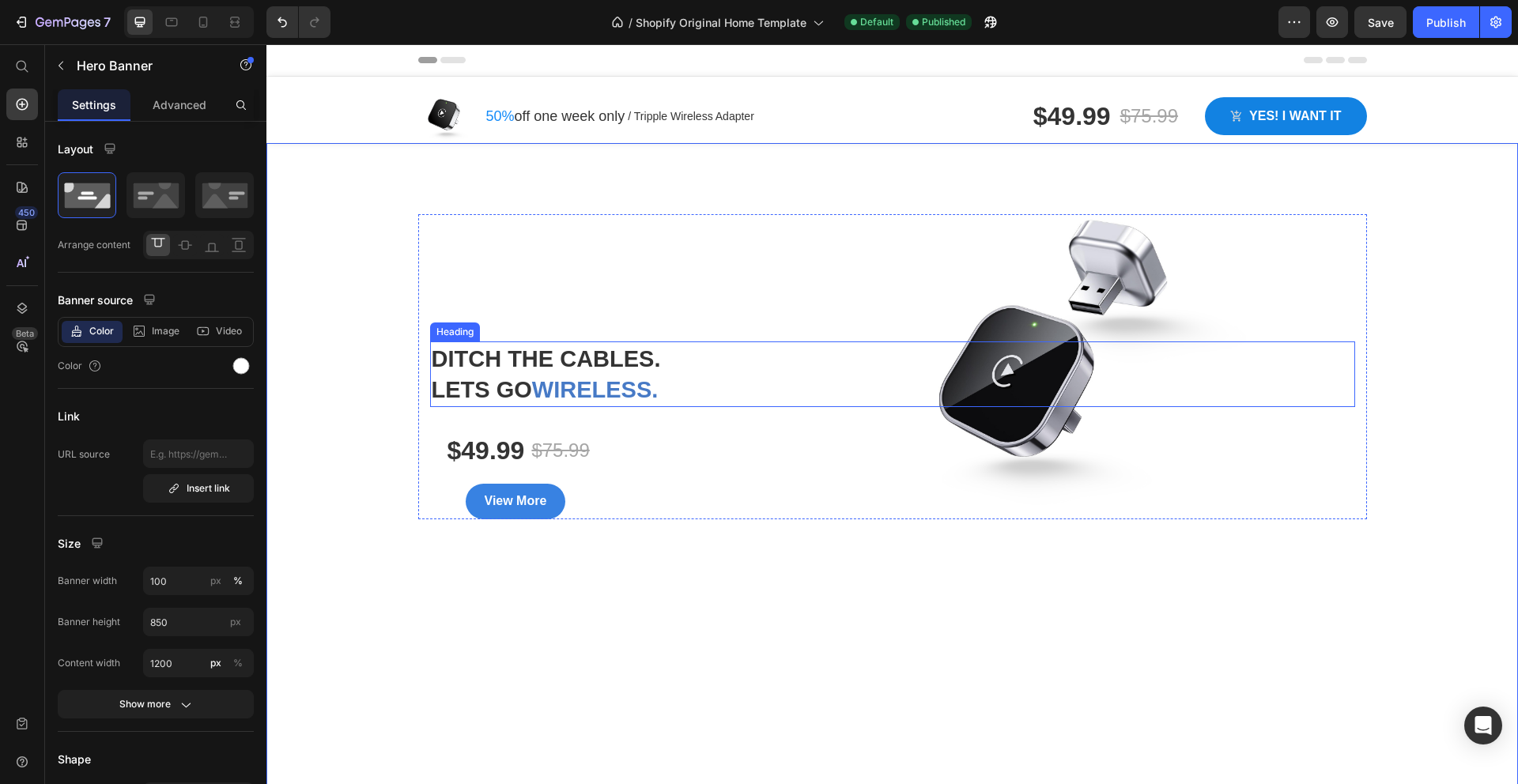 click on "⁠⁠⁠⁠⁠⁠⁠ Ditch the Cables. Lets go  wireless." at bounding box center [893, 374] 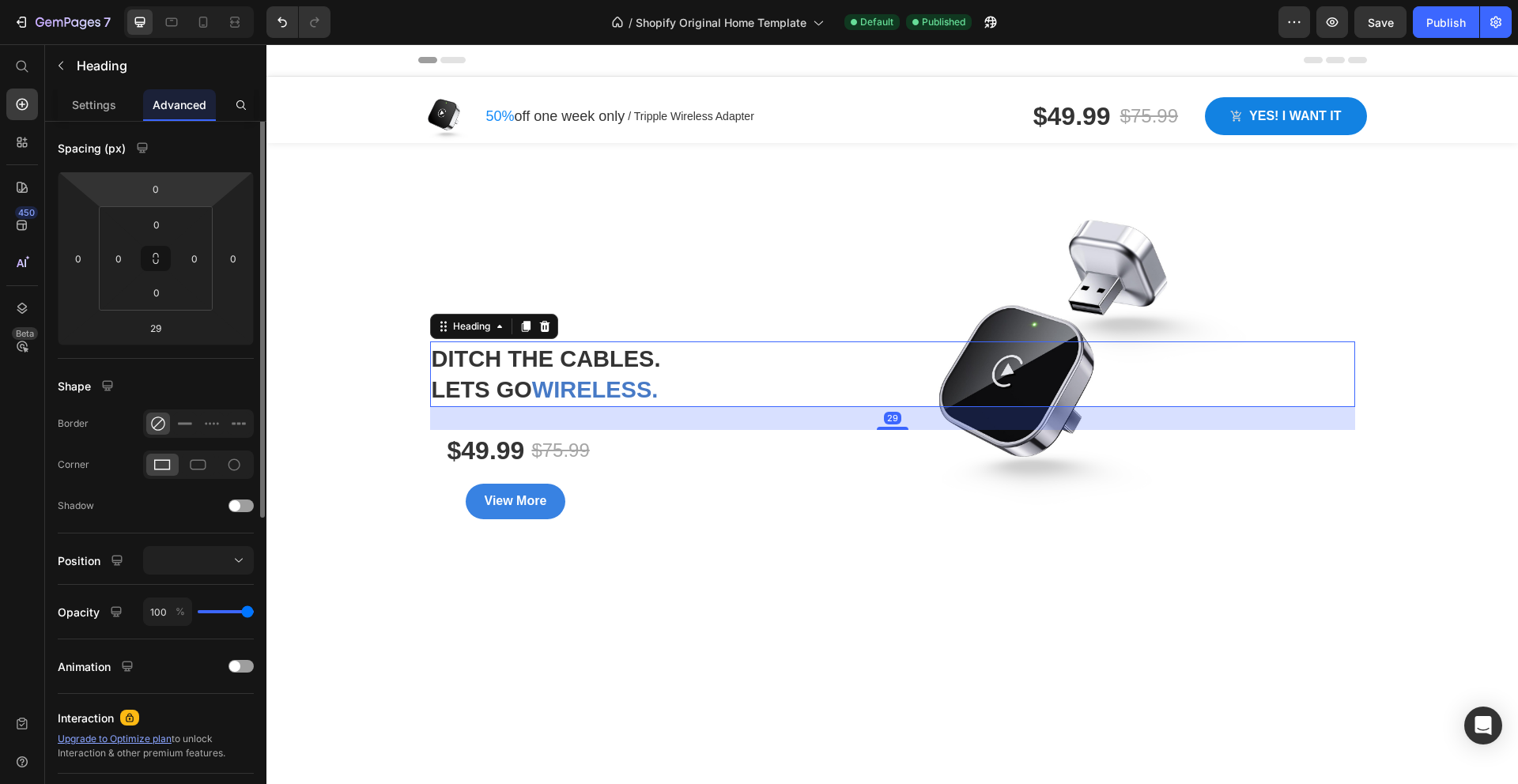 scroll, scrollTop: 296, scrollLeft: 0, axis: vertical 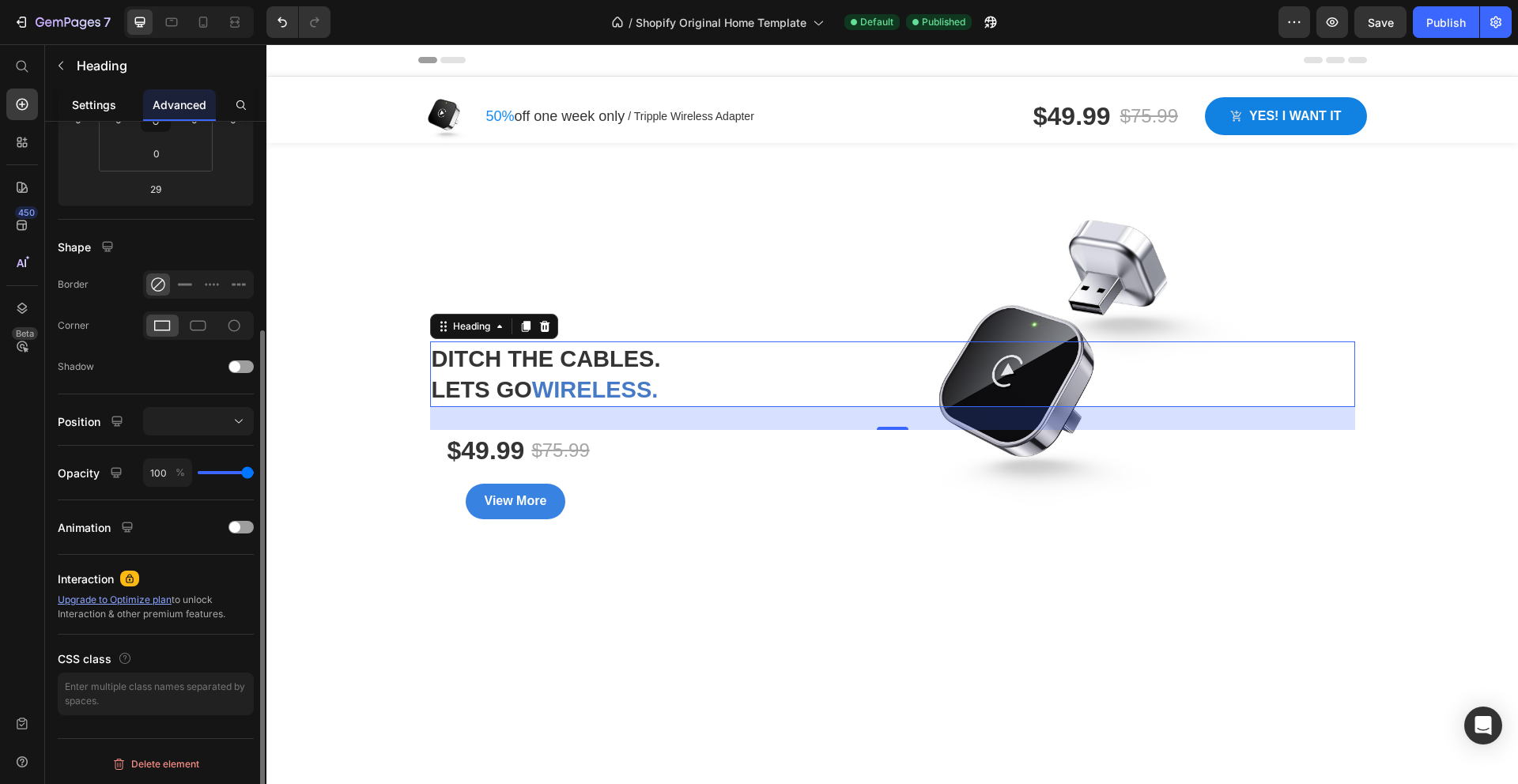 click on "Settings" at bounding box center [94, 104] 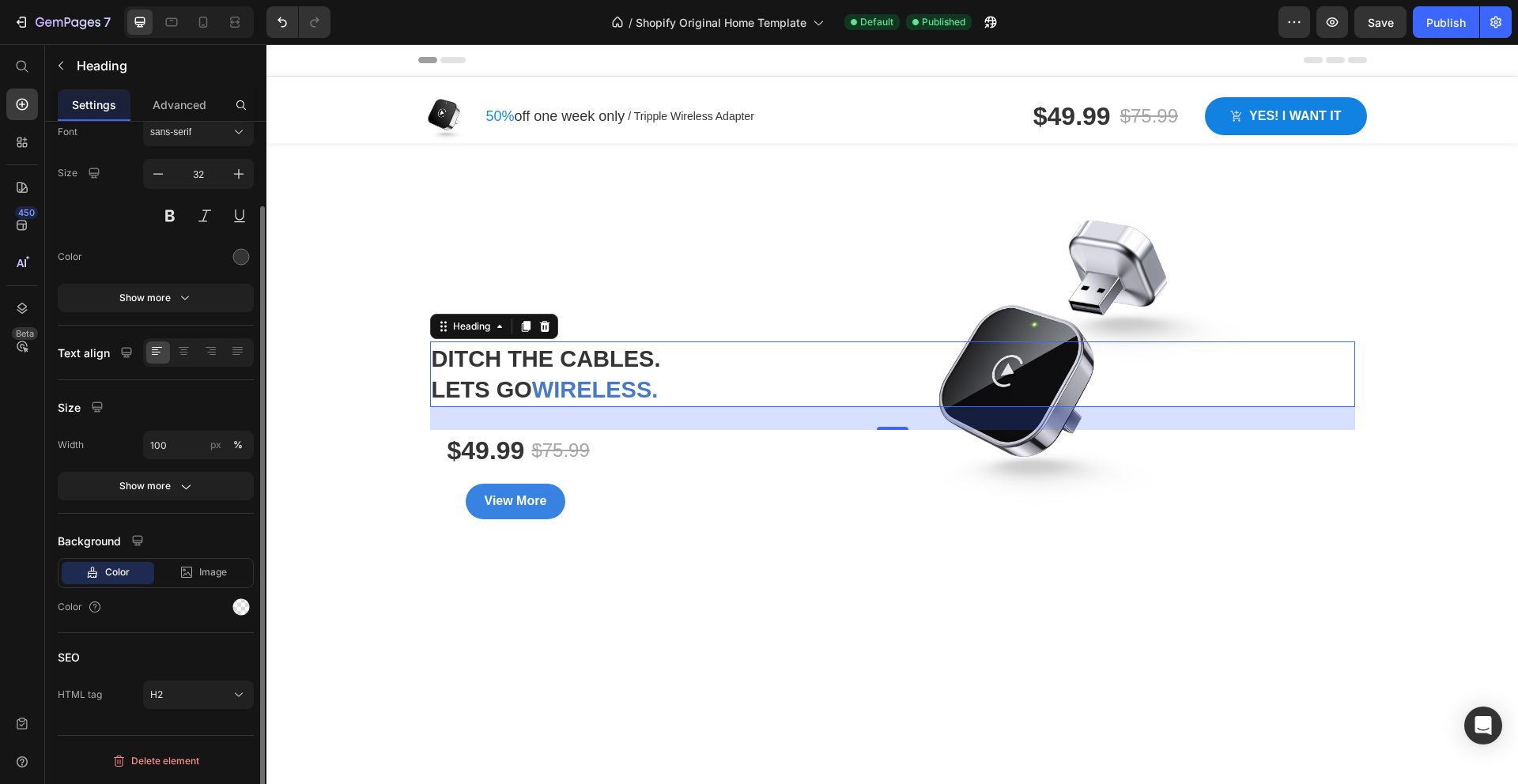 scroll, scrollTop: 0, scrollLeft: 0, axis: both 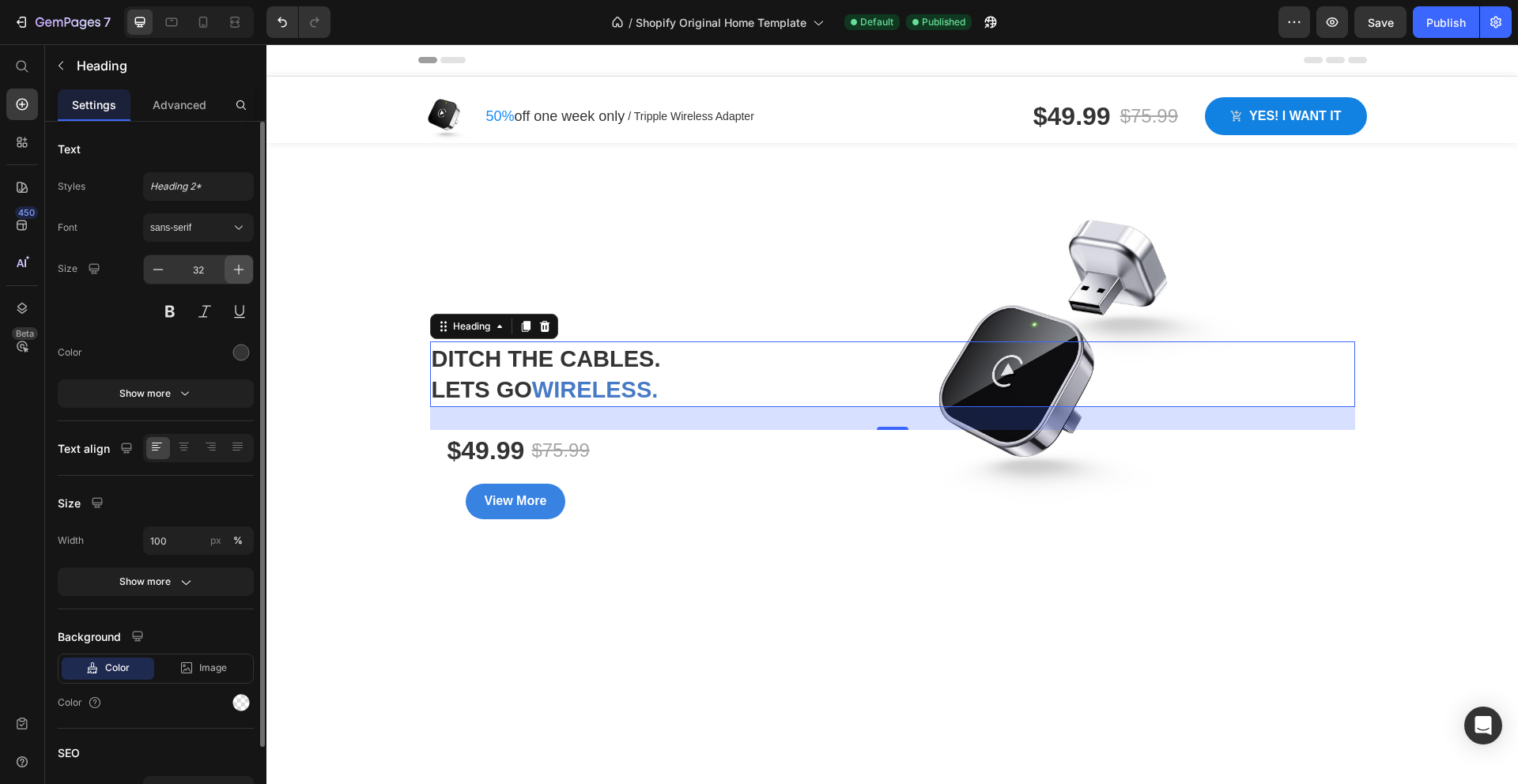 click 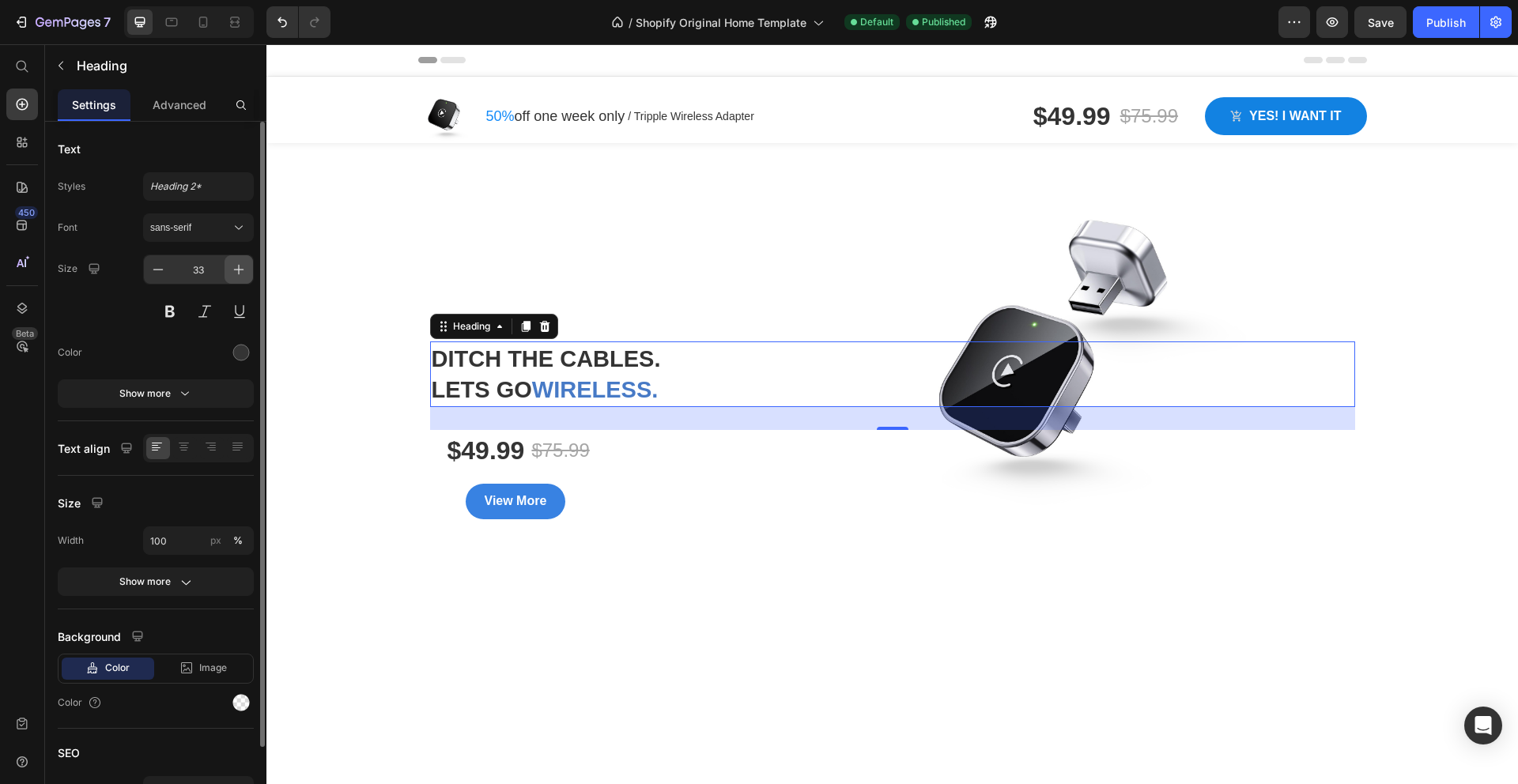 click 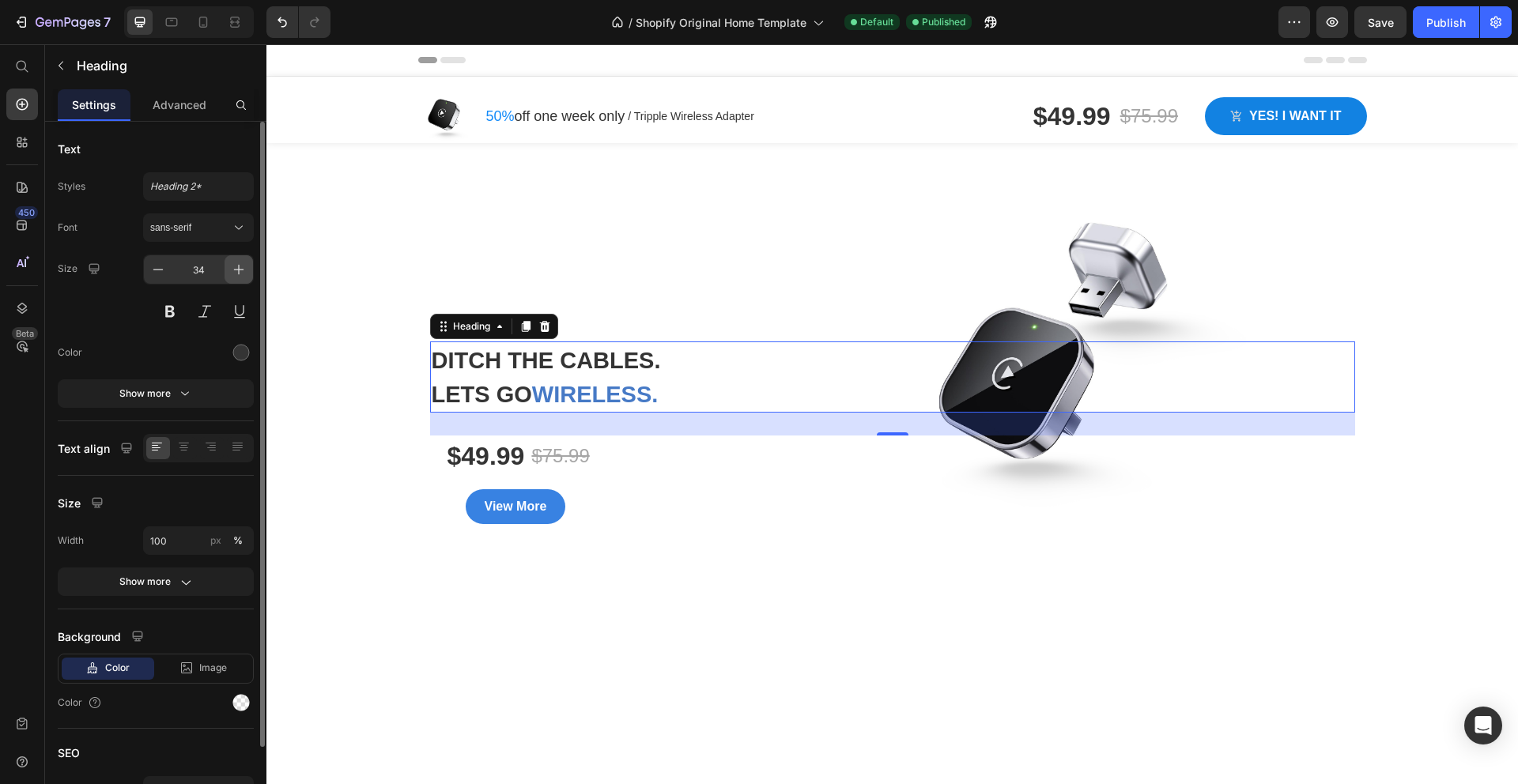 click 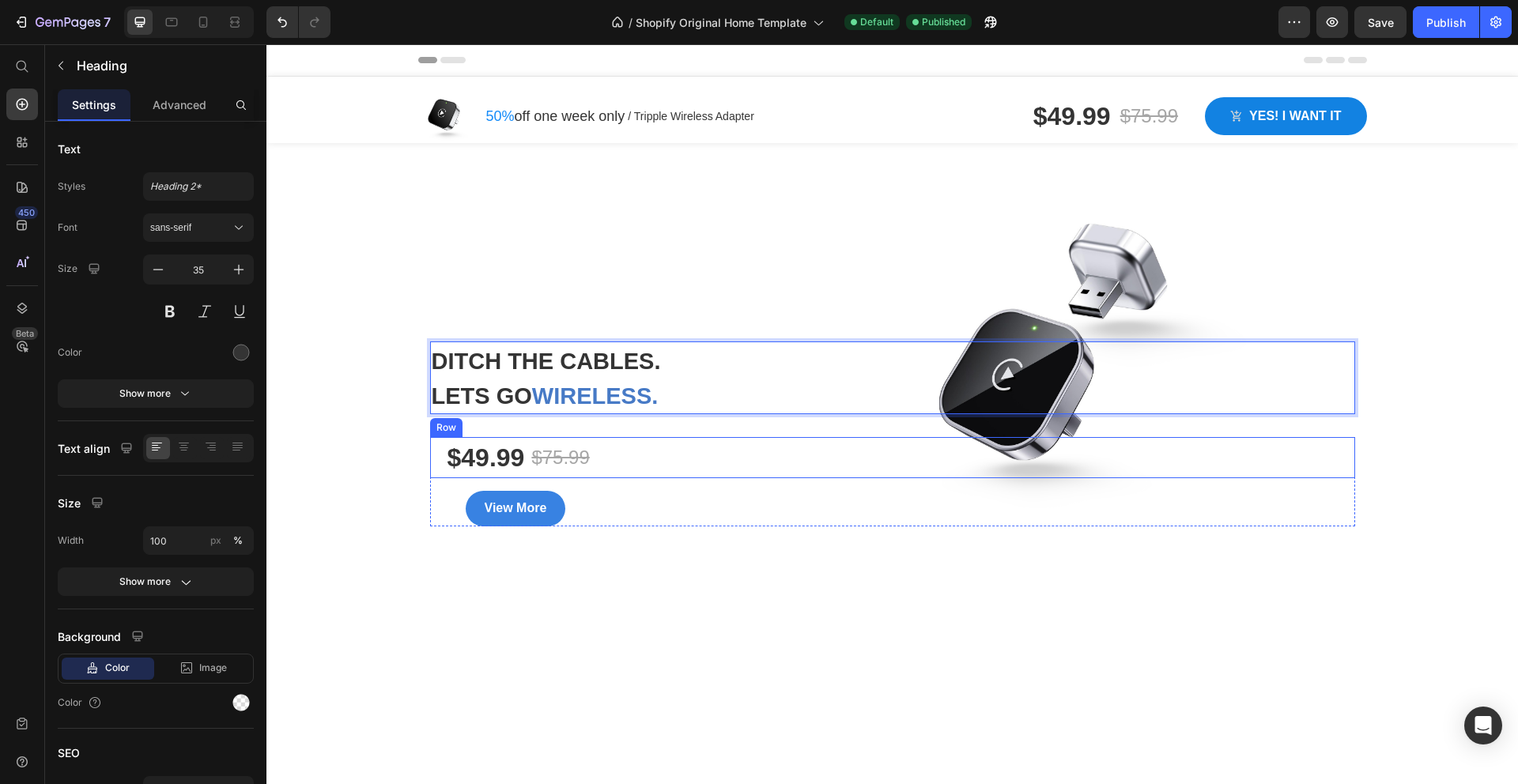 click at bounding box center (892, 479) 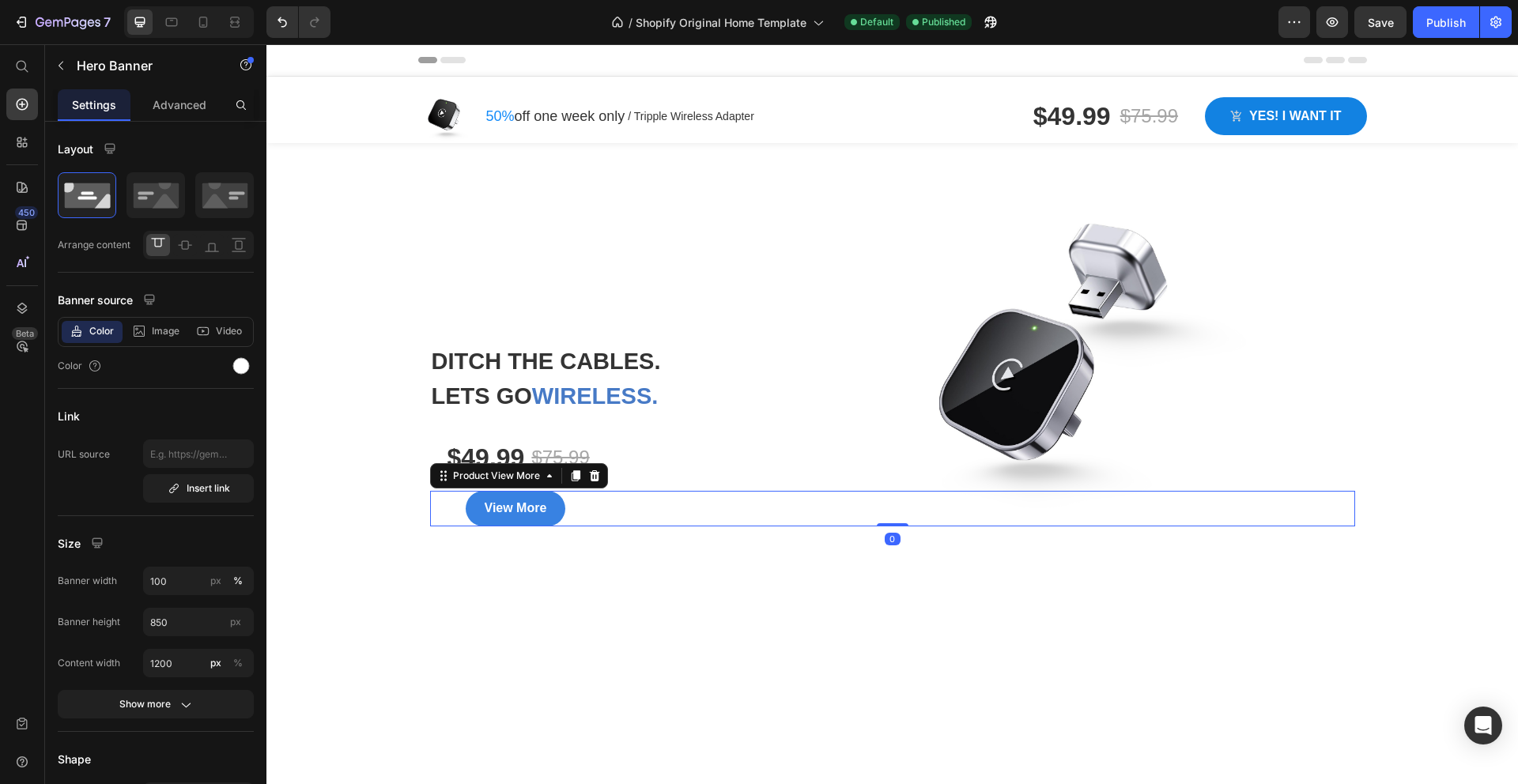 click on "View More" at bounding box center (910, 508) 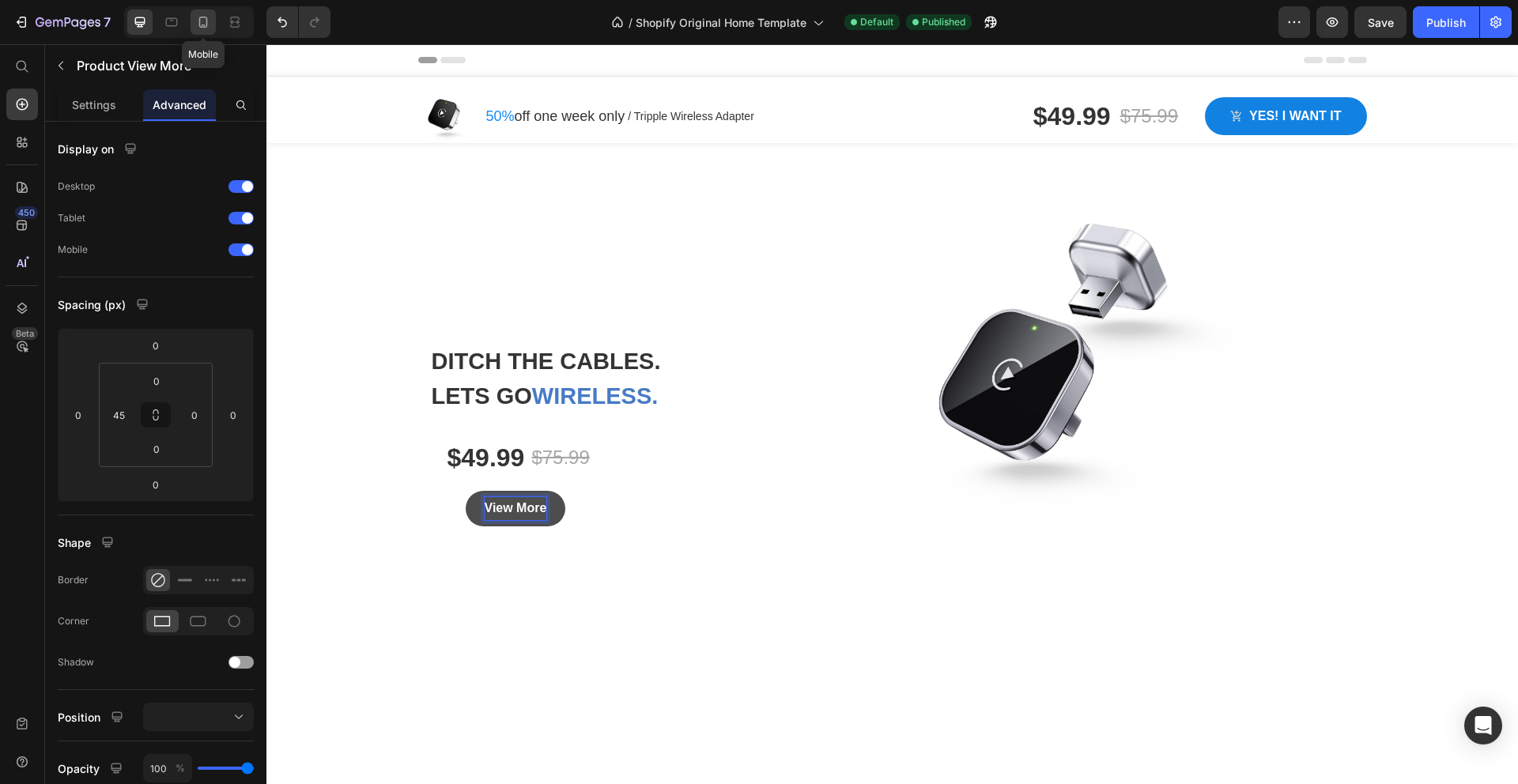 click 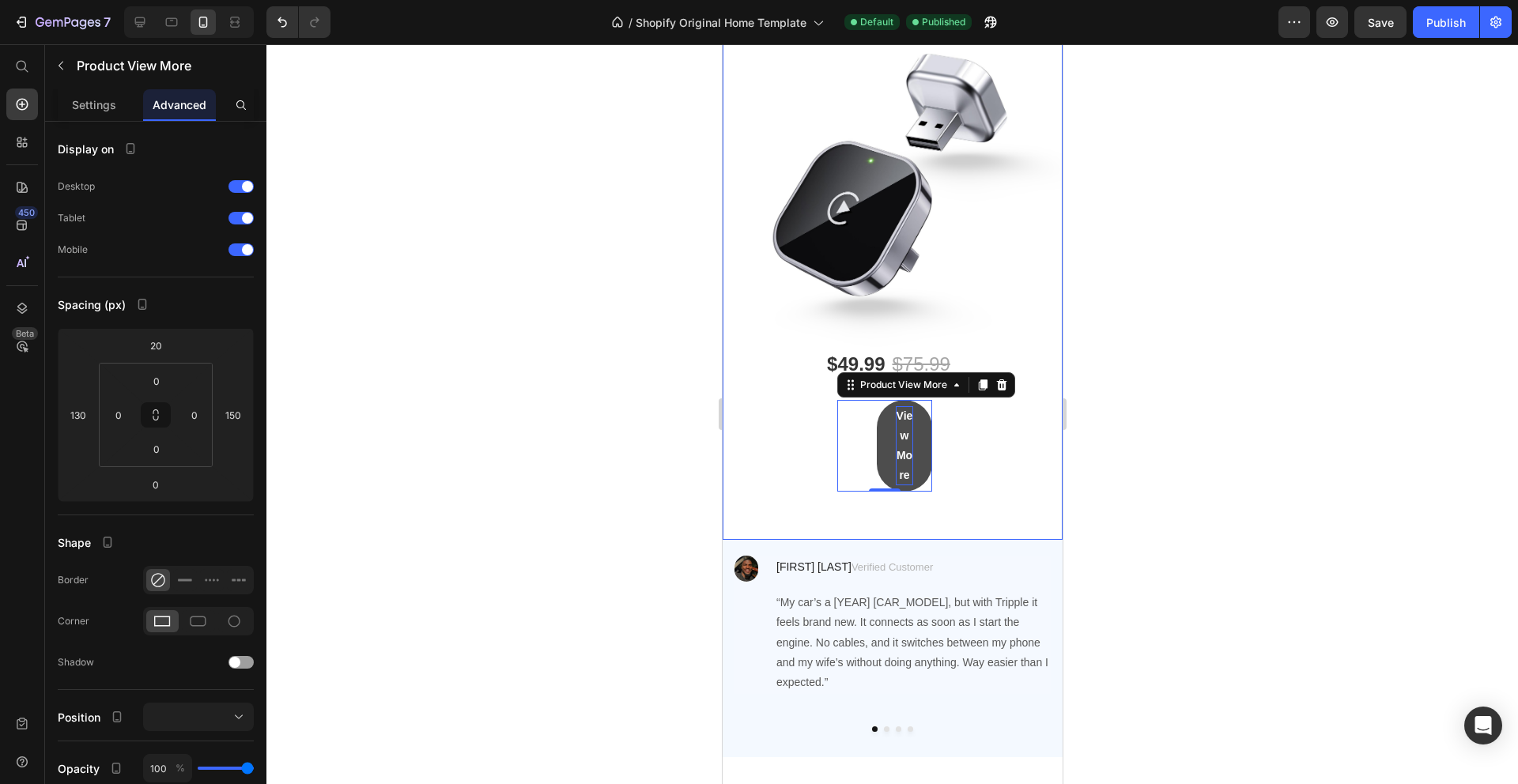 scroll, scrollTop: 189, scrollLeft: 0, axis: vertical 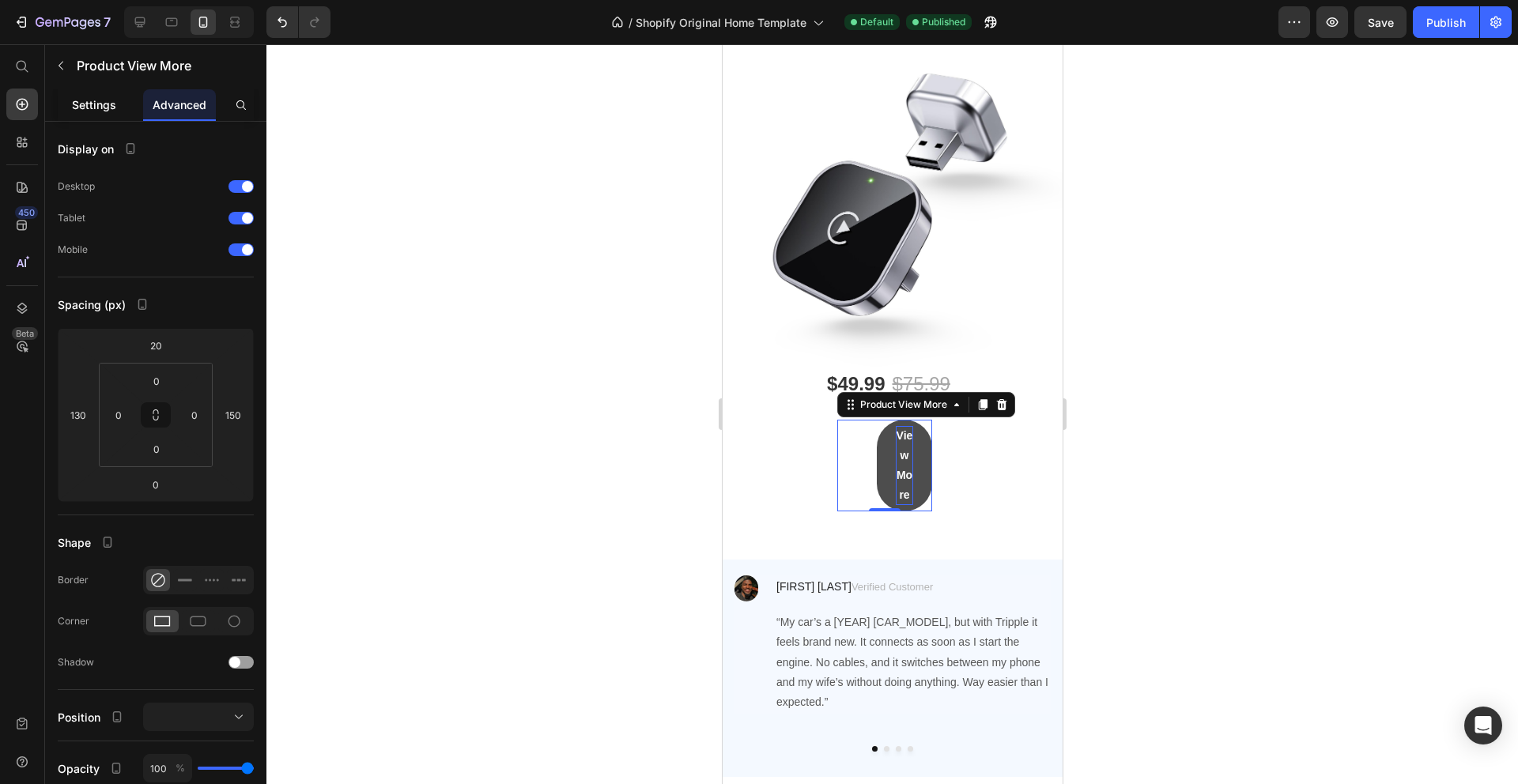click on "Settings" 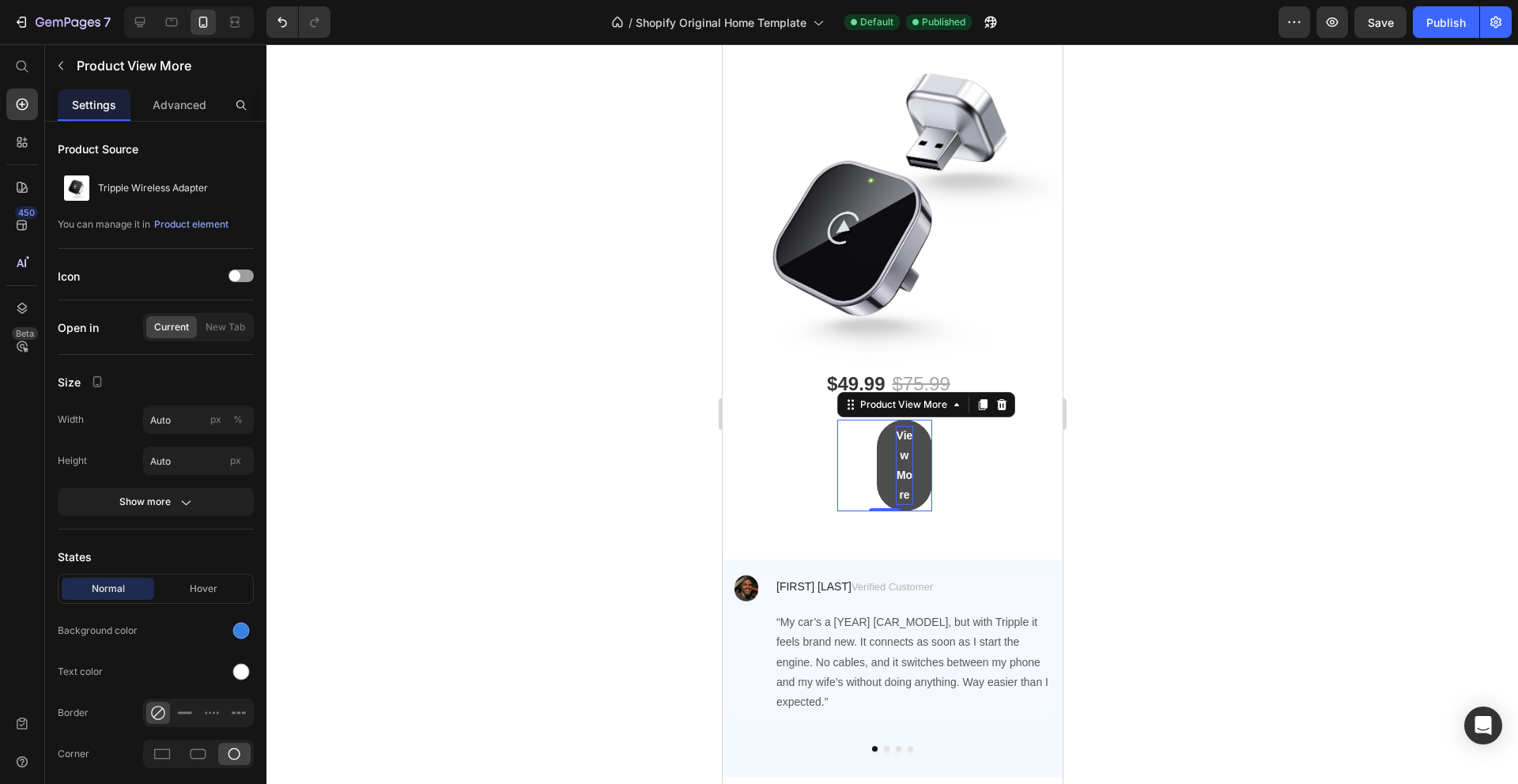 click on "View More Product View More   0" at bounding box center [884, 466] 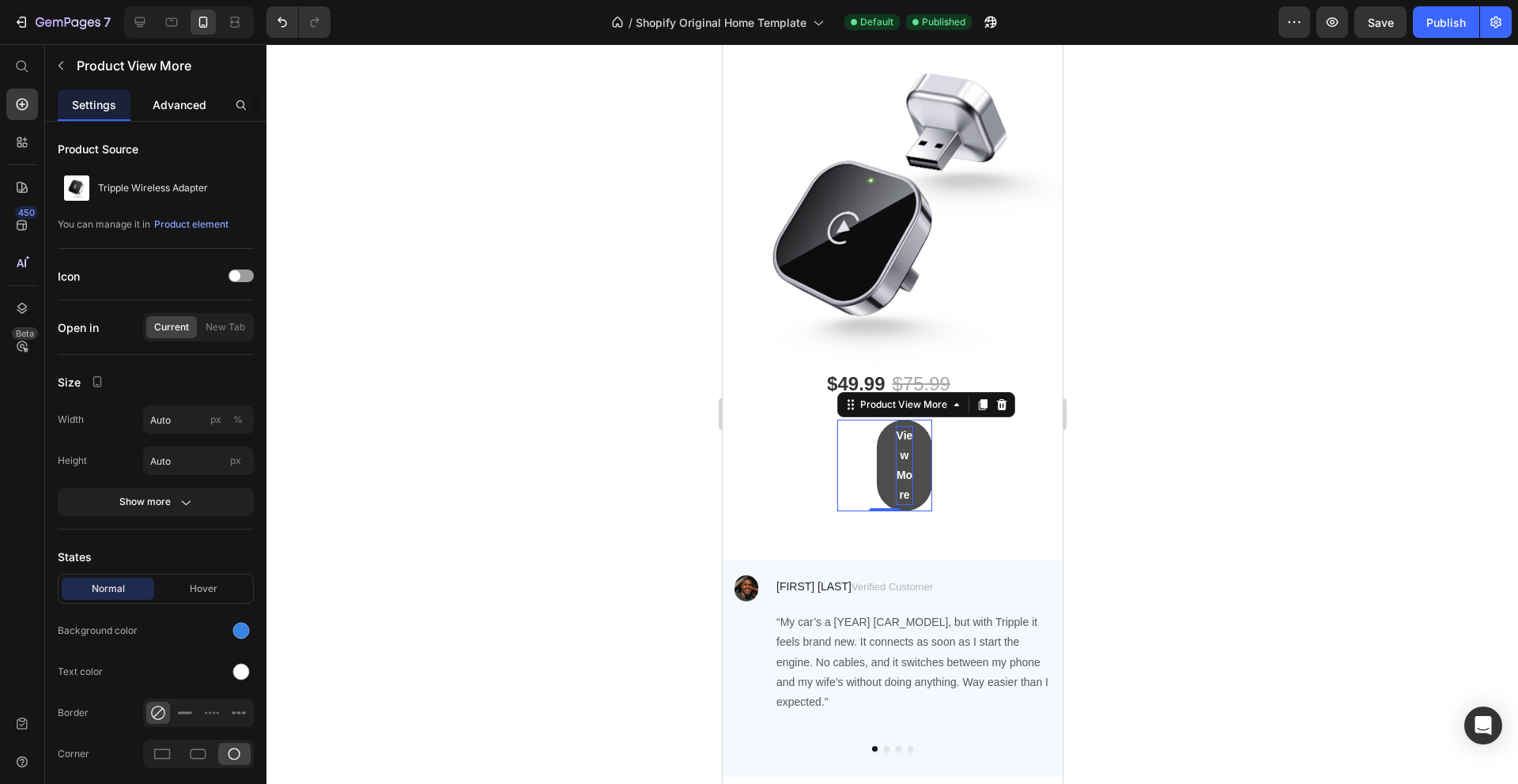 click on "Advanced" at bounding box center (179, 104) 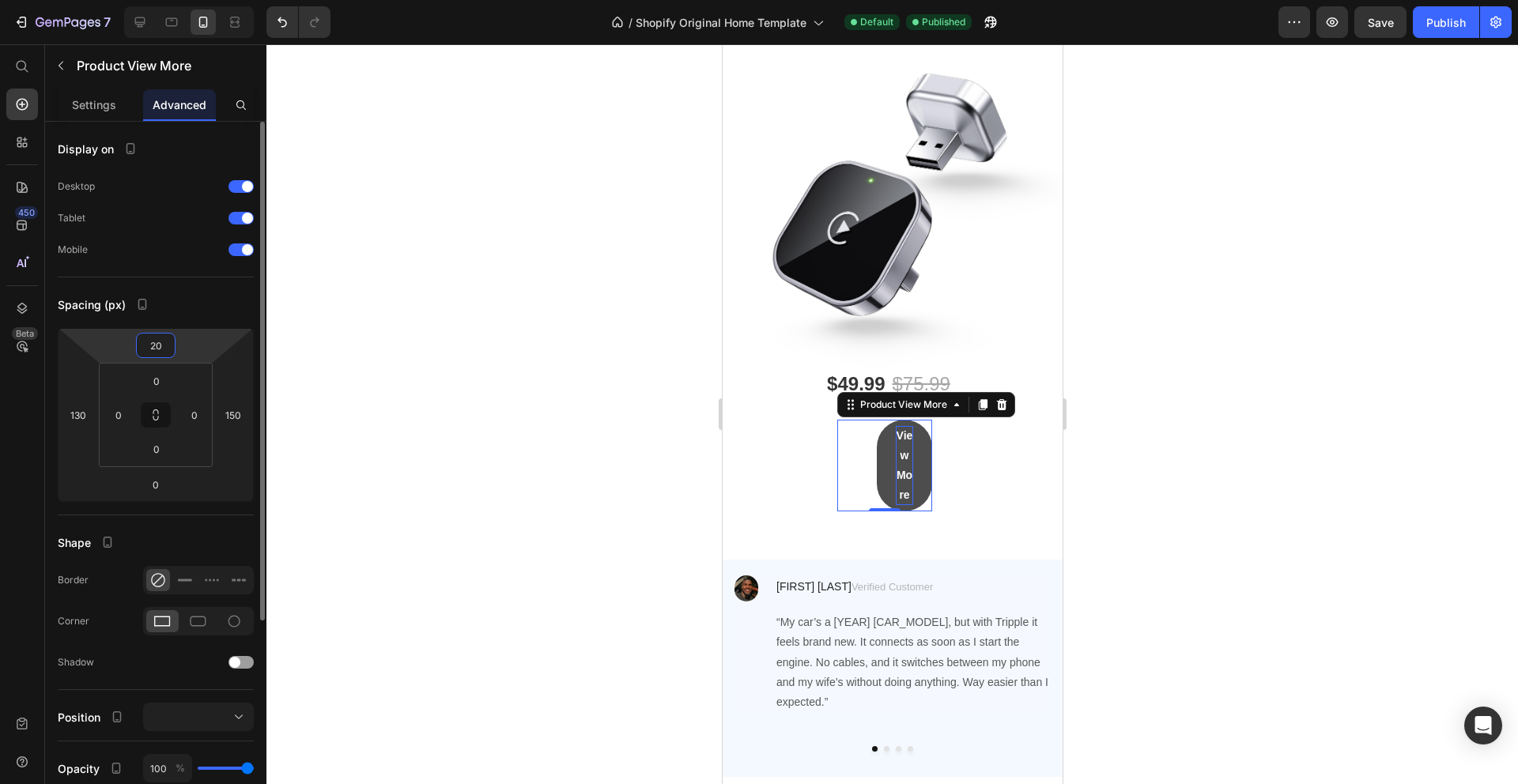 click on "7   /  Shopify Original Home Template Default Published Preview  Save   Publish  450 Beta Start with Sections Elements Hero Section Product Detail Brands Trusted Badges Guarantee Product Breakdown How to use Testimonials Compare Bundle FAQs Social Proof Brand Story Product List Collection Blog List Contact Sticky Add to Cart Custom Footer Browse Library 450 Layout
Row
Row
Row
Row Text
Heading
Text Block Button
Button
Button
Sticky Back to top Media
Image" at bounding box center [759, 0] 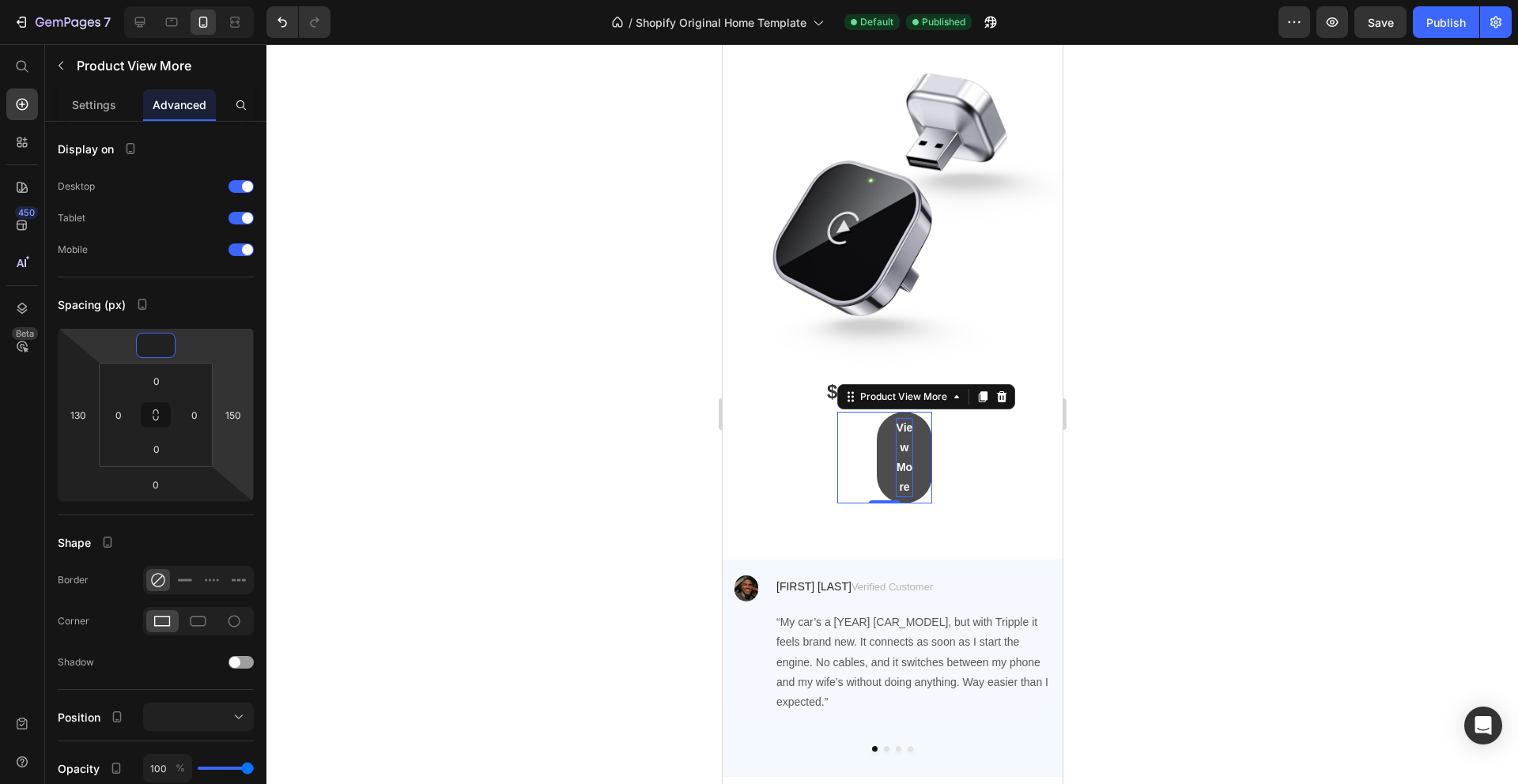 type on "20" 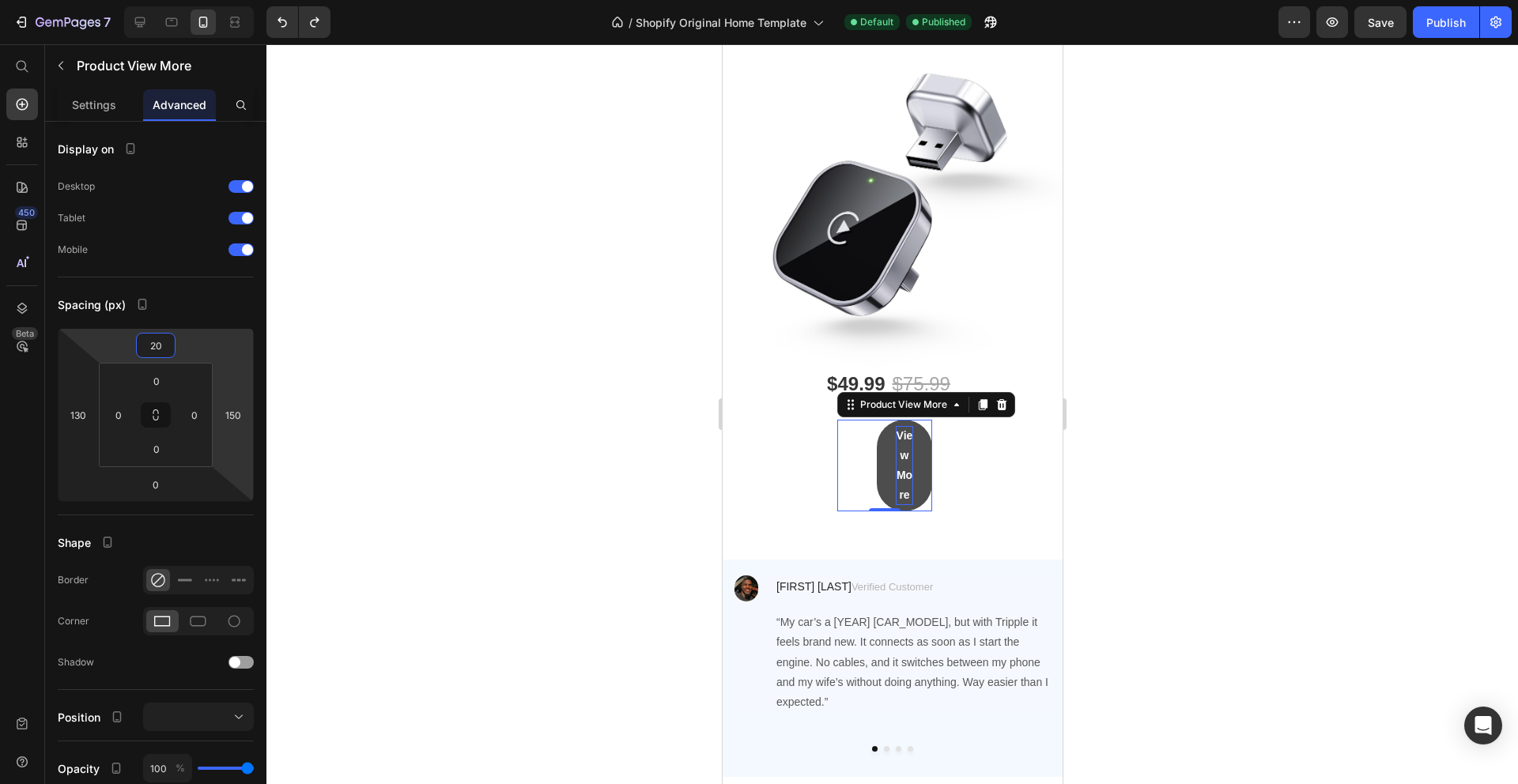 click on "View More Product View More   0" at bounding box center [884, 466] 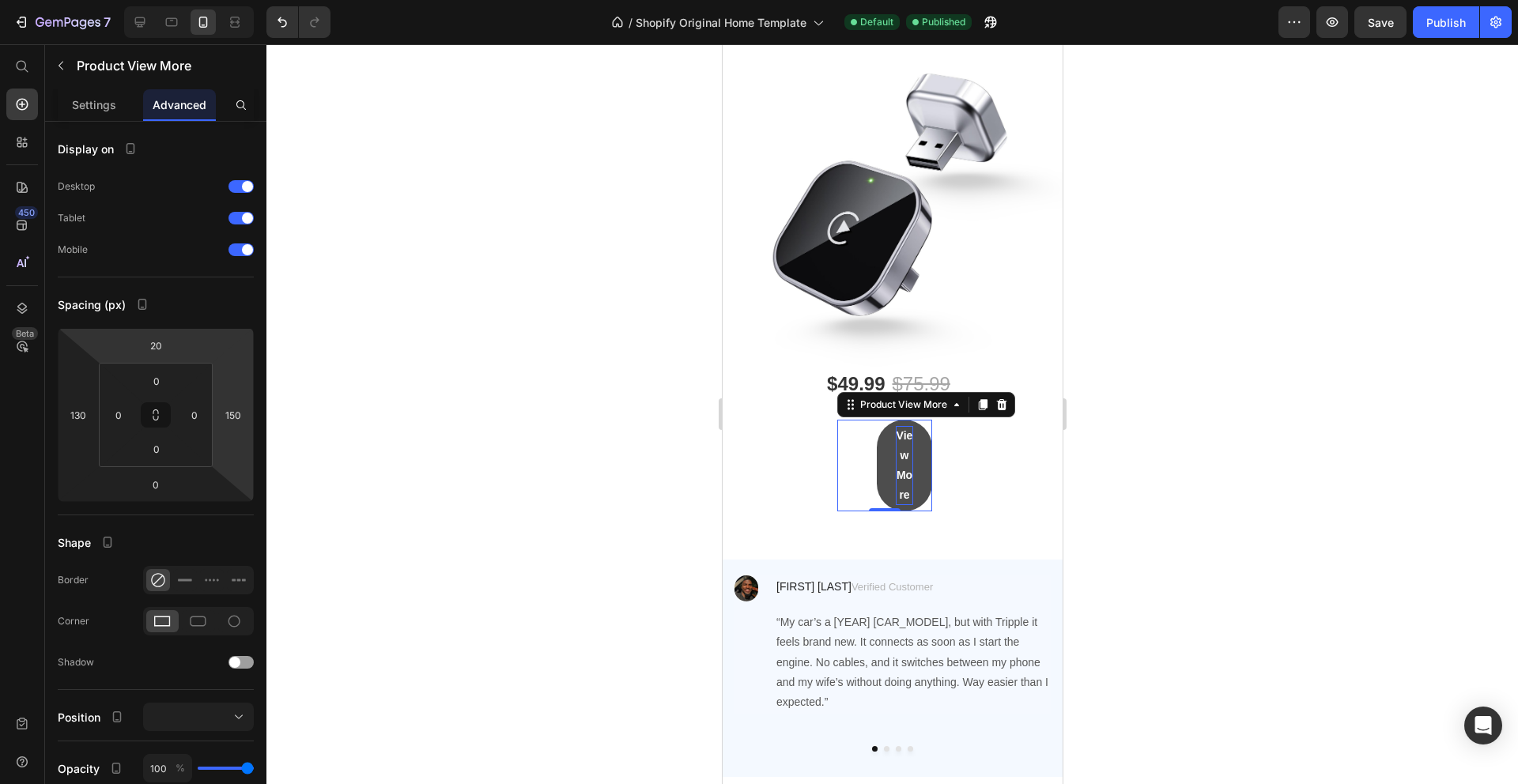 click at bounding box center [892, 224] 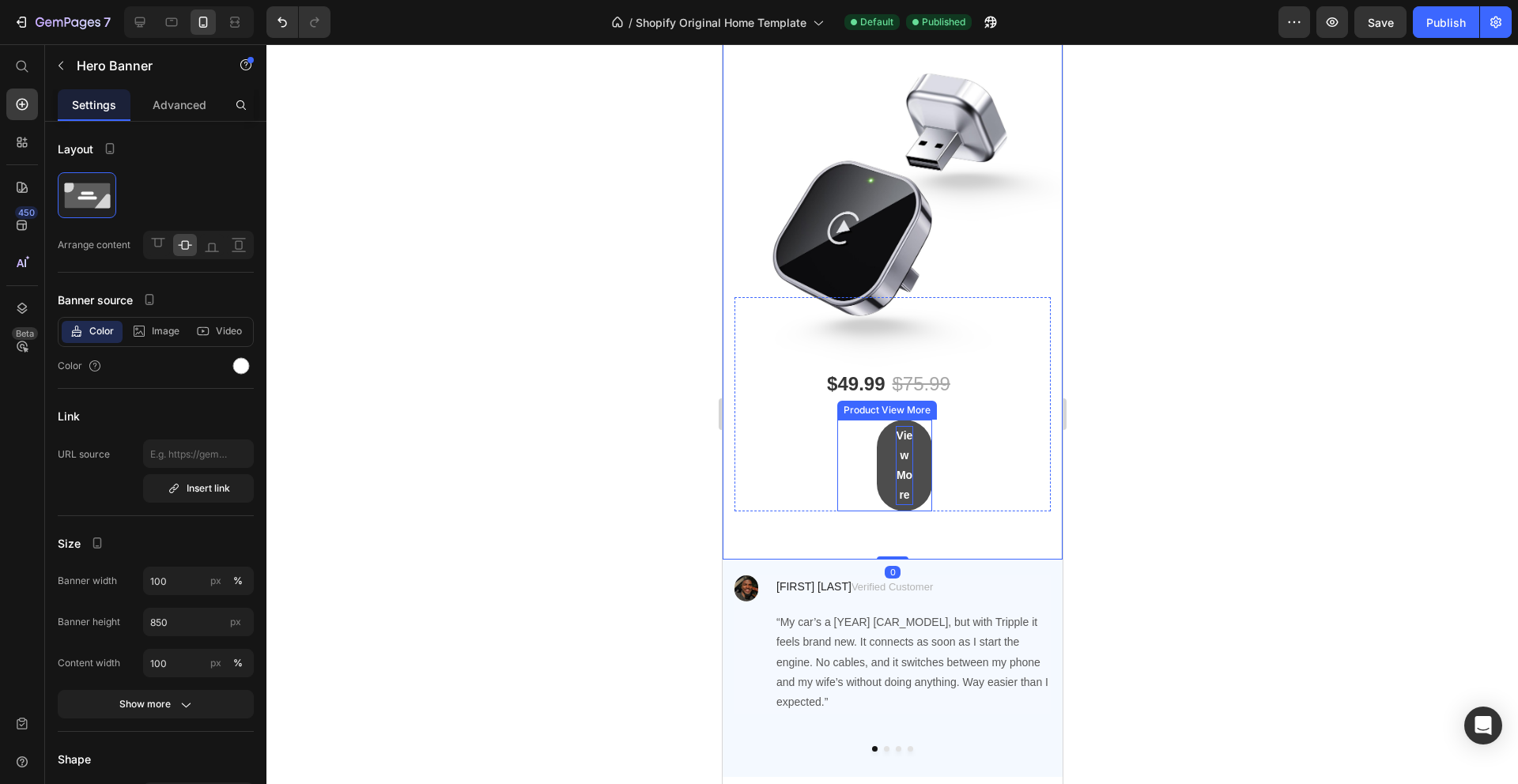 click on "View More Product View More" at bounding box center (884, 466) 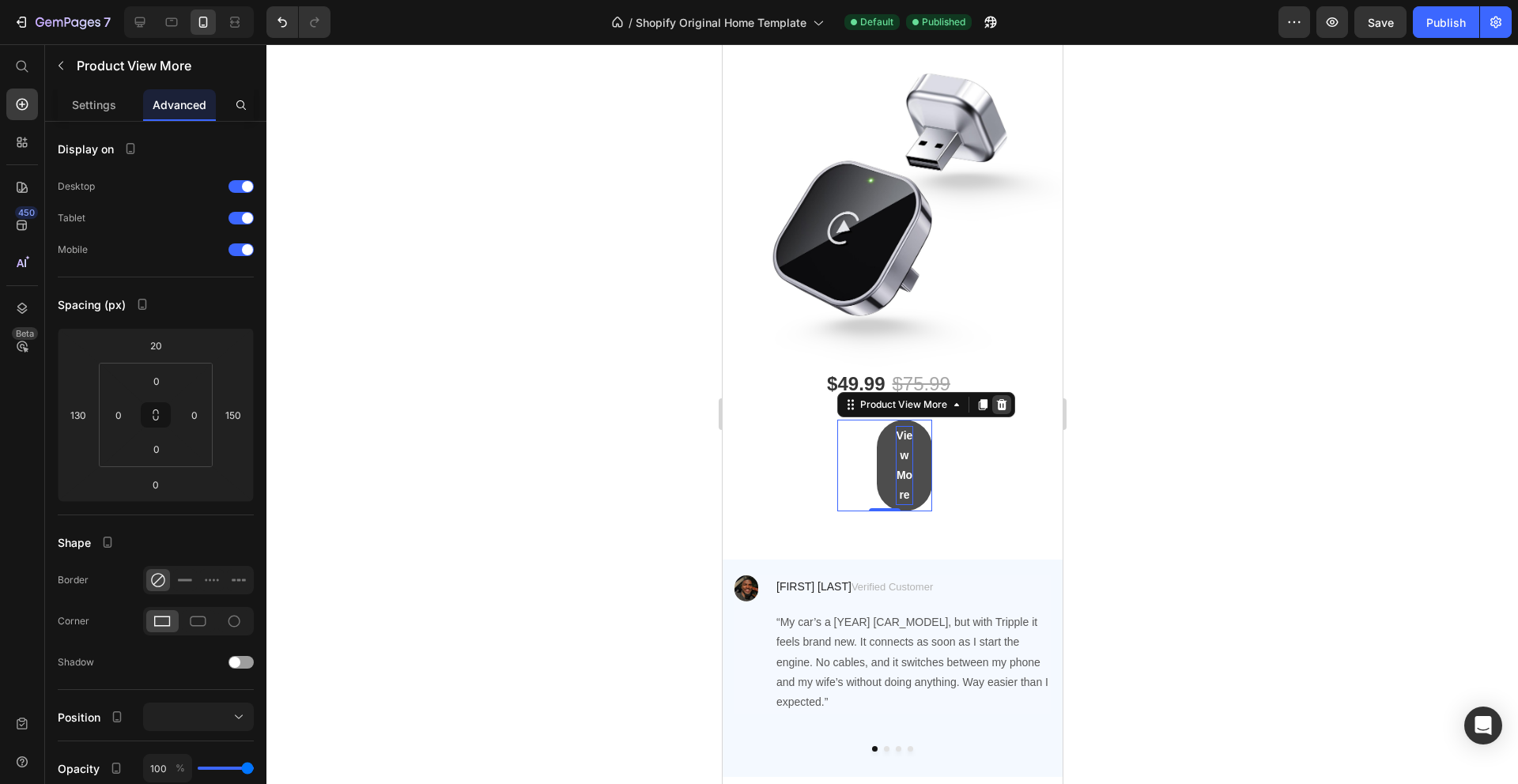 click 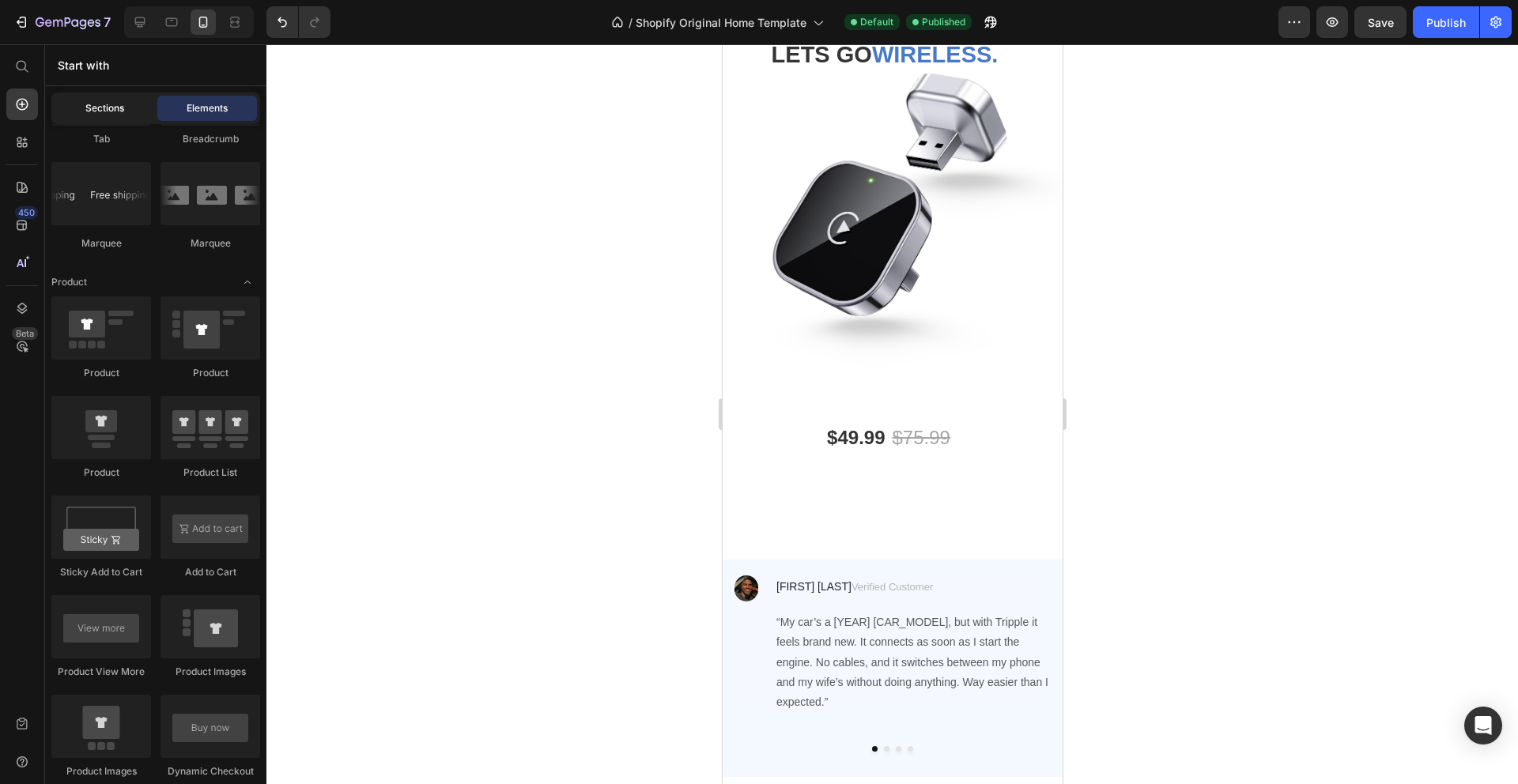 click on "Sections" at bounding box center [104, 108] 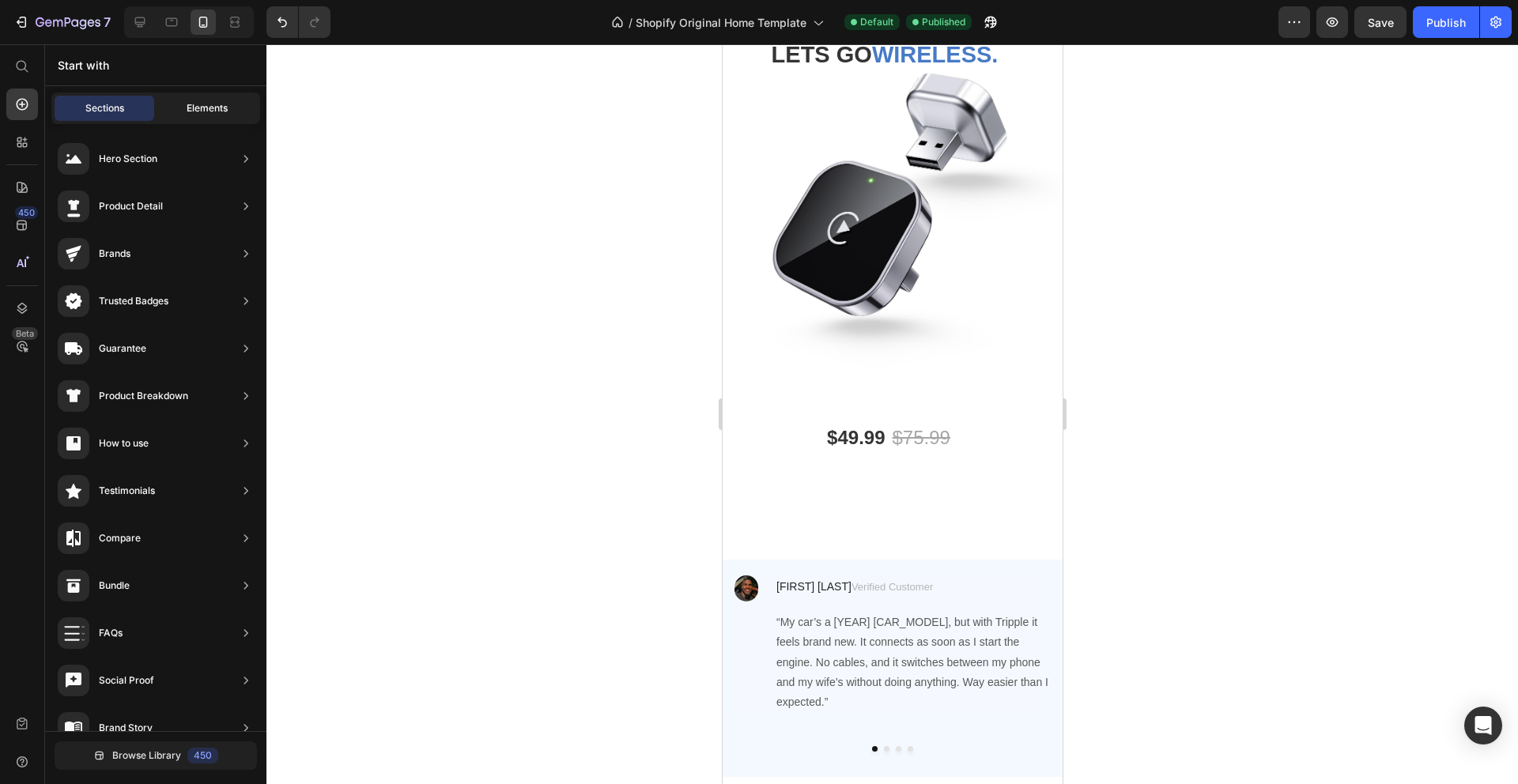 click on "Elements" 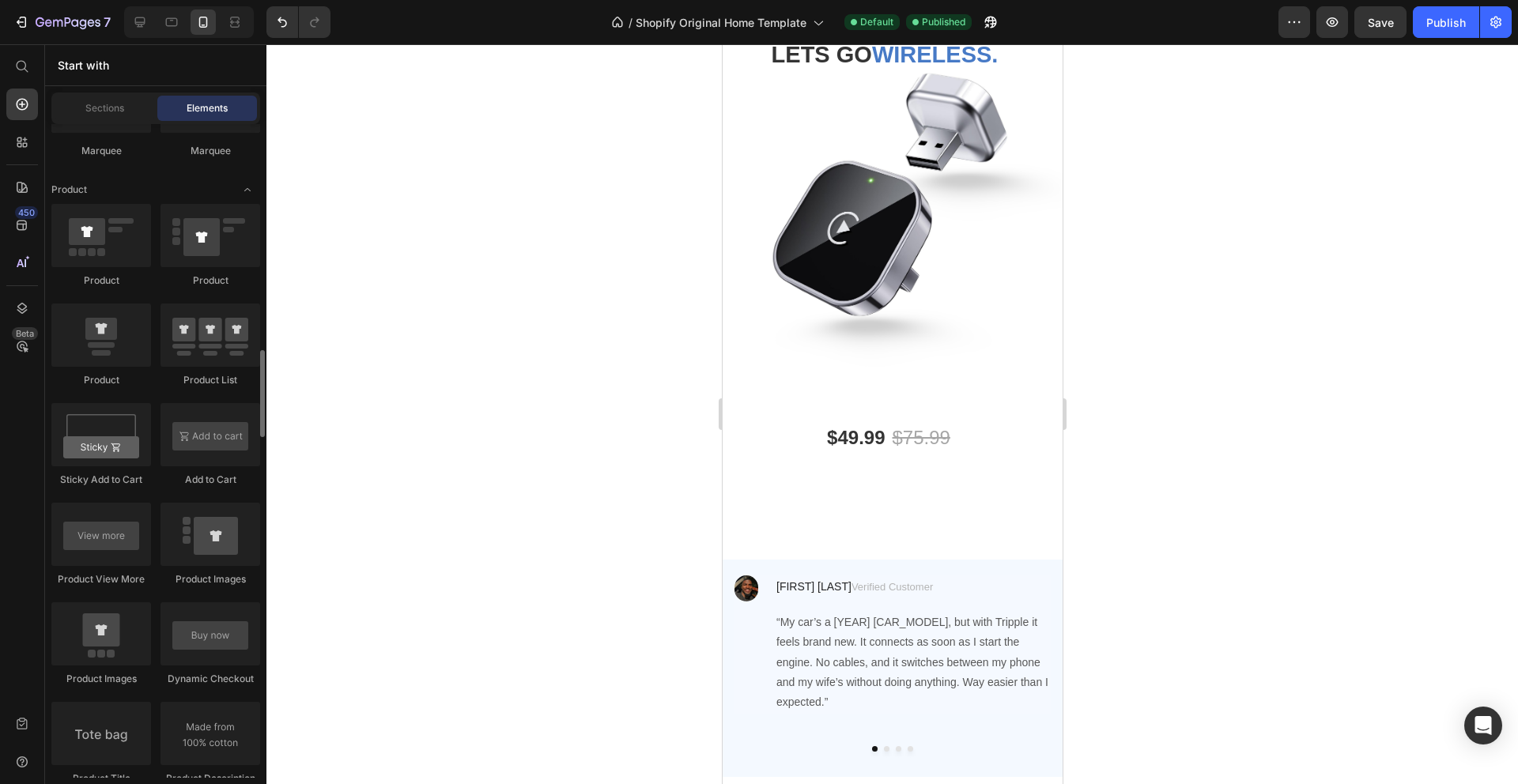 scroll, scrollTop: 2142, scrollLeft: 0, axis: vertical 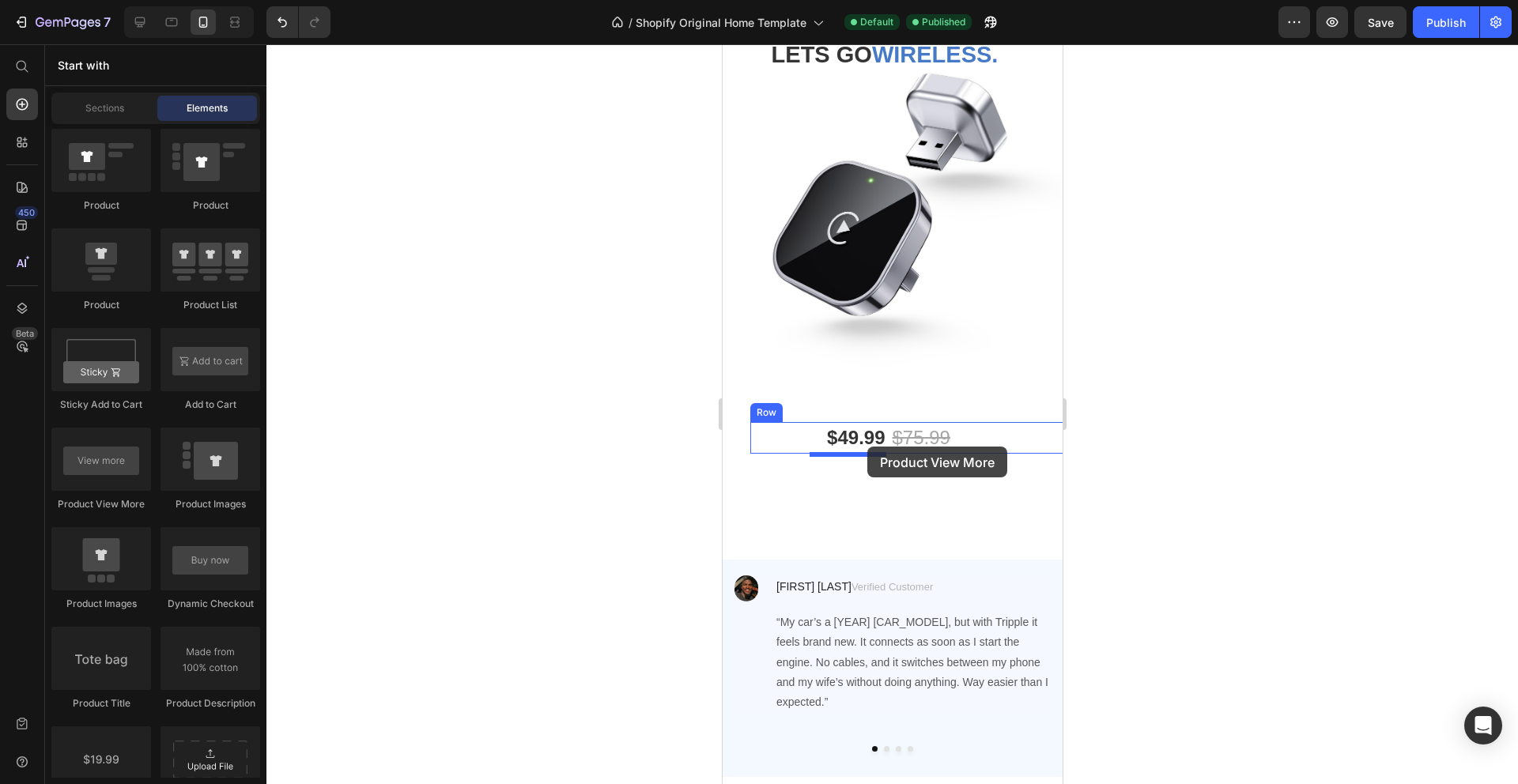 drag, startPoint x: 828, startPoint y: 535, endPoint x: 867, endPoint y: 447, distance: 96.25487 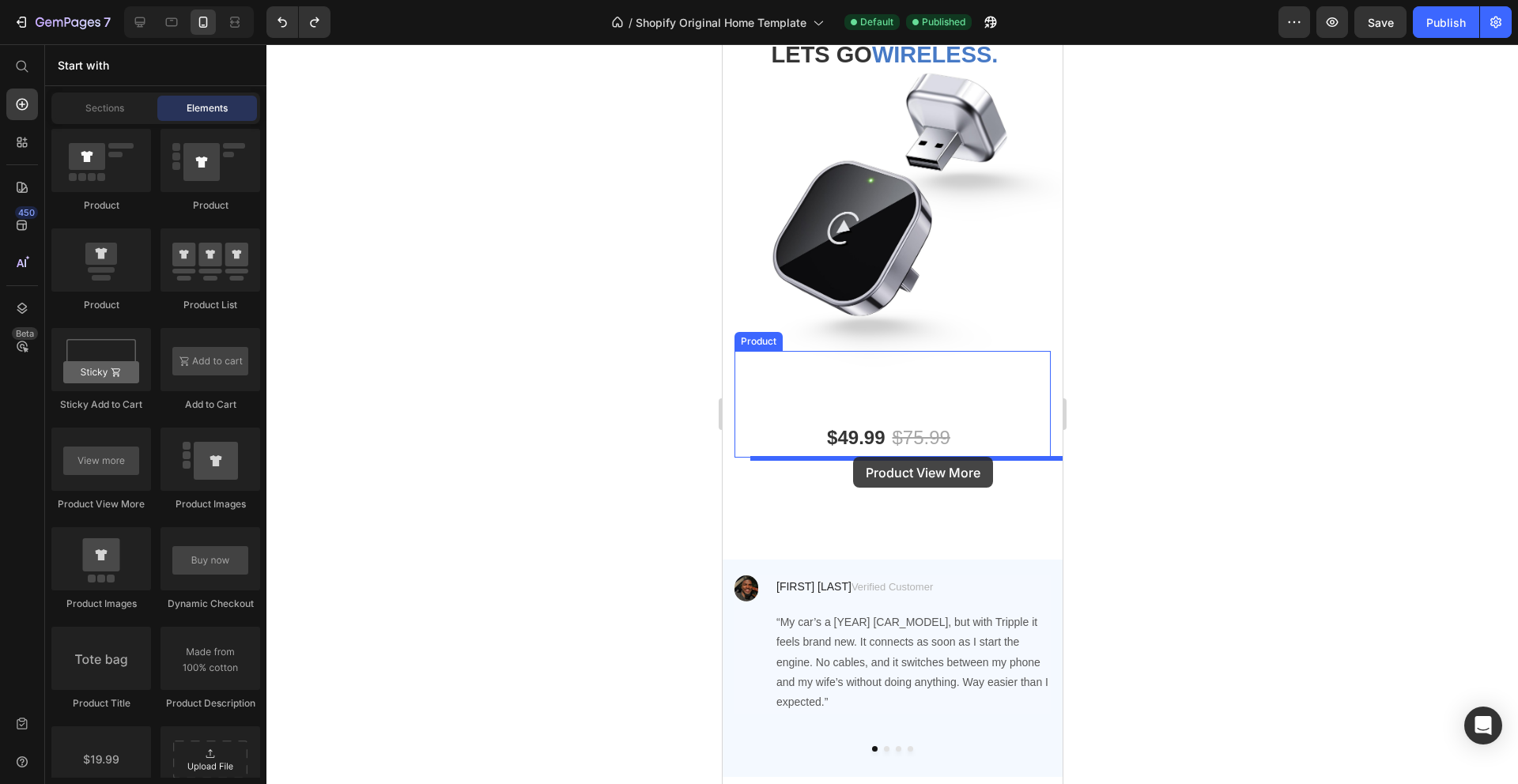 drag, startPoint x: 845, startPoint y: 501, endPoint x: 852, endPoint y: 458, distance: 43.56604 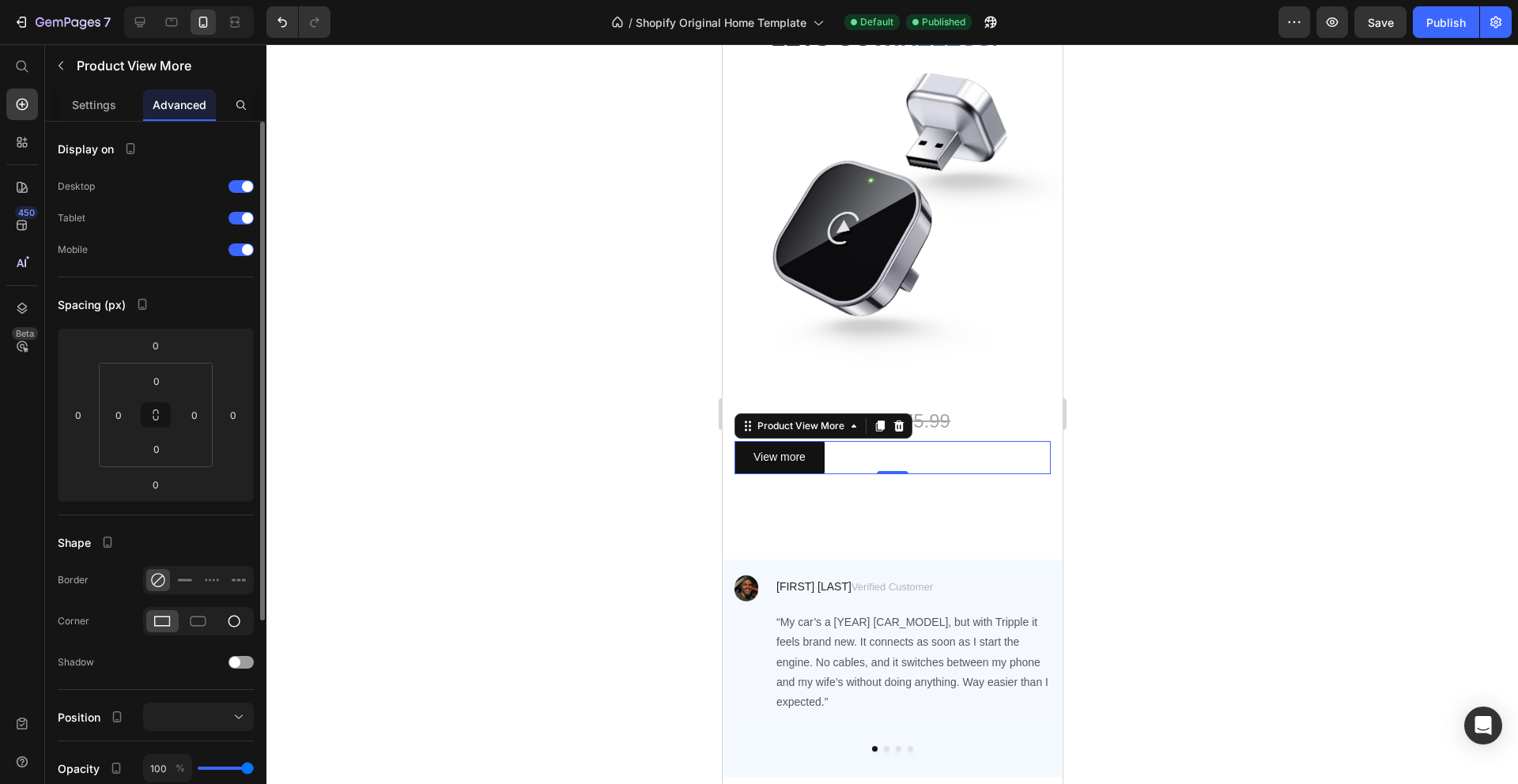 click 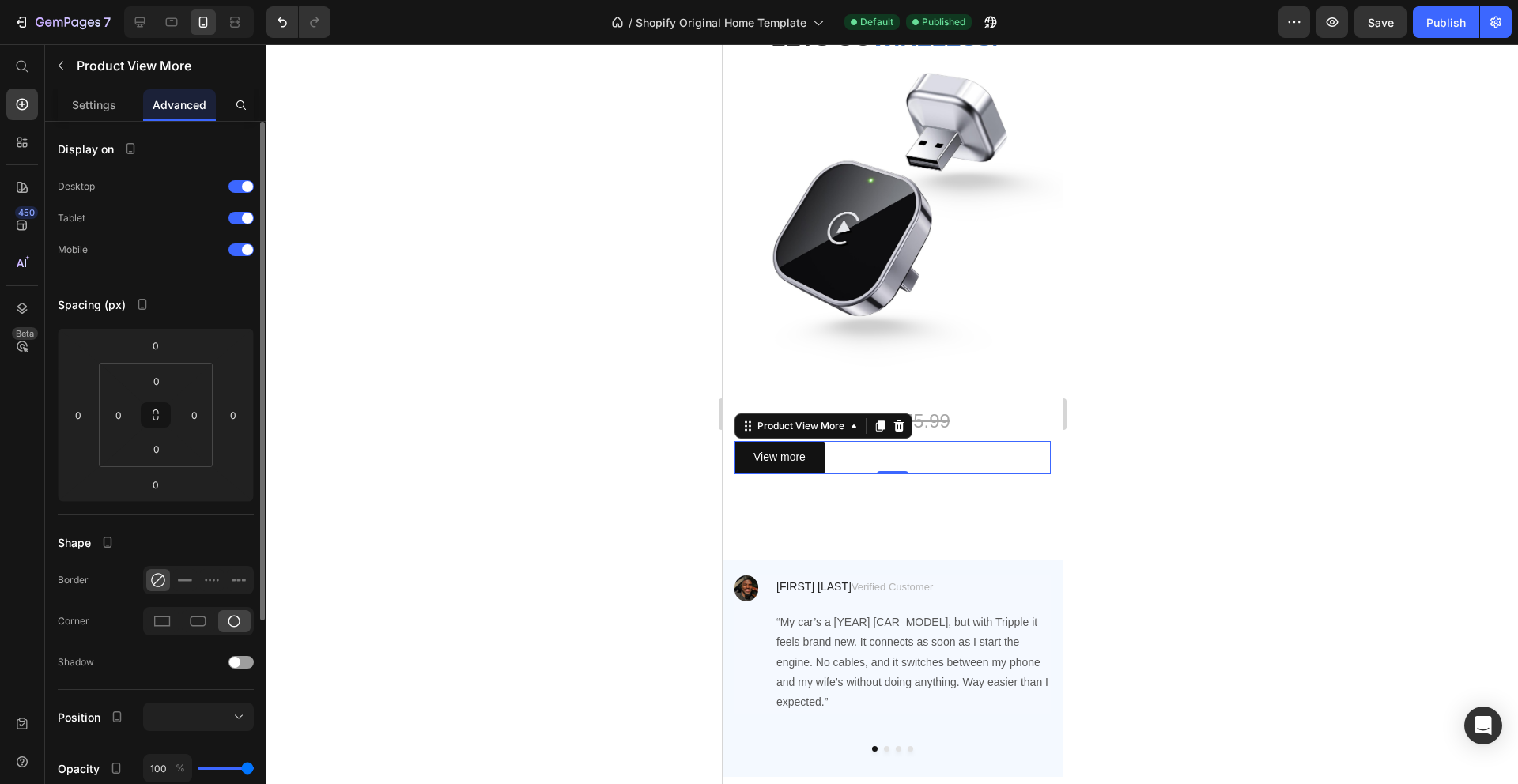 click 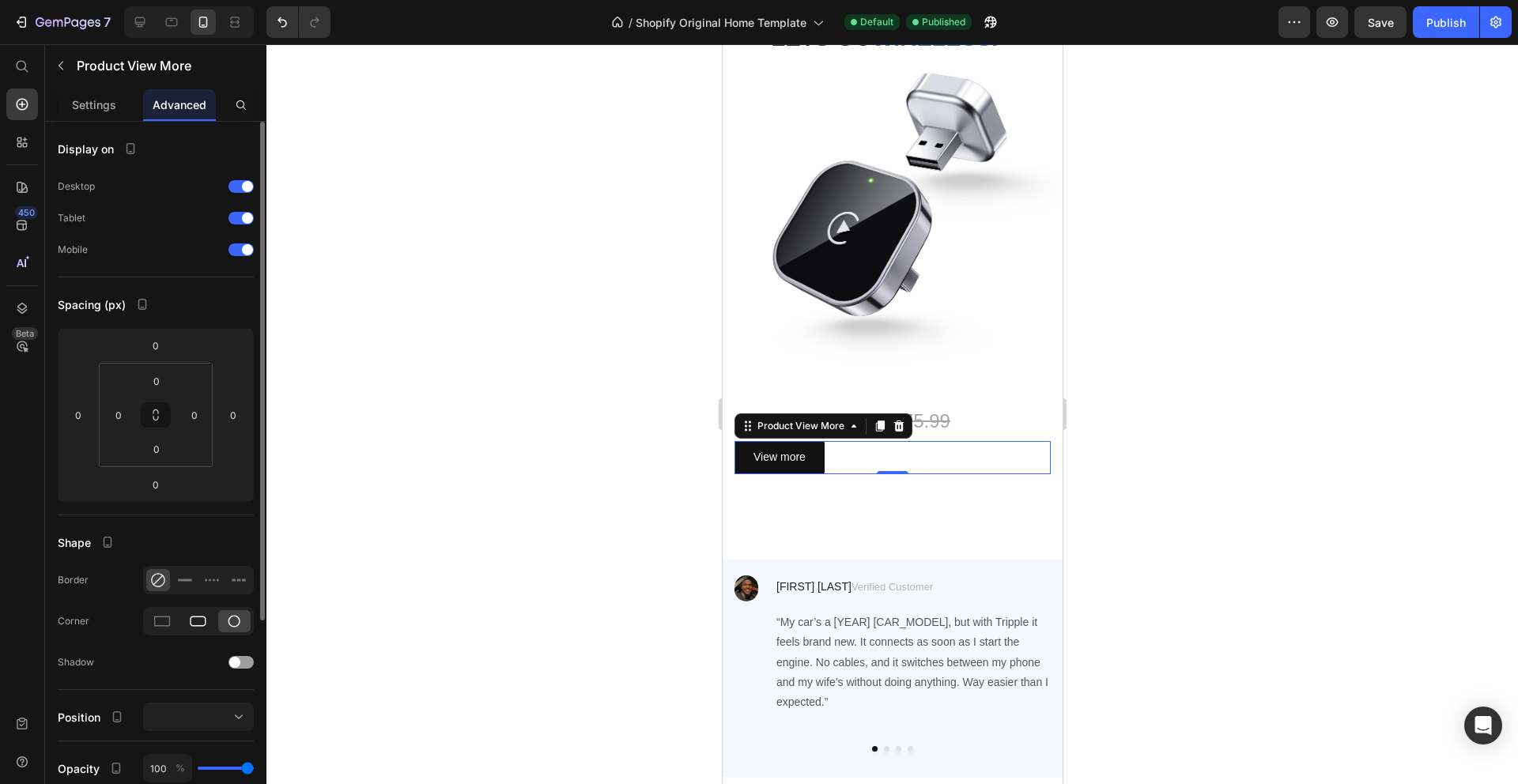 click 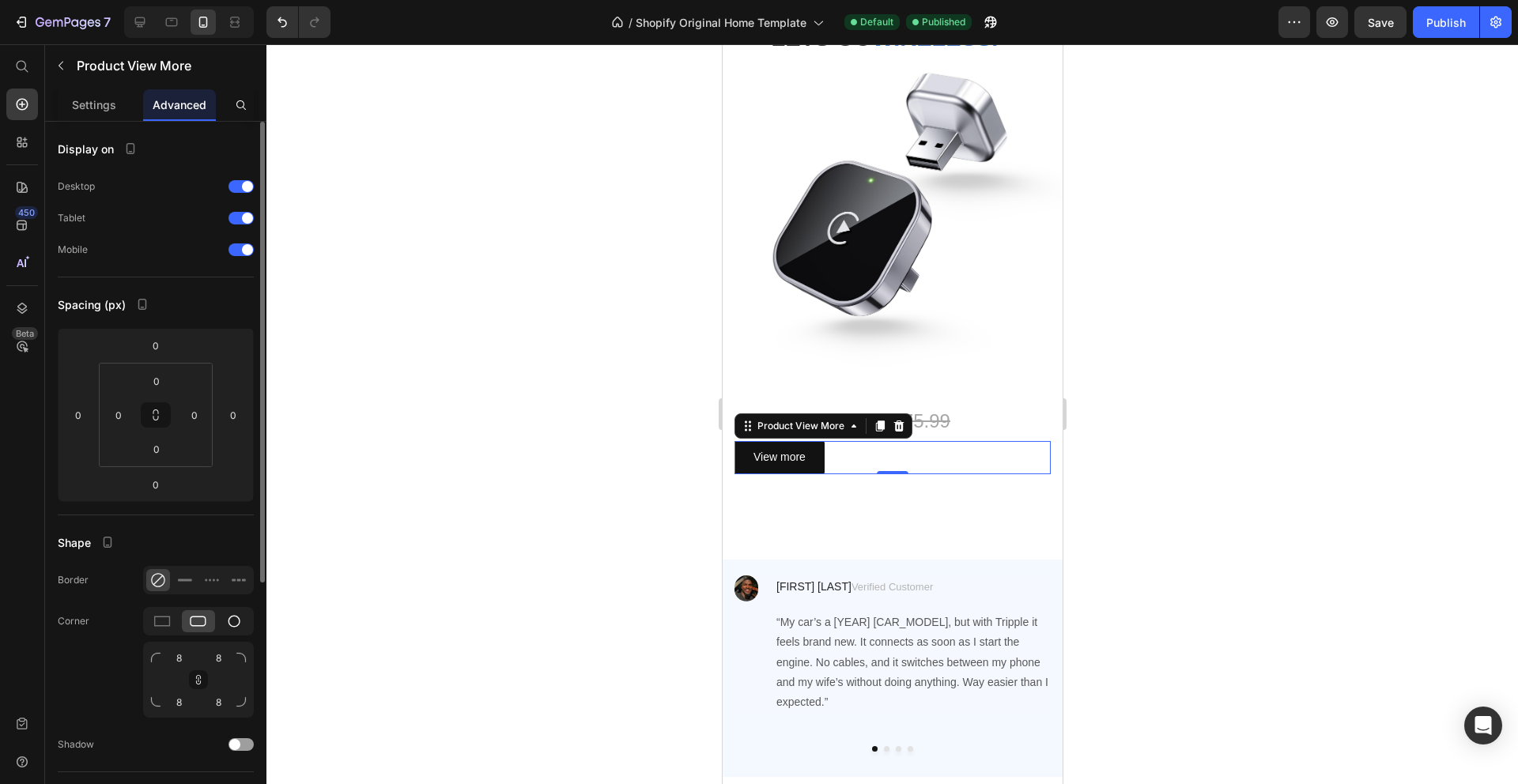 click 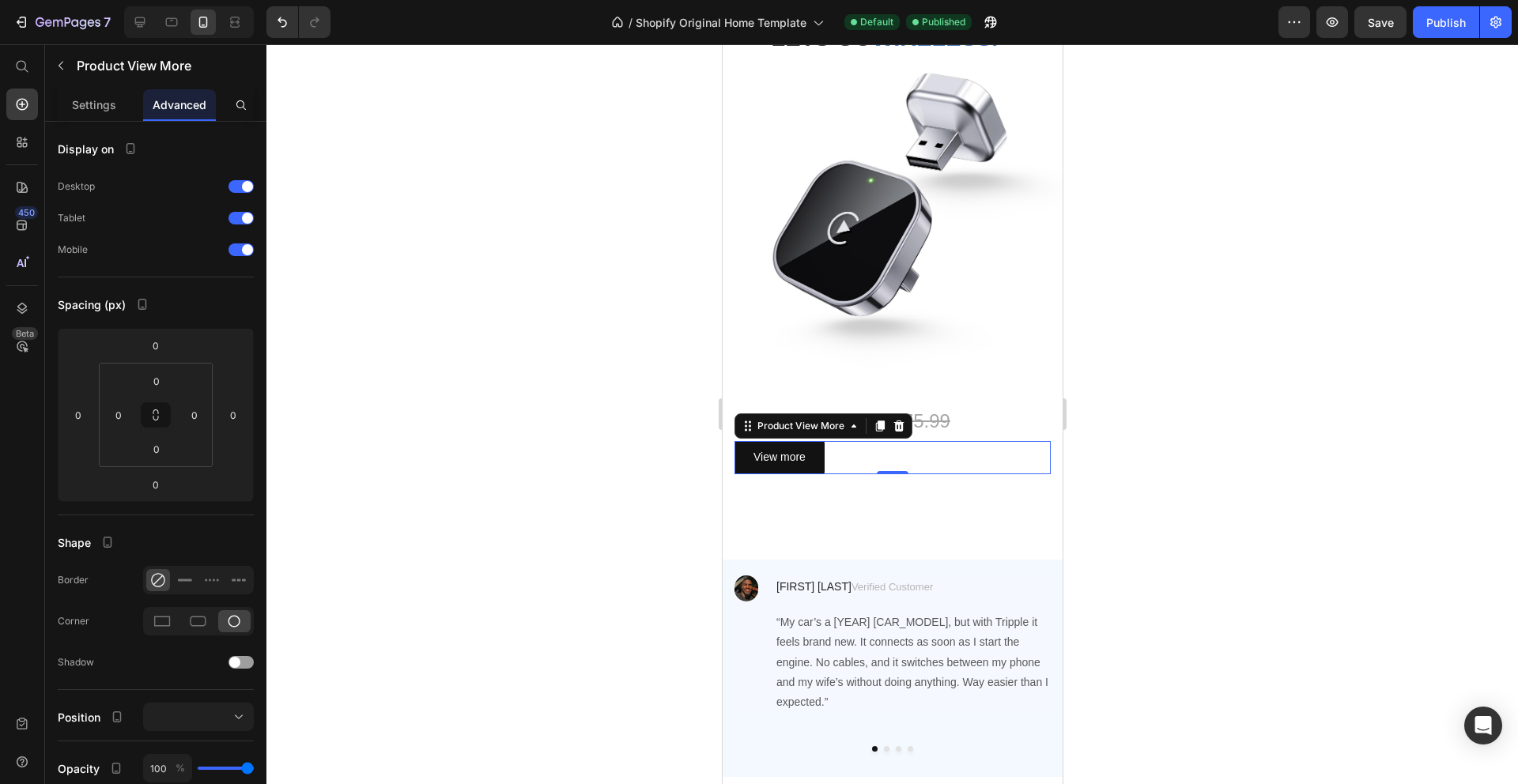 click on "View more" at bounding box center (892, 457) 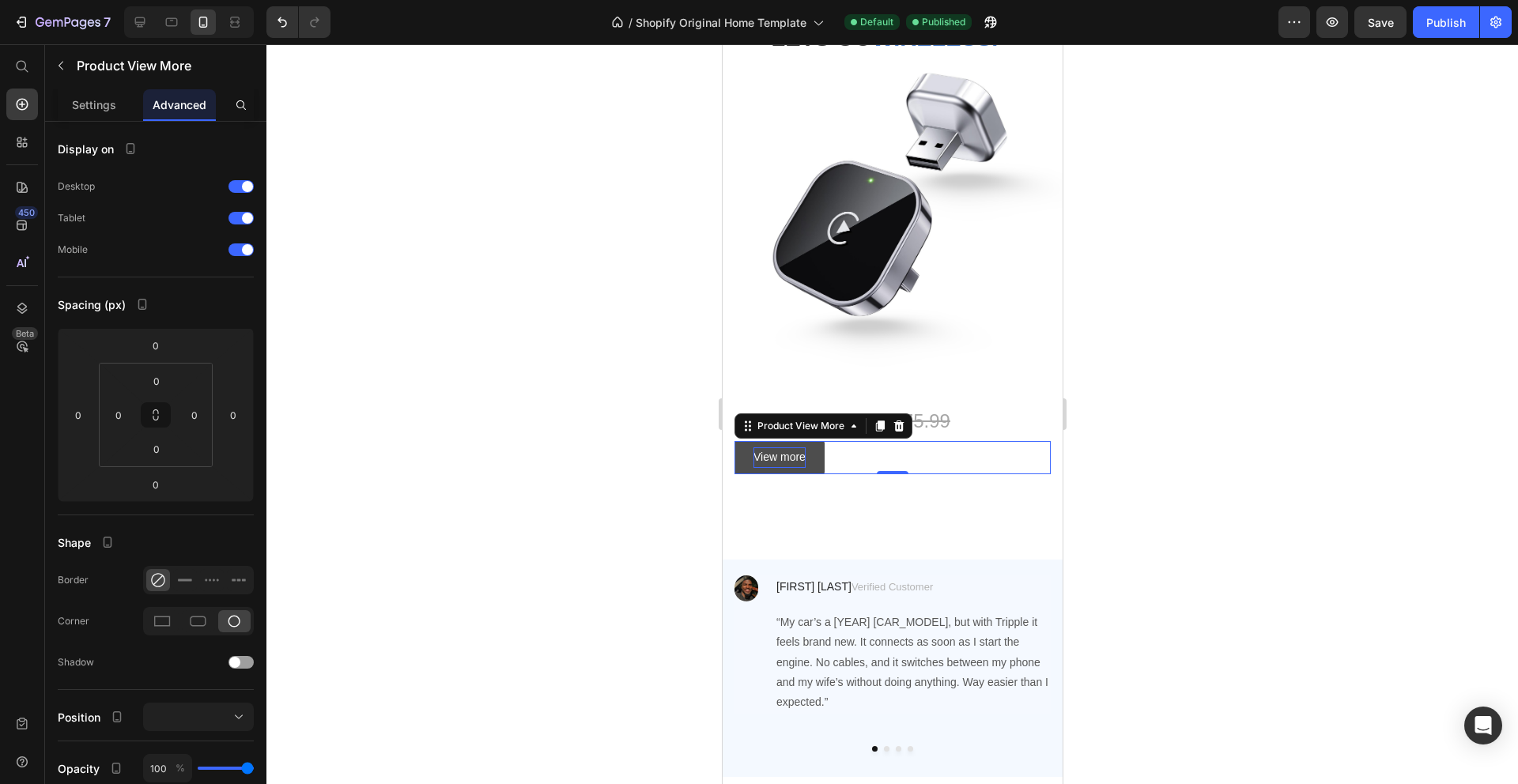 click on "View more" at bounding box center [779, 457] 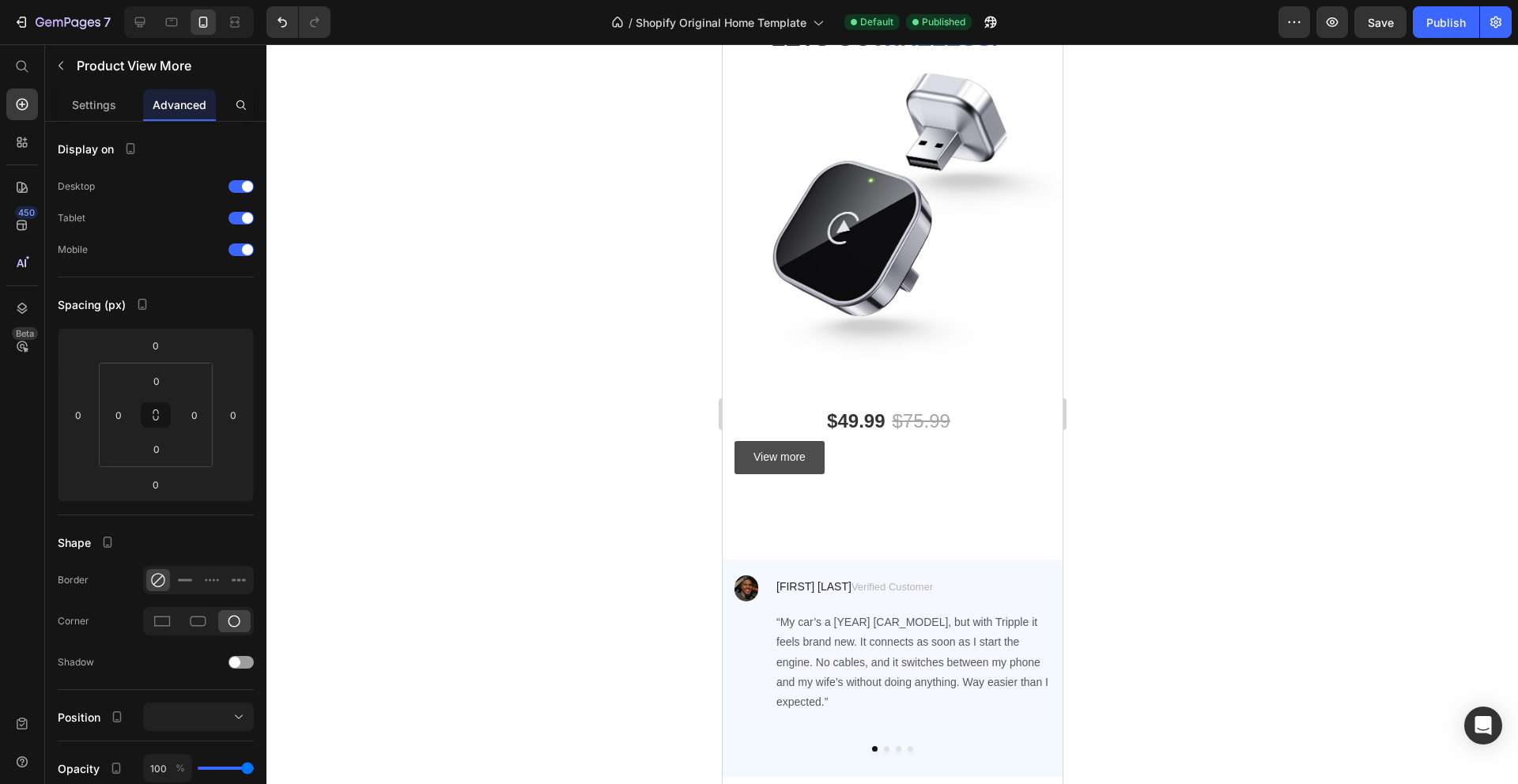 click on "View more" at bounding box center (779, 457) 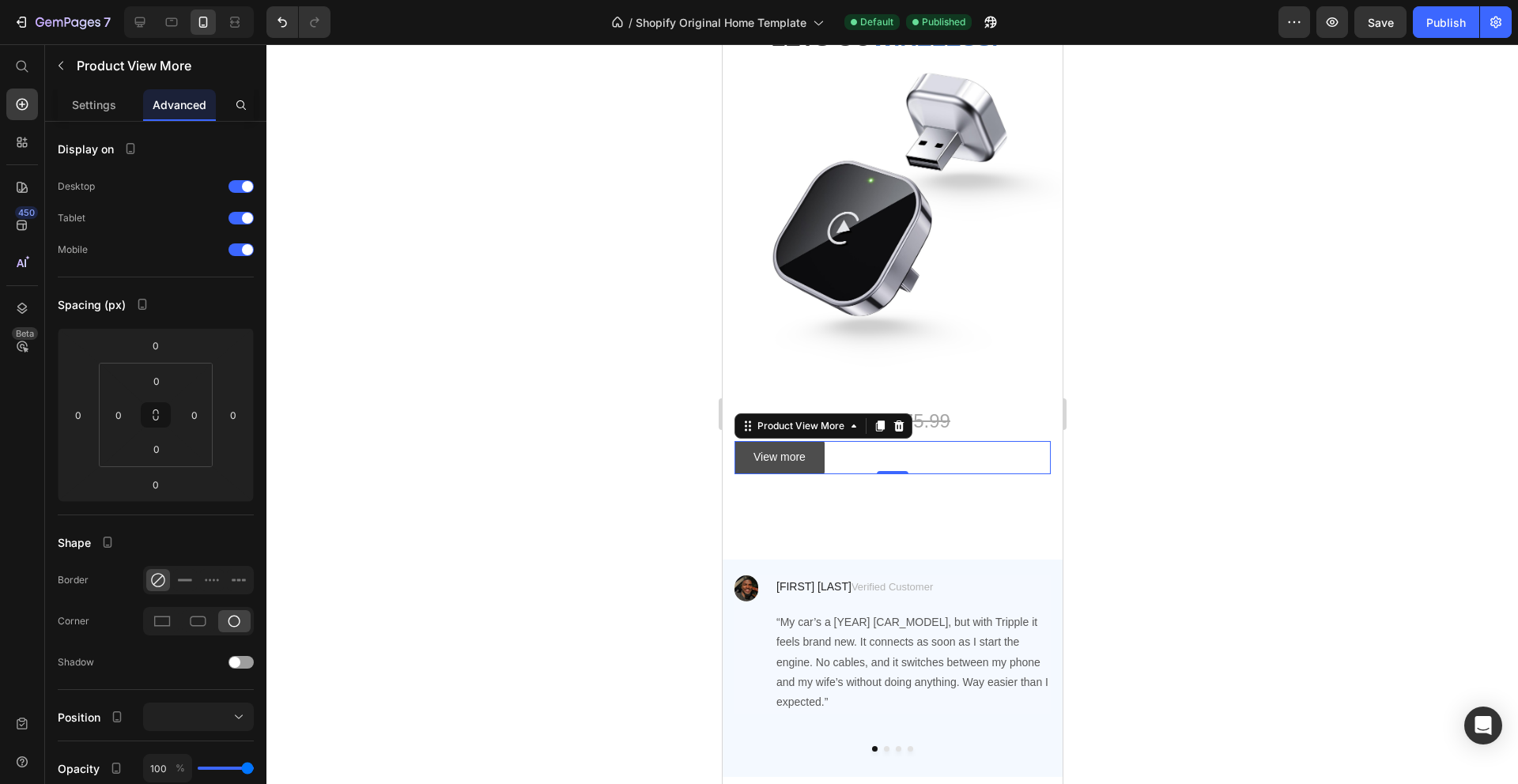 click on "View more" at bounding box center (779, 457) 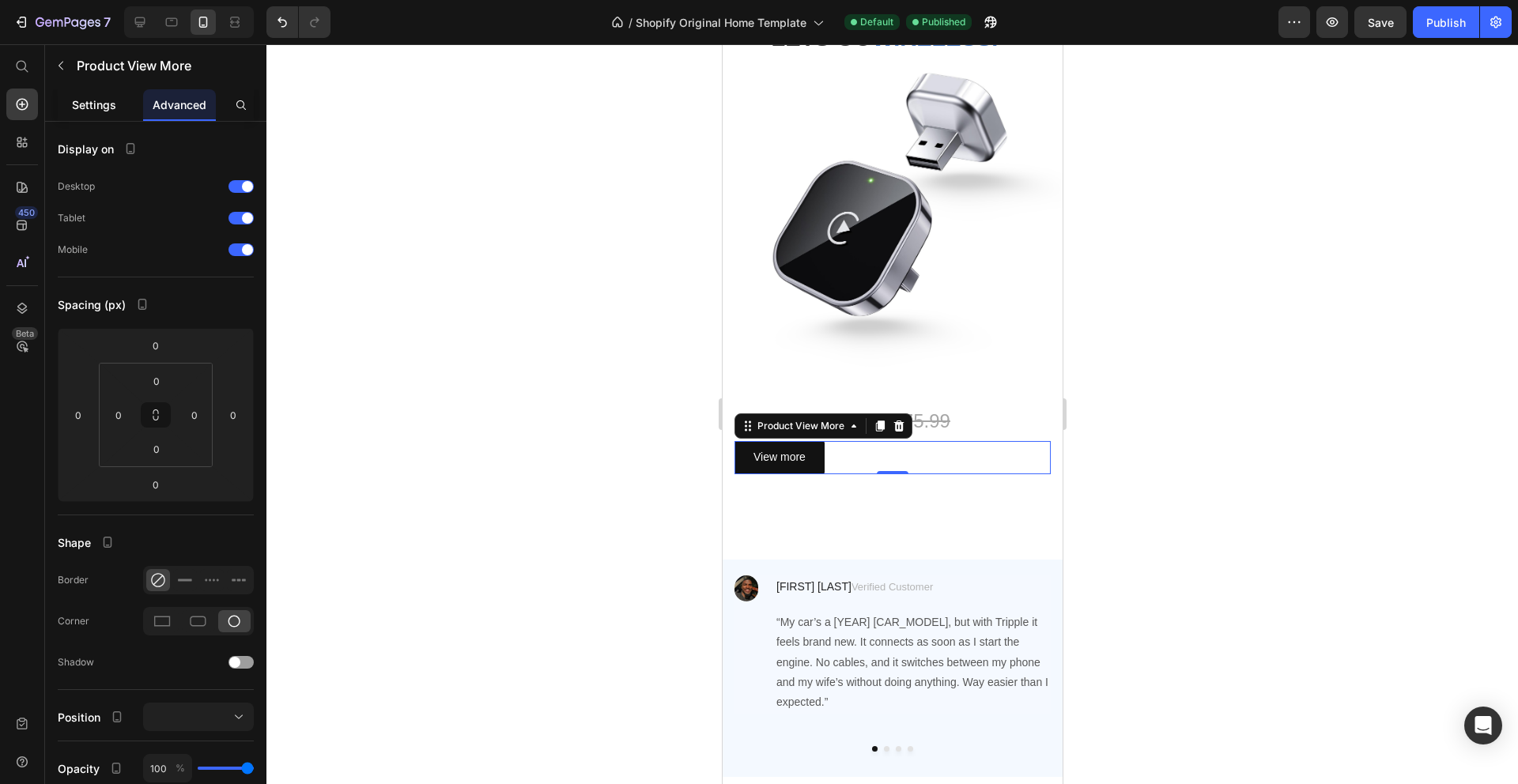click on "Settings" 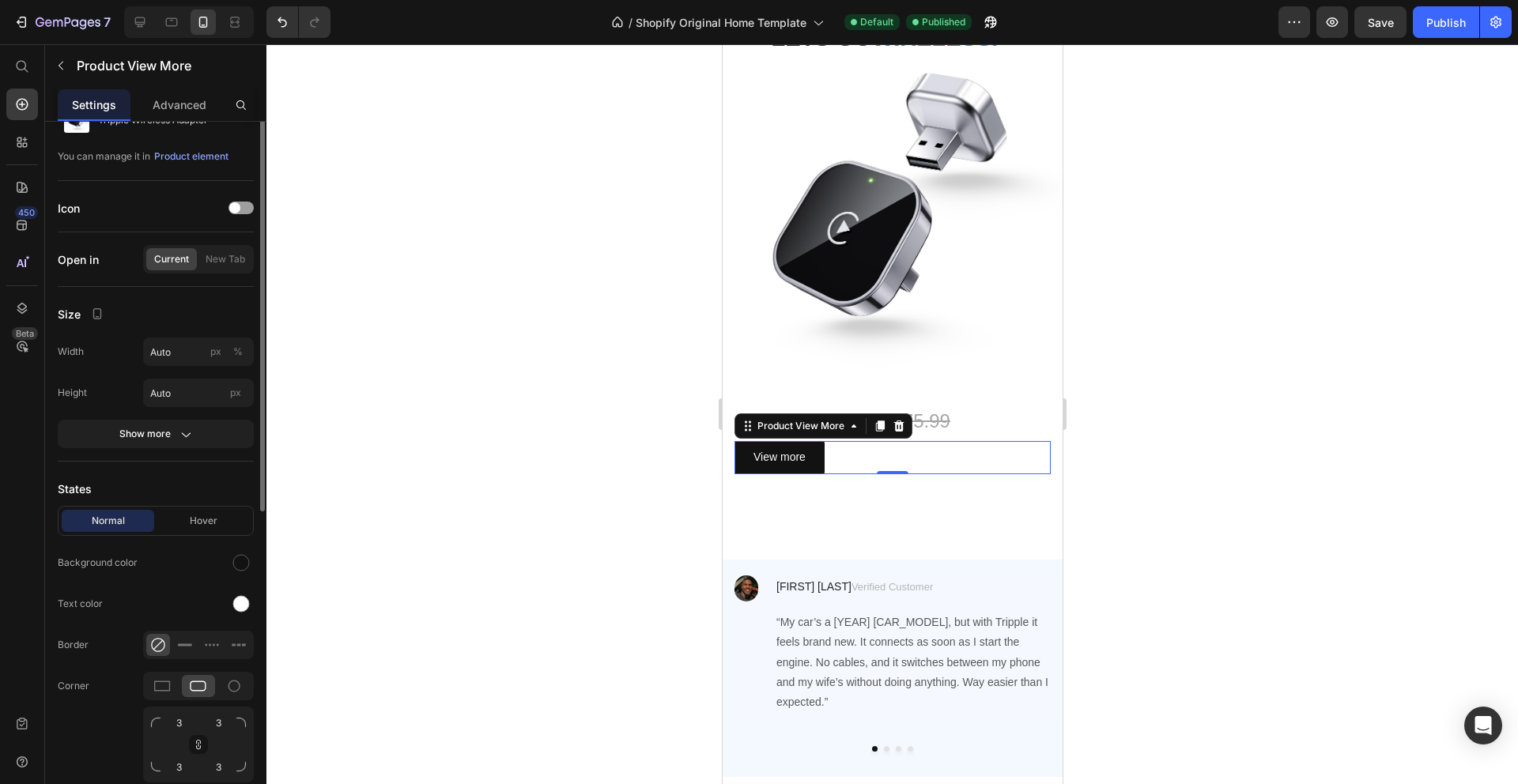 scroll, scrollTop: 86, scrollLeft: 0, axis: vertical 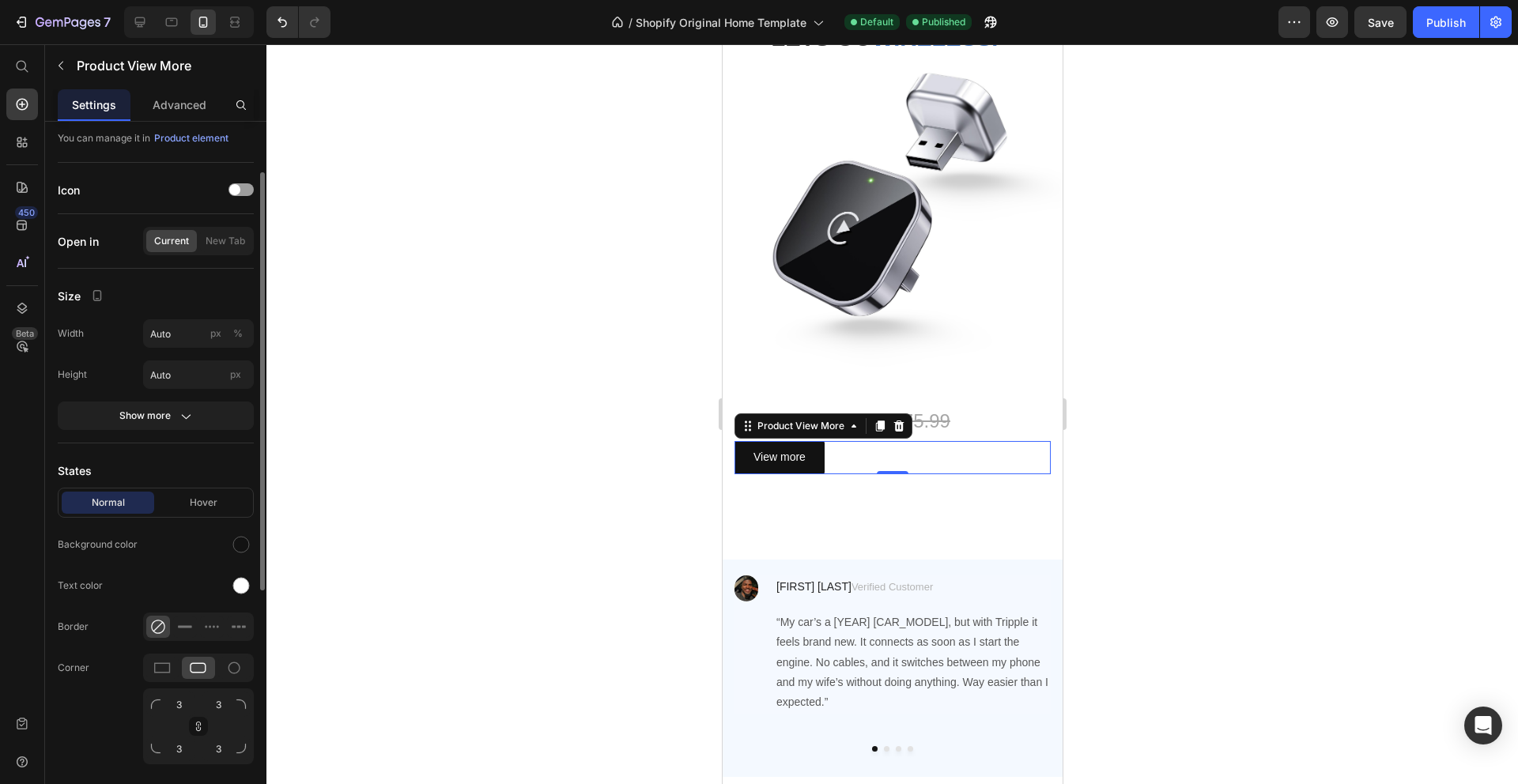 click 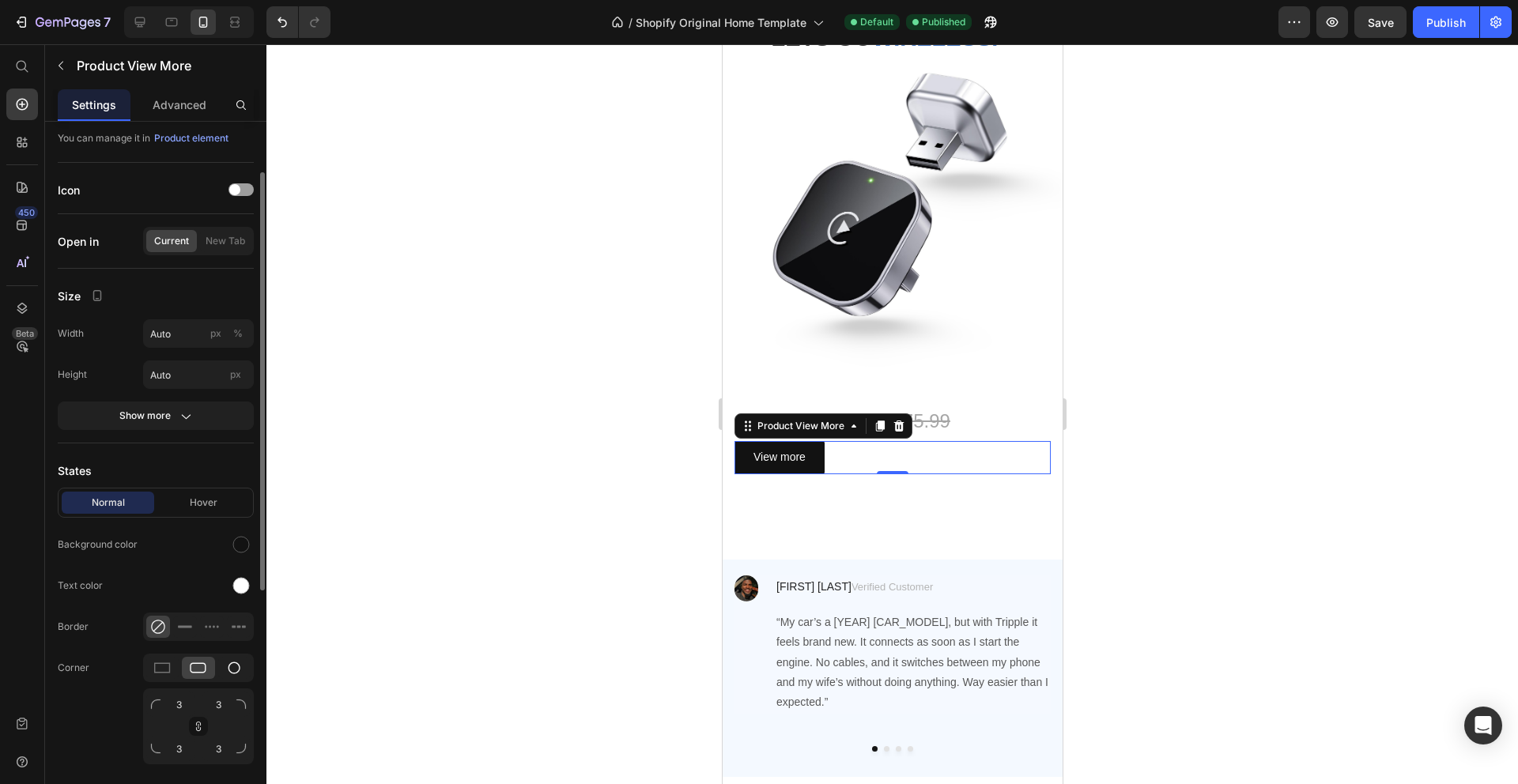 click 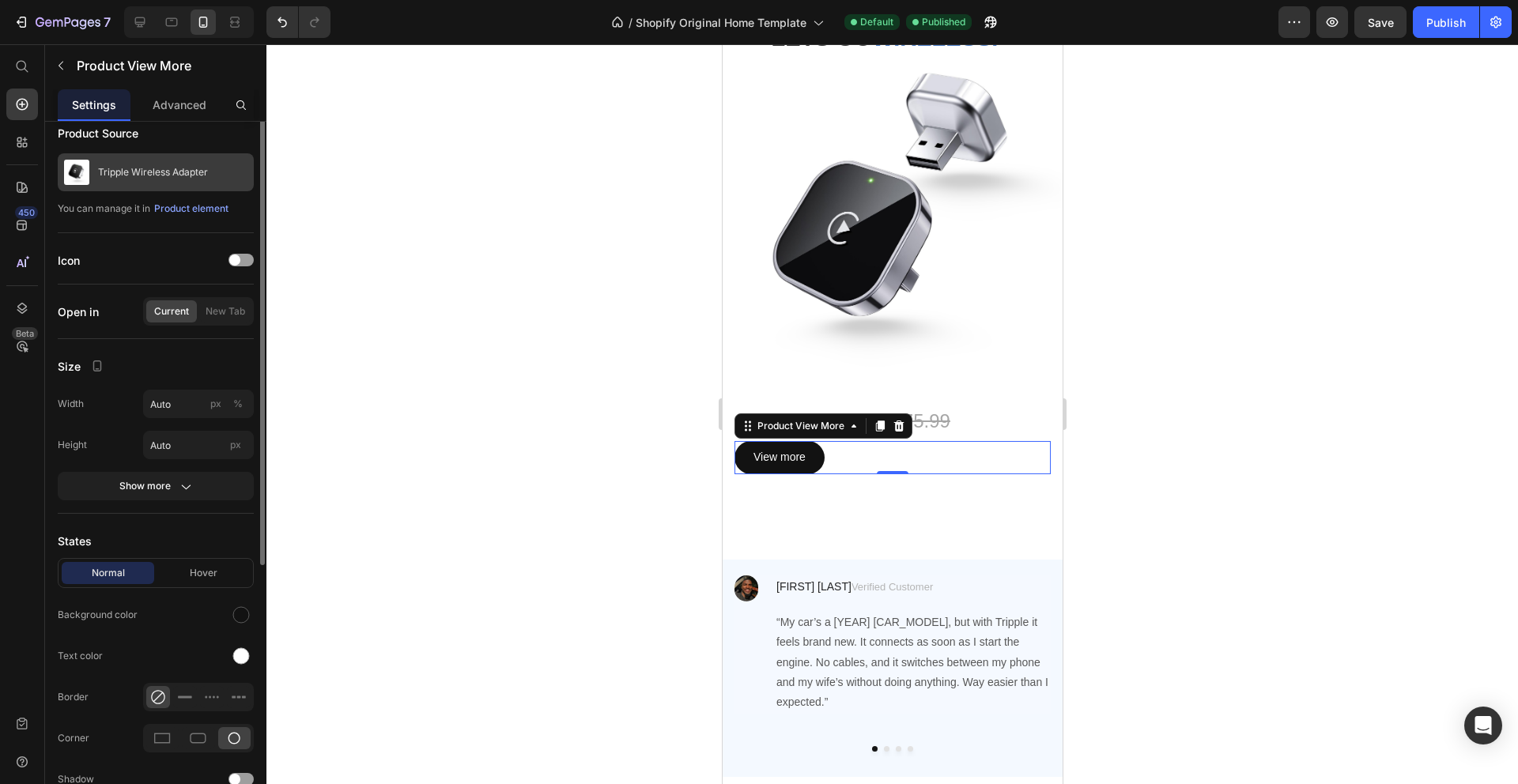 scroll, scrollTop: 6, scrollLeft: 0, axis: vertical 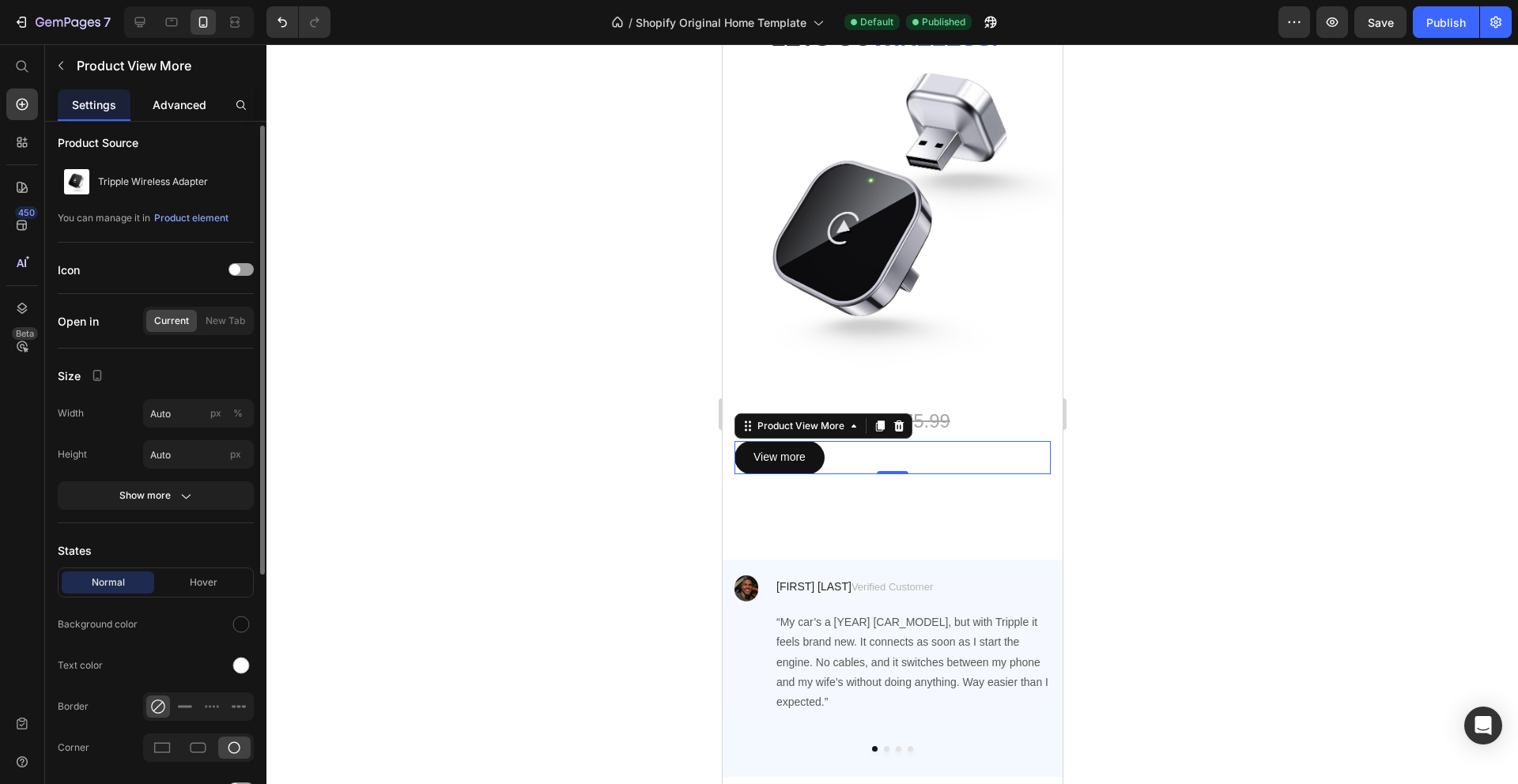 click on "Advanced" at bounding box center (179, 104) 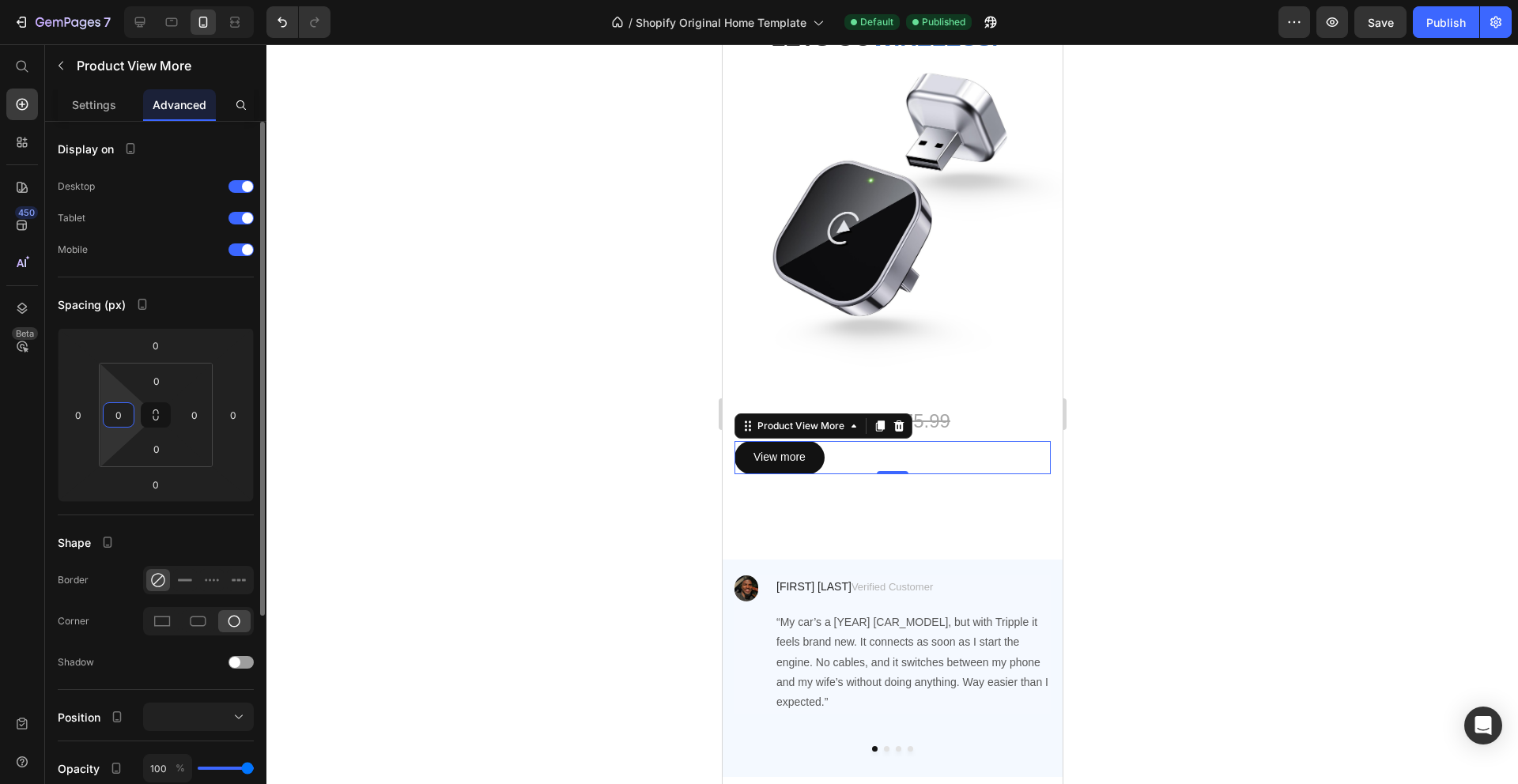 click on "0" at bounding box center (119, 415) 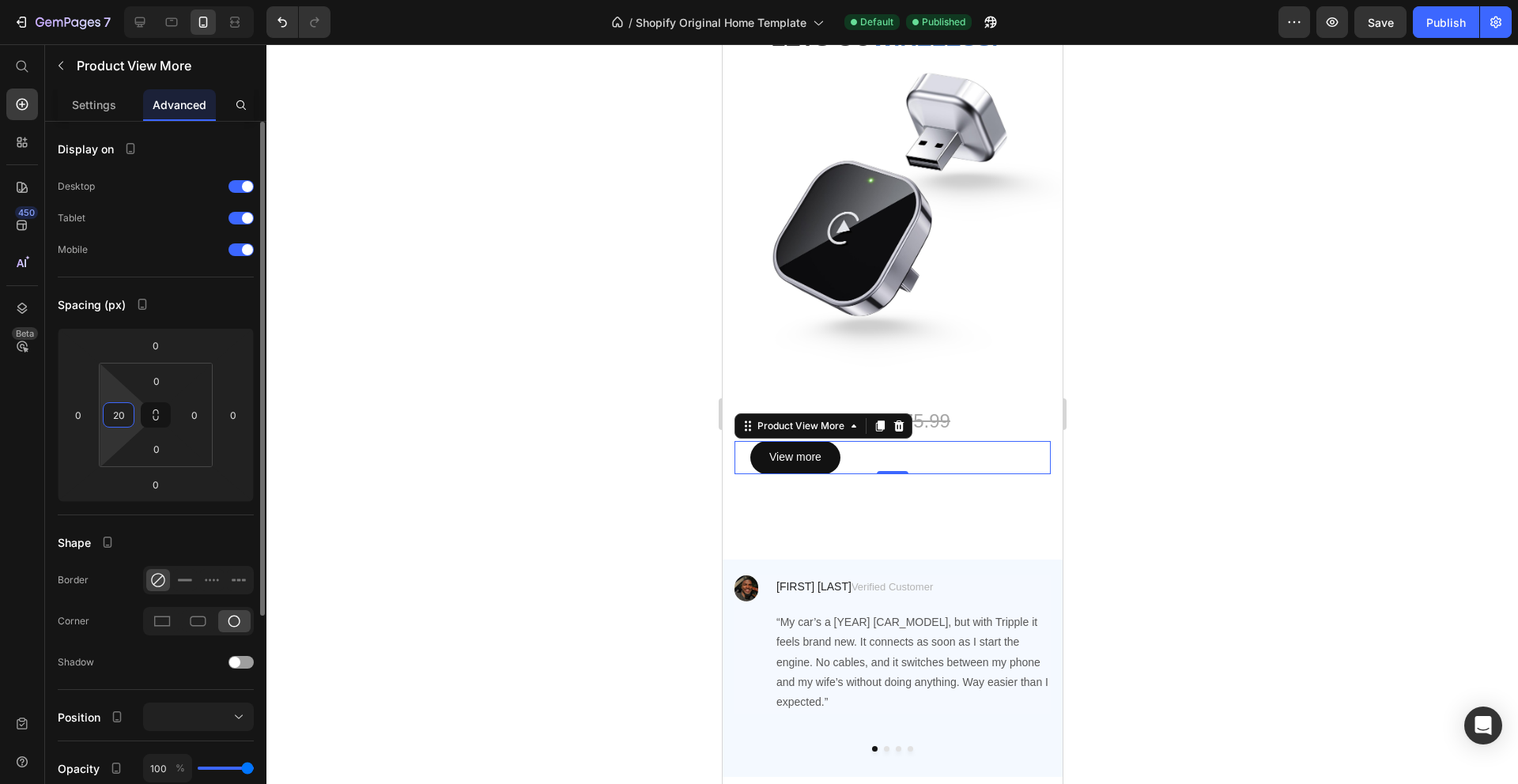 type on "2" 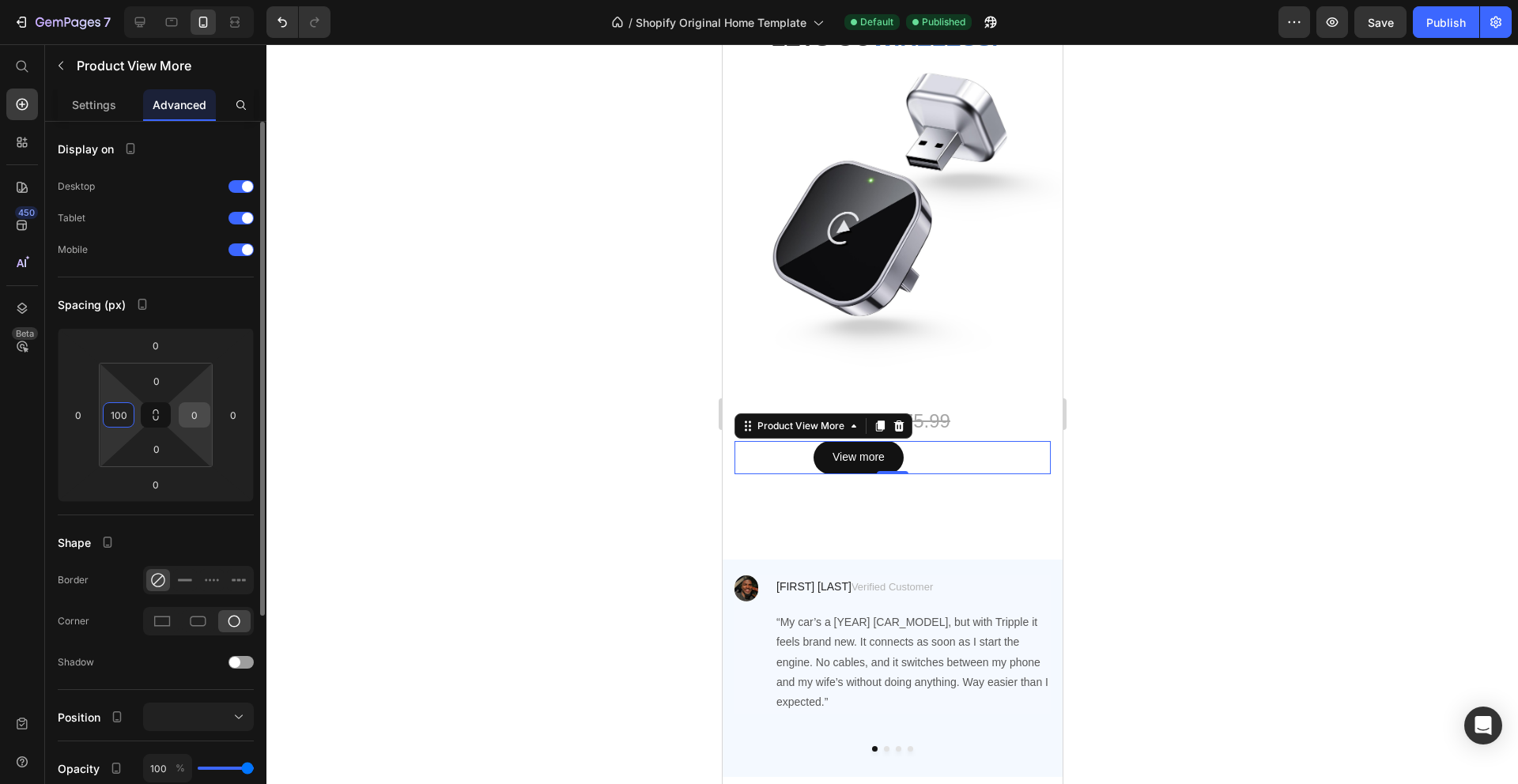 type on "100" 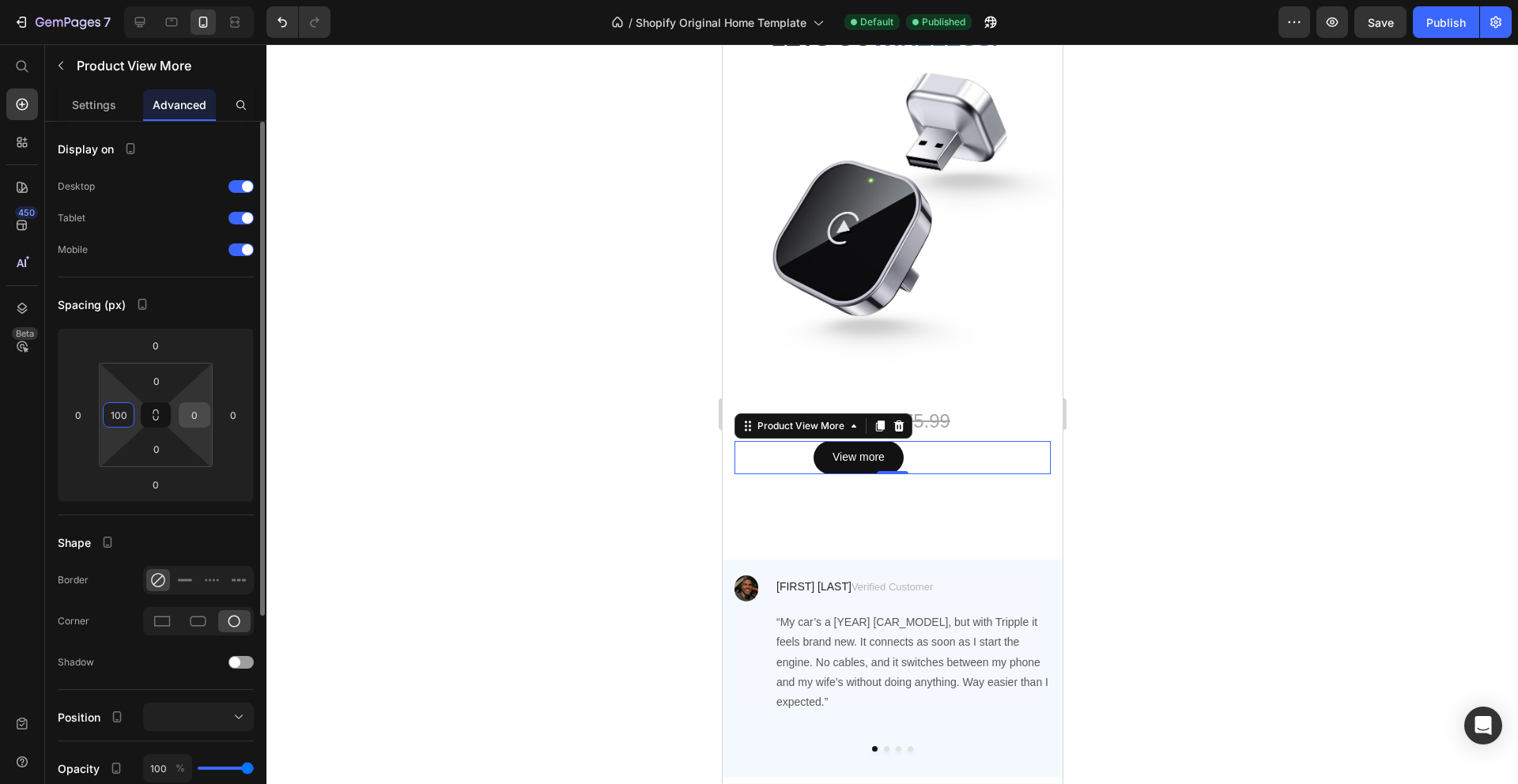 click on "0" at bounding box center [194, 415] 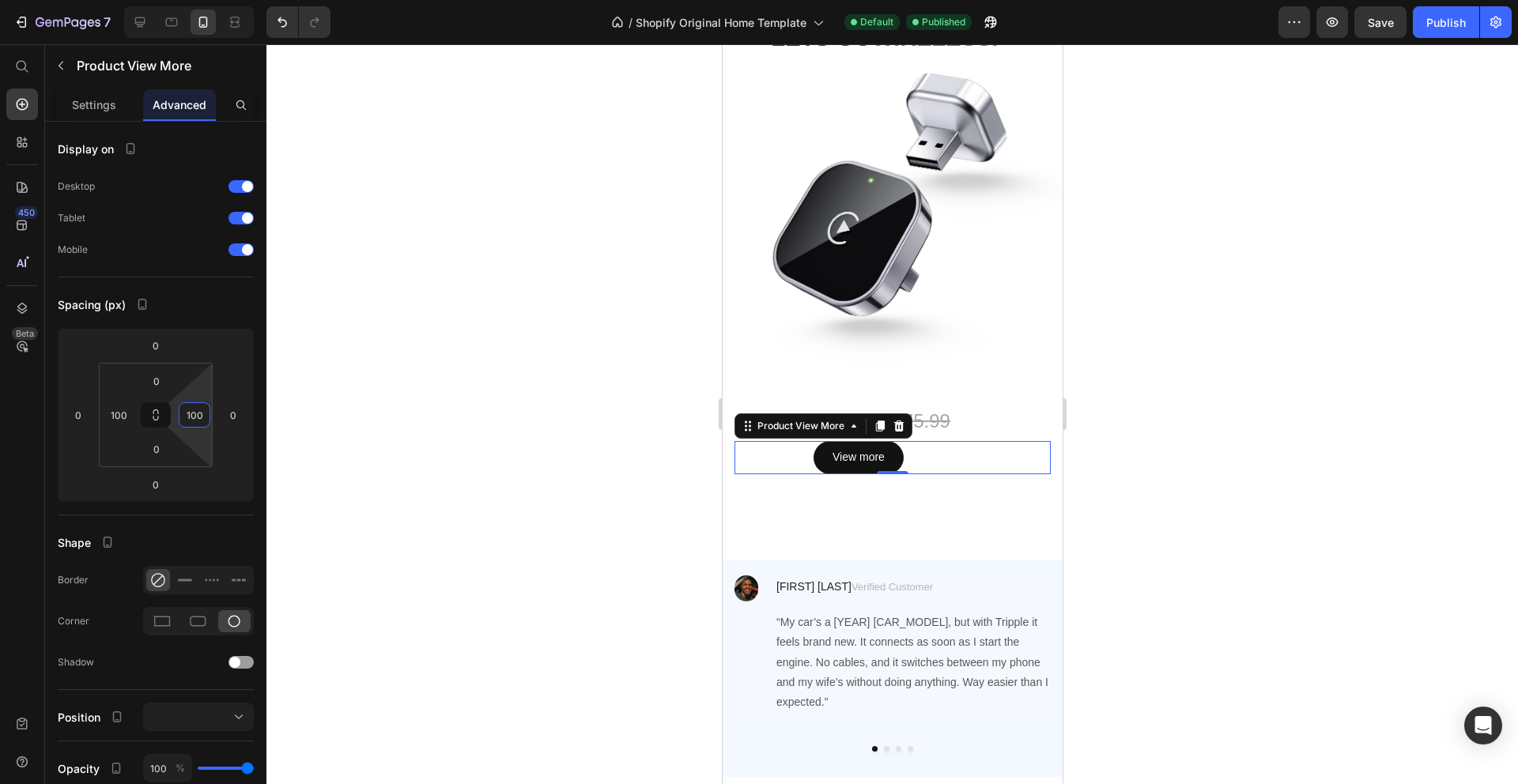 type on "100" 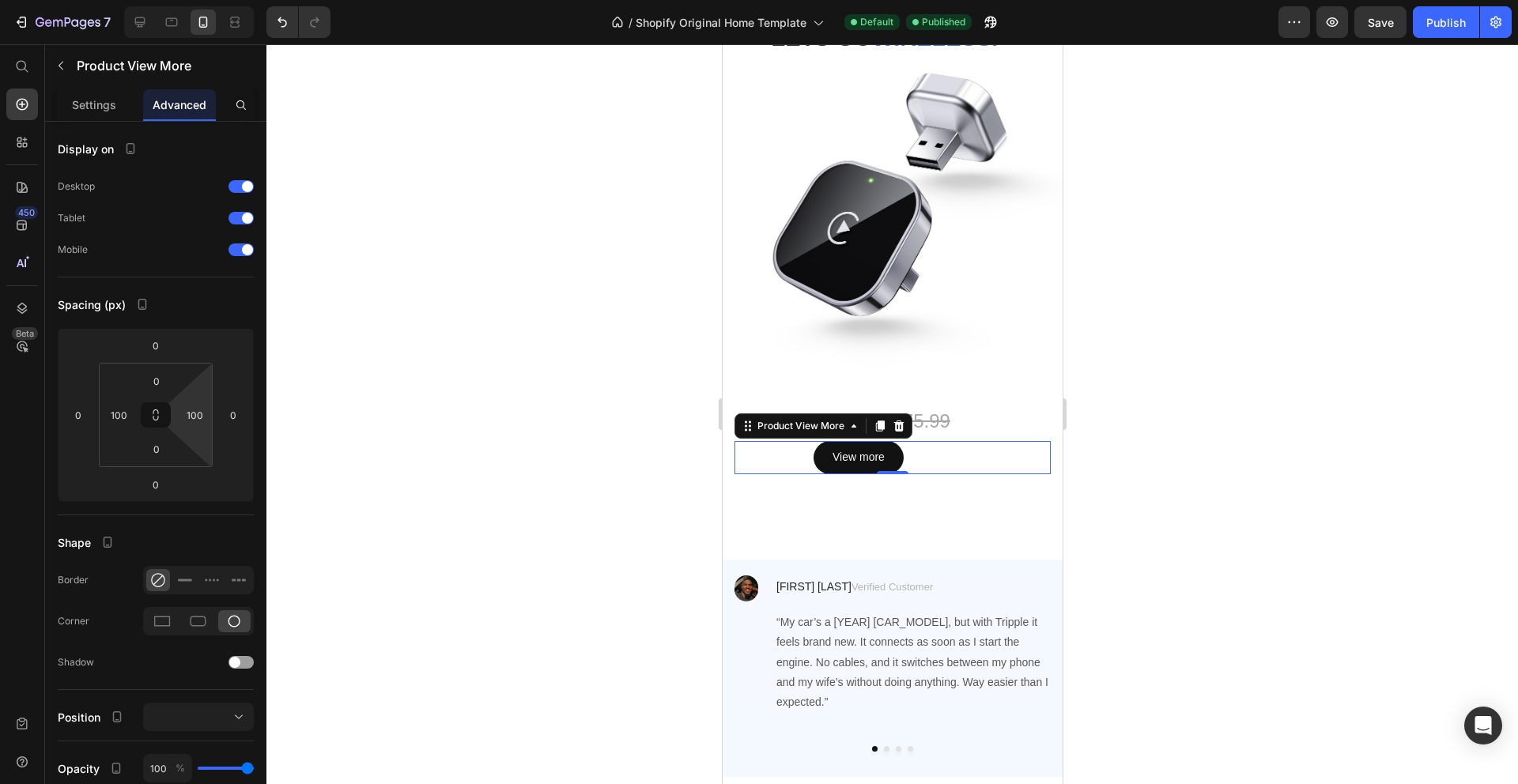 click 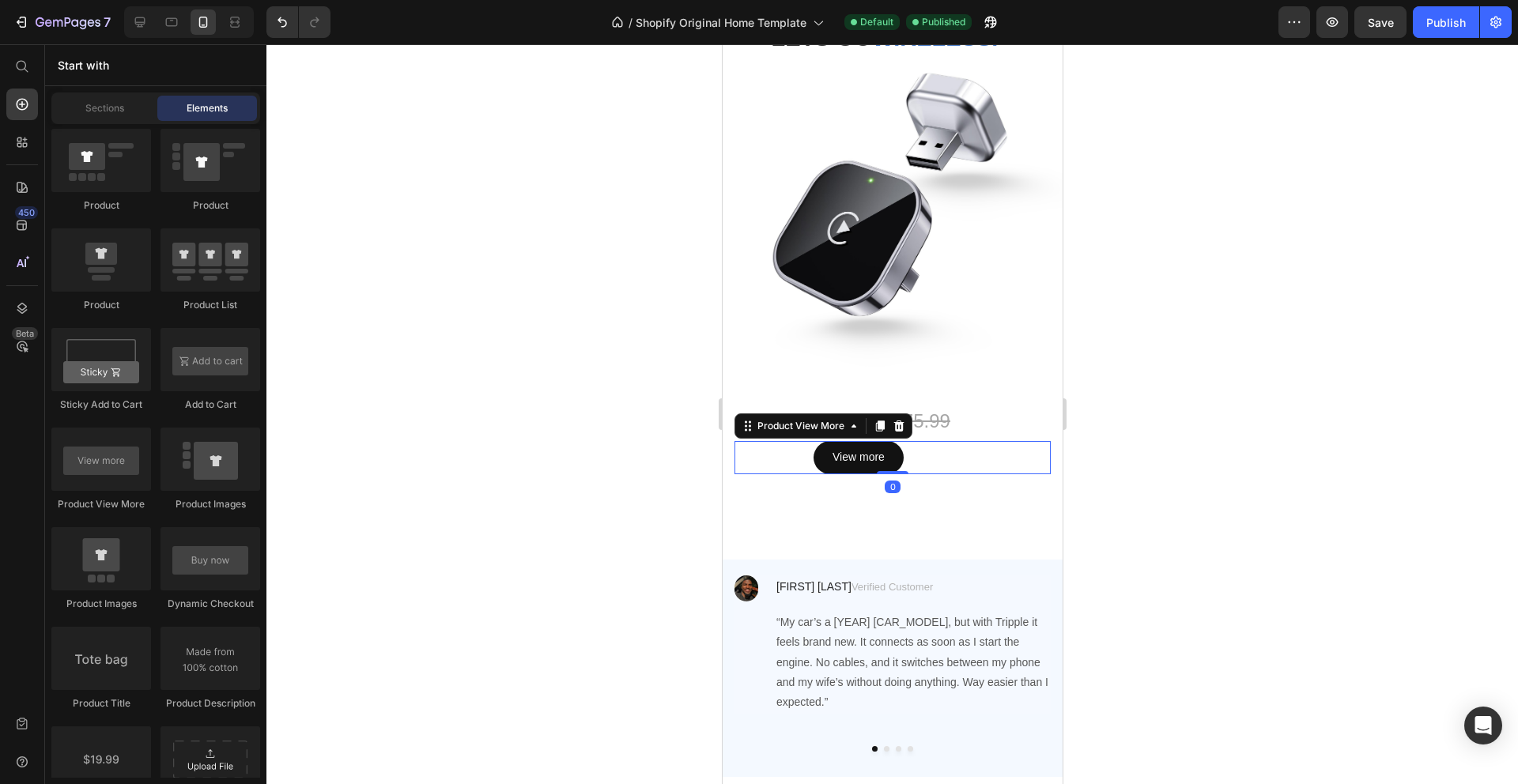 click on "View more Product View More   0" at bounding box center (892, 457) 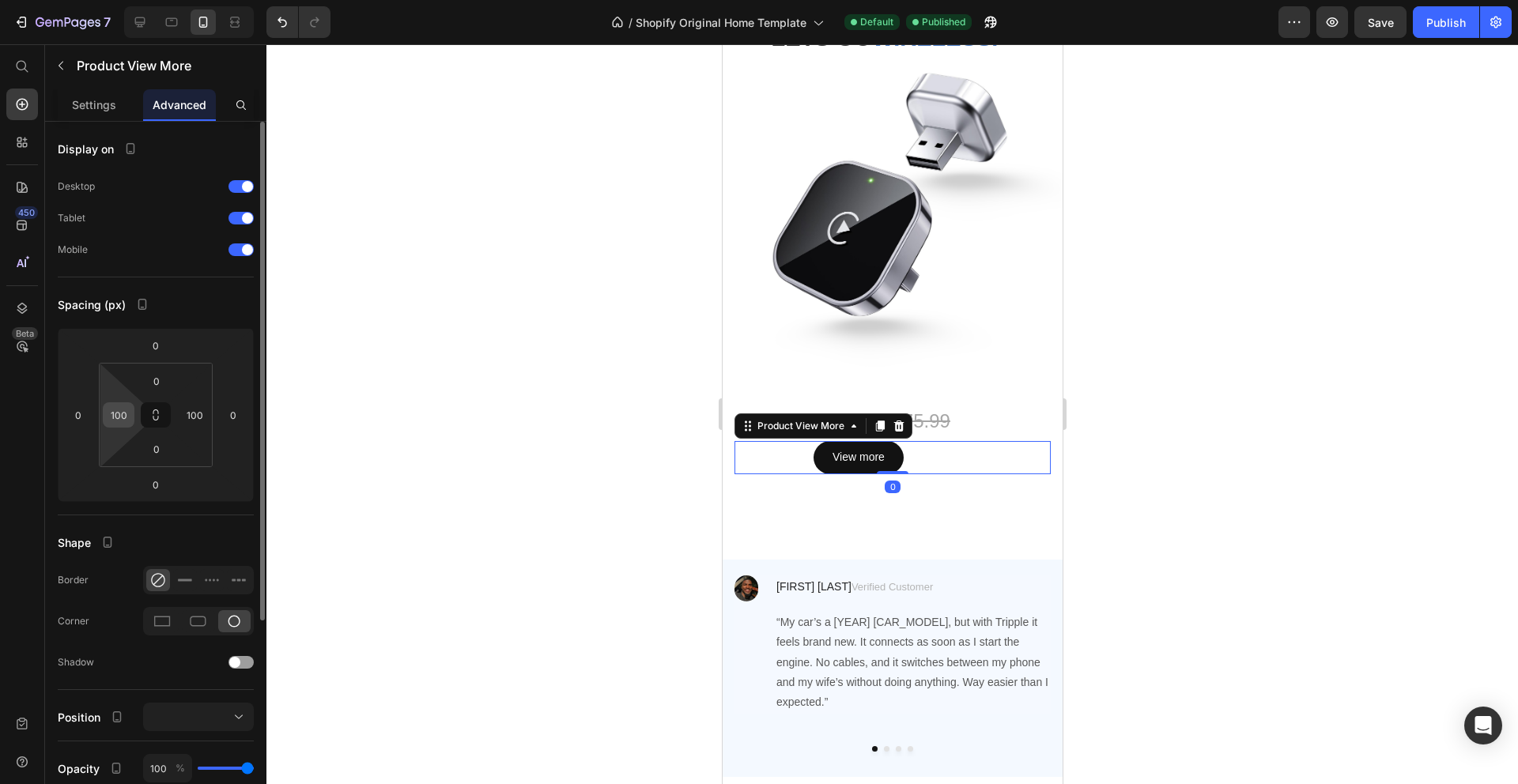 click on "100" at bounding box center (119, 415) 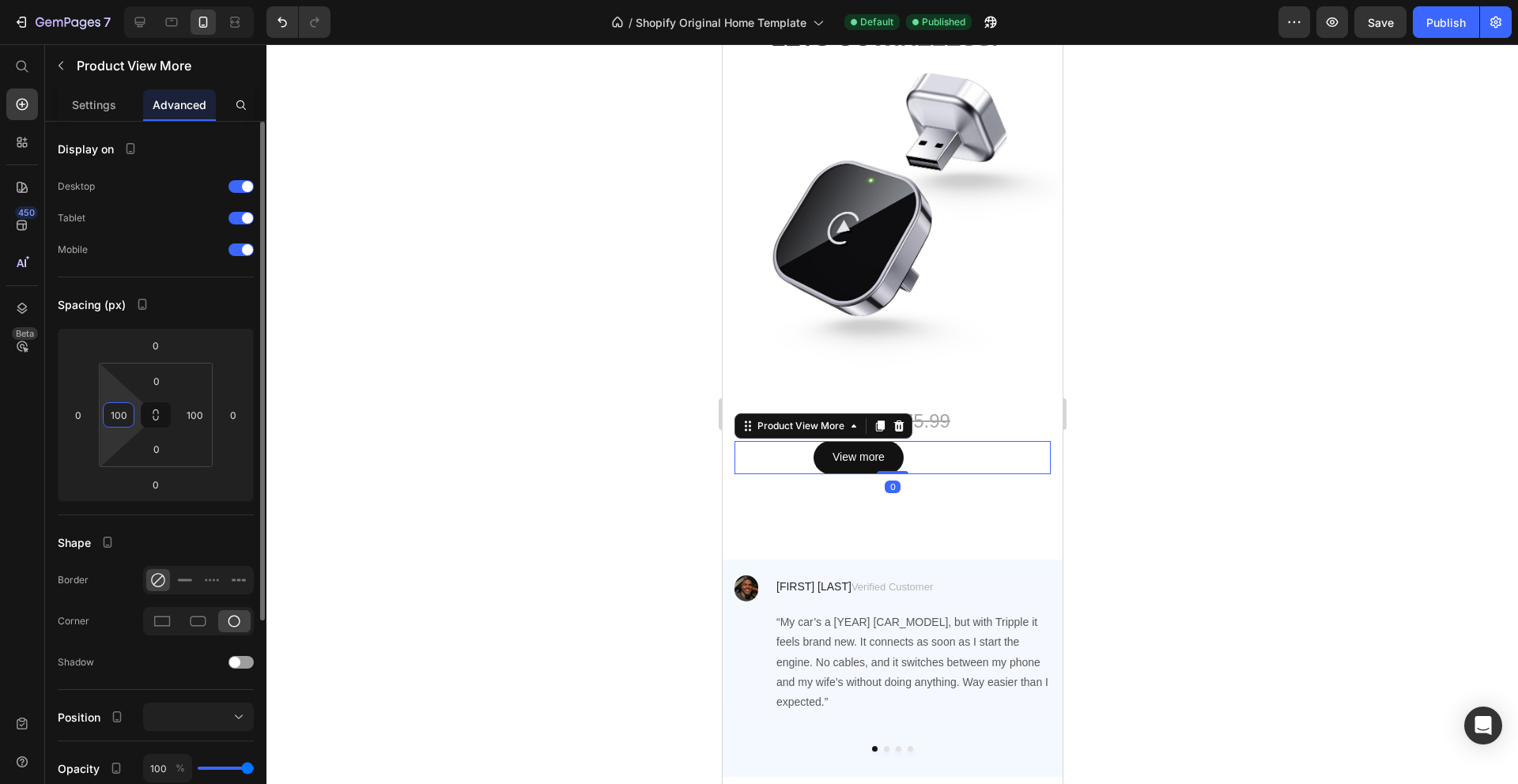 click on "100" at bounding box center (119, 415) 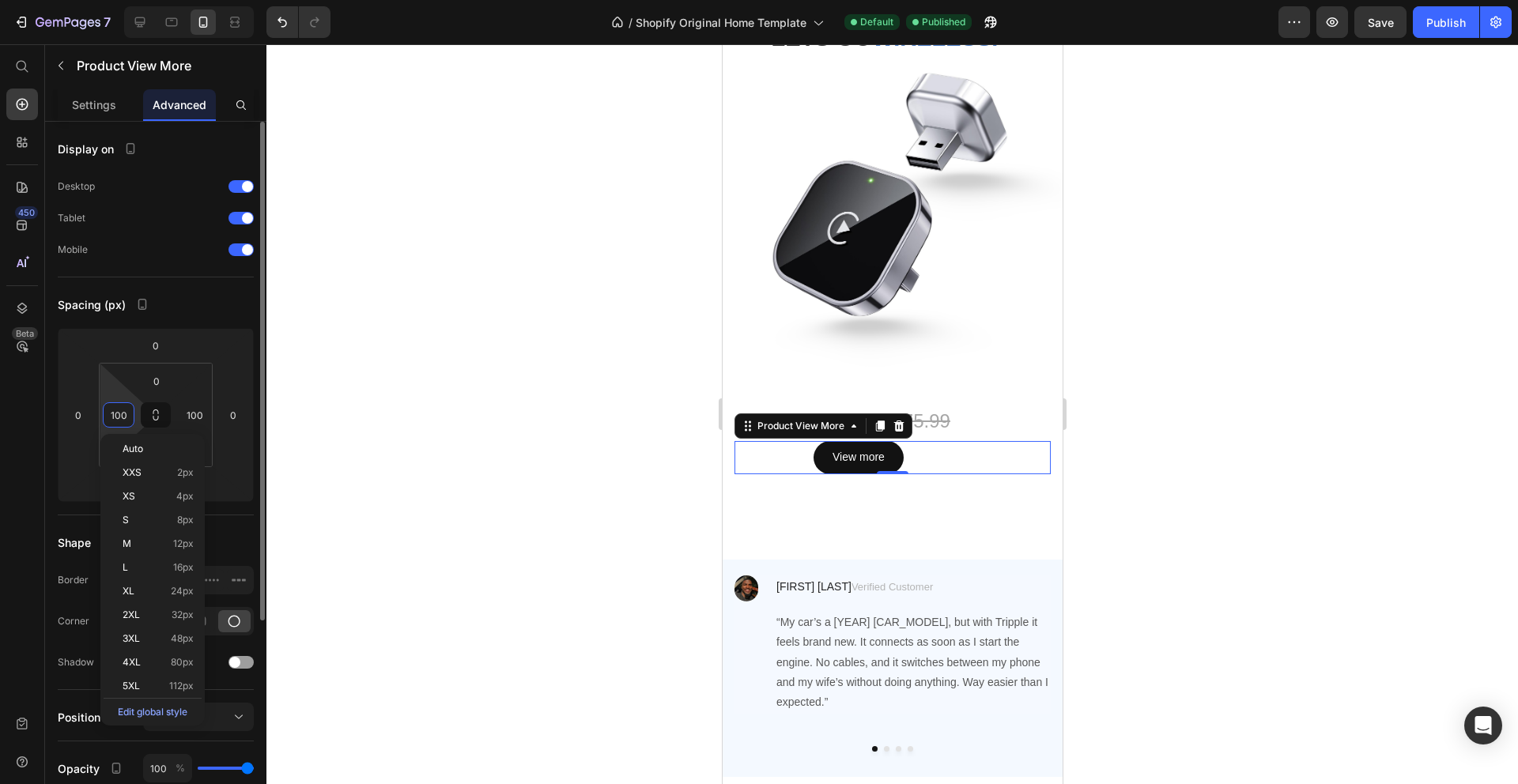 click on "100" at bounding box center (119, 415) 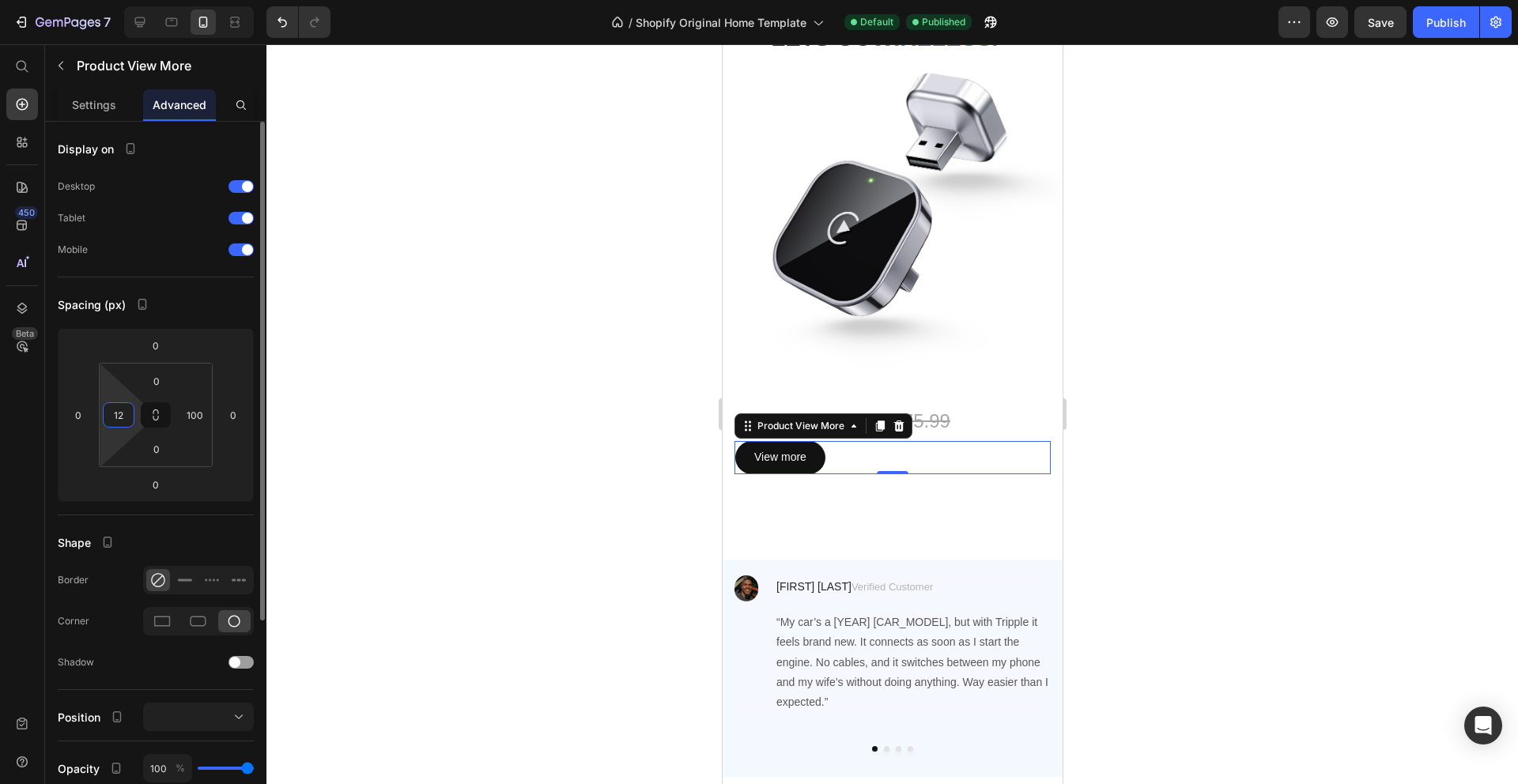 type on "120" 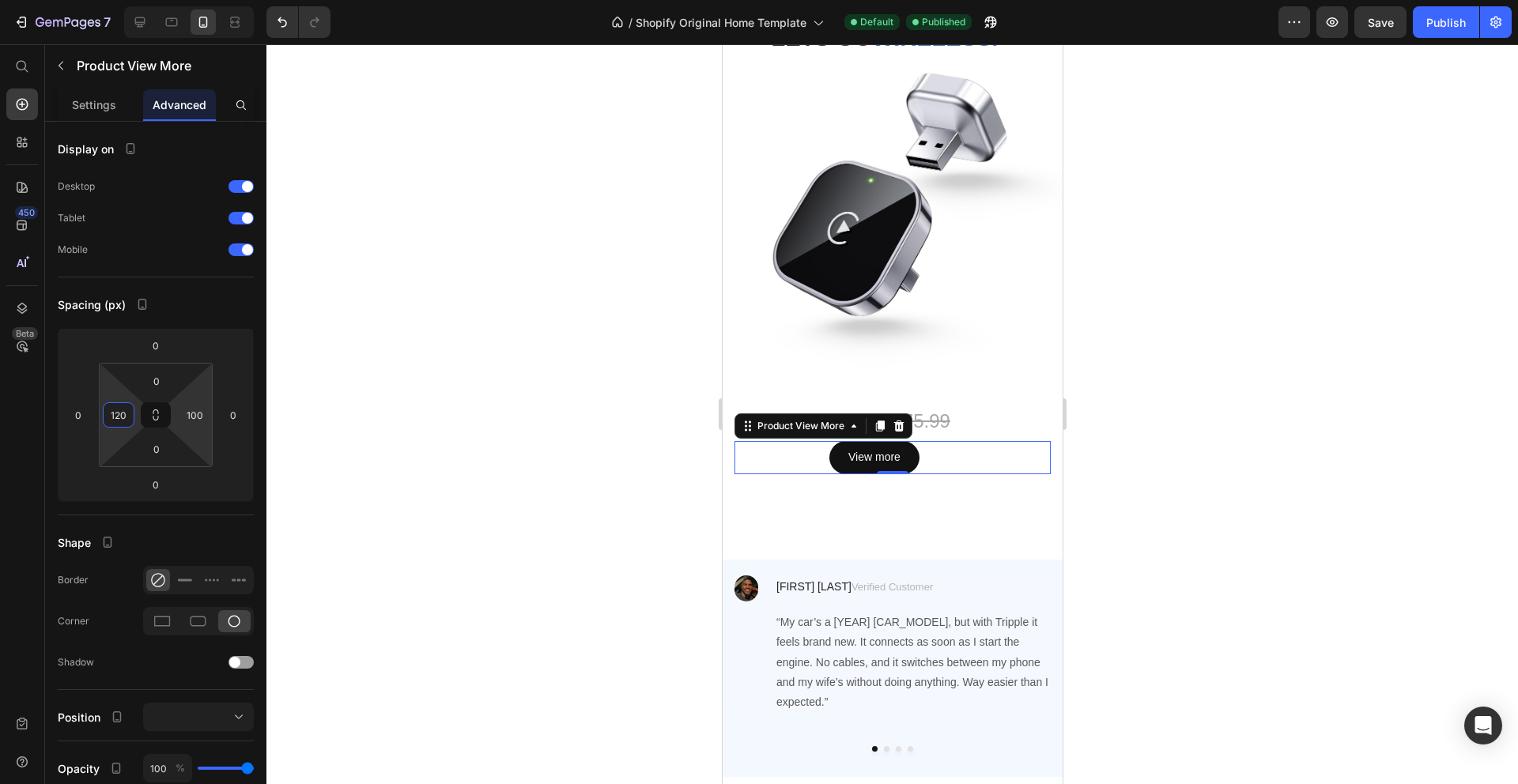 click 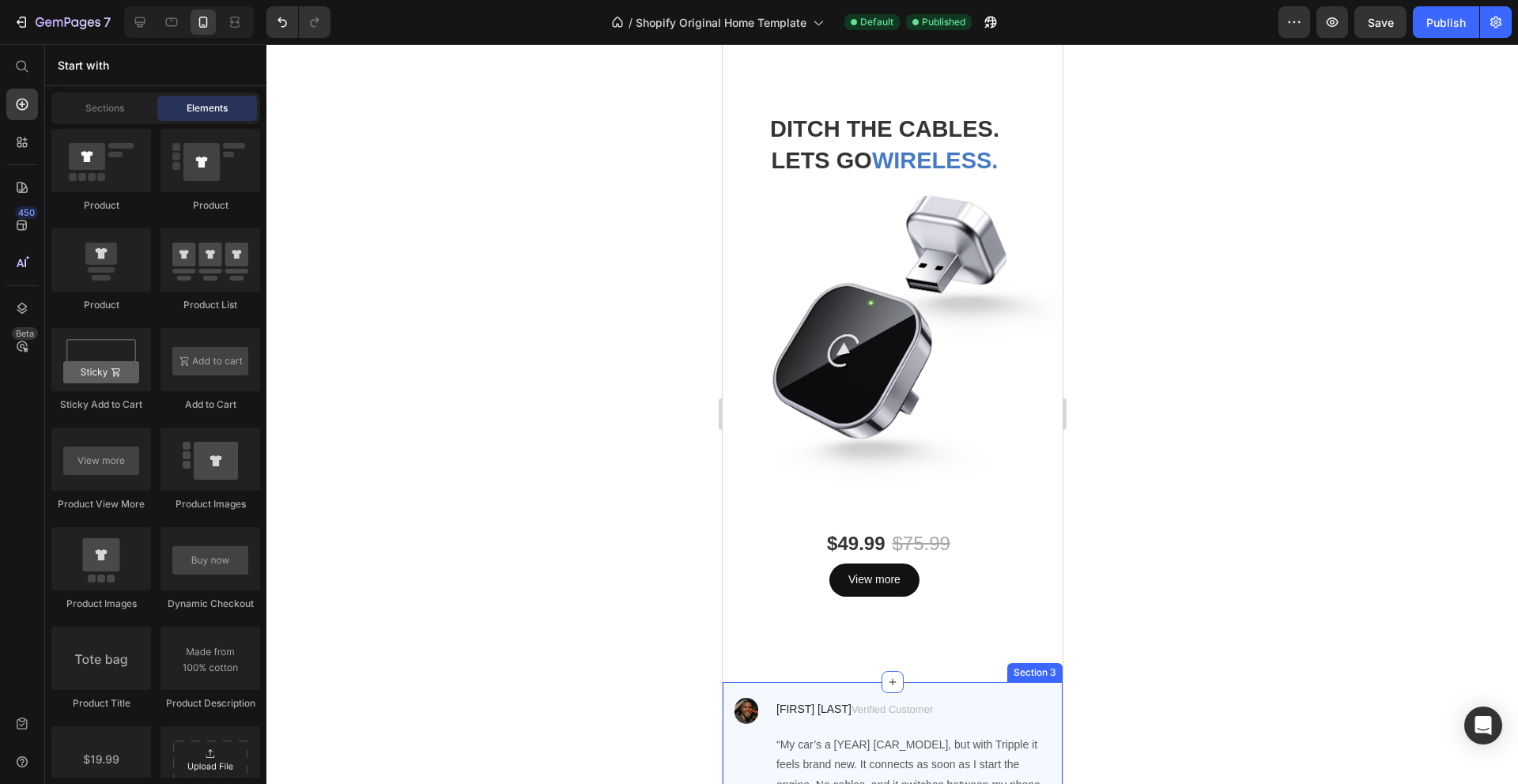 scroll, scrollTop: 54, scrollLeft: 0, axis: vertical 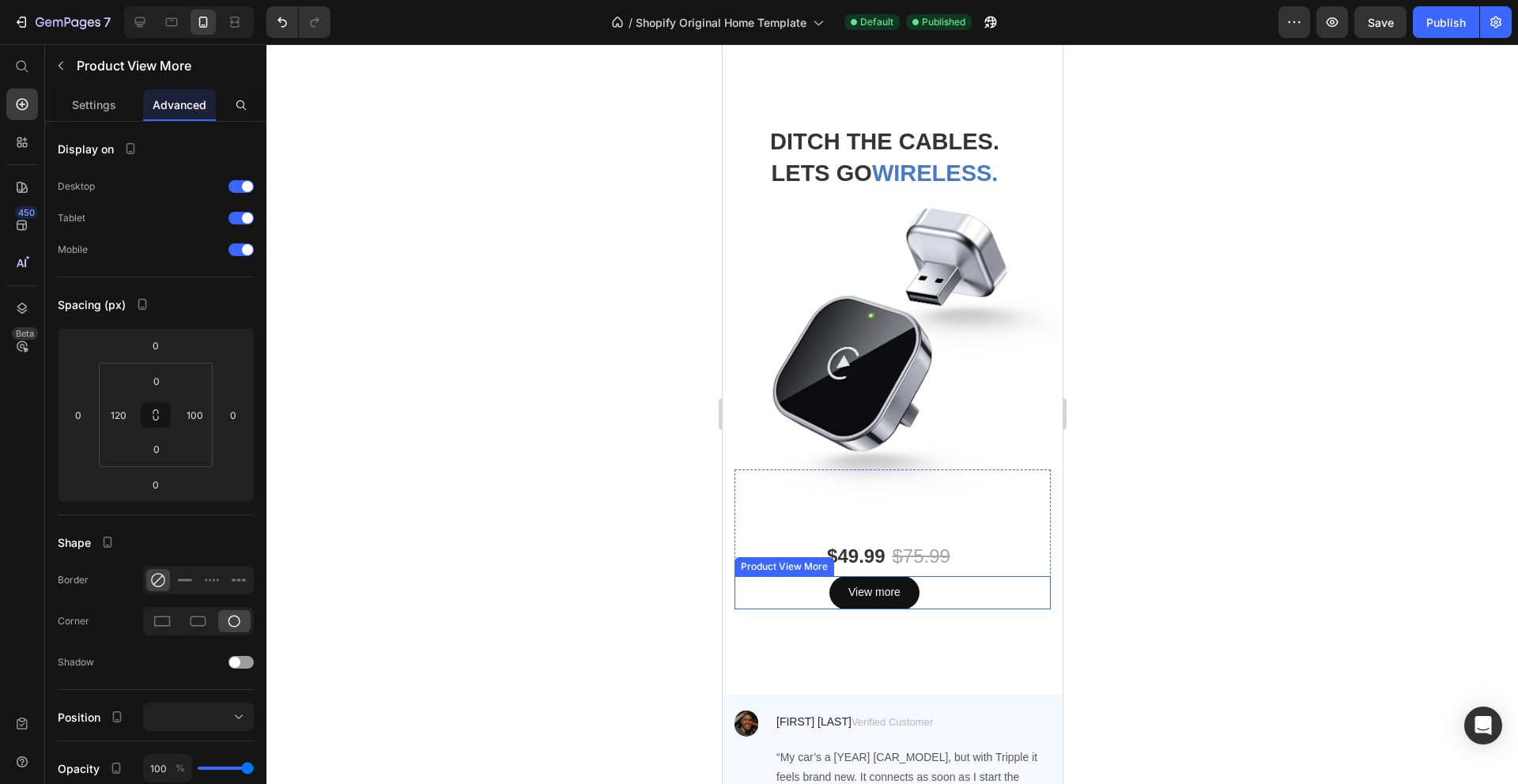 click on "View more" at bounding box center (900, 592) 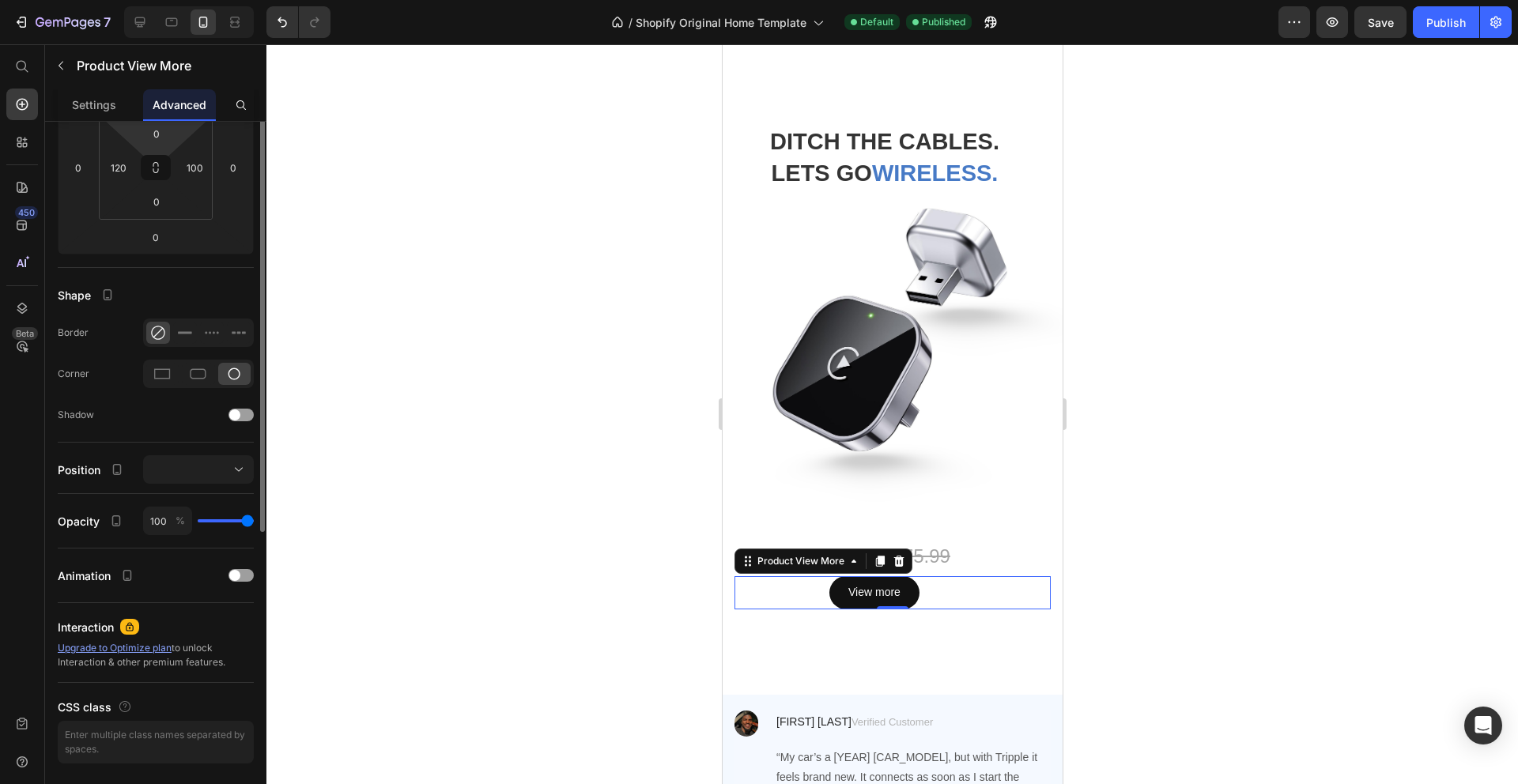scroll, scrollTop: 296, scrollLeft: 0, axis: vertical 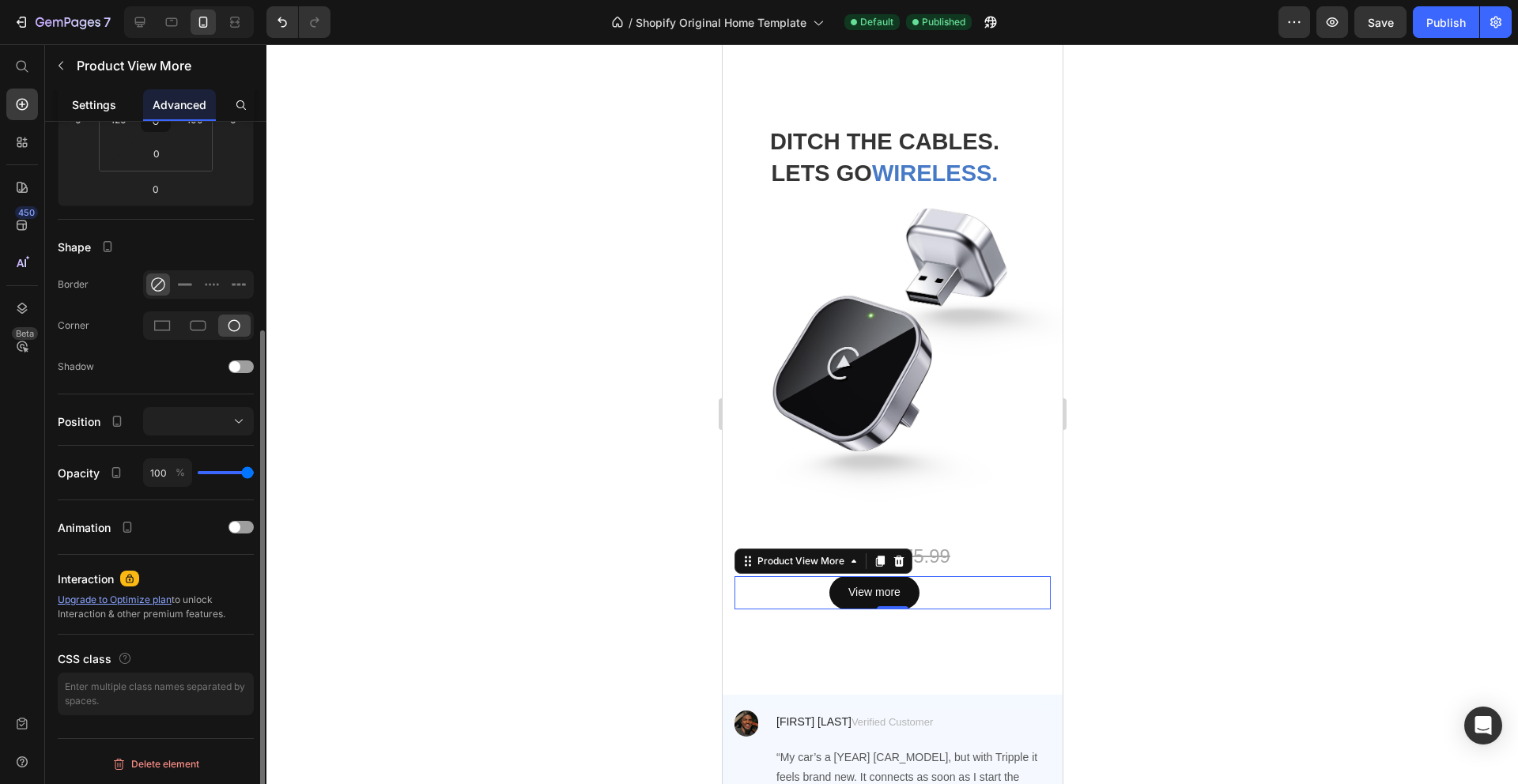click on "Settings" at bounding box center [94, 104] 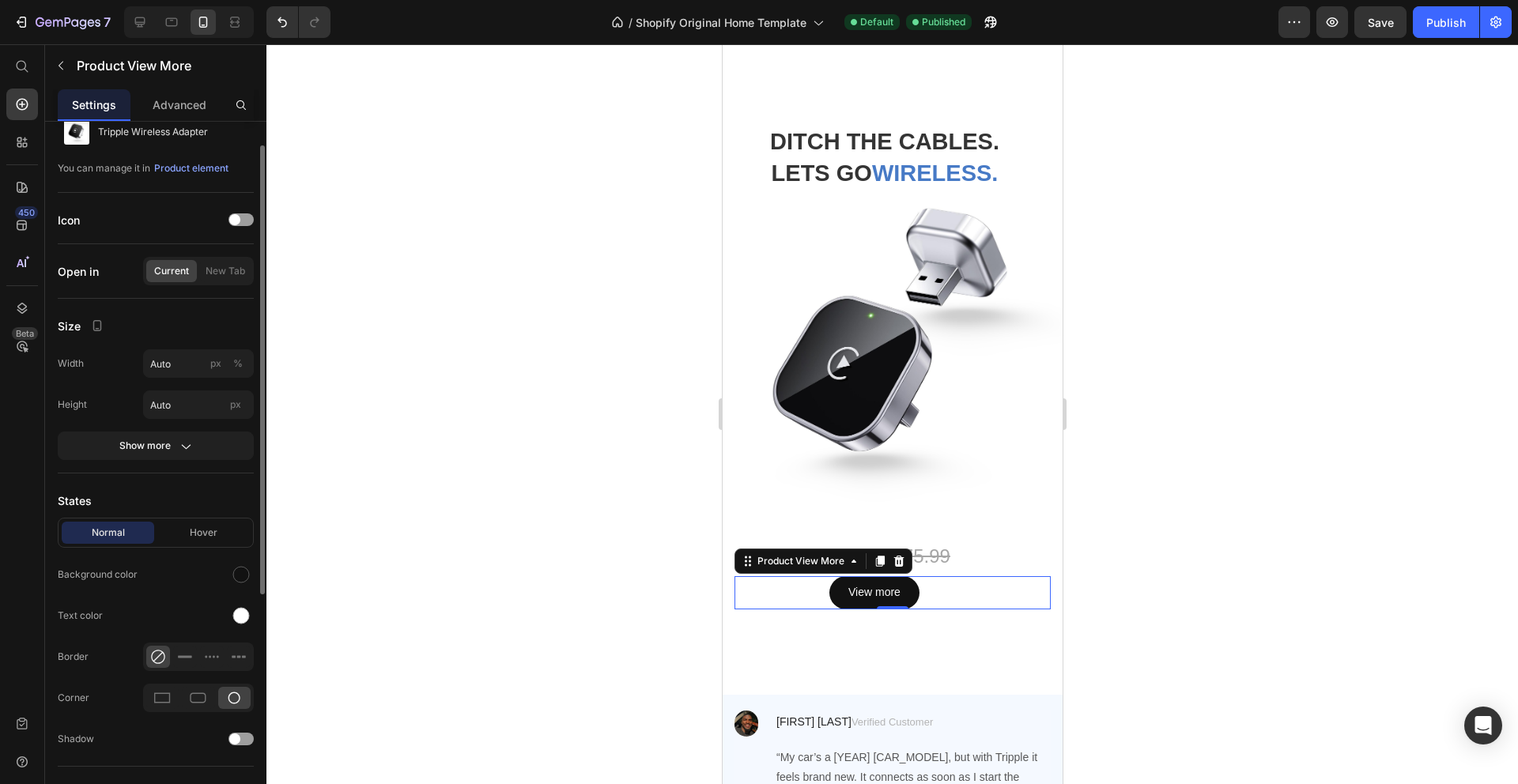 scroll, scrollTop: 91, scrollLeft: 0, axis: vertical 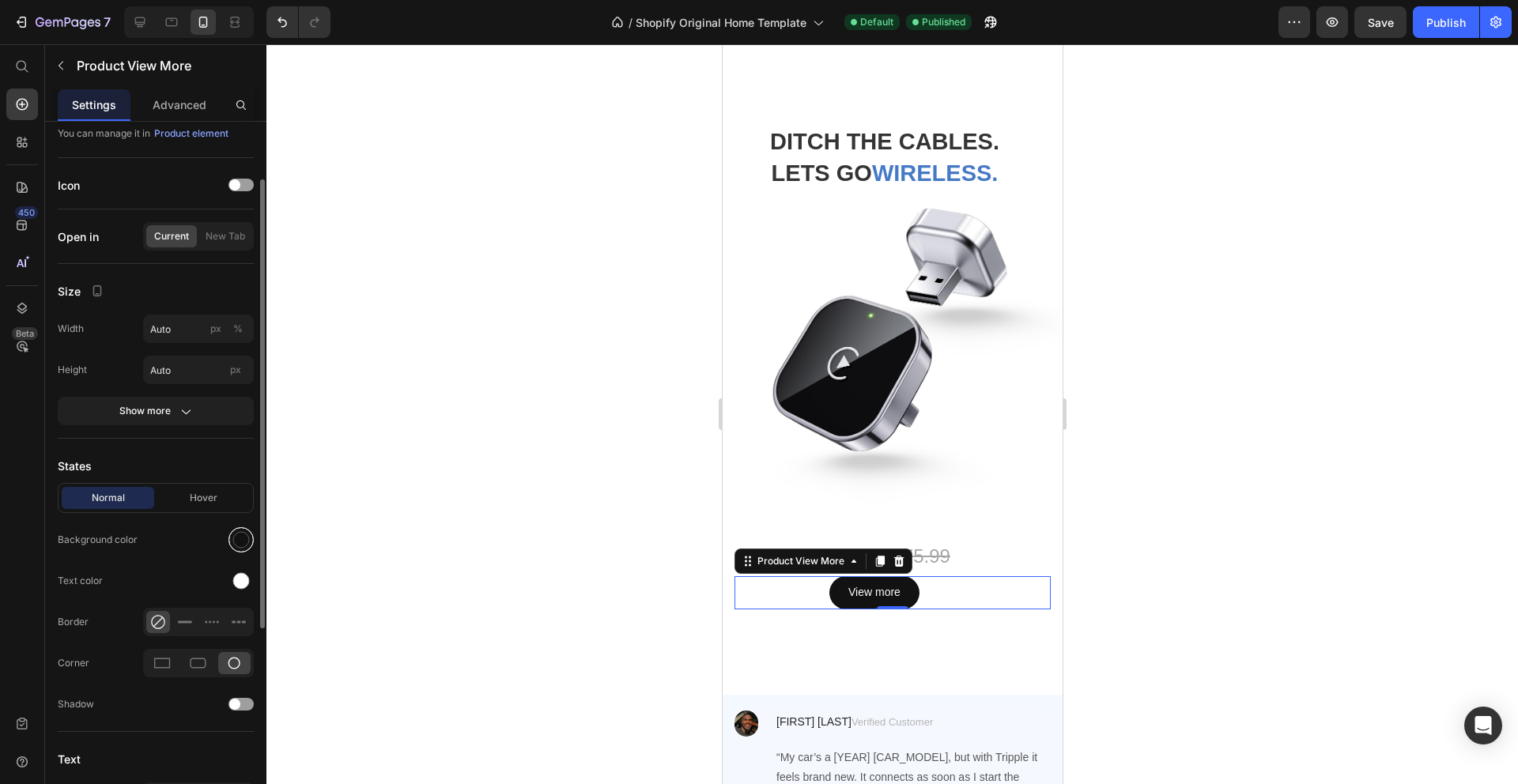 click at bounding box center [241, 540] 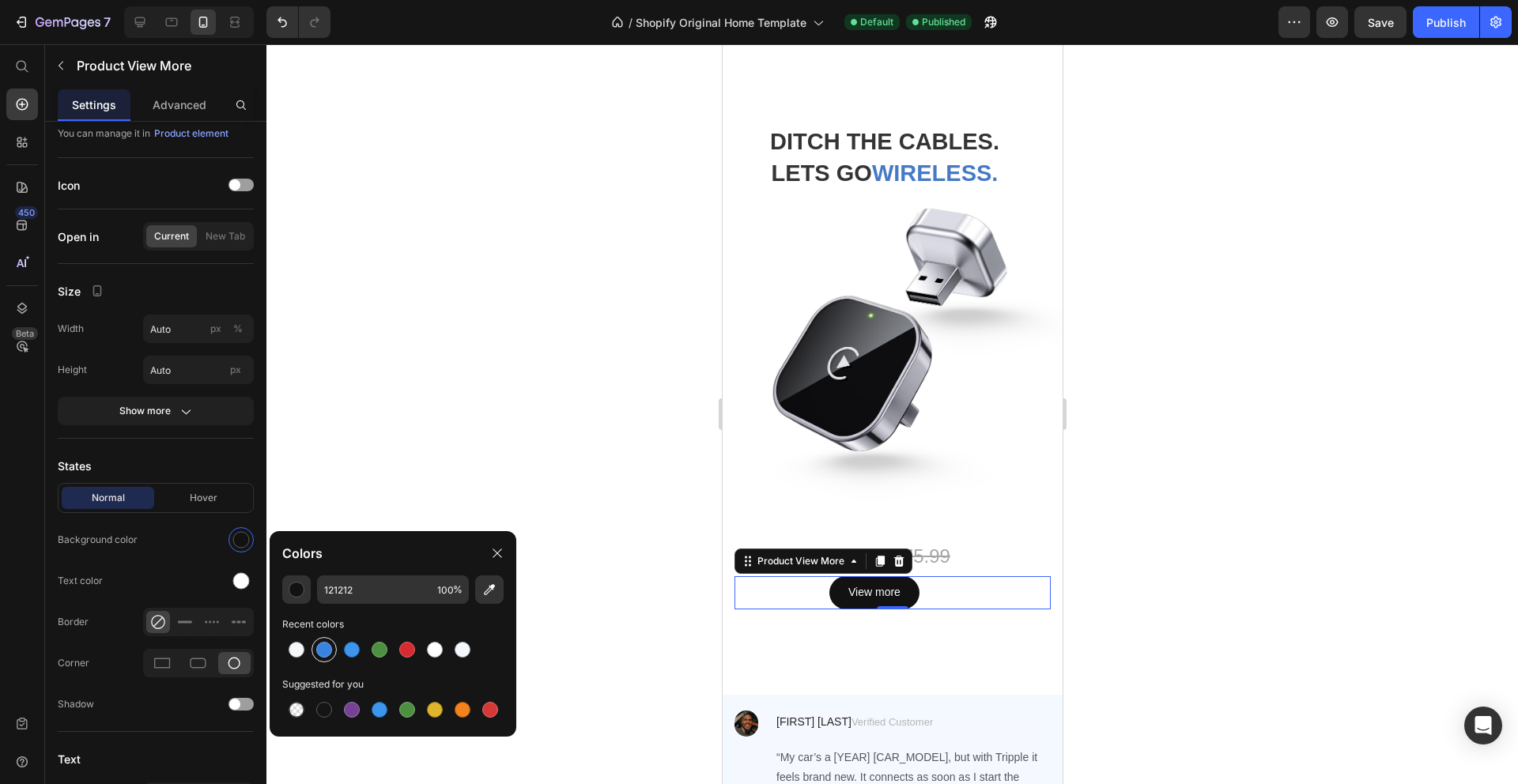 click at bounding box center (324, 650) 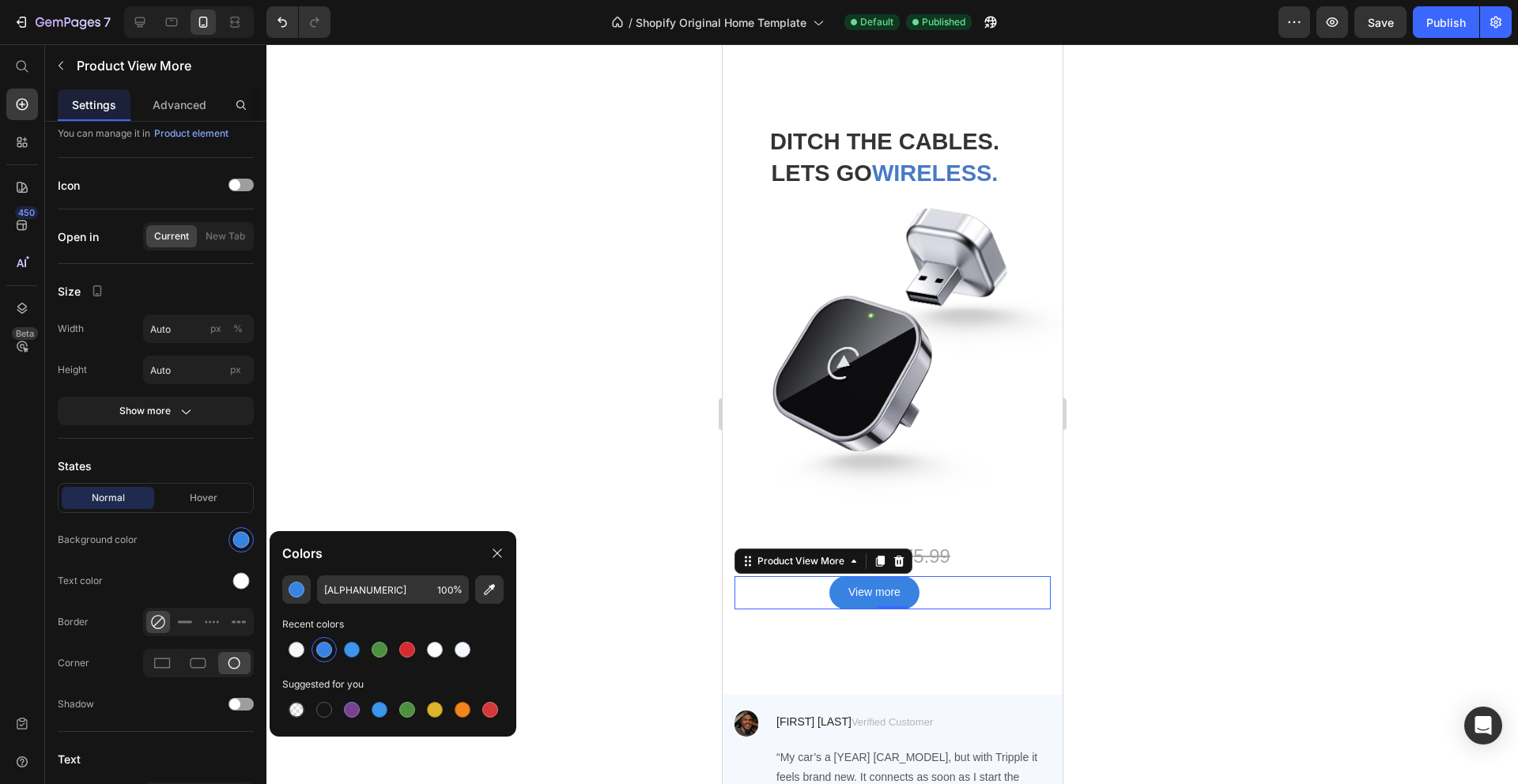 click 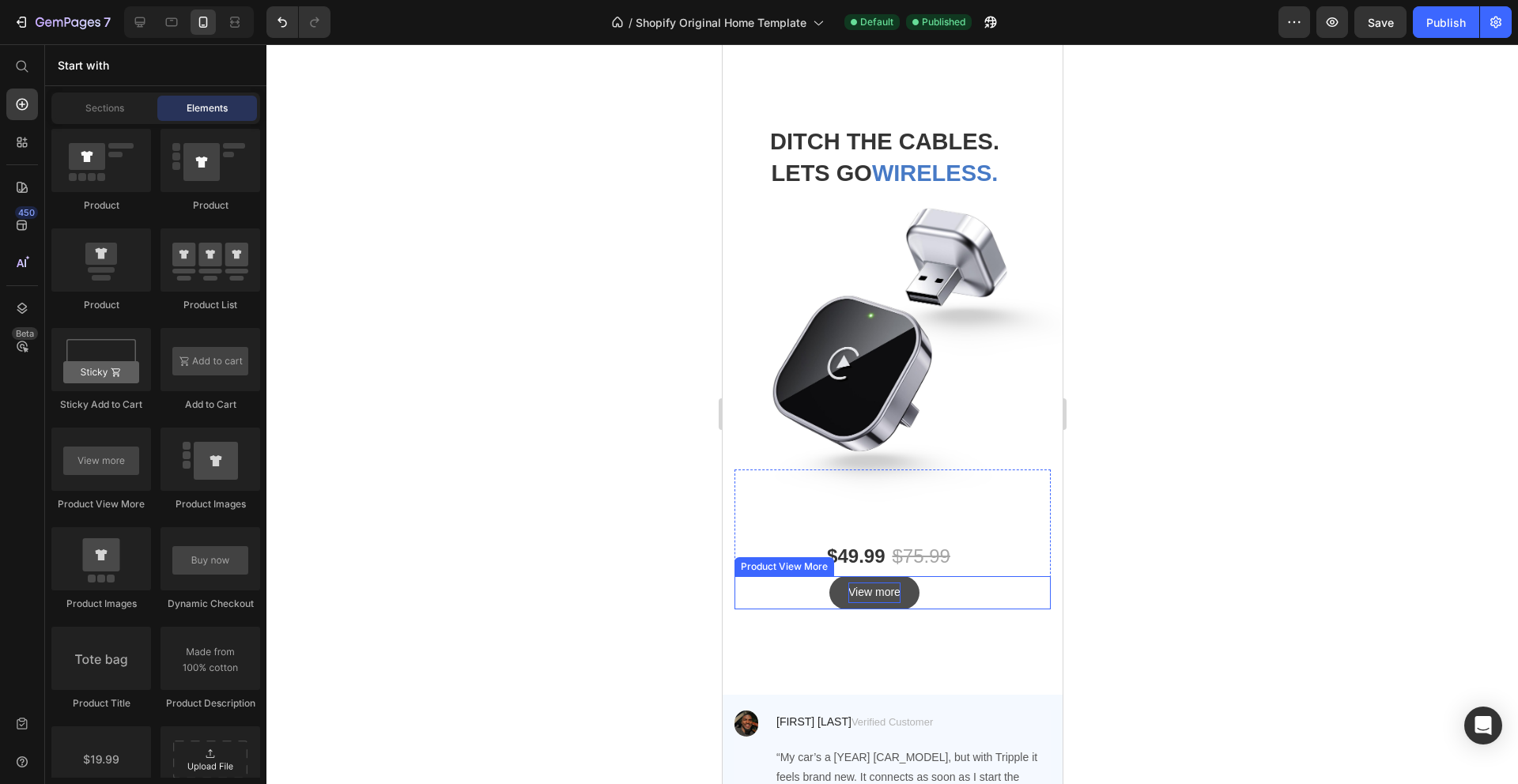 click on "View more" at bounding box center (874, 592) 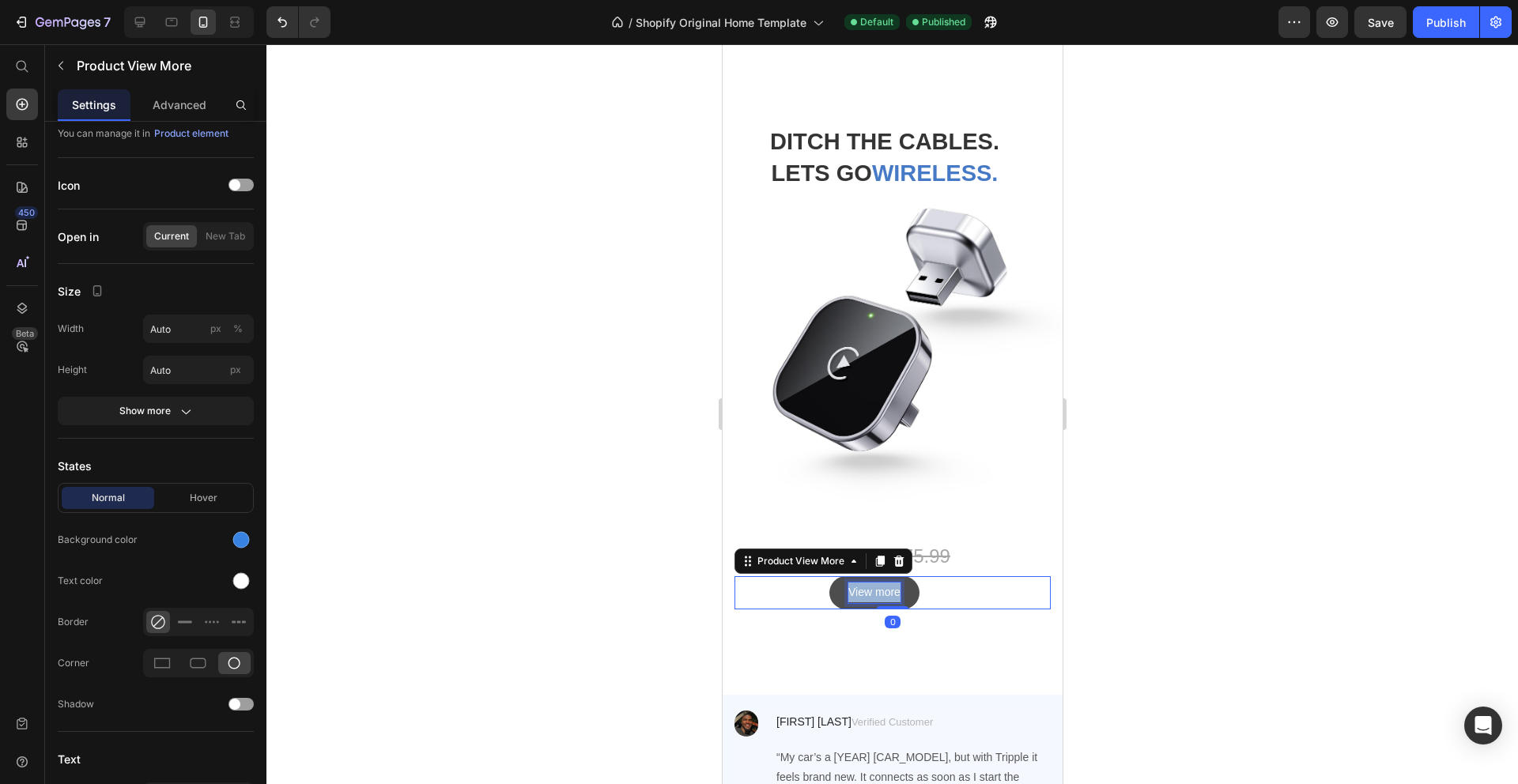 click on "View more" at bounding box center (874, 592) 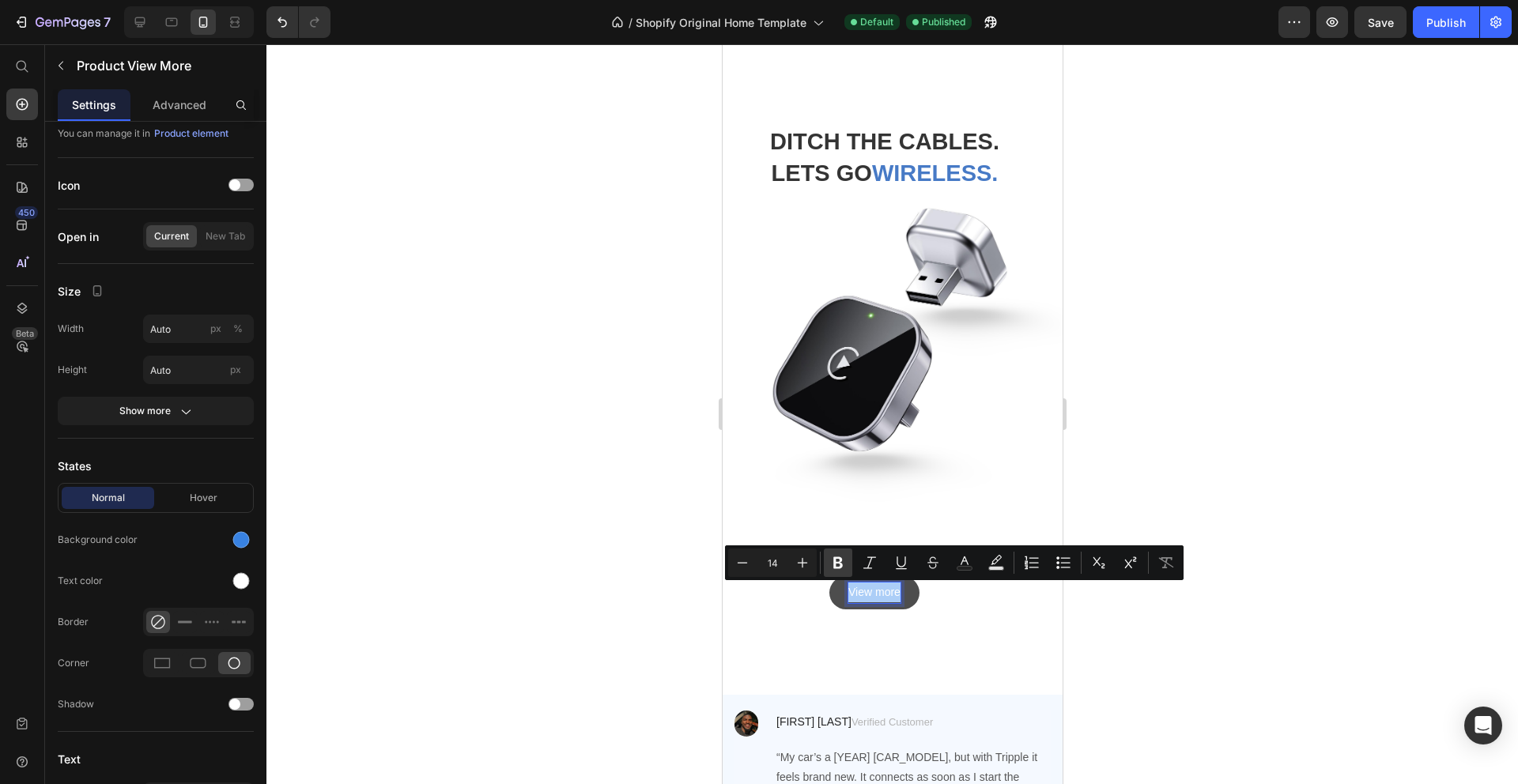 click 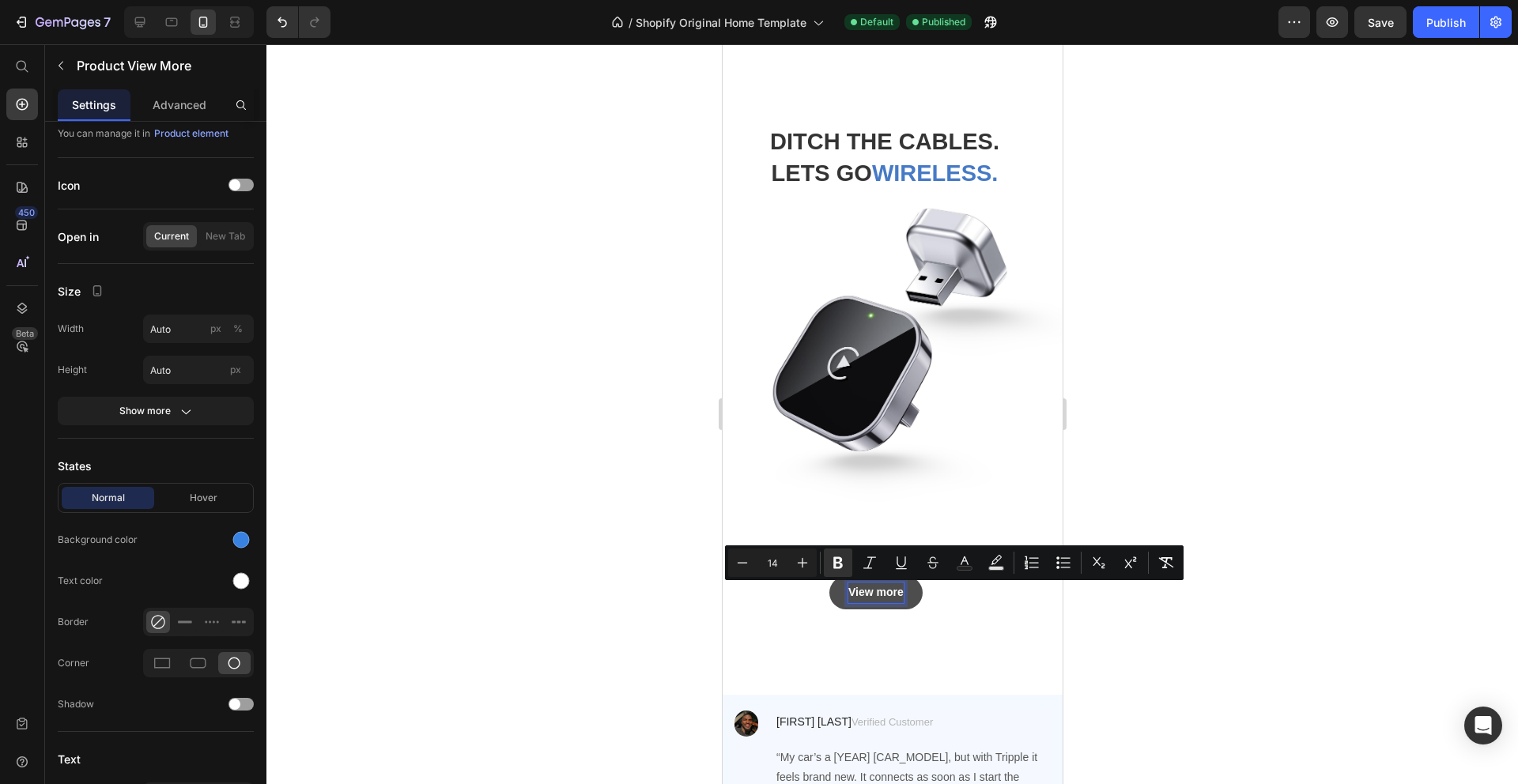 click 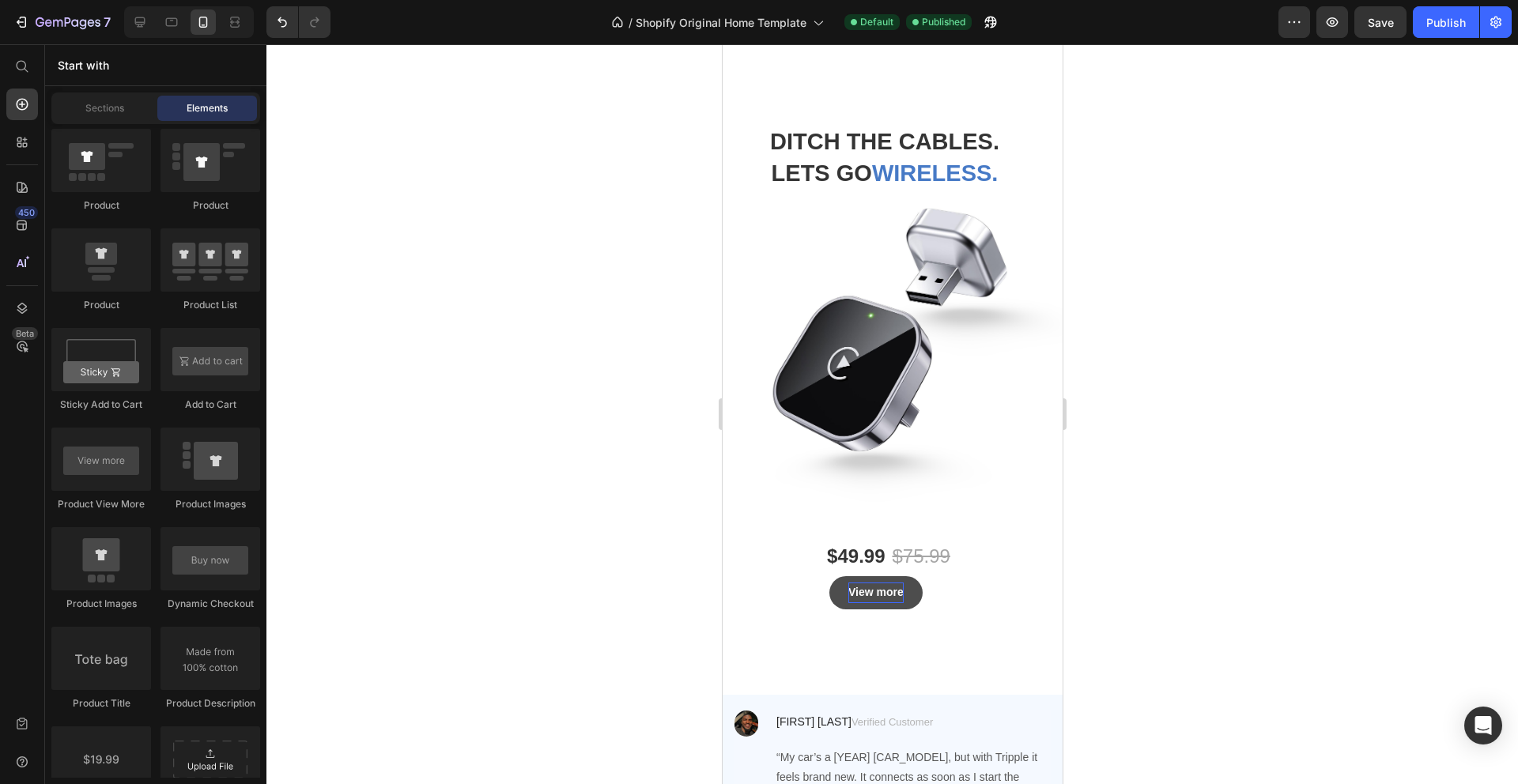 click 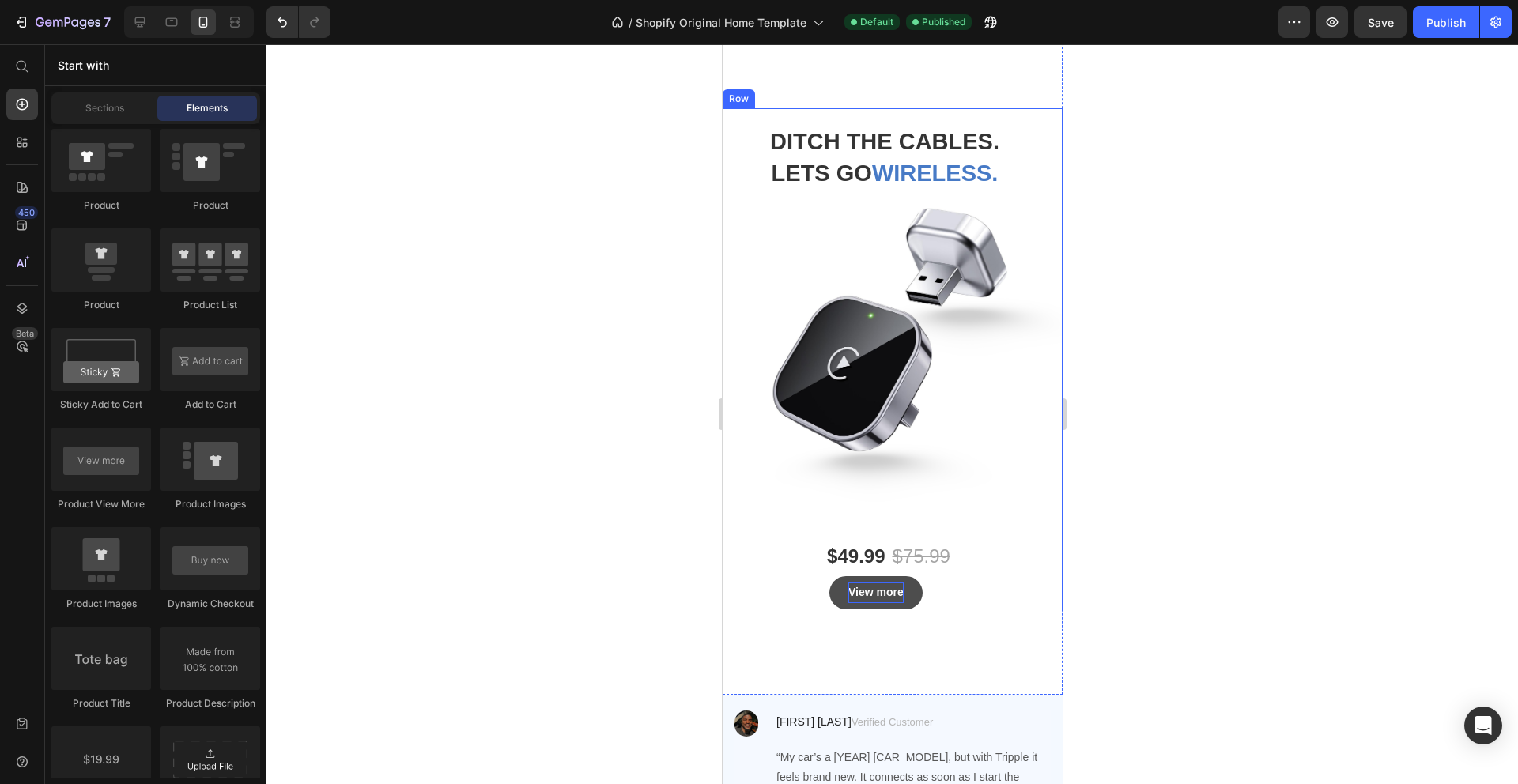 click 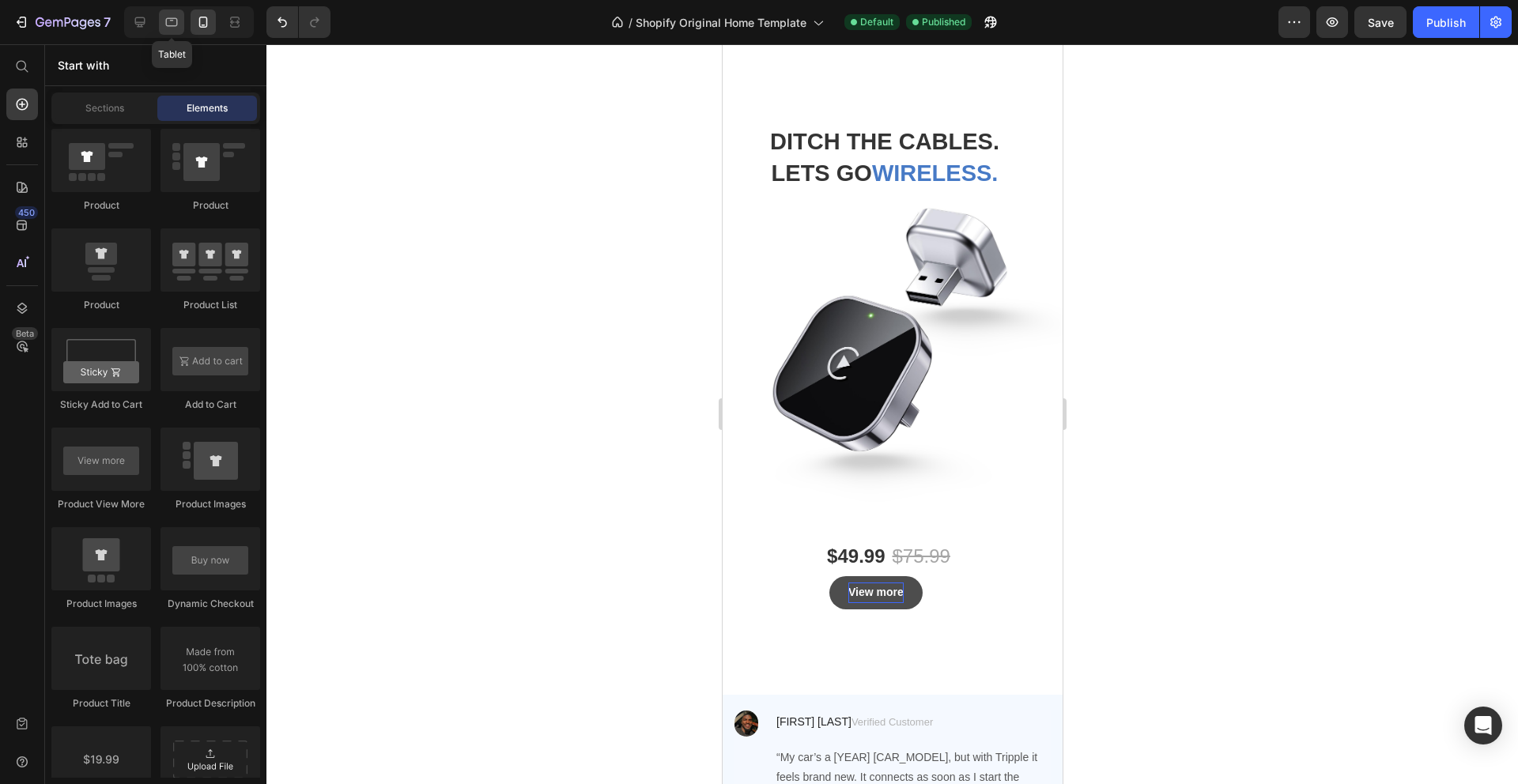 click 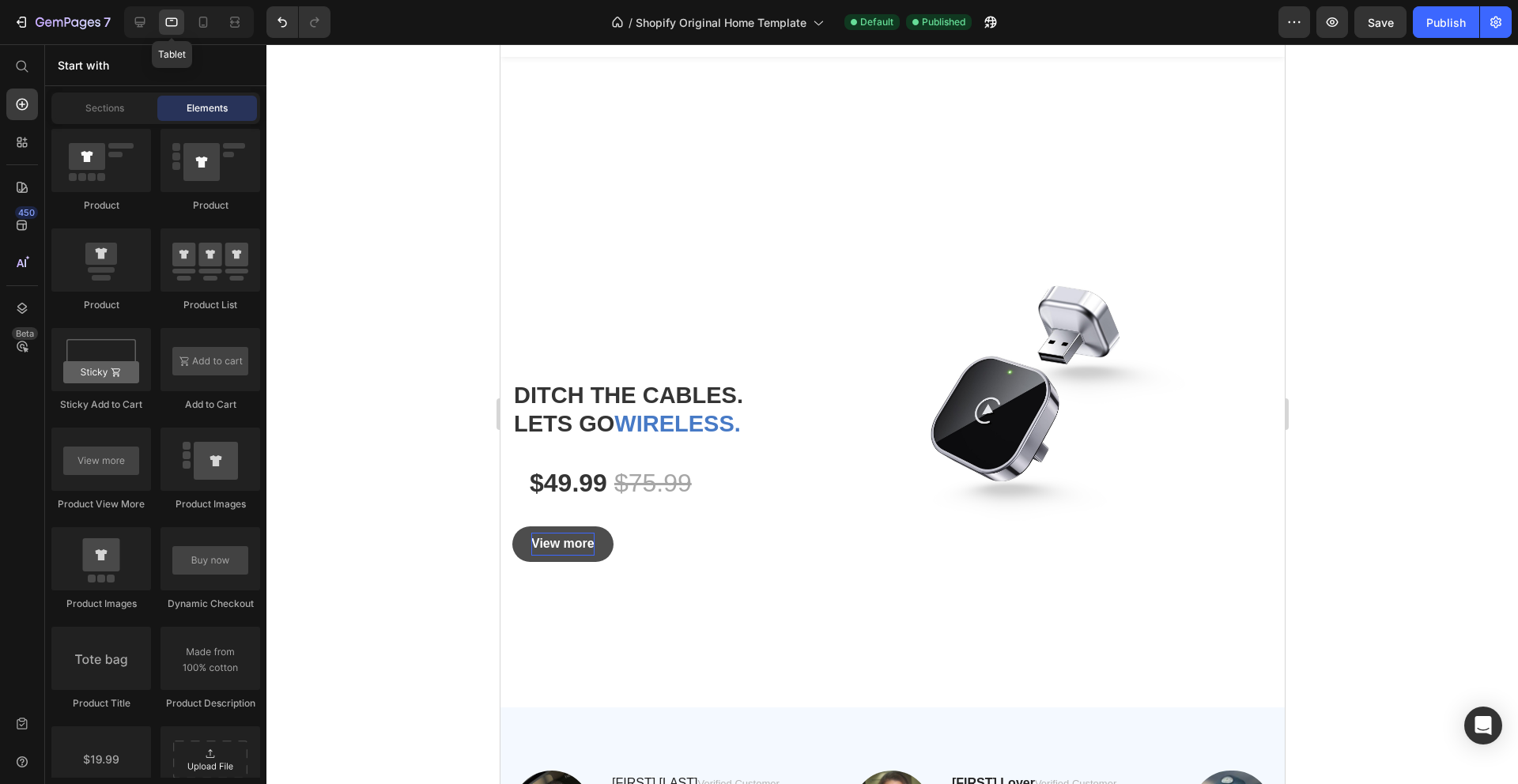 scroll, scrollTop: 66, scrollLeft: 0, axis: vertical 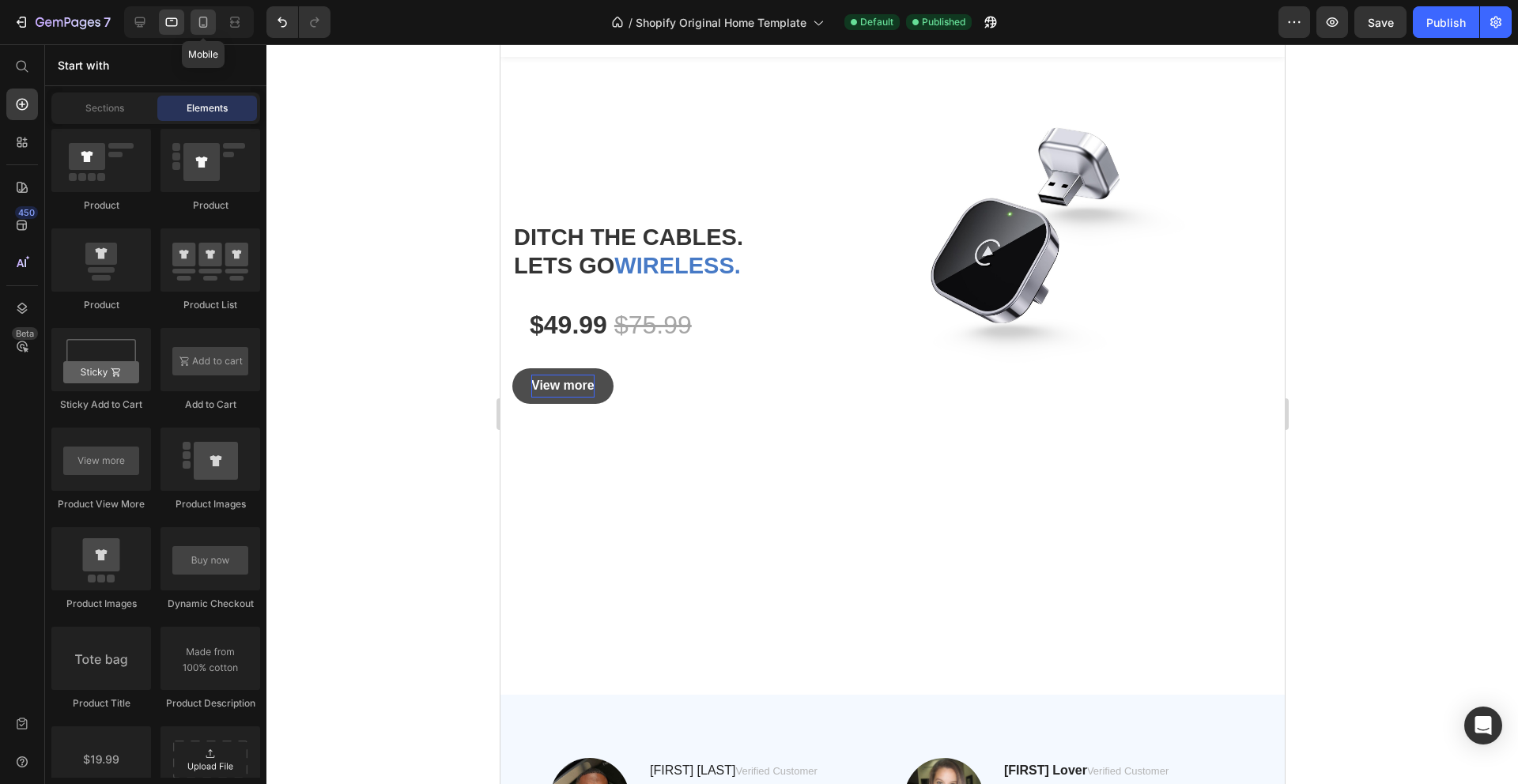 click 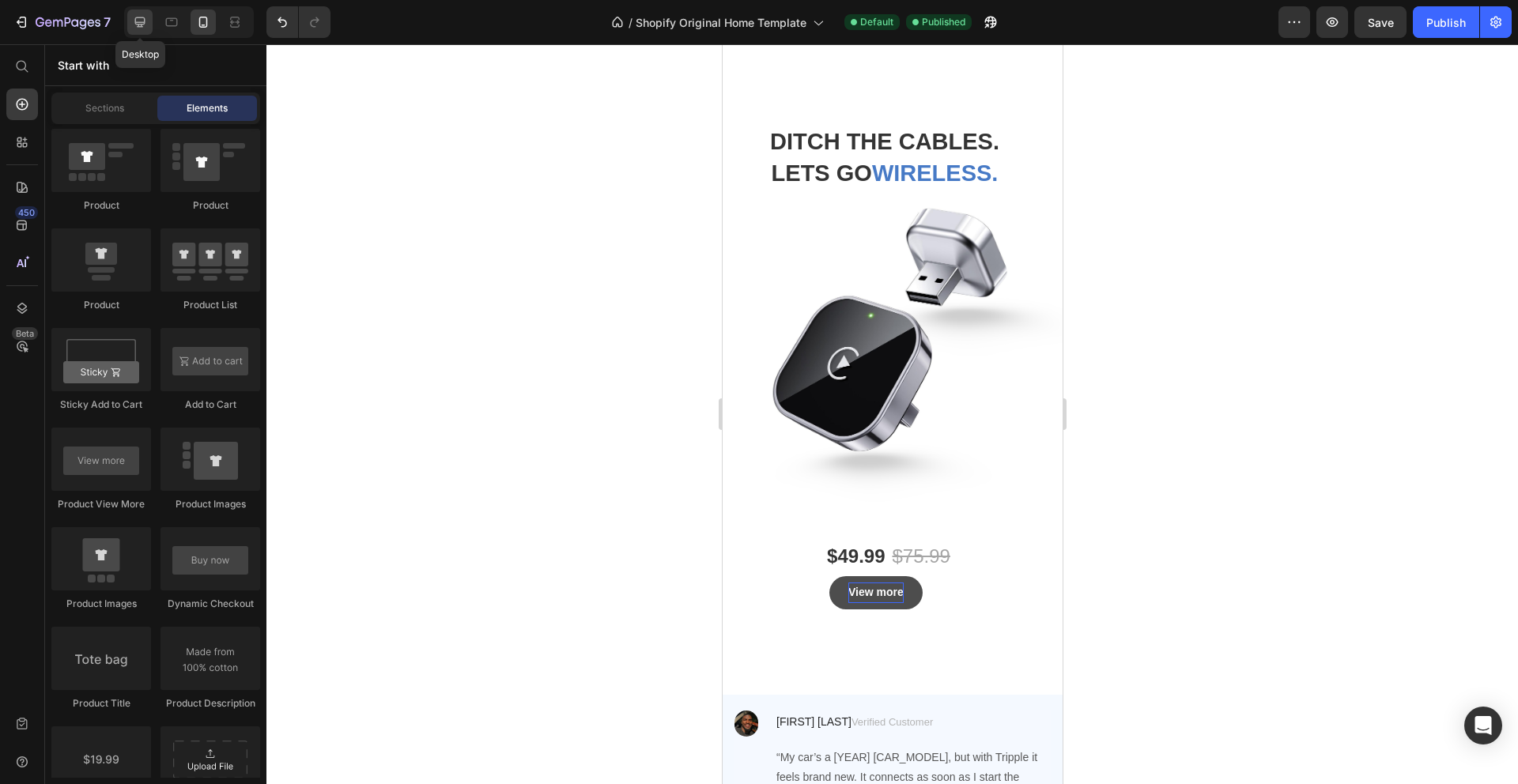 click 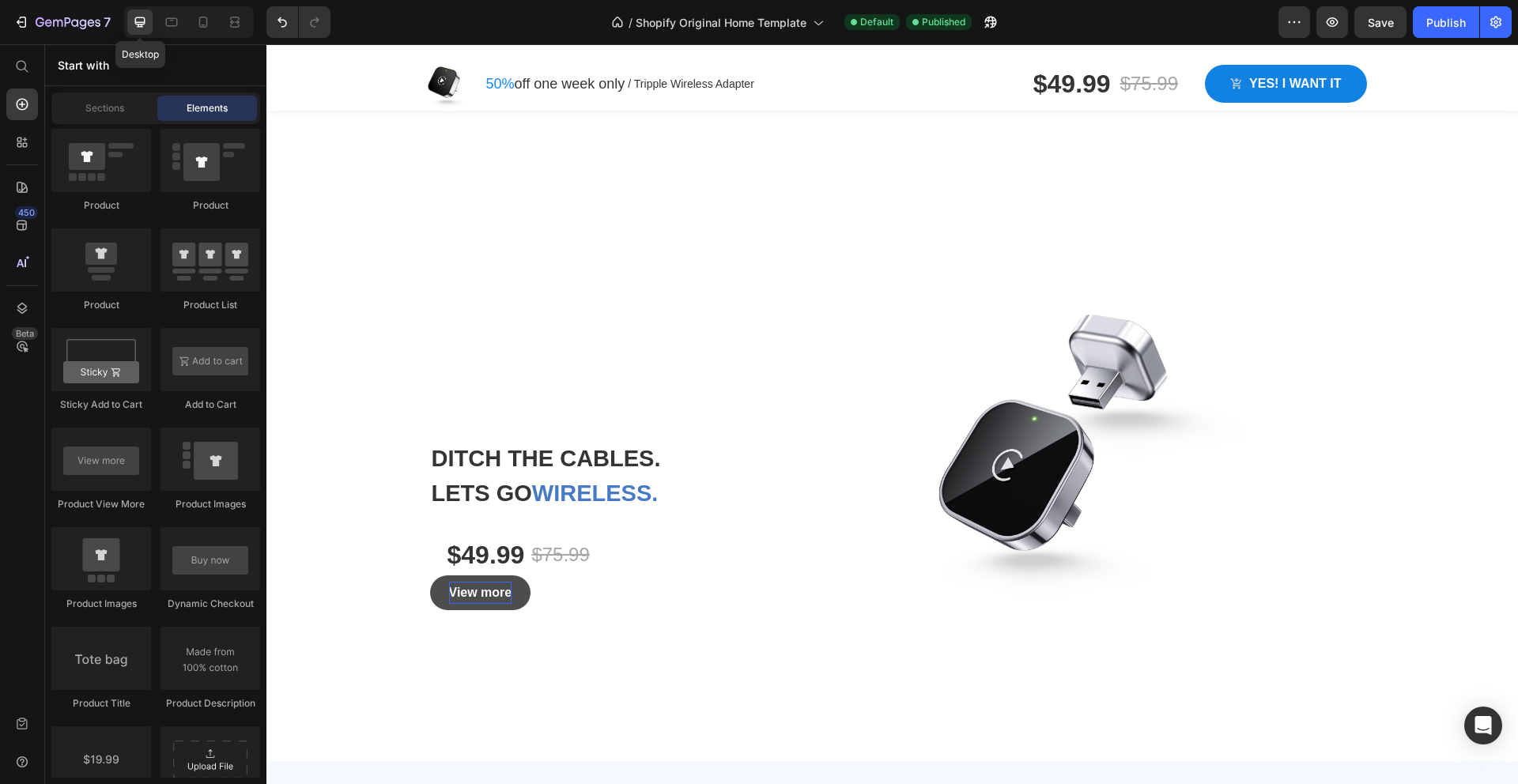scroll, scrollTop: 120, scrollLeft: 0, axis: vertical 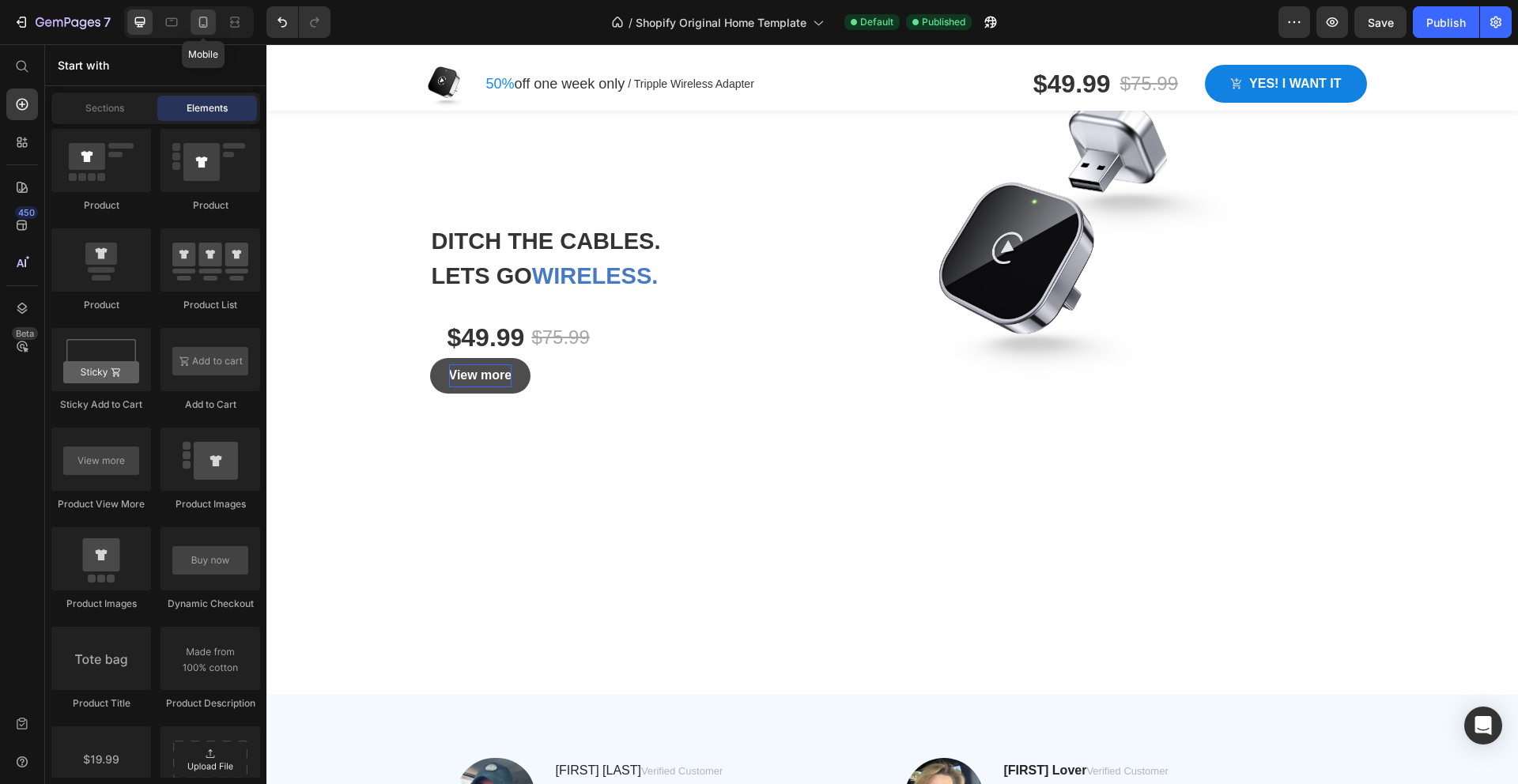 click 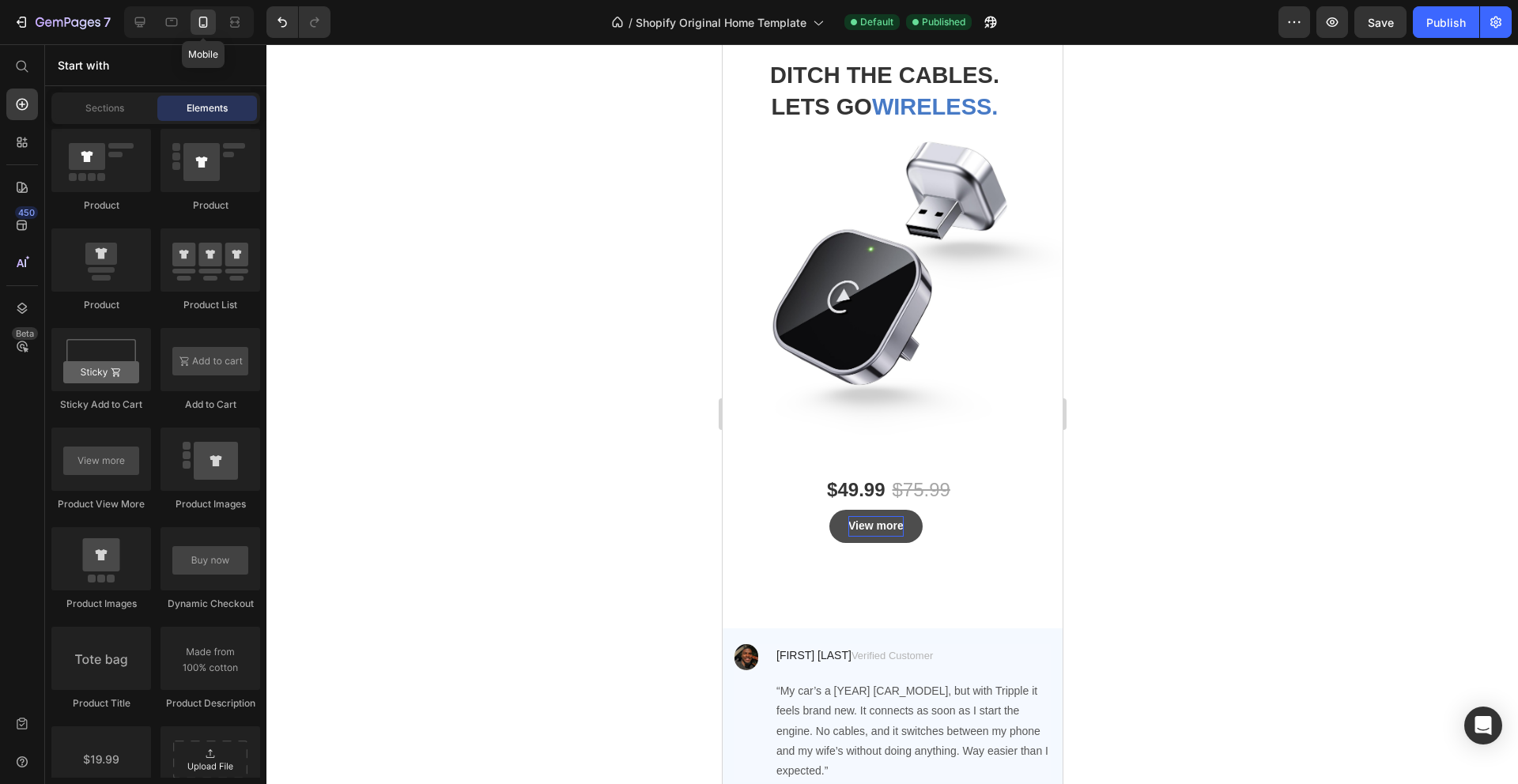 scroll, scrollTop: 54, scrollLeft: 0, axis: vertical 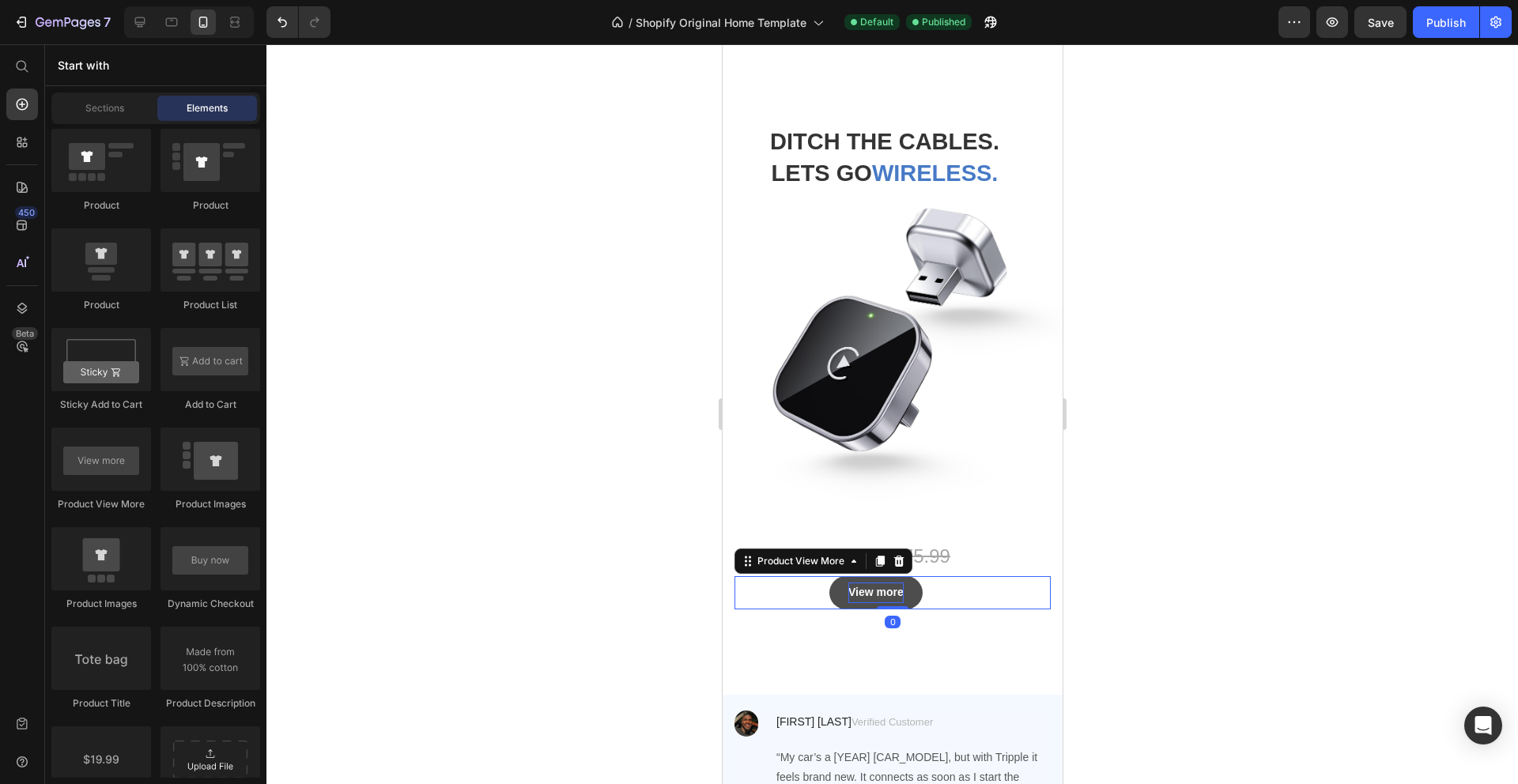 click on "View more" at bounding box center (875, 592) 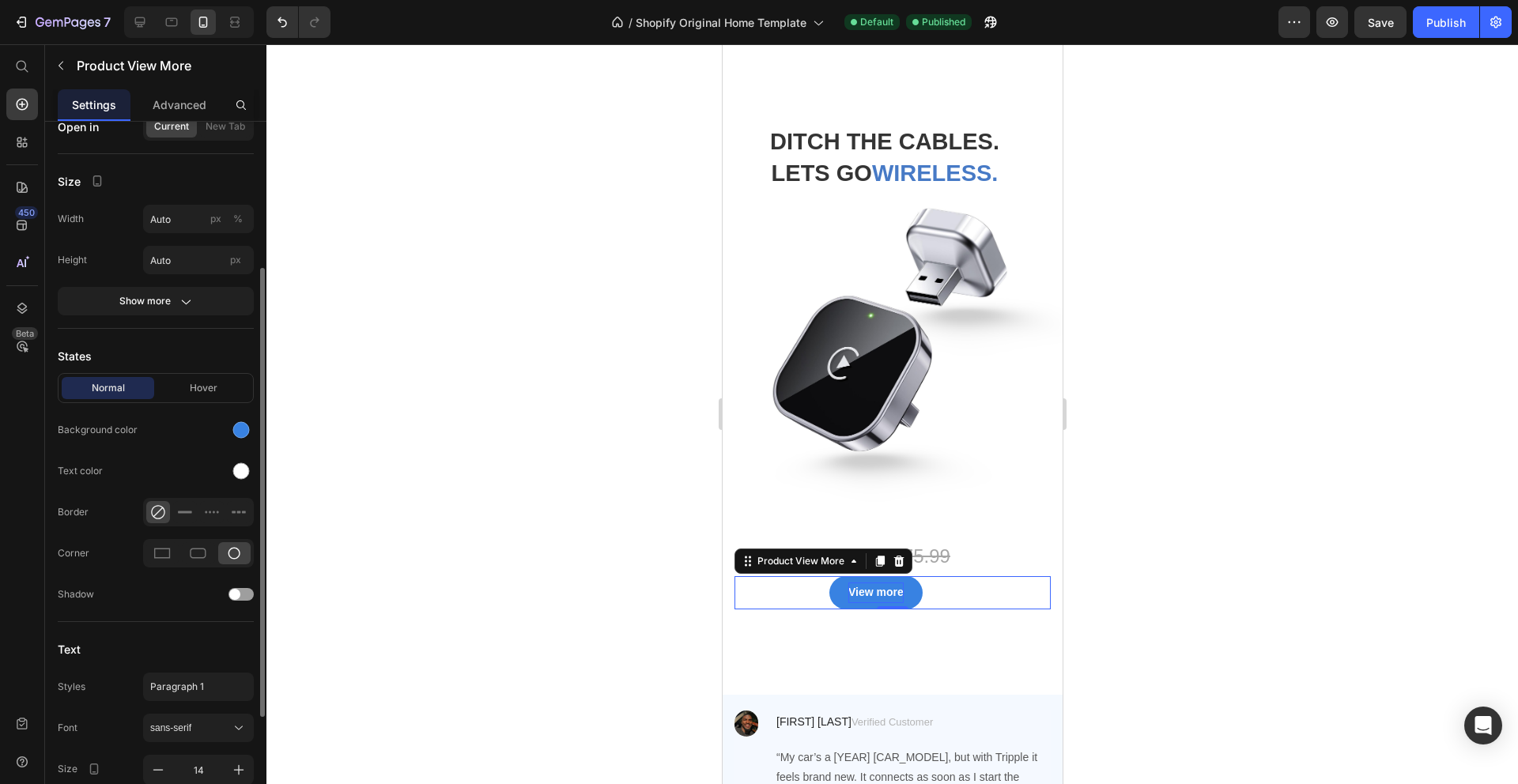 scroll, scrollTop: 114, scrollLeft: 0, axis: vertical 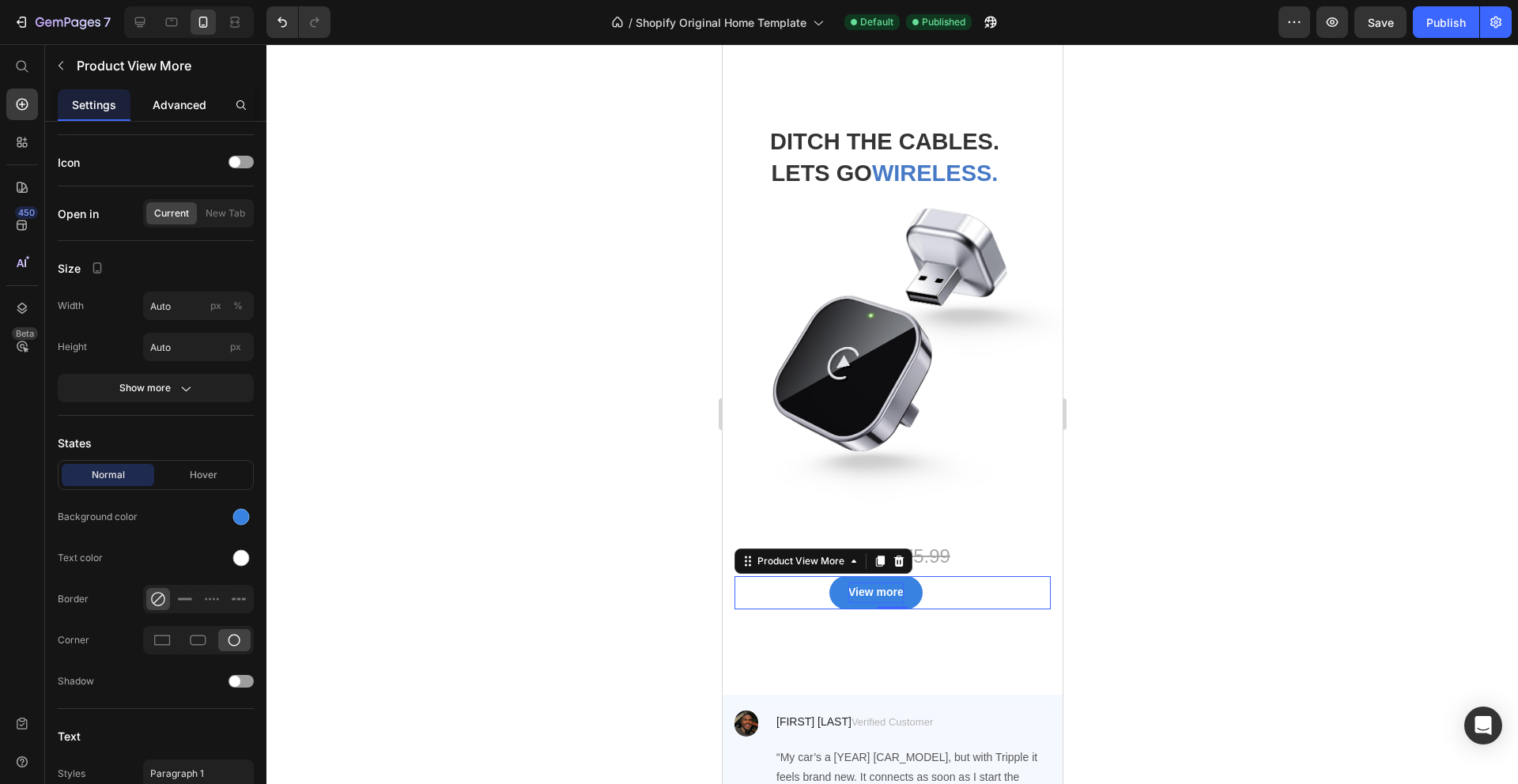 click on "Advanced" at bounding box center (179, 104) 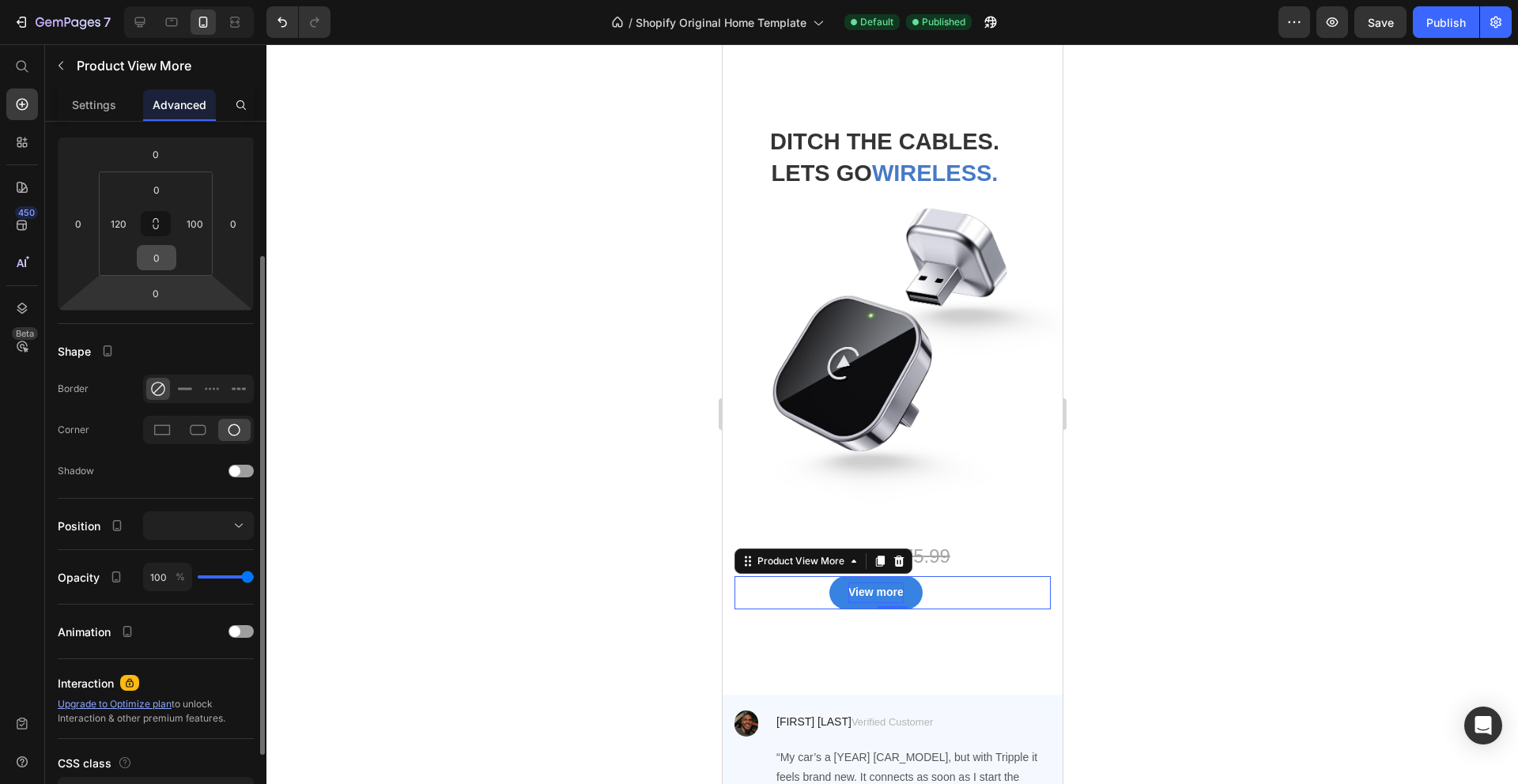 scroll, scrollTop: 0, scrollLeft: 0, axis: both 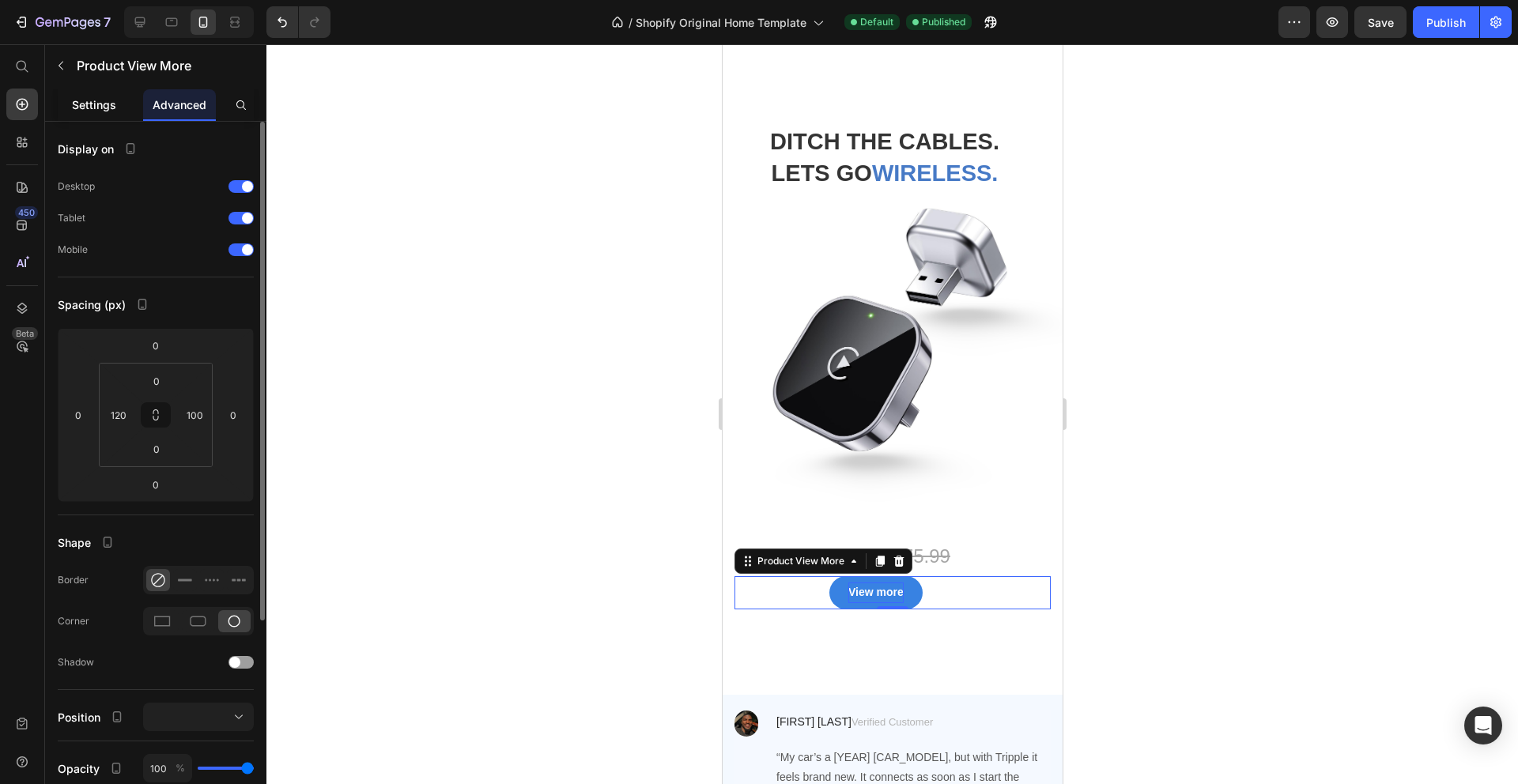 click on "Settings" at bounding box center [94, 104] 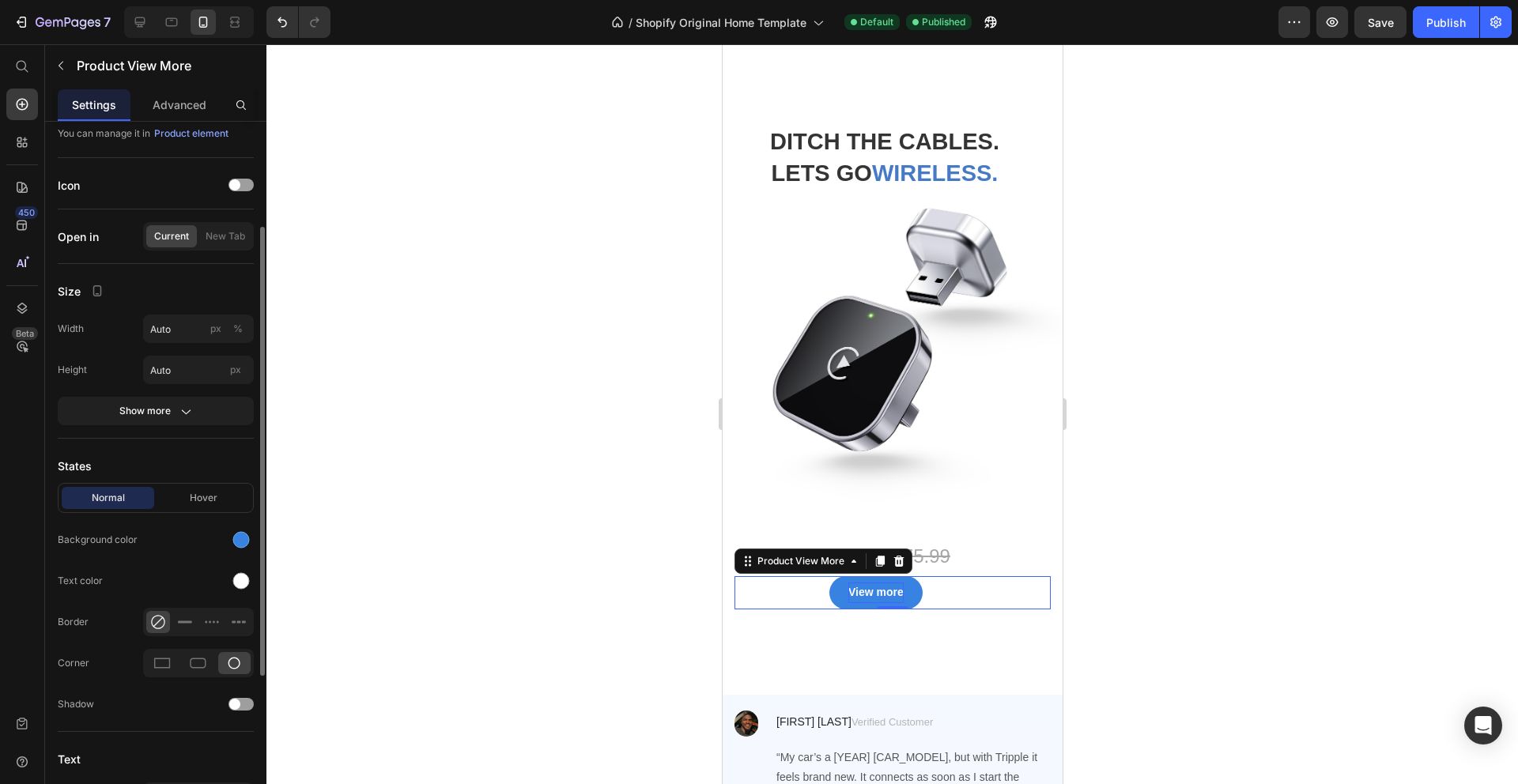 scroll, scrollTop: 120, scrollLeft: 0, axis: vertical 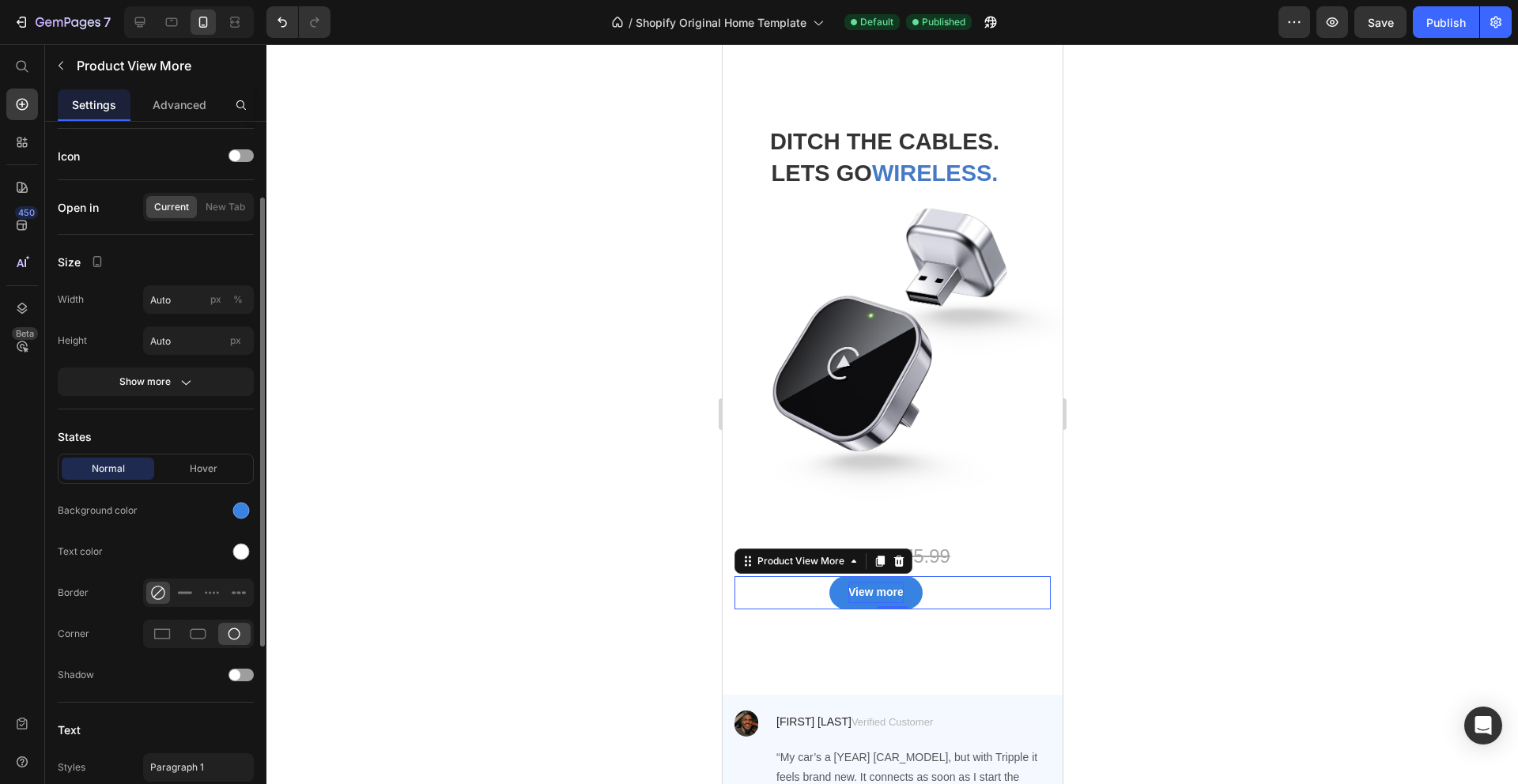 click on "View more" at bounding box center (900, 592) 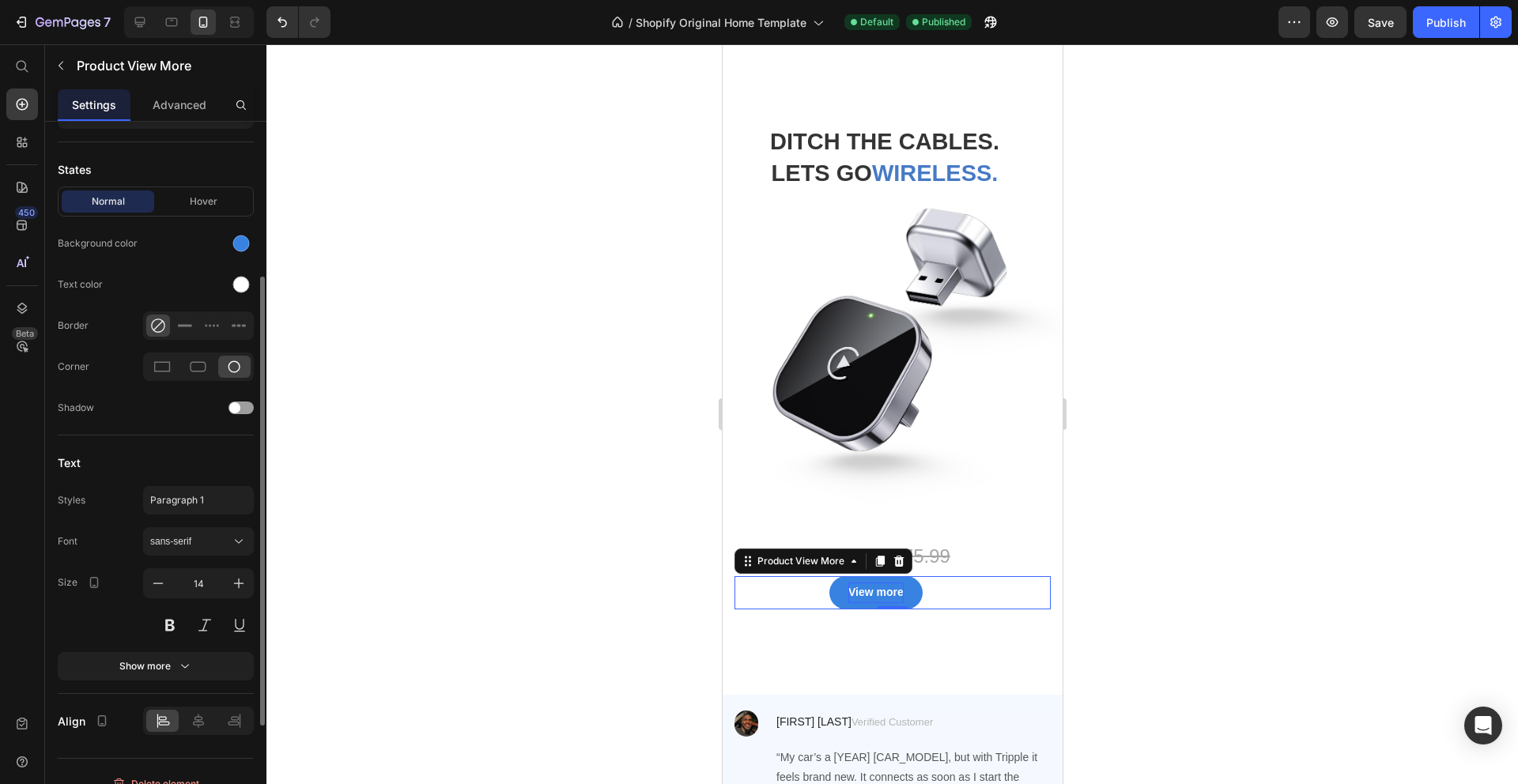 scroll, scrollTop: 407, scrollLeft: 0, axis: vertical 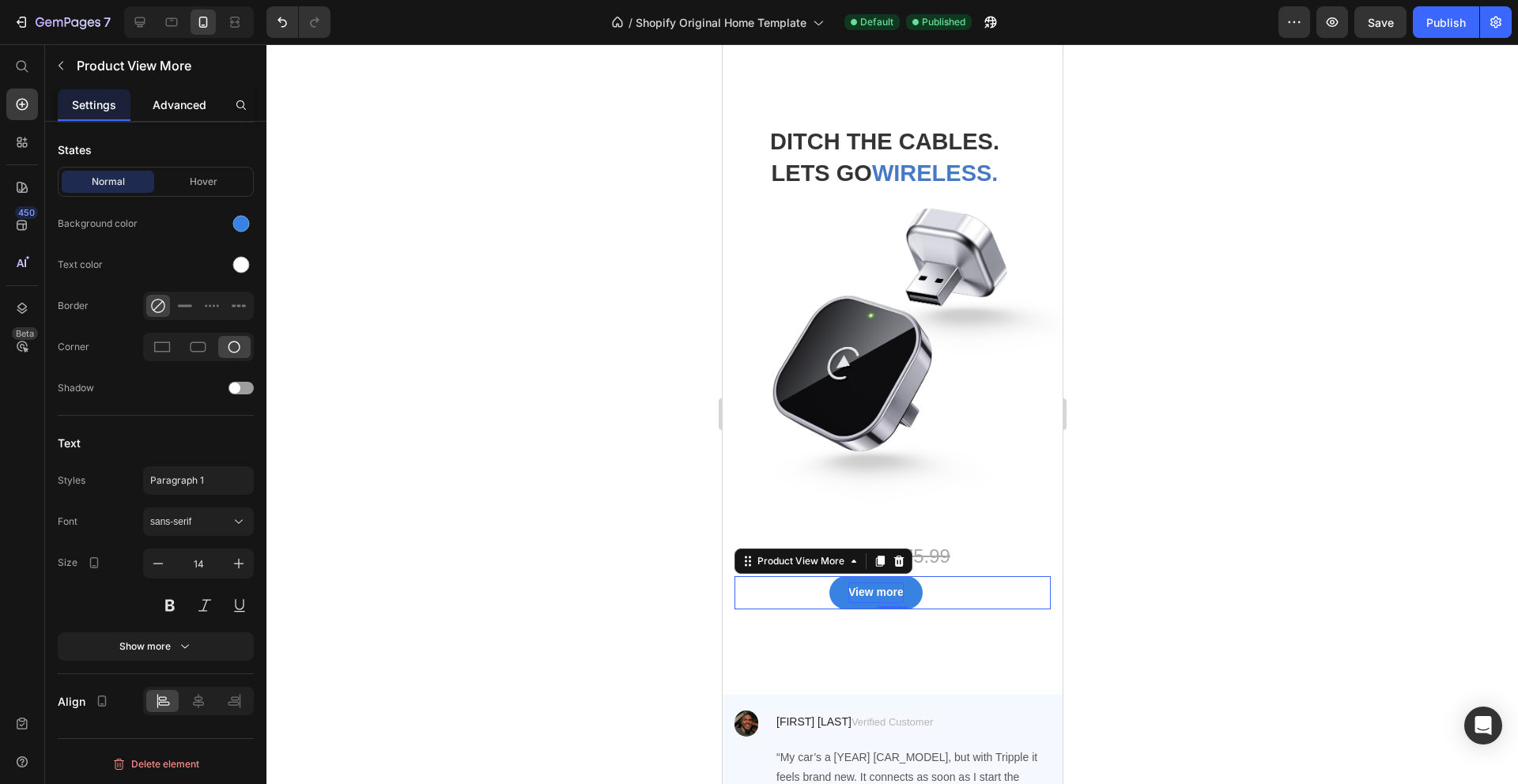 click on "Advanced" at bounding box center [179, 104] 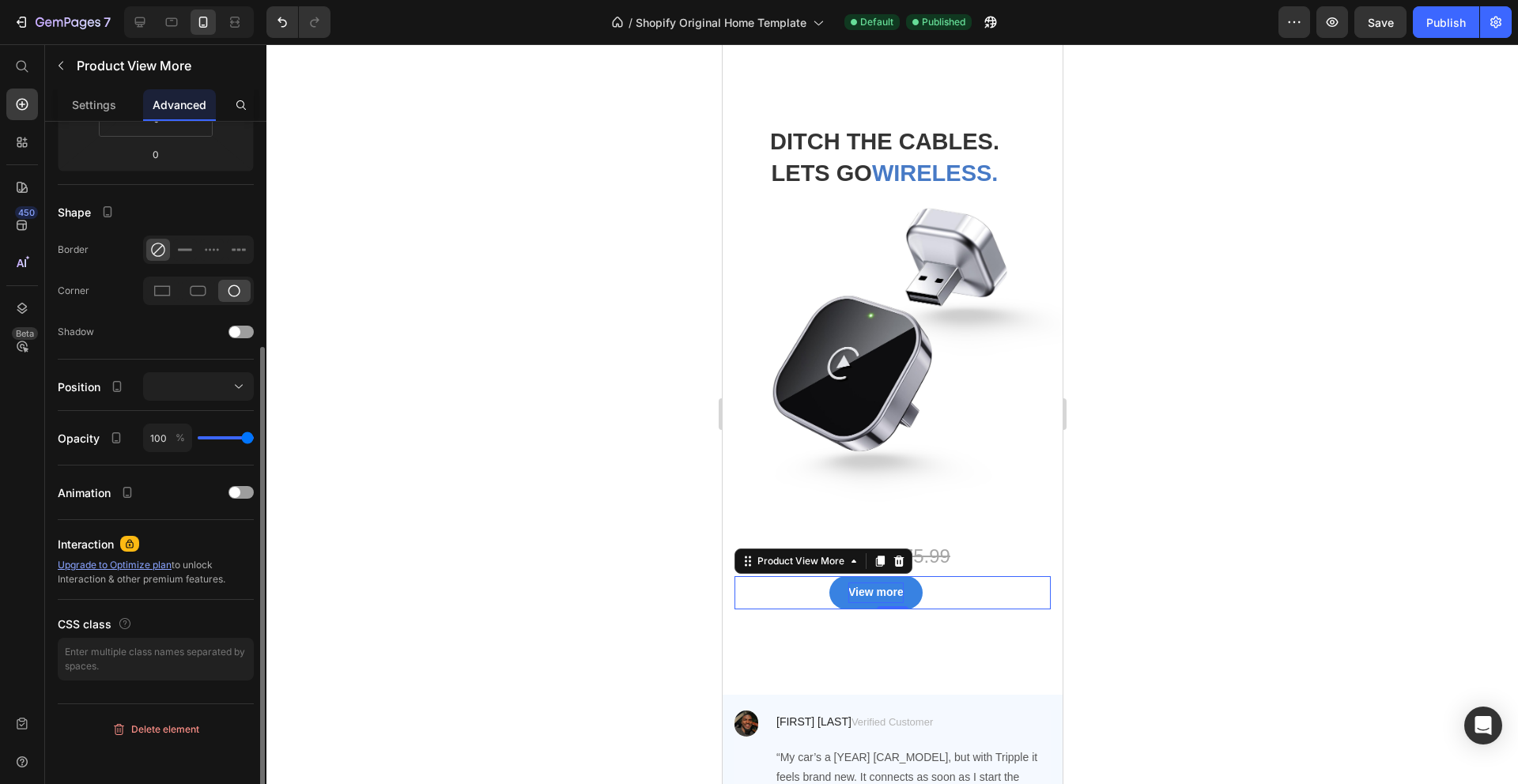 scroll, scrollTop: 0, scrollLeft: 0, axis: both 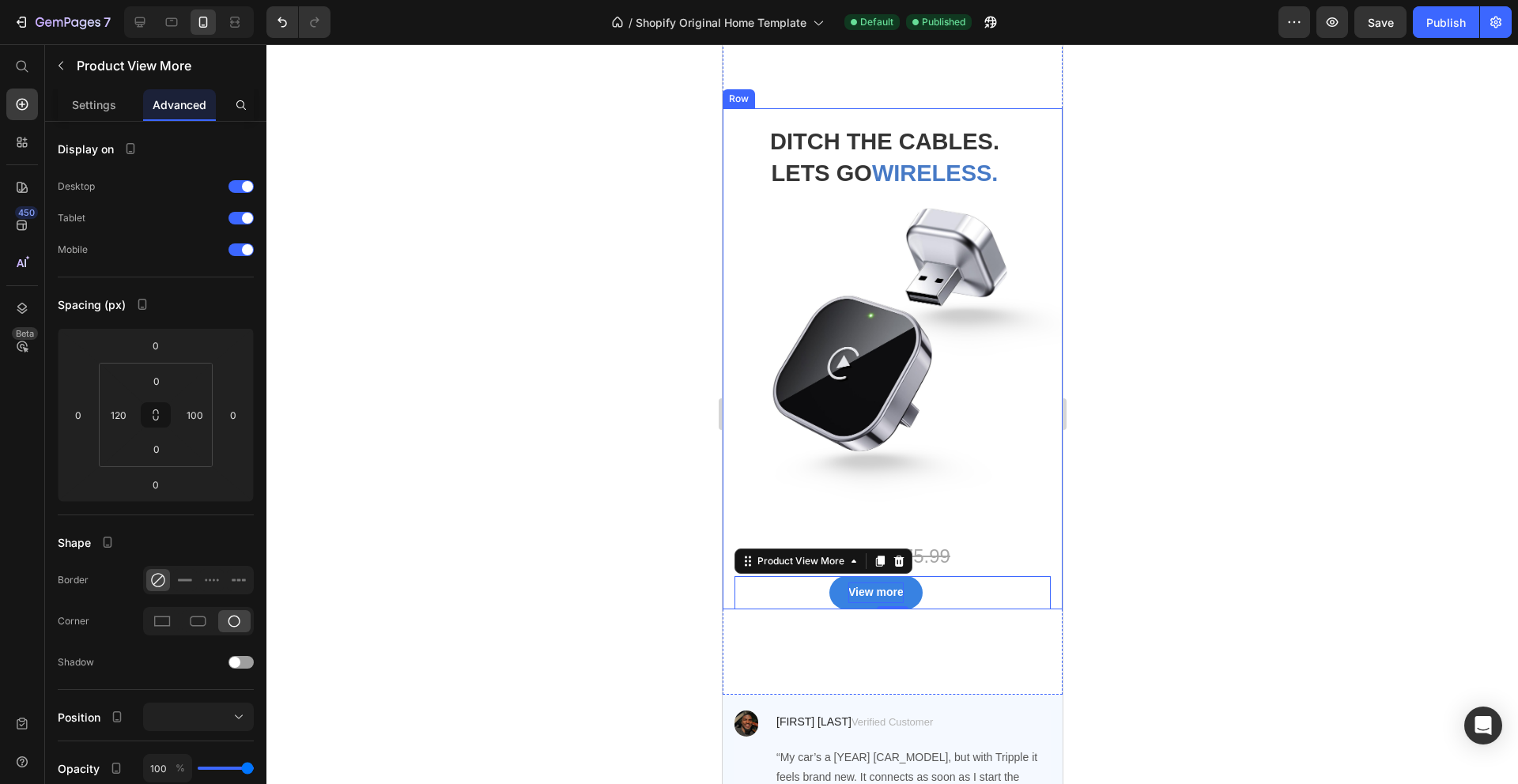 click 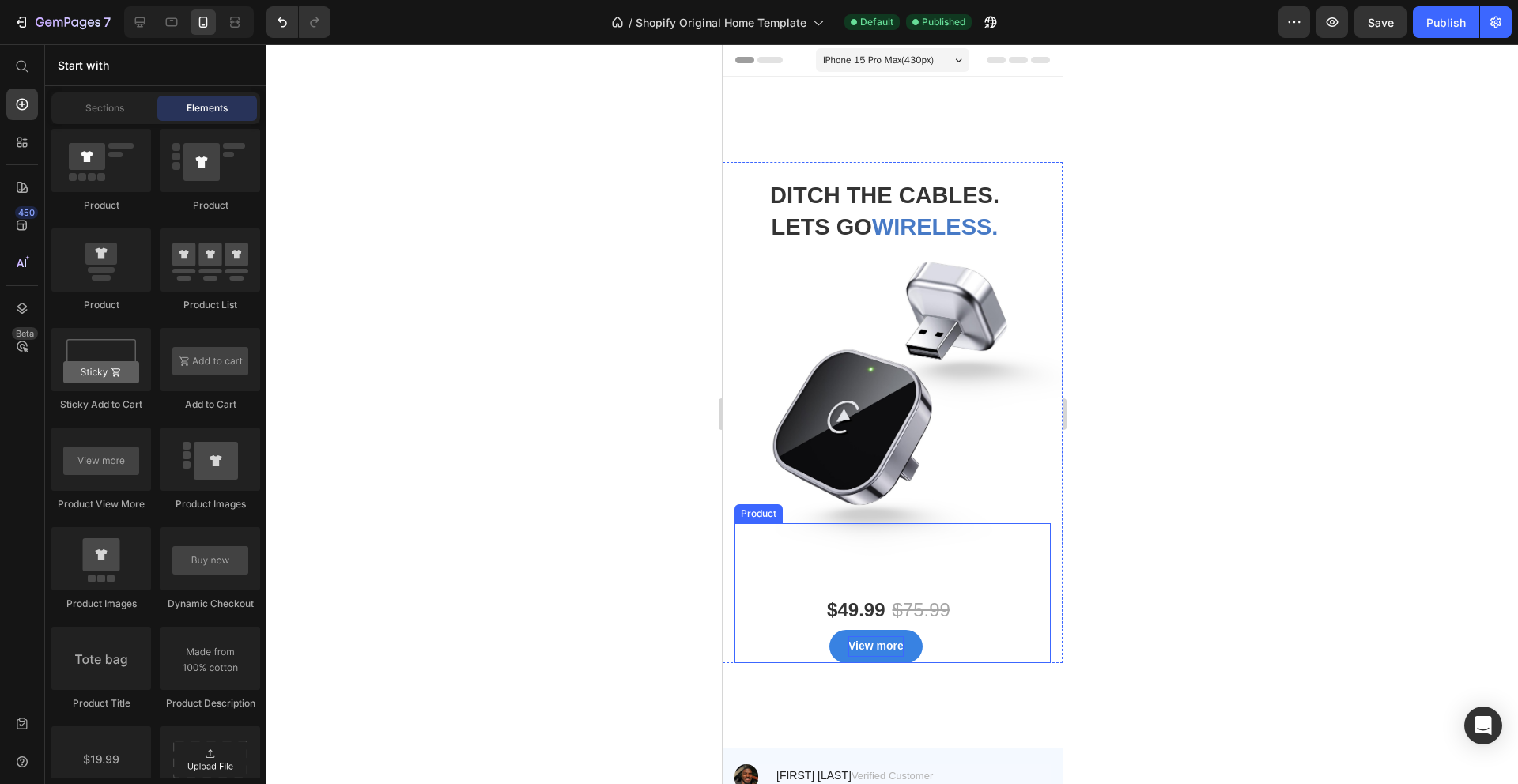 scroll, scrollTop: 25, scrollLeft: 0, axis: vertical 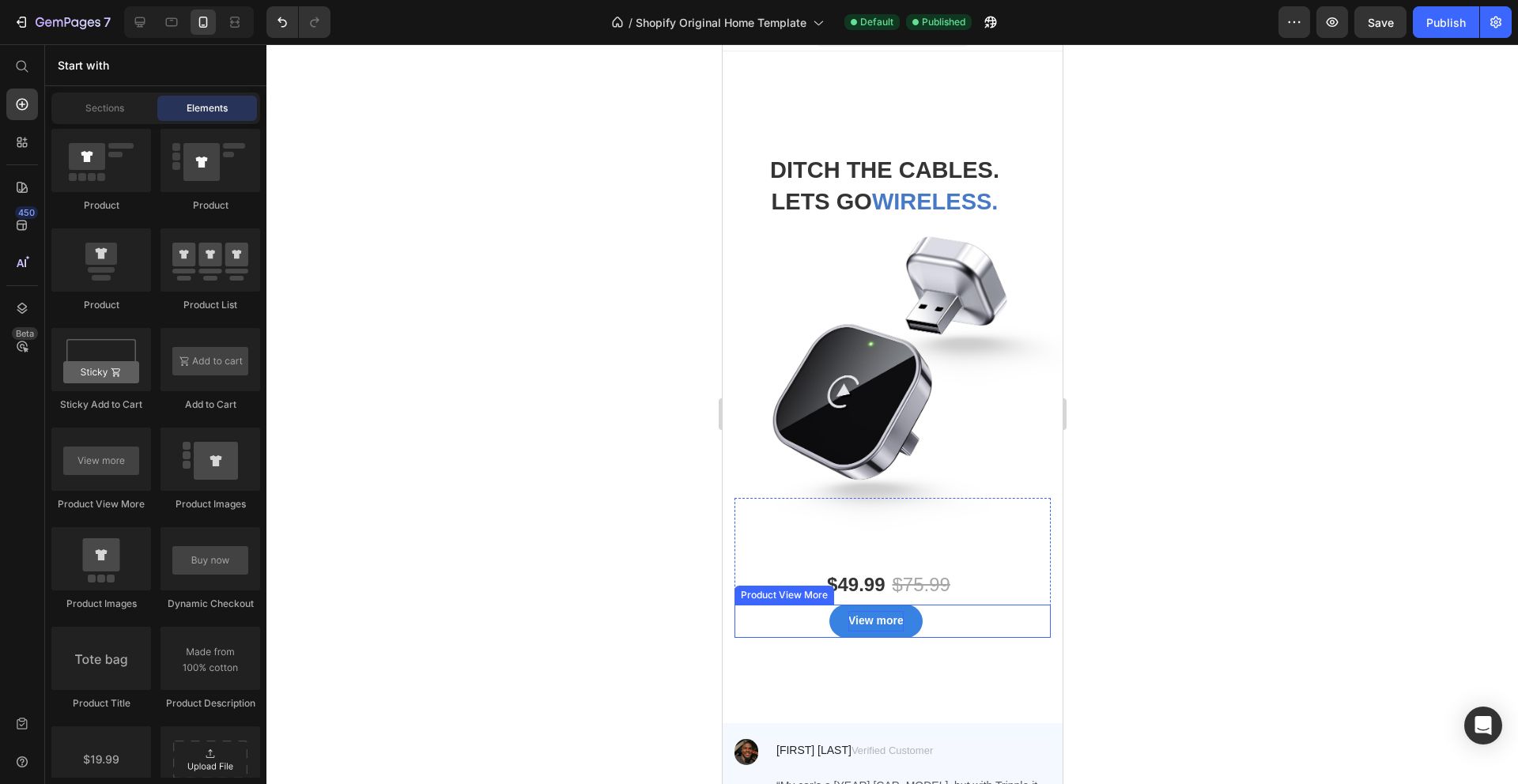 click on "View more" at bounding box center [900, 620] 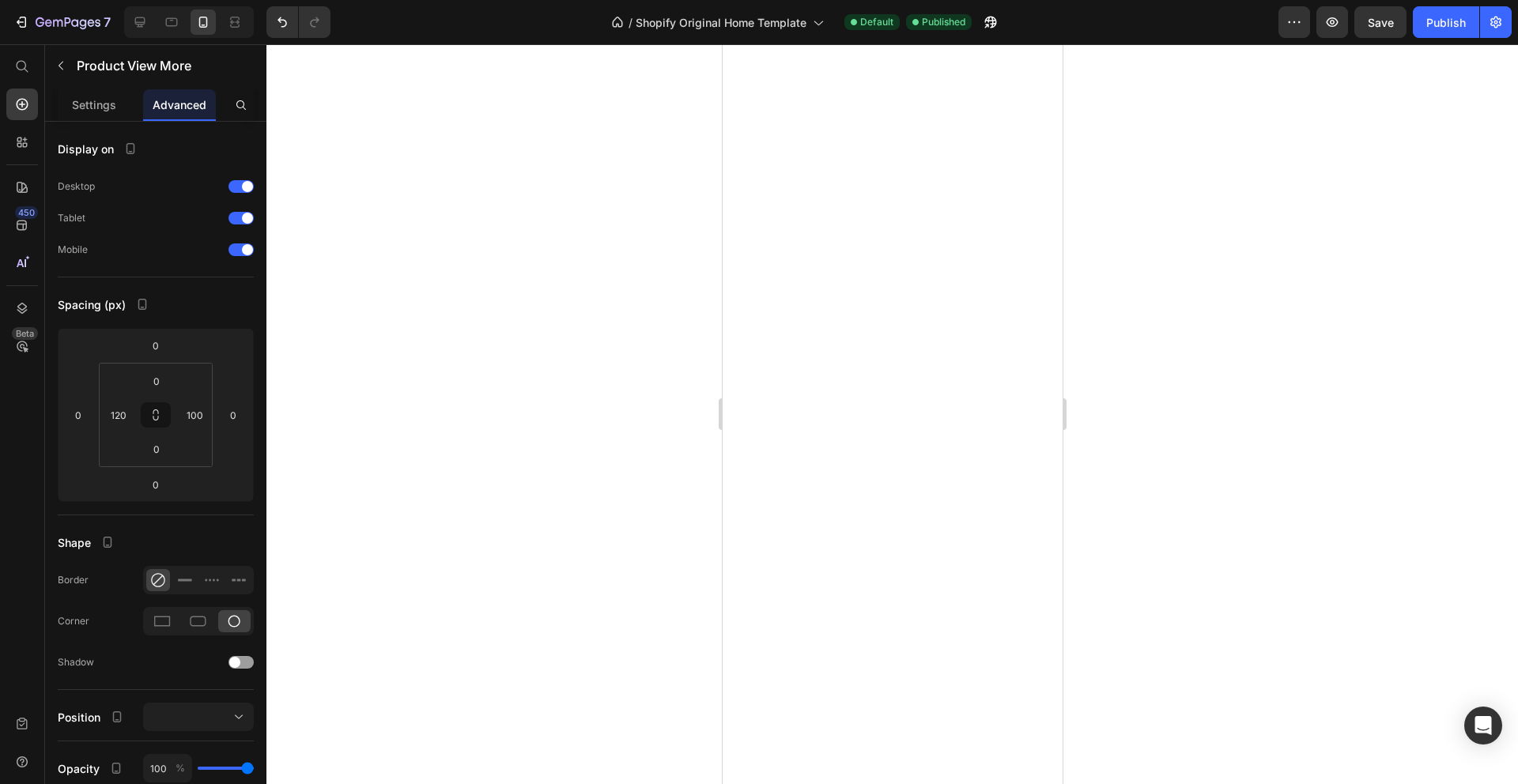 scroll, scrollTop: 0, scrollLeft: 0, axis: both 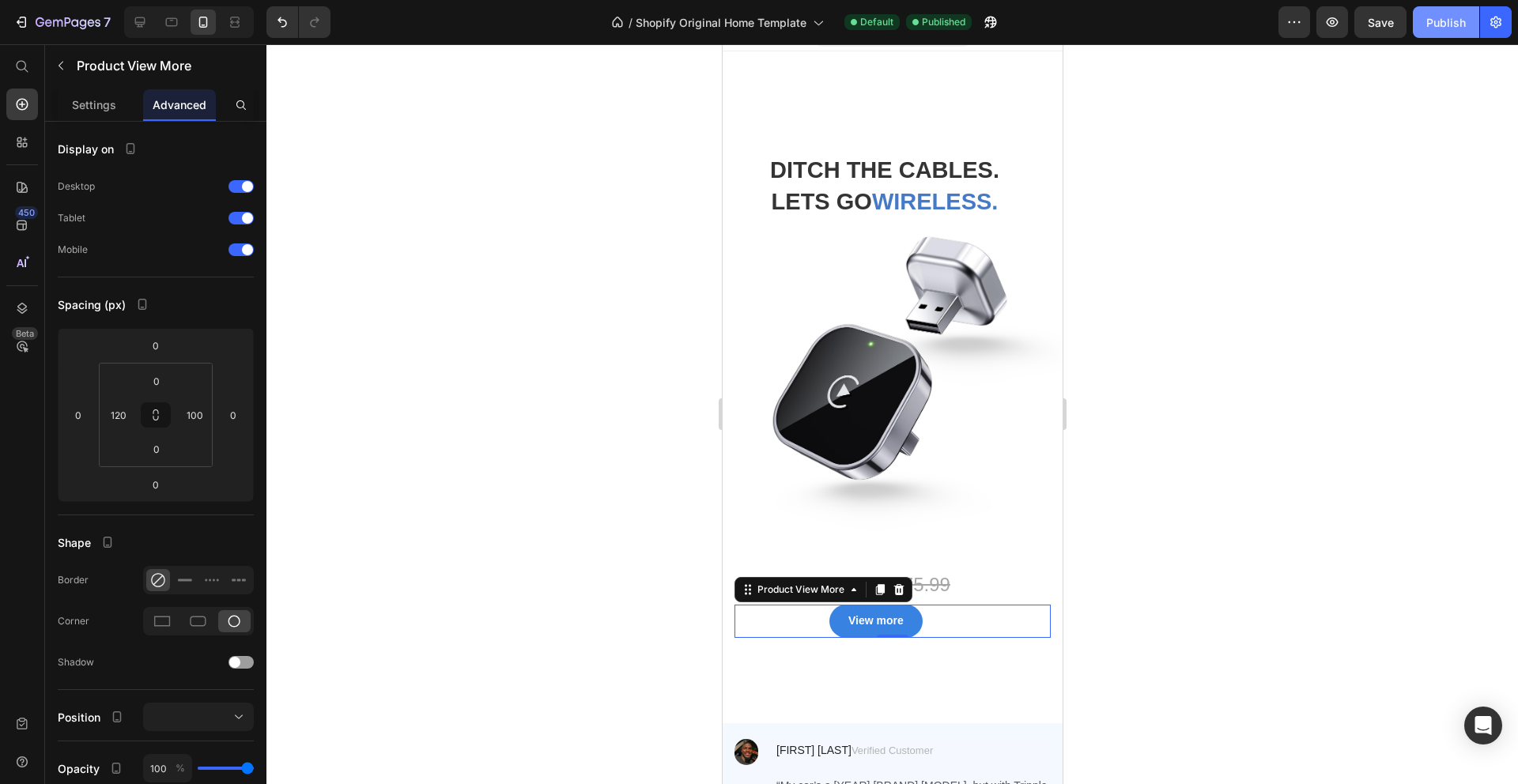 click on "Publish" at bounding box center (1446, 22) 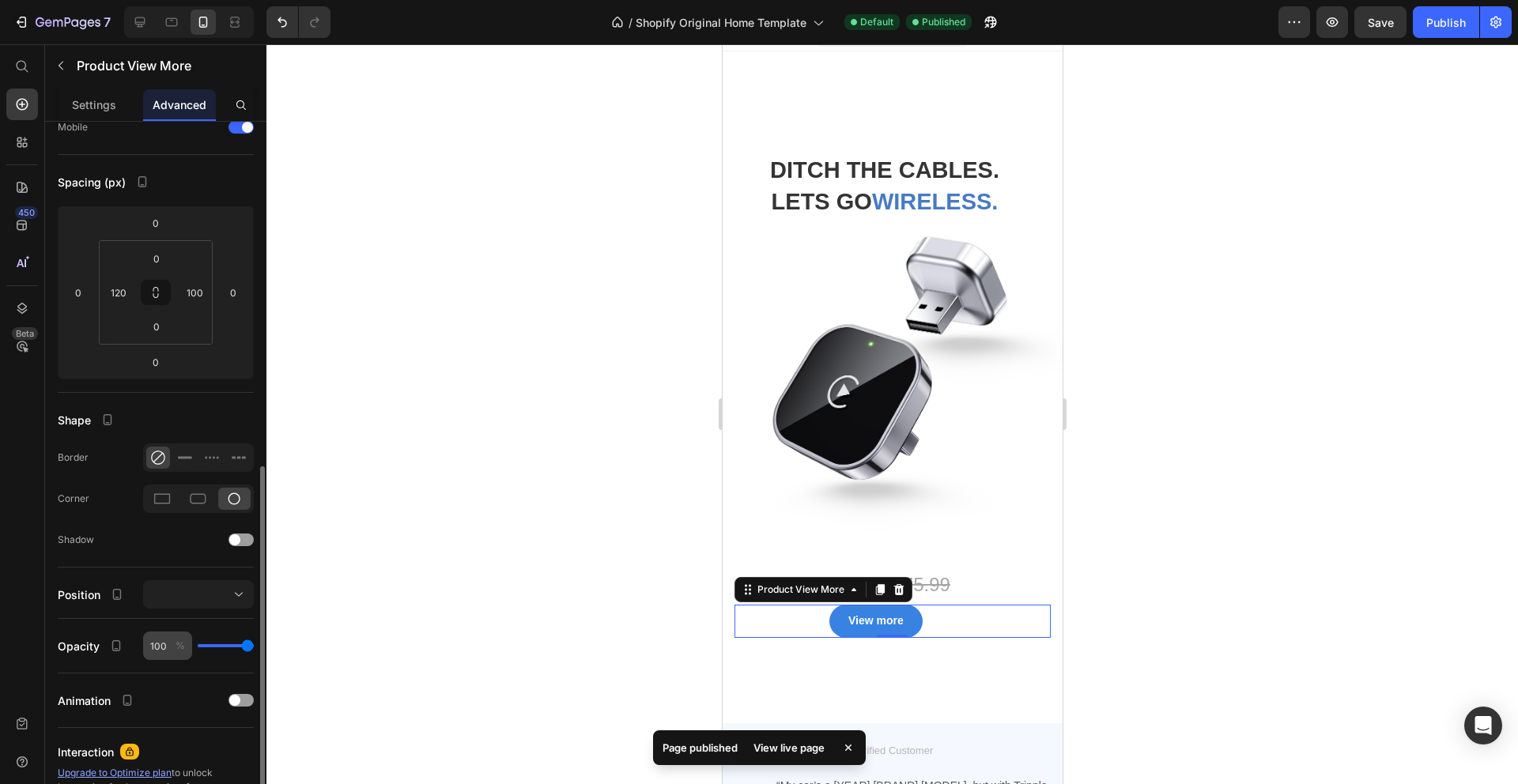 scroll, scrollTop: 0, scrollLeft: 0, axis: both 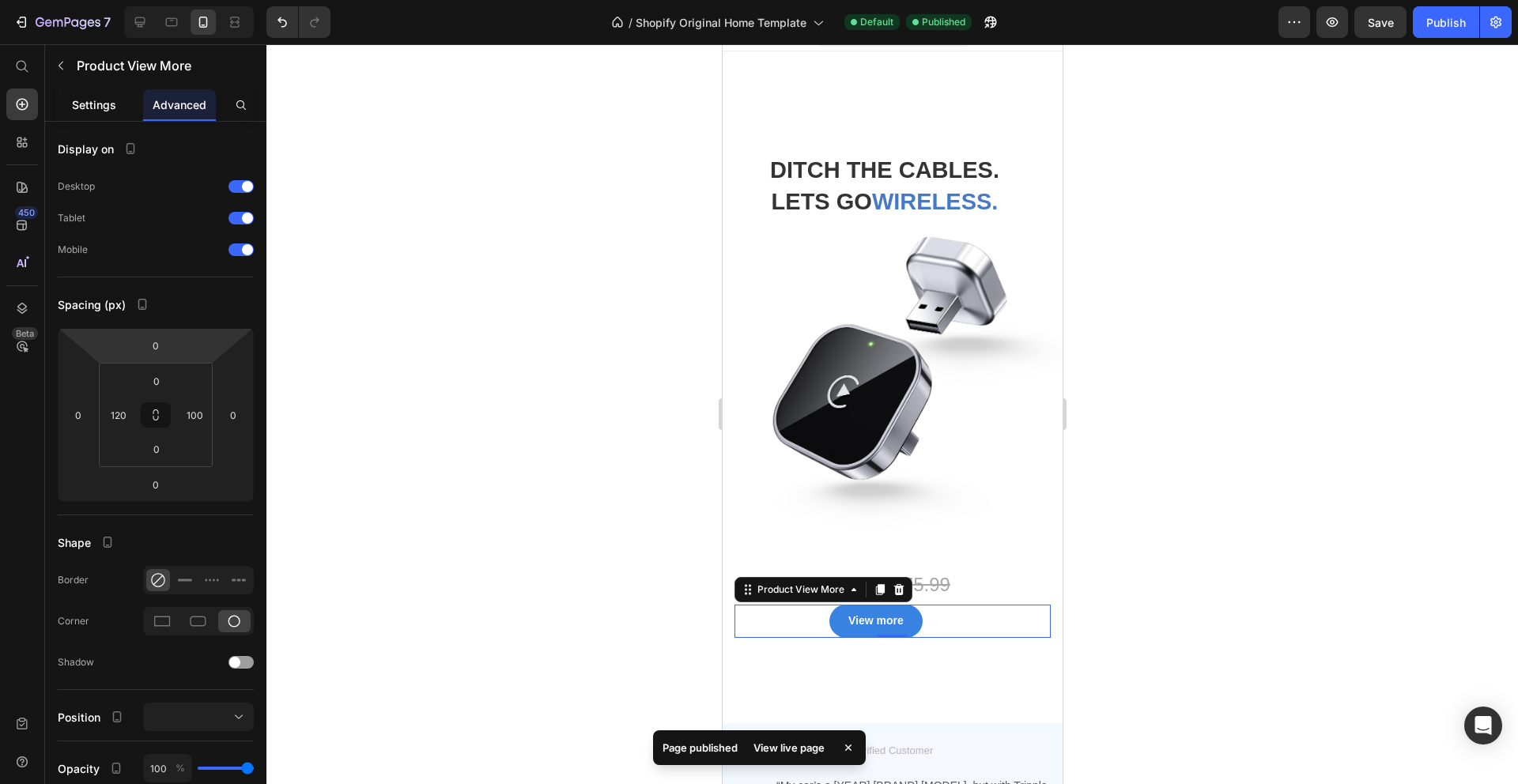 click on "Settings" at bounding box center (94, 104) 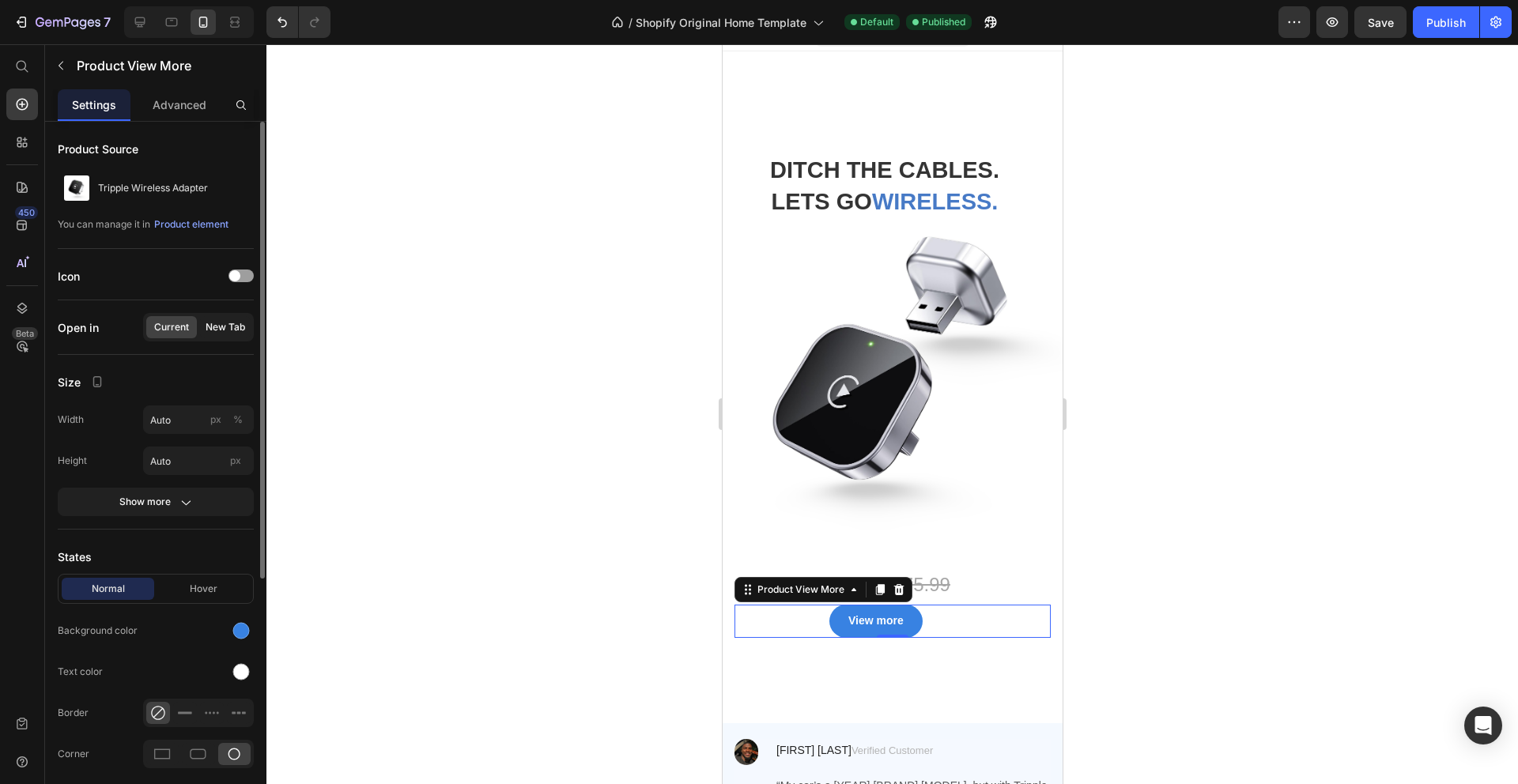 click on "New Tab" 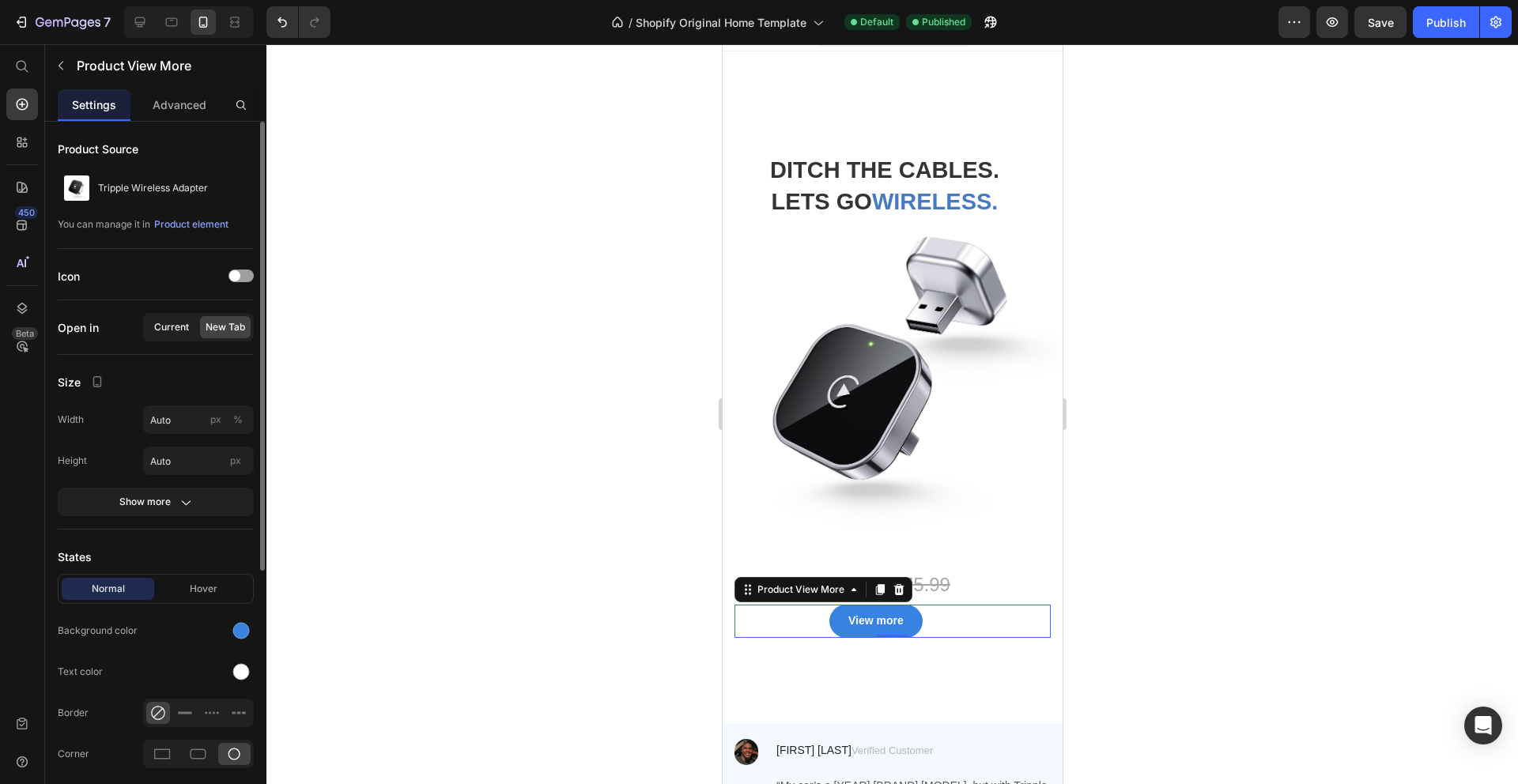 click on "Current" 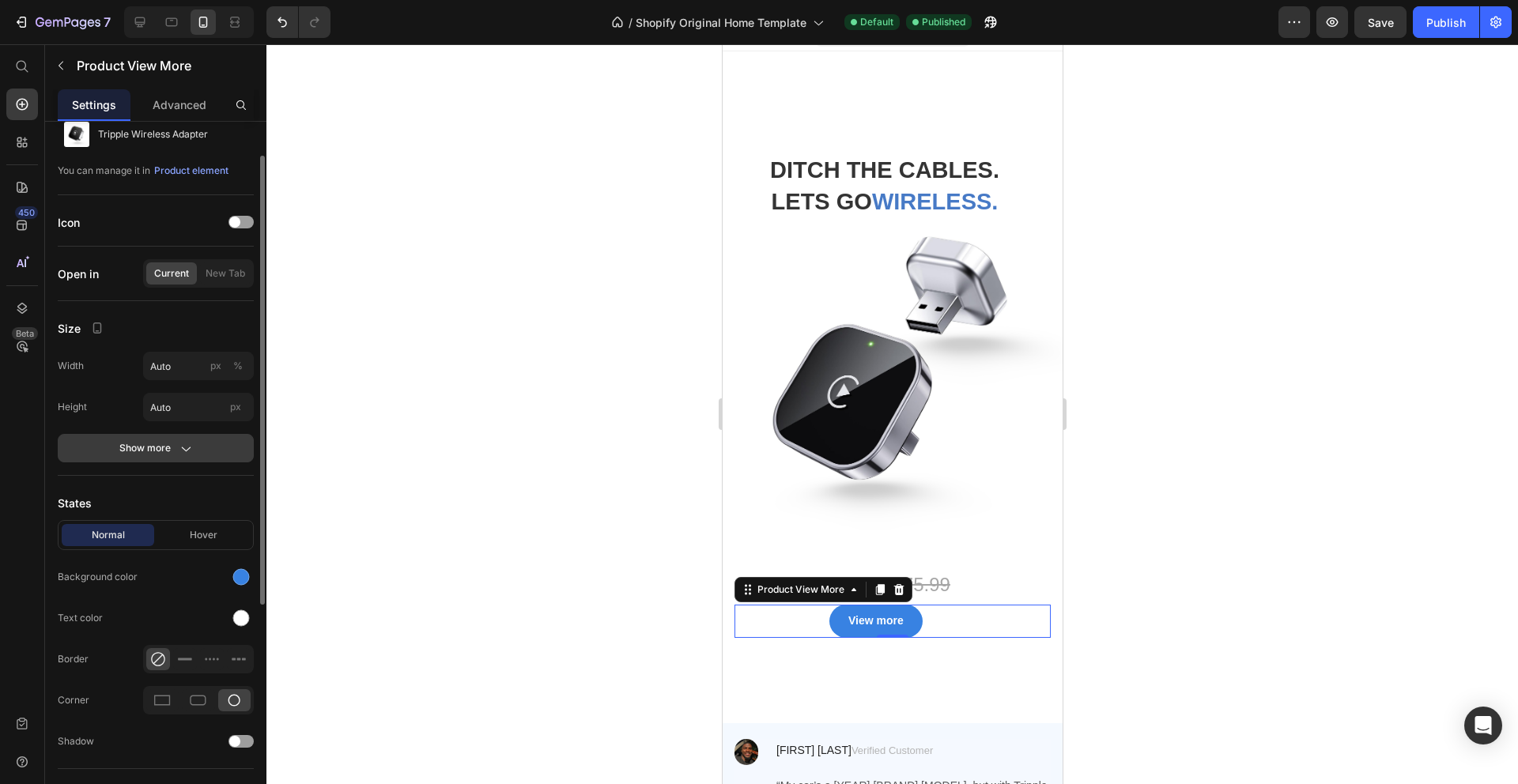 click on "Show more" at bounding box center [156, 448] 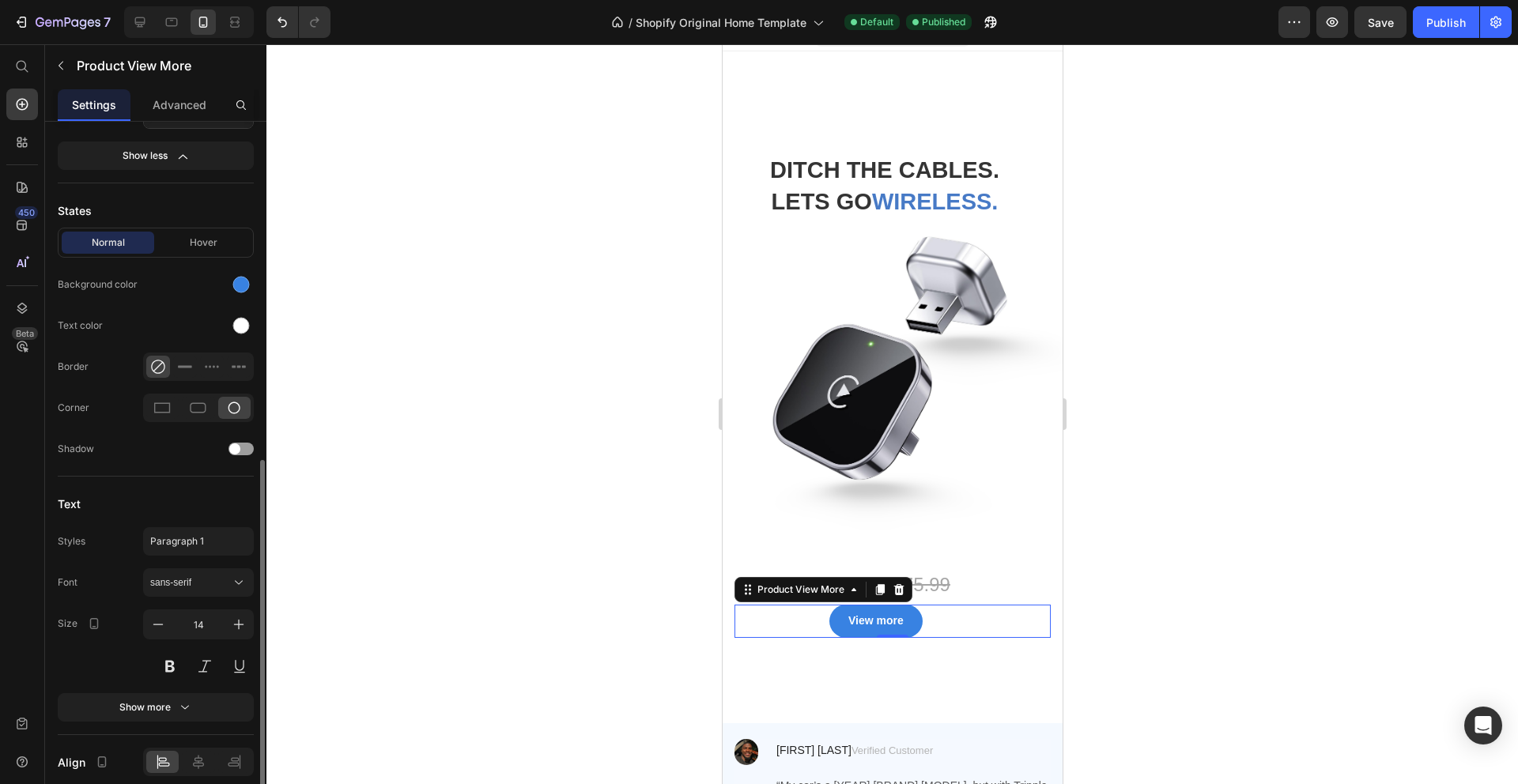 scroll, scrollTop: 565, scrollLeft: 0, axis: vertical 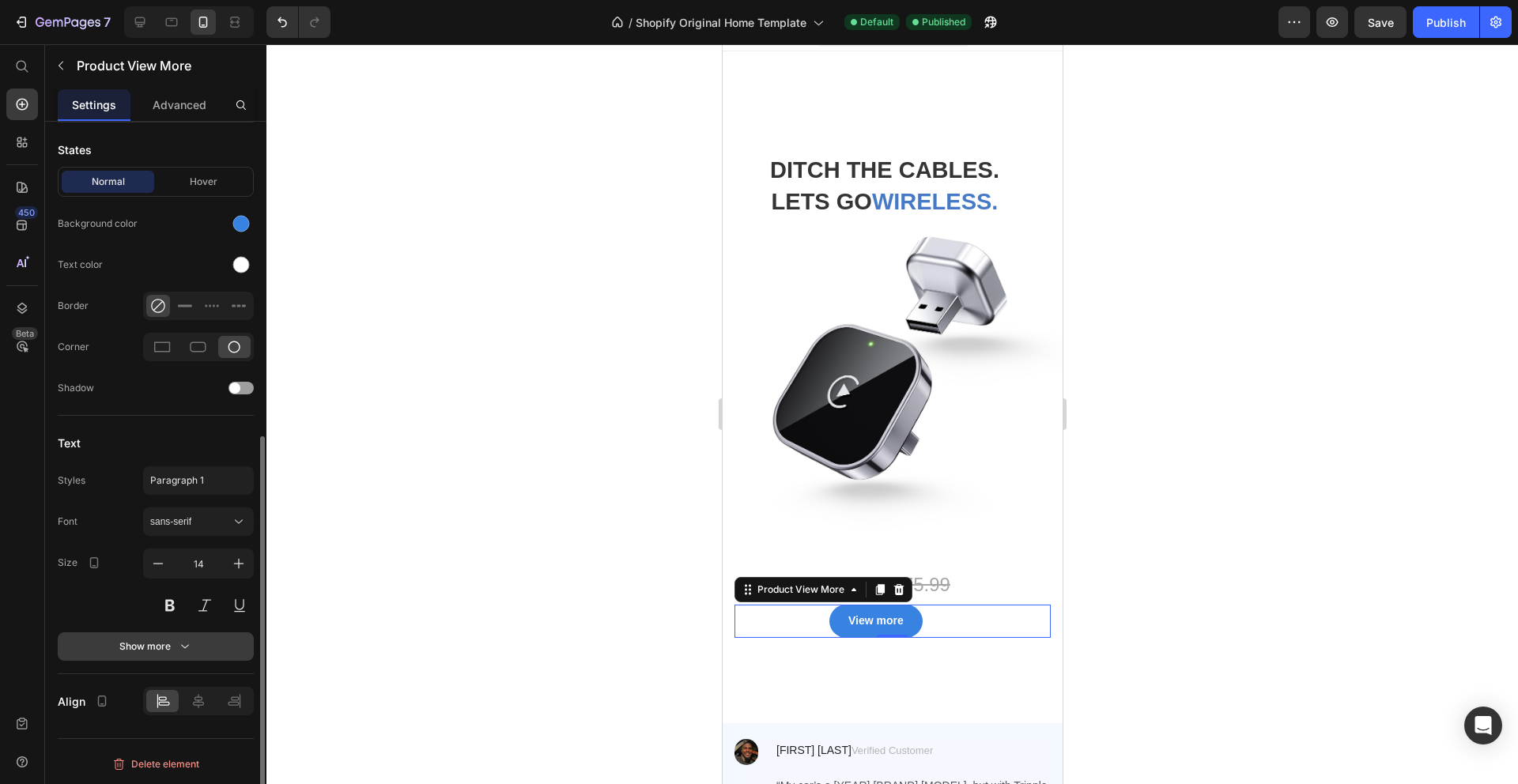 click on "Show more" at bounding box center [156, 646] 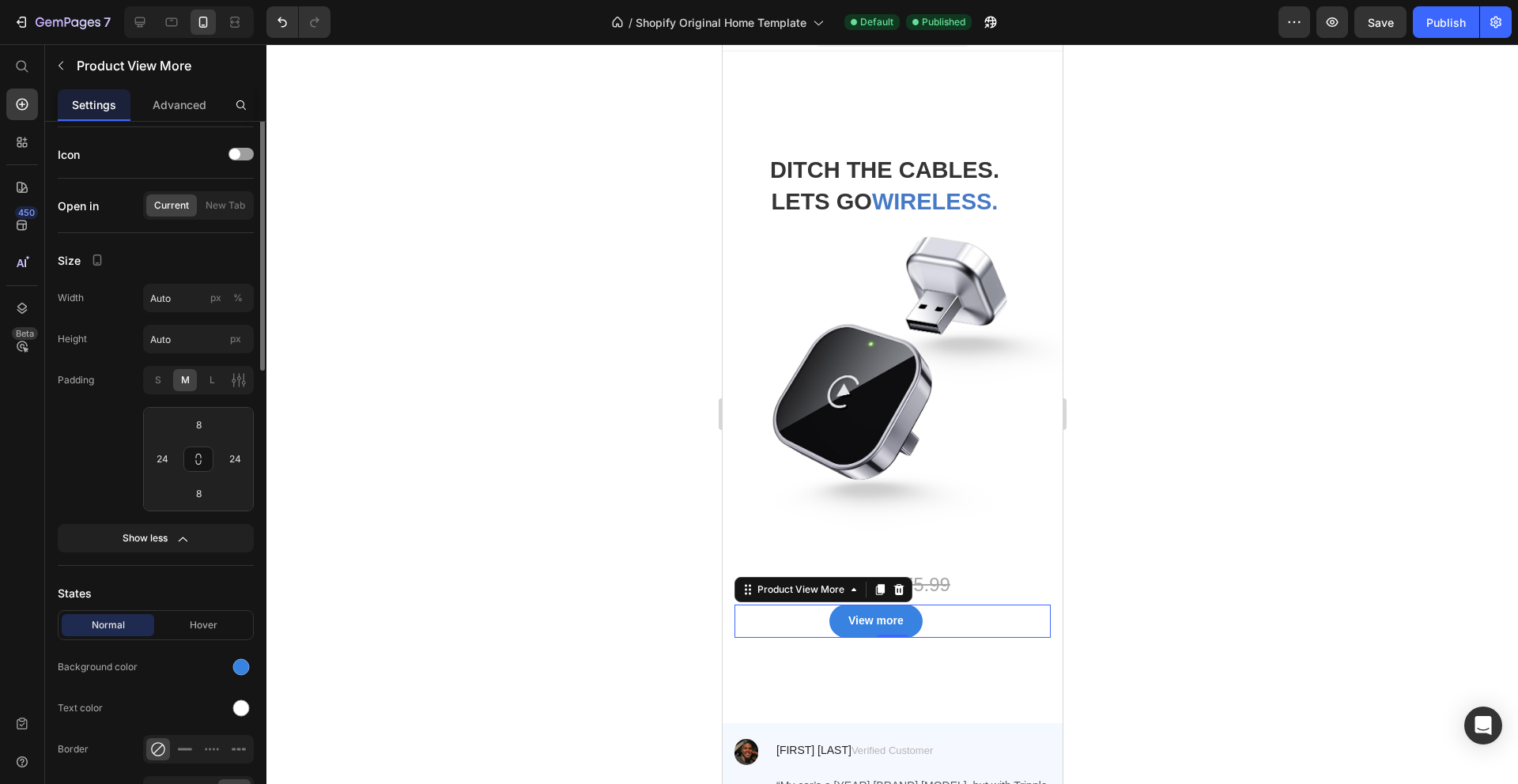 scroll, scrollTop: 0, scrollLeft: 0, axis: both 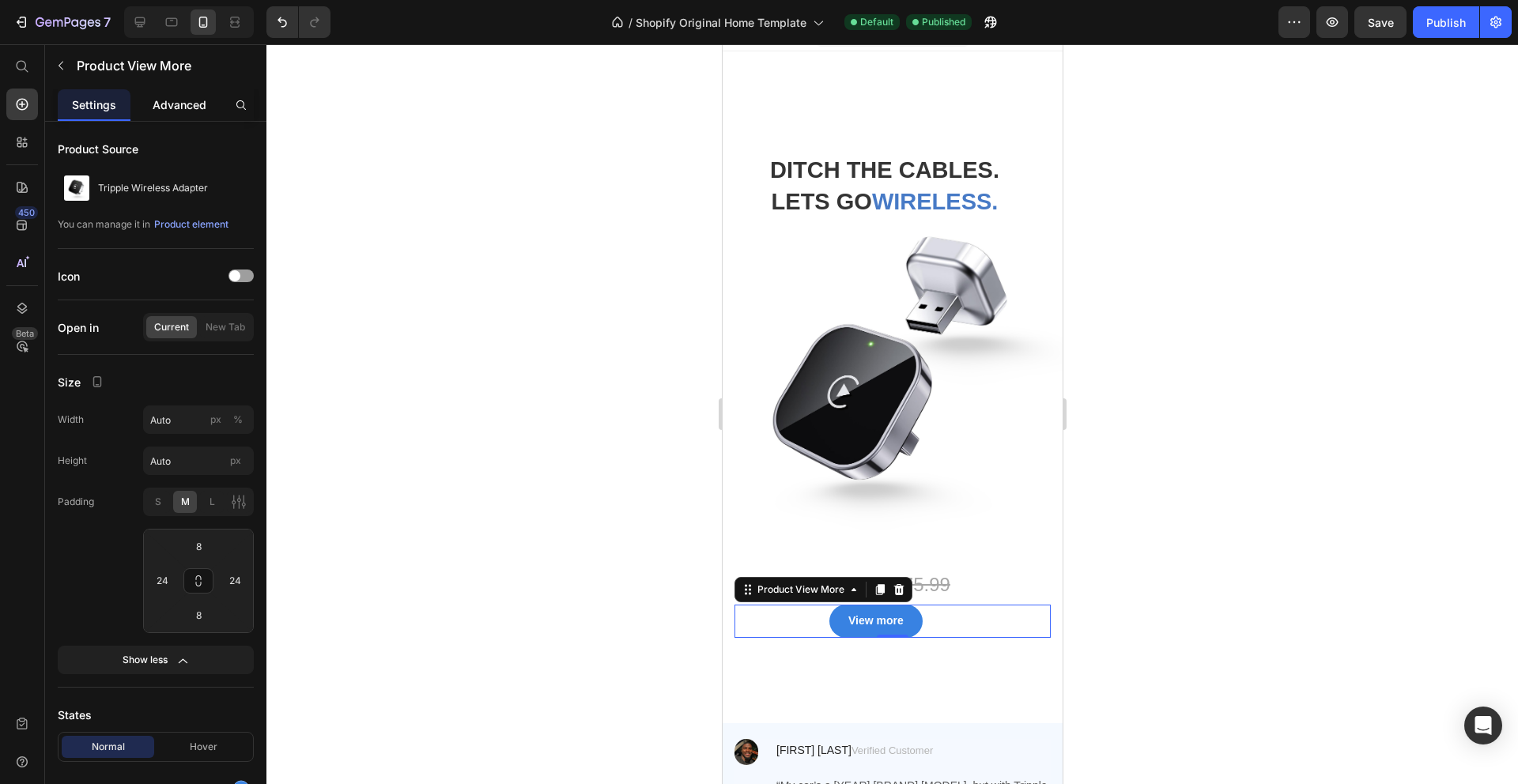 click on "Advanced" at bounding box center (179, 104) 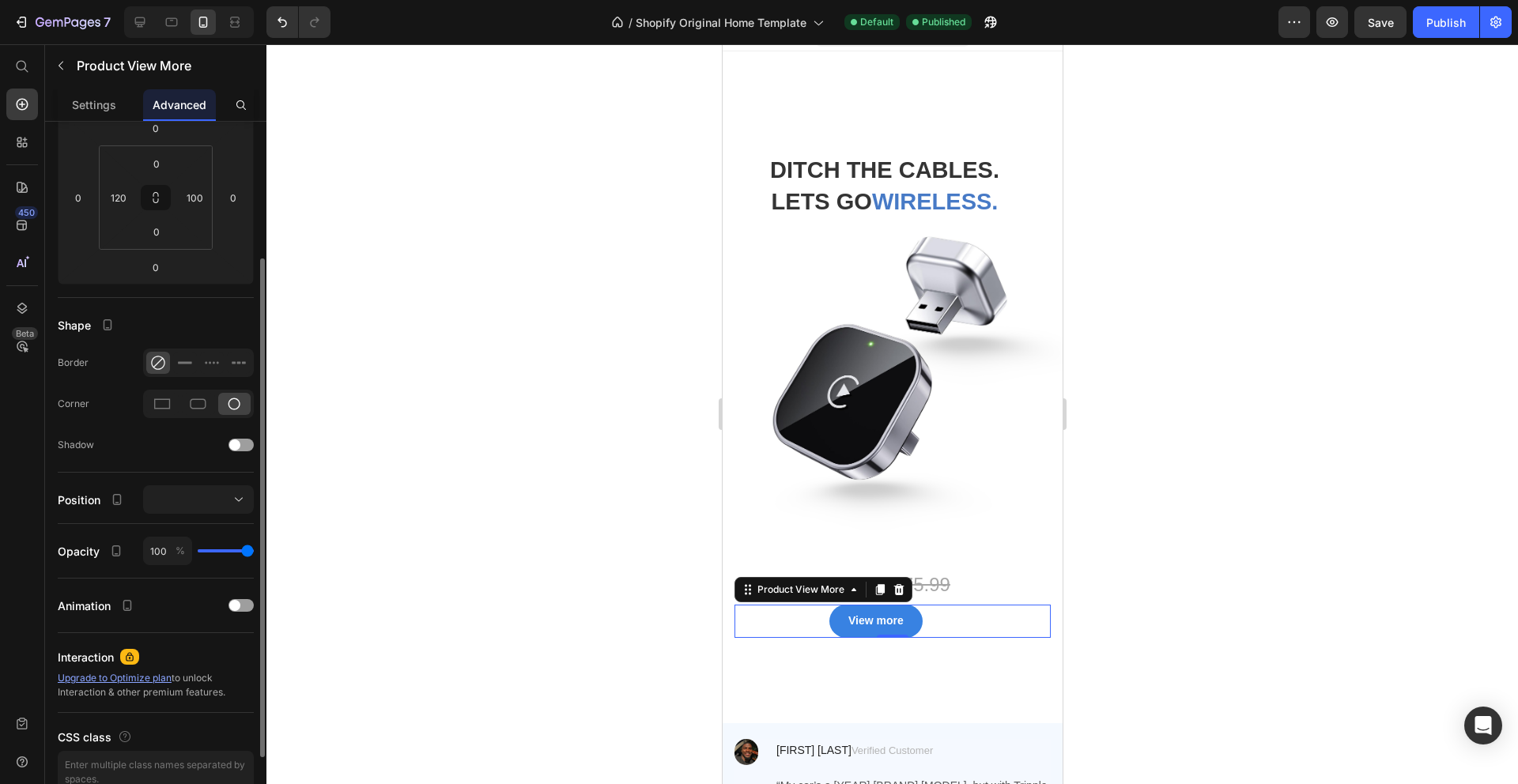 scroll, scrollTop: 232, scrollLeft: 0, axis: vertical 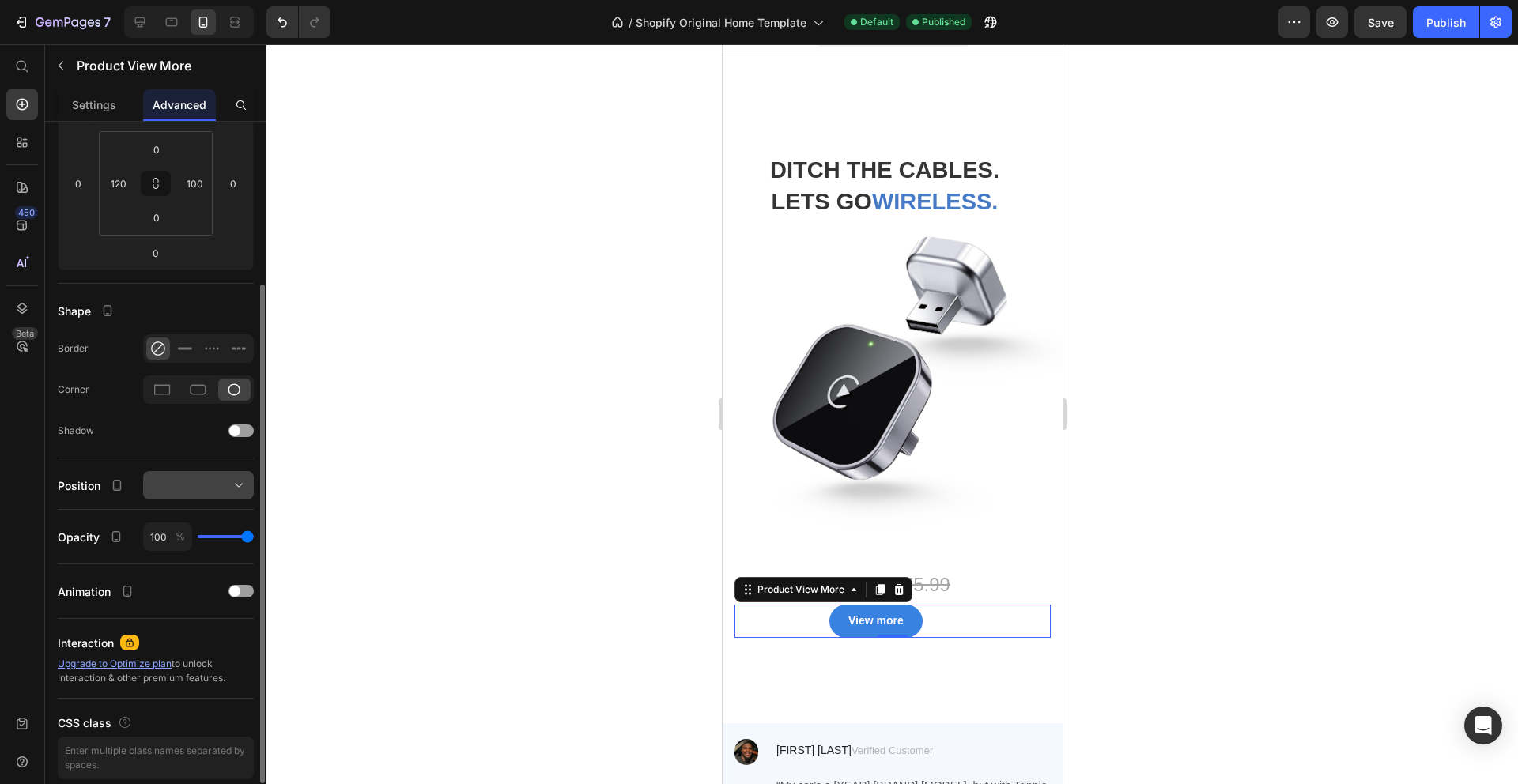 click at bounding box center [198, 485] 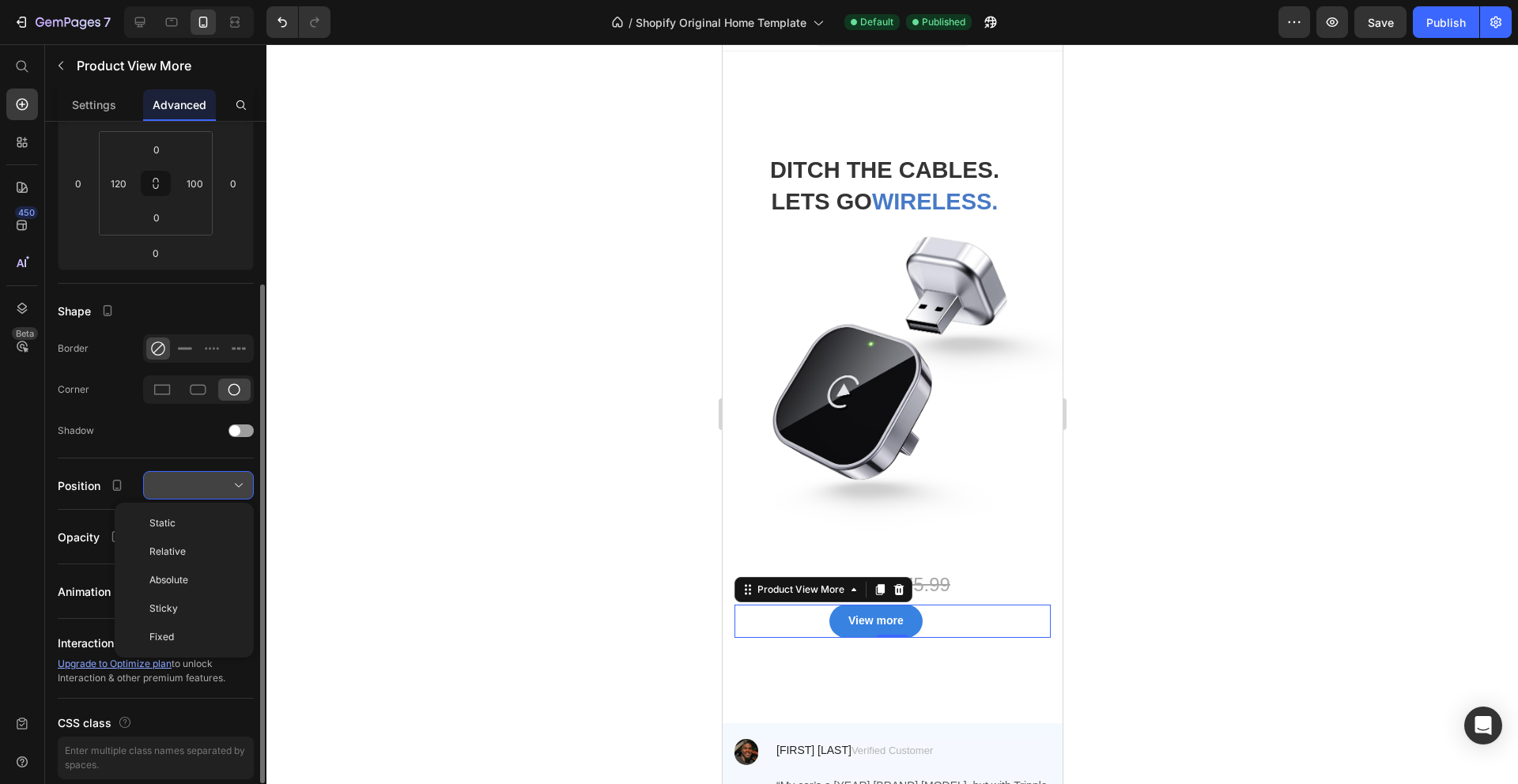 click at bounding box center (198, 485) 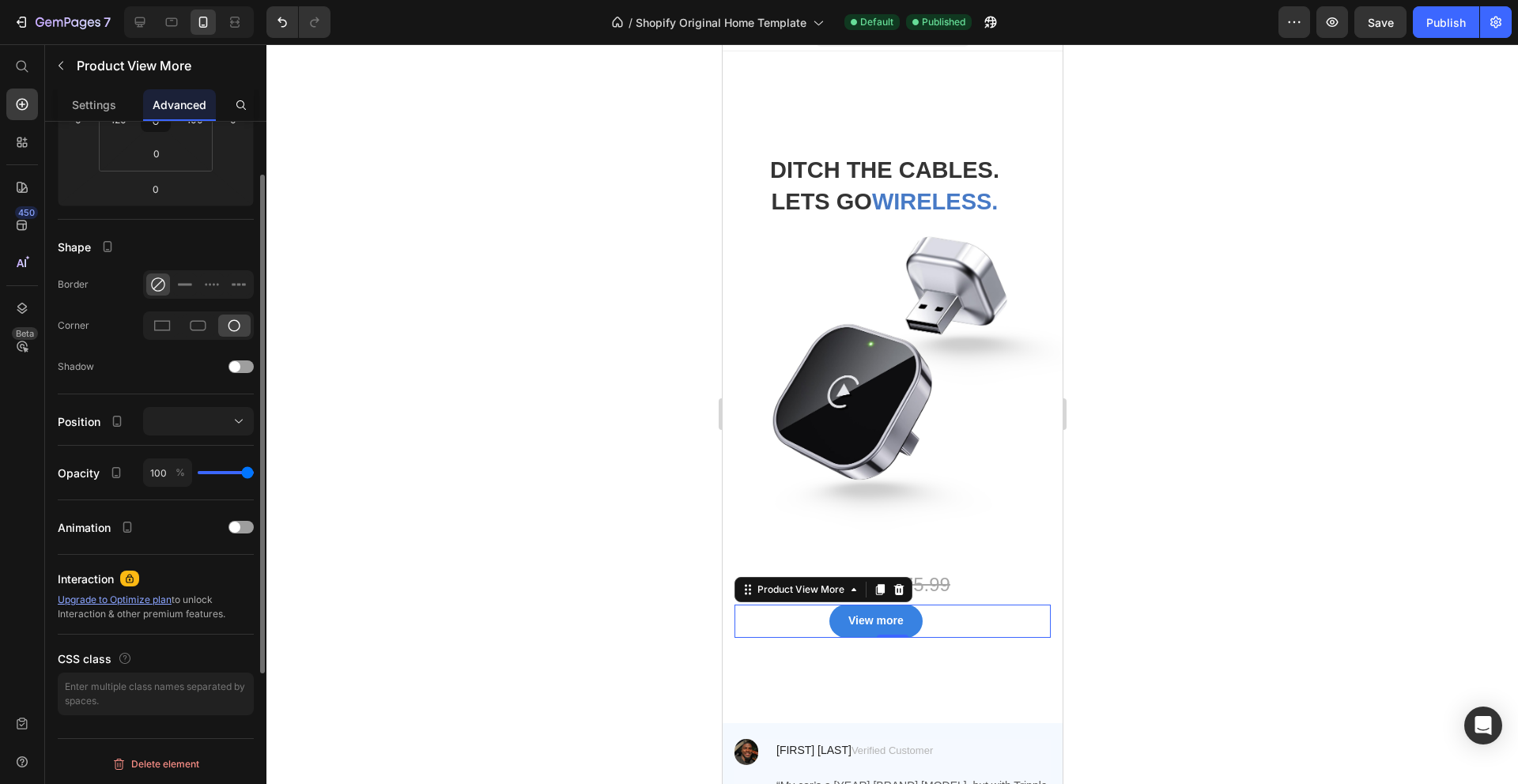 scroll, scrollTop: 0, scrollLeft: 0, axis: both 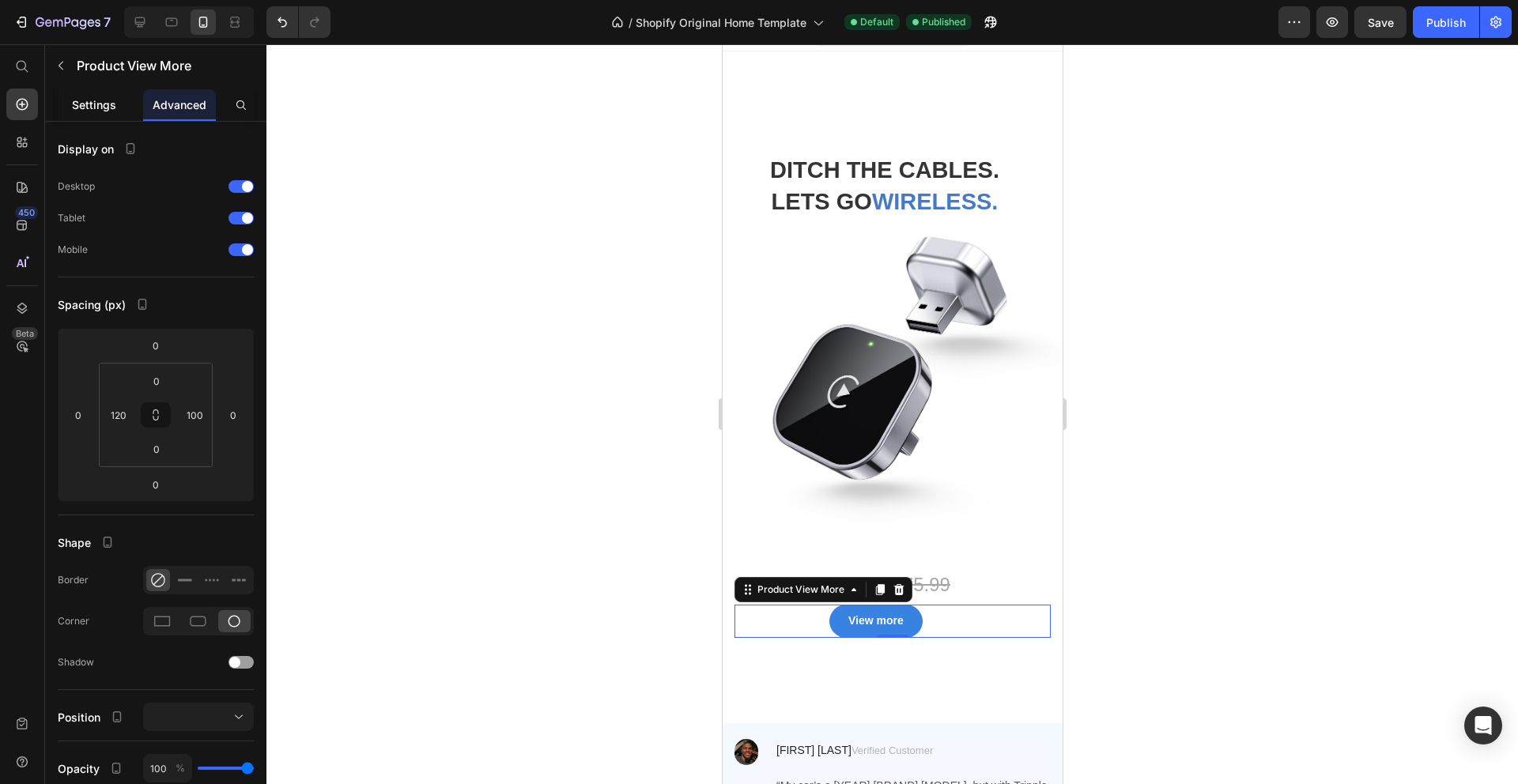 click on "Settings" at bounding box center [94, 104] 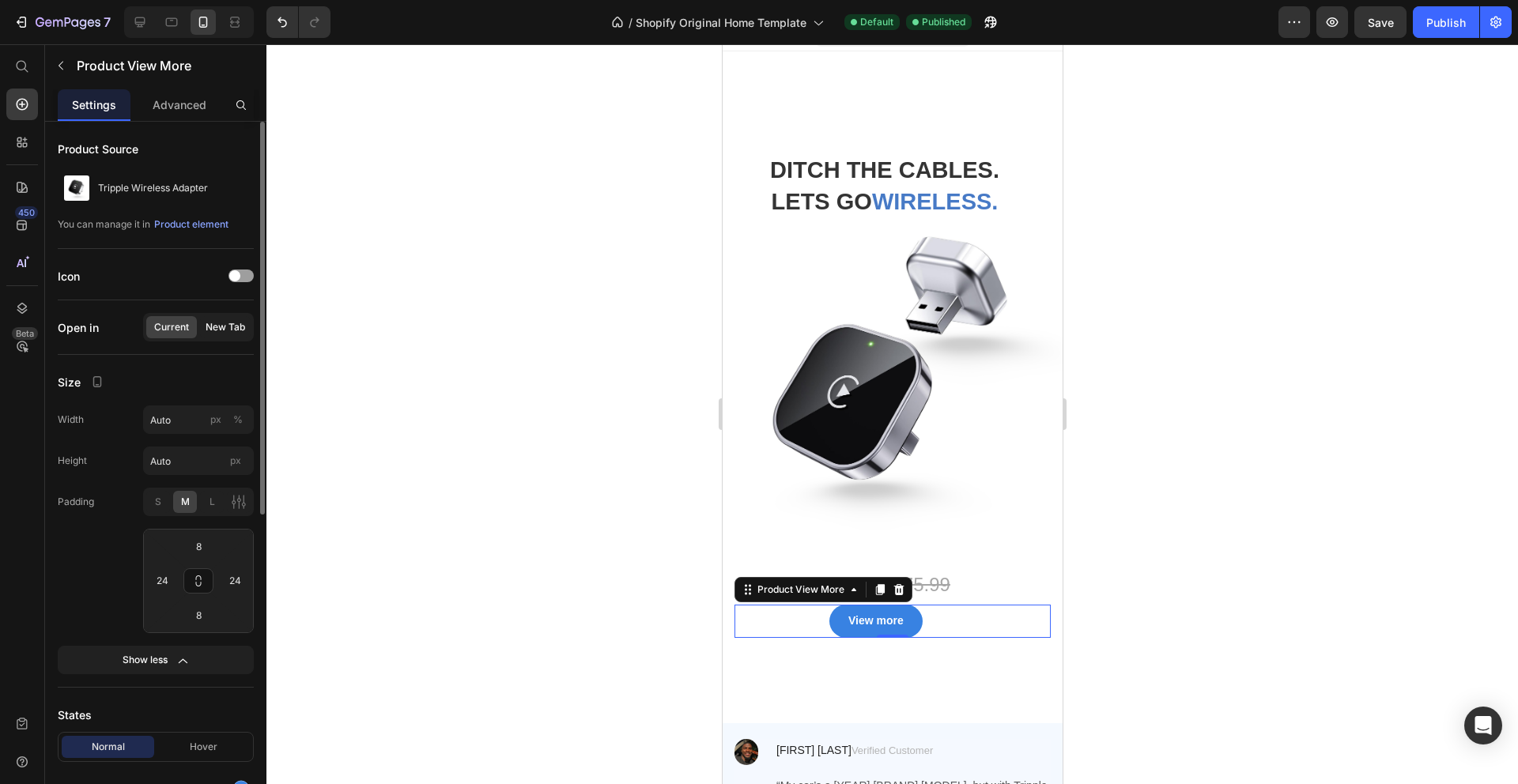 click on "New Tab" 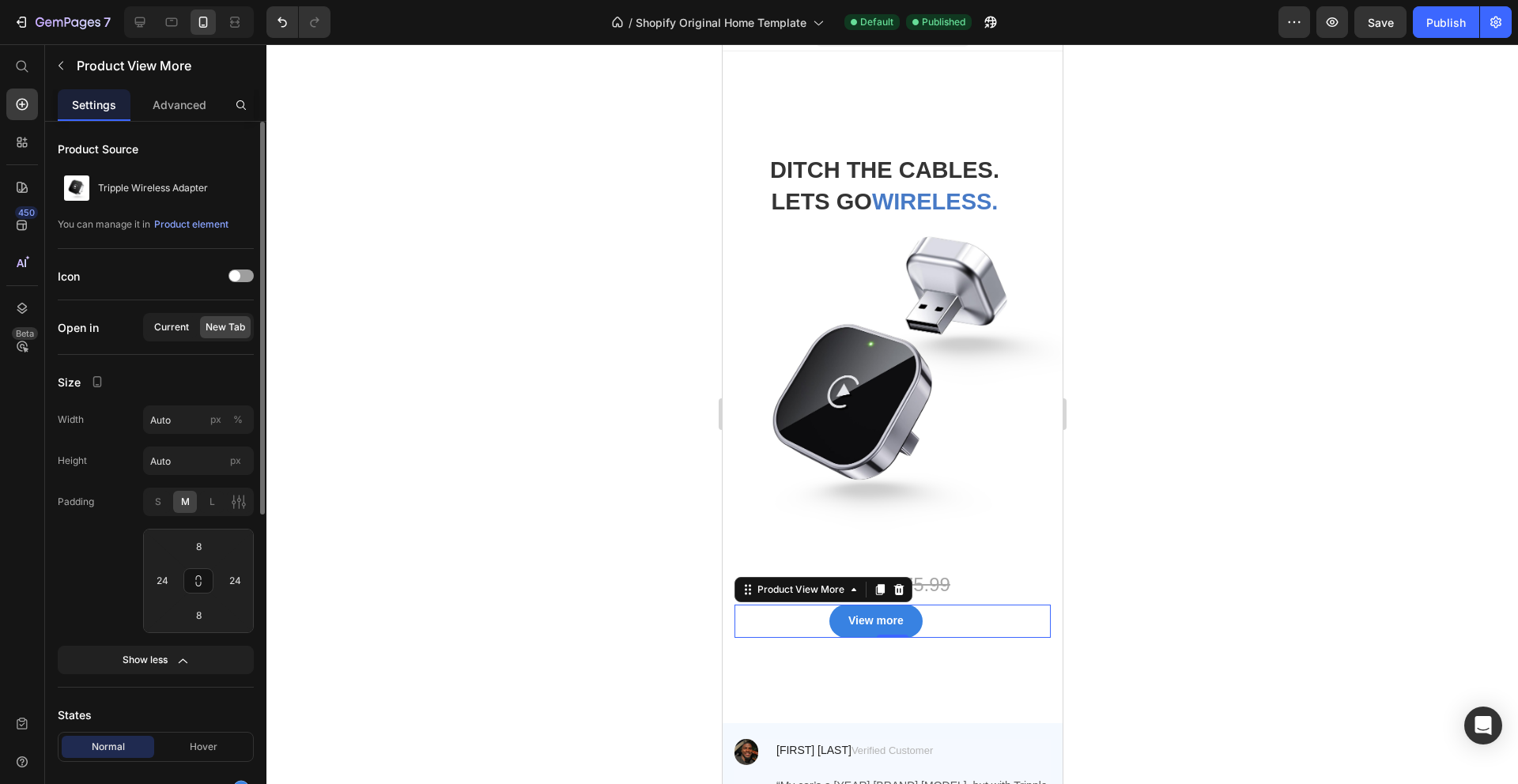 click on "Current" 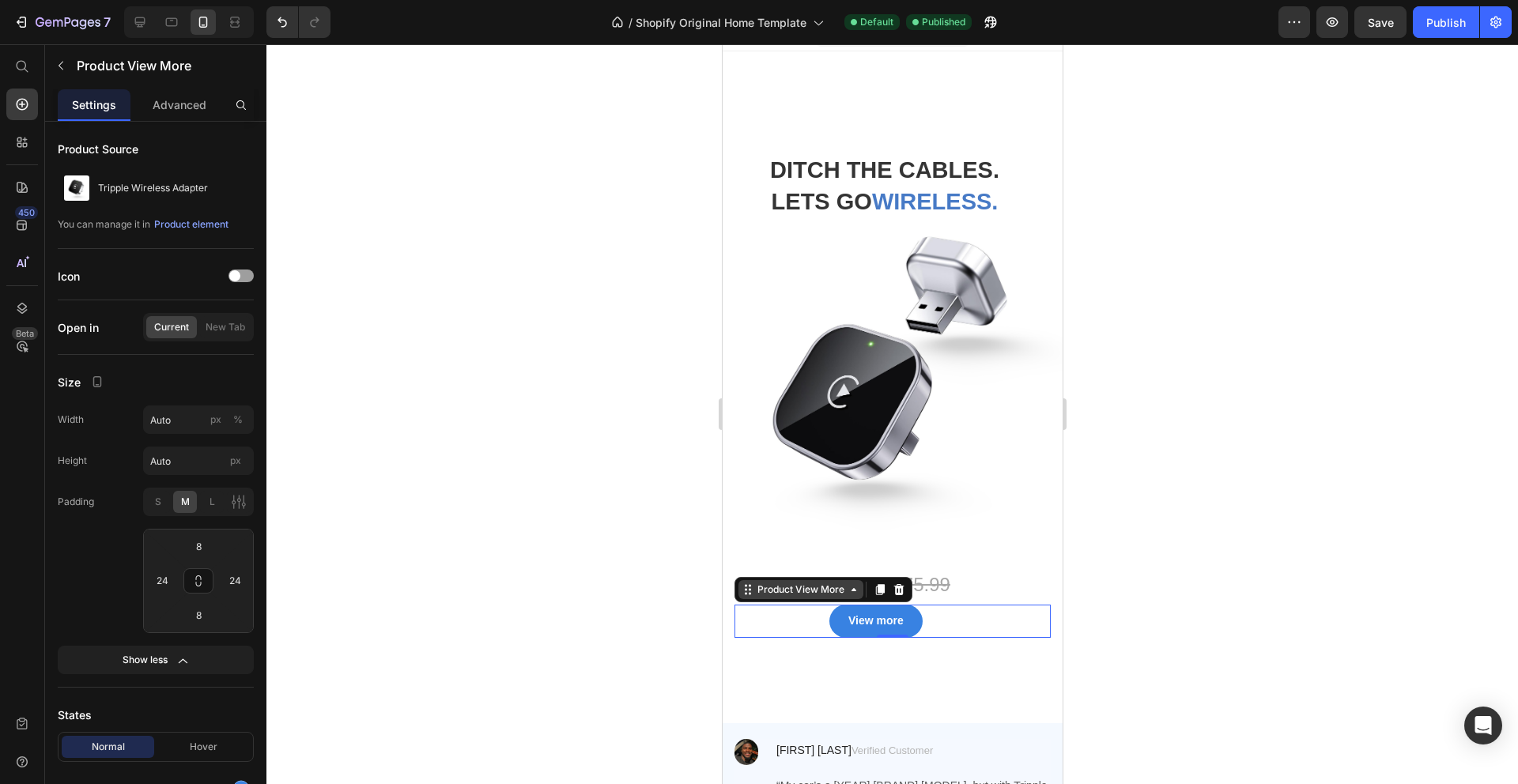 click on "Product View More" at bounding box center (800, 590) 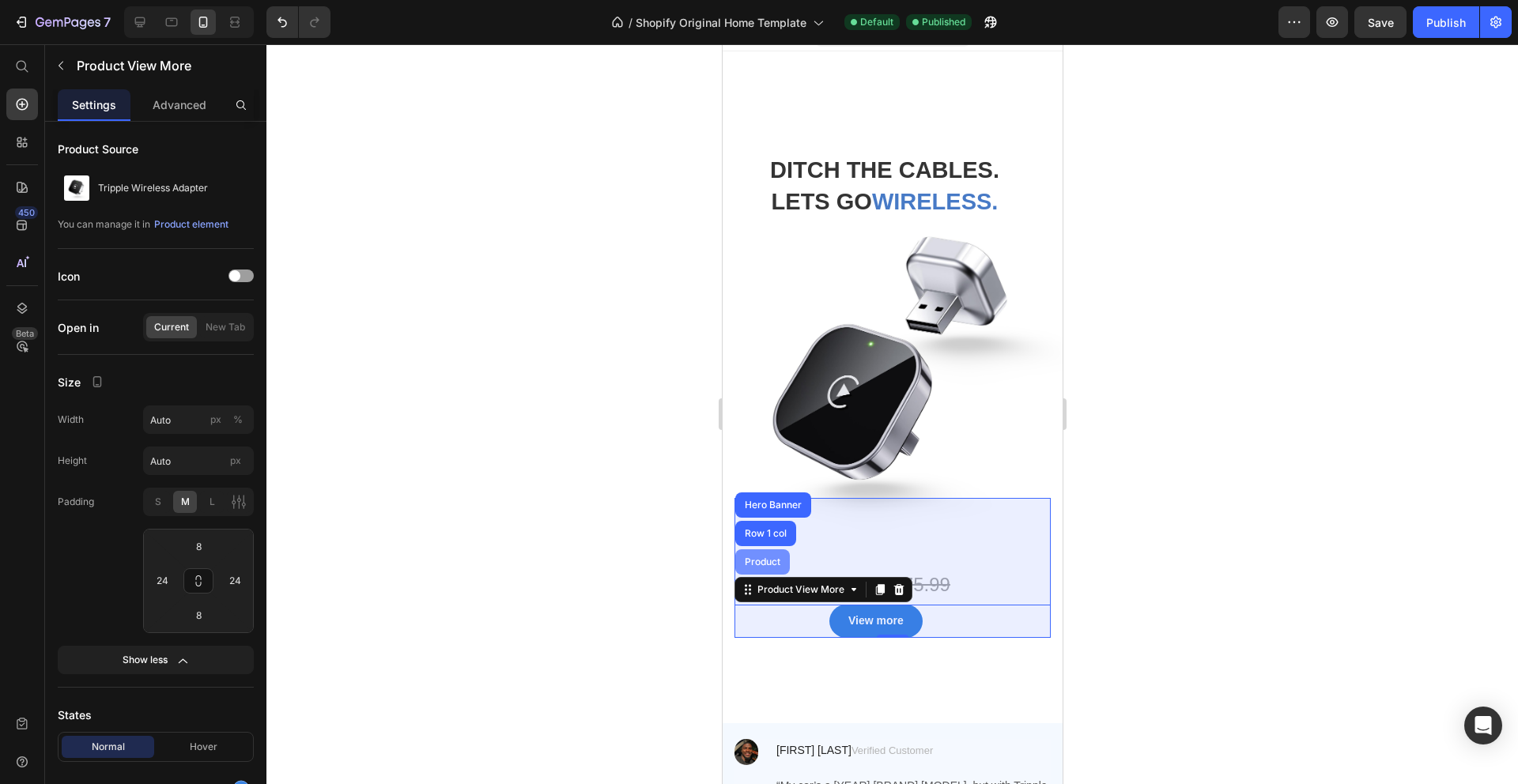 click on "Product" at bounding box center (761, 562) 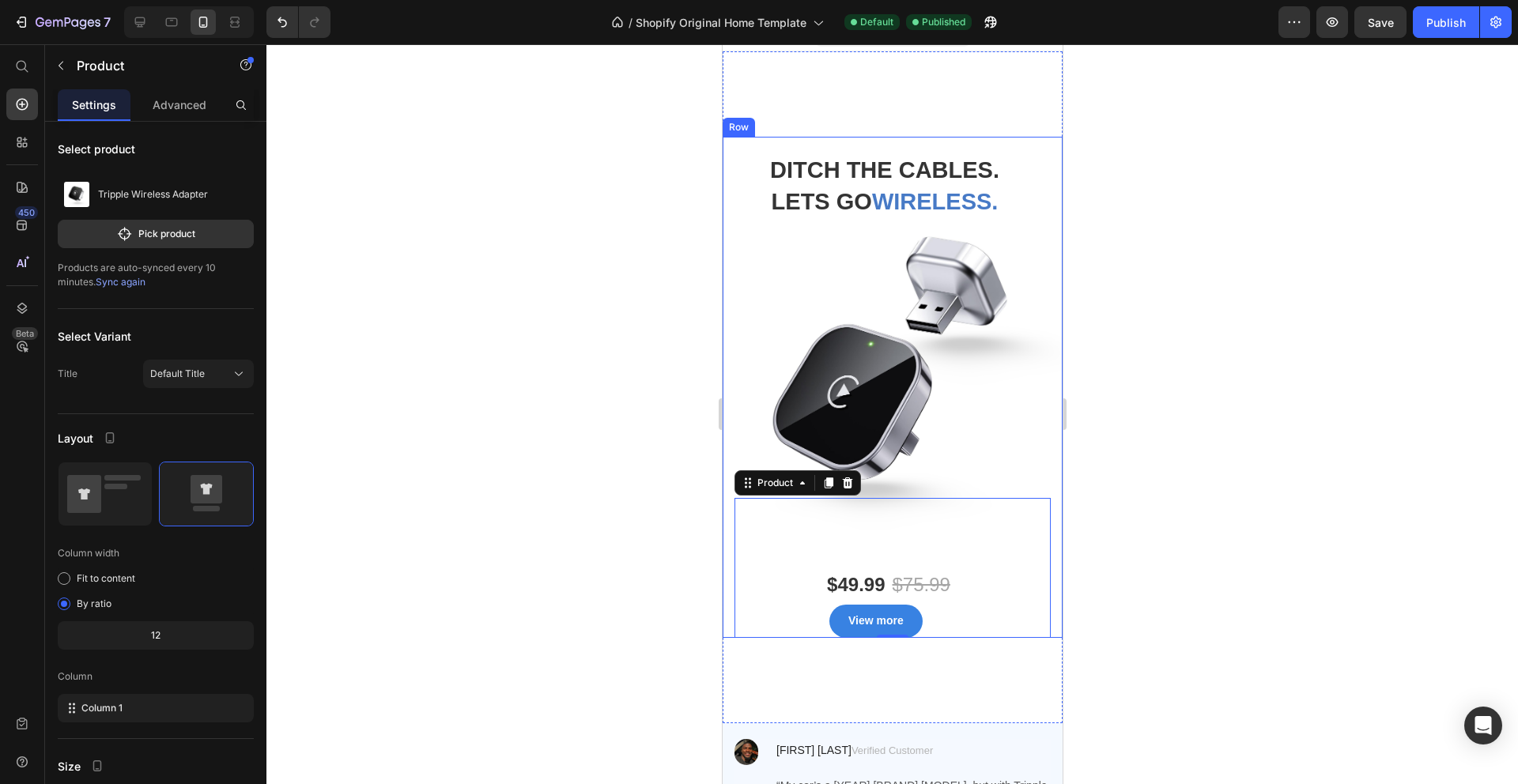 click 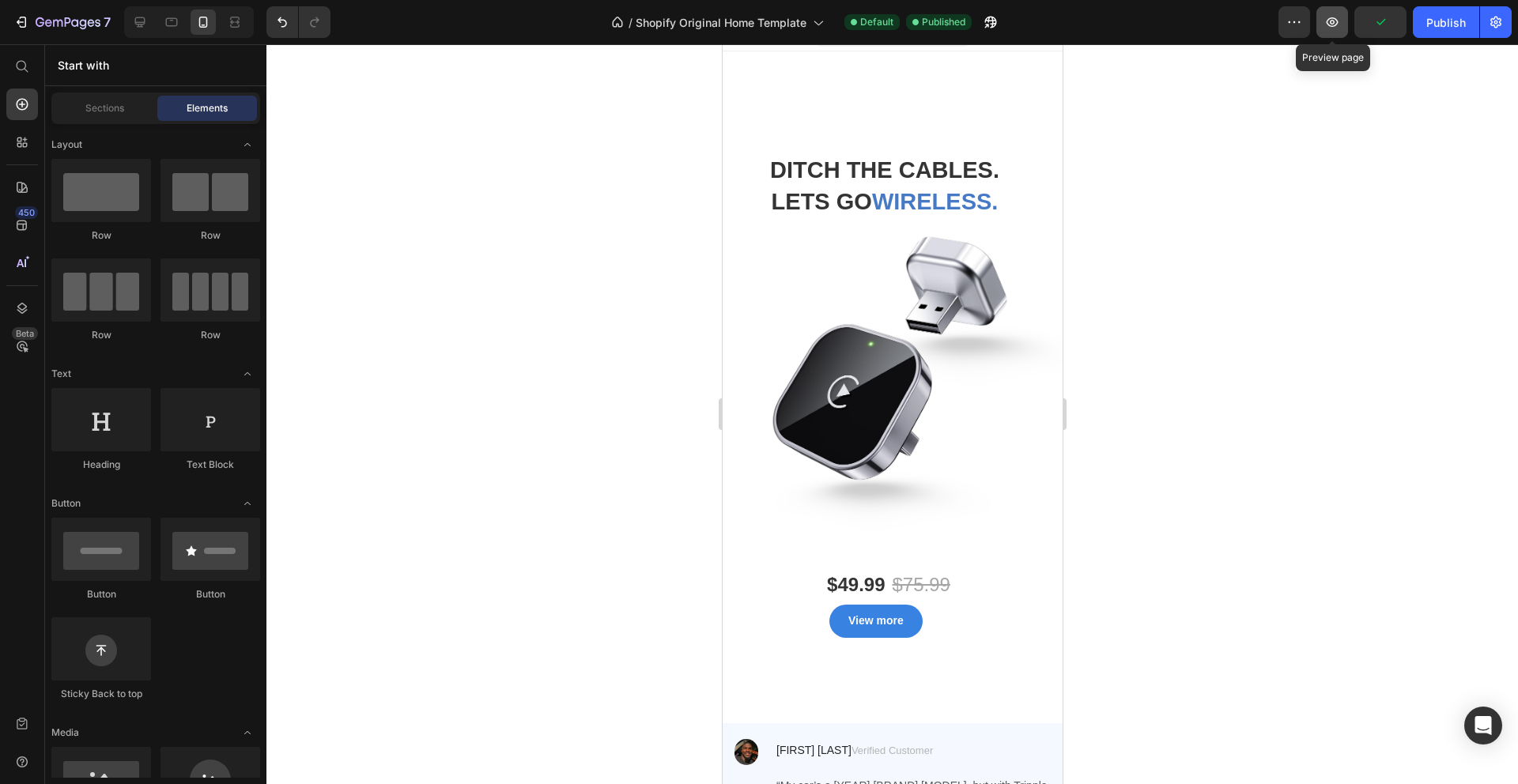 click 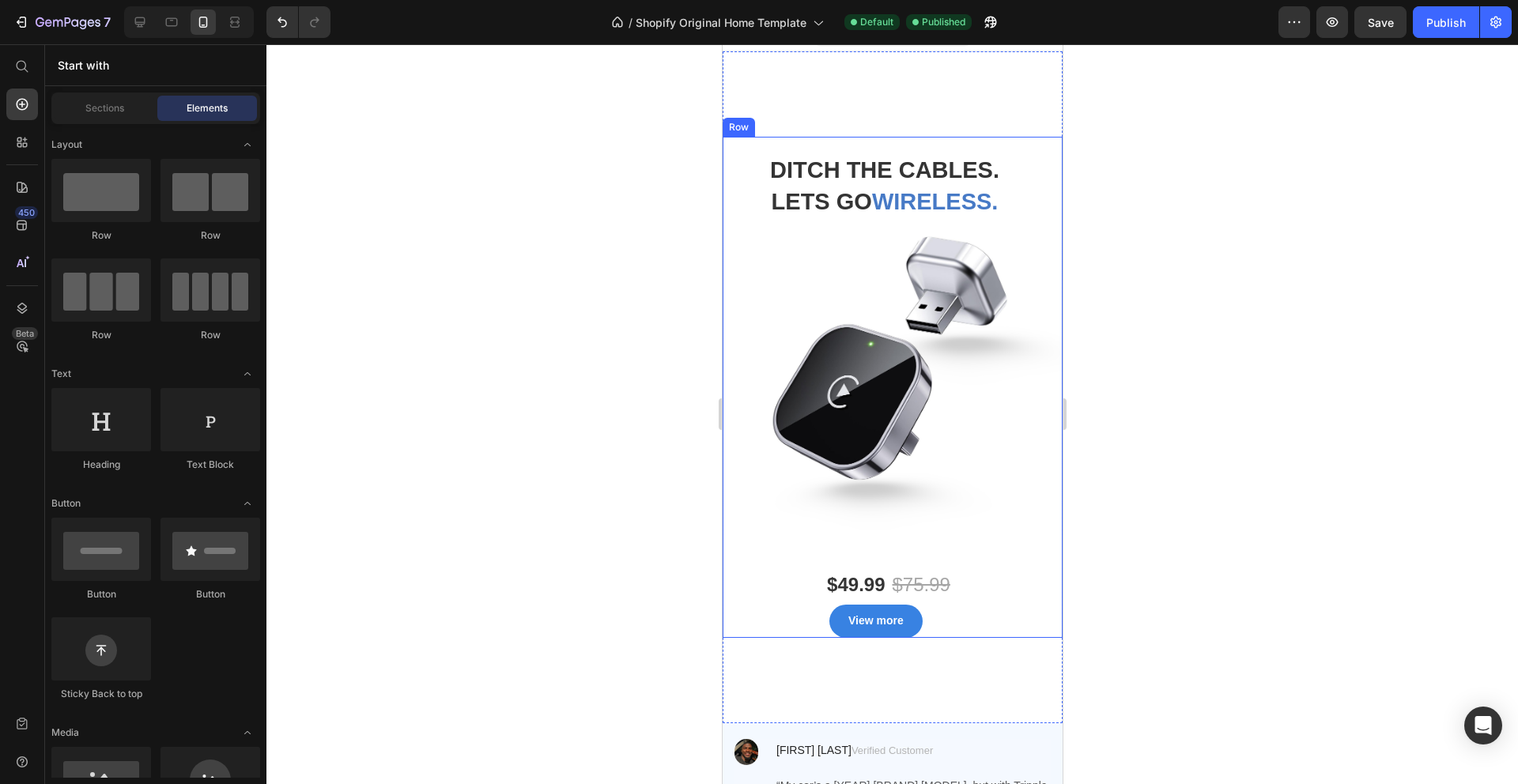scroll, scrollTop: 0, scrollLeft: 0, axis: both 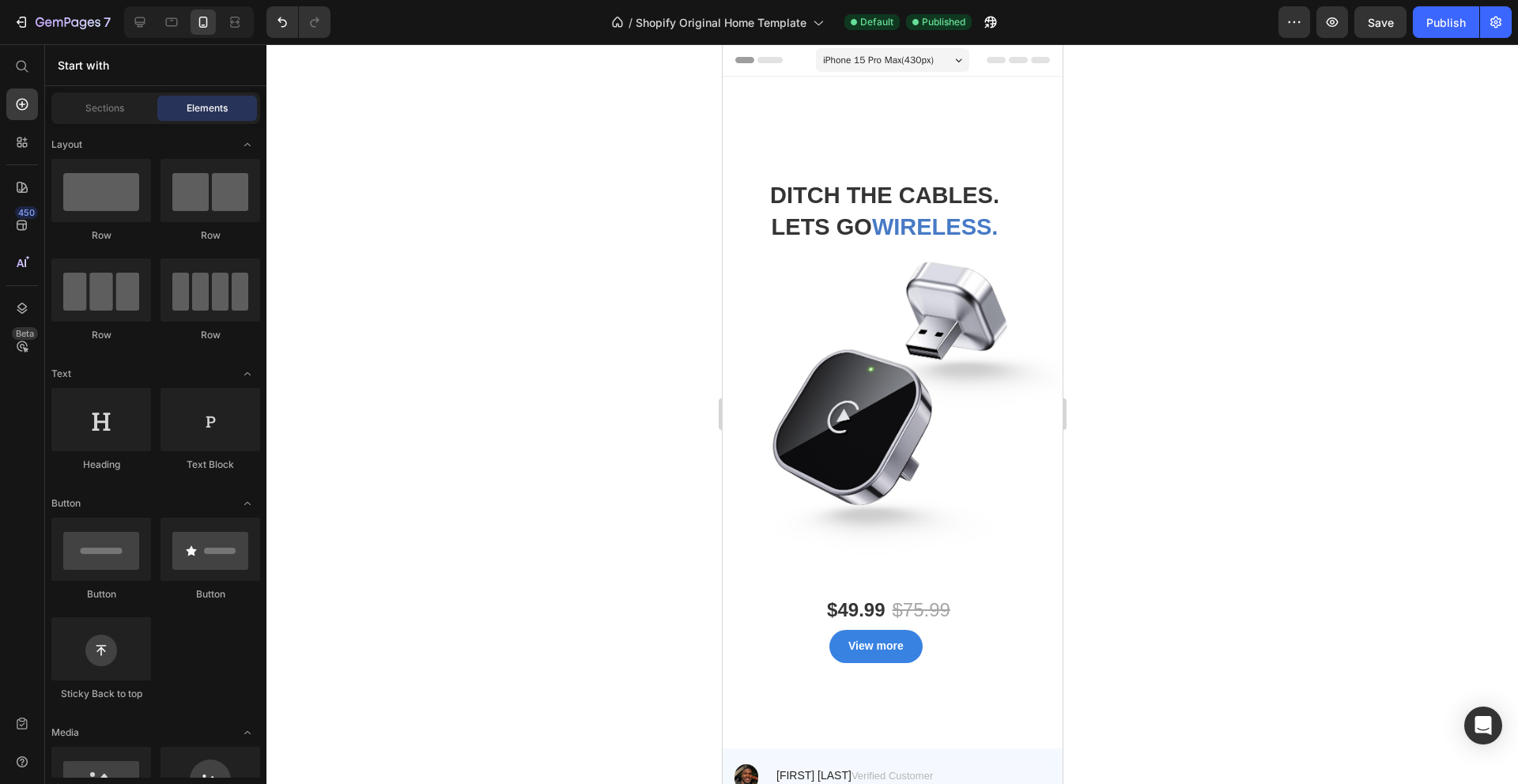 click 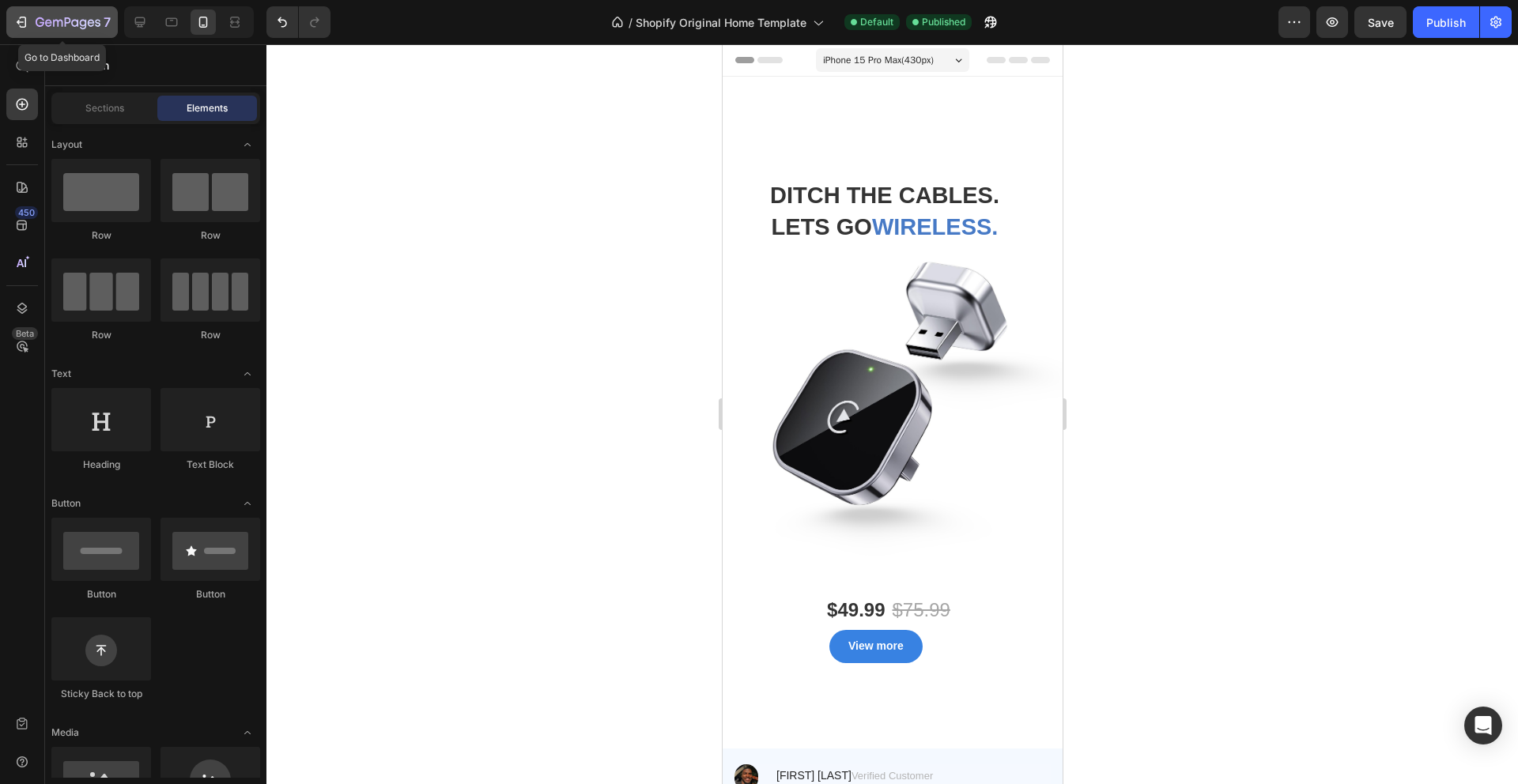 click 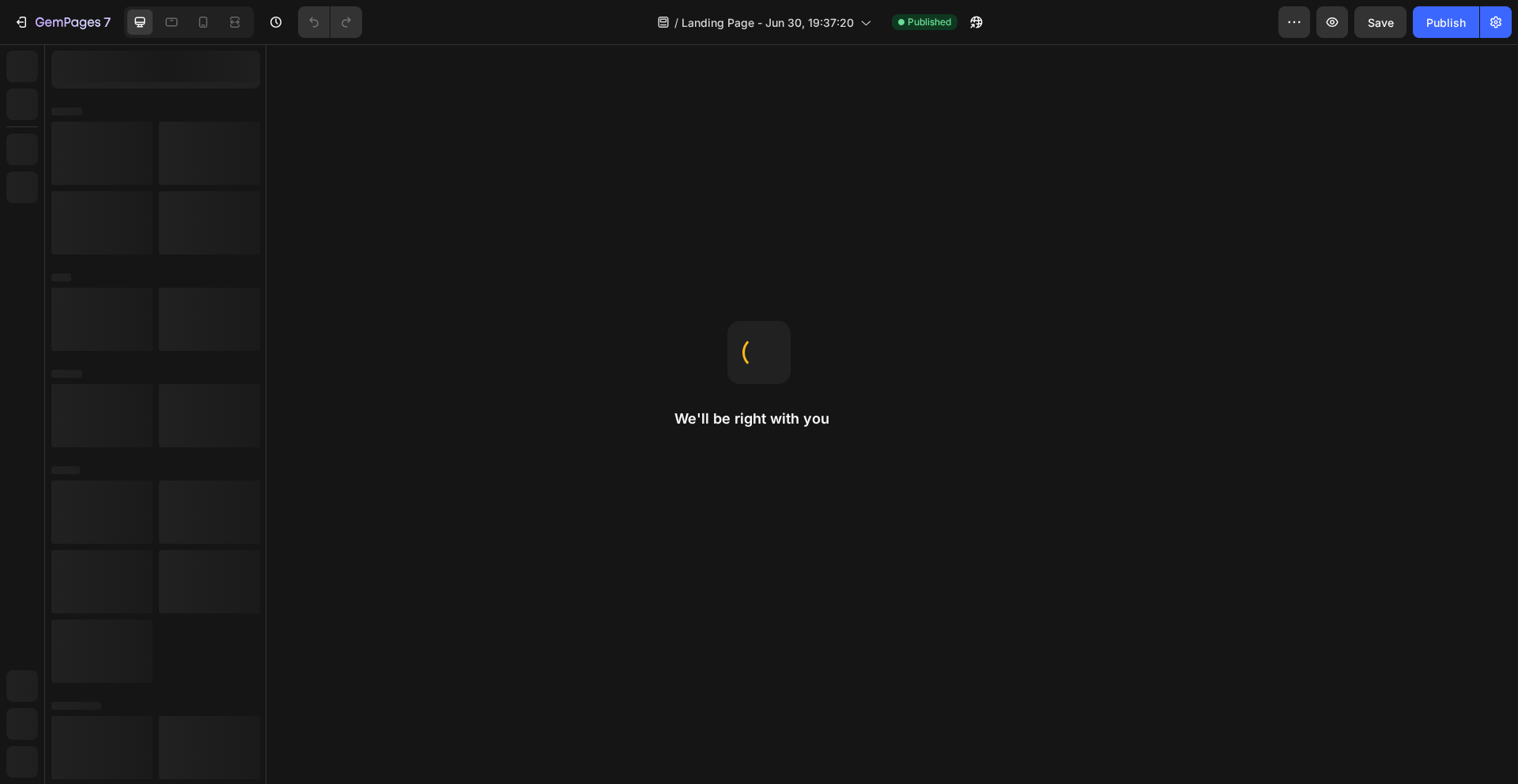 scroll, scrollTop: 0, scrollLeft: 0, axis: both 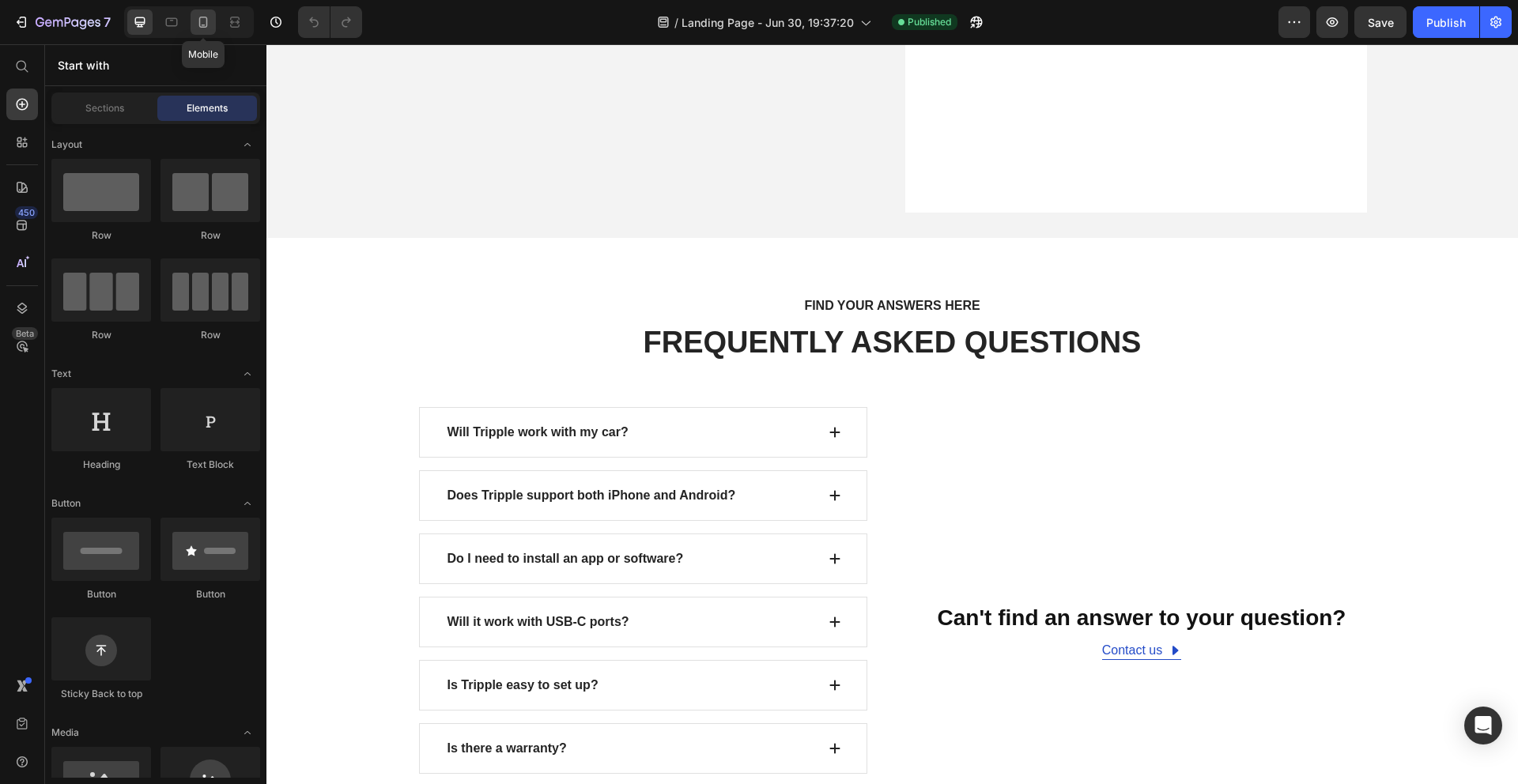 click 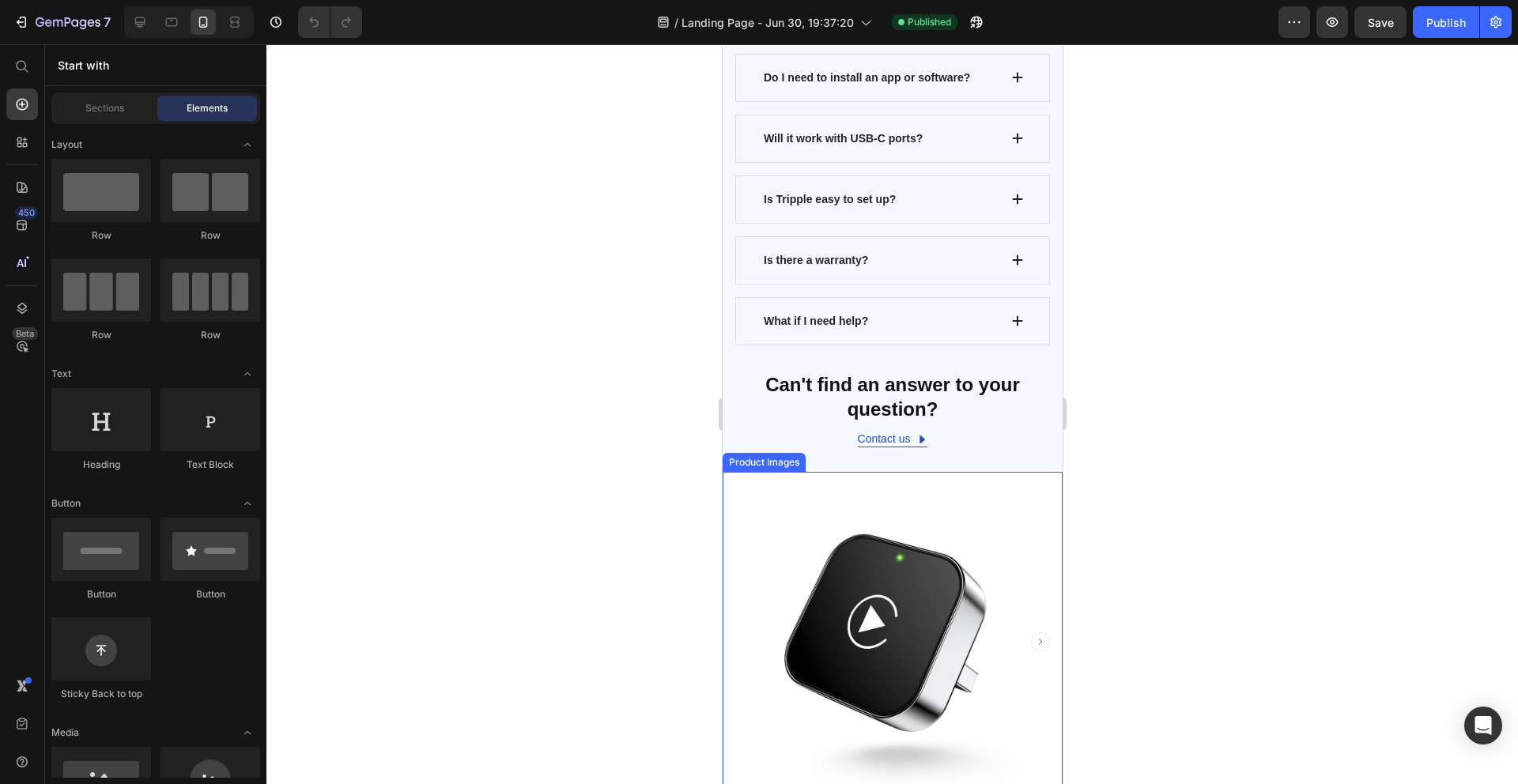scroll, scrollTop: 853, scrollLeft: 0, axis: vertical 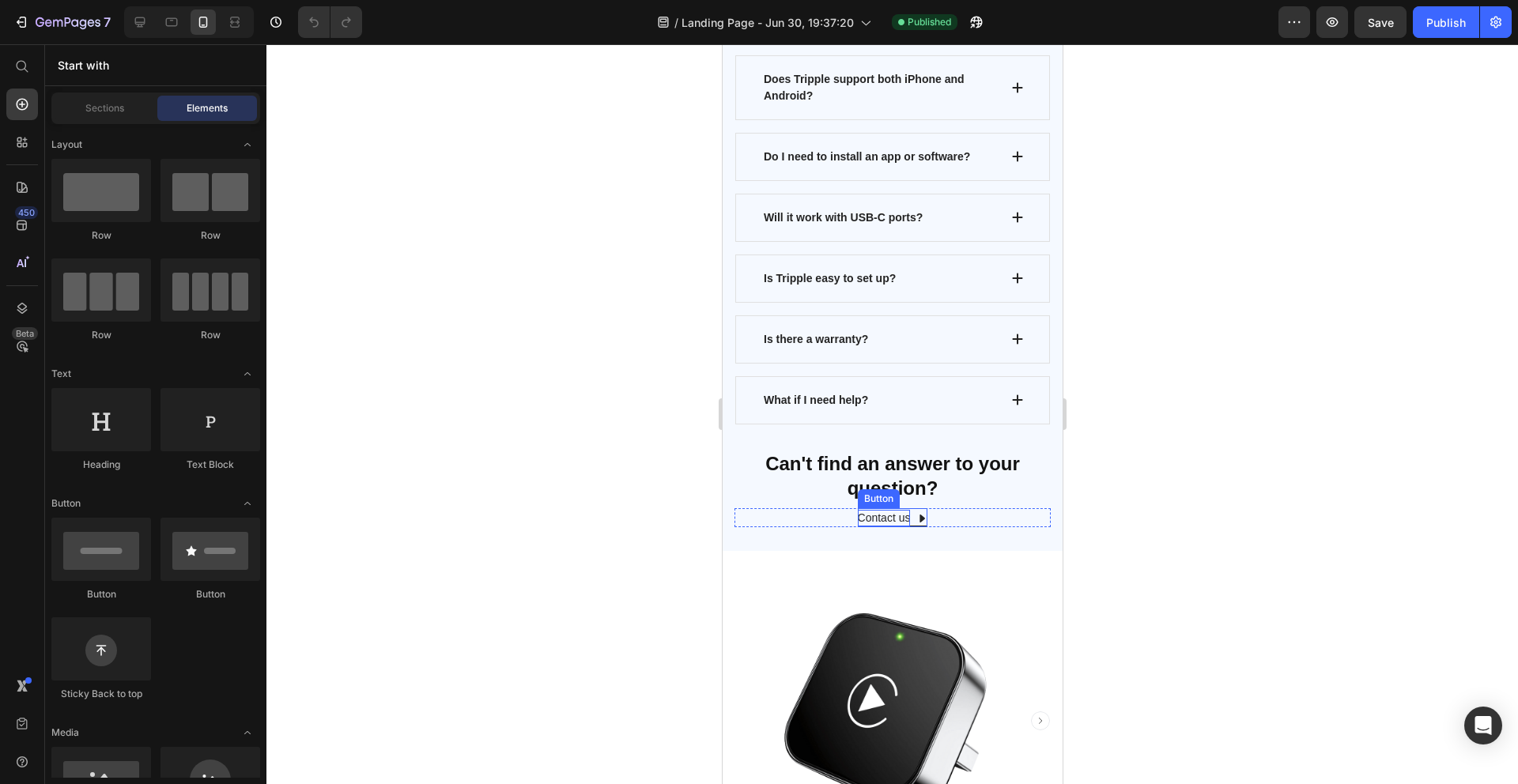 click on "Contact us" at bounding box center [883, 518] 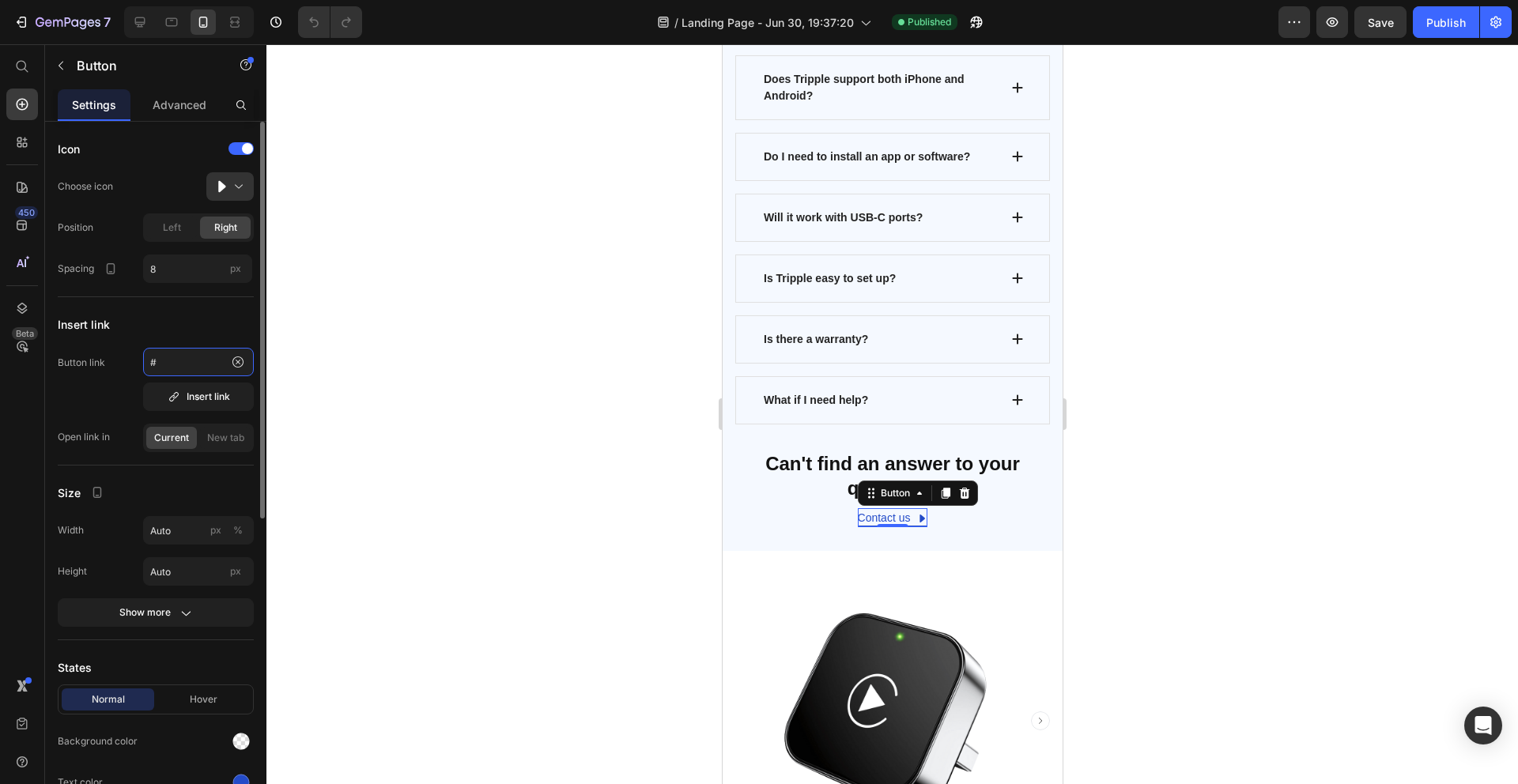 click on "#" 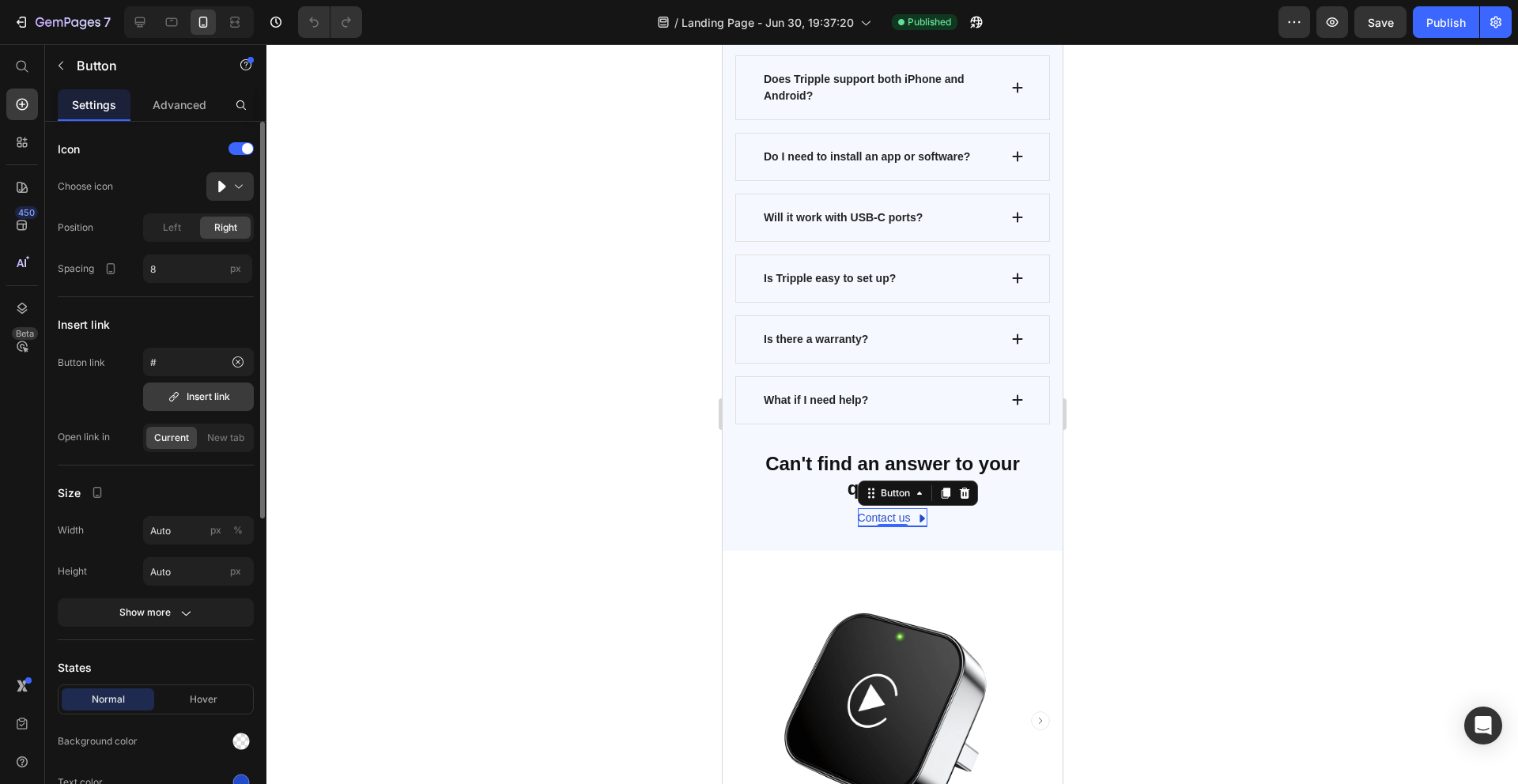 click on "Insert link" at bounding box center [198, 397] 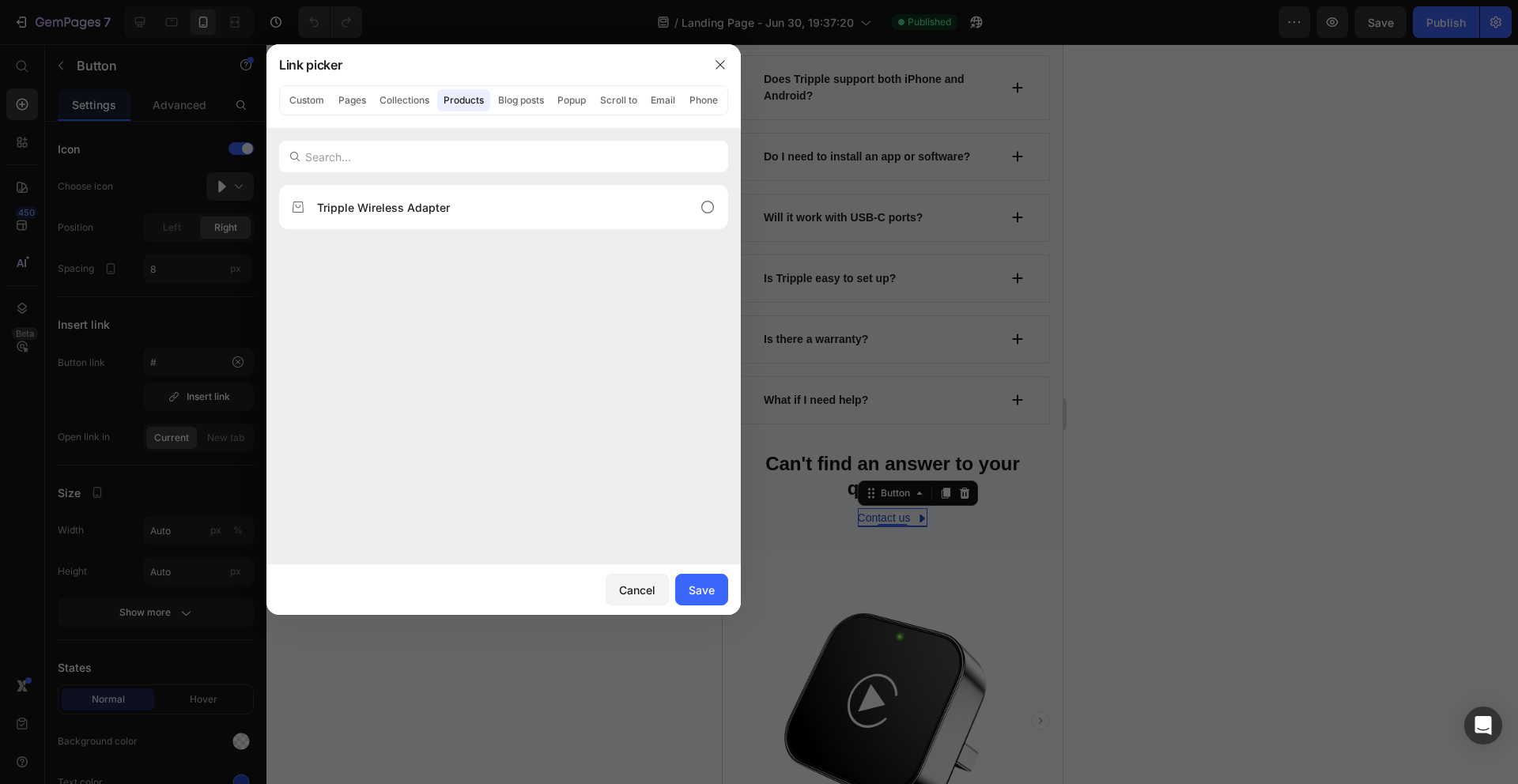 click at bounding box center (759, 392) 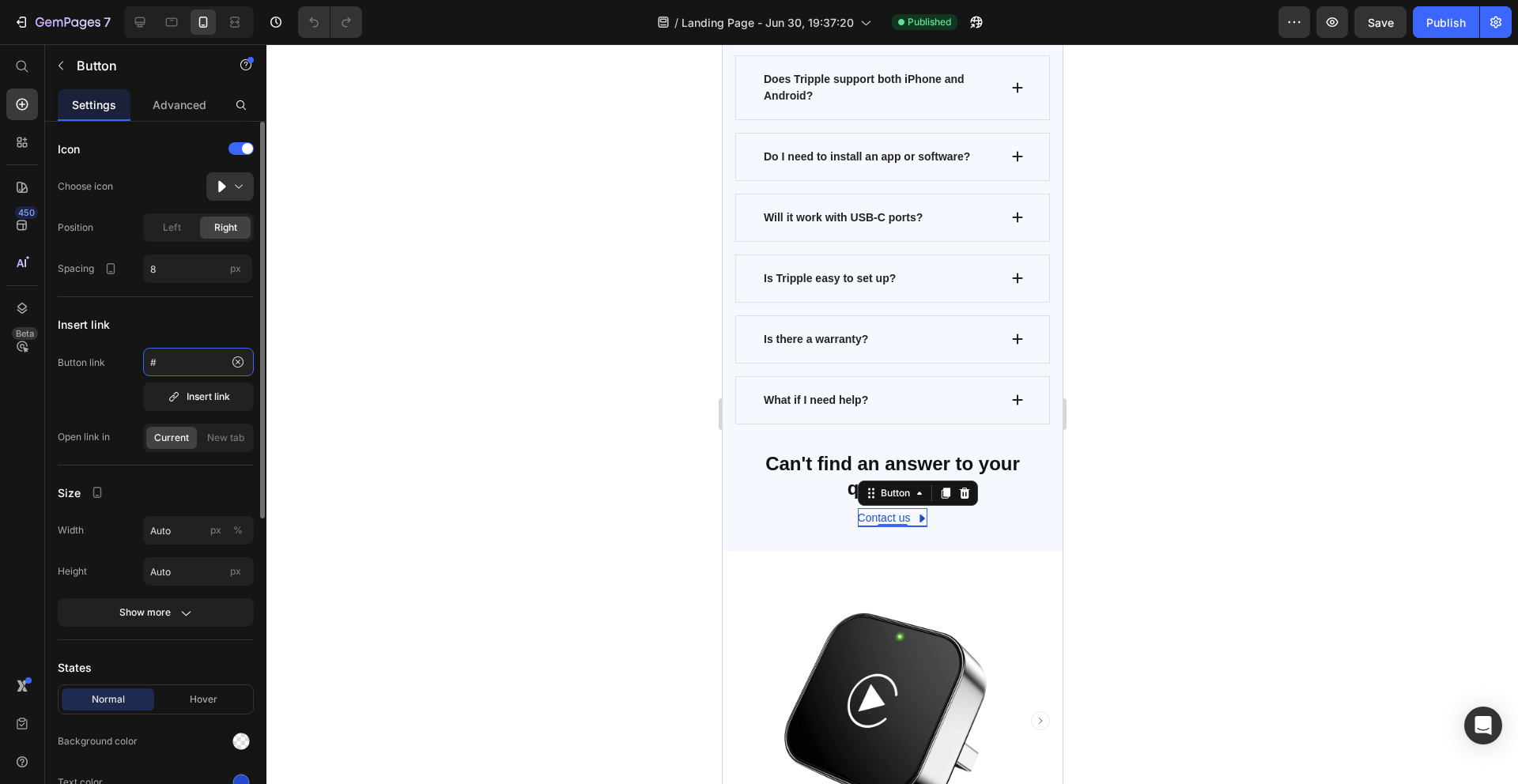 click on "#" 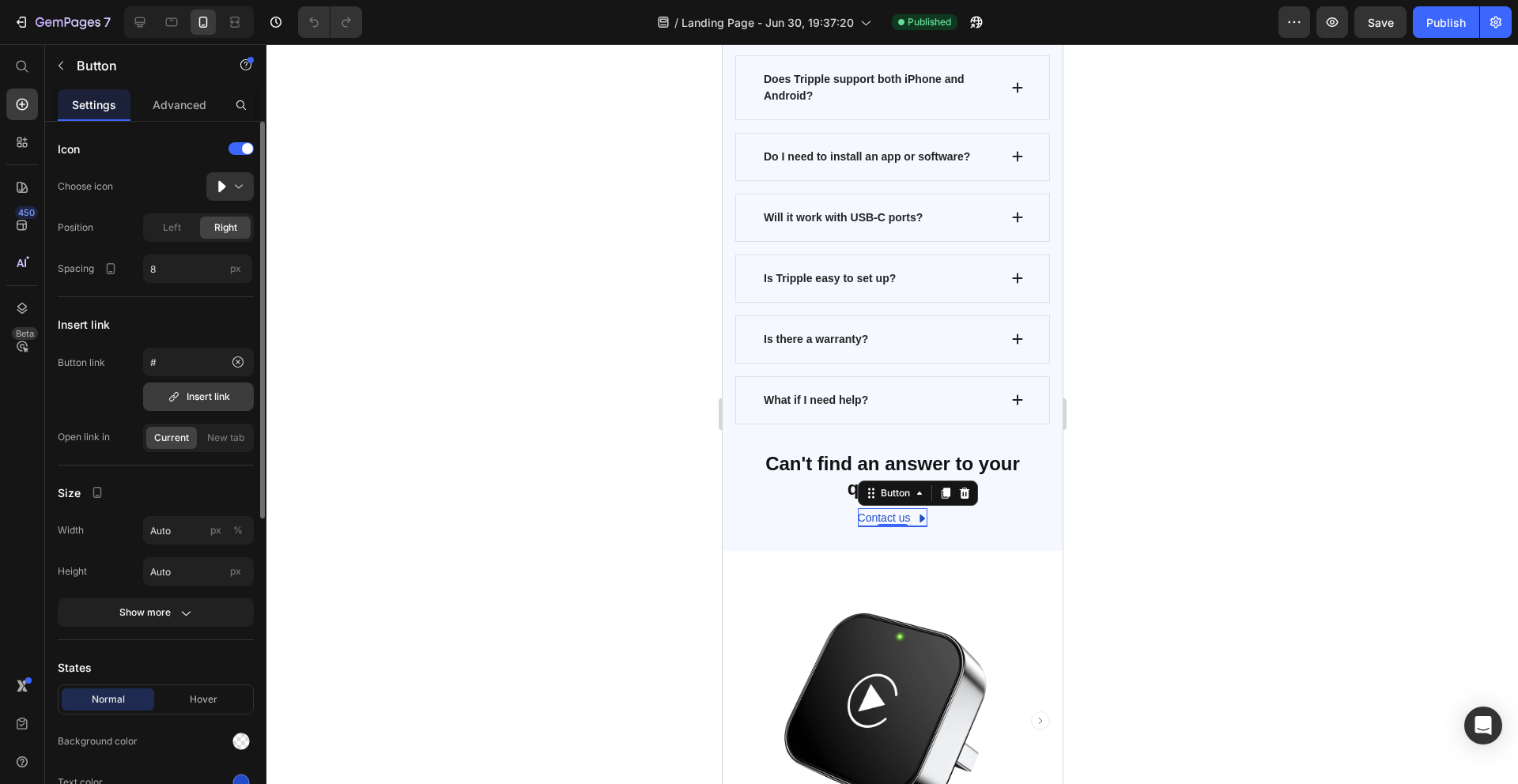 click on "Insert link" at bounding box center (198, 397) 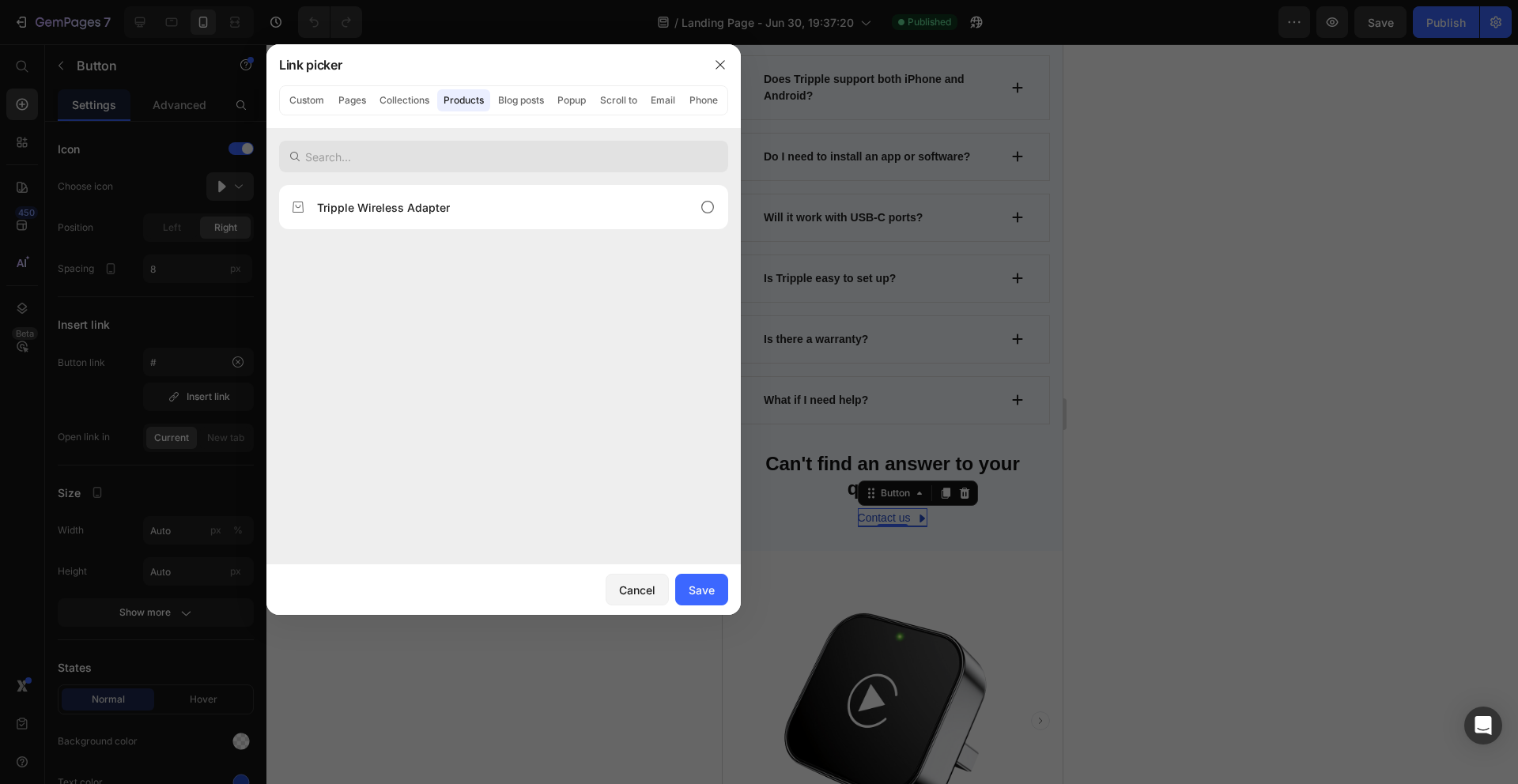click at bounding box center [504, 156] 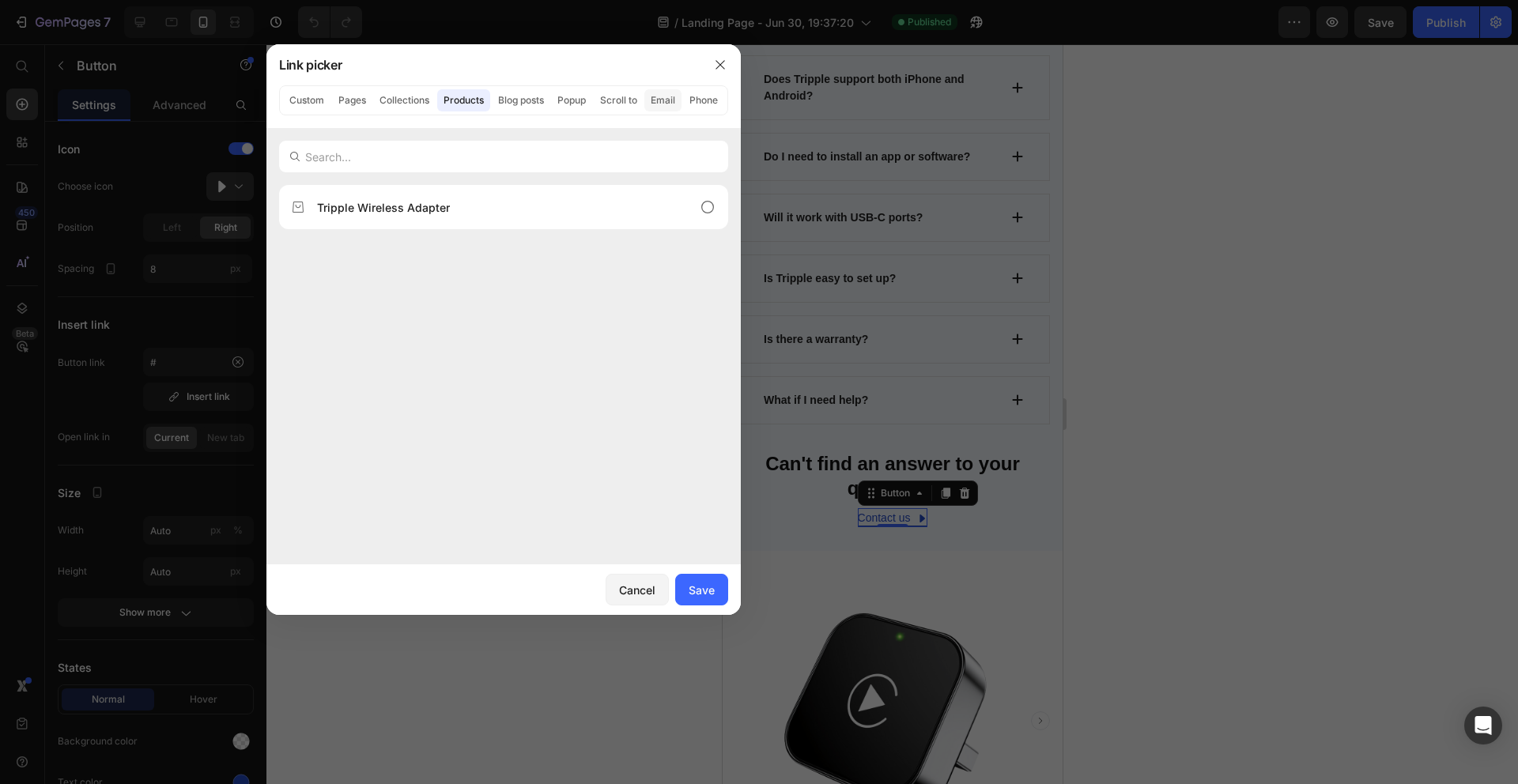 click on "Email" 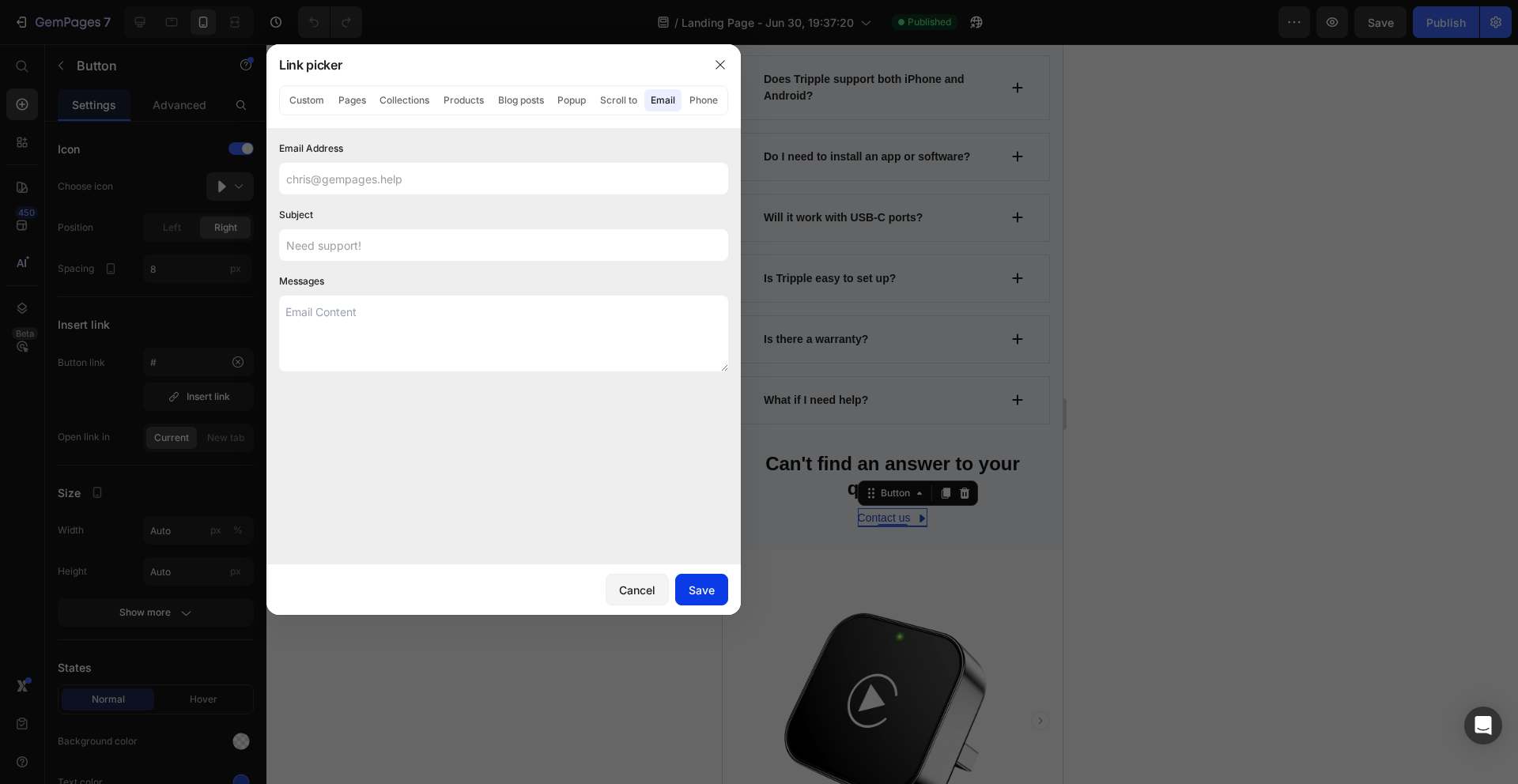 click on "Save" at bounding box center (701, 590) 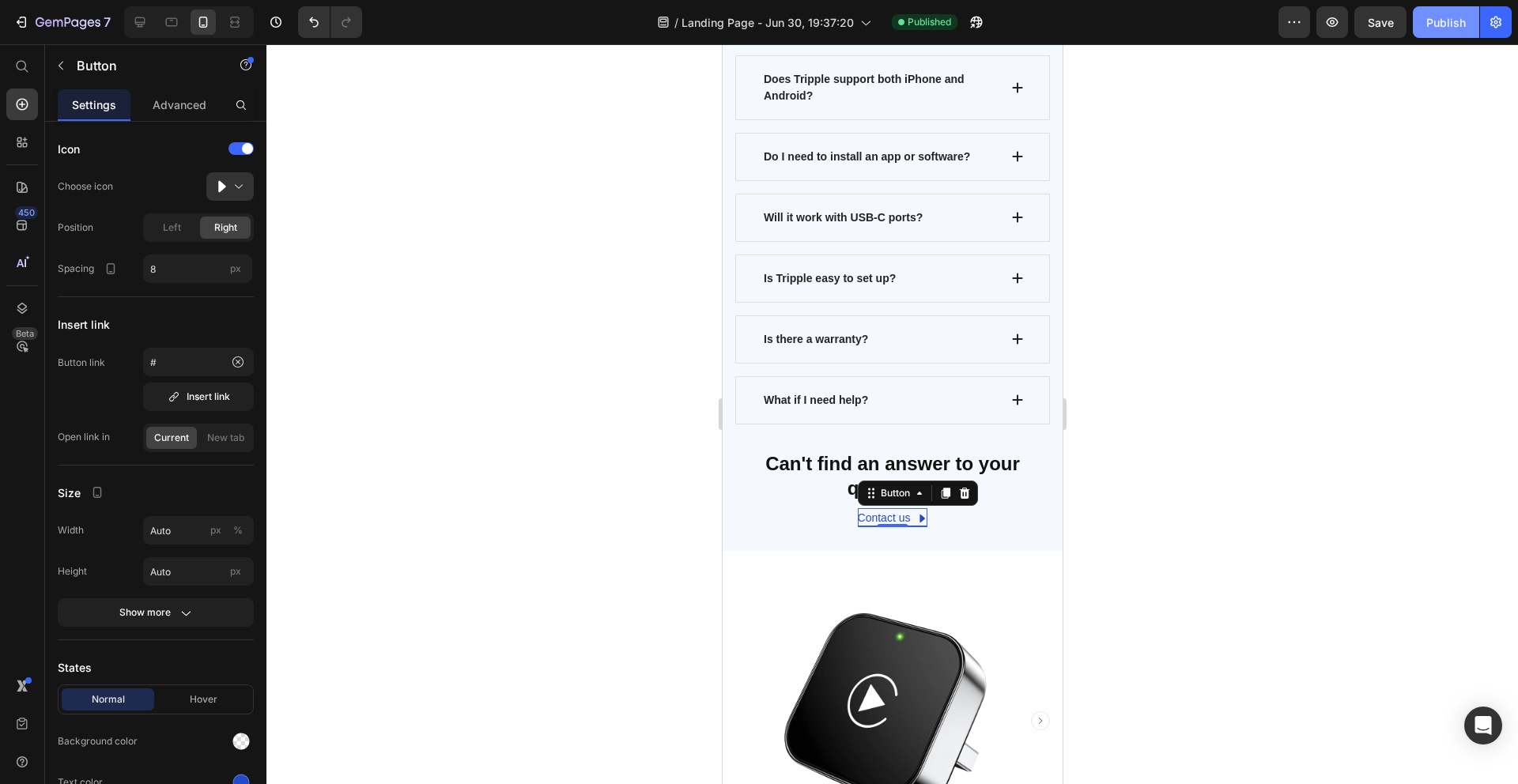 click on "Publish" at bounding box center (1446, 22) 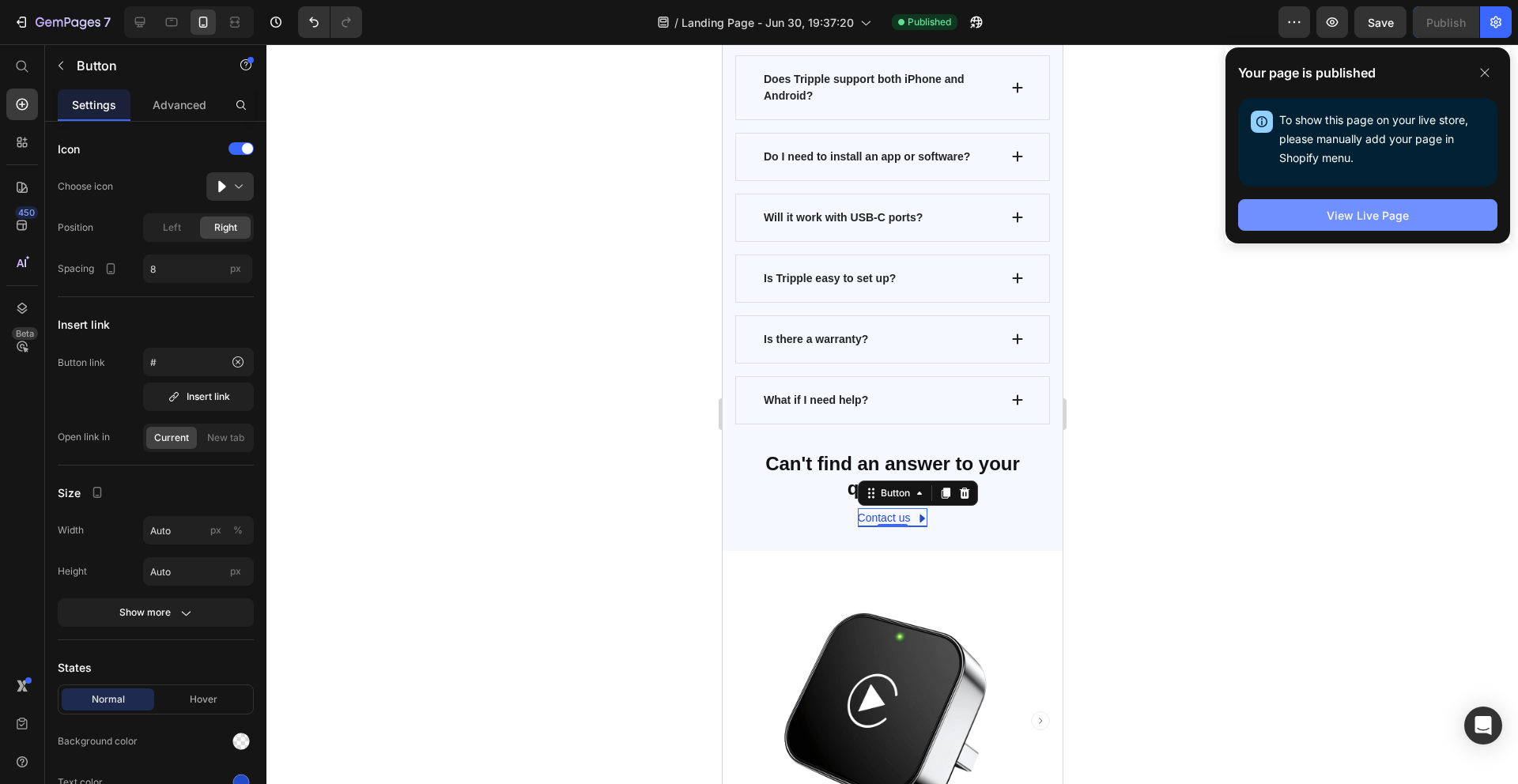 click on "View Live Page" at bounding box center (1368, 215) 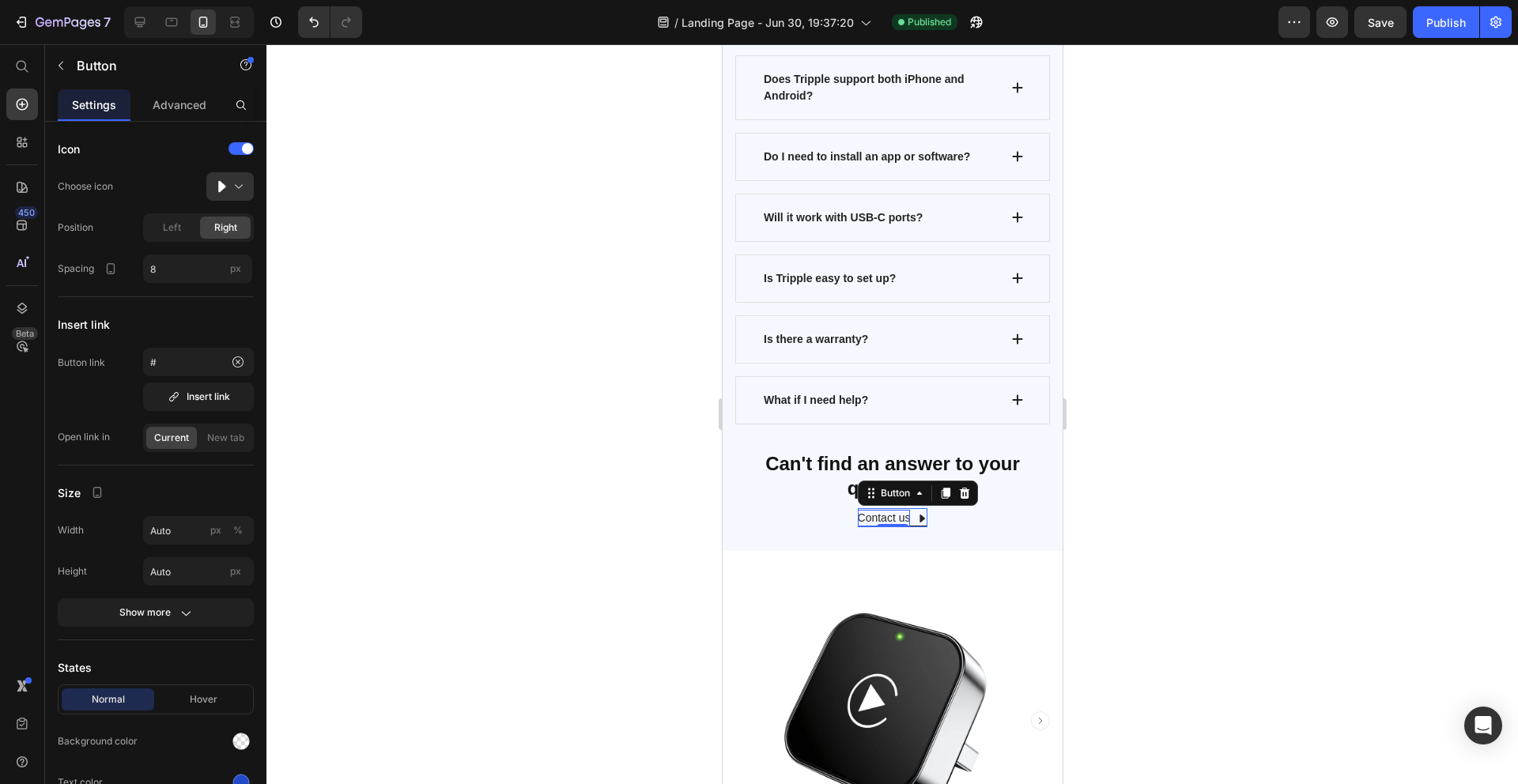 click on "Contact us" at bounding box center [883, 518] 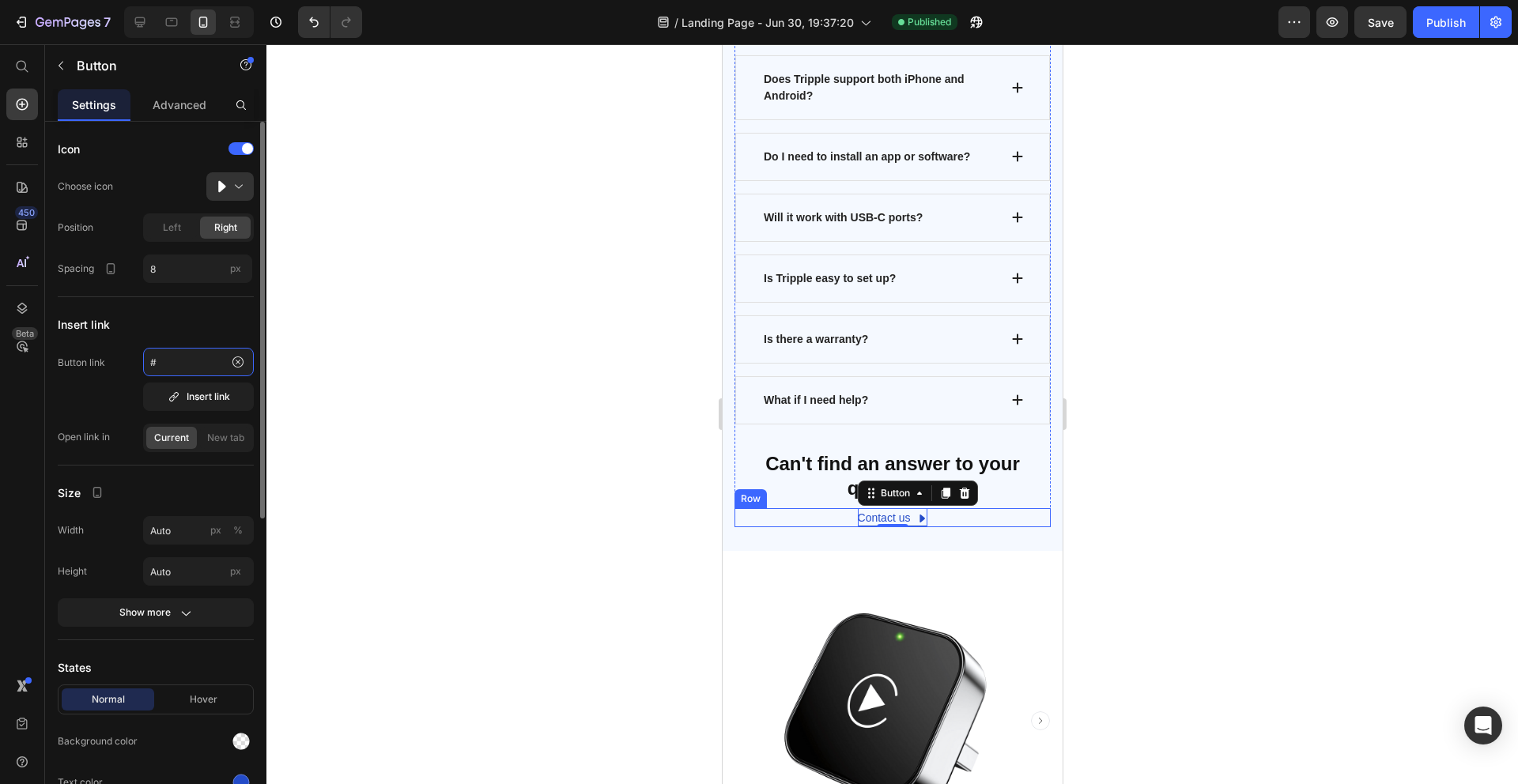 click on "#" 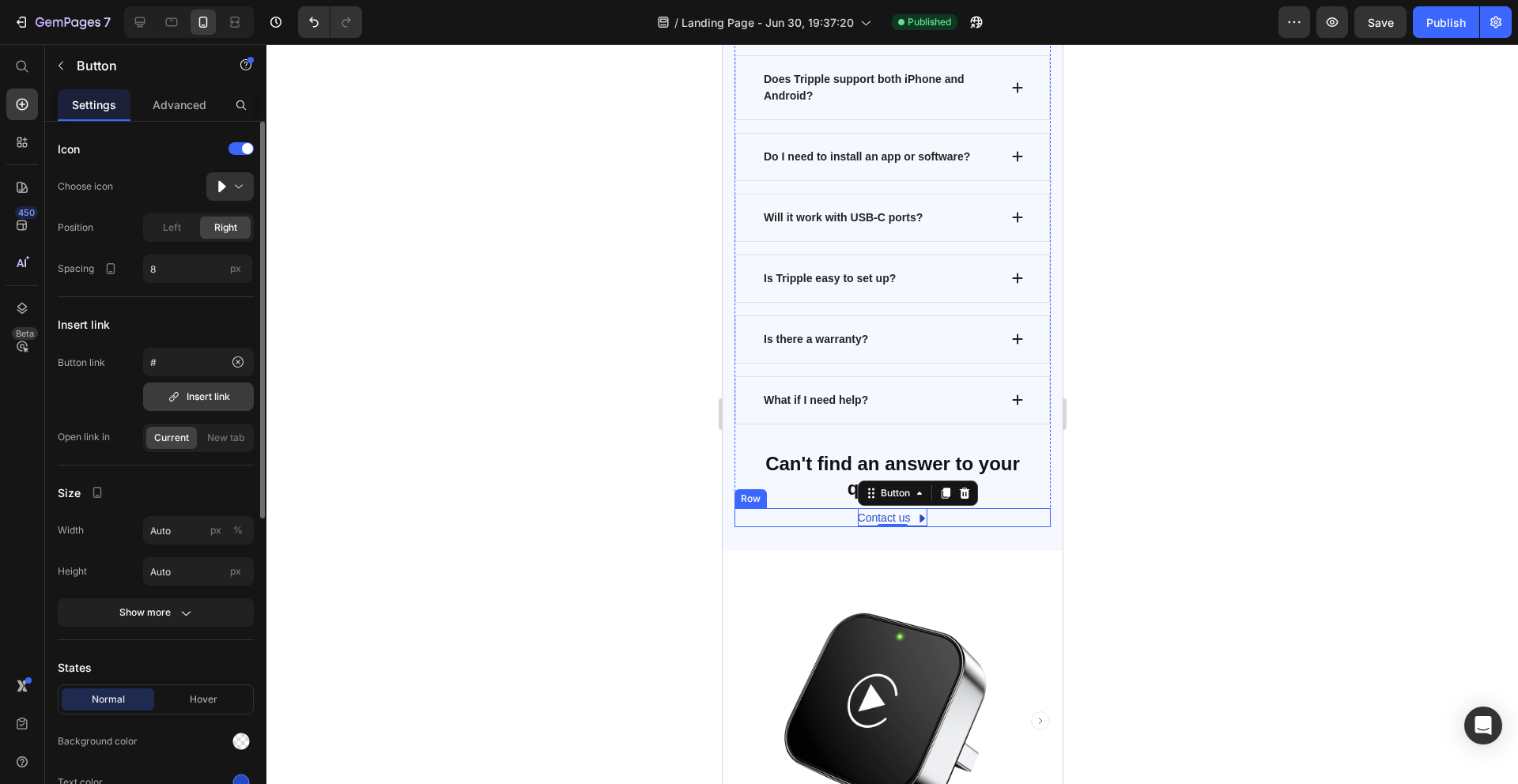 click on "Insert link" at bounding box center [198, 397] 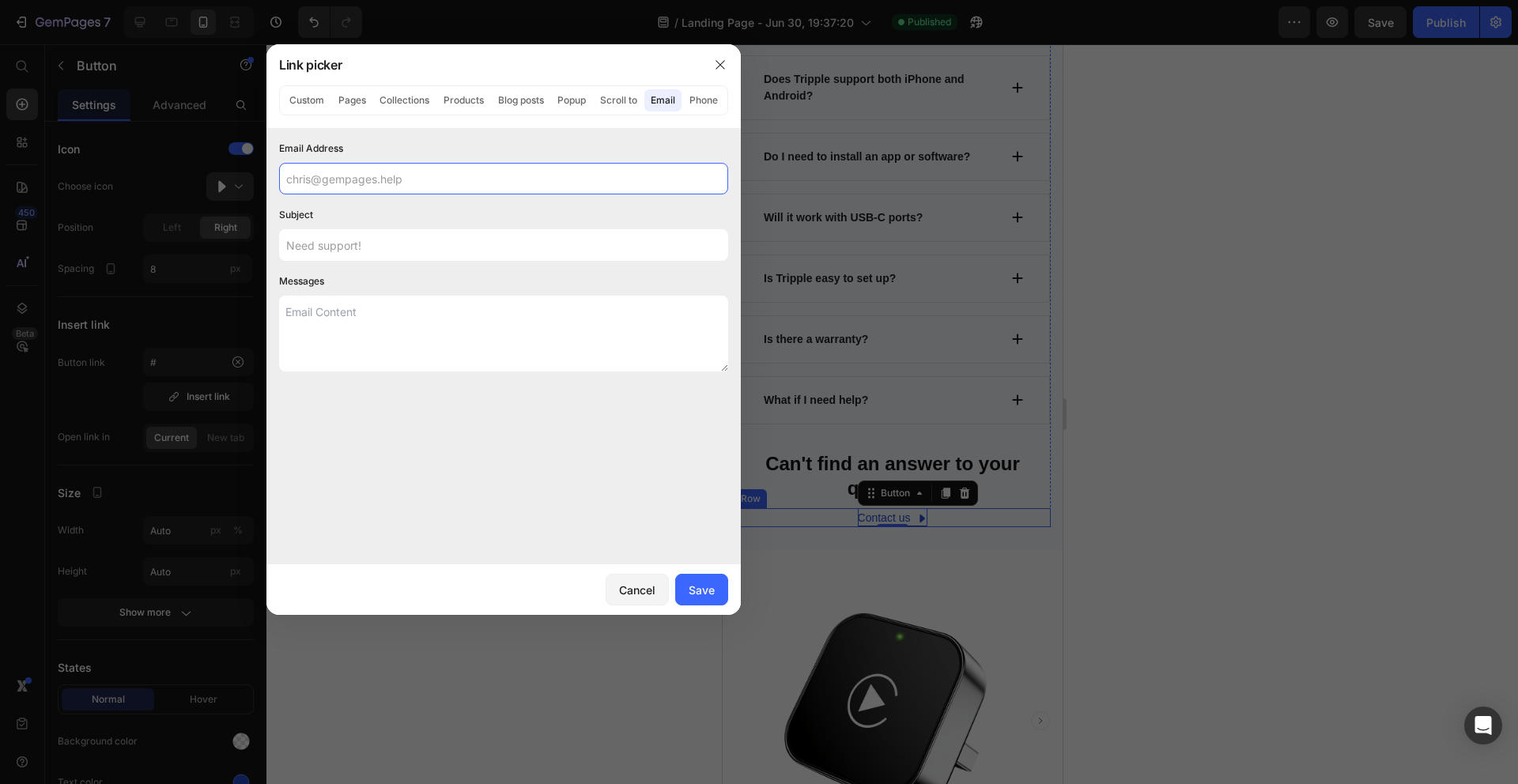 click 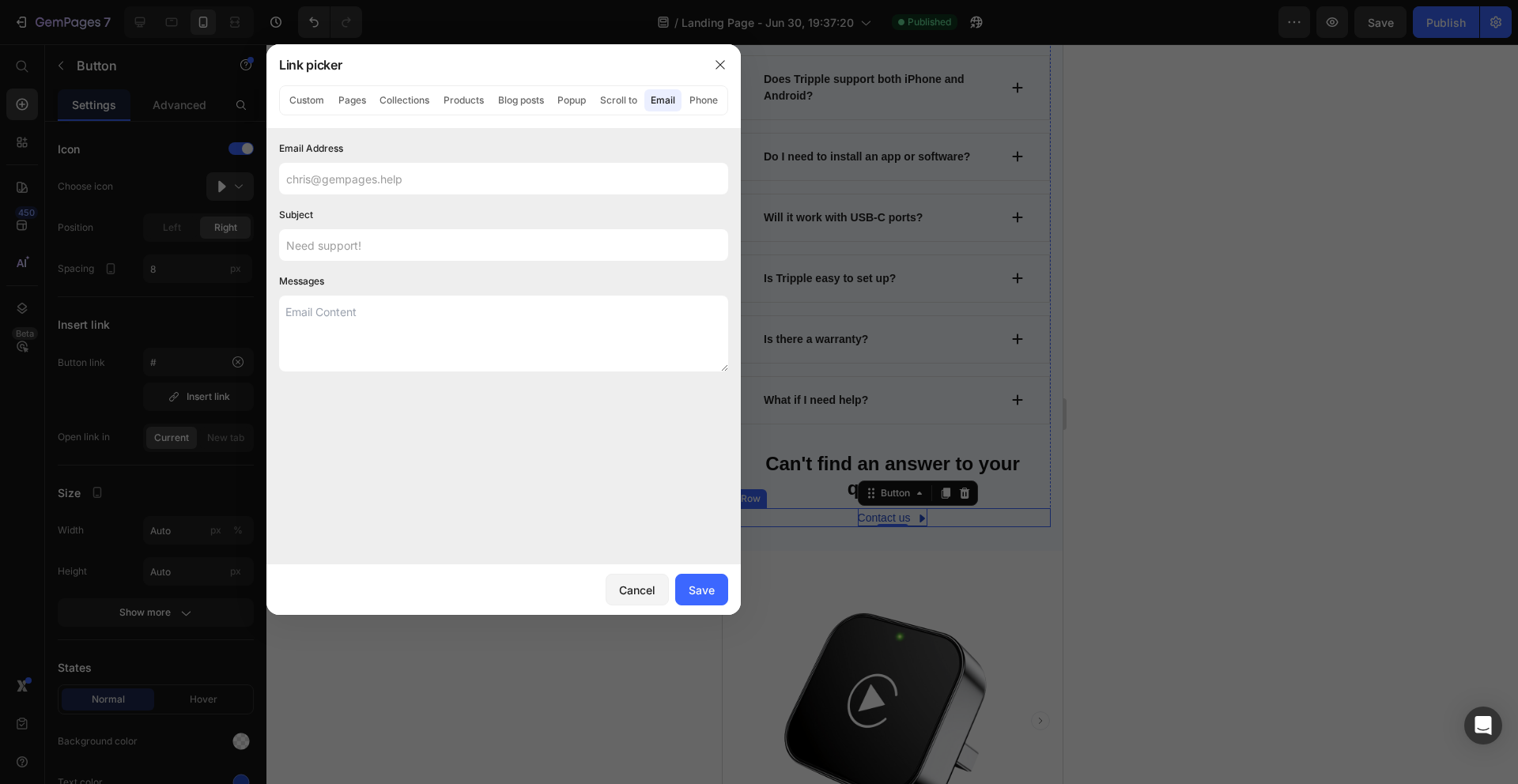 click on "Email Address" at bounding box center [504, 149] 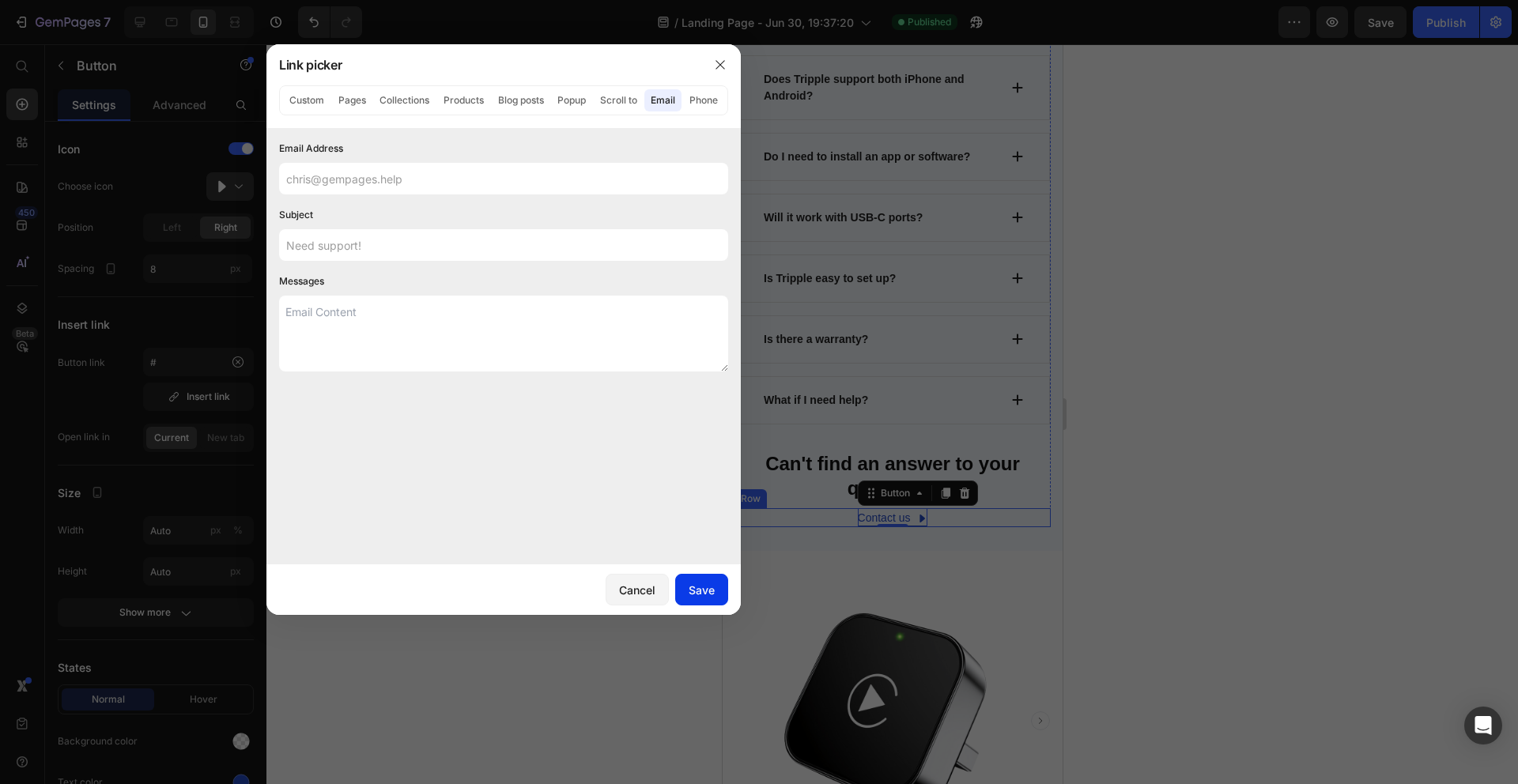 click on "Save" at bounding box center (701, 590) 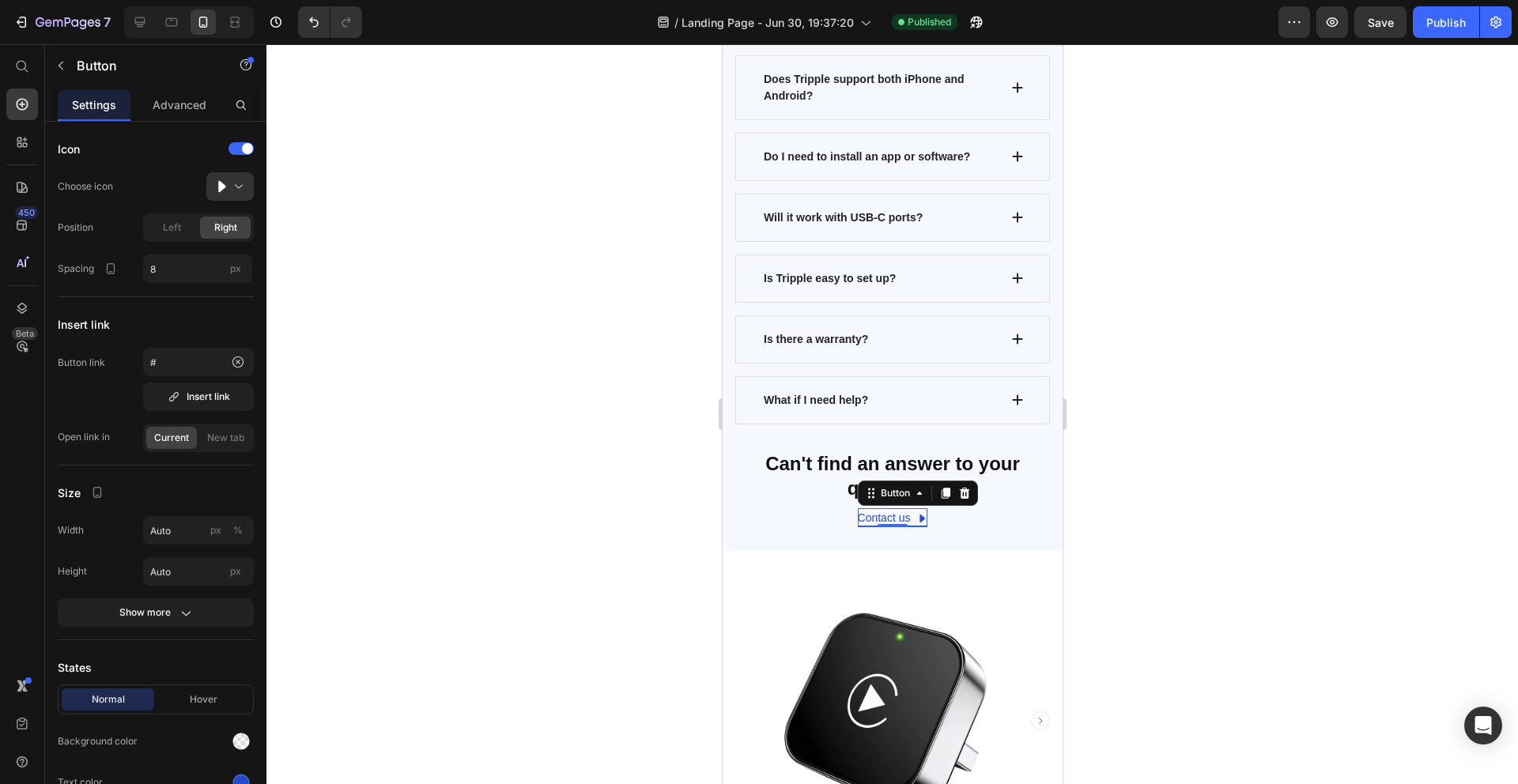 click 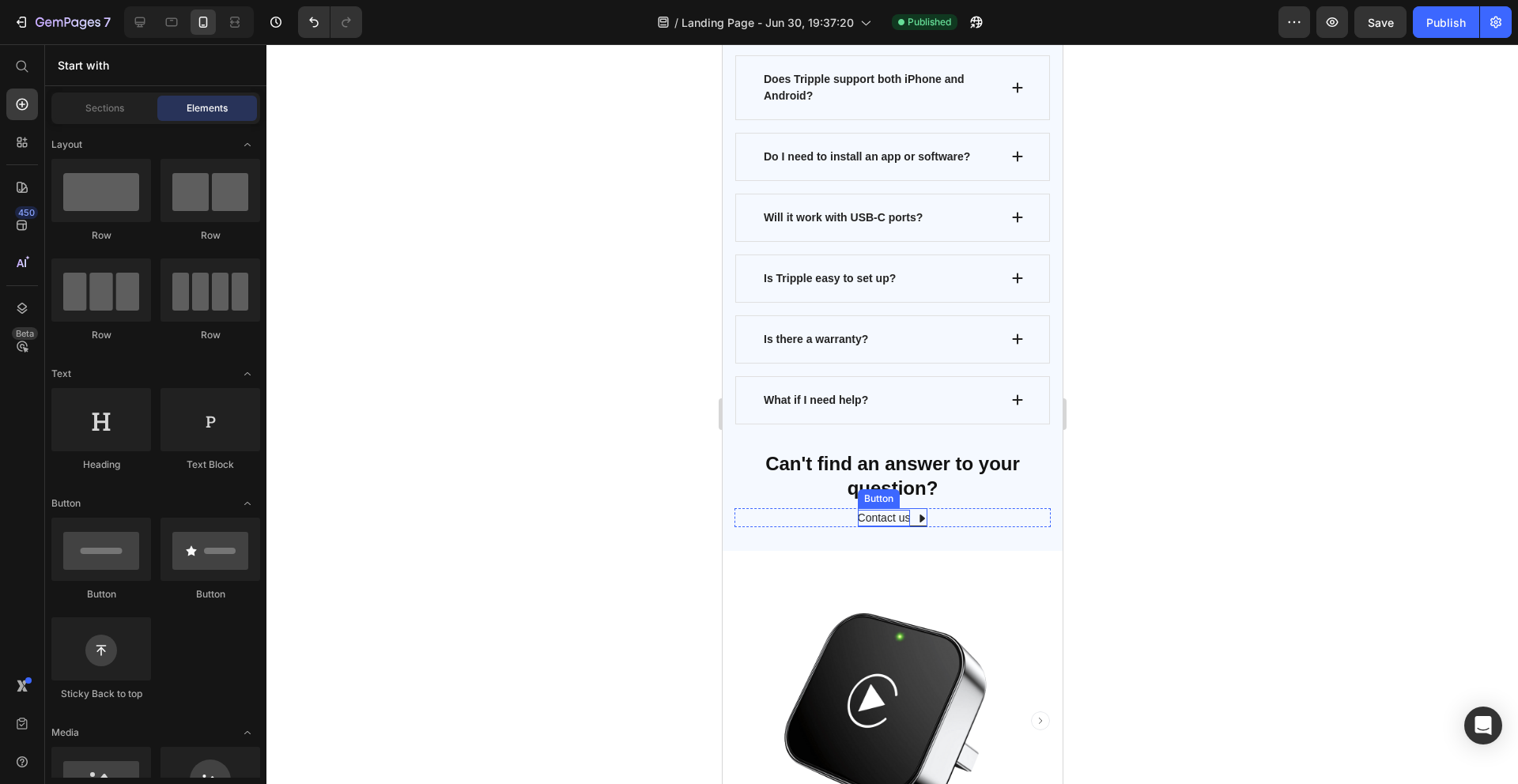 click on "Contact us" at bounding box center [883, 518] 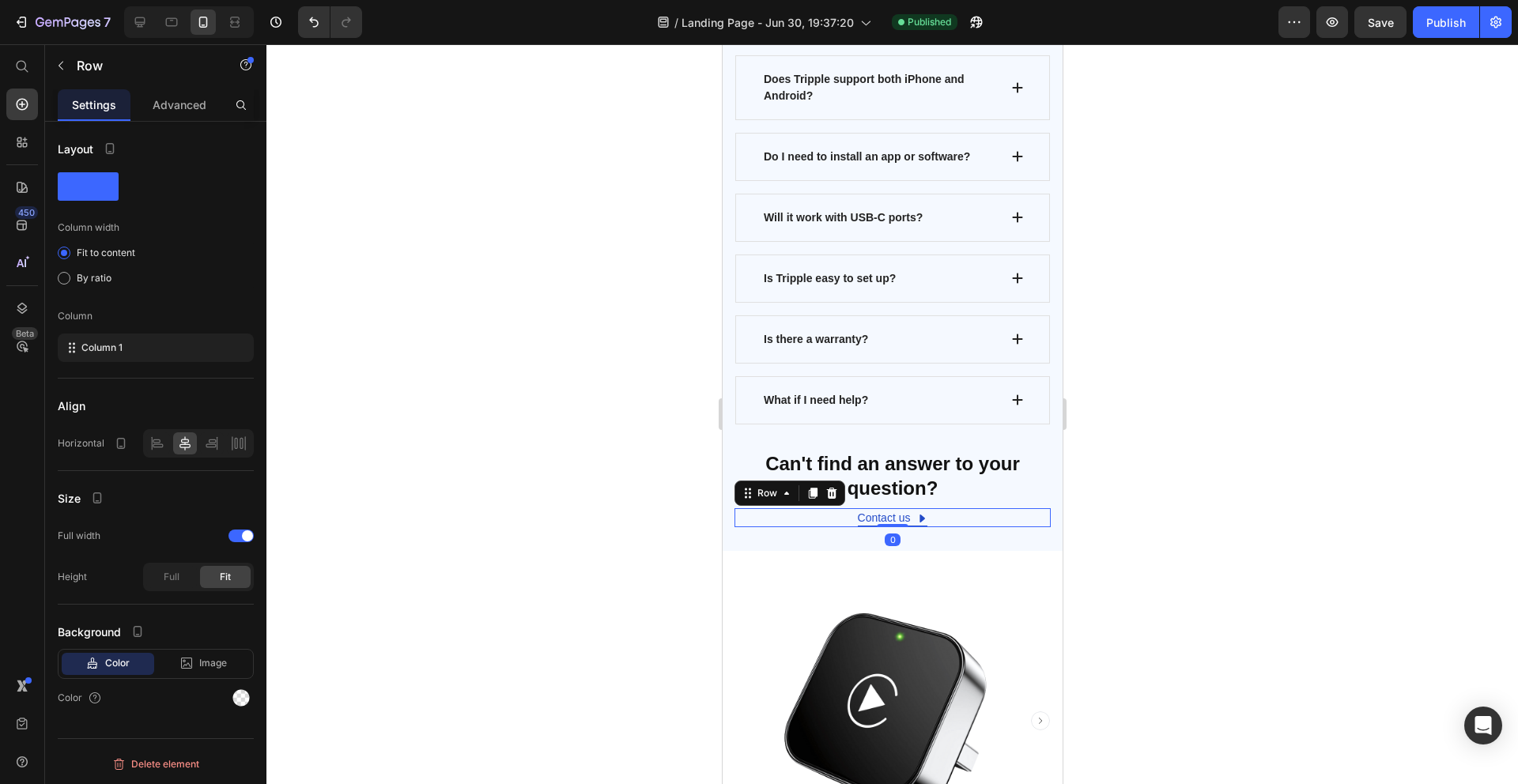 click on "Contact us Button Row   0" at bounding box center (892, 518) 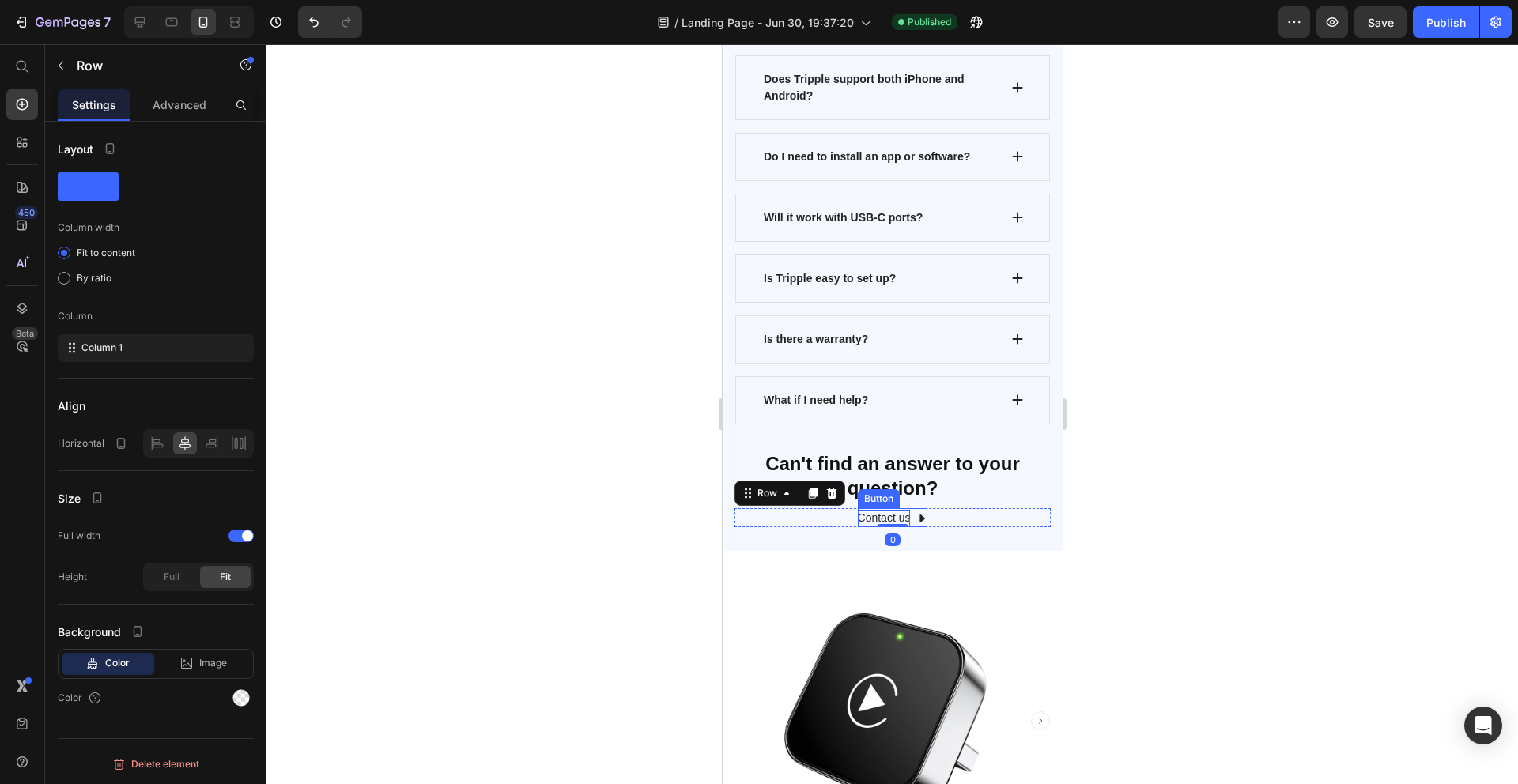 click on "Contact us" at bounding box center [883, 518] 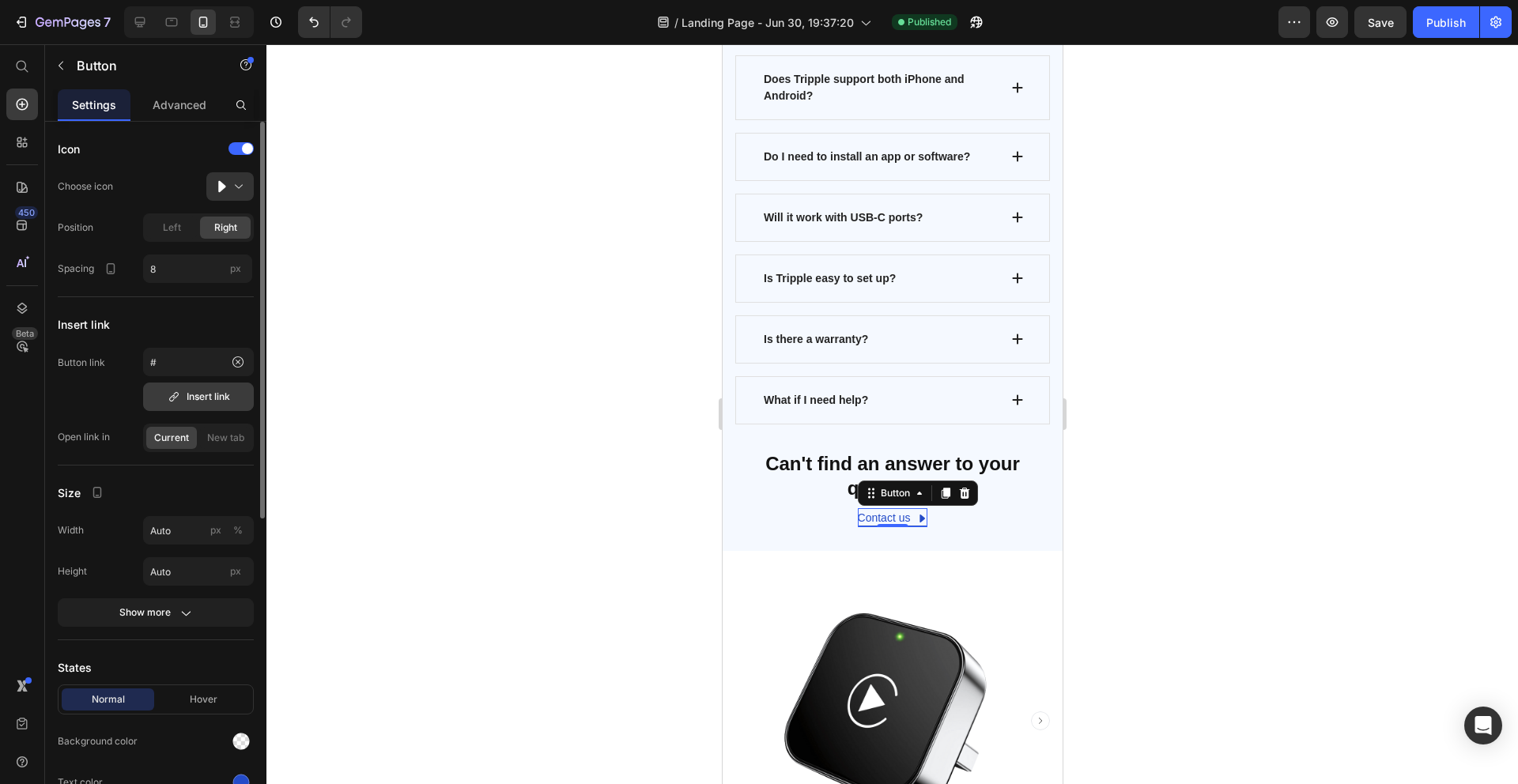 click on "Insert link" at bounding box center [198, 397] 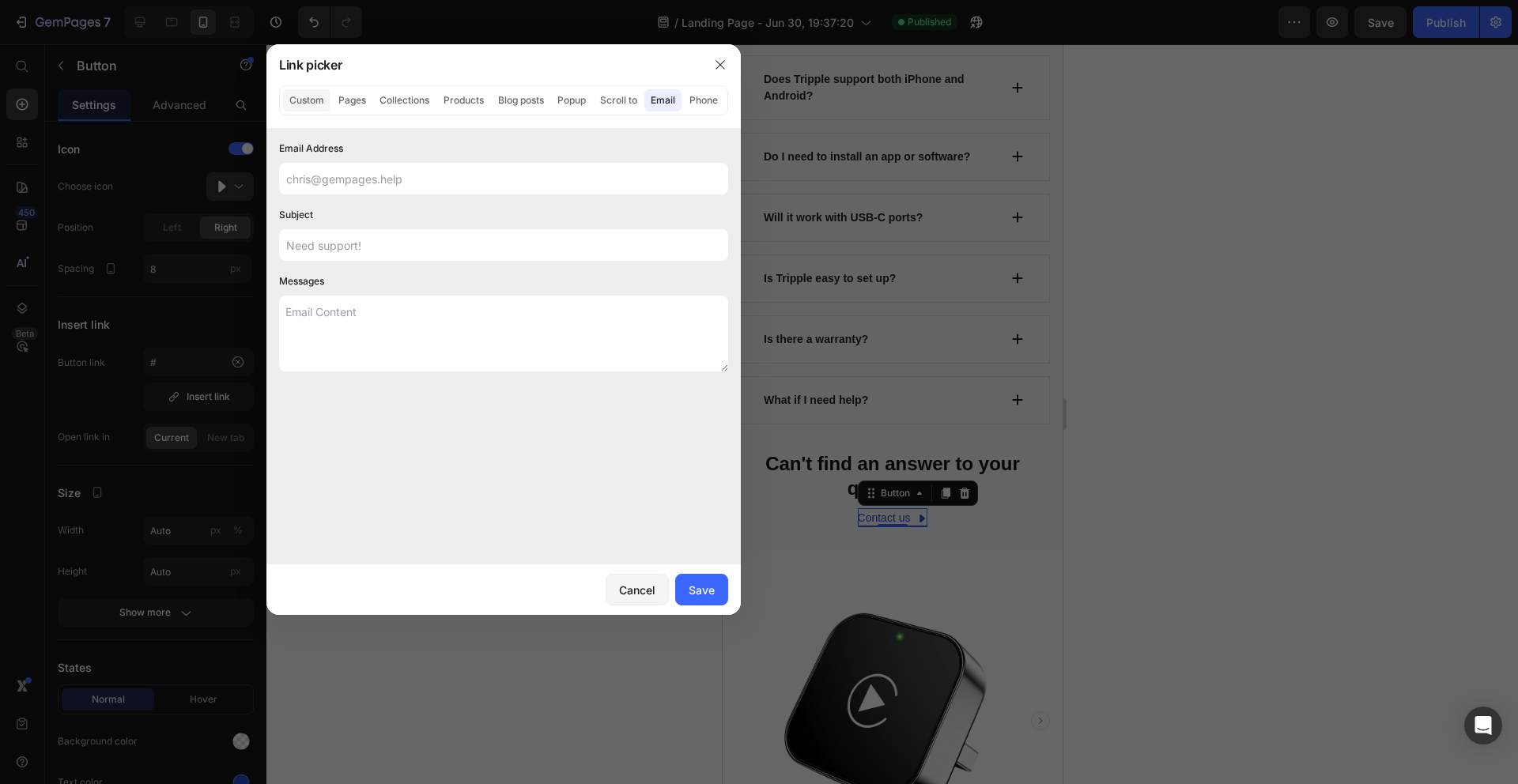 click on "Custom" 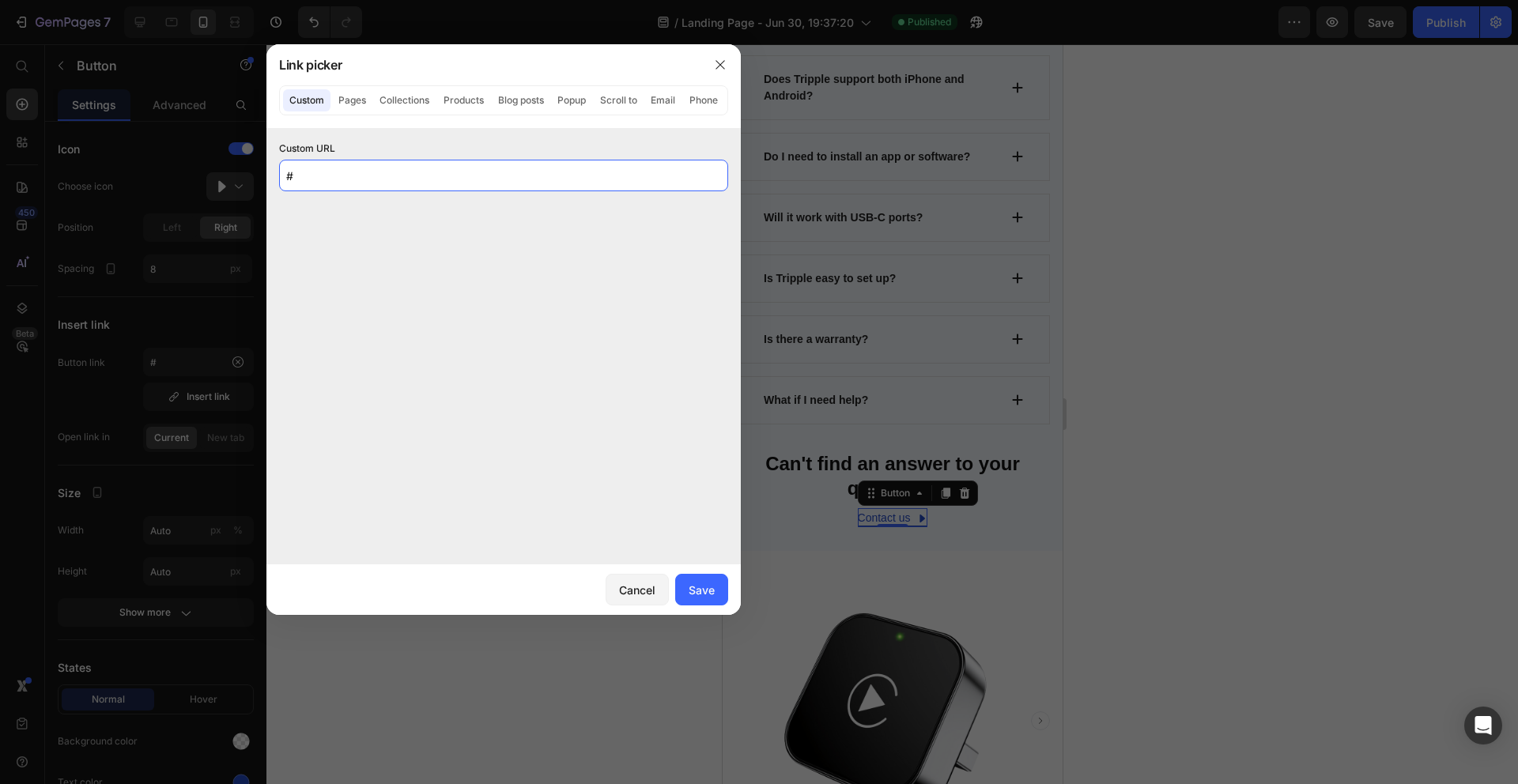 click on "#" 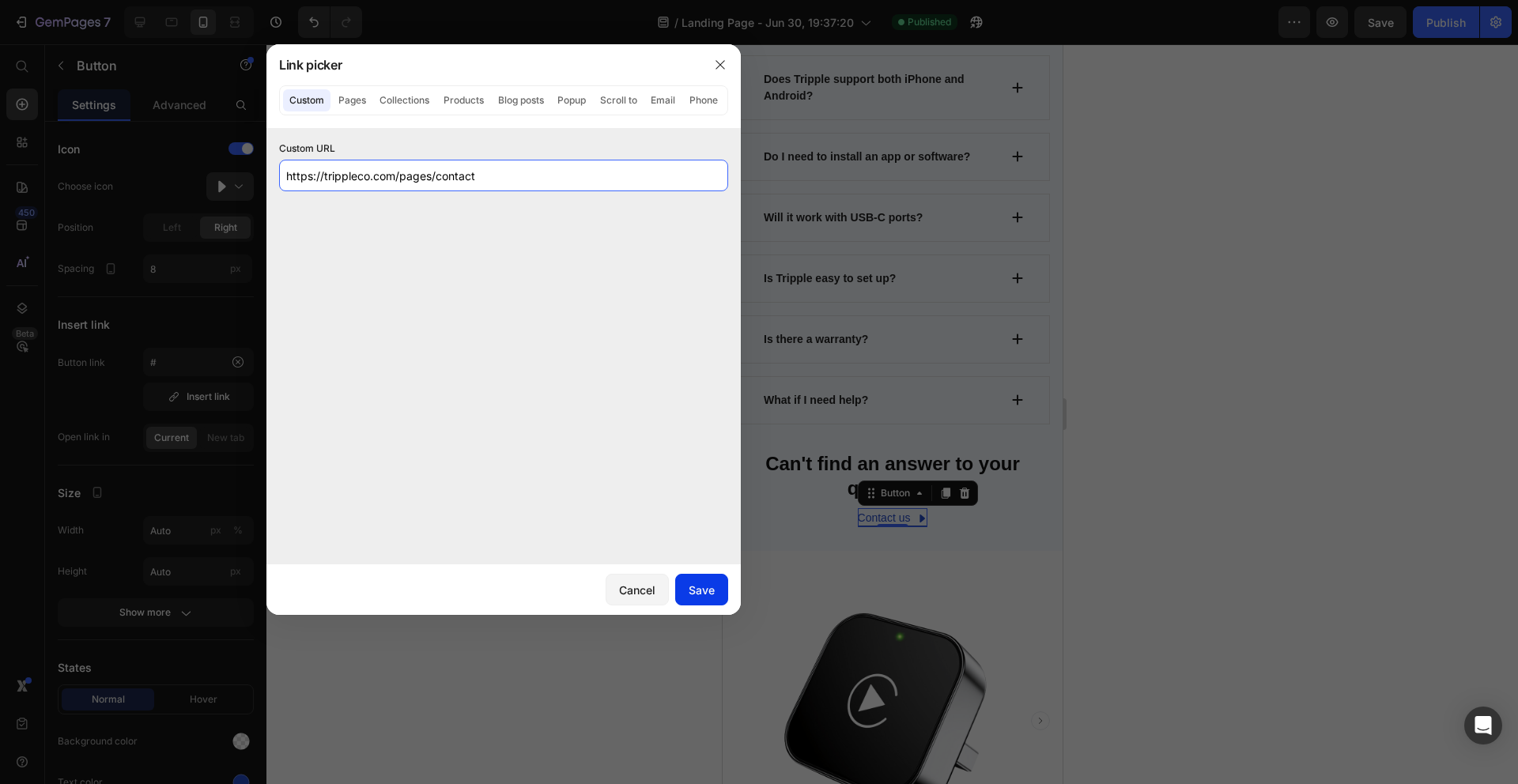 type on "https://trippleco.com/pages/contact" 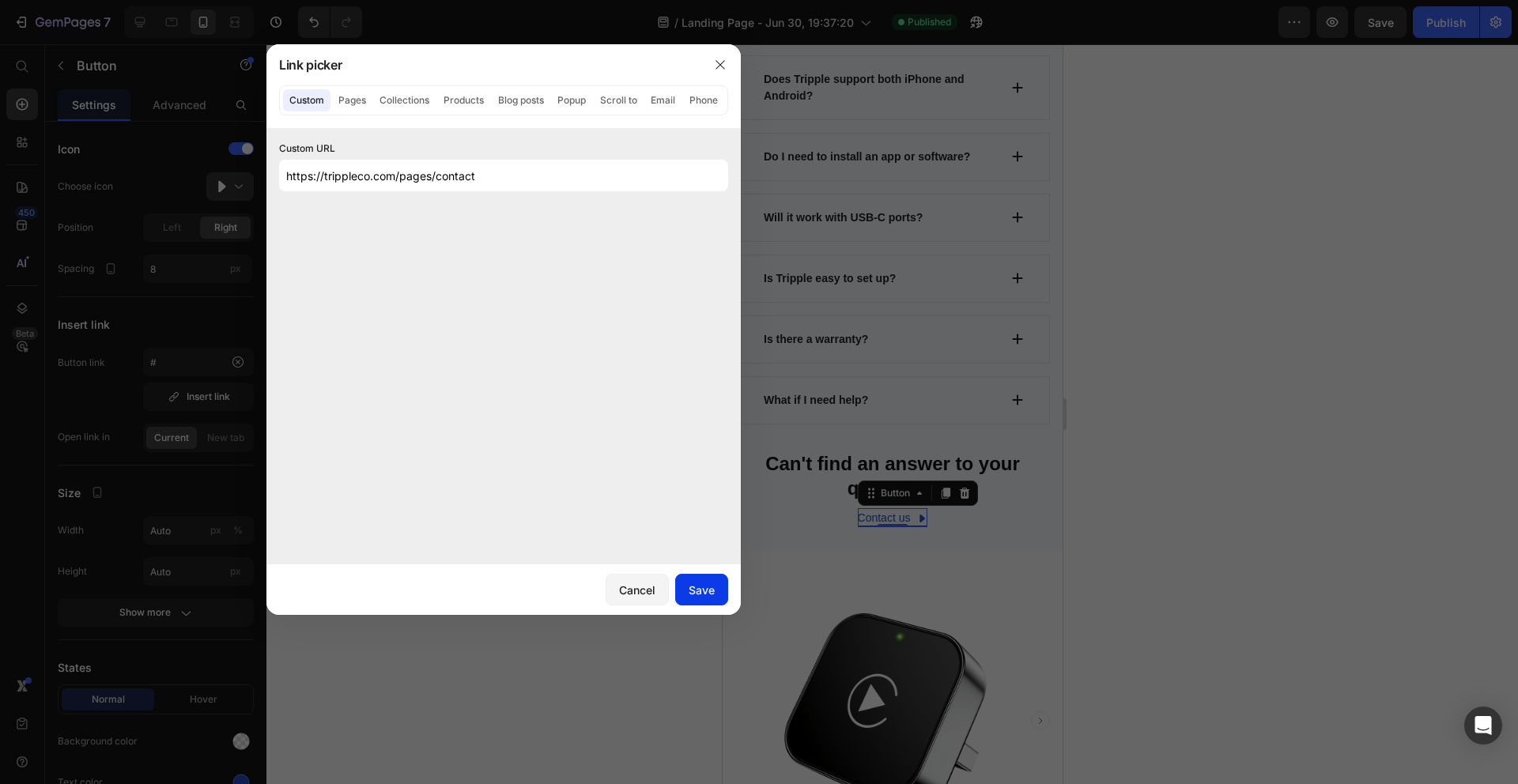 click on "Save" at bounding box center [701, 590] 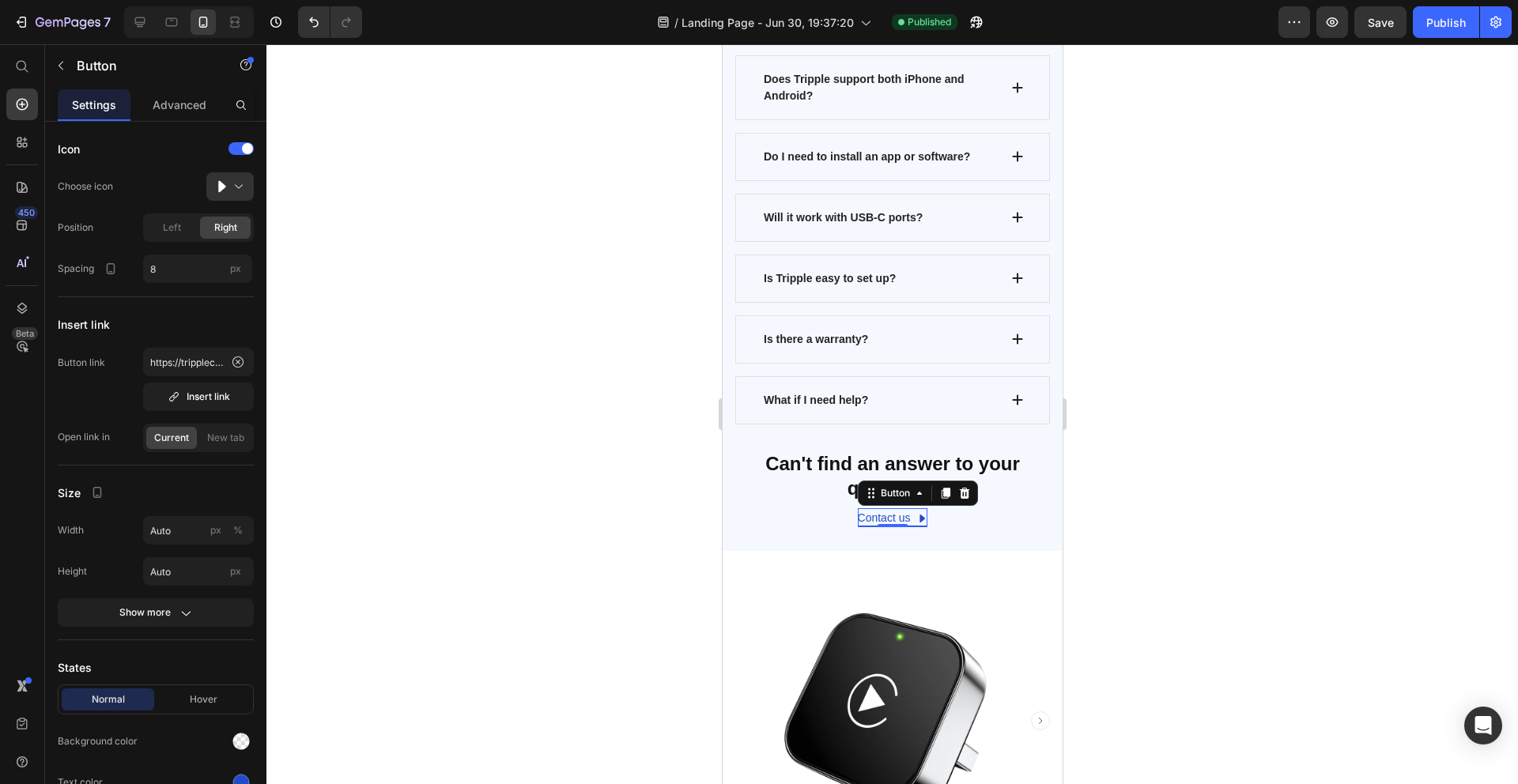 click 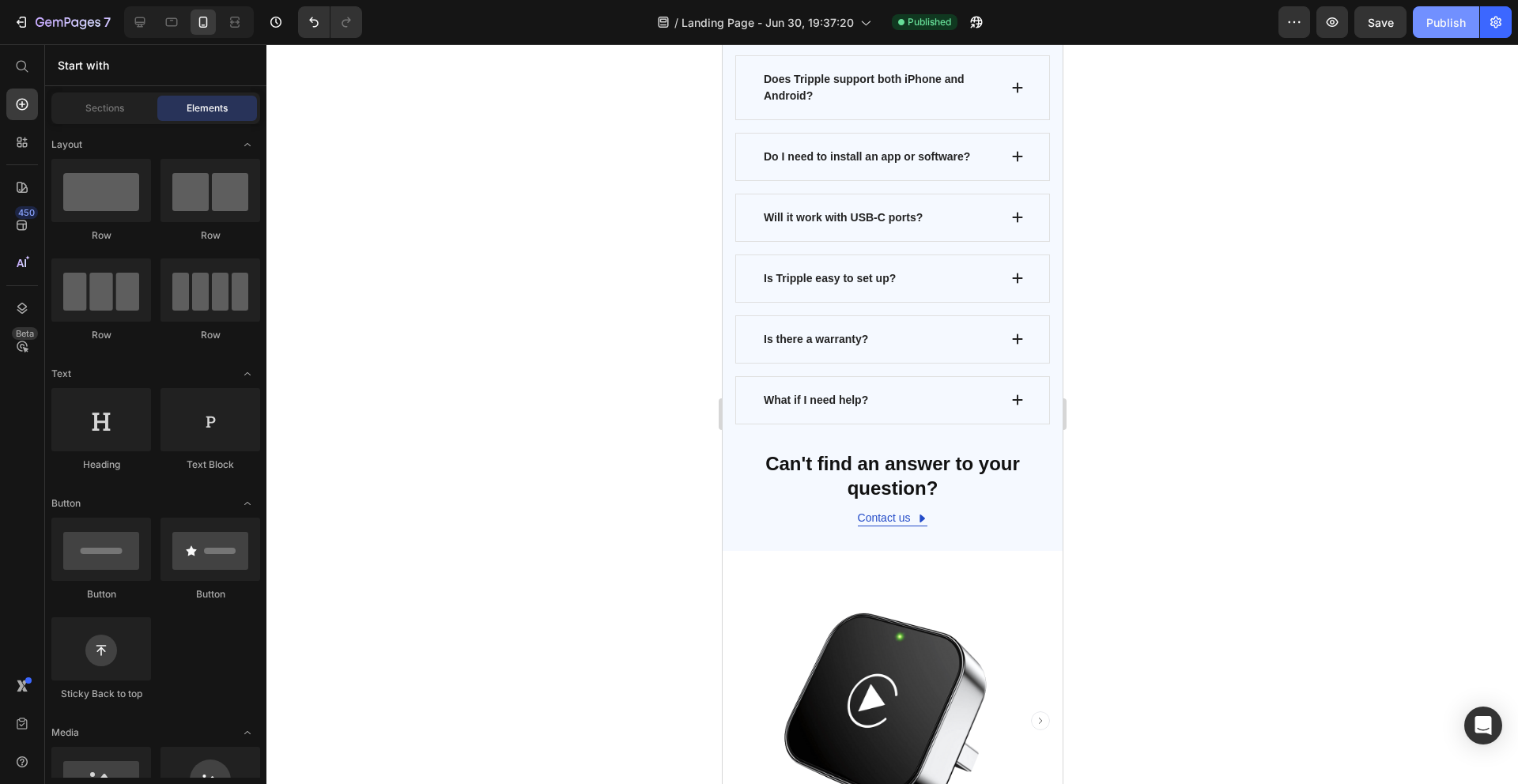 click on "Publish" at bounding box center [1446, 22] 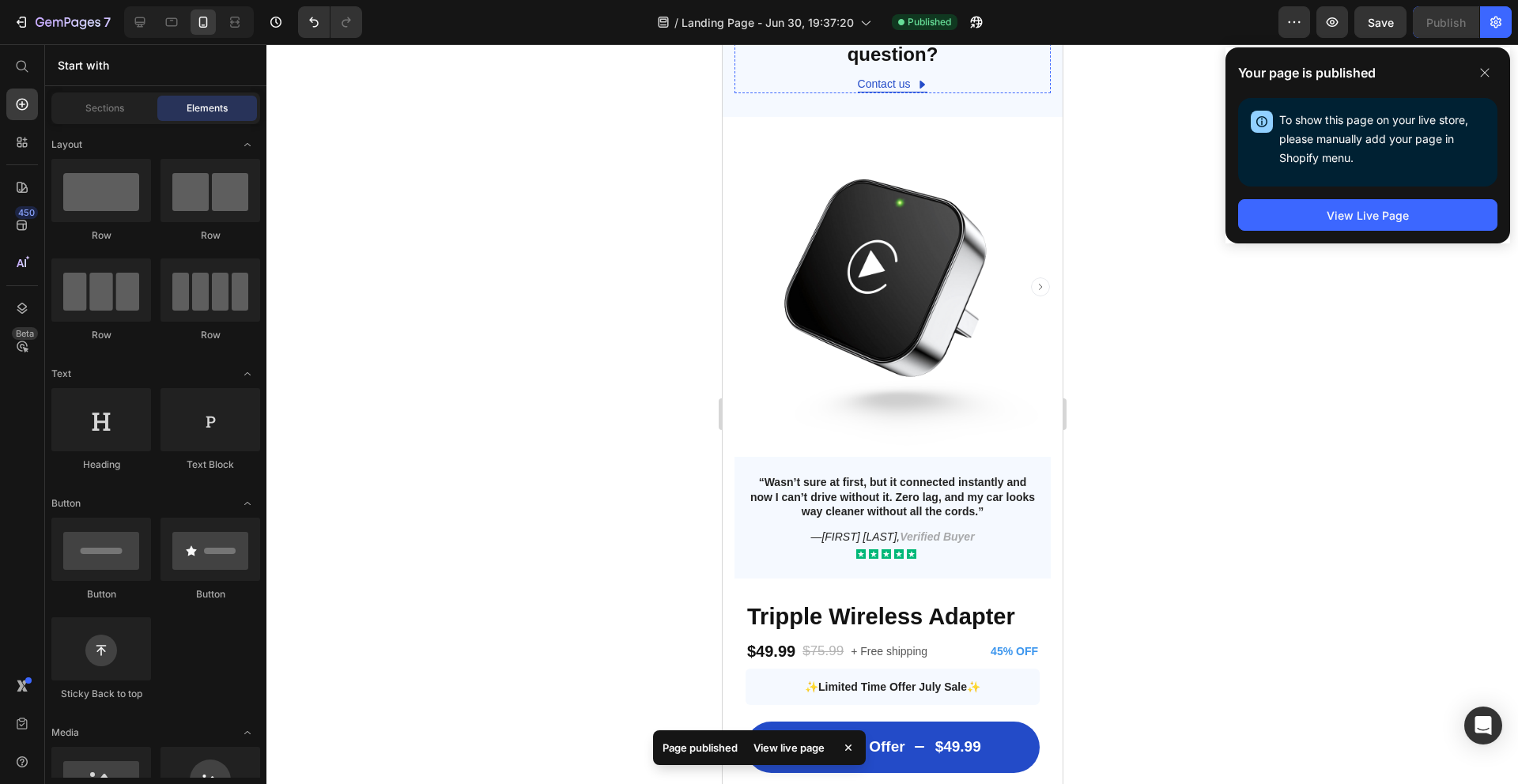 scroll, scrollTop: 1291, scrollLeft: 0, axis: vertical 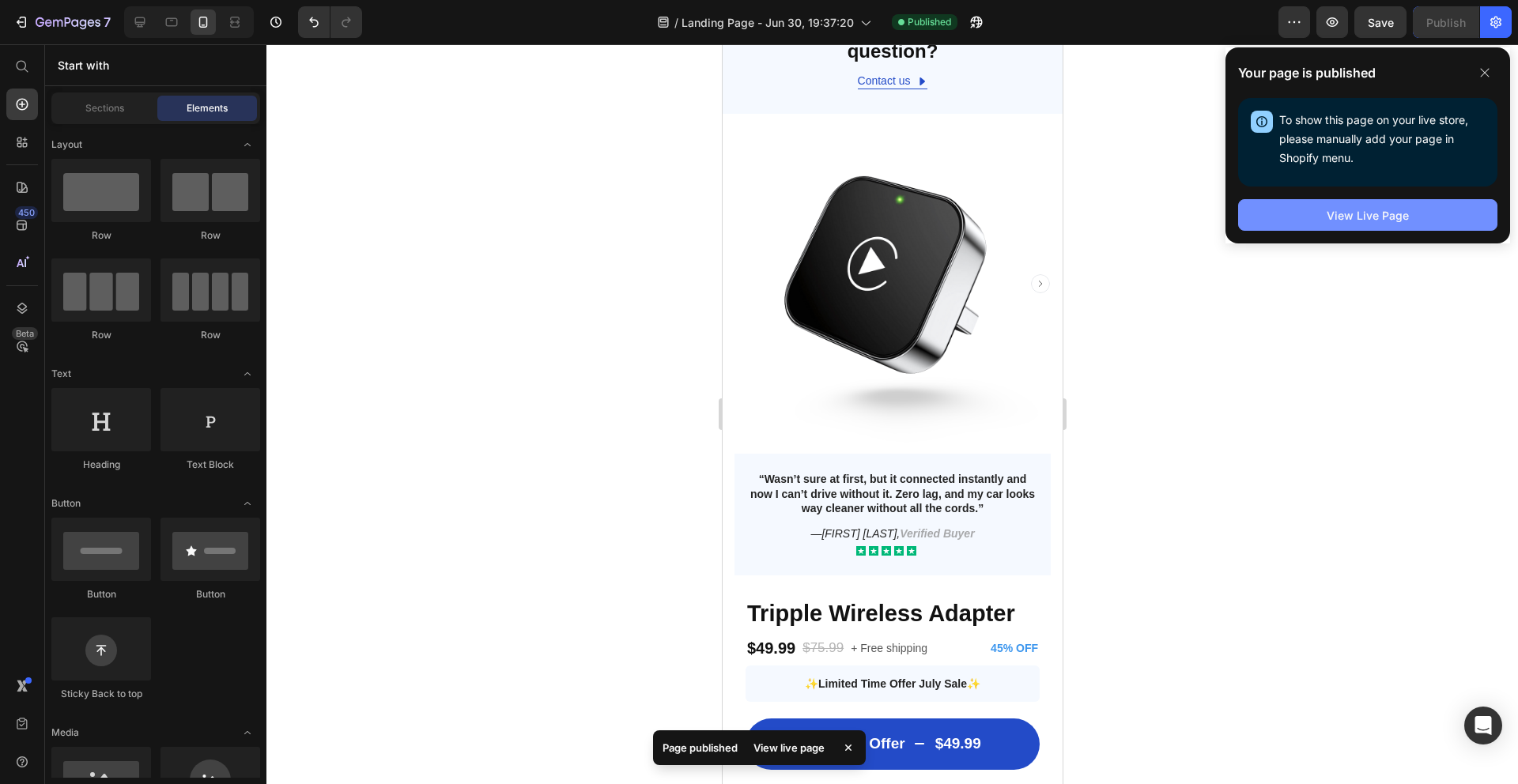 click on "View Live Page" at bounding box center (1368, 215) 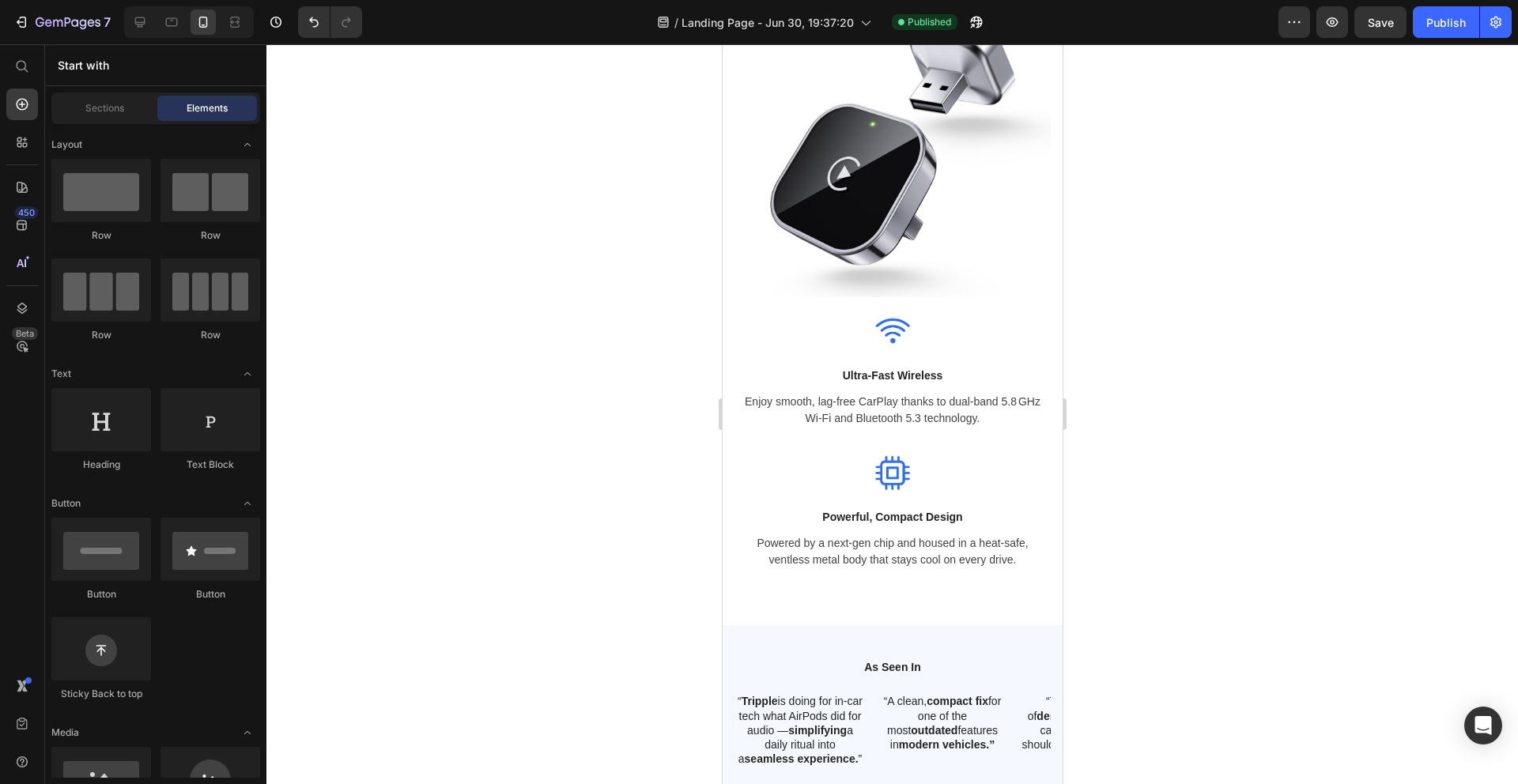scroll, scrollTop: 2657, scrollLeft: 0, axis: vertical 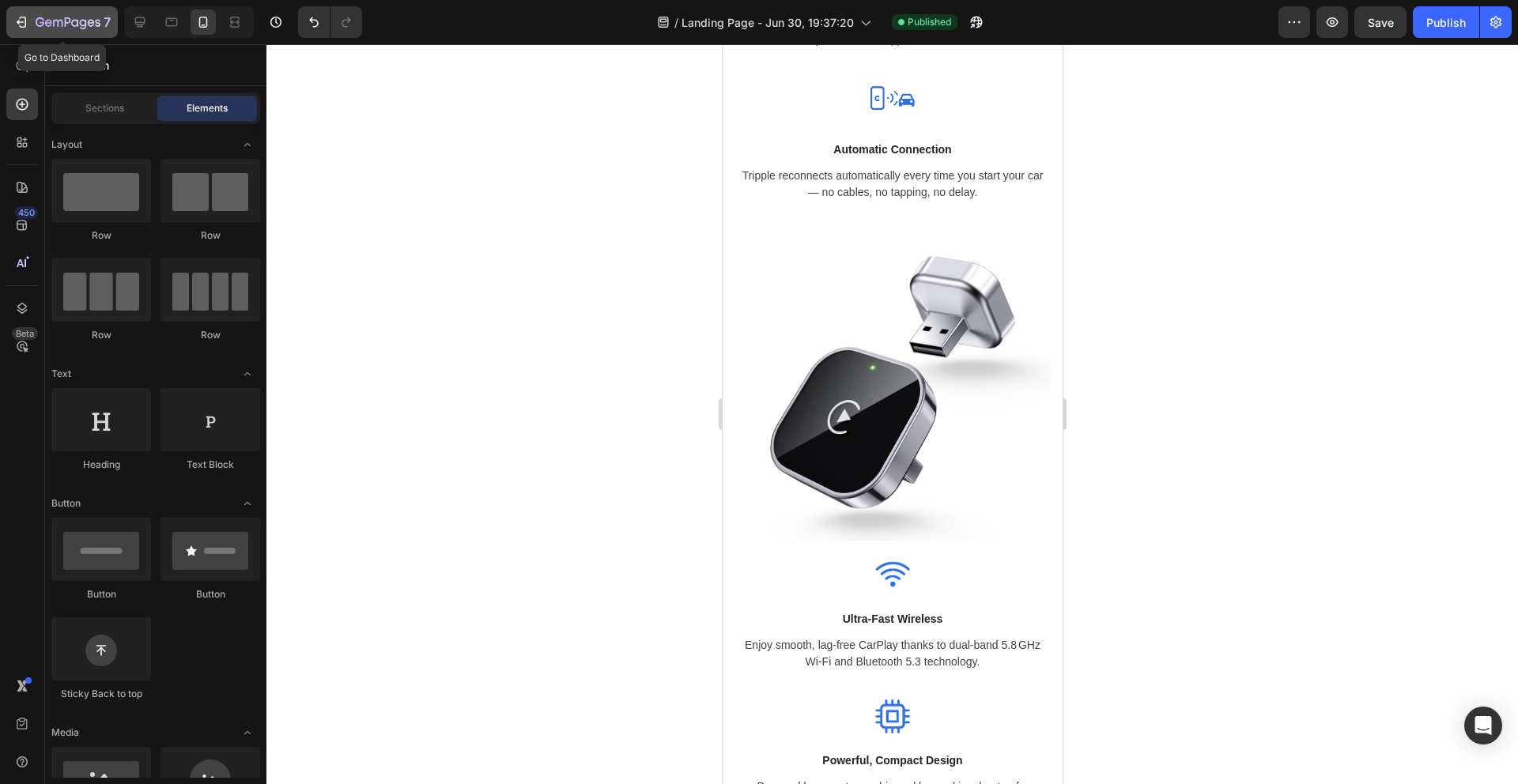 click on "7" at bounding box center [62, 22] 